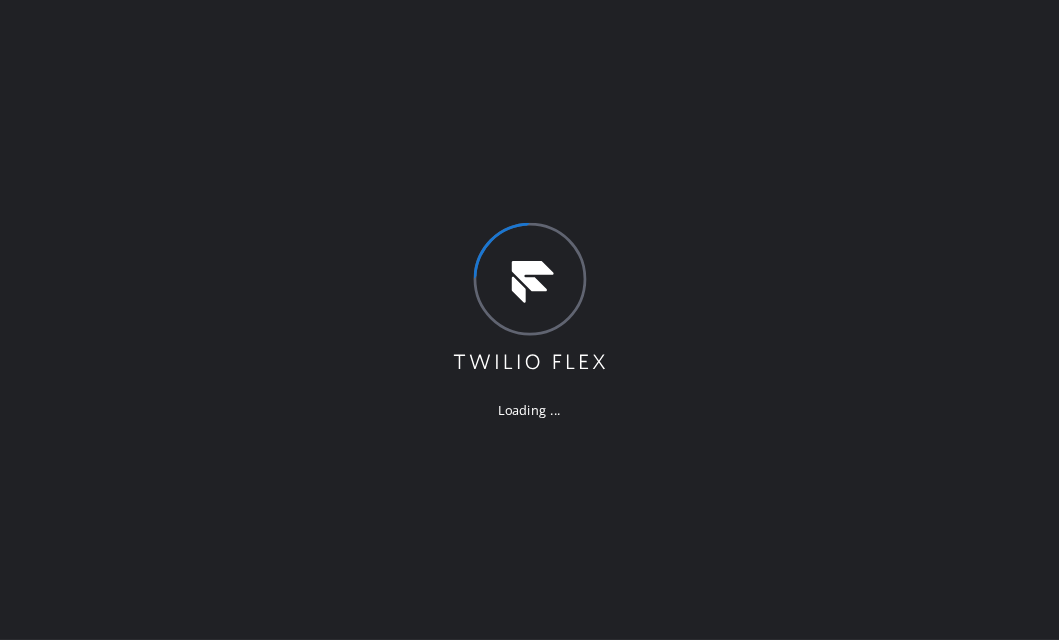 scroll, scrollTop: 0, scrollLeft: 0, axis: both 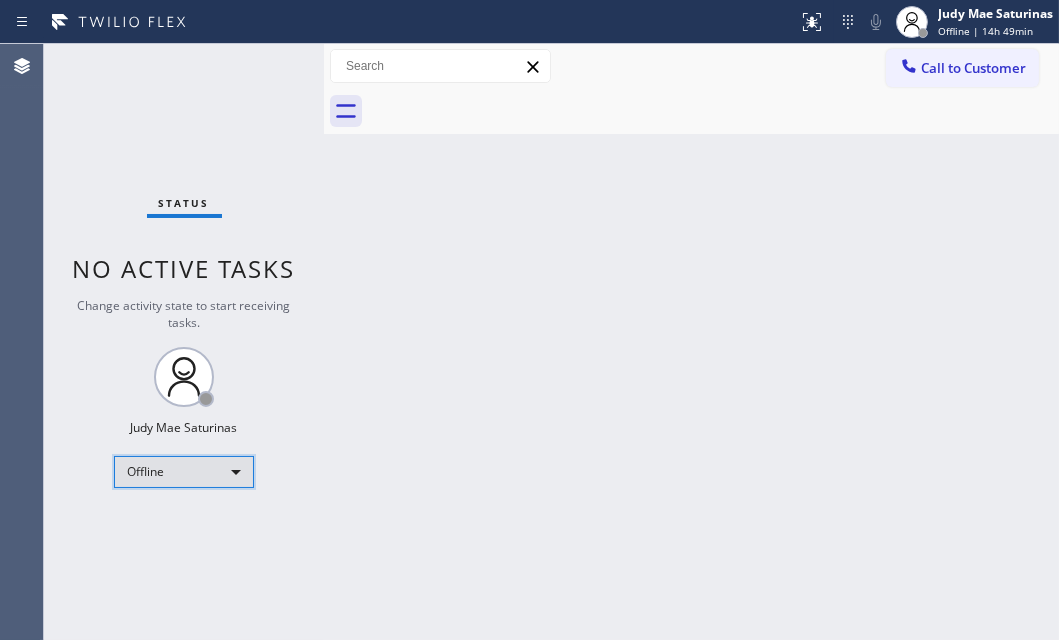 click on "Offline" at bounding box center (184, 472) 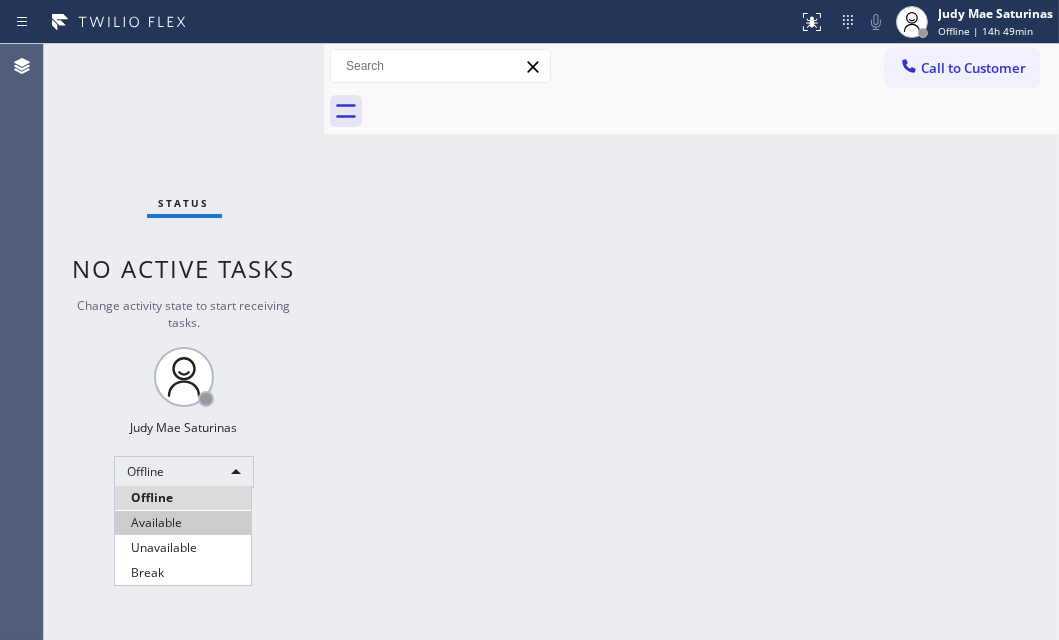 click on "Available" at bounding box center (183, 523) 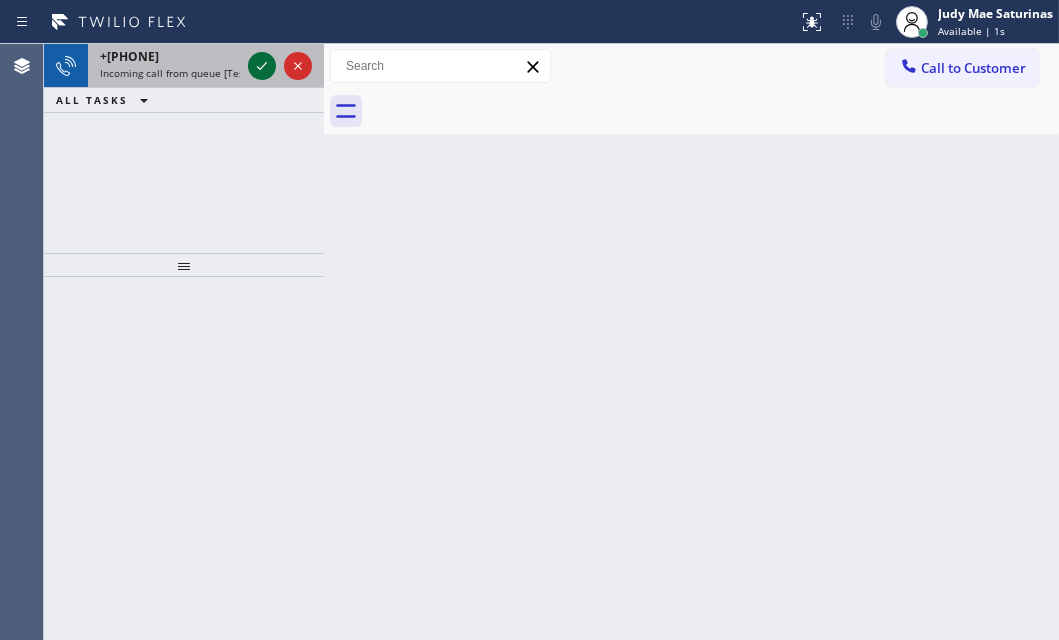 click 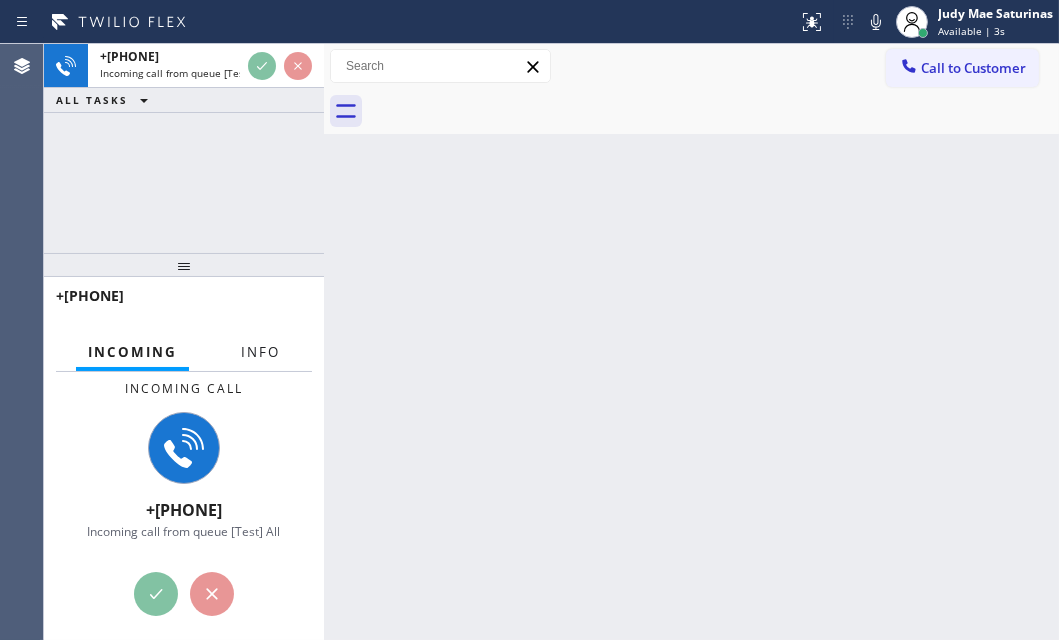 click on "Info" at bounding box center (260, 352) 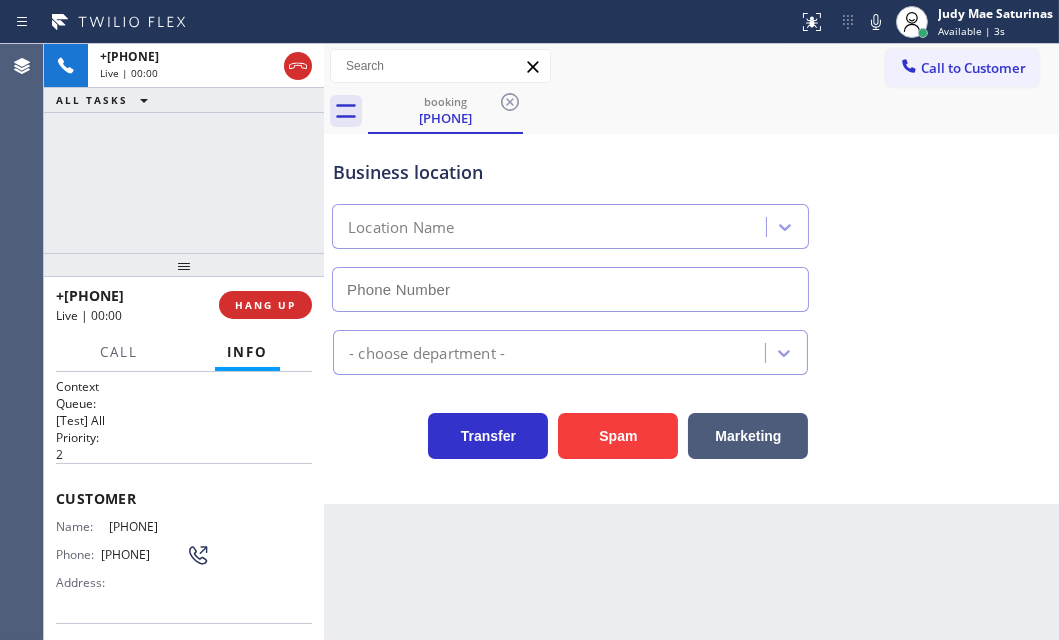 type on "([PHONE]) [PHONE]" 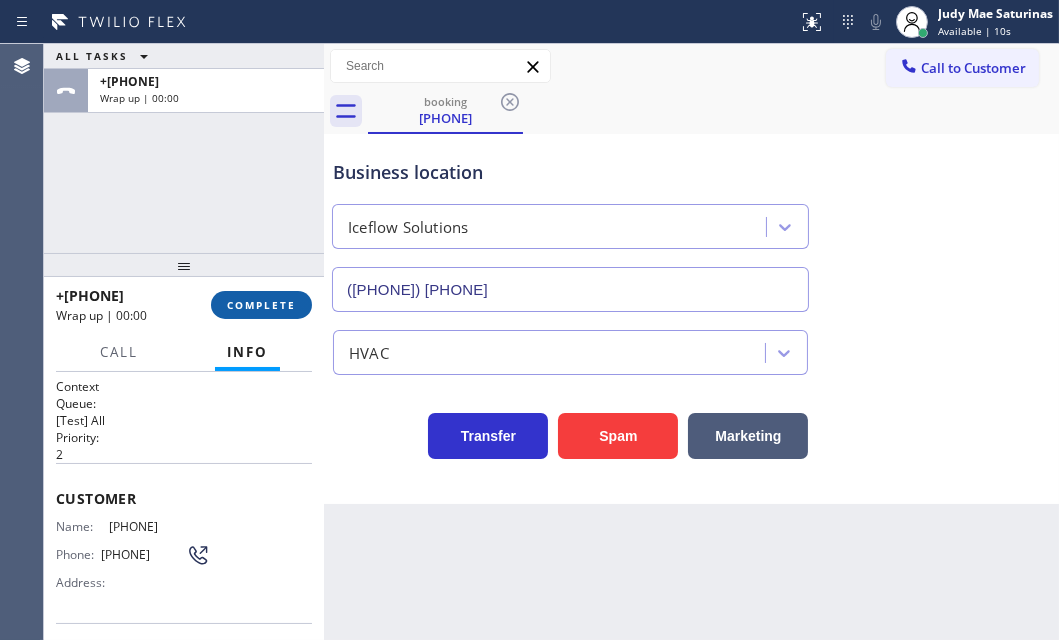 click on "COMPLETE" at bounding box center [261, 305] 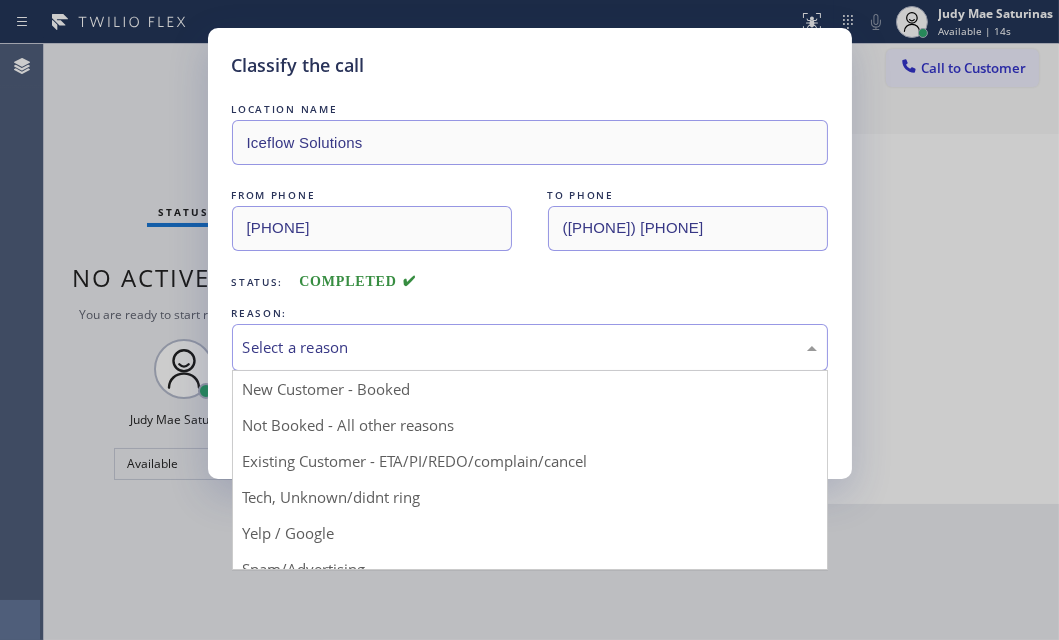 drag, startPoint x: 370, startPoint y: 348, endPoint x: 375, endPoint y: 364, distance: 16.763054 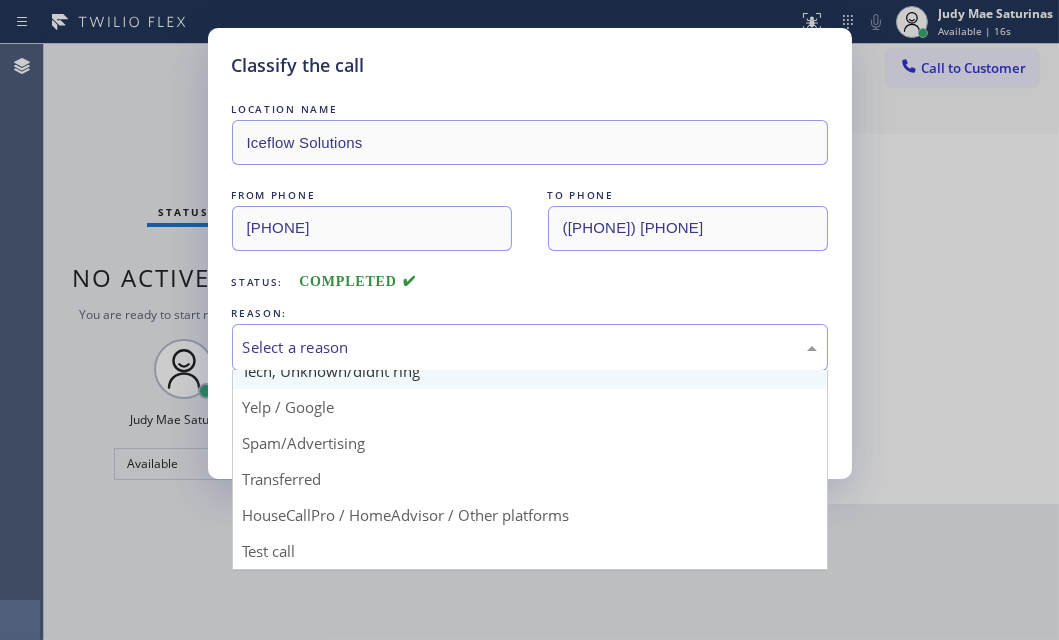 scroll, scrollTop: 133, scrollLeft: 0, axis: vertical 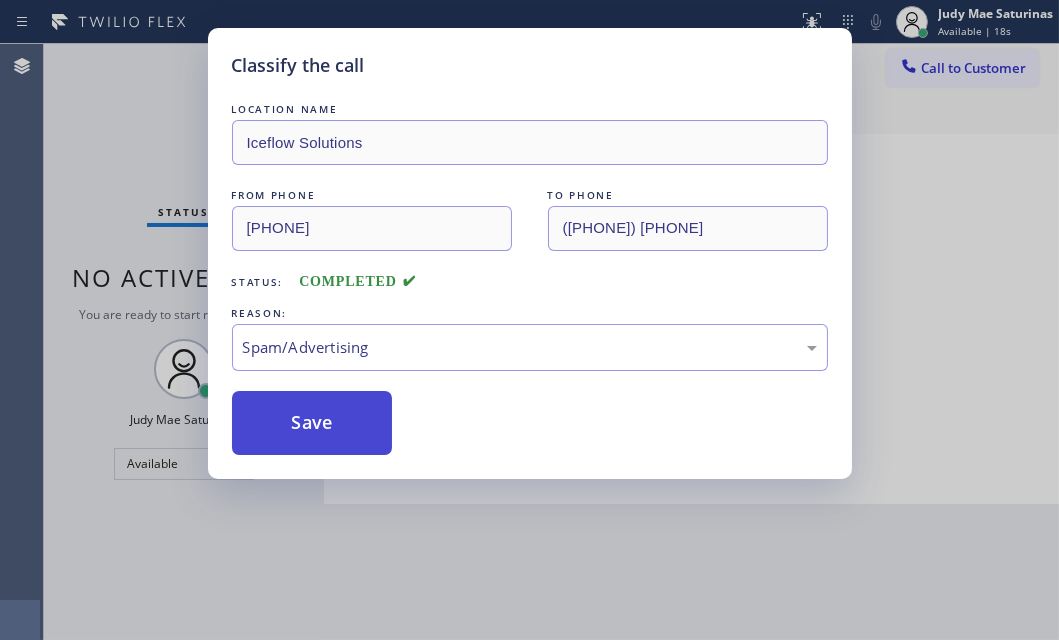 click on "Save" at bounding box center [312, 423] 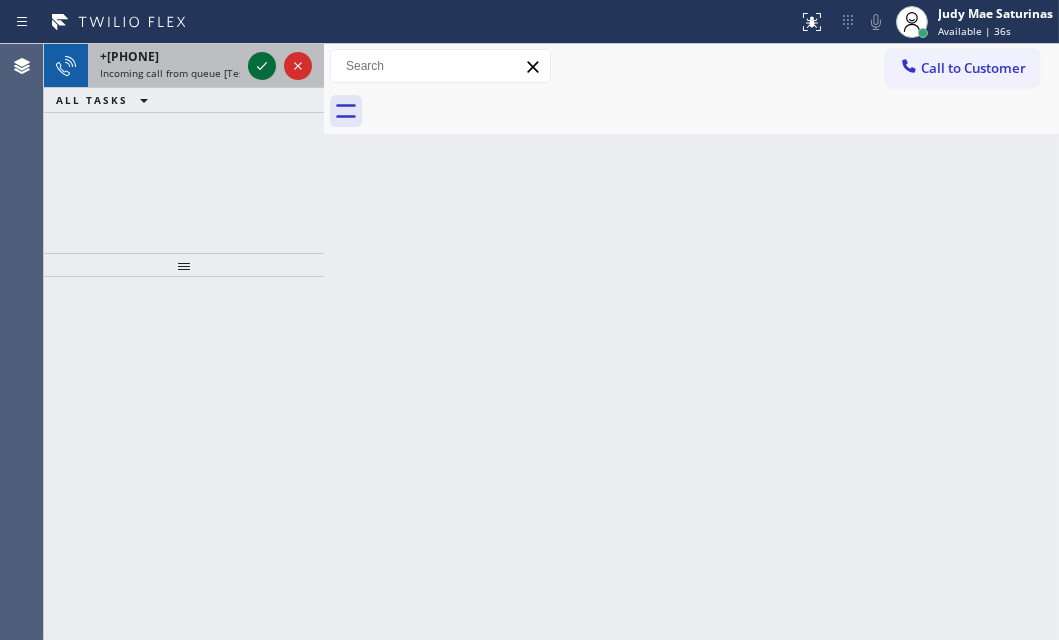 click 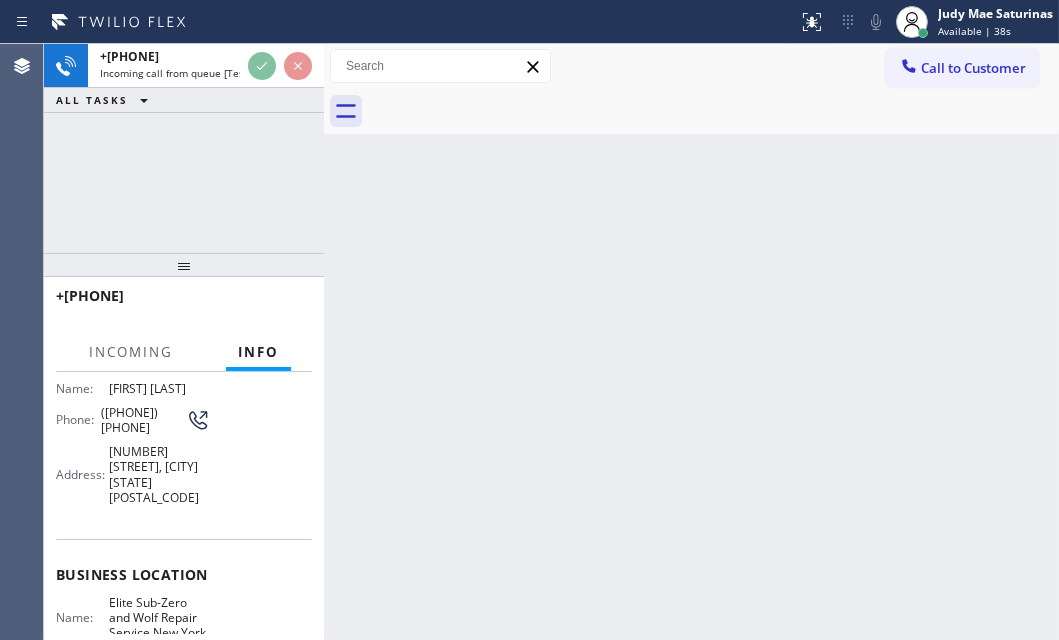 scroll, scrollTop: 181, scrollLeft: 0, axis: vertical 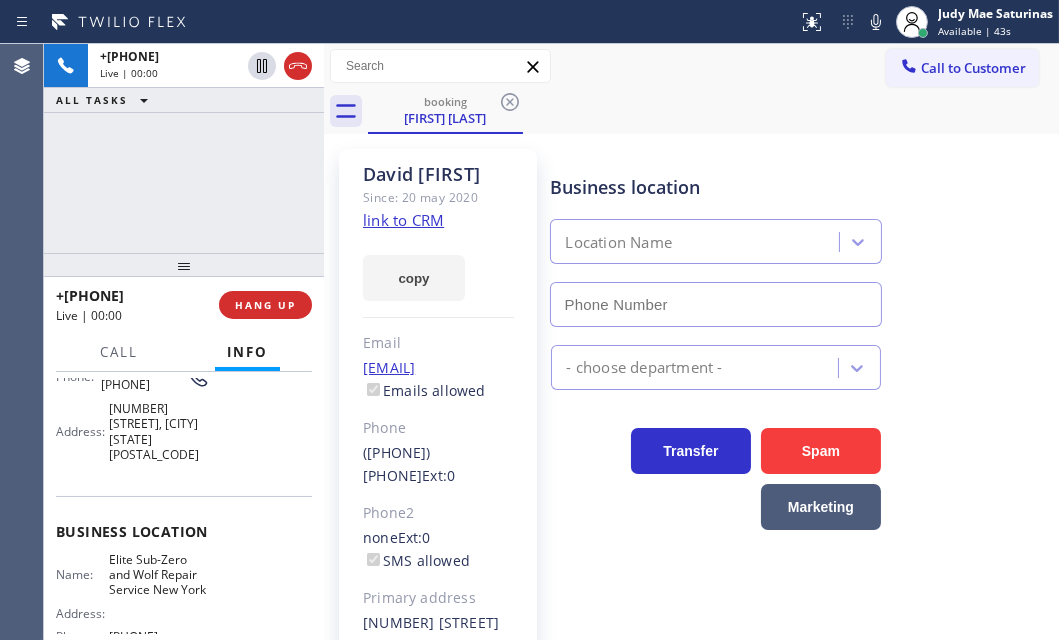type on "[PHONE]" 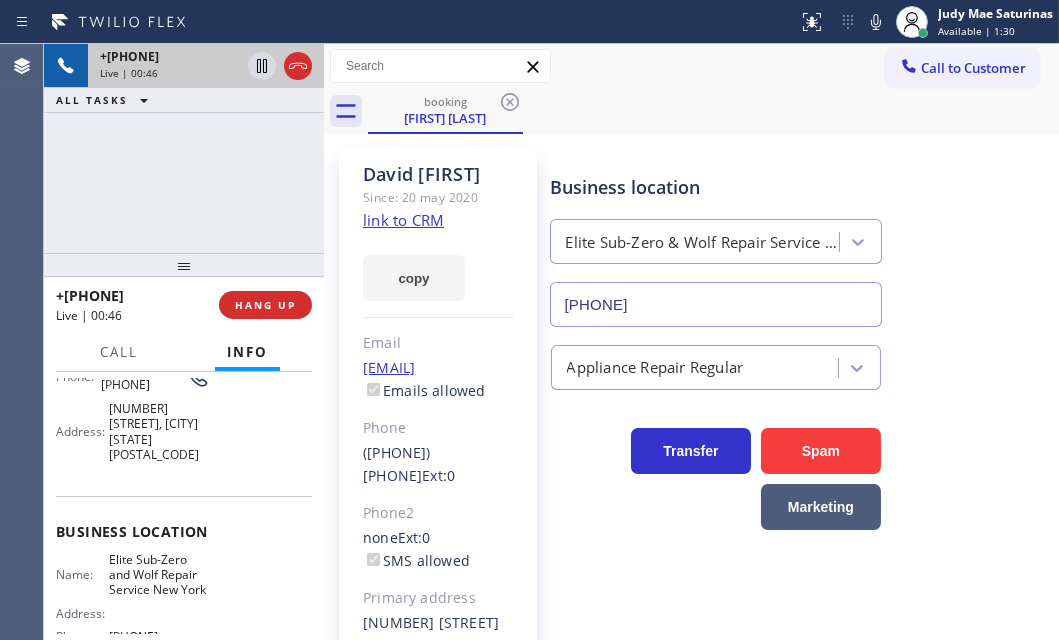 drag, startPoint x: 262, startPoint y: 72, endPoint x: 248, endPoint y: 81, distance: 16.643316 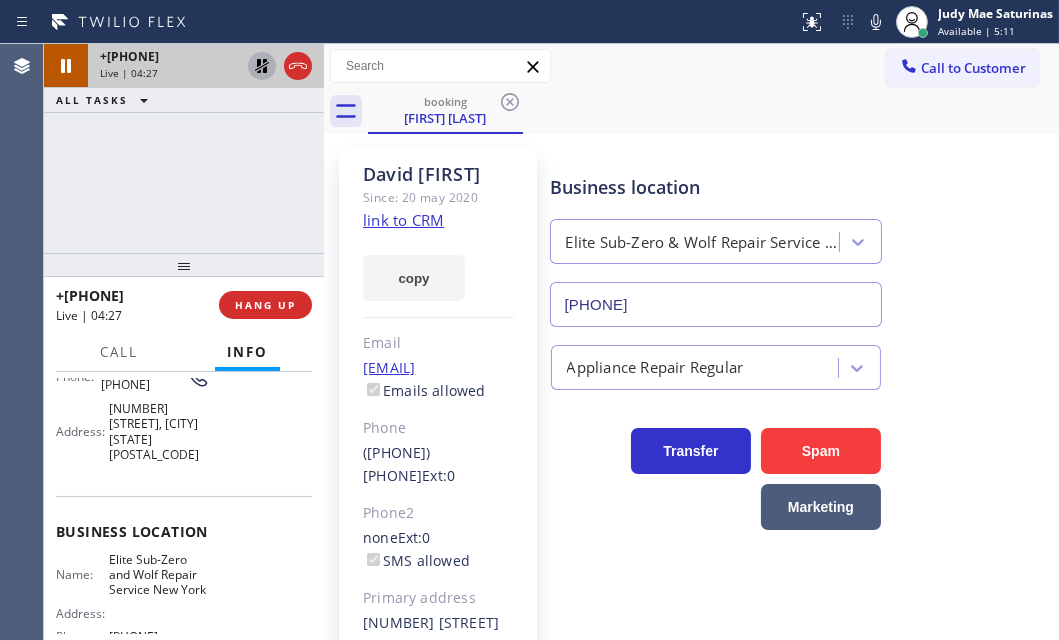 click 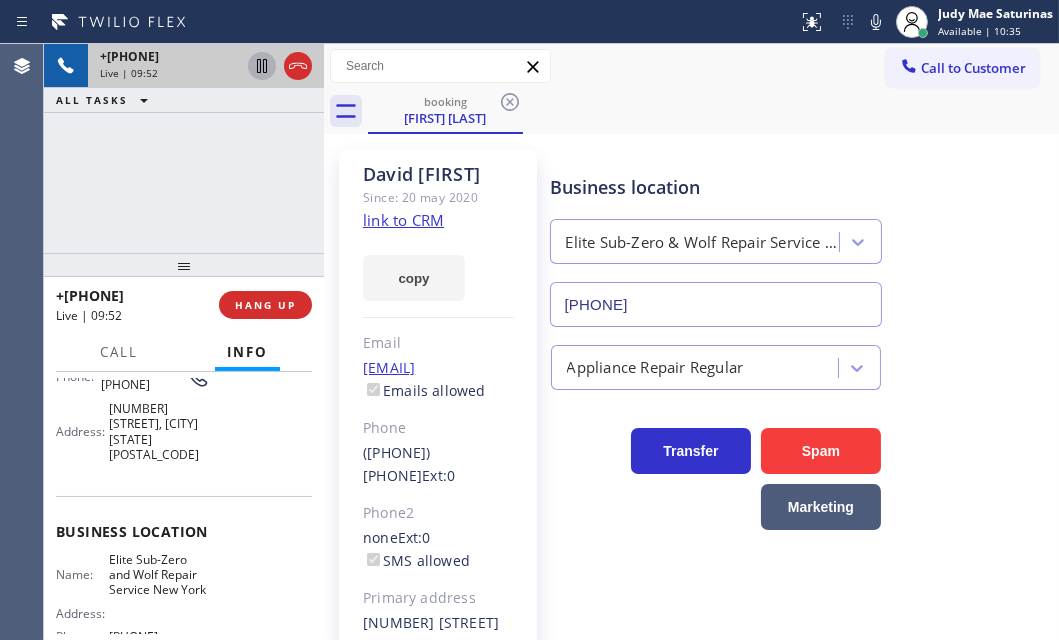 click on "Live | 09:52" at bounding box center [170, 73] 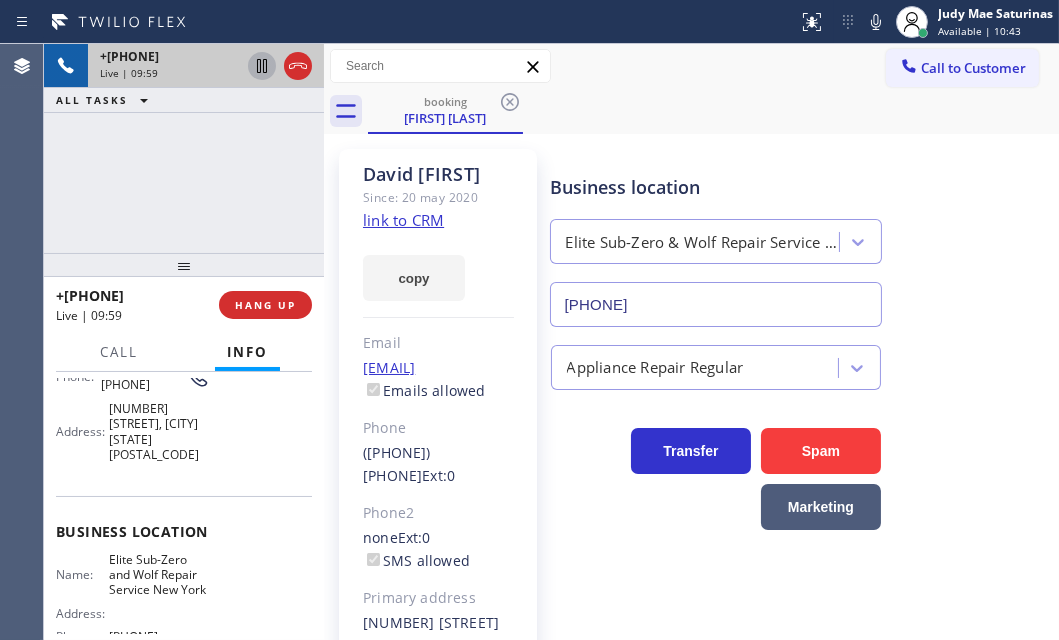 click on "Live | 09:59" at bounding box center (170, 73) 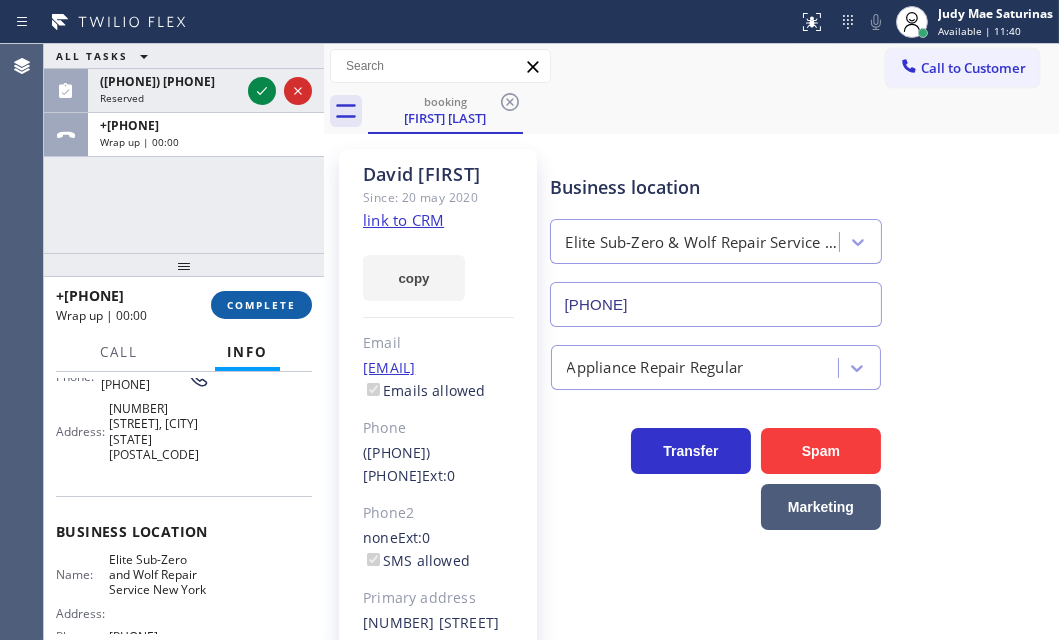 click on "COMPLETE" at bounding box center [261, 305] 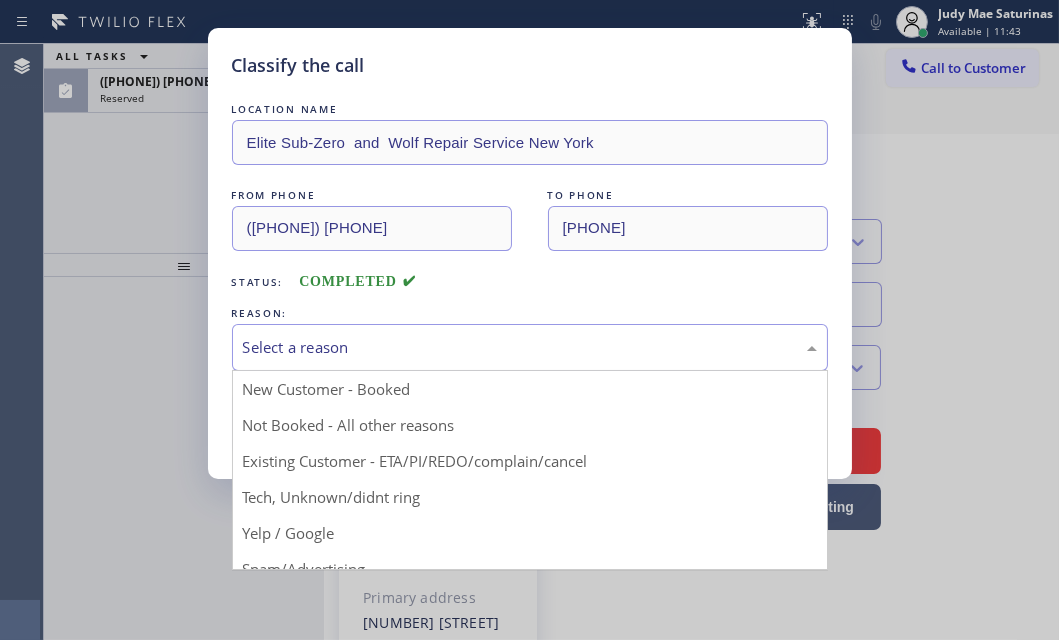 click on "Select a reason" at bounding box center (530, 347) 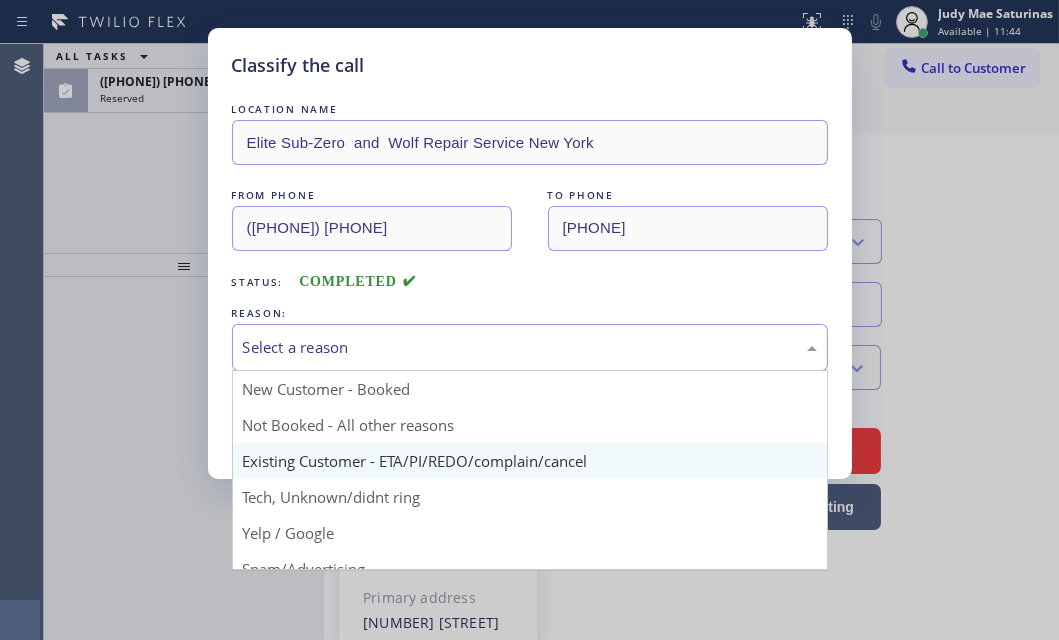 scroll, scrollTop: 0, scrollLeft: 0, axis: both 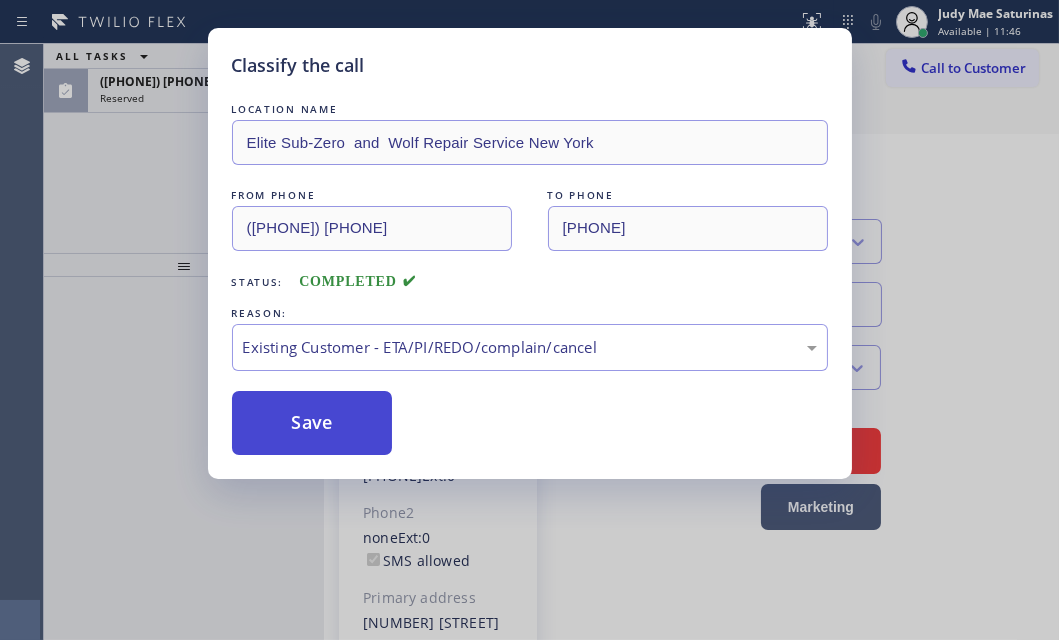 click on "Save" at bounding box center [312, 423] 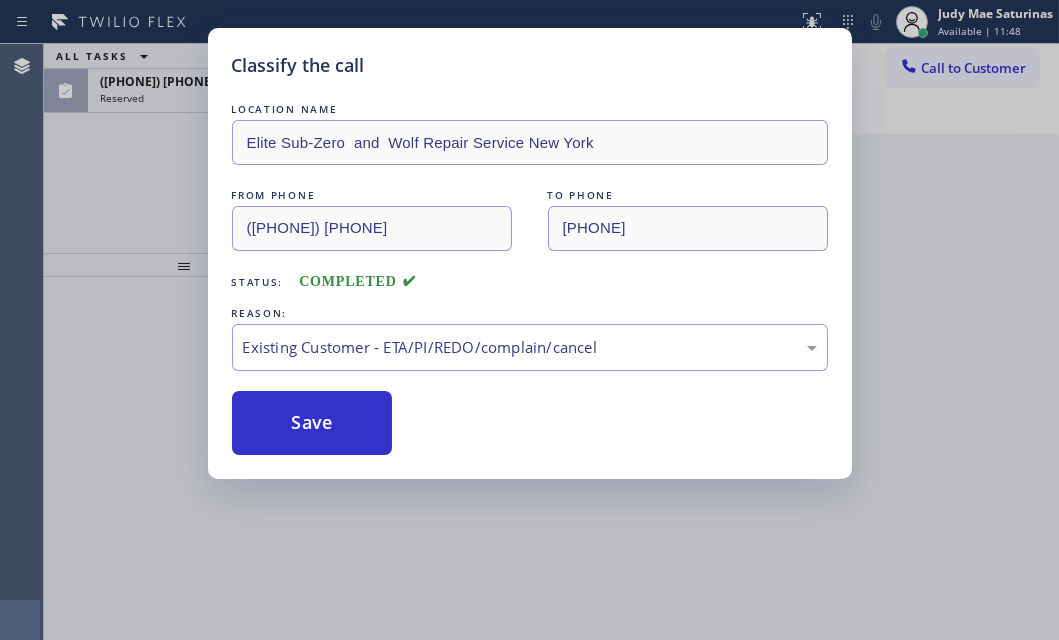 drag, startPoint x: 107, startPoint y: 153, endPoint x: 150, endPoint y: 156, distance: 43.104523 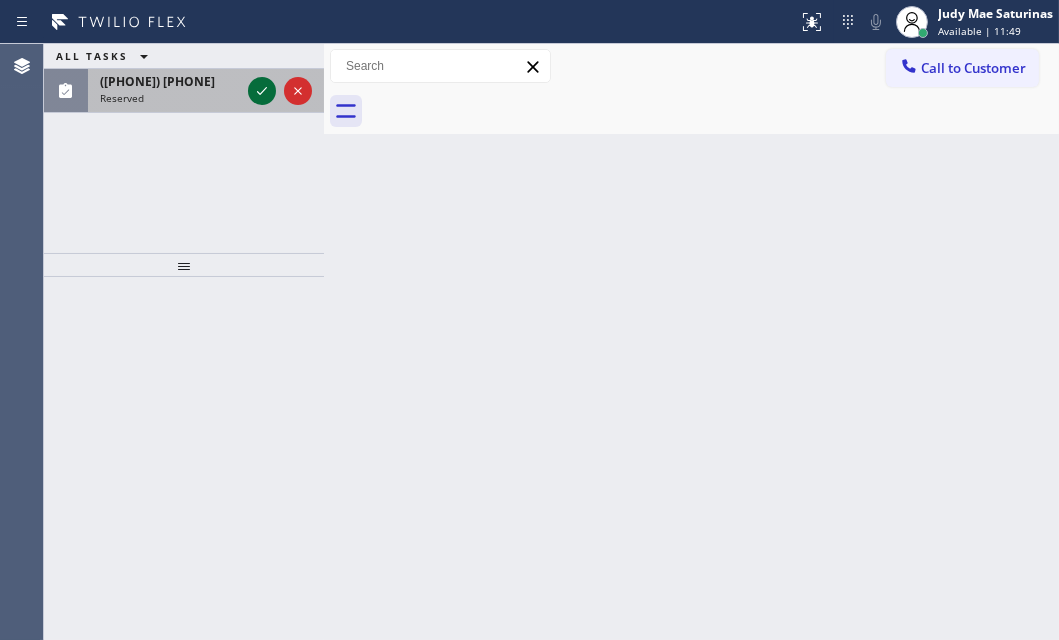 click 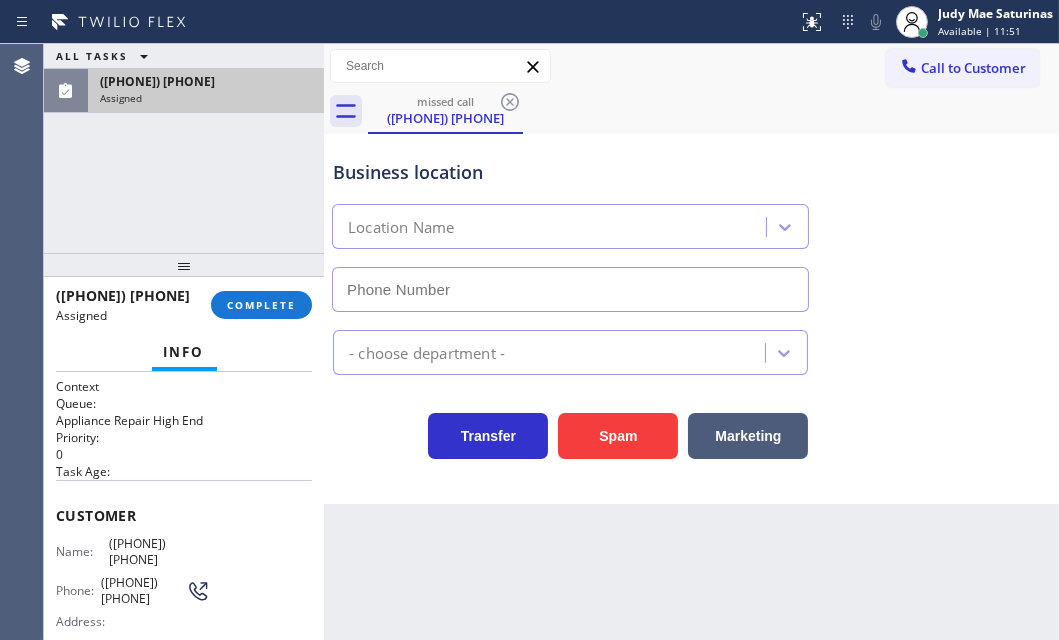 type on "([PHONE]) [PHONE]" 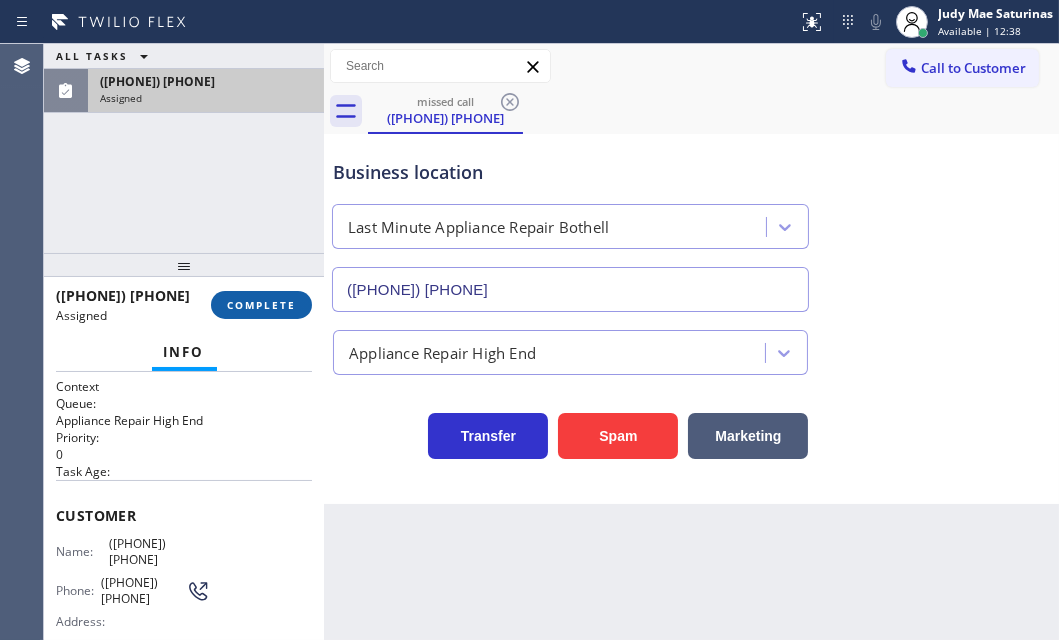 click on "COMPLETE" at bounding box center (261, 305) 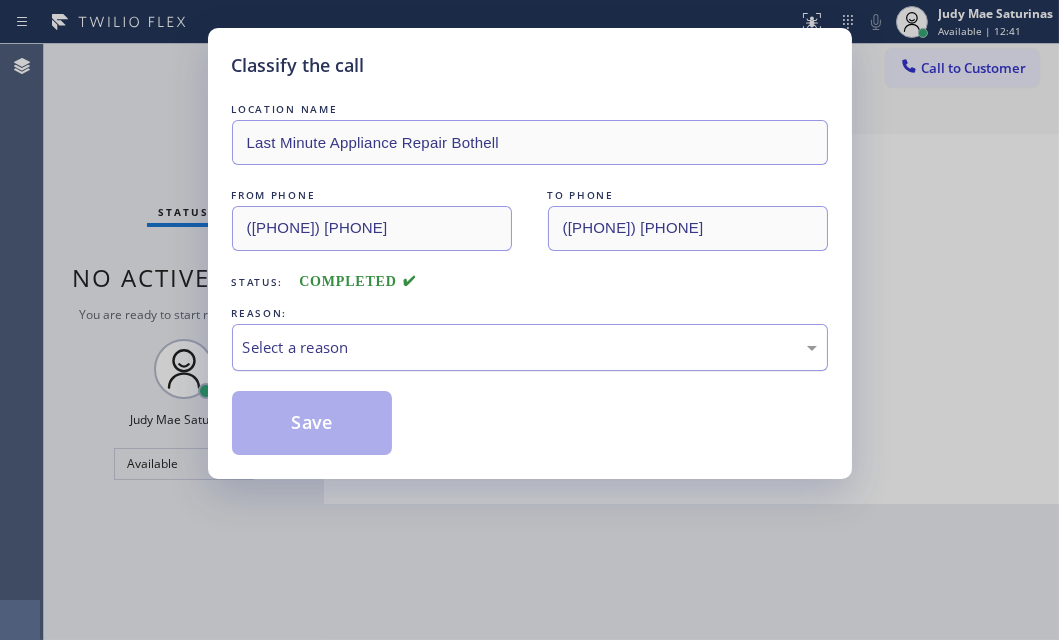 click on "Select a reason" at bounding box center [530, 347] 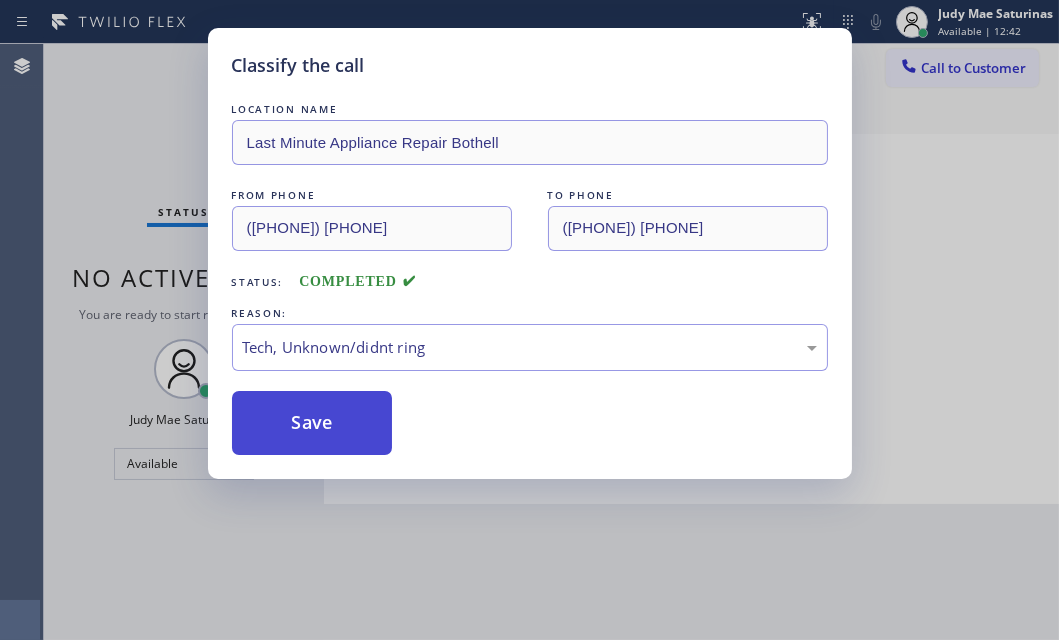 click on "Save" at bounding box center [312, 423] 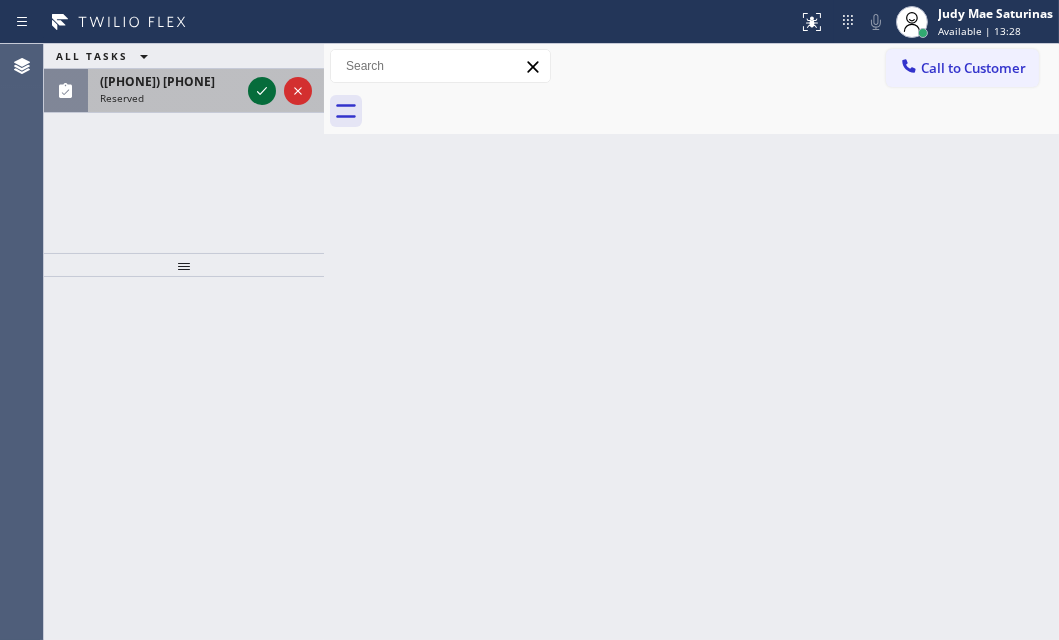 click 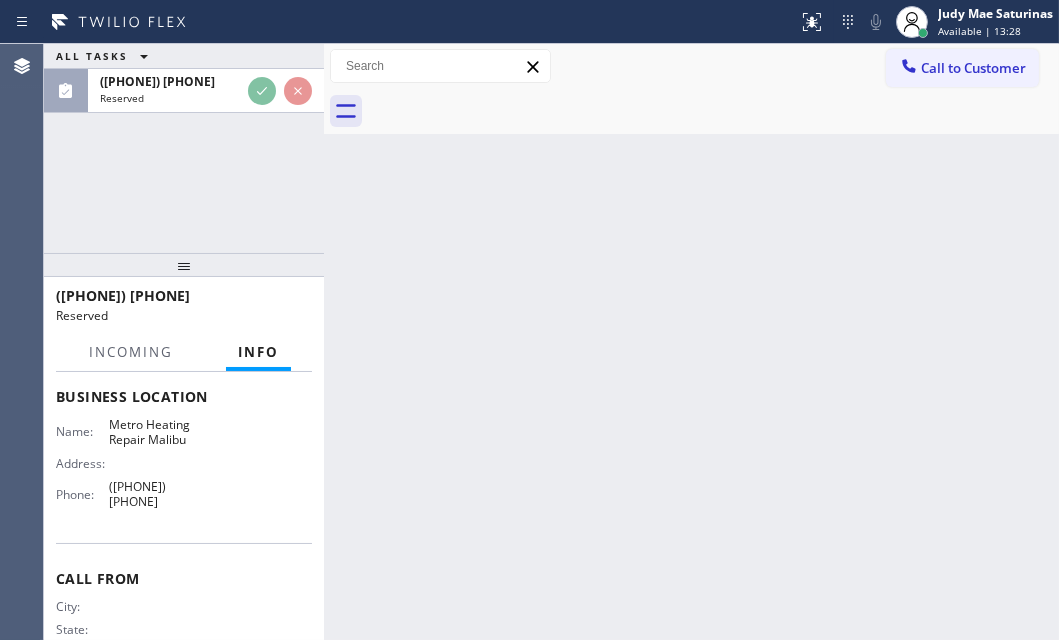 scroll, scrollTop: 328, scrollLeft: 0, axis: vertical 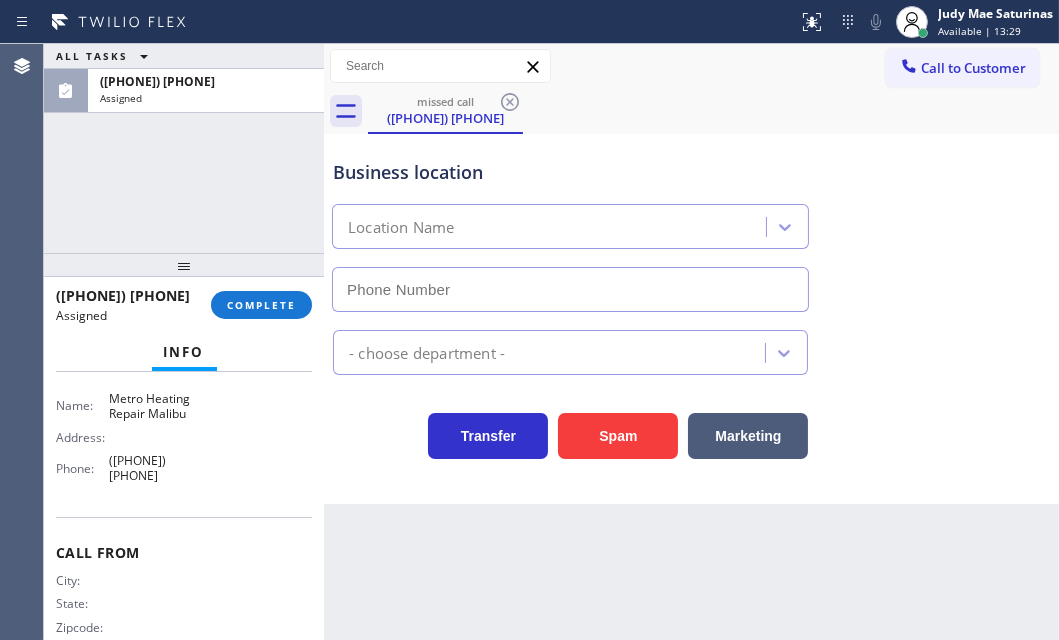 type on "([PHONE]) [PHONE]" 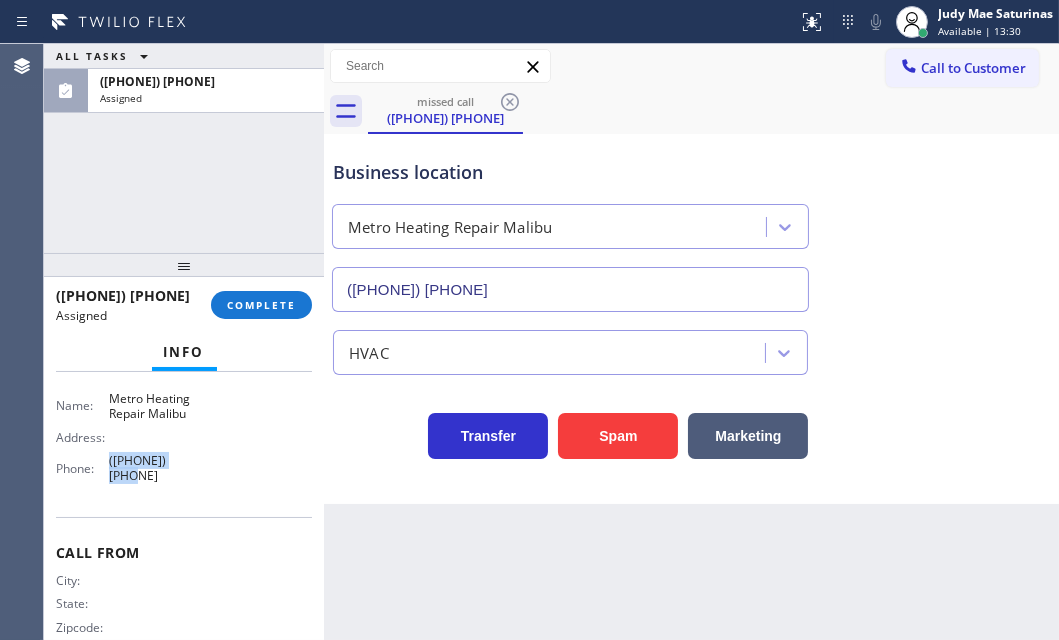 drag, startPoint x: 198, startPoint y: 442, endPoint x: 104, endPoint y: 438, distance: 94.08507 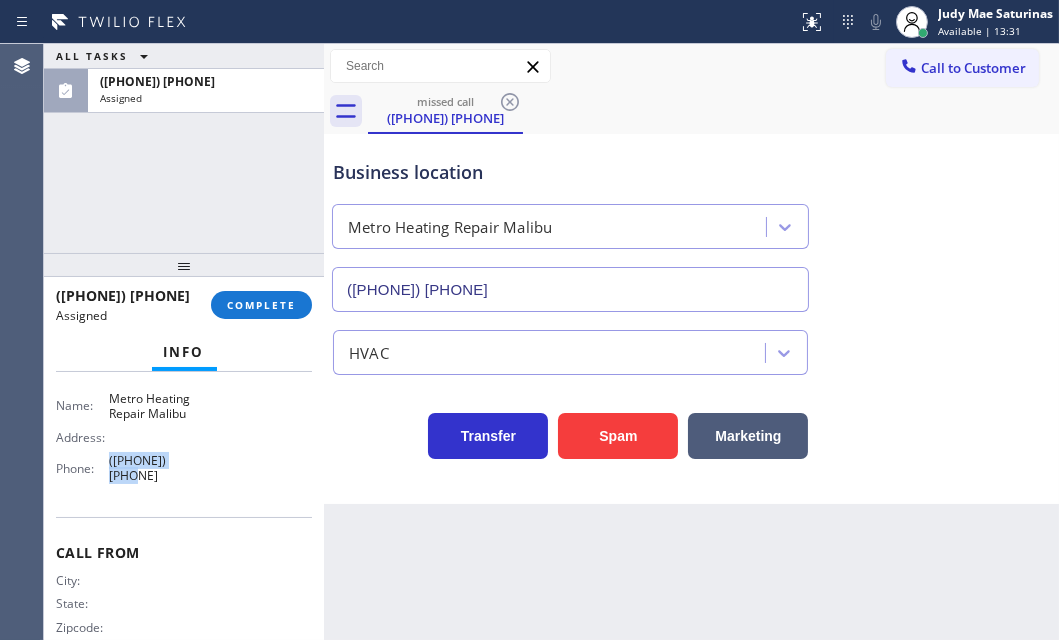 drag, startPoint x: 981, startPoint y: 68, endPoint x: 778, endPoint y: 160, distance: 222.8744 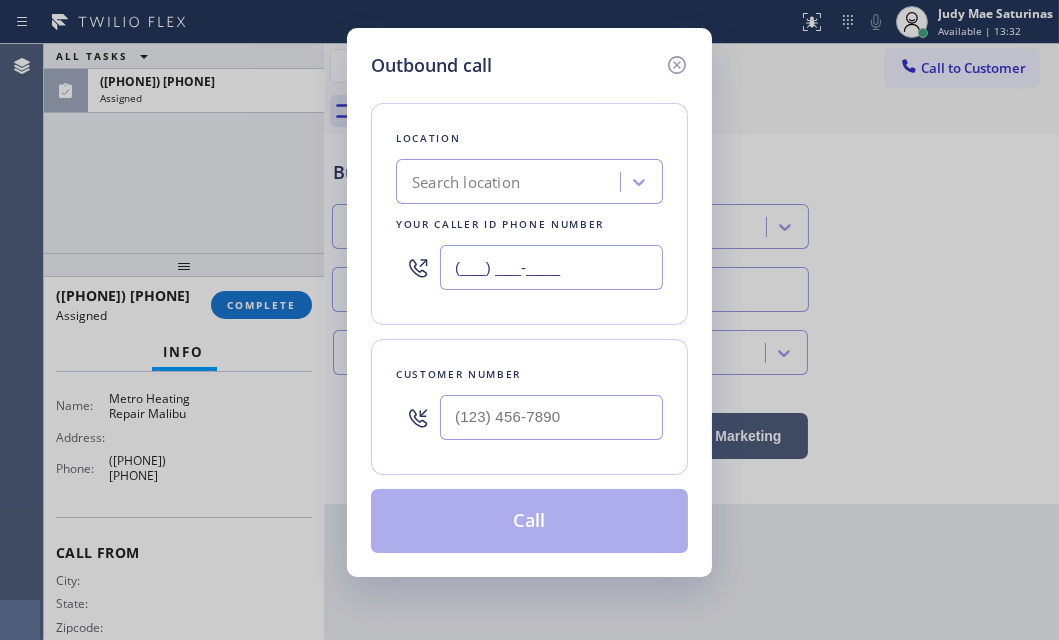 click on "(___) ___-____" at bounding box center (551, 267) 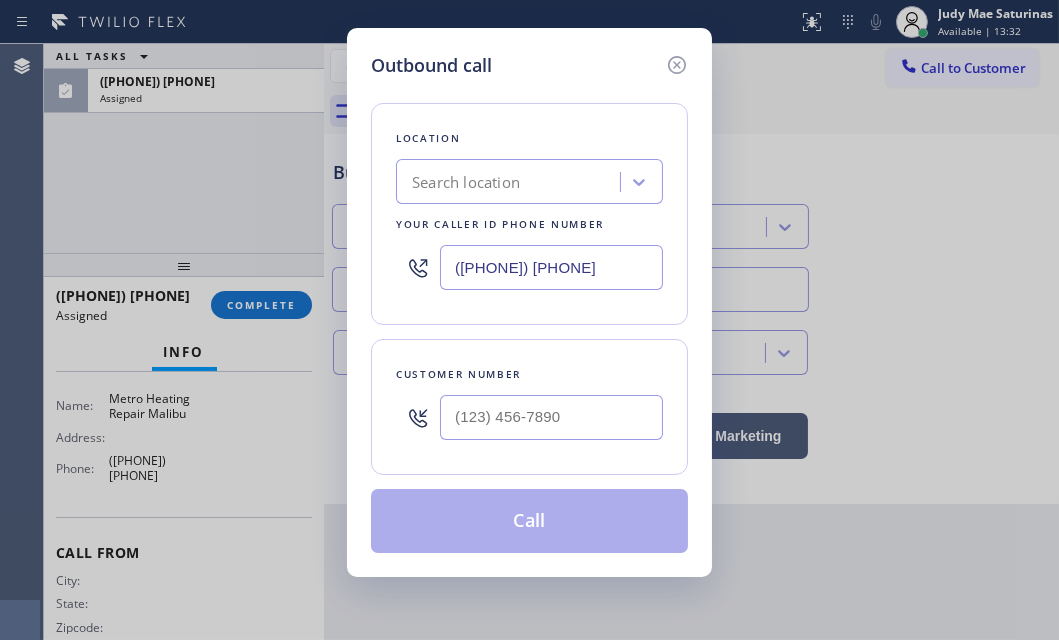 type on "([PHONE]) [PHONE]" 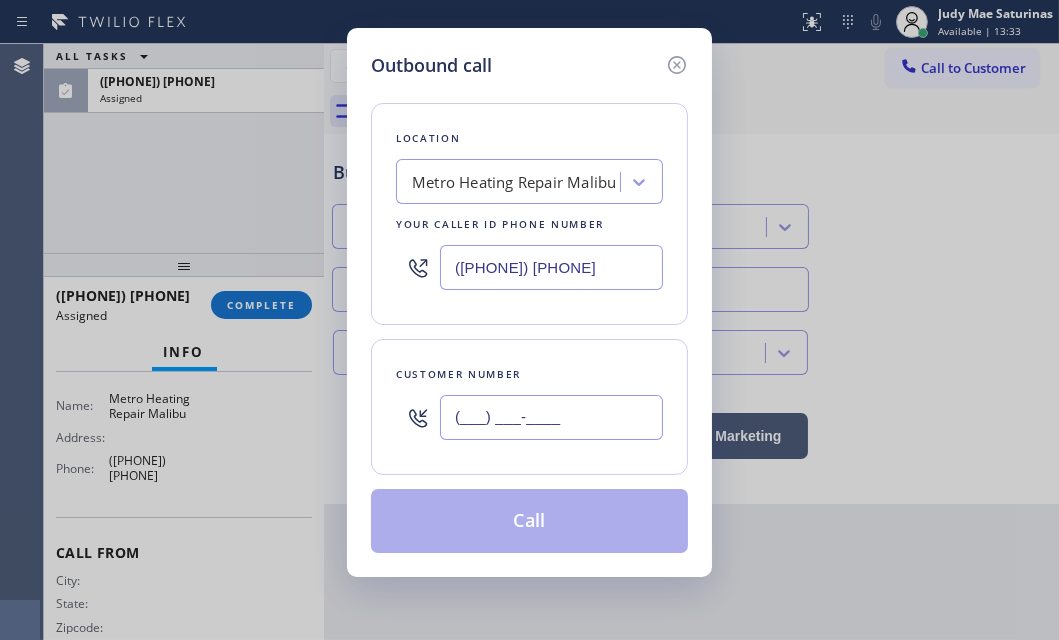 click on "(___) ___-____" at bounding box center (551, 417) 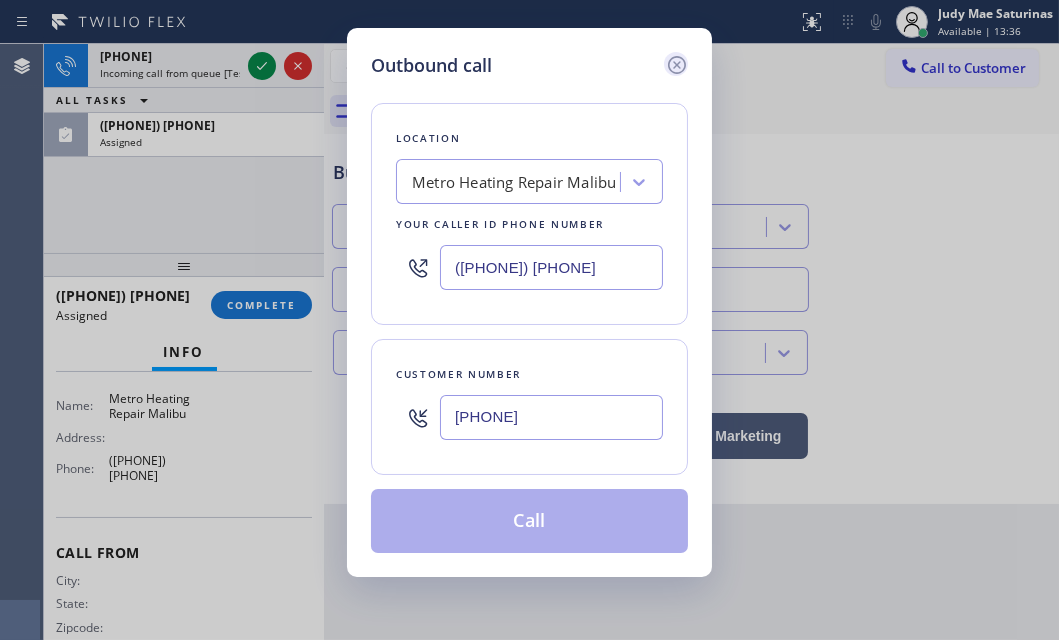 type on "[PHONE]" 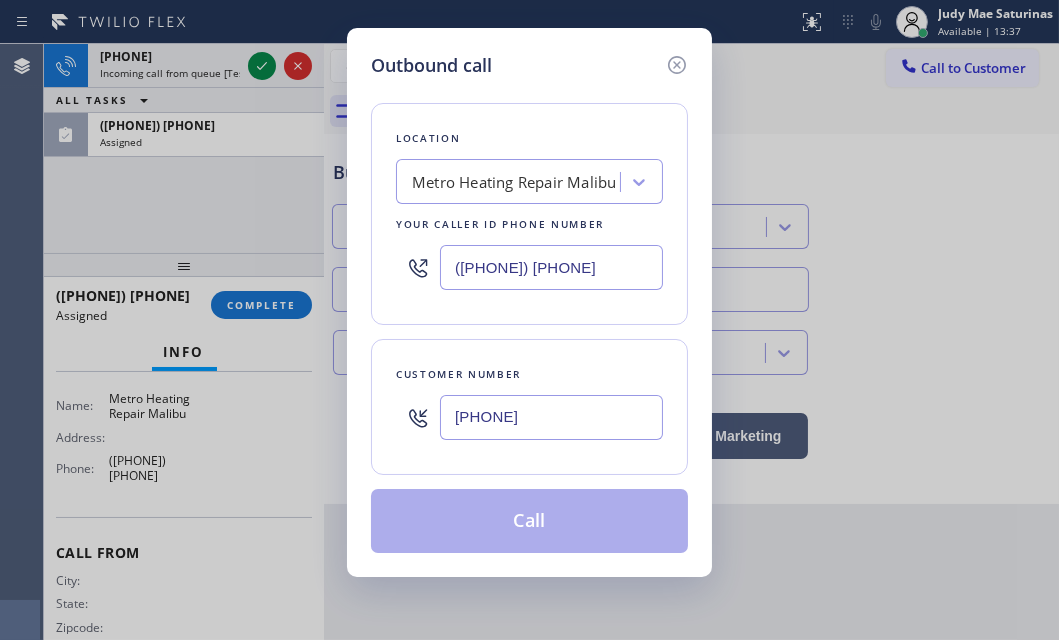 drag, startPoint x: 677, startPoint y: 69, endPoint x: 456, endPoint y: 69, distance: 221 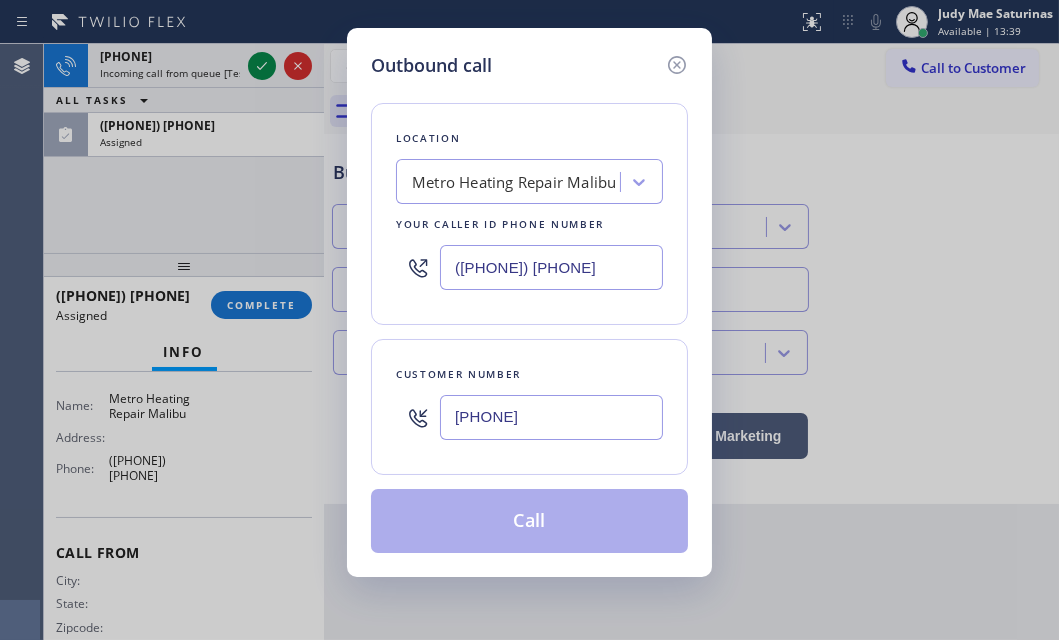 drag, startPoint x: 669, startPoint y: 61, endPoint x: 574, endPoint y: 71, distance: 95.524864 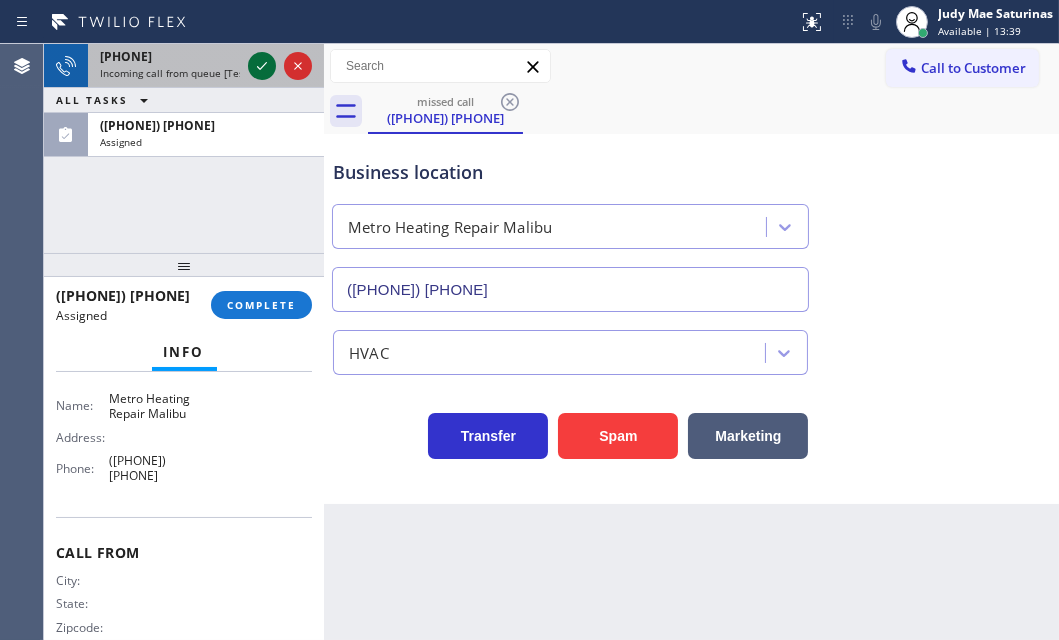 click 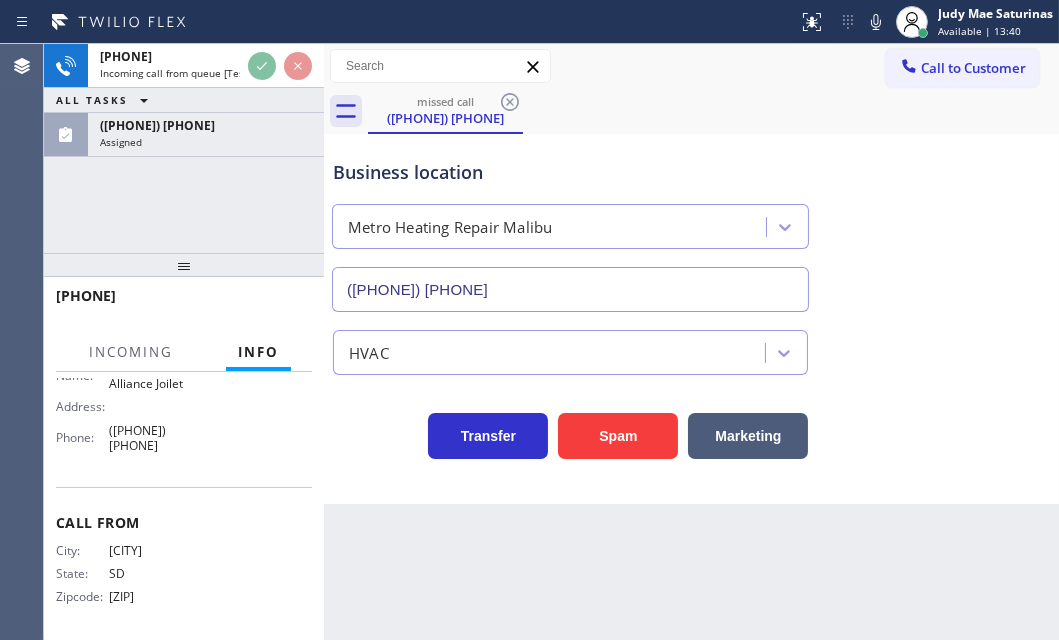 scroll, scrollTop: 327, scrollLeft: 0, axis: vertical 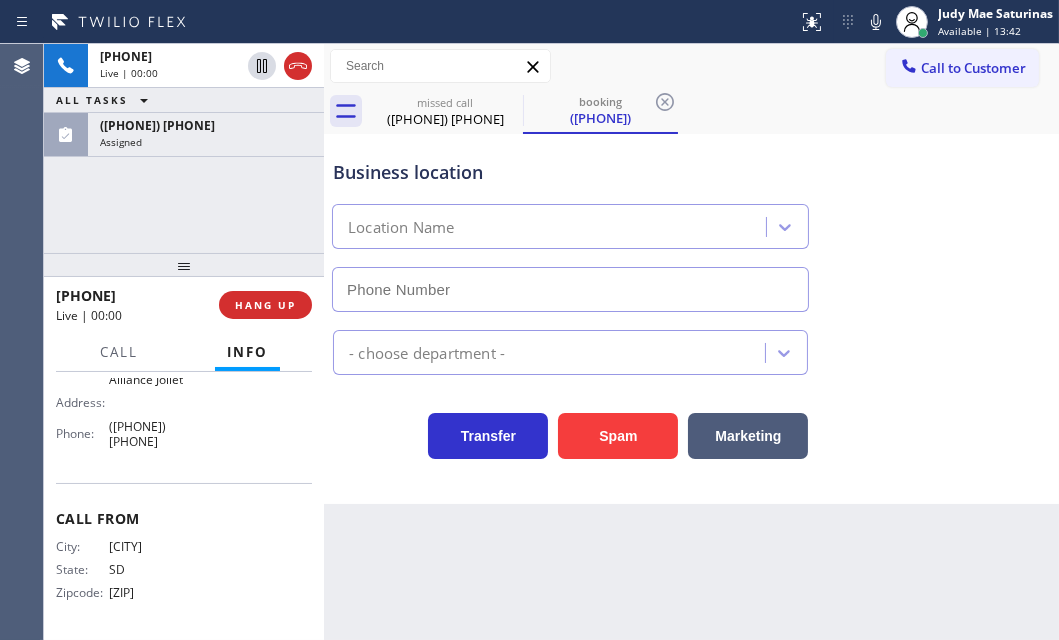 type on "([PHONE]) [PHONE]" 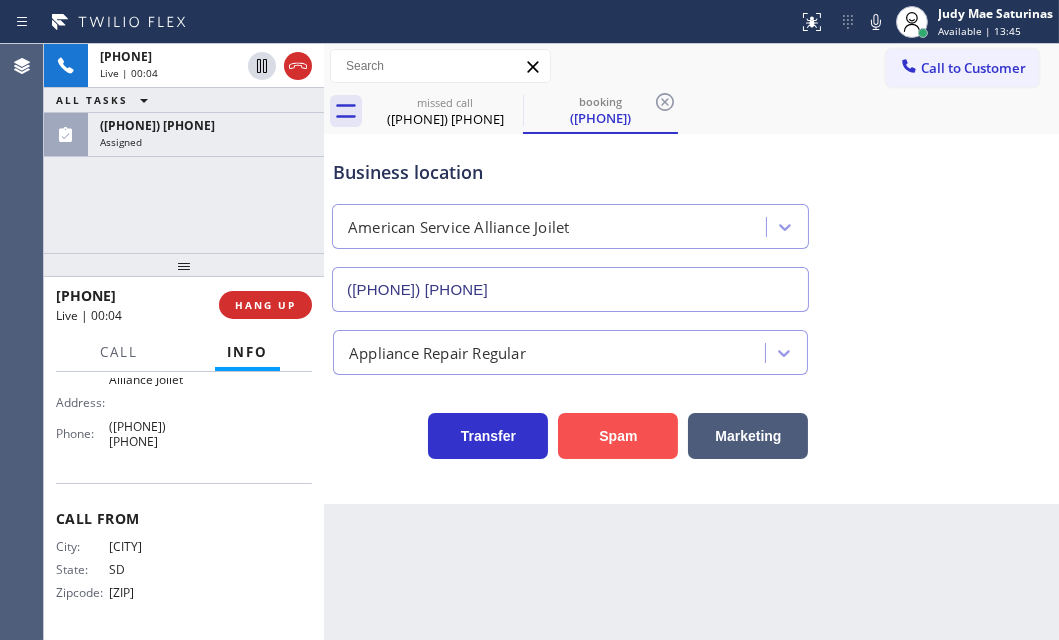 click on "Spam" at bounding box center [618, 436] 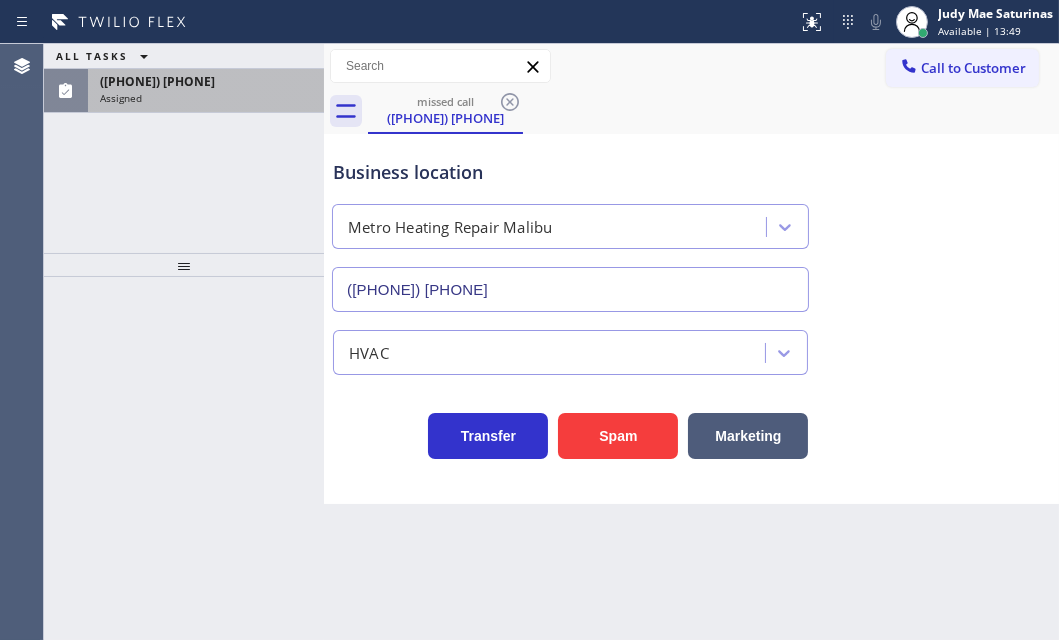 drag, startPoint x: 177, startPoint y: 71, endPoint x: 102, endPoint y: 71, distance: 75 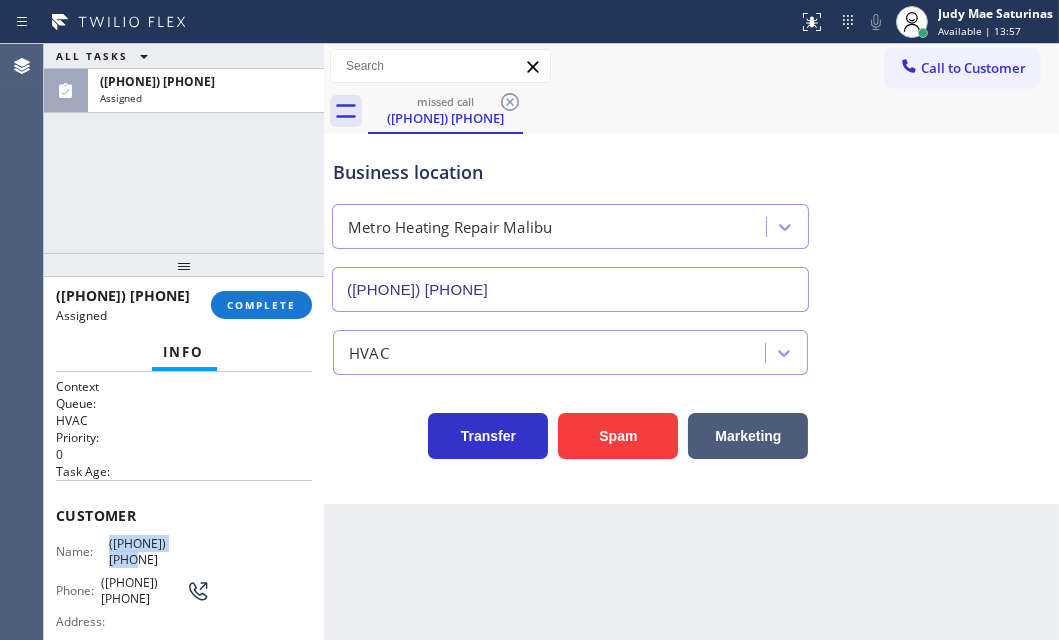 drag, startPoint x: 209, startPoint y: 531, endPoint x: 106, endPoint y: 533, distance: 103.01942 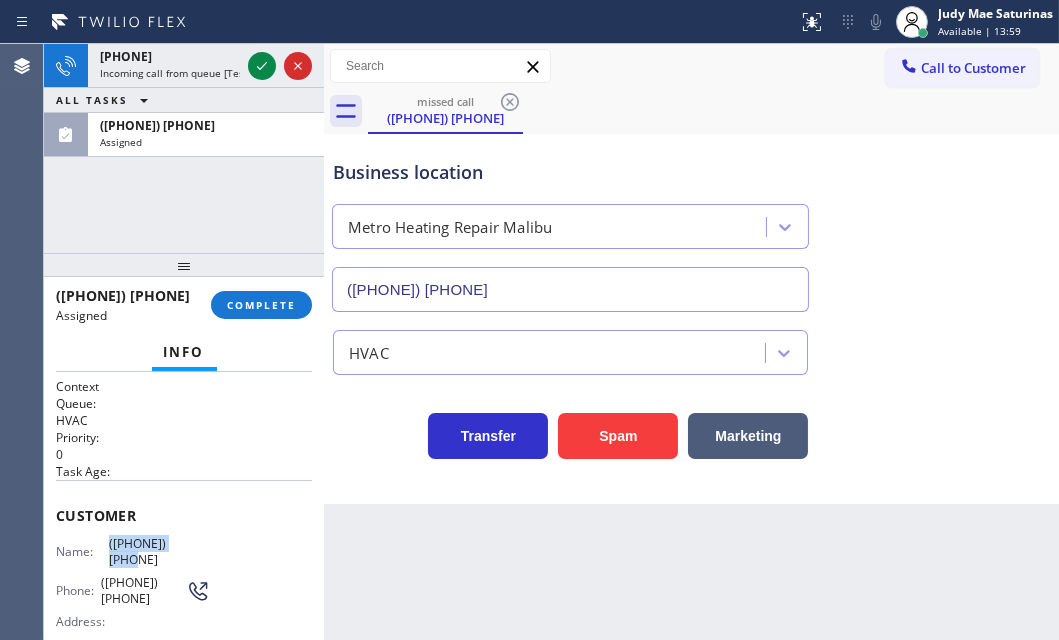 copy on "([PHONE]) [PHONE]" 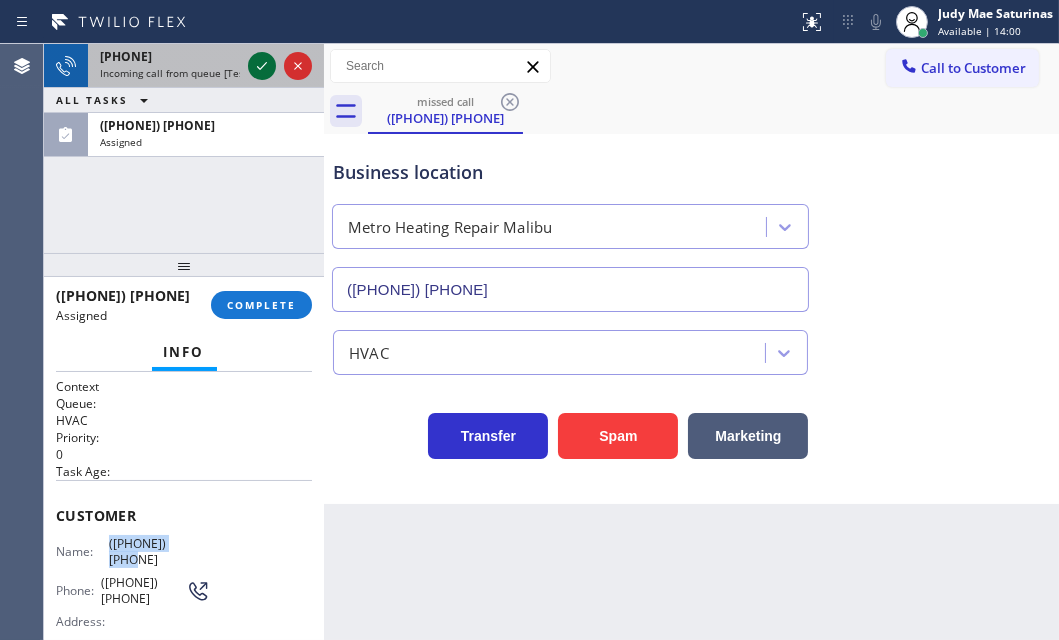 click 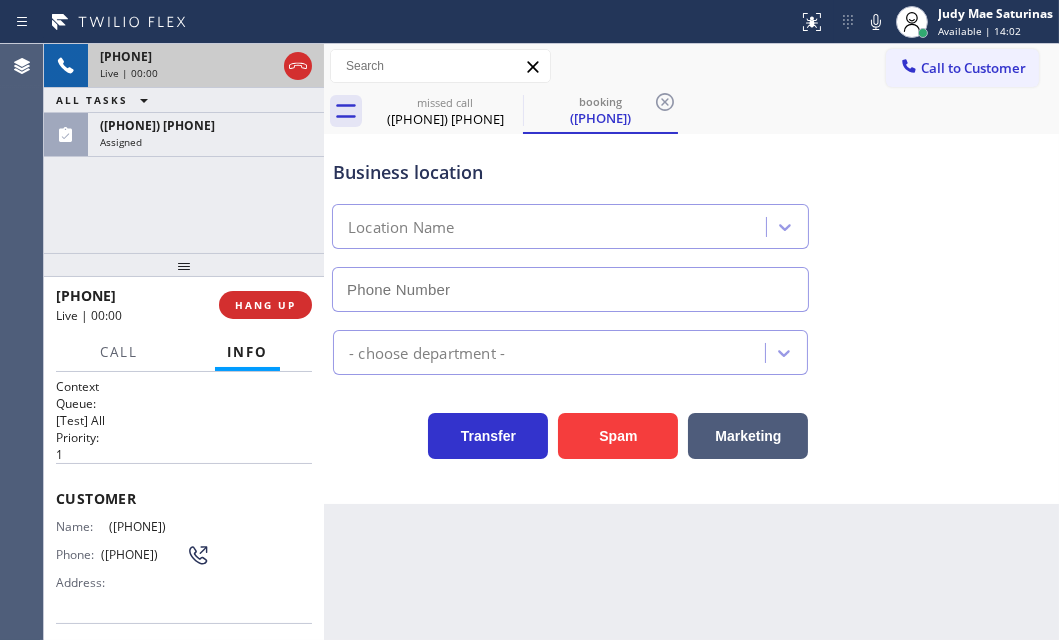 type on "[PHONE]" 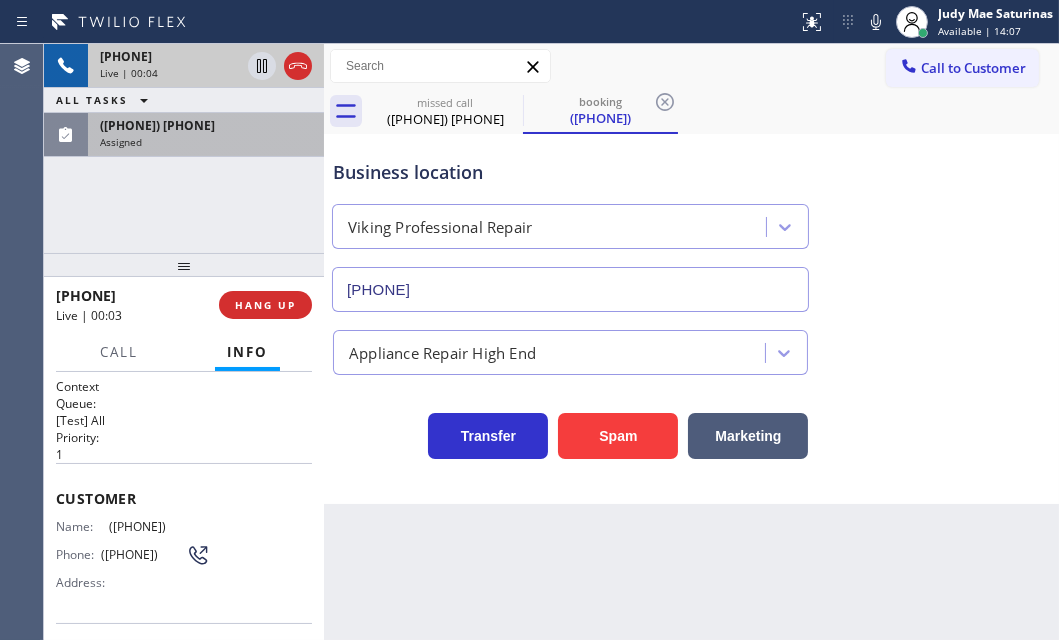 click on "Assigned" at bounding box center [206, 142] 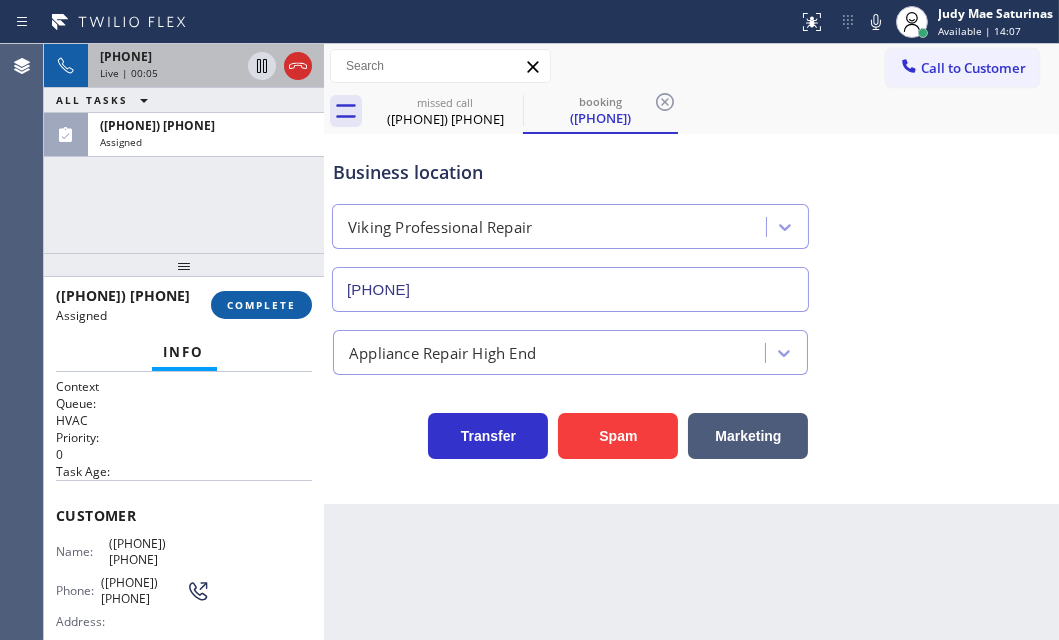 drag, startPoint x: 243, startPoint y: 312, endPoint x: 254, endPoint y: 312, distance: 11 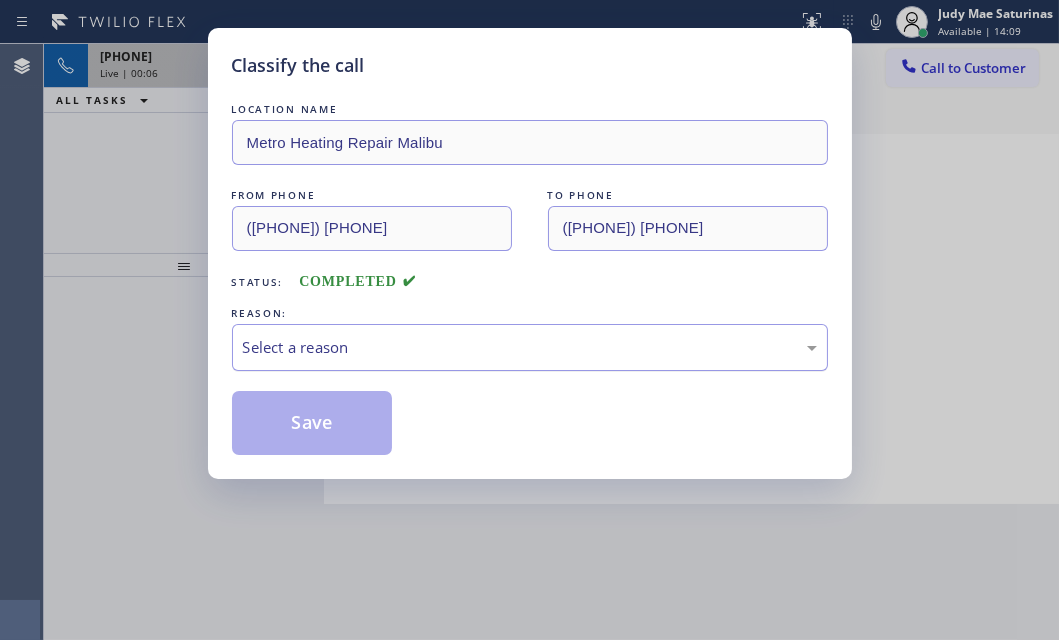 click on "Select a reason" at bounding box center [530, 347] 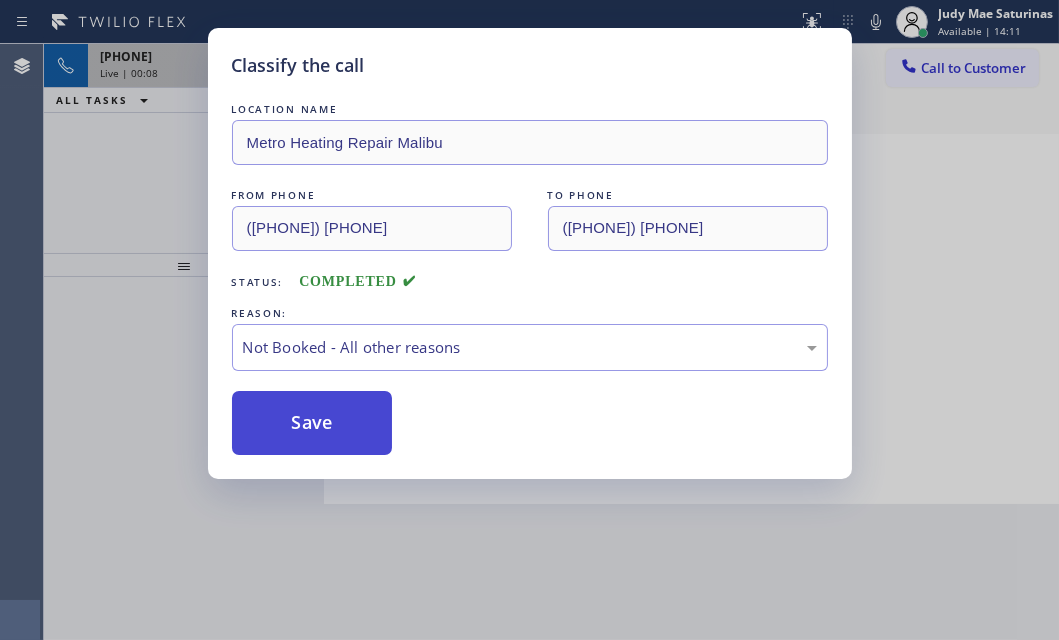 click on "Save" at bounding box center (312, 423) 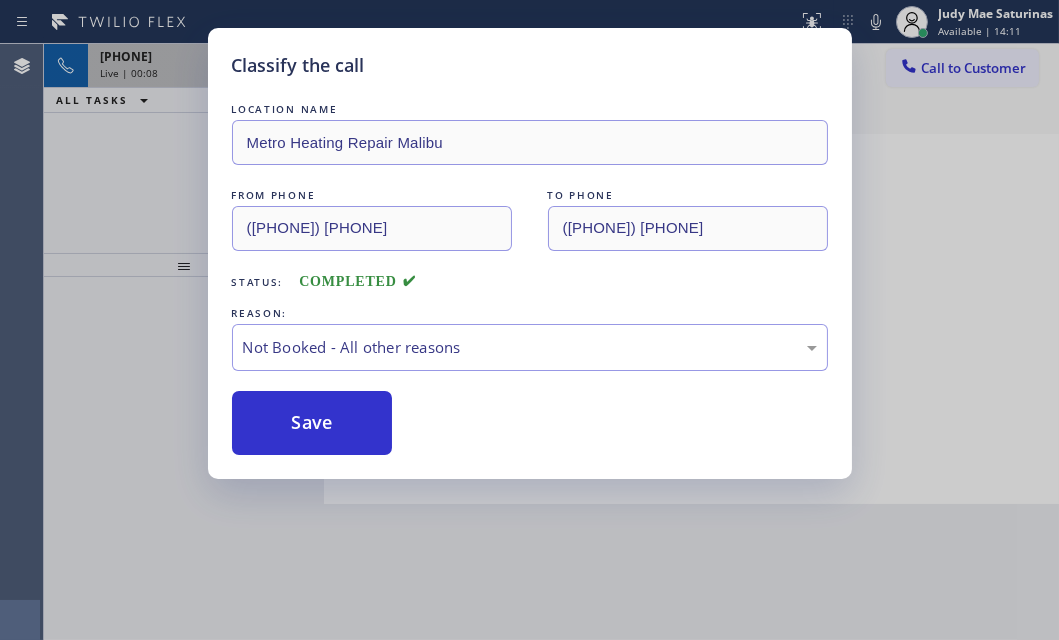 click on "Classify the call LOCATION NAME Metro Heating Repair Malibu FROM PHONE ([PHONE]) TO PHONE ([PHONE]) Status: COMPLETED REASON: Not Booked - All other reasons Save" at bounding box center [529, 320] 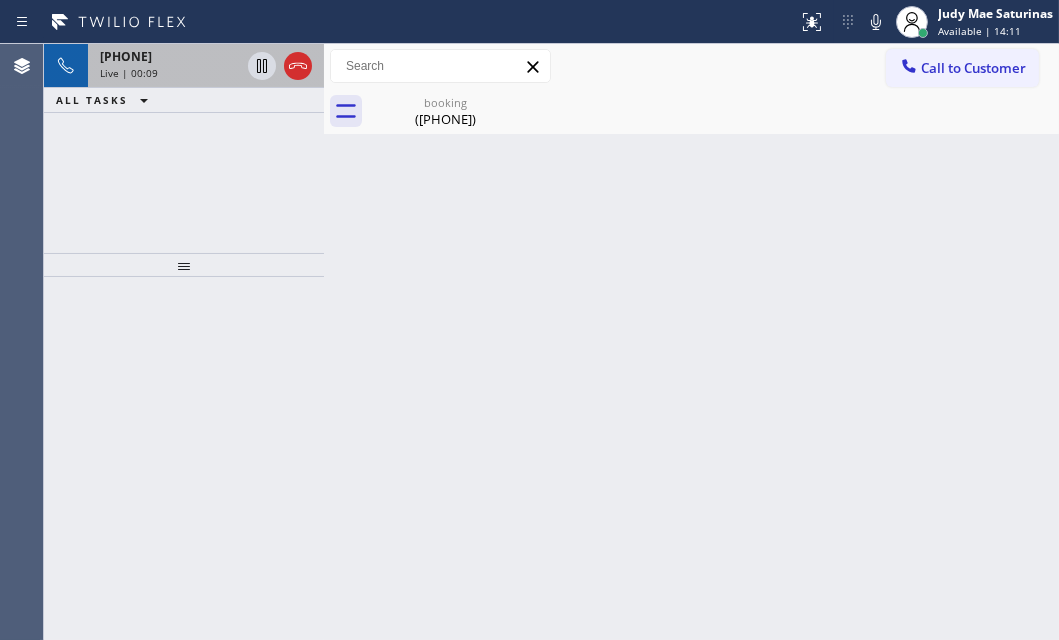 drag, startPoint x: 181, startPoint y: 69, endPoint x: 178, endPoint y: 133, distance: 64.070274 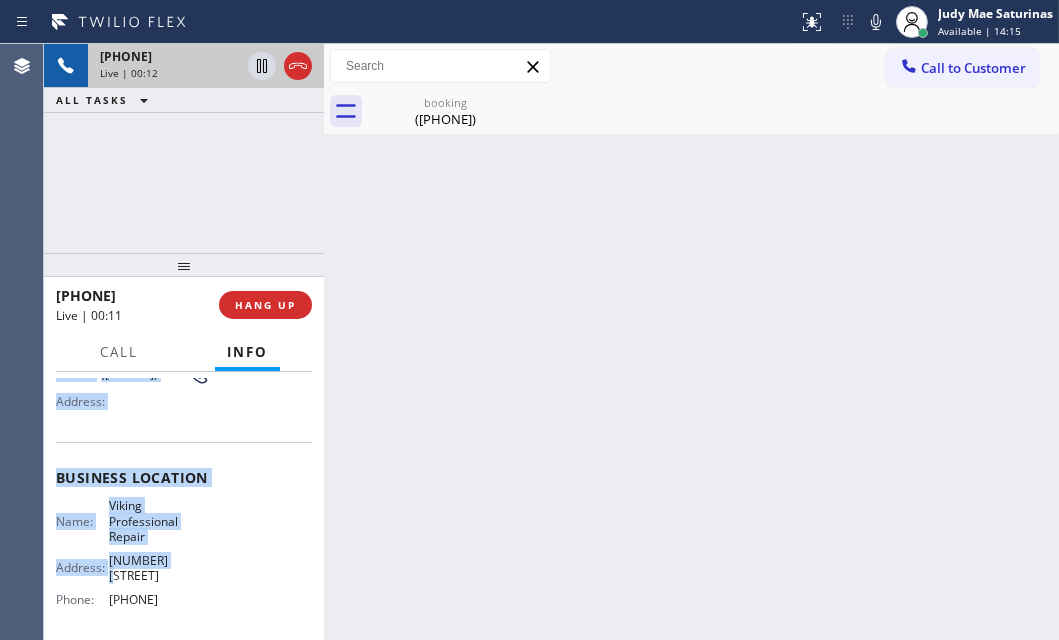 scroll, scrollTop: 272, scrollLeft: 0, axis: vertical 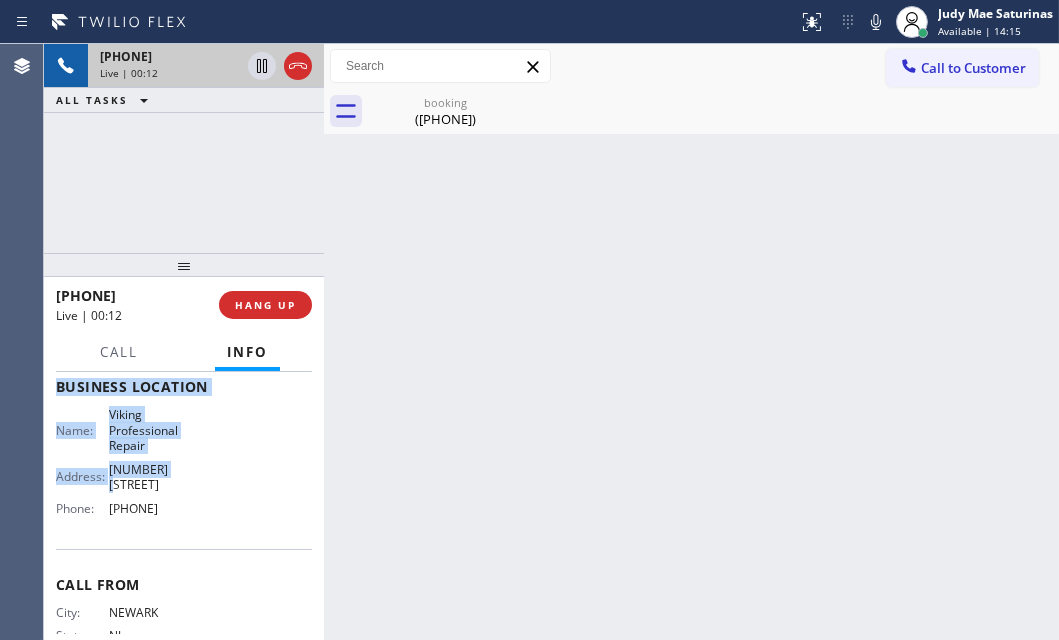 drag, startPoint x: 51, startPoint y: 491, endPoint x: 207, endPoint y: 509, distance: 157.03503 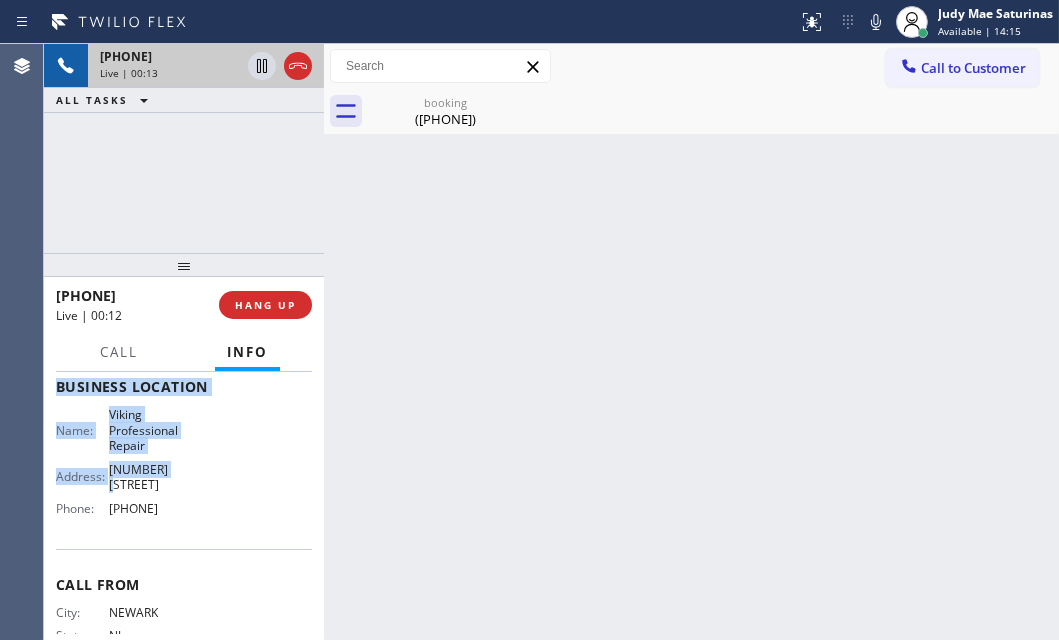 copy on "Customer Name: ([PHONE]) [PHONE] Phone: ([PHONE]) [PHONE] Address: Business location Name: Viking Professional Repair Address: [NUMBER] [STREET] Phone: ([PHONE]) [PHONE]" 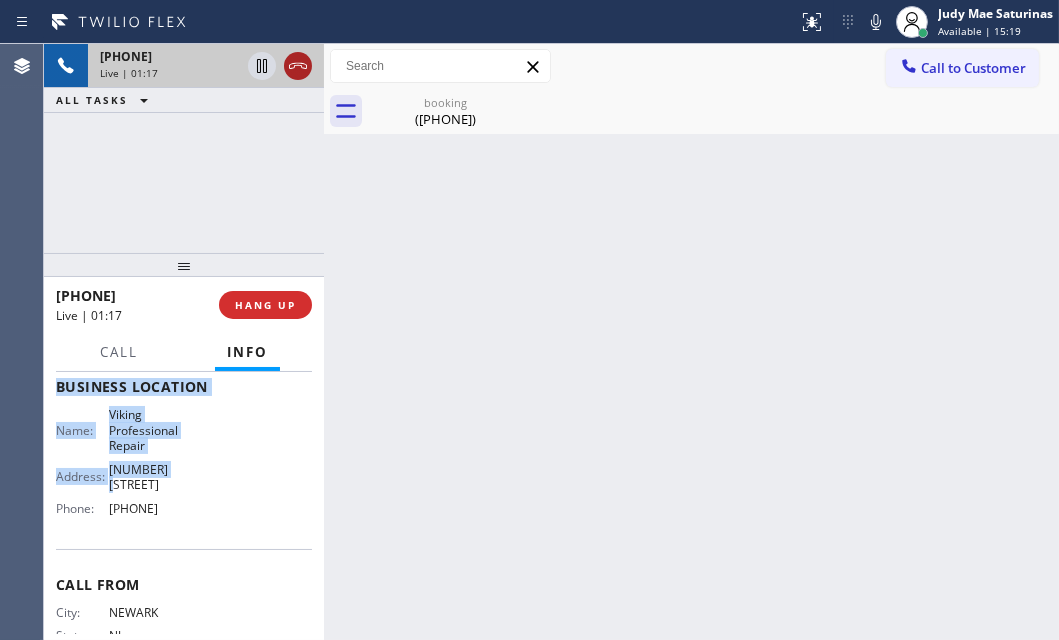 click 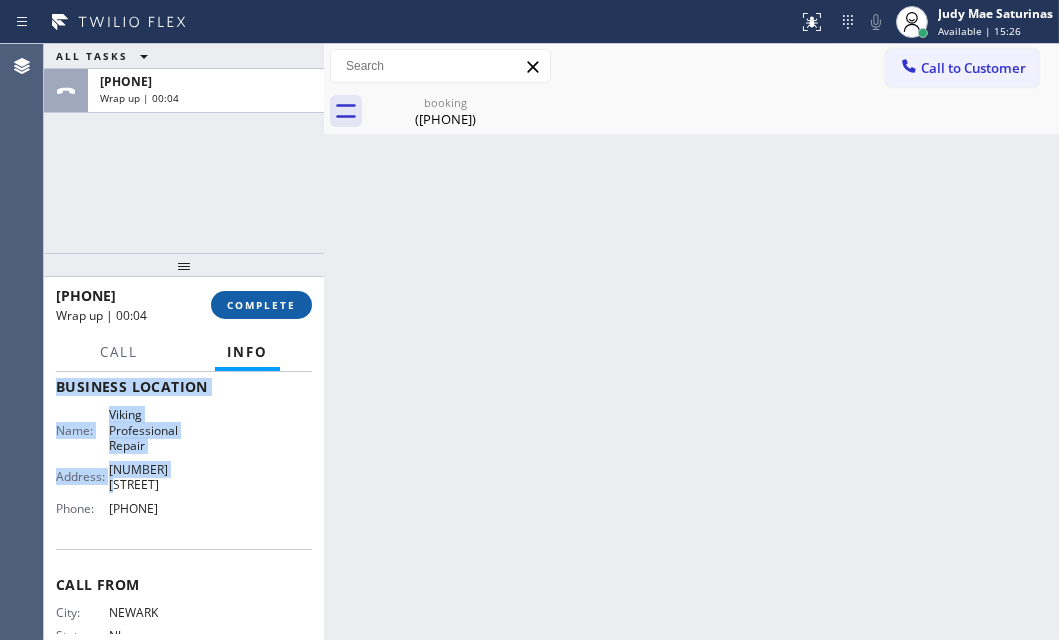 click on "COMPLETE" at bounding box center (261, 305) 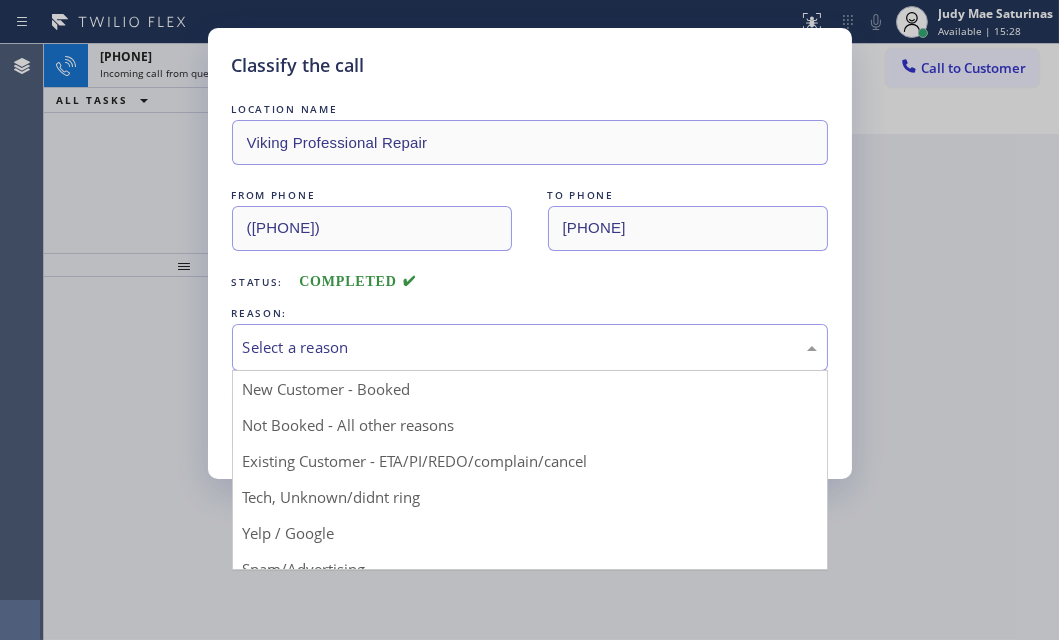 drag, startPoint x: 484, startPoint y: 340, endPoint x: 431, endPoint y: 367, distance: 59.48109 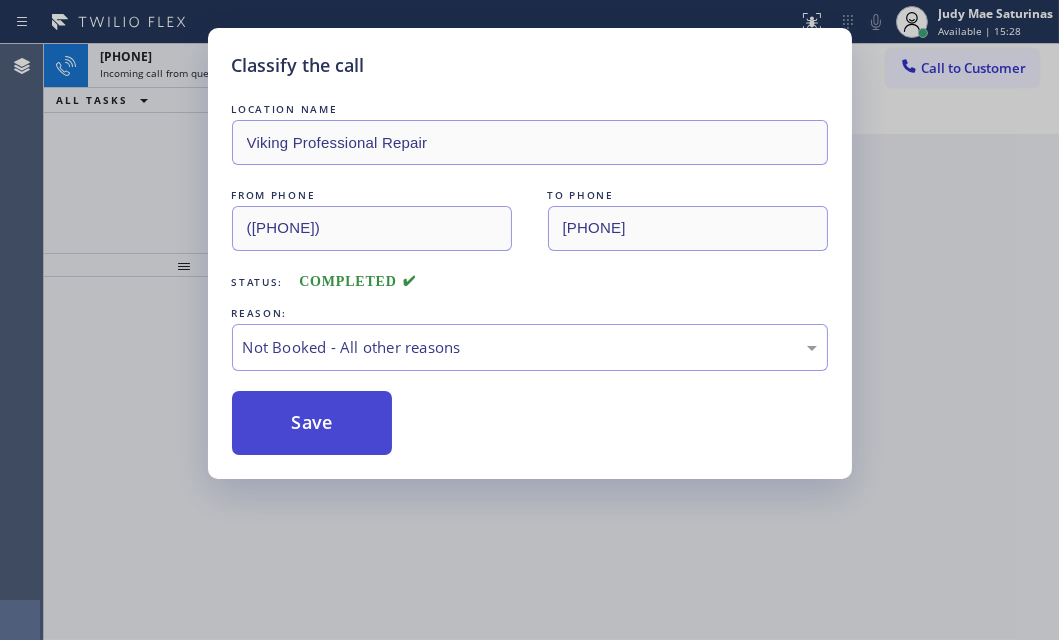 click on "Save" at bounding box center [312, 423] 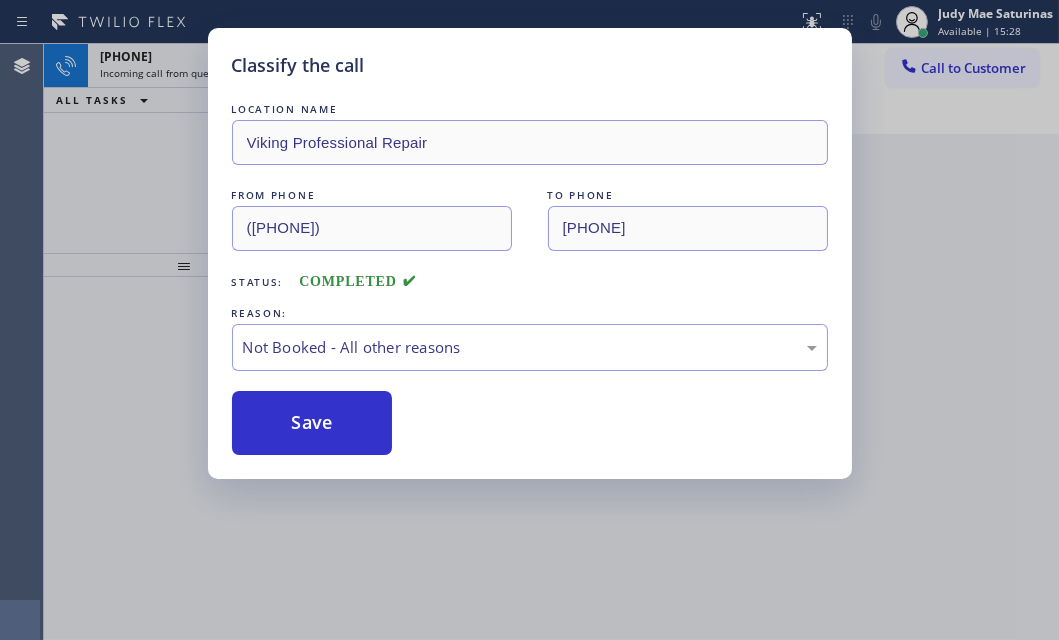 drag, startPoint x: 134, startPoint y: 164, endPoint x: 181, endPoint y: 119, distance: 65.06919 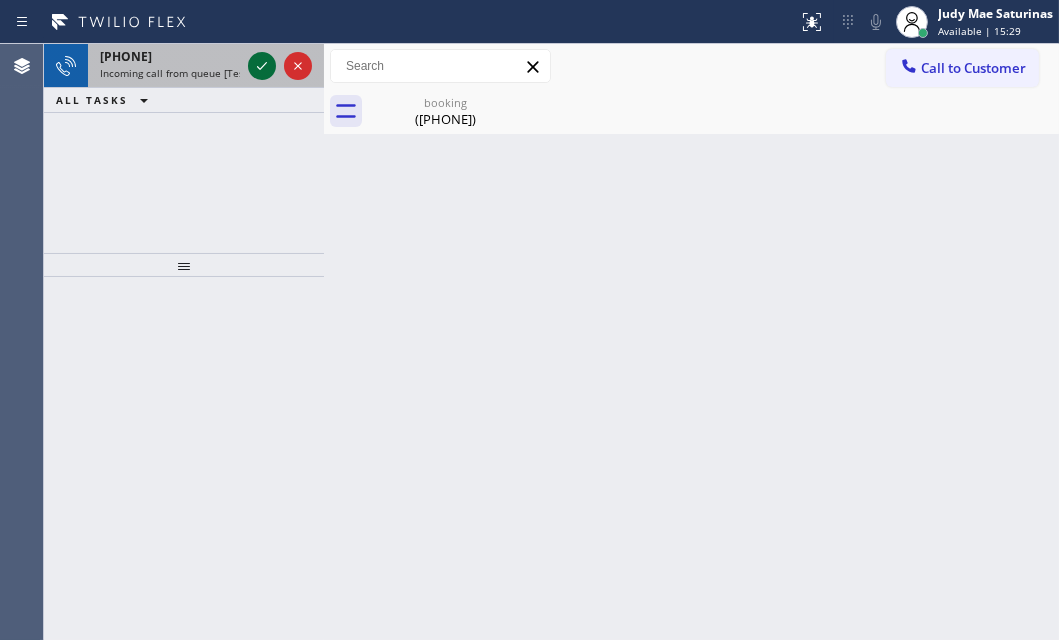 click 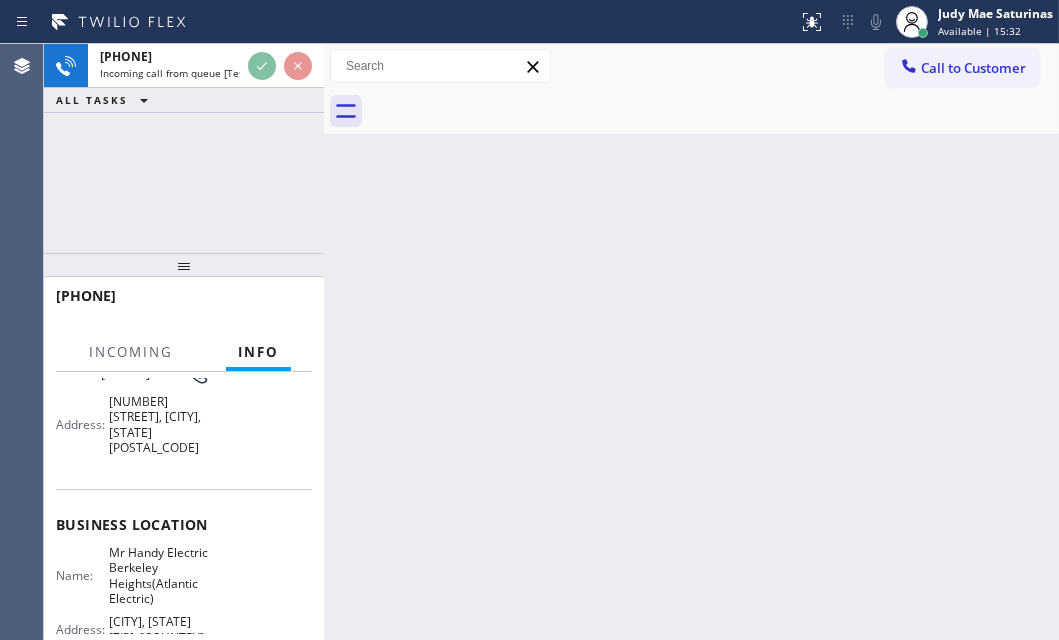 scroll, scrollTop: 272, scrollLeft: 0, axis: vertical 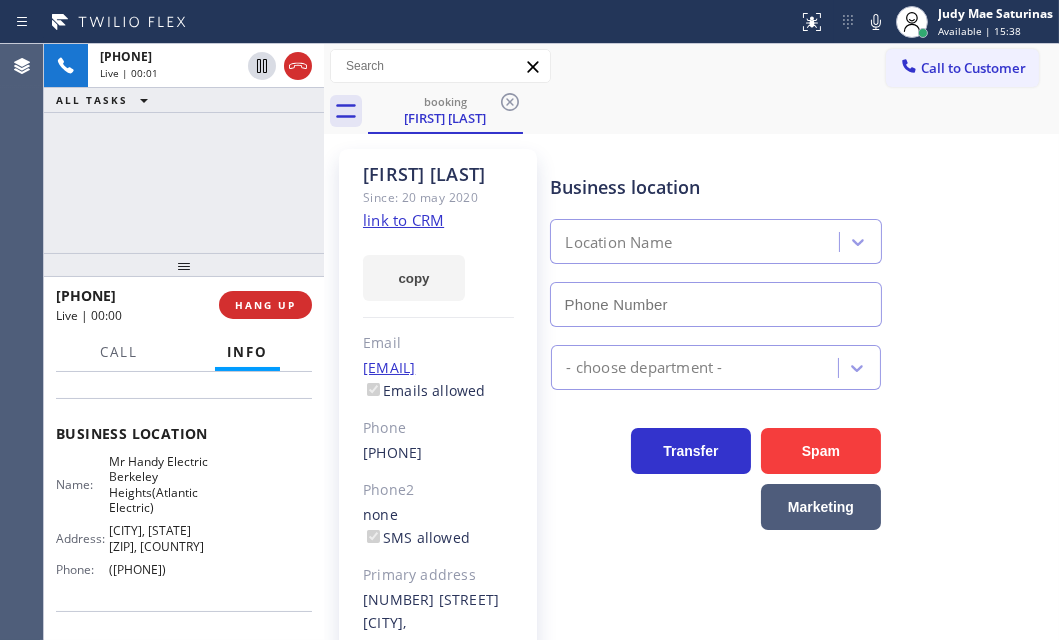 type on "([PHONE])" 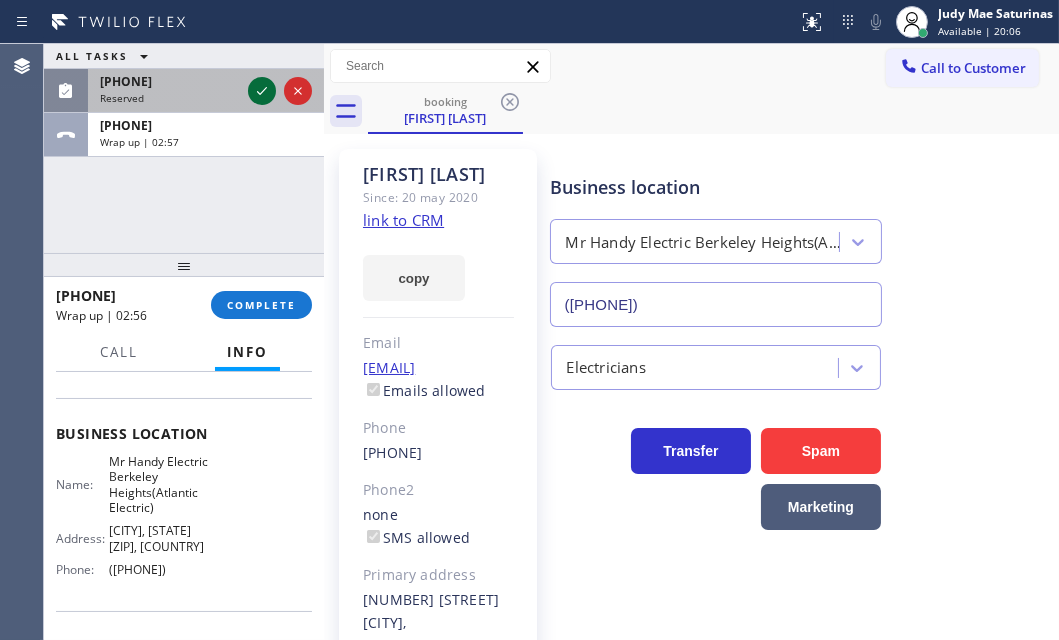 click 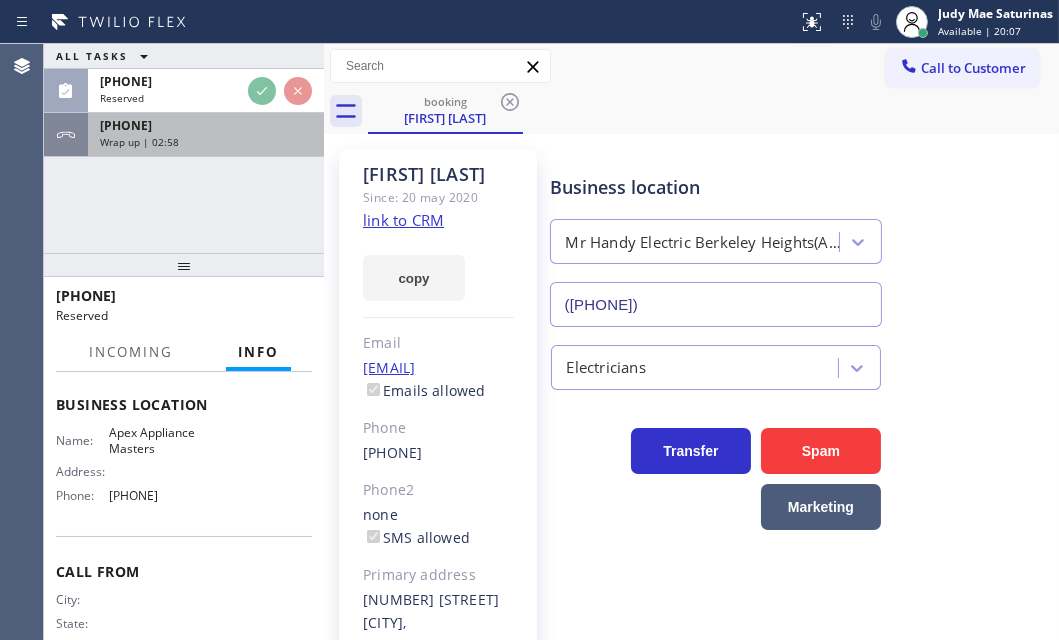 click on "Wrap up | 02:58" at bounding box center (206, 142) 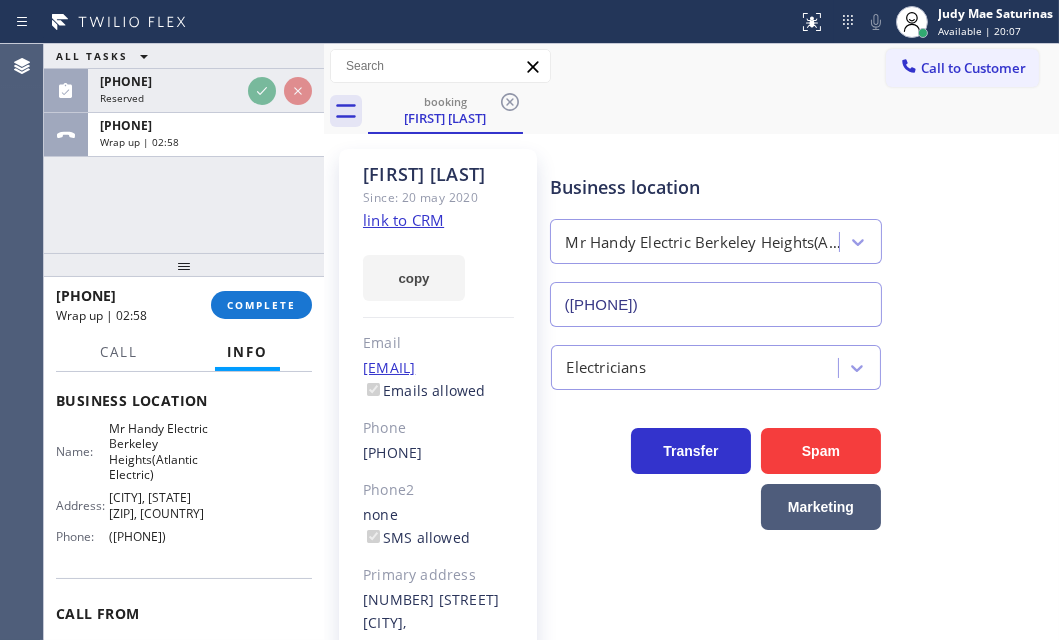 scroll, scrollTop: 272, scrollLeft: 0, axis: vertical 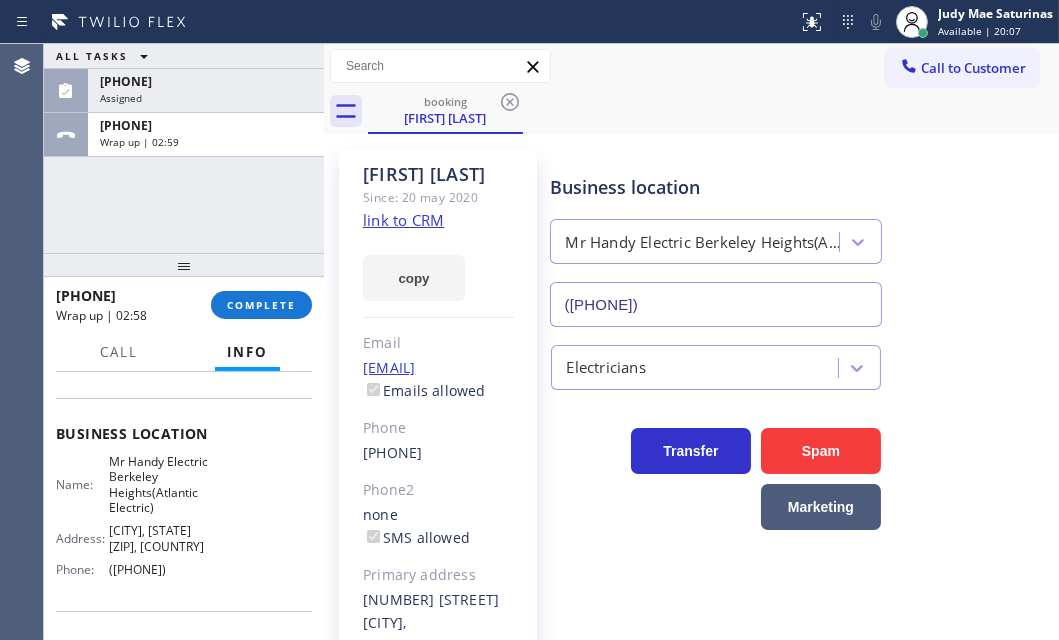 drag, startPoint x: 249, startPoint y: 305, endPoint x: 275, endPoint y: 350, distance: 51.971146 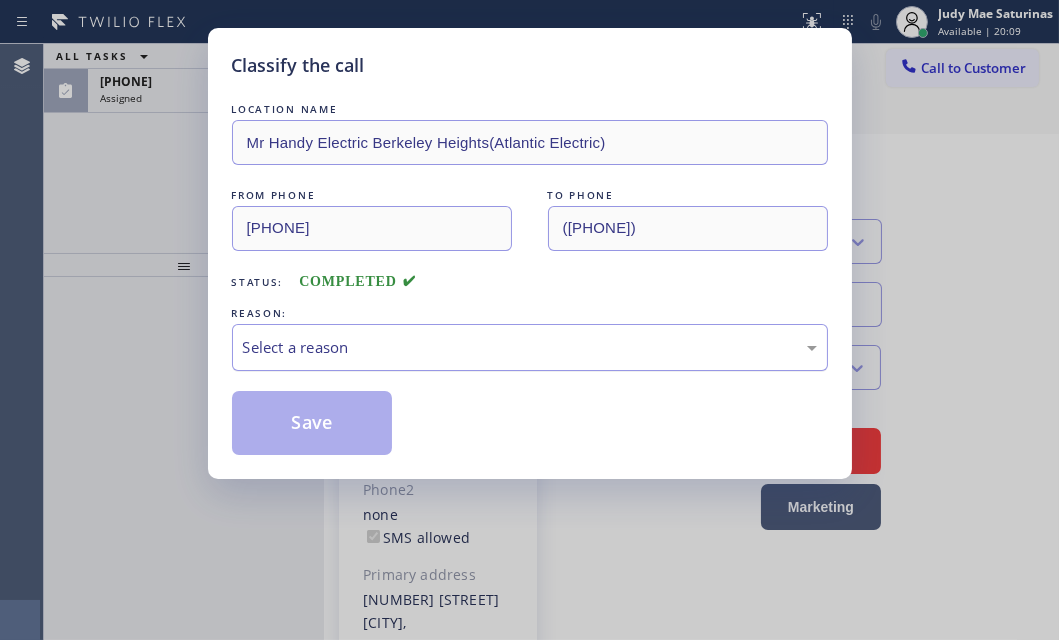 drag, startPoint x: 504, startPoint y: 338, endPoint x: 489, endPoint y: 359, distance: 25.806976 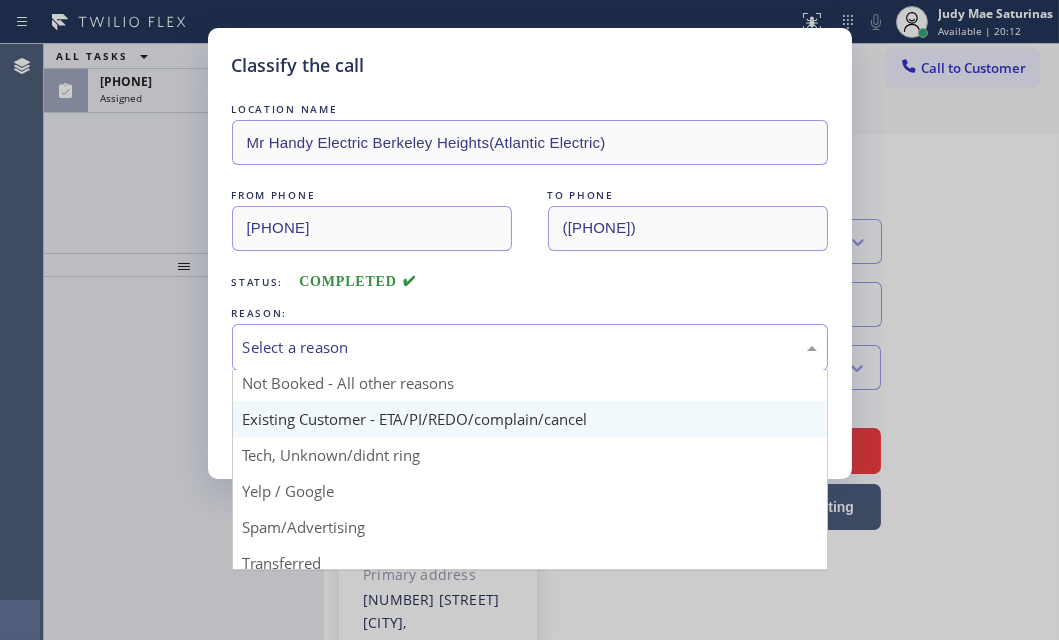 scroll, scrollTop: 0, scrollLeft: 0, axis: both 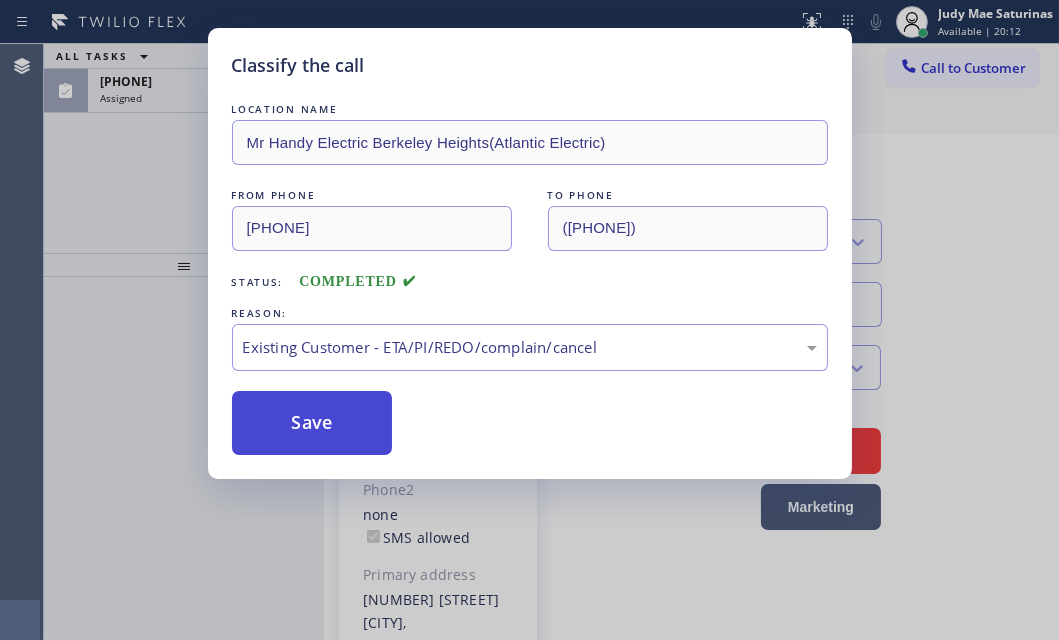 click on "Save" at bounding box center [312, 423] 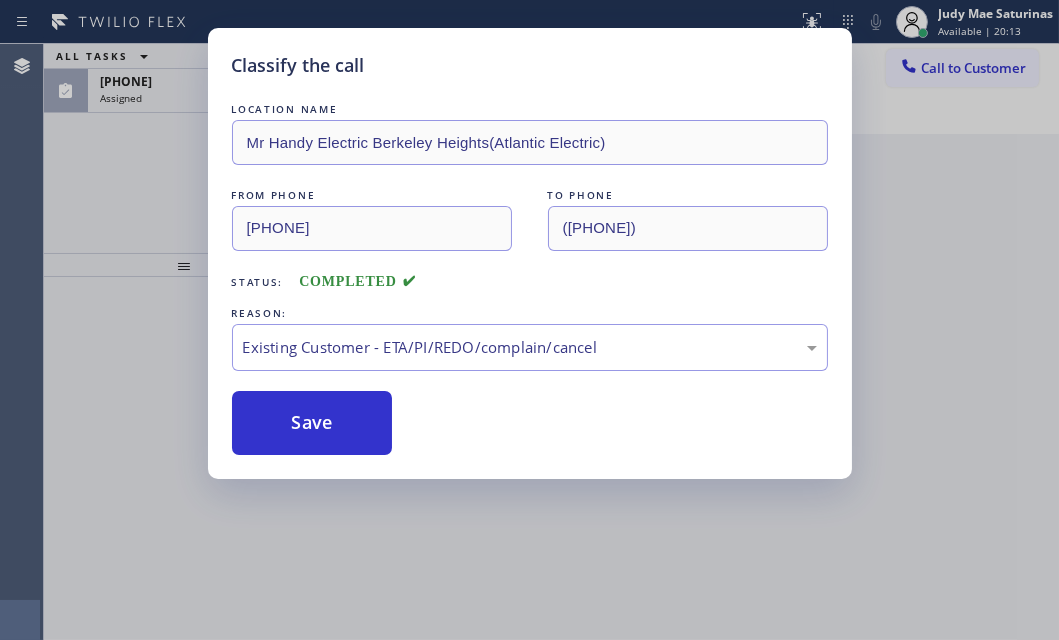 click on "Classify the call LOCATION NAME Mr Handy Electric Berkeley Heights(Atlantic Electric) FROM PHONE ([PHONE]) TO PHONE ([PHONE]) Status: COMPLETED REASON: Existing Customer - ETA/PI/REDO/complain/cancel Save" at bounding box center (529, 320) 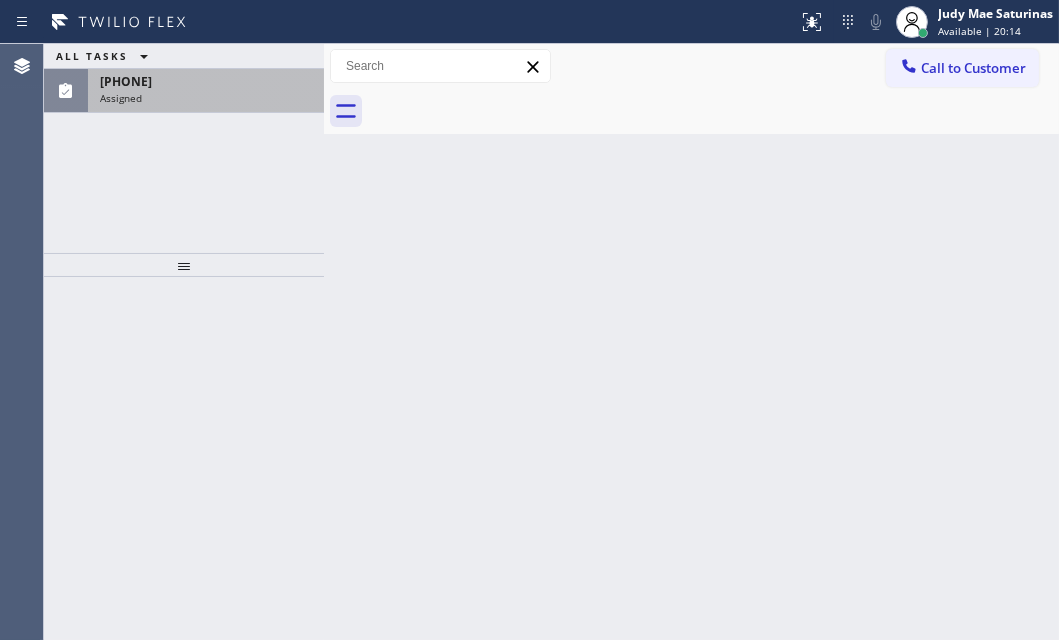 click on "[PHONE] Assigned" at bounding box center [202, 91] 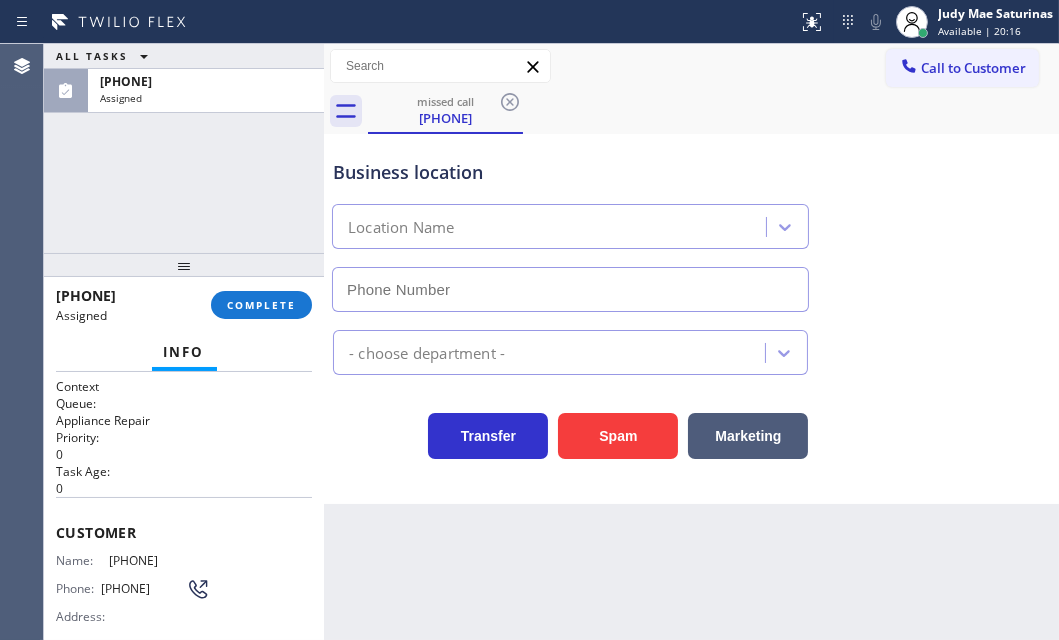 type on "[PHONE]" 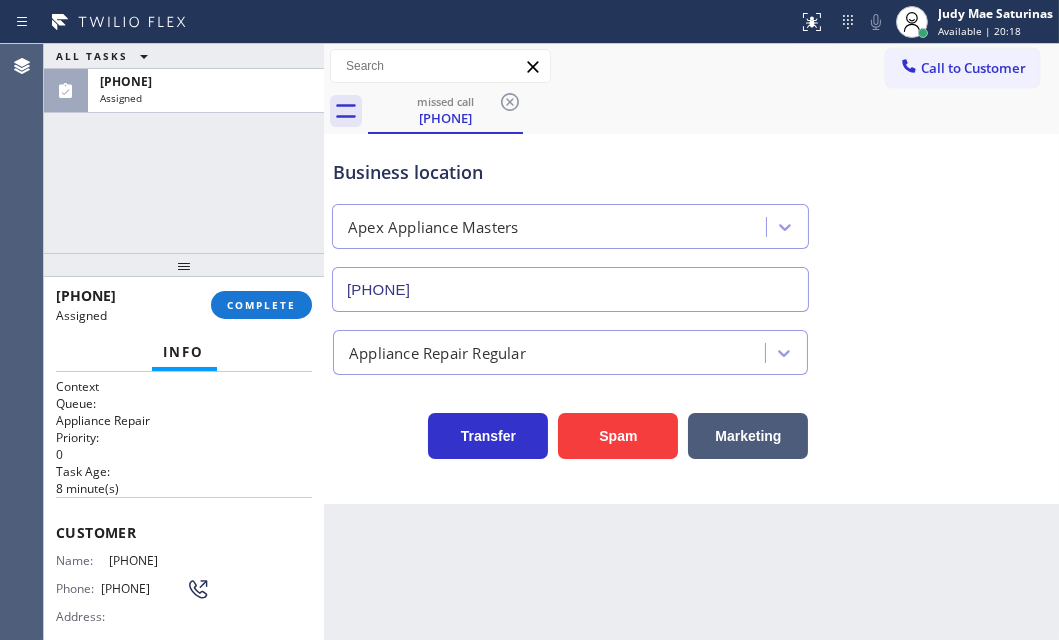 drag, startPoint x: 208, startPoint y: 557, endPoint x: 109, endPoint y: 551, distance: 99.18165 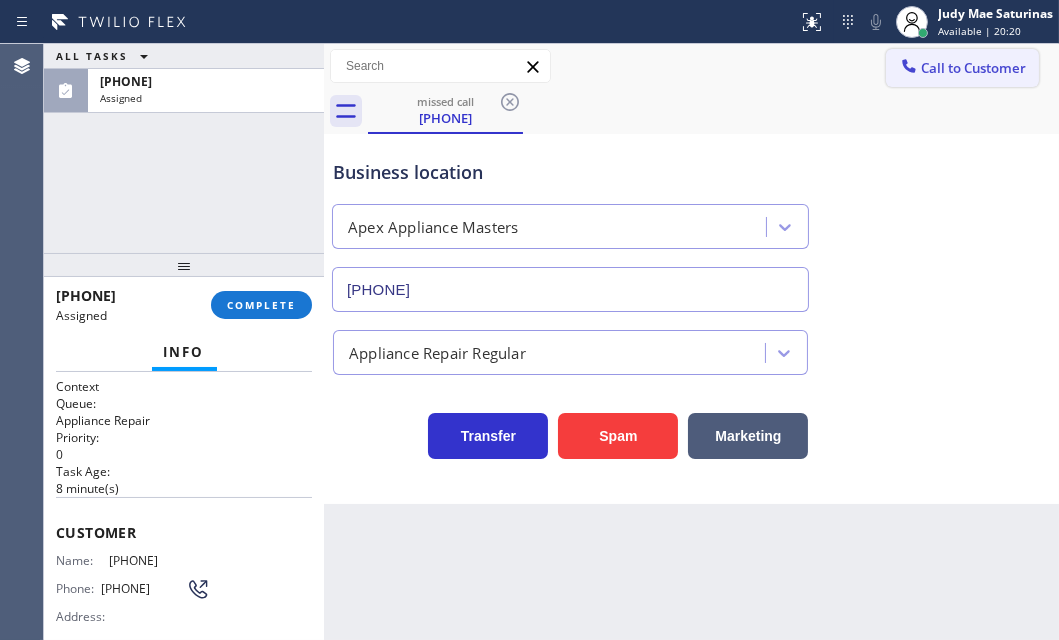 click on "Call to Customer" at bounding box center [973, 68] 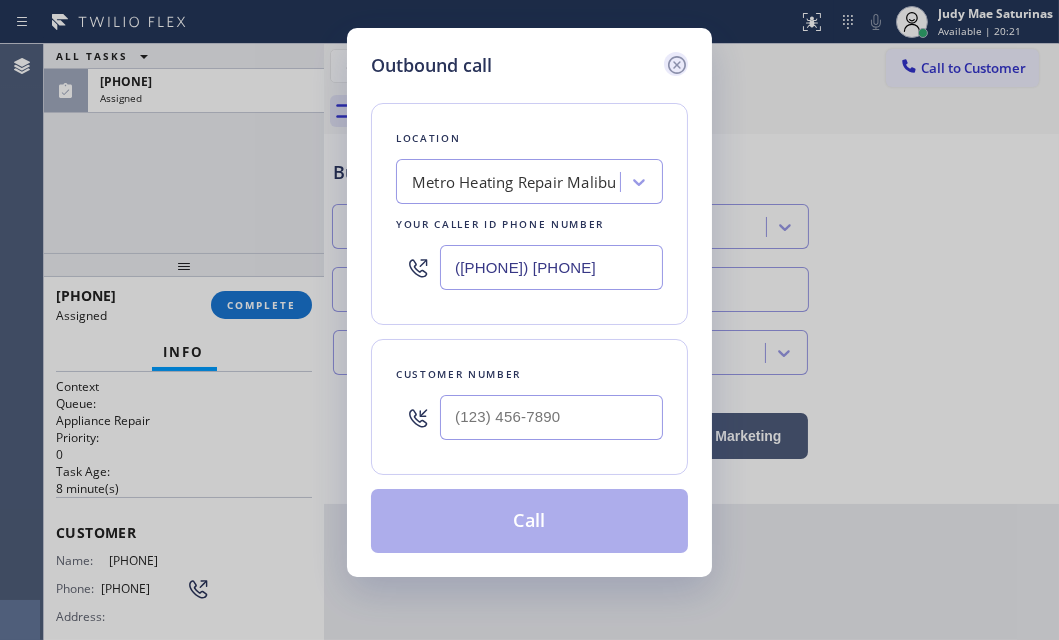 click 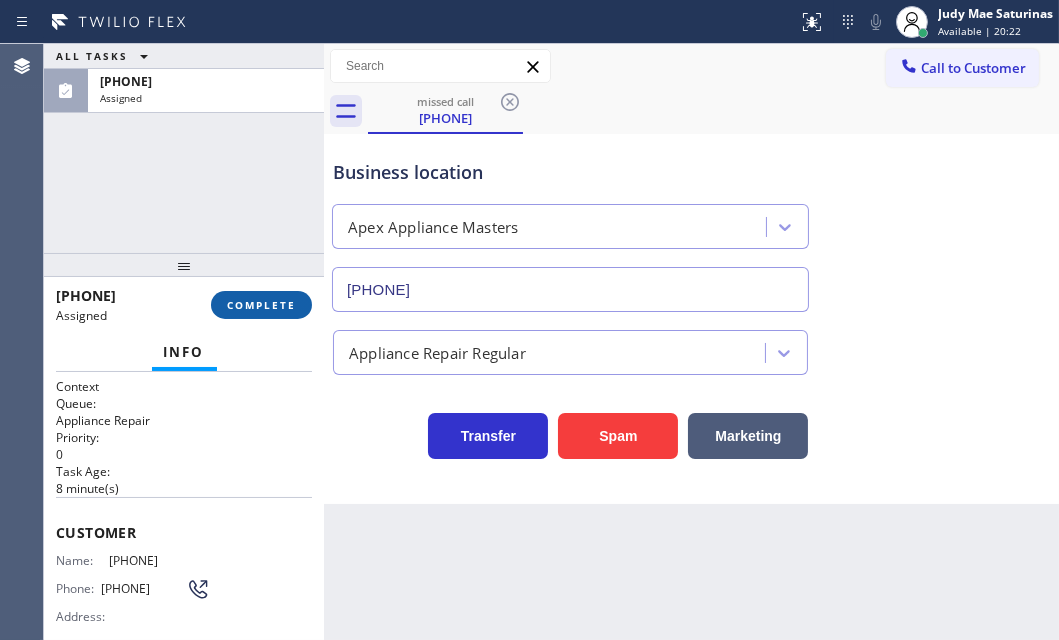 click on "COMPLETE" at bounding box center (261, 305) 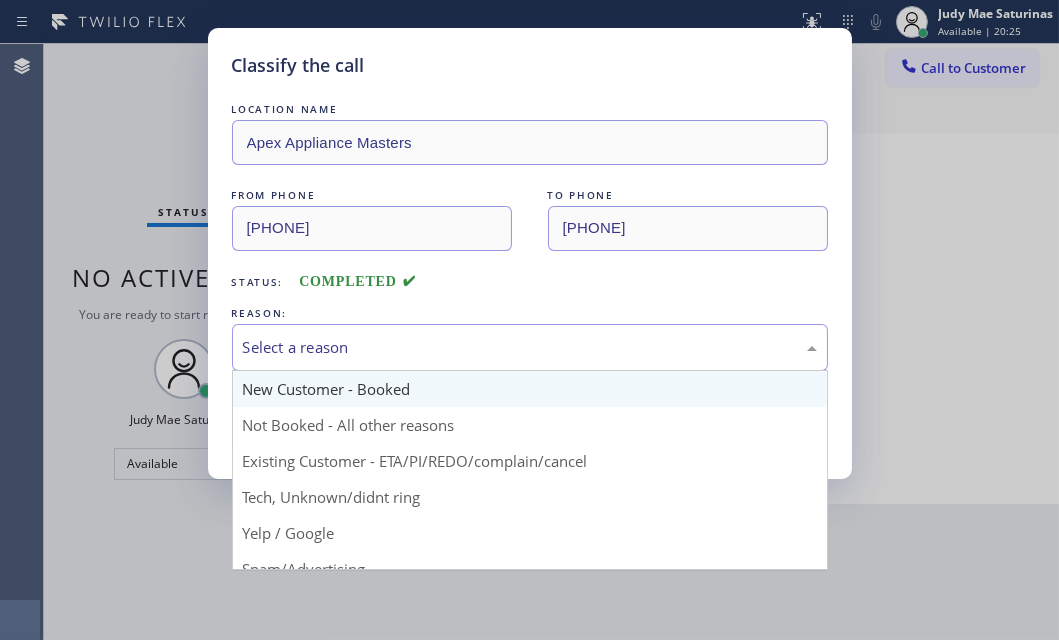 drag, startPoint x: 409, startPoint y: 344, endPoint x: 354, endPoint y: 394, distance: 74.330345 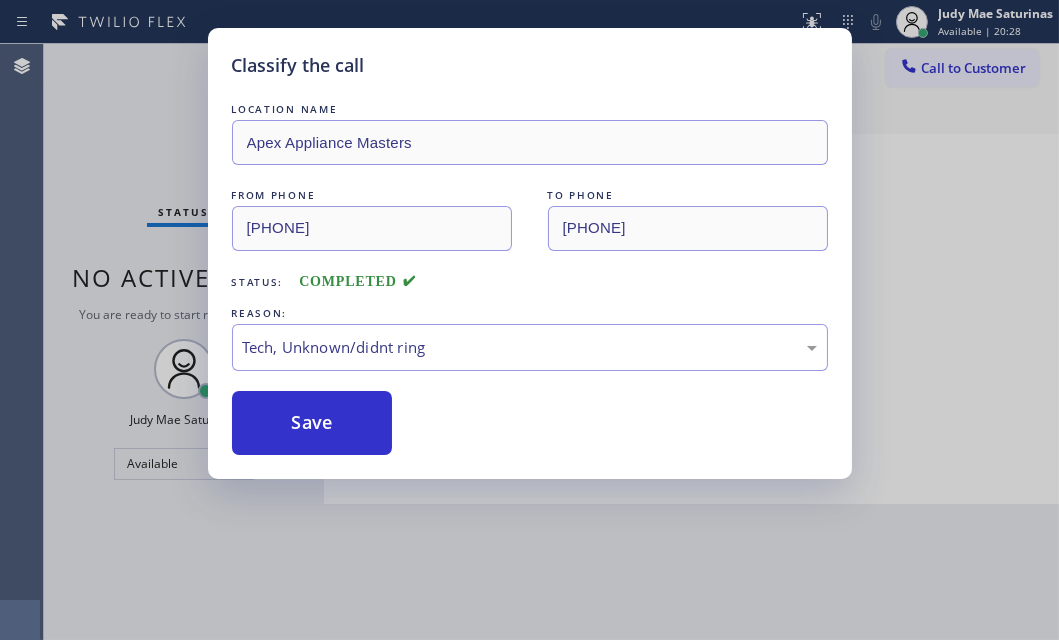 drag, startPoint x: 318, startPoint y: 502, endPoint x: 318, endPoint y: 473, distance: 29 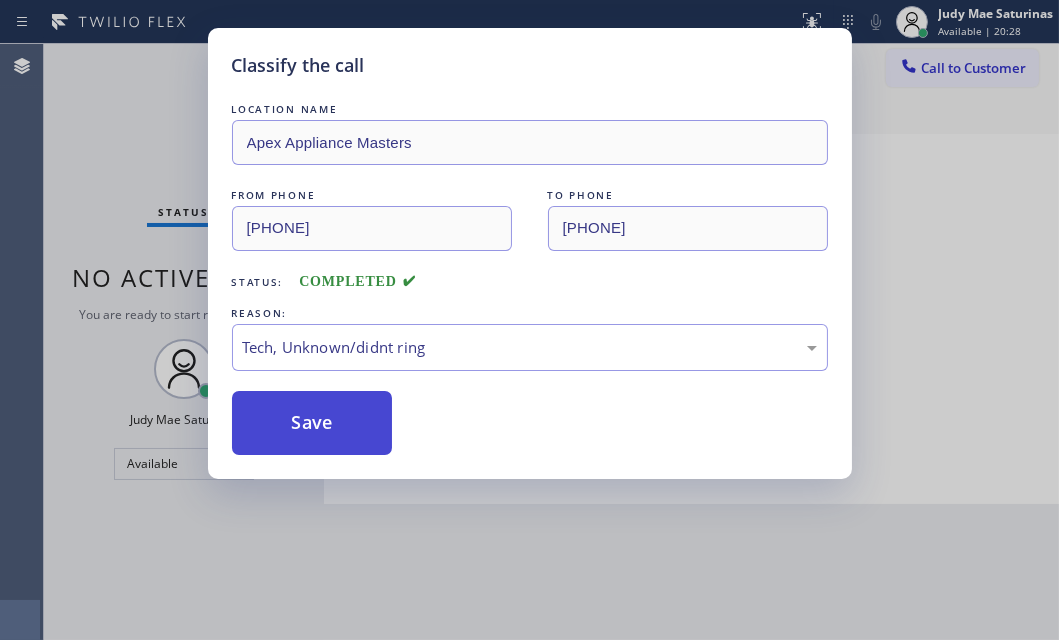 click on "Save" at bounding box center (312, 423) 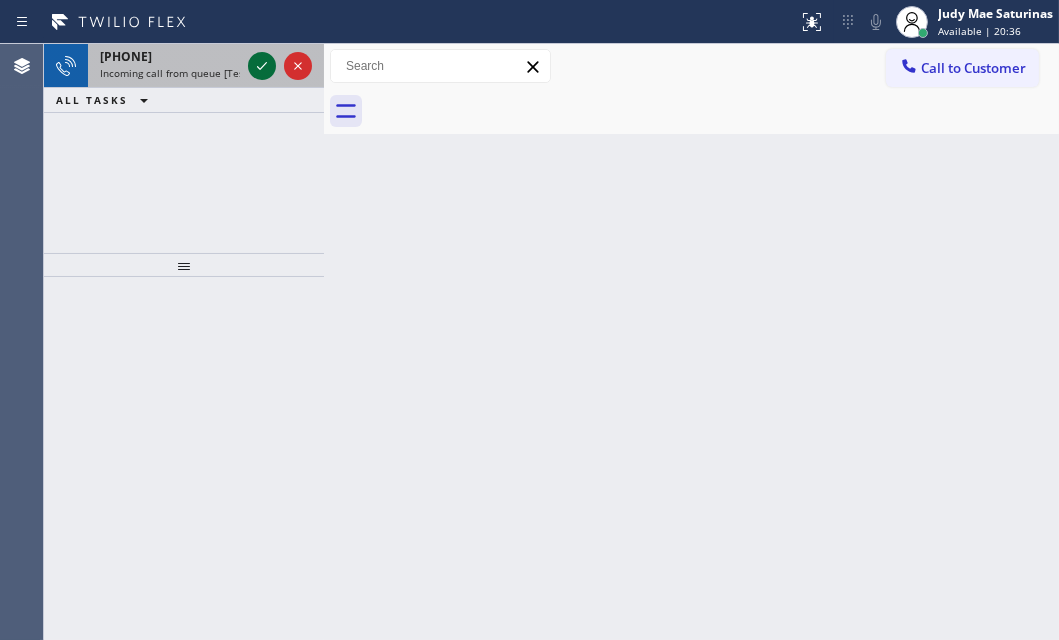 click 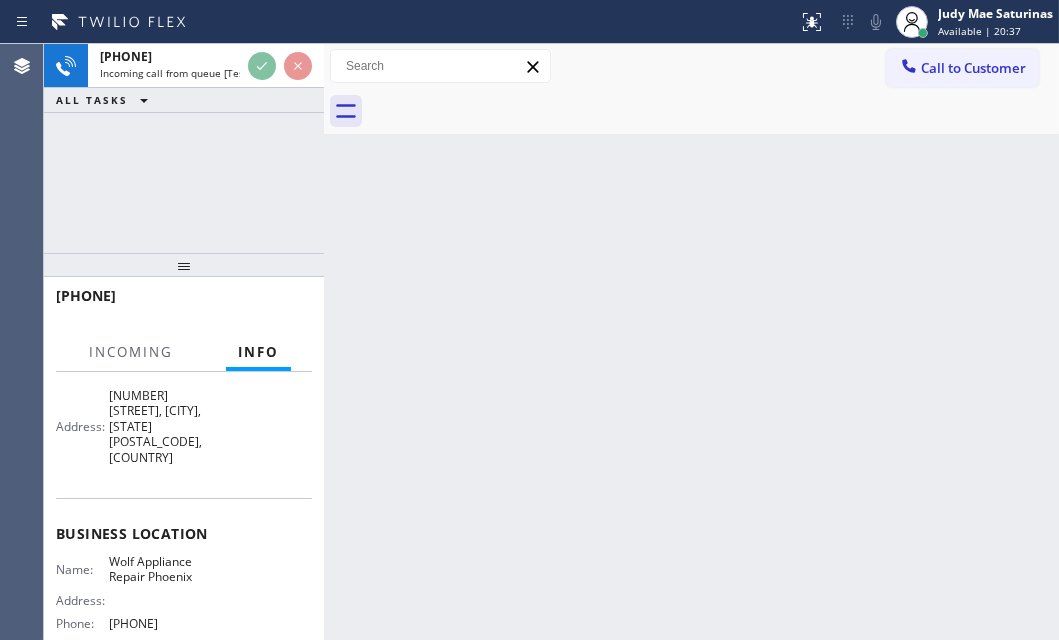scroll, scrollTop: 272, scrollLeft: 0, axis: vertical 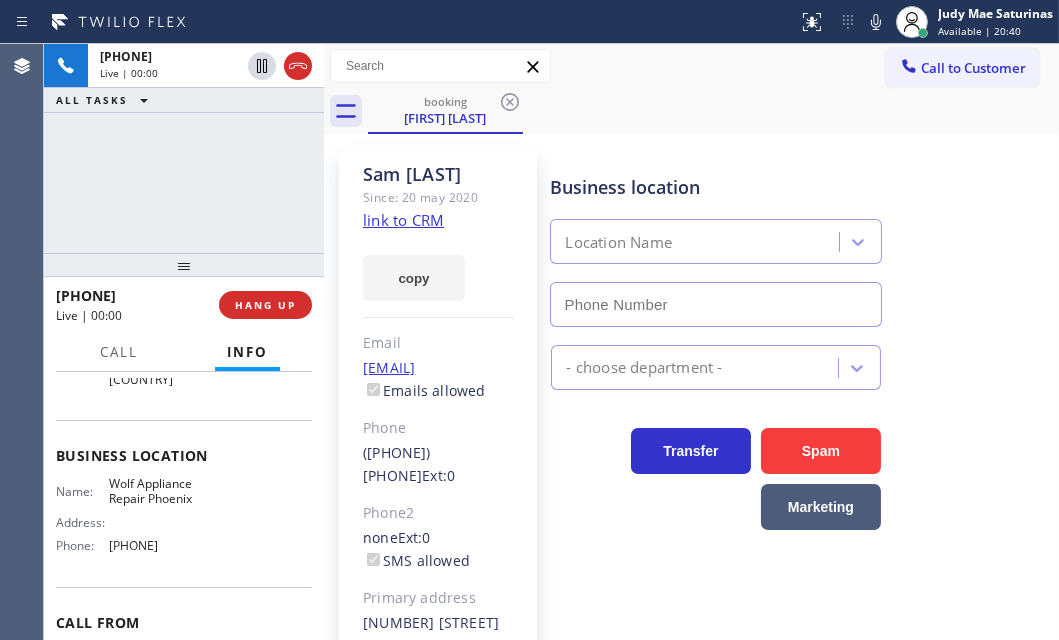 type on "[PHONE]" 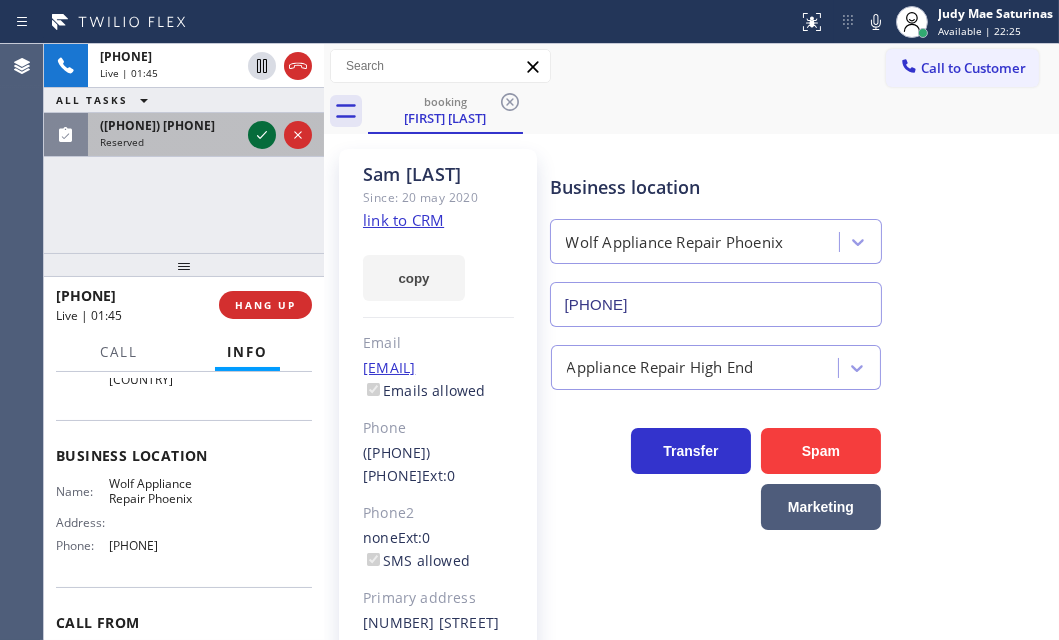 click 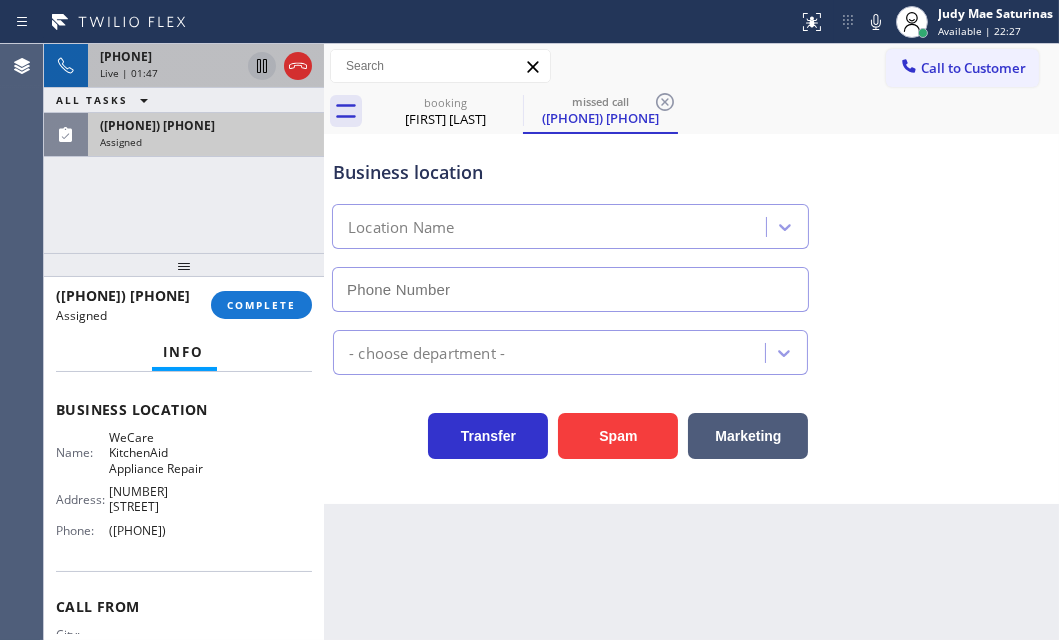 type on "([PHONE])" 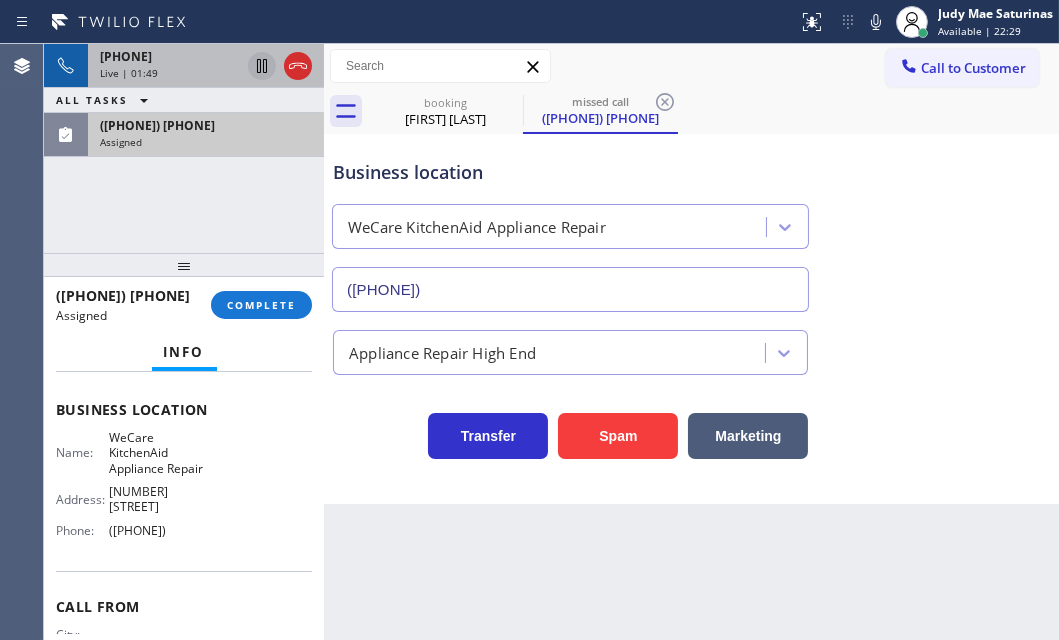 click 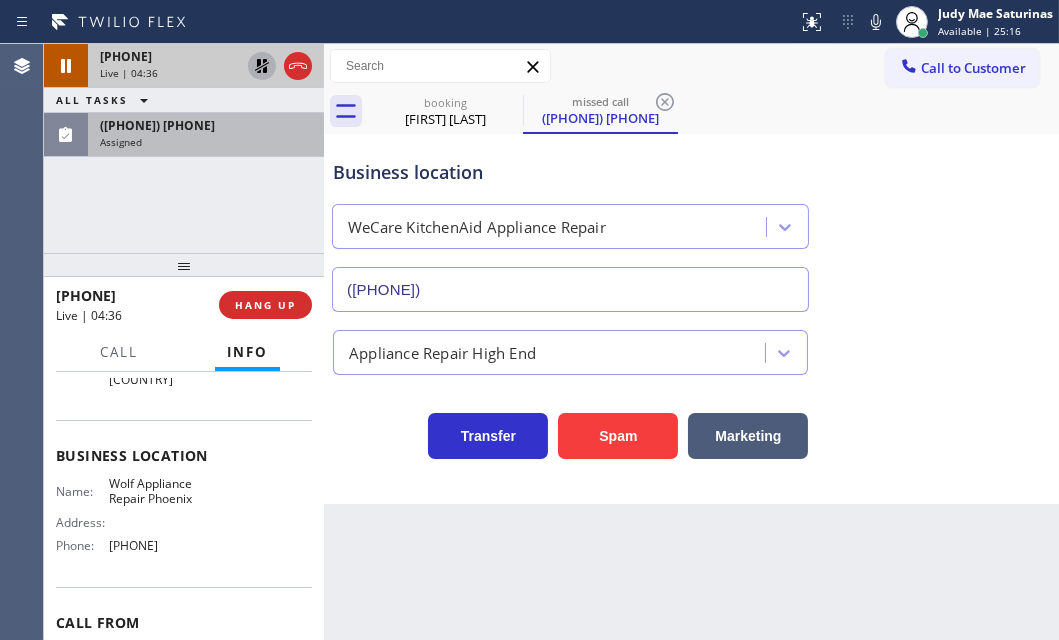 click 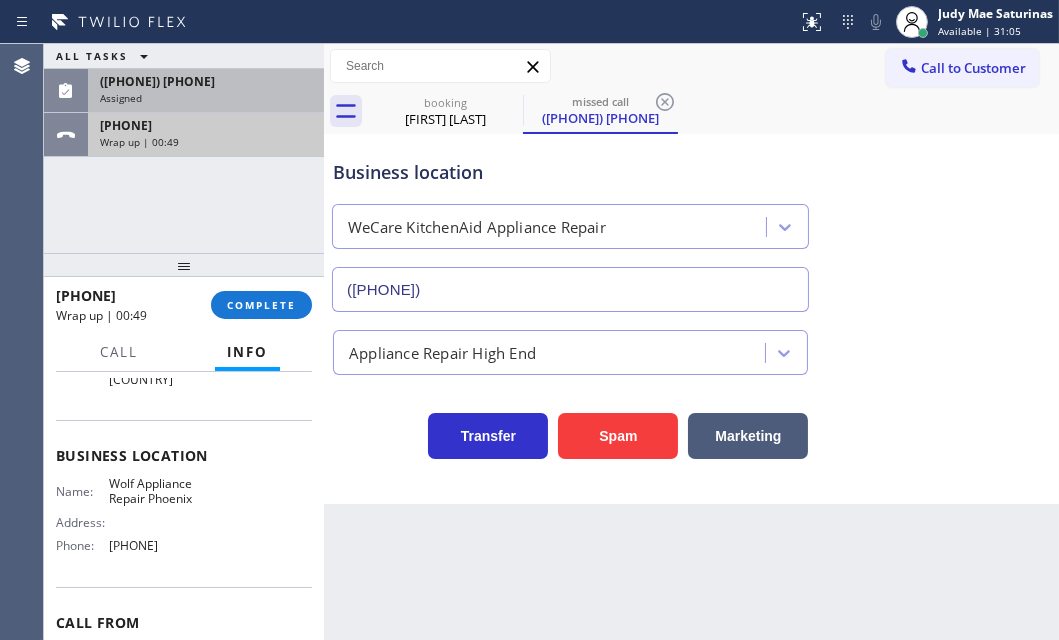 click on "[PHONE]" at bounding box center (206, 125) 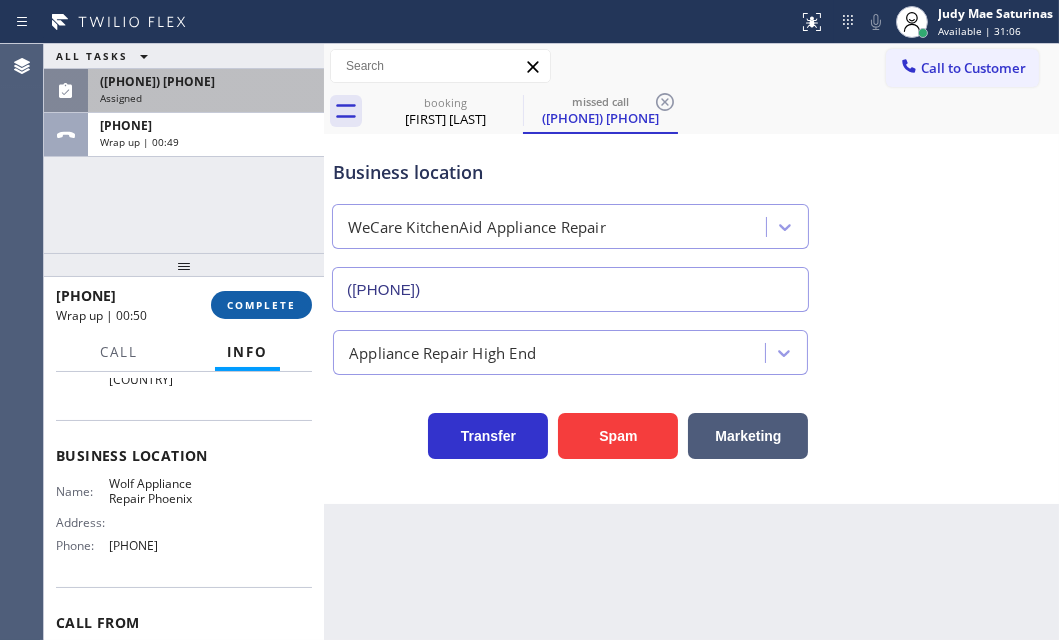 click on "COMPLETE" at bounding box center [261, 305] 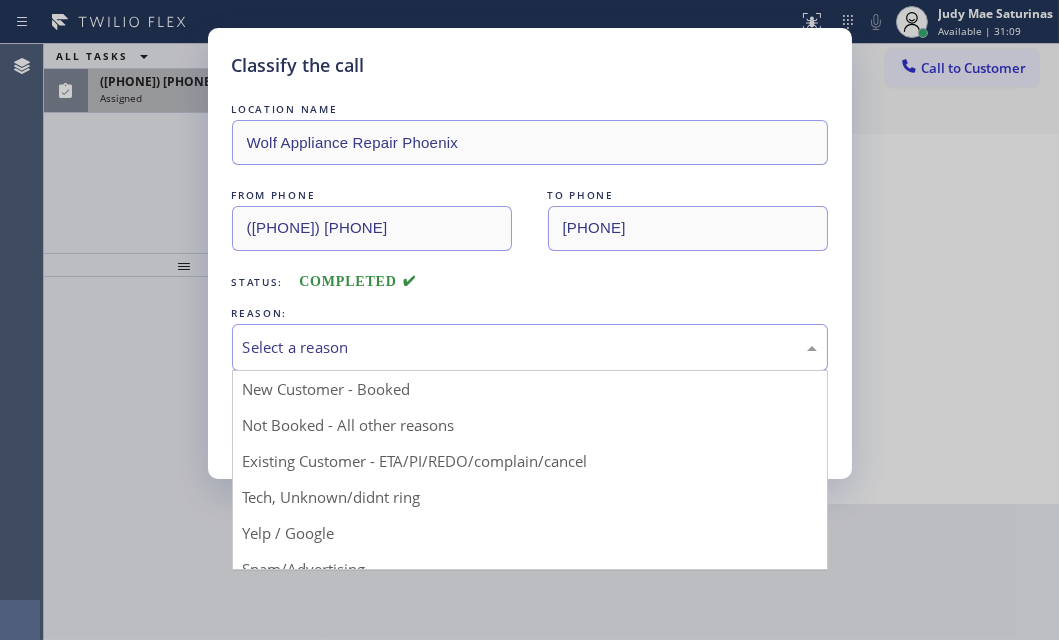 click on "Select a reason" at bounding box center (530, 347) 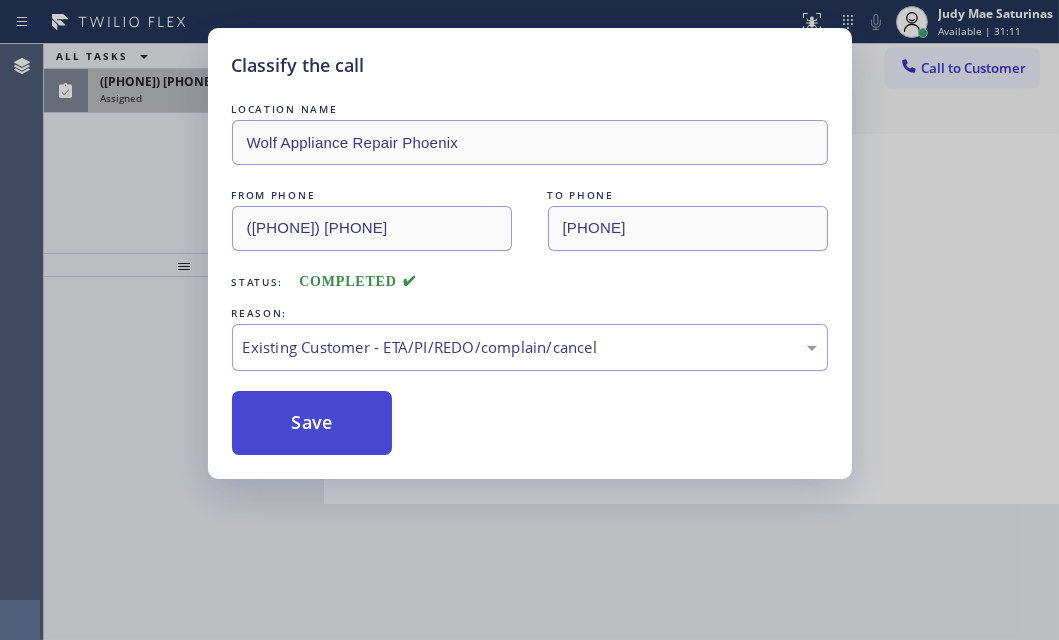 click on "Save" at bounding box center (312, 423) 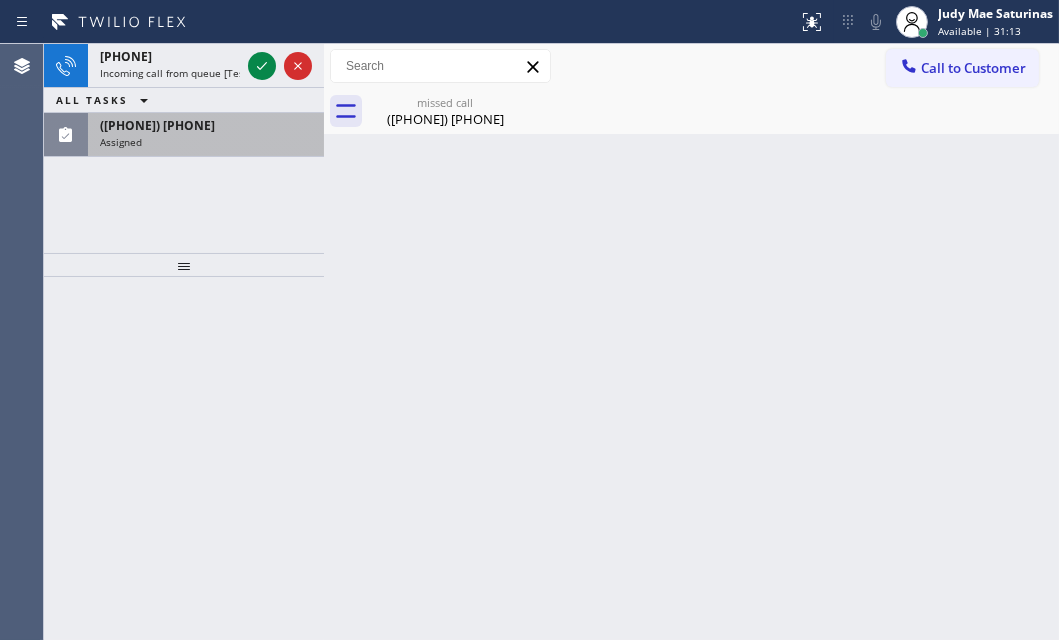 click on "([PHONE]) [PHONE] Assigned" at bounding box center [202, 135] 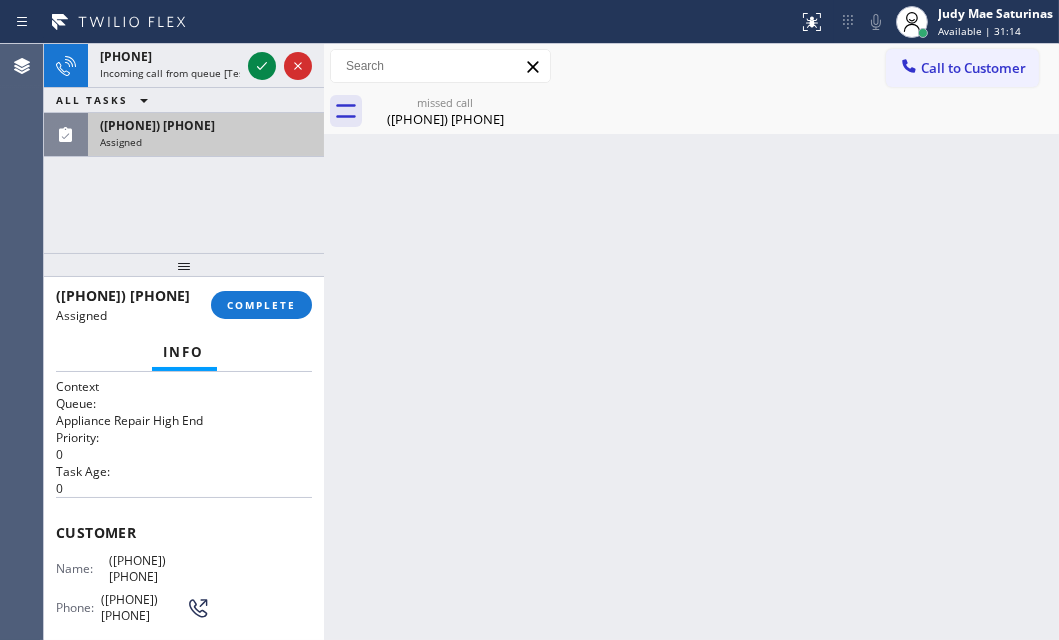 click on "([PHONE]) [PHONE]" at bounding box center (206, 125) 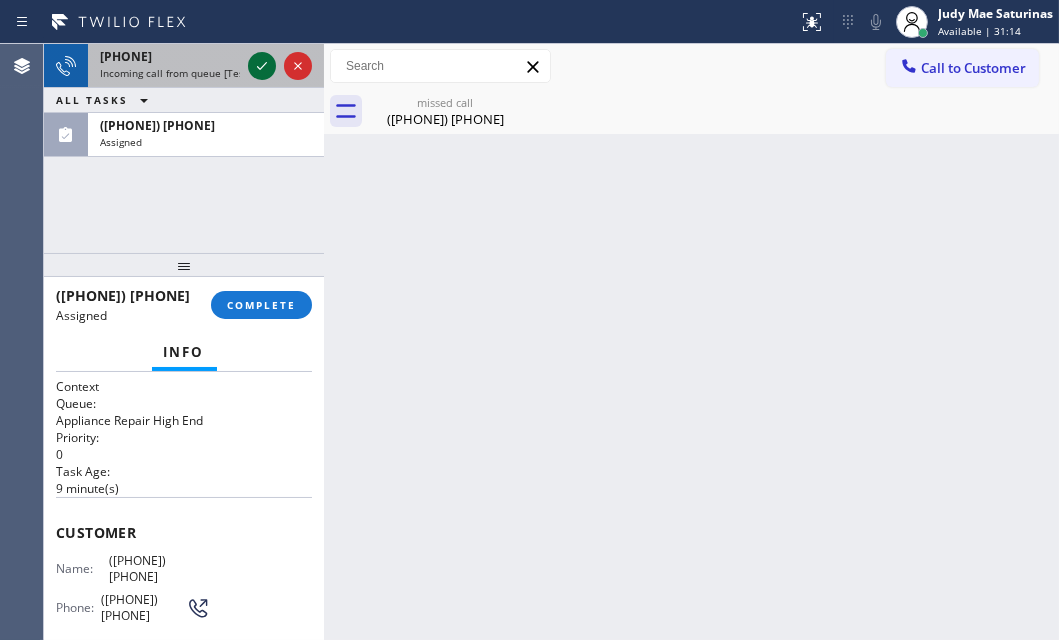 click 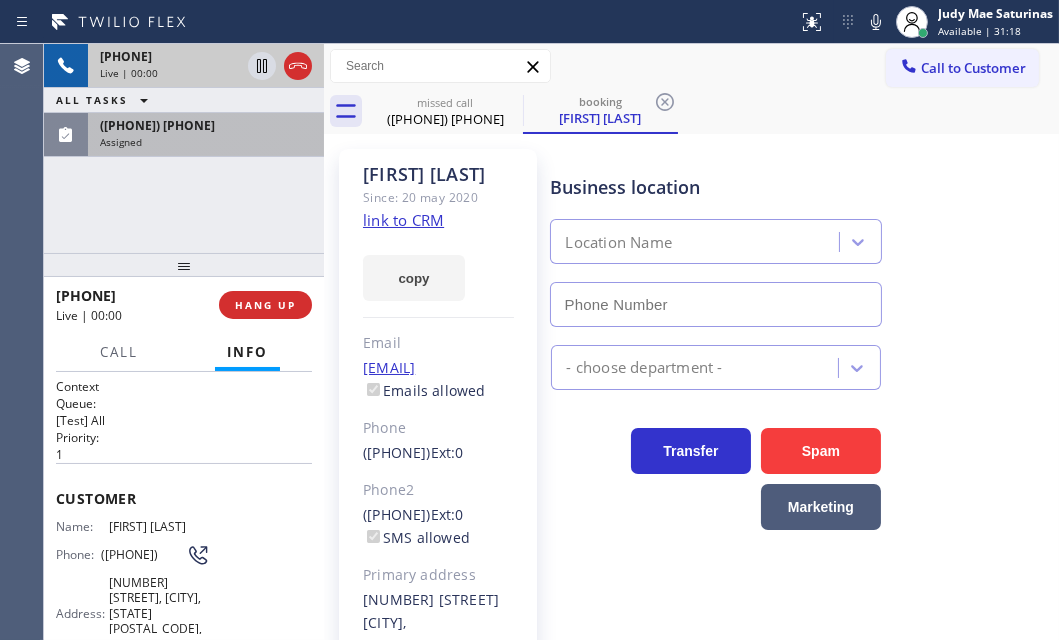 type on "([PHONE]) [PHONE]" 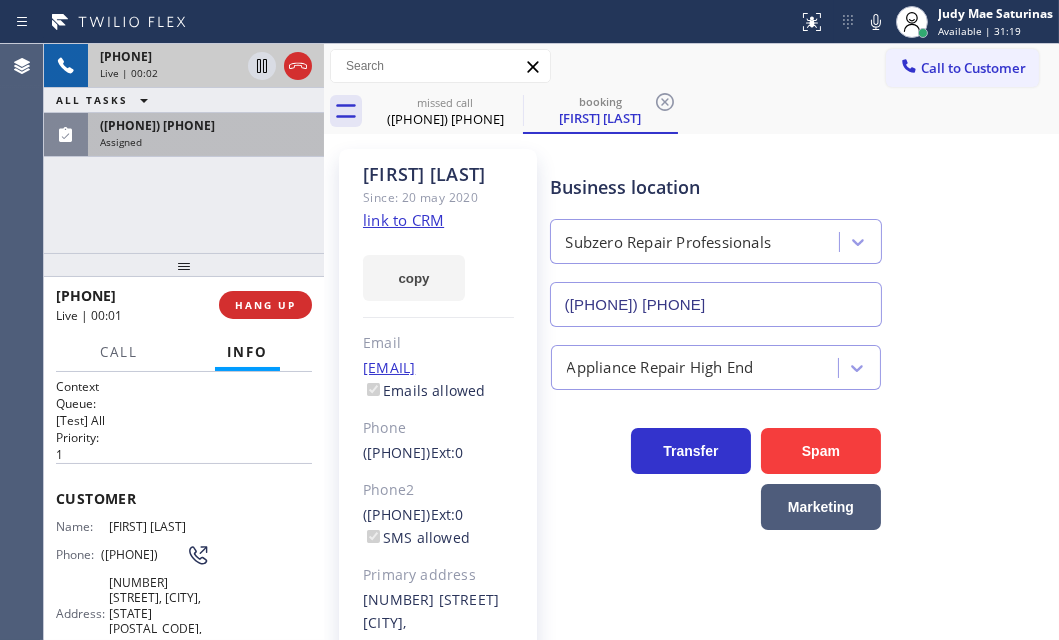 click on "Assigned" at bounding box center [206, 142] 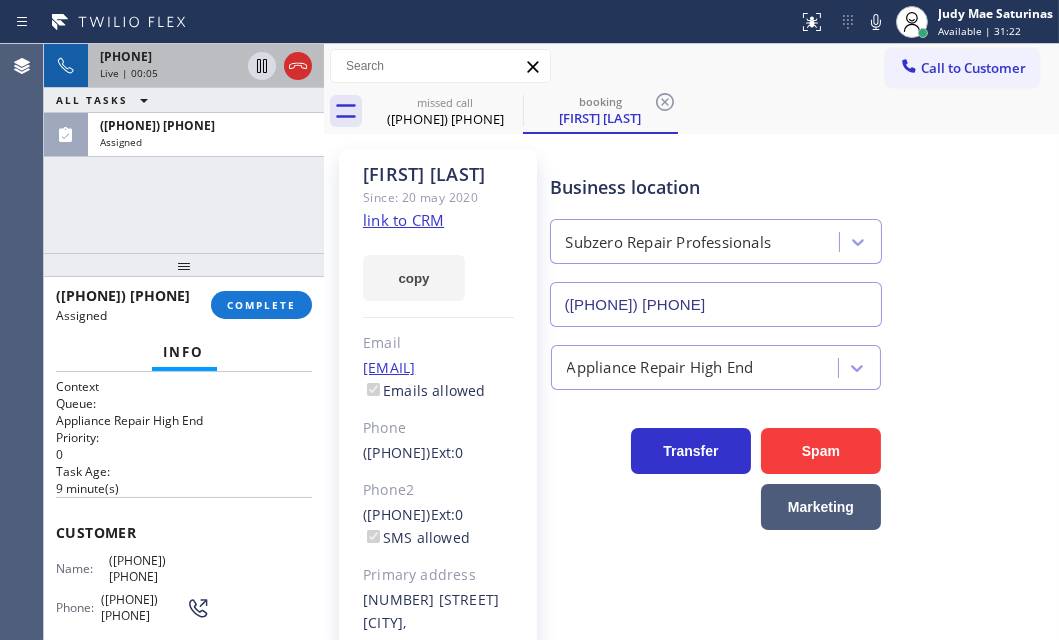 scroll, scrollTop: 2, scrollLeft: 0, axis: vertical 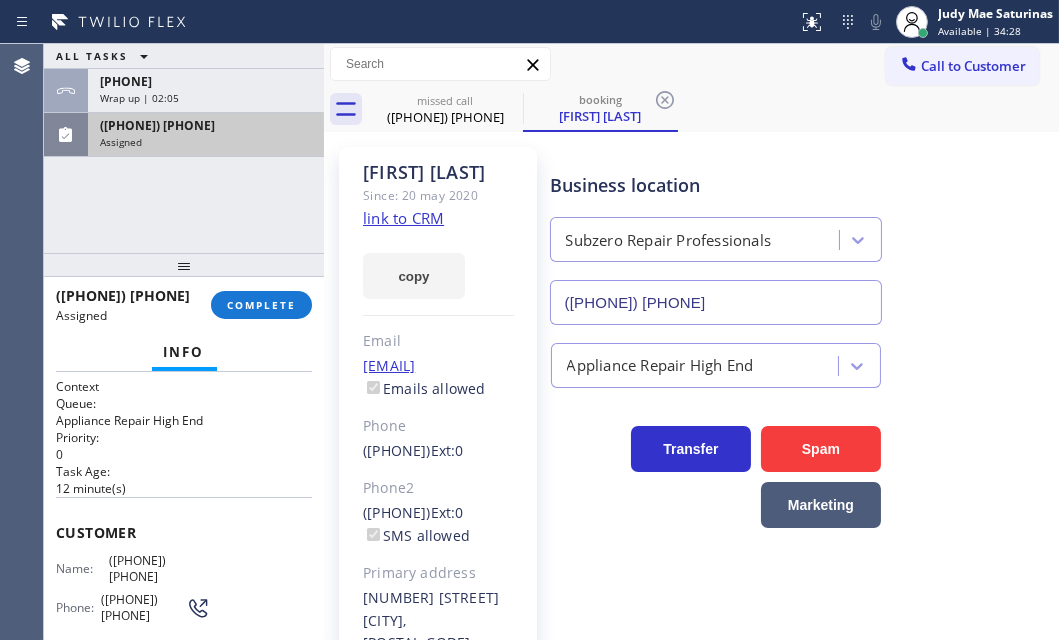 click on "Assigned" at bounding box center [206, 142] 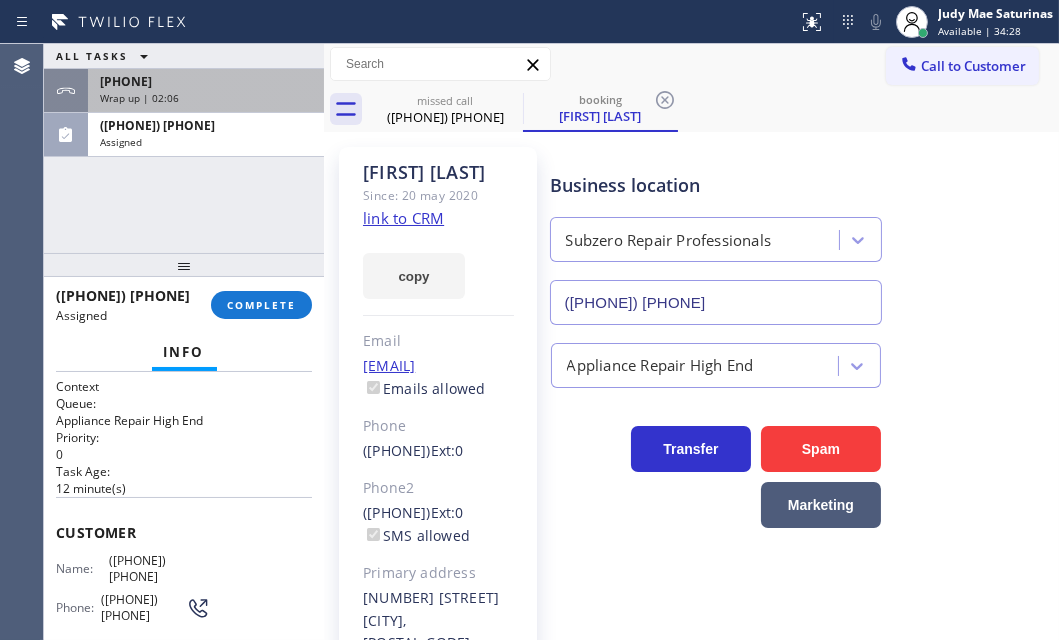 click on "[PHONE]" at bounding box center [206, 81] 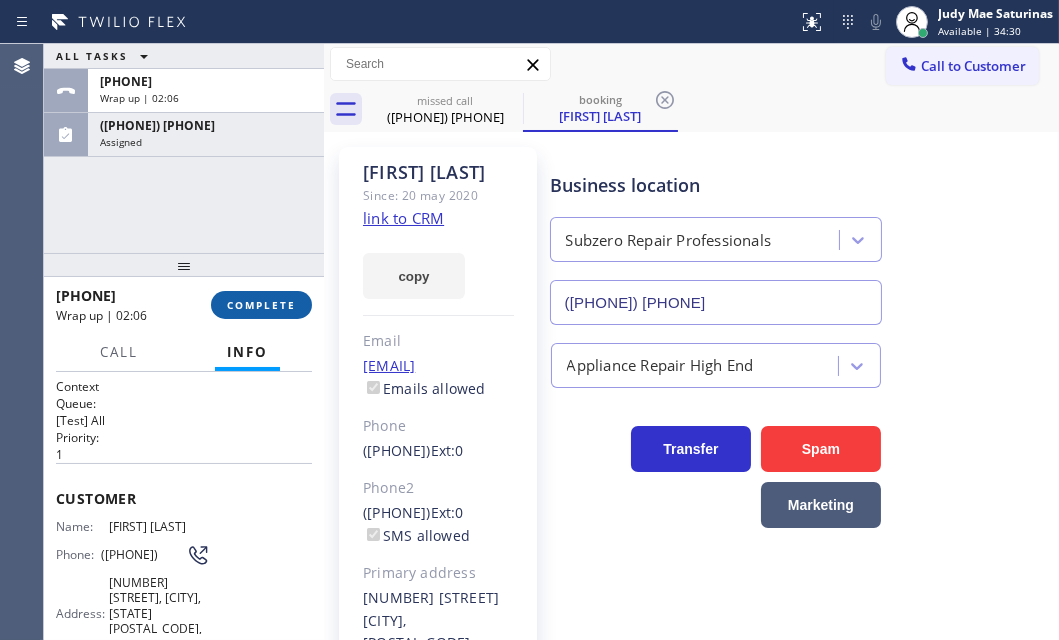 click on "COMPLETE" at bounding box center [261, 305] 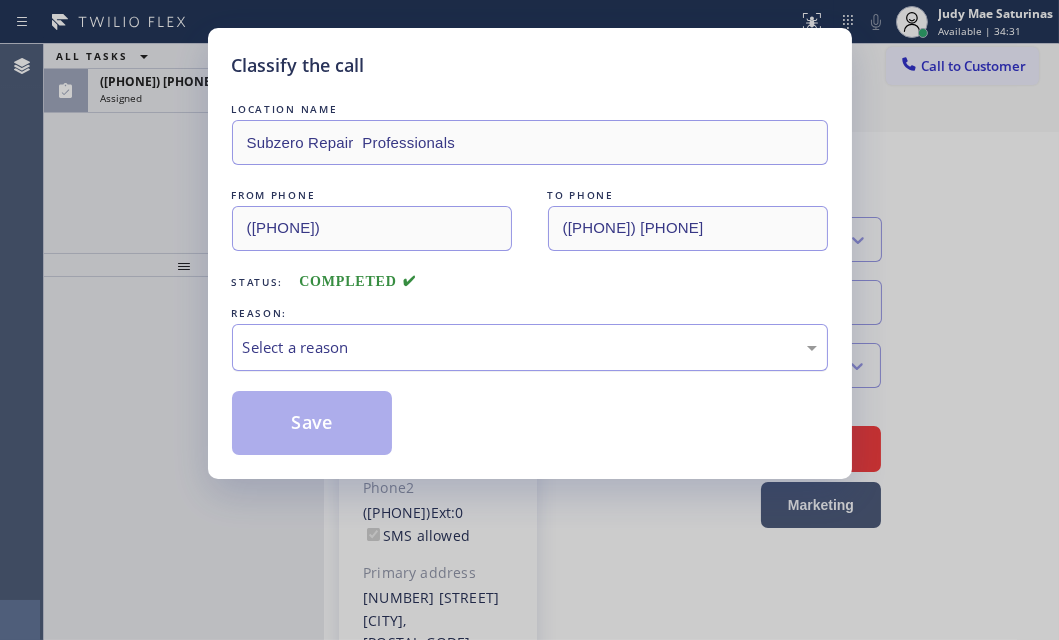 click on "Select a reason" at bounding box center (530, 347) 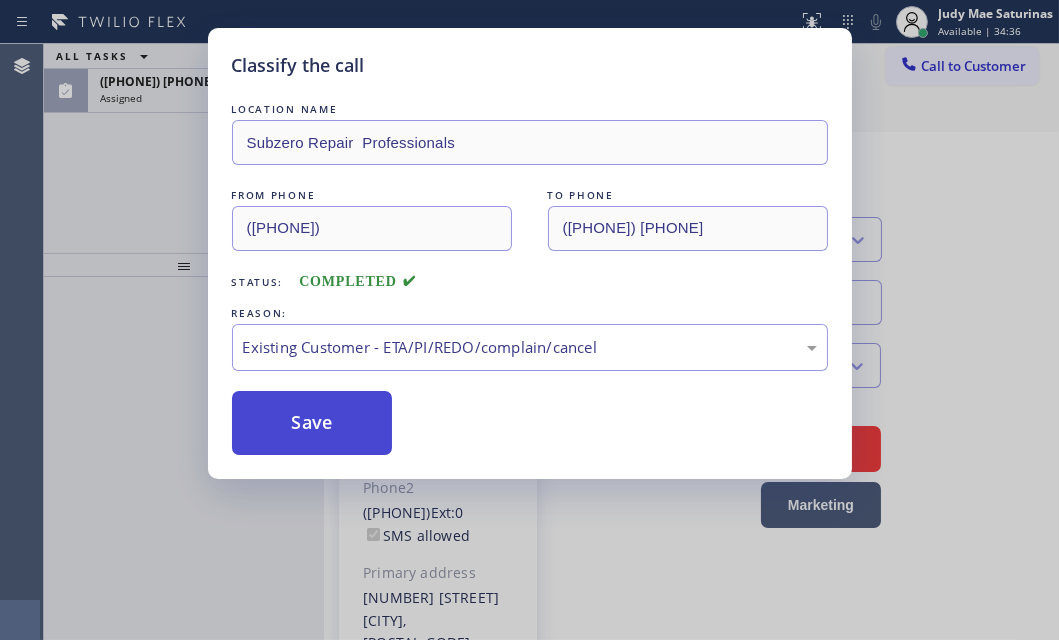 click on "Save" at bounding box center (312, 423) 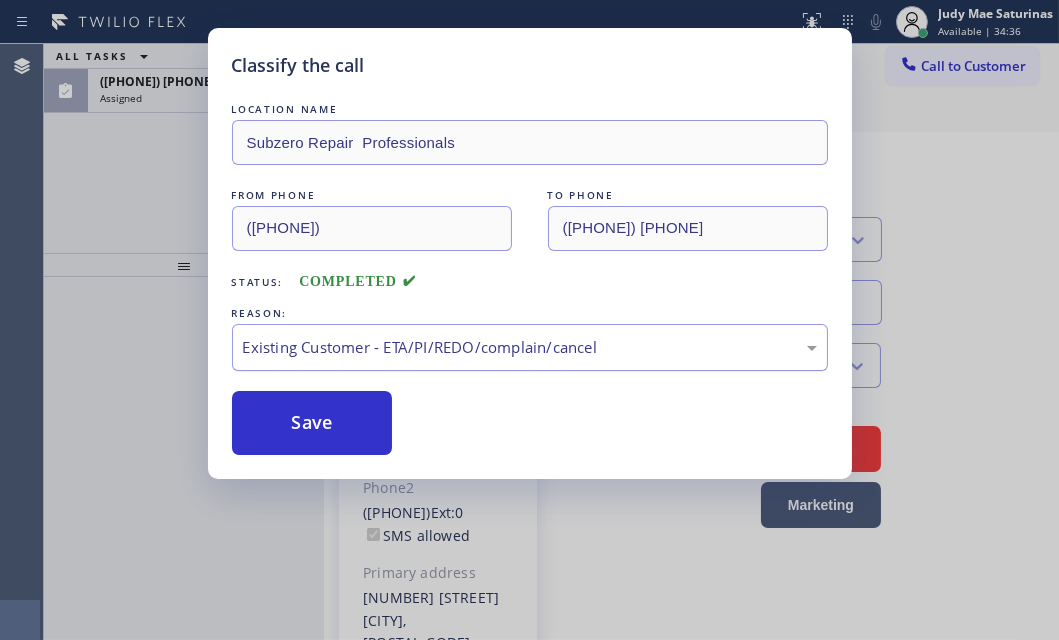 scroll, scrollTop: 0, scrollLeft: 0, axis: both 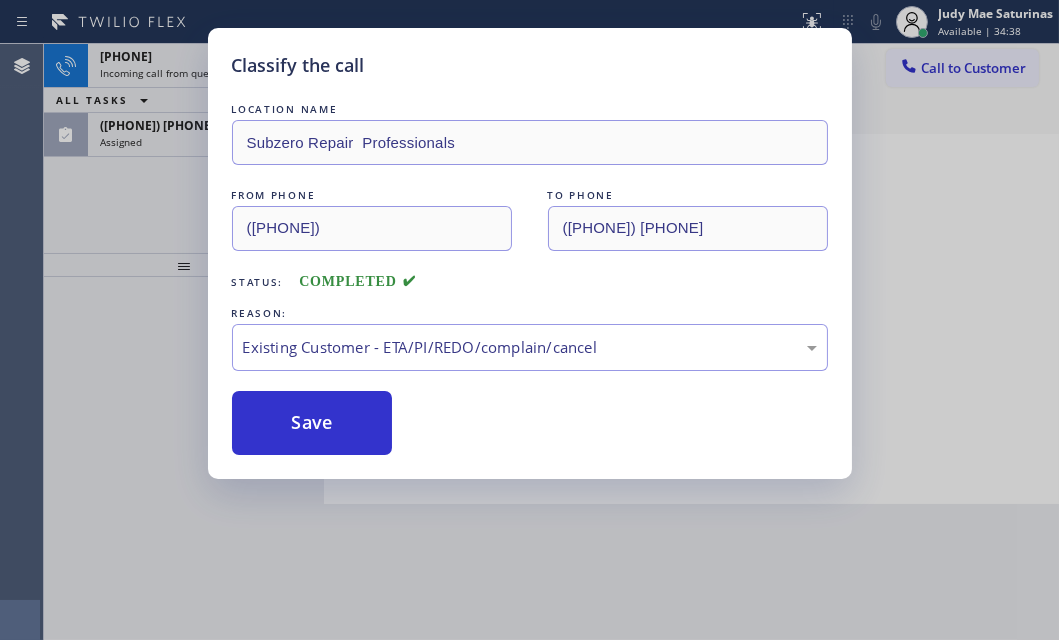click on "Classify the call LOCATION NAME Subzero Repair Professionals FROM PHONE ([PHONE]) TO PHONE ([PHONE]) Status: COMPLETED REASON: Existing Customer - ETA/PI/REDO/complain/cancel Save" at bounding box center (529, 320) 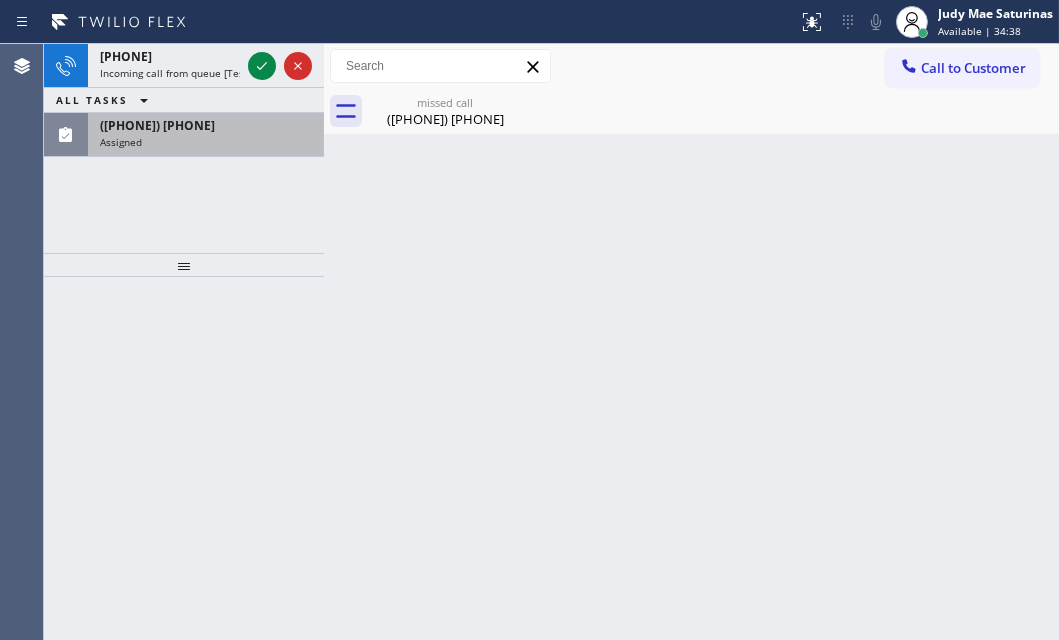 drag, startPoint x: 180, startPoint y: 135, endPoint x: 215, endPoint y: 115, distance: 40.311287 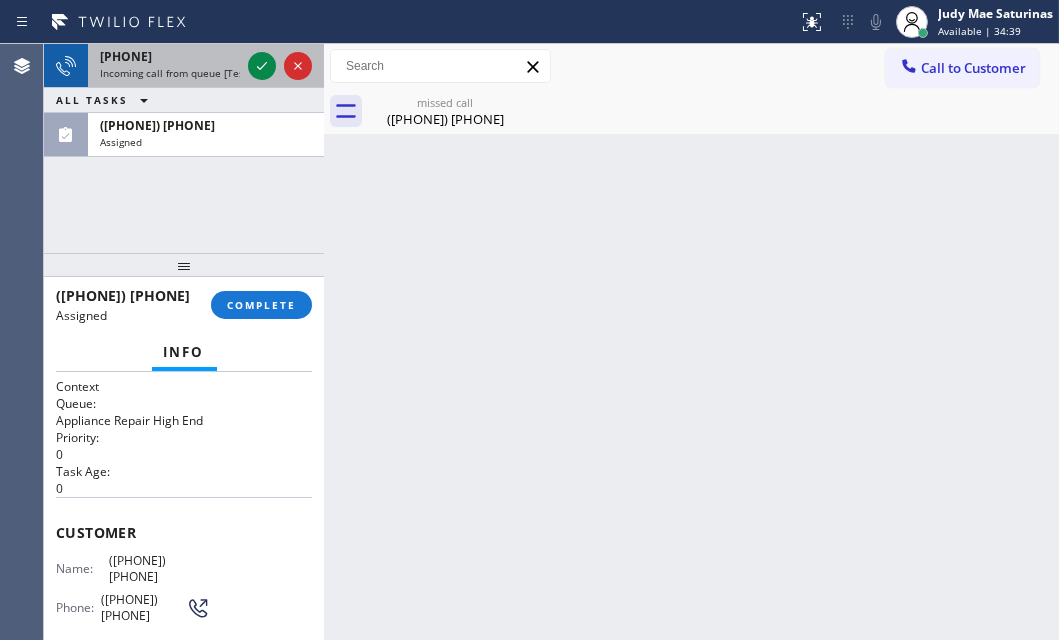 drag, startPoint x: 197, startPoint y: 59, endPoint x: 231, endPoint y: 66, distance: 34.713108 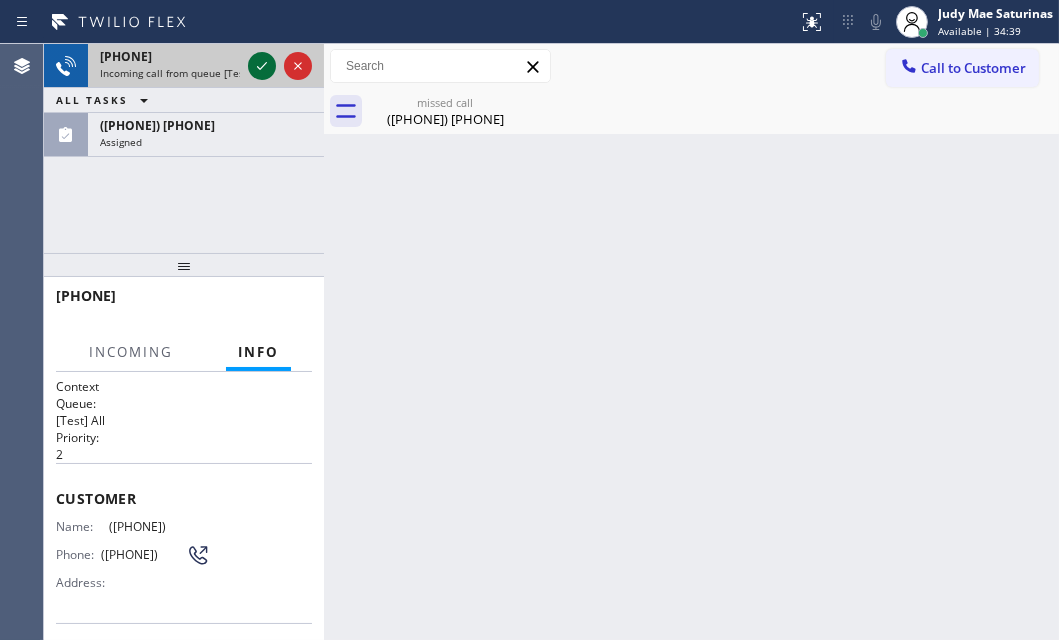 click 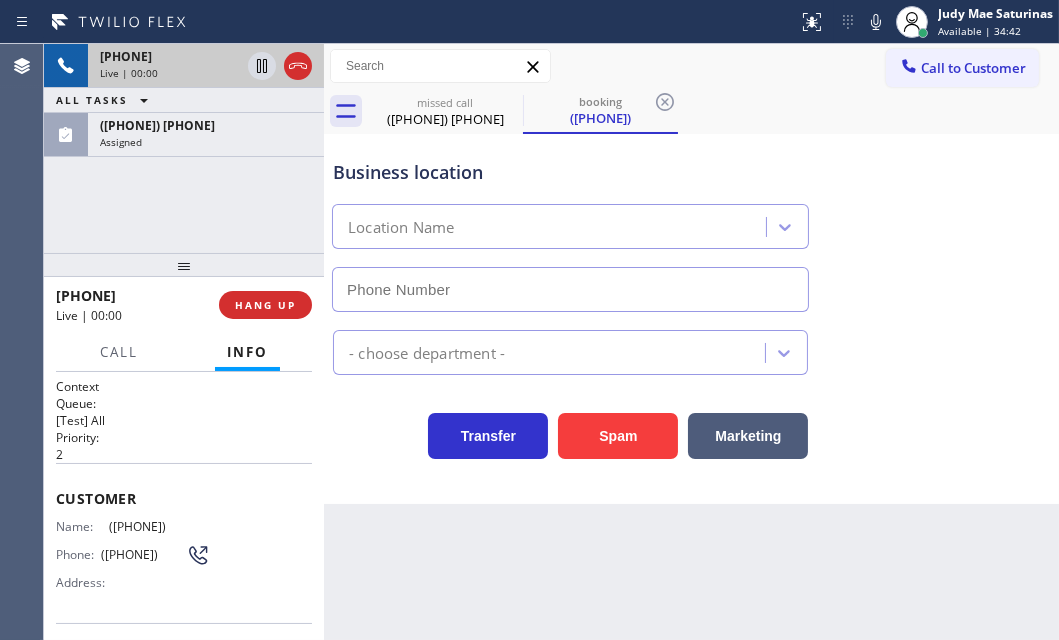 type on "[PHONE]" 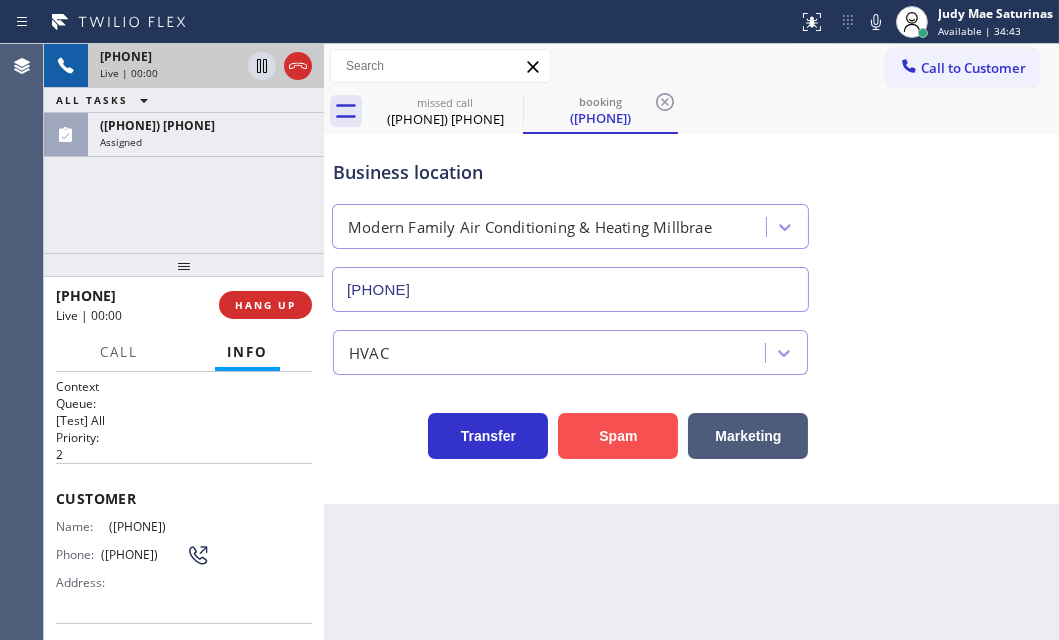 click on "Spam" at bounding box center (618, 436) 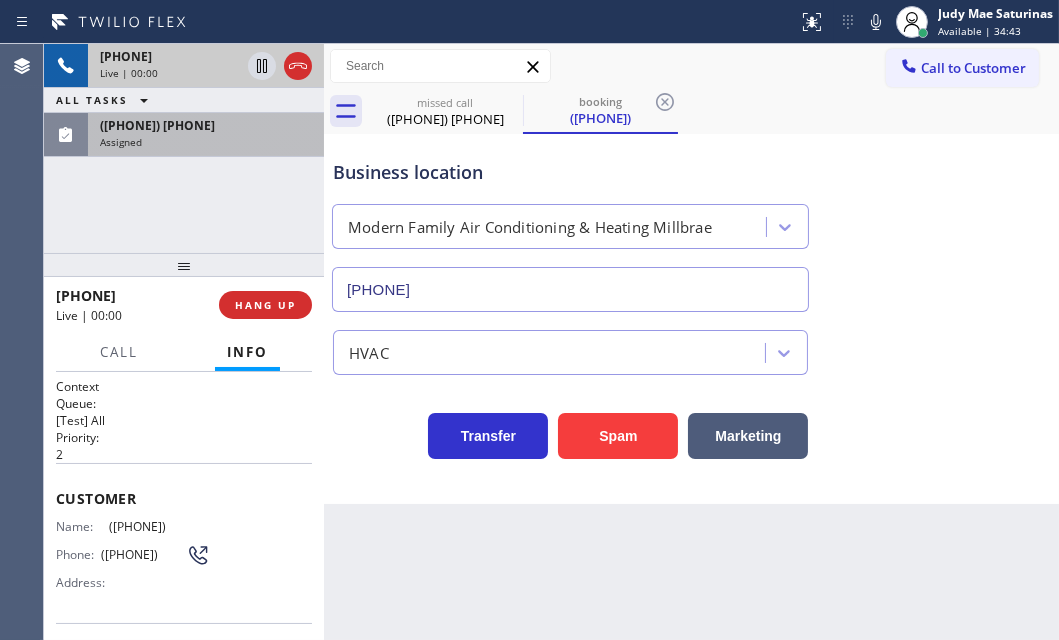 click on "([PHONE]) [PHONE] Assigned" at bounding box center [202, 135] 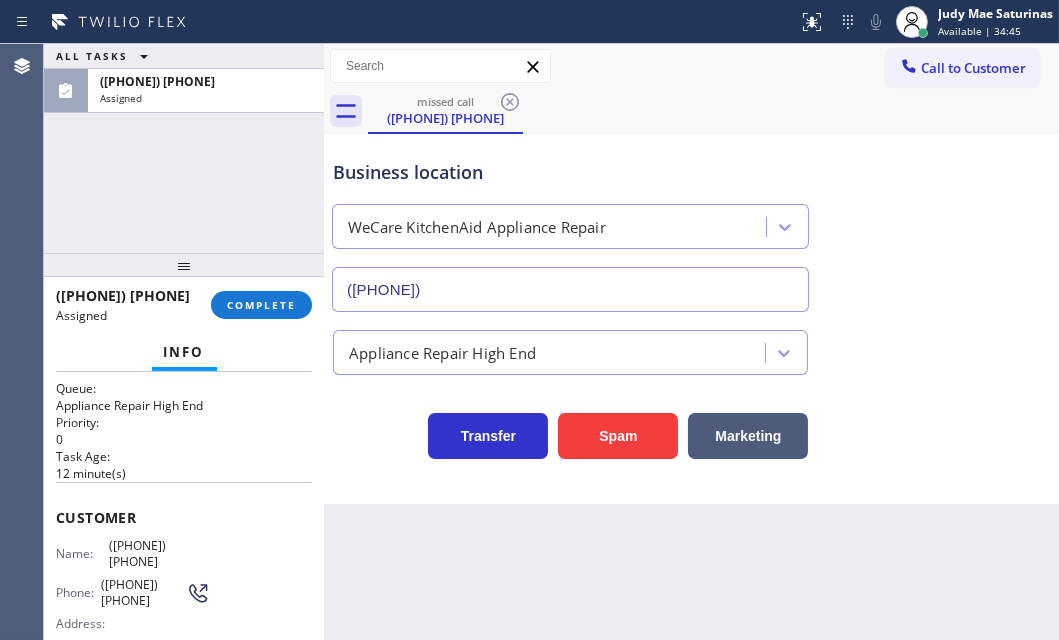 scroll, scrollTop: 0, scrollLeft: 0, axis: both 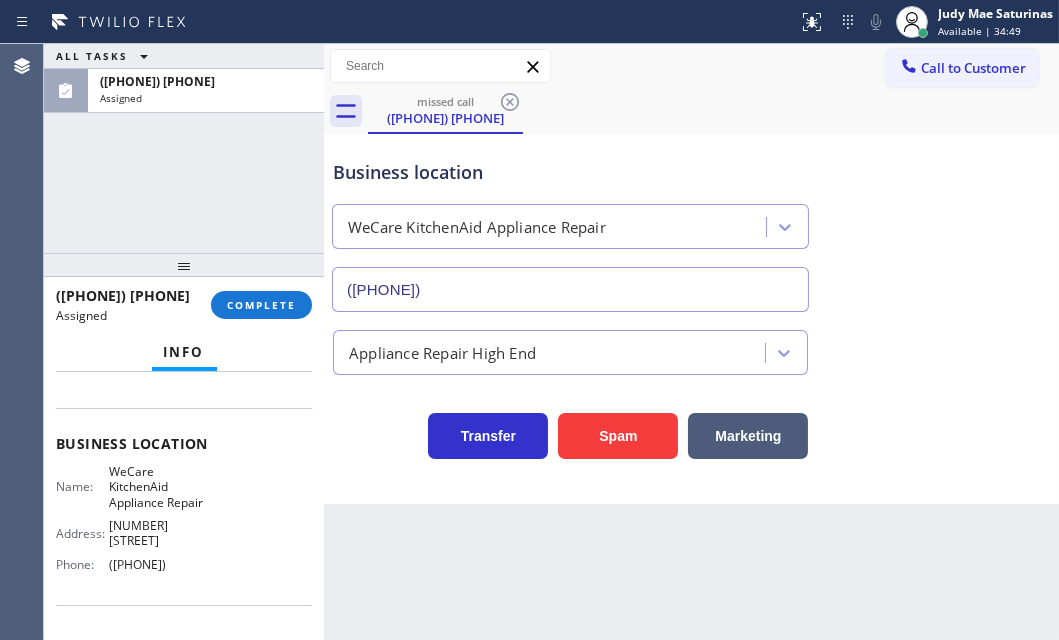 drag, startPoint x: 53, startPoint y: 520, endPoint x: 214, endPoint y: 577, distance: 170.79227 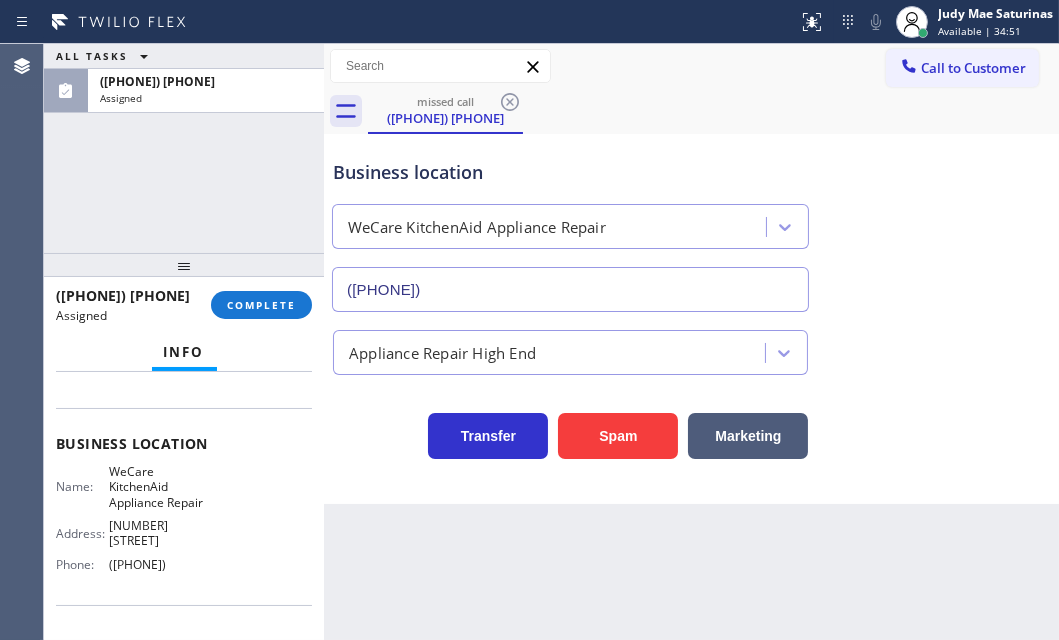 copy on "Customer Name: ([PHONE]) Phone: ([PHONE]) Address: Business location Name: WeCare KitchenAid Appliance Repair Address: [NUMBER] [STREET]  Phone: ([PHONE])" 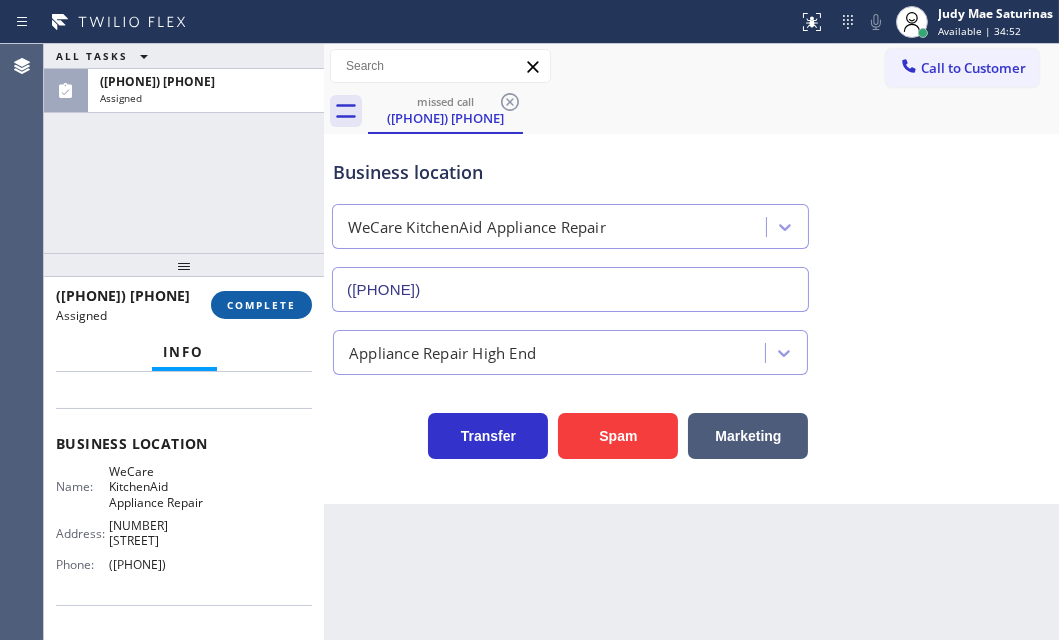 click on "COMPLETE" at bounding box center (261, 305) 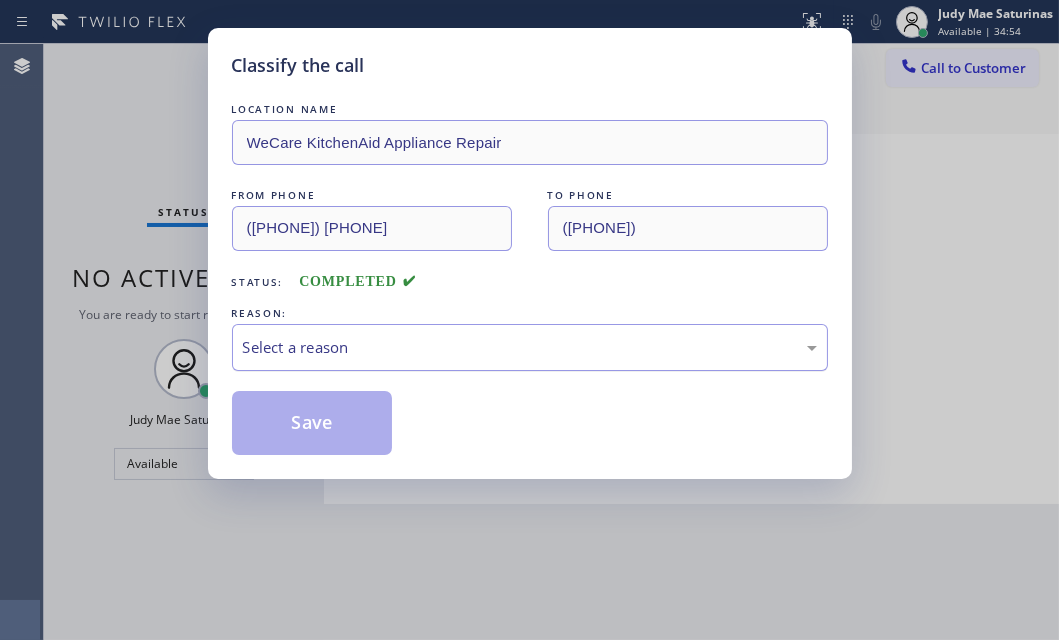 drag, startPoint x: 448, startPoint y: 344, endPoint x: 431, endPoint y: 367, distance: 28.600698 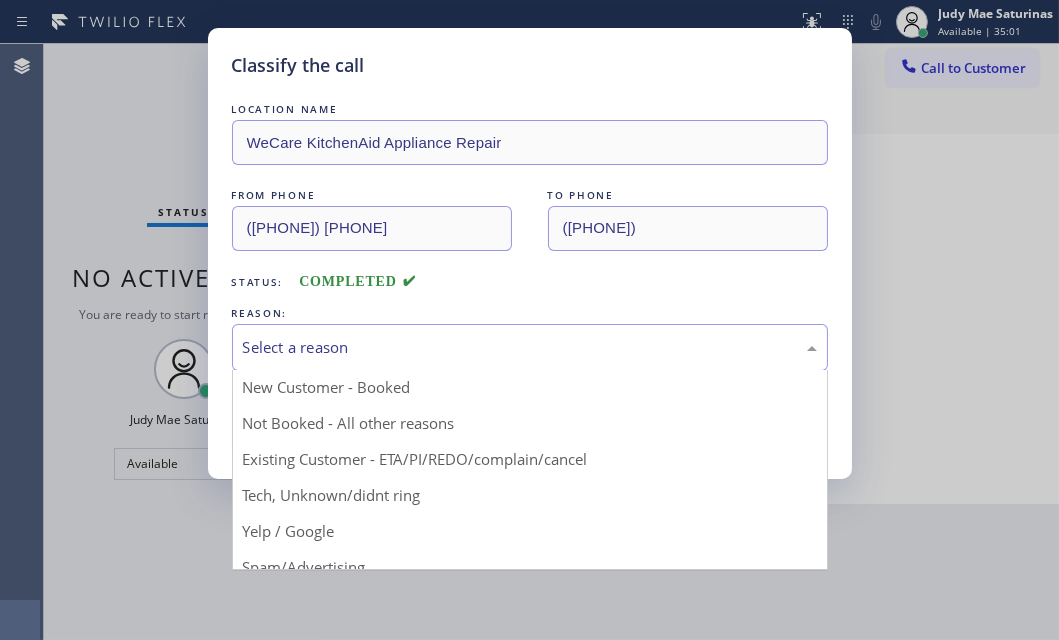scroll, scrollTop: 0, scrollLeft: 0, axis: both 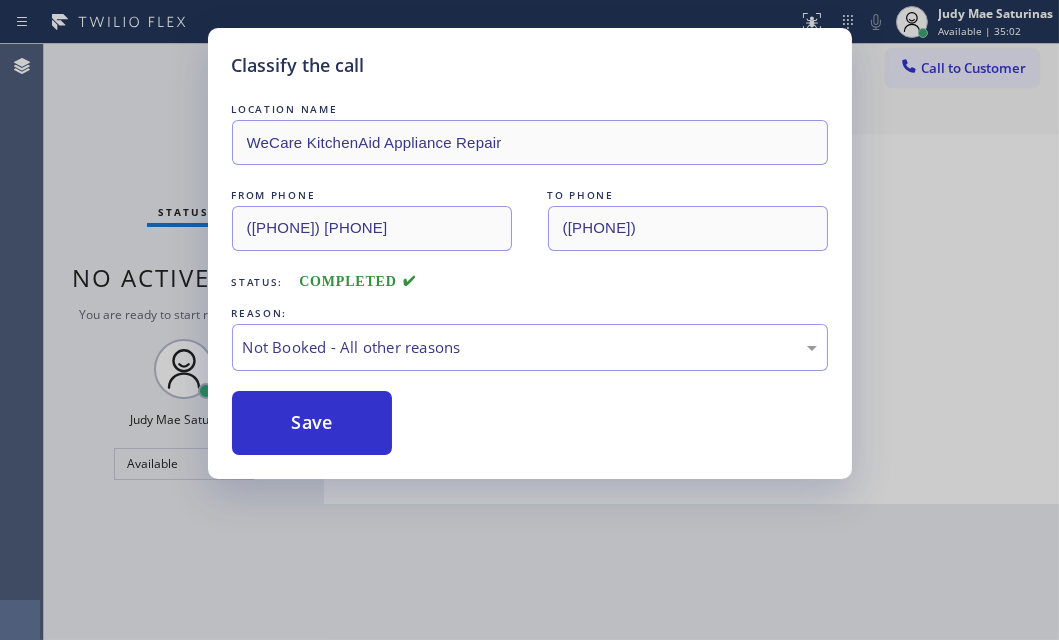 drag, startPoint x: 349, startPoint y: 421, endPoint x: 329, endPoint y: 428, distance: 21.189621 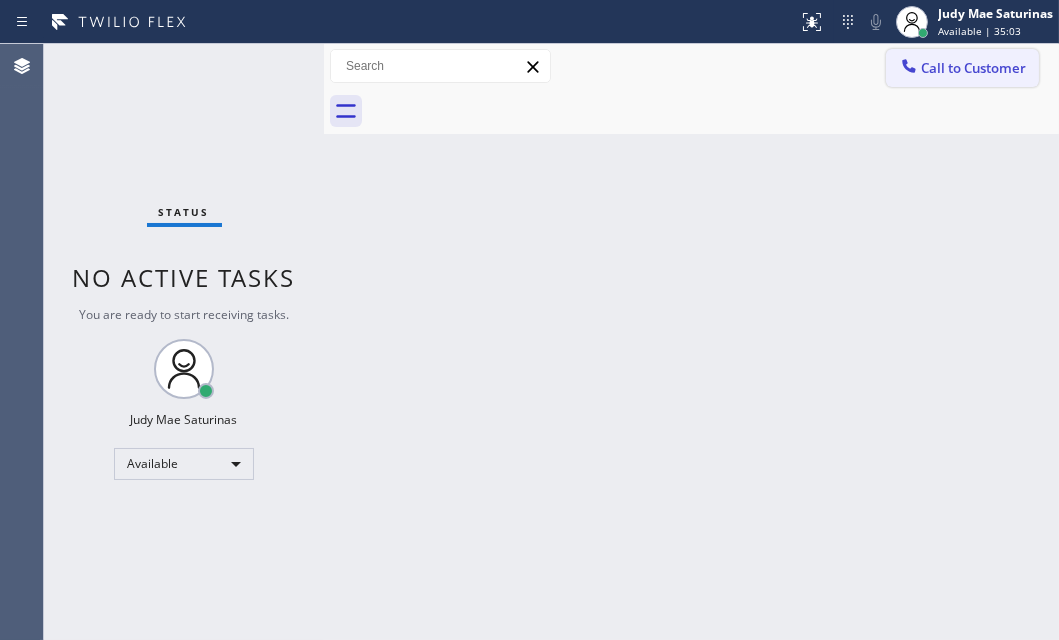 click on "Call to Customer" at bounding box center (962, 68) 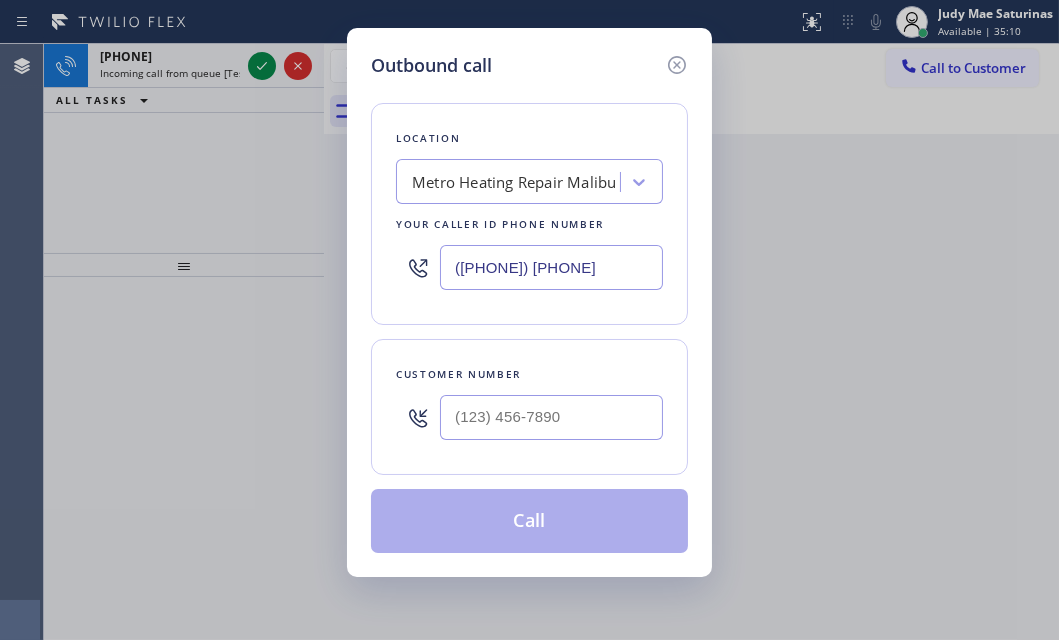 click on "([PHONE]) [PHONE]" at bounding box center [551, 267] 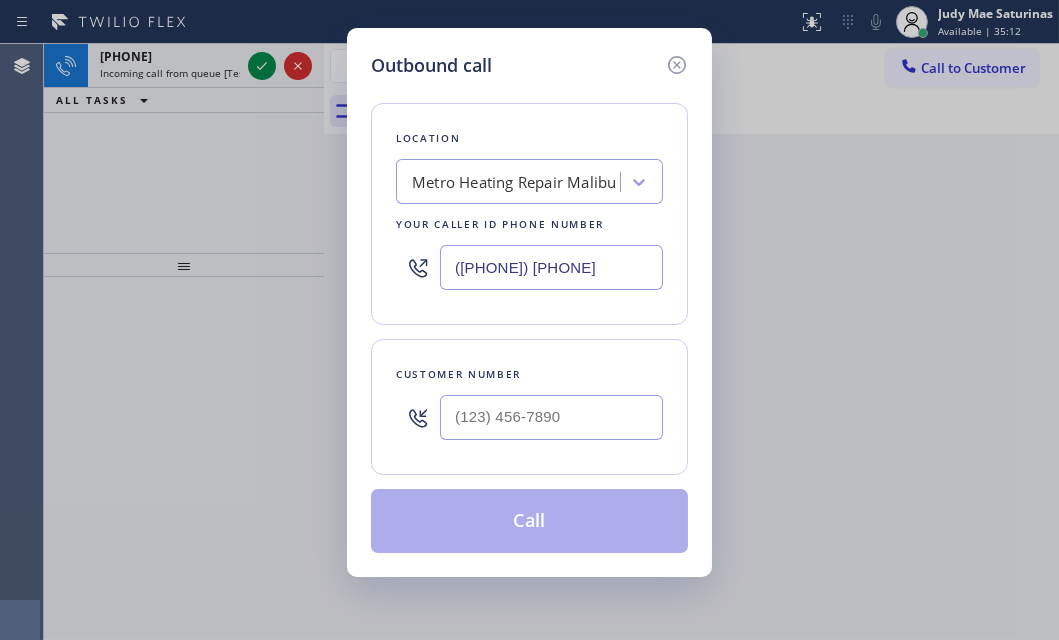 click on "([PHONE]) [PHONE]" at bounding box center [551, 267] 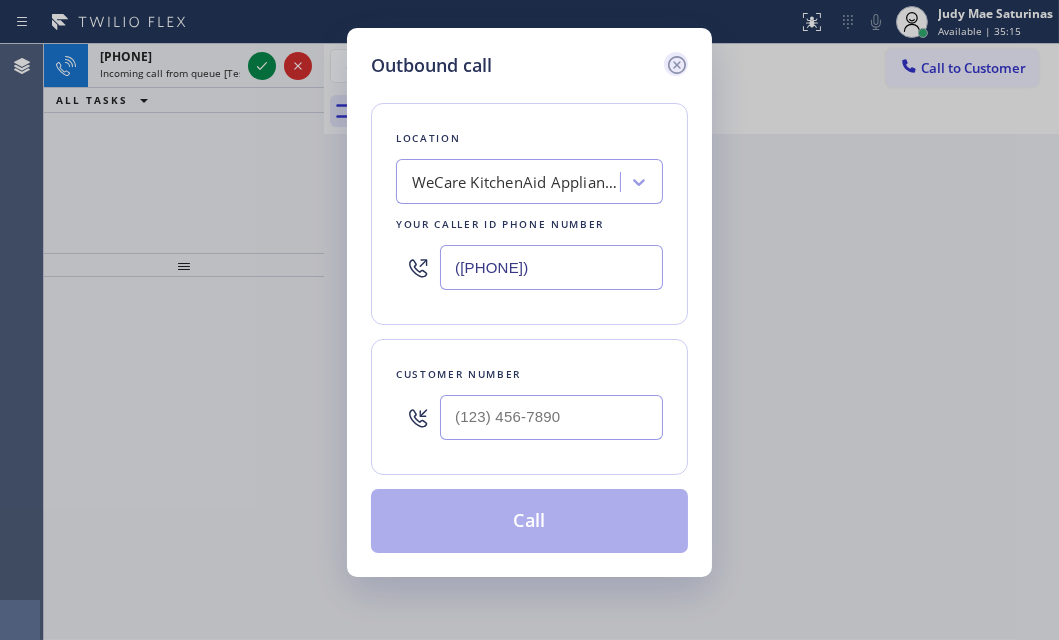 type on "([PHONE])" 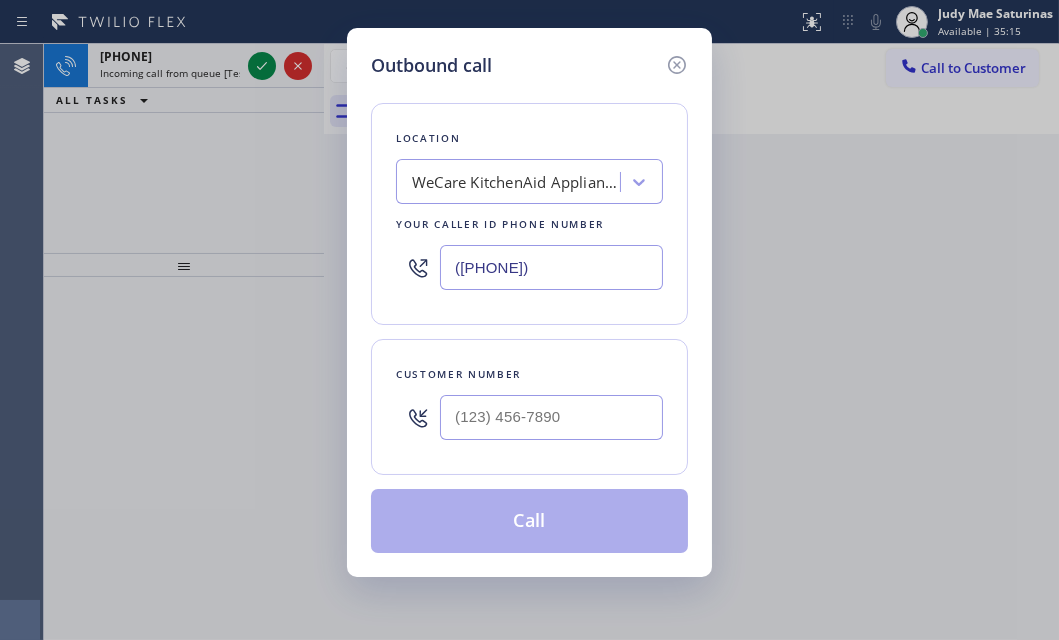 drag, startPoint x: 677, startPoint y: 61, endPoint x: 655, endPoint y: 64, distance: 22.203604 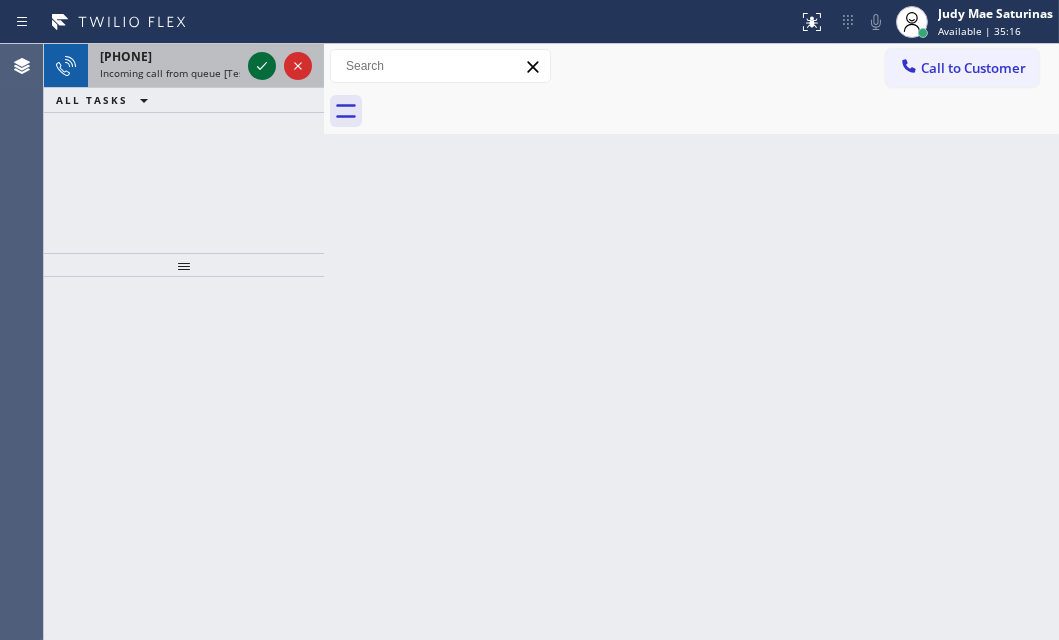 click 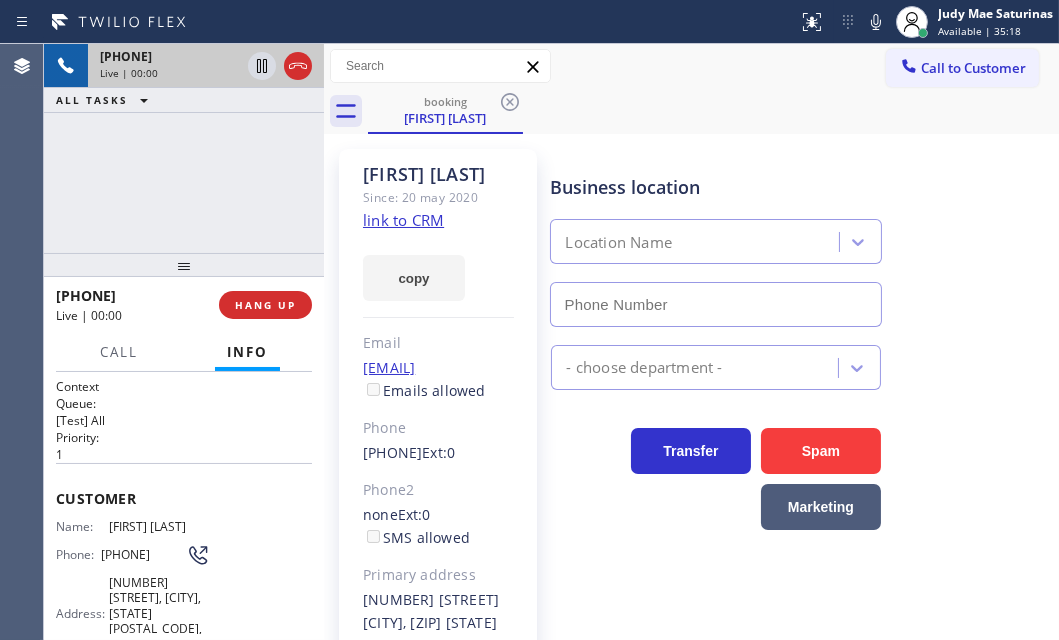 type on "[PHONE]" 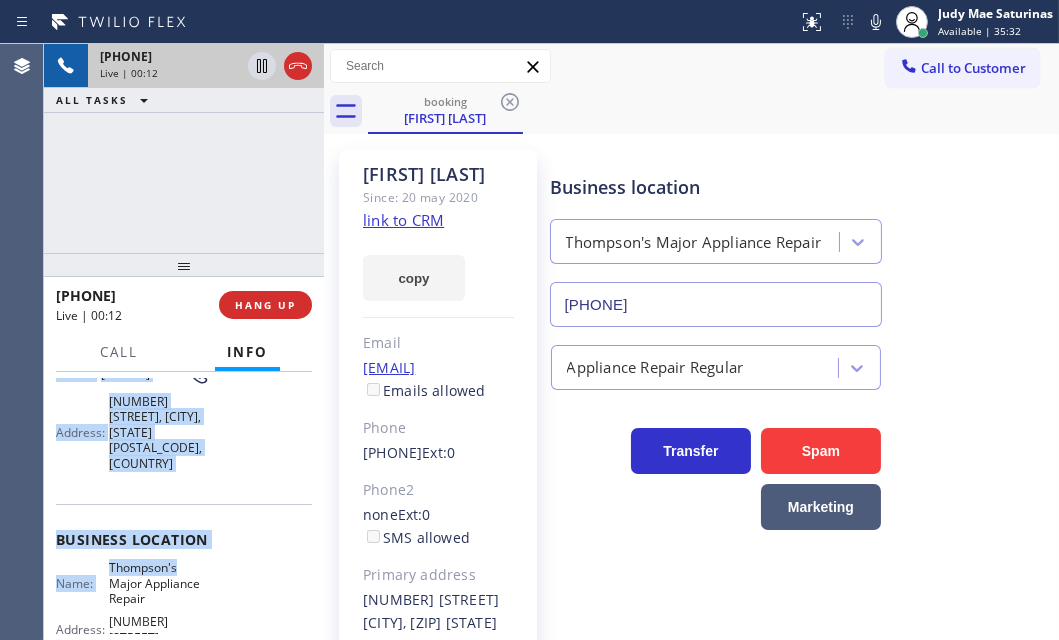 scroll, scrollTop: 272, scrollLeft: 0, axis: vertical 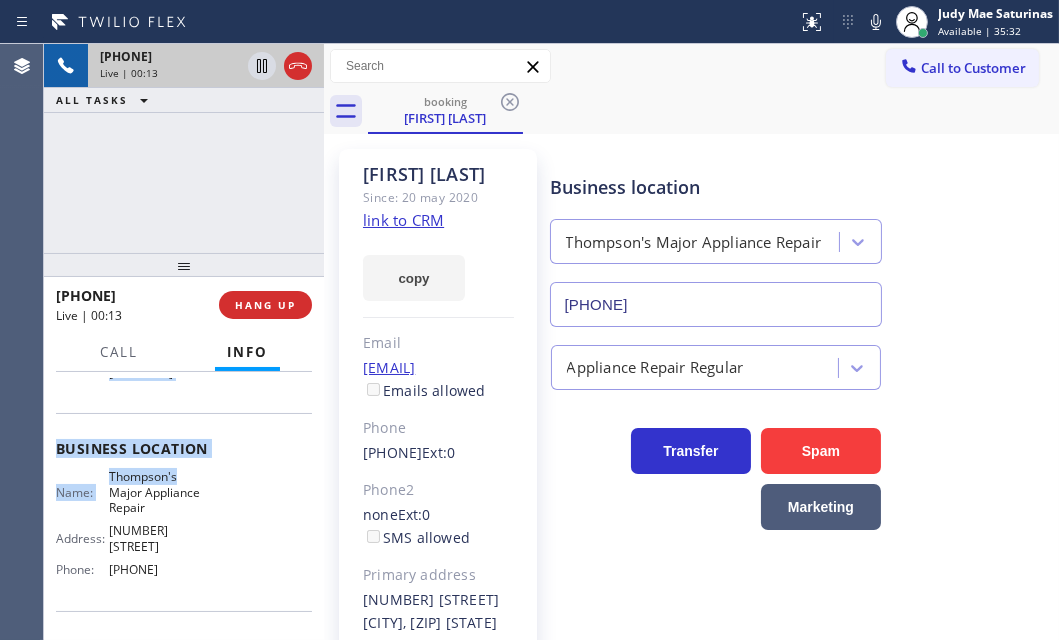 drag, startPoint x: 94, startPoint y: 502, endPoint x: 205, endPoint y: 558, distance: 124.32619 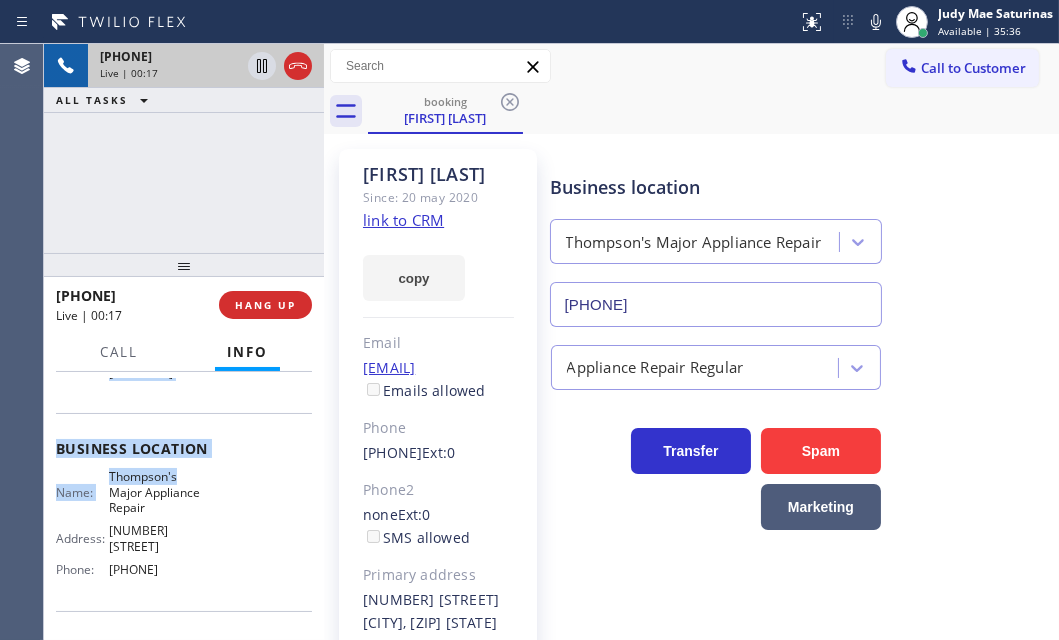 click on "link to CRM" 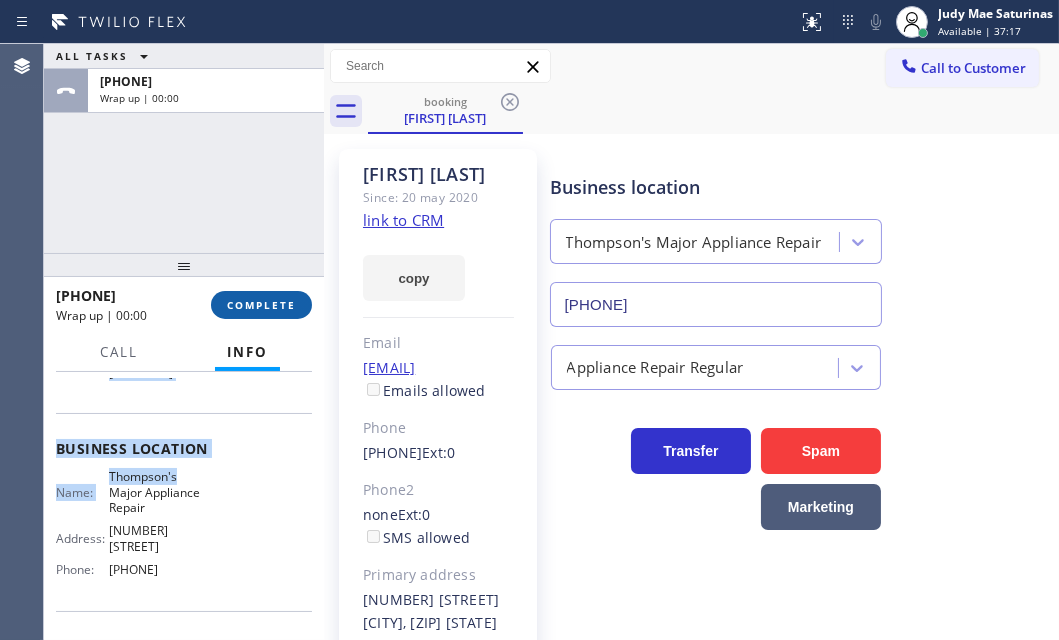 click on "COMPLETE" at bounding box center [261, 305] 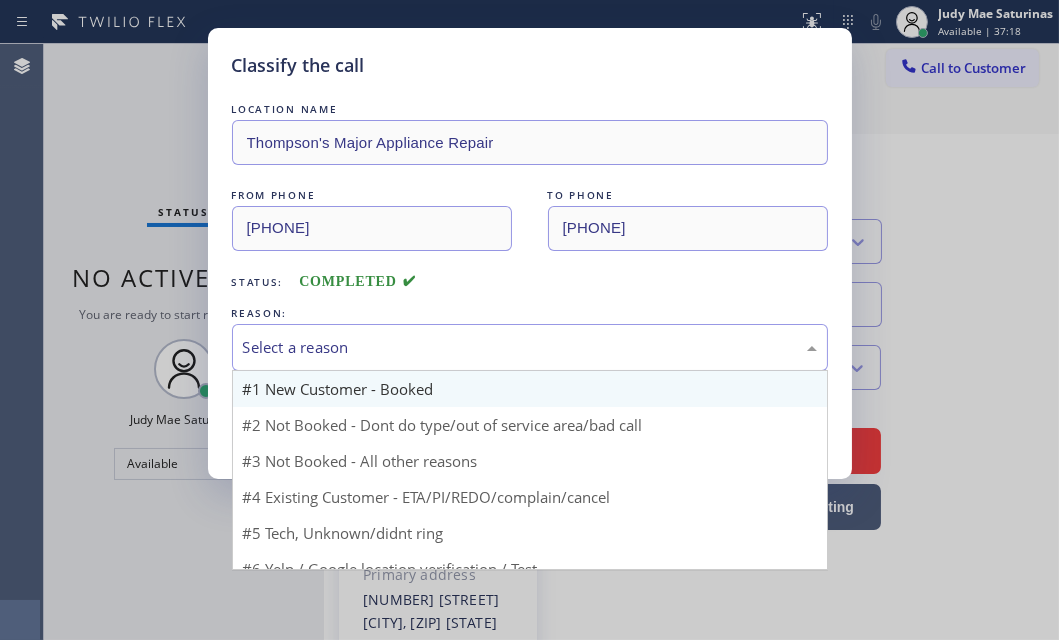 drag, startPoint x: 385, startPoint y: 349, endPoint x: 348, endPoint y: 403, distance: 65.459915 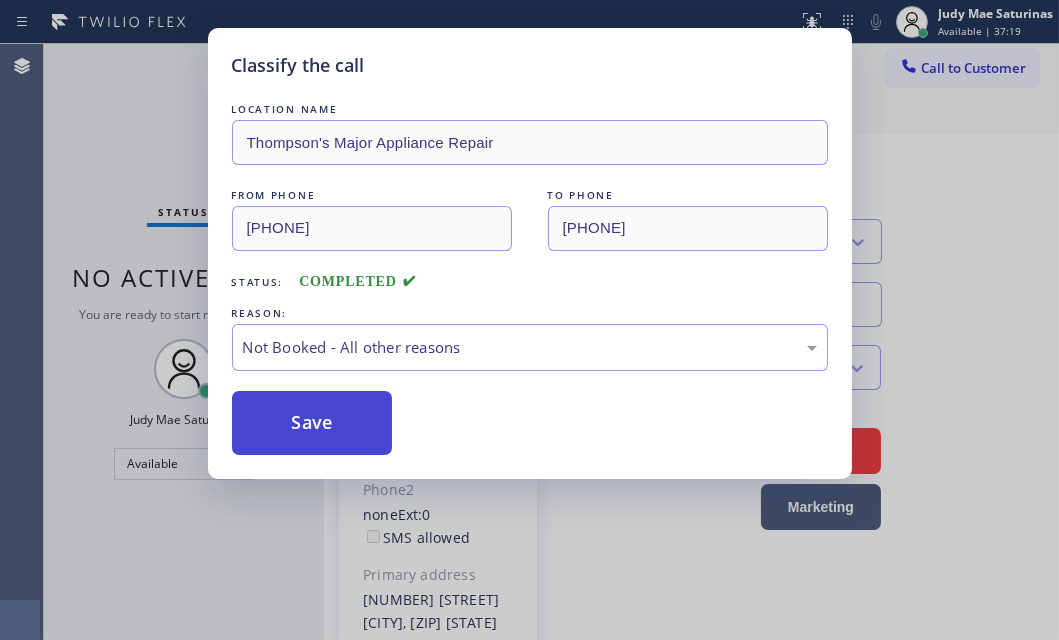 click on "Save" at bounding box center (312, 423) 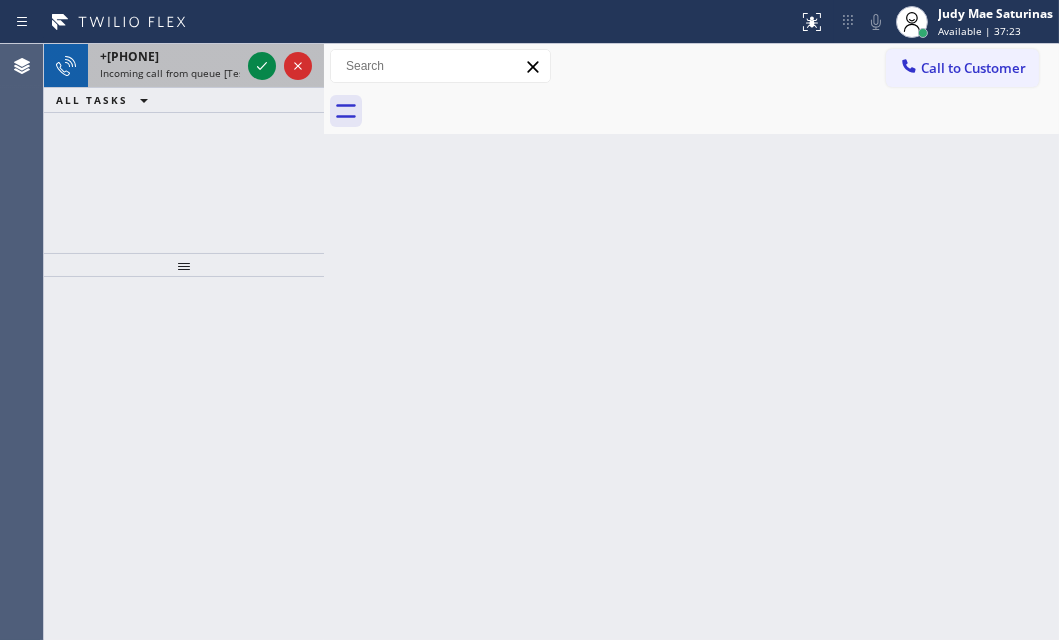 drag, startPoint x: 187, startPoint y: 68, endPoint x: 236, endPoint y: 68, distance: 49 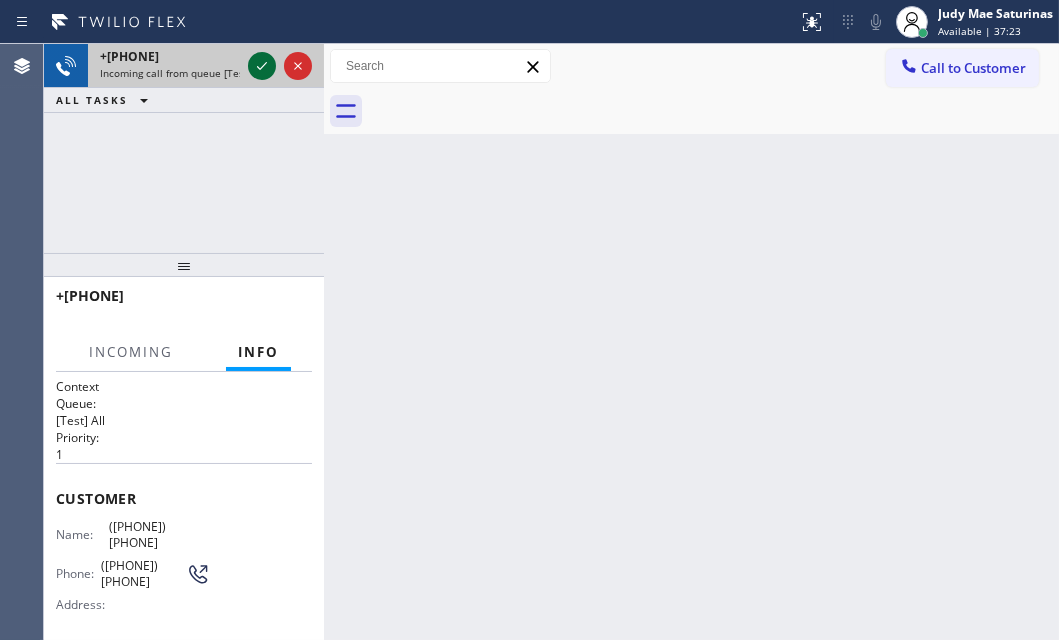 click at bounding box center [262, 66] 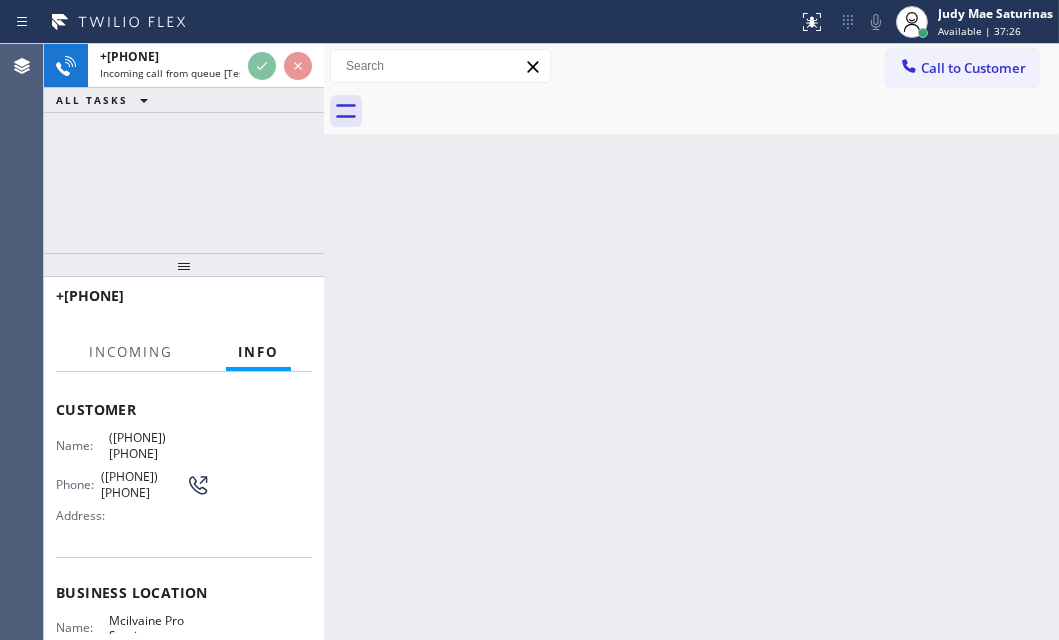 scroll, scrollTop: 272, scrollLeft: 0, axis: vertical 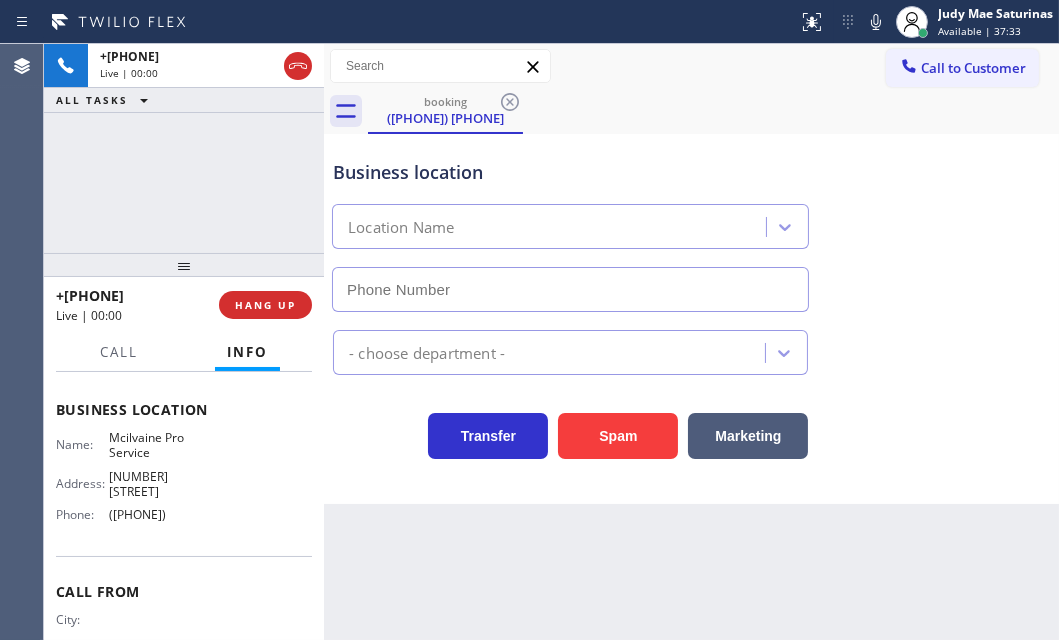 type on "([PHONE])" 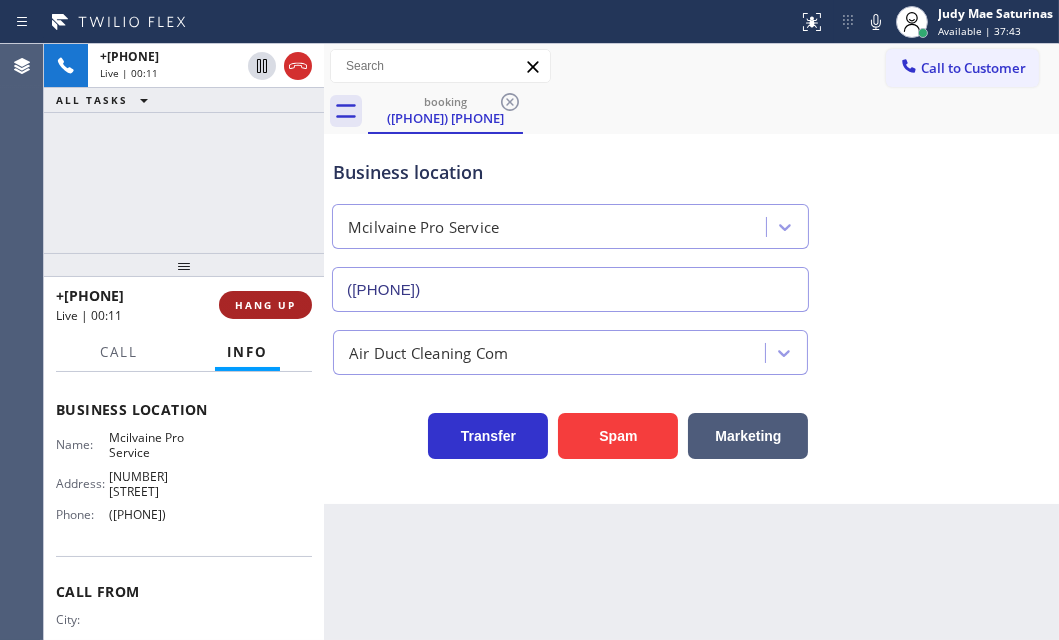 click on "HANG UP" at bounding box center [265, 305] 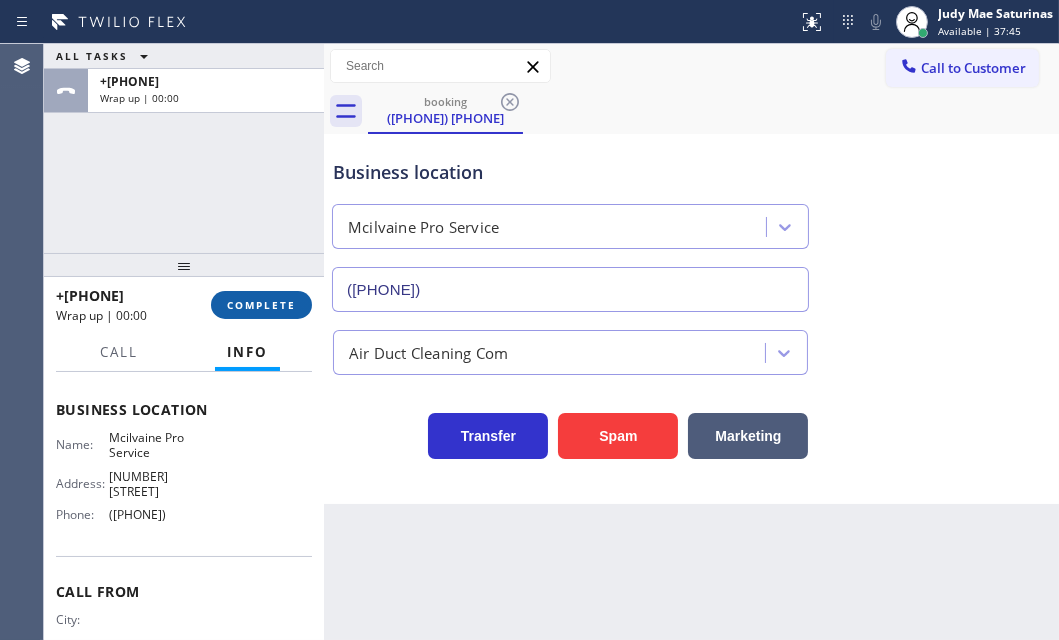 click on "COMPLETE" at bounding box center [261, 305] 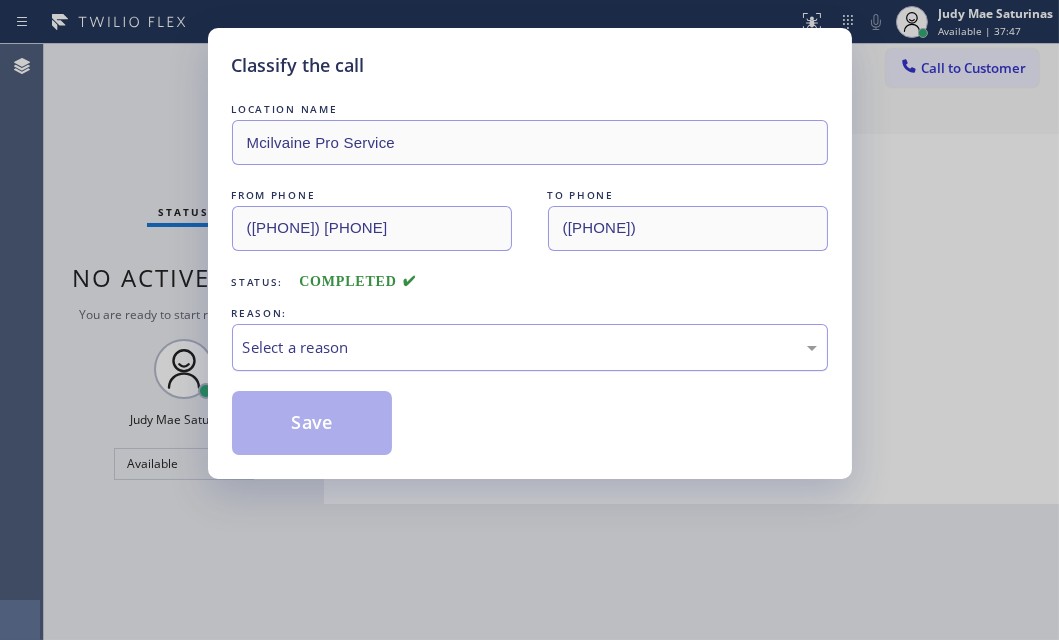 click on "Select a reason" at bounding box center [530, 347] 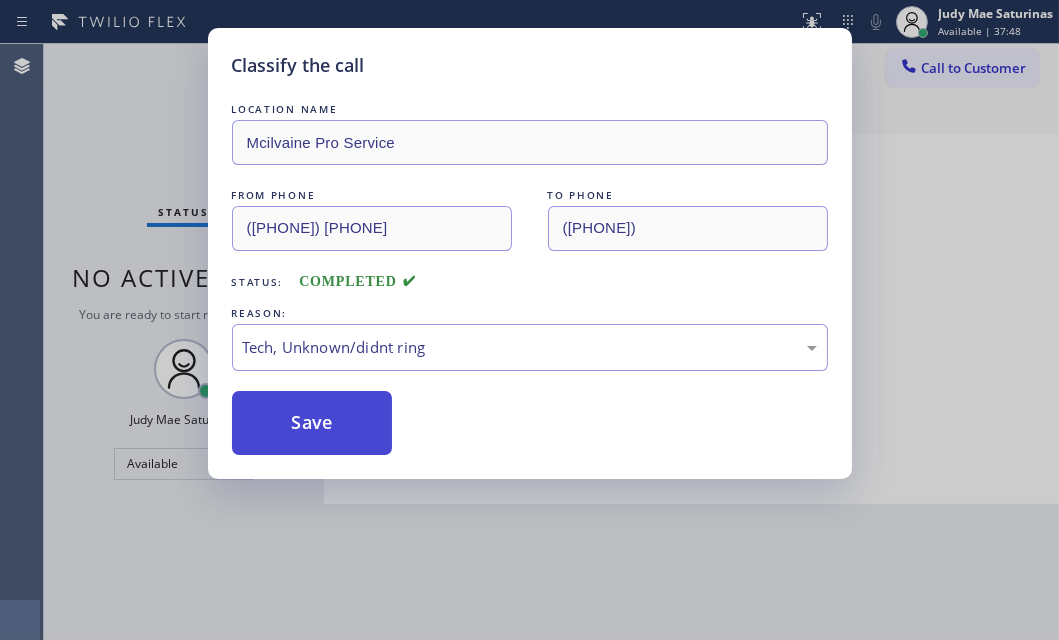 click on "Save" at bounding box center [312, 423] 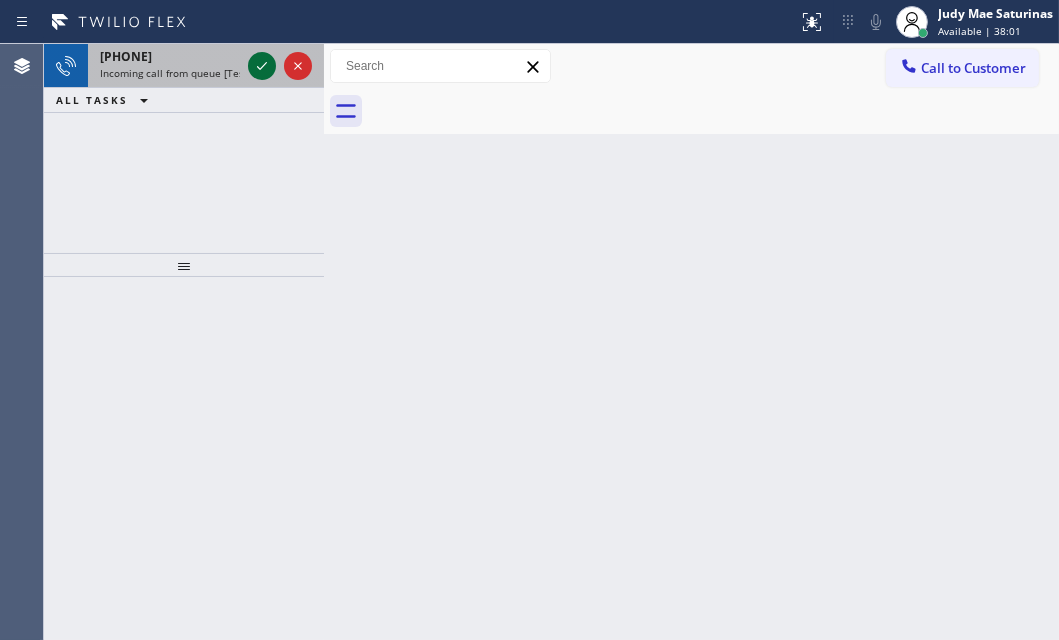 click 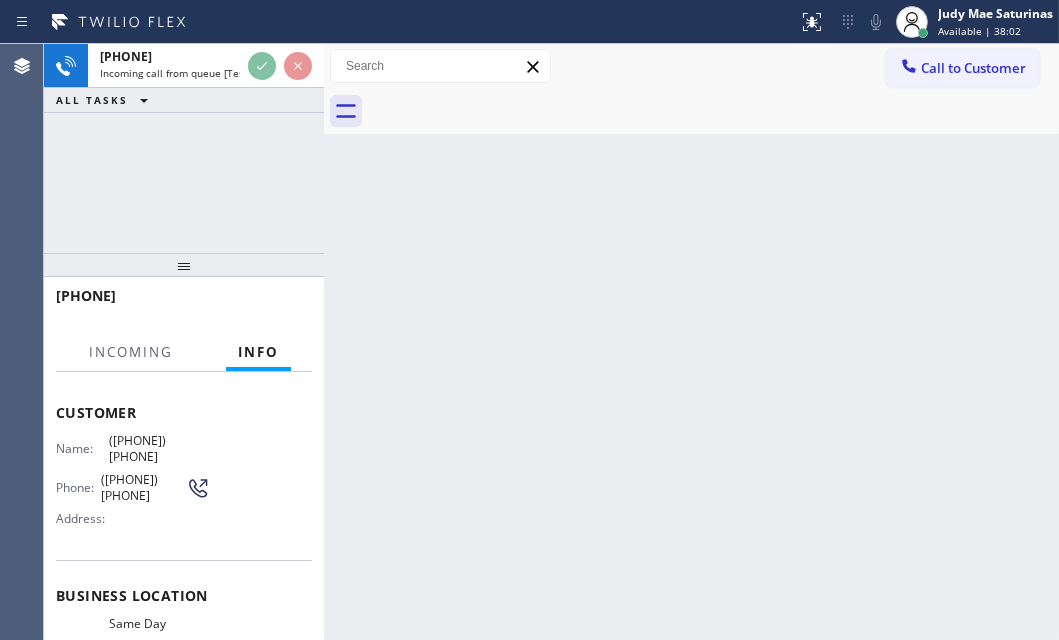 scroll, scrollTop: 181, scrollLeft: 0, axis: vertical 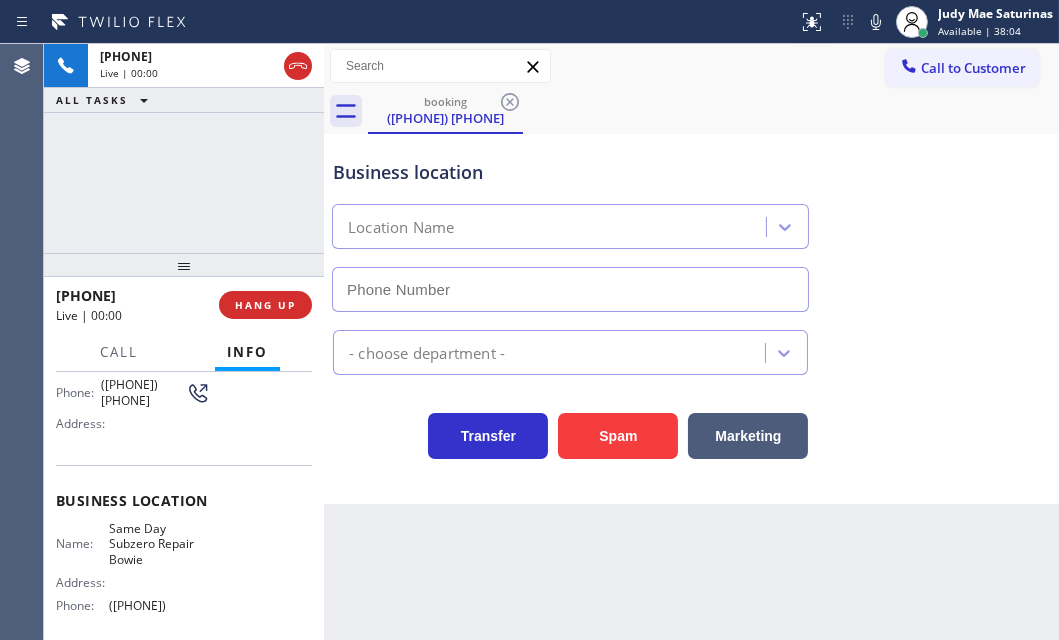 type on "([PHONE])" 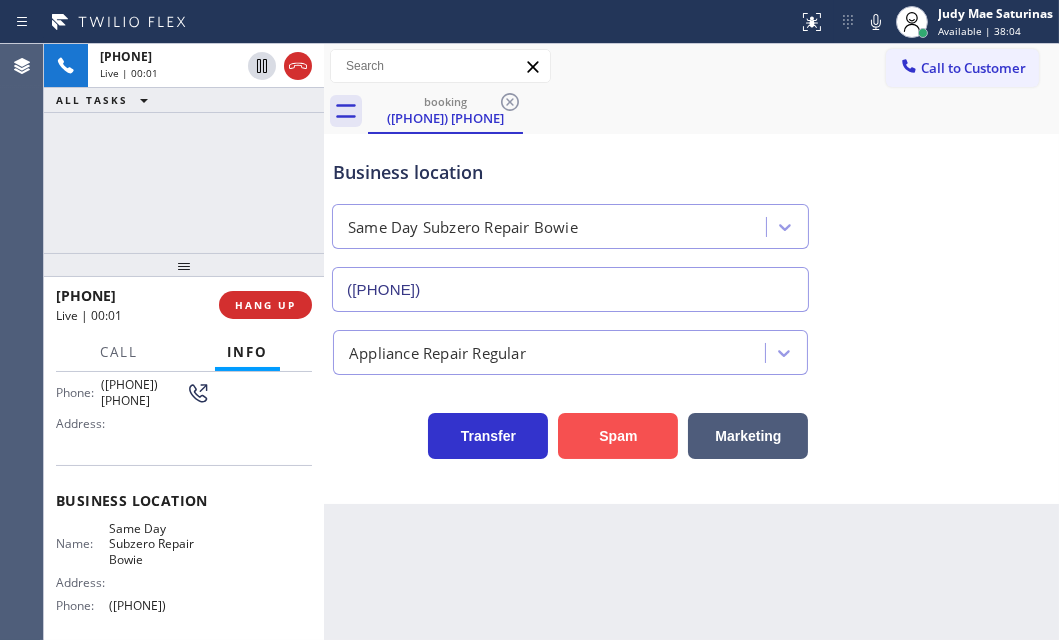 click on "Spam" at bounding box center (618, 436) 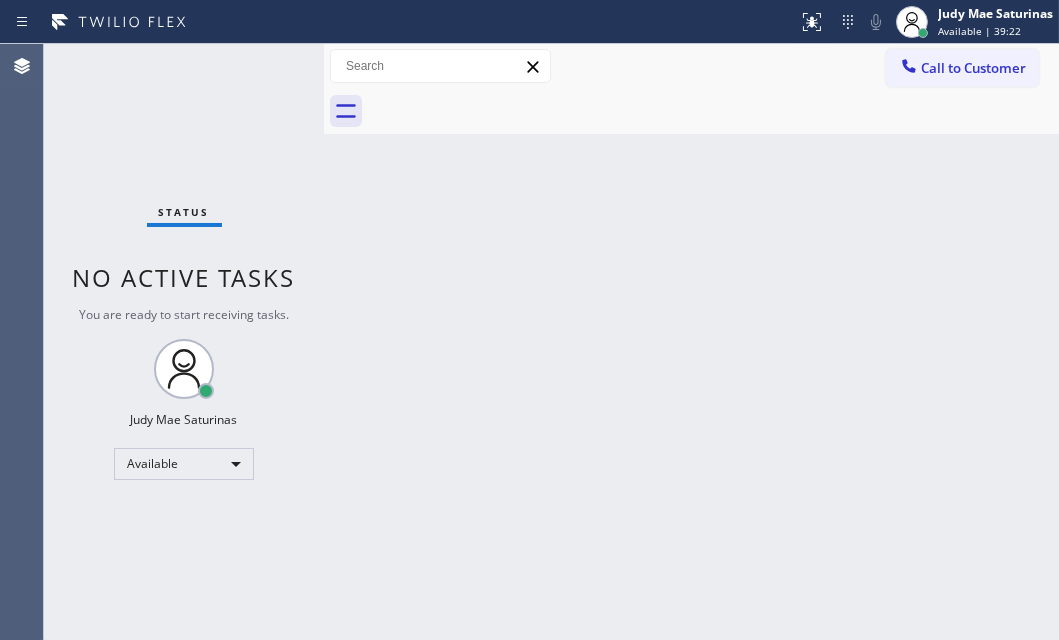 click on "Status   No active tasks     You are ready to start receiving tasks.   Judy Mae Saturinas Available" at bounding box center [184, 342] 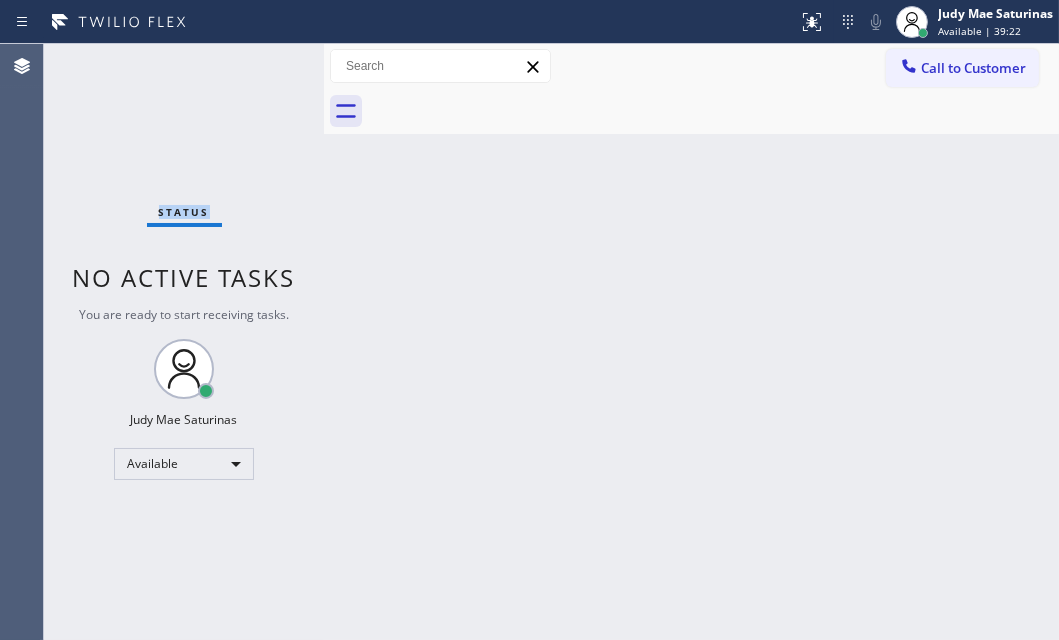 click on "Status   No active tasks     You are ready to start receiving tasks.   Judy Mae Saturinas Available" at bounding box center (184, 342) 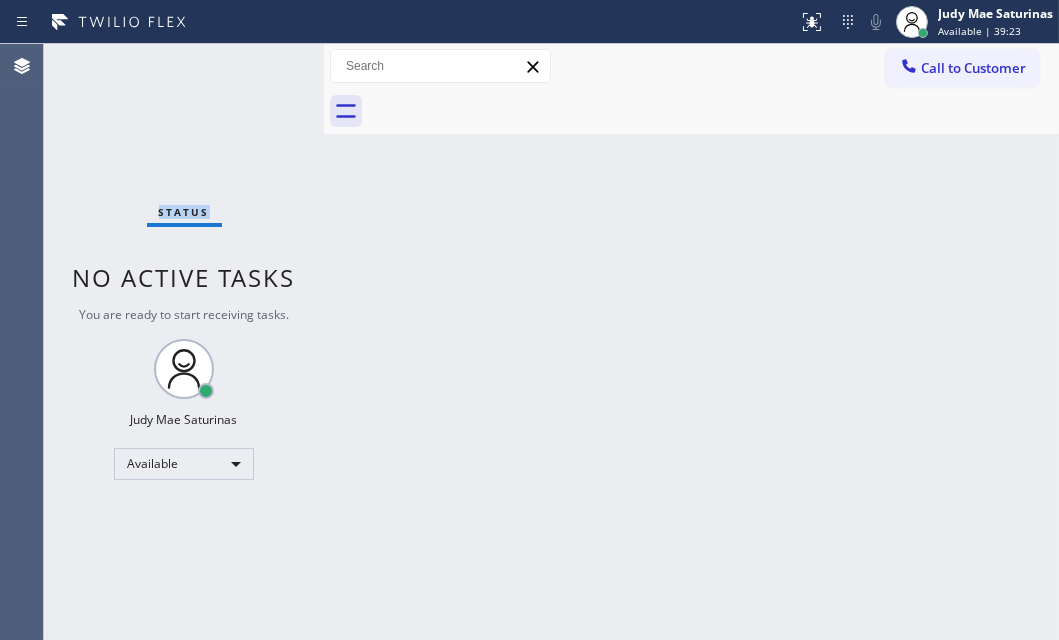 click on "Status   No active tasks     You are ready to start receiving tasks.   Judy Mae Saturinas Available" at bounding box center (184, 342) 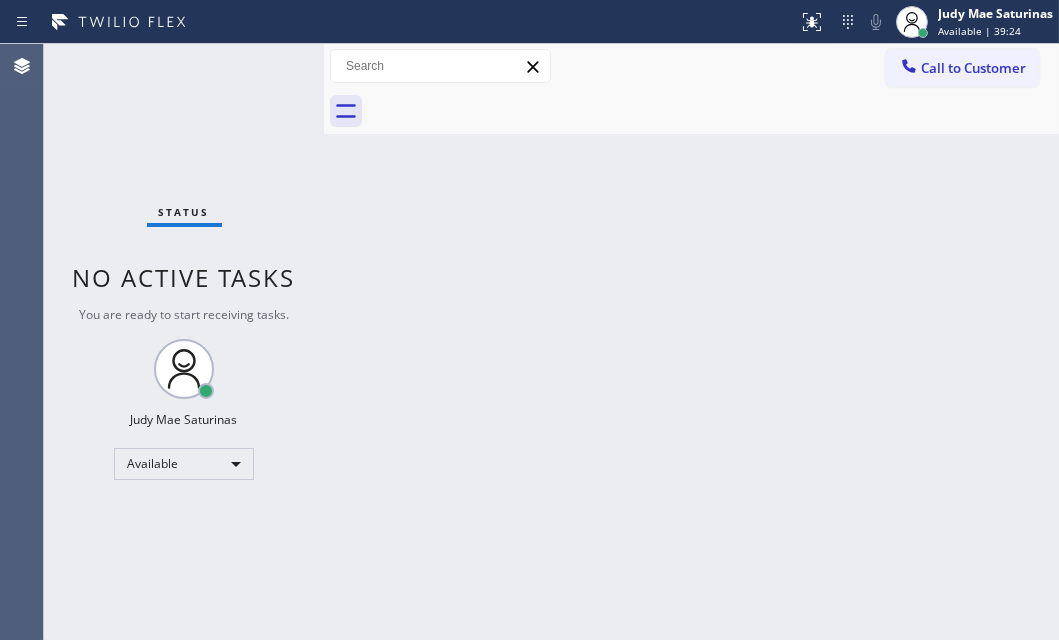 click on "Status   No active tasks     You are ready to start receiving tasks.   Judy Mae Saturinas Available" at bounding box center (184, 342) 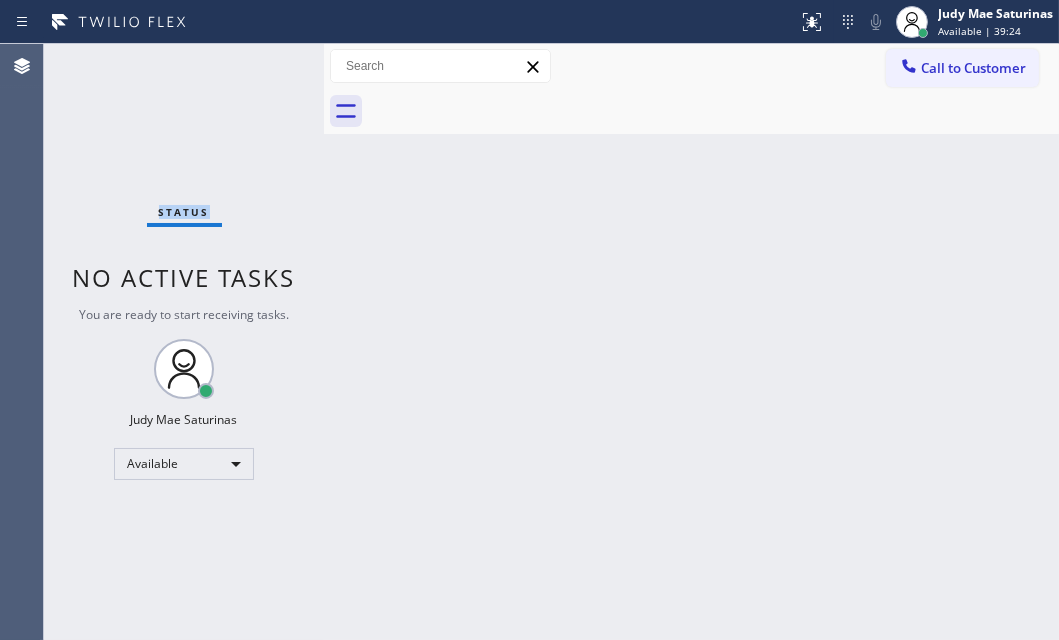 click on "Status   No active tasks     You are ready to start receiving tasks.   Judy Mae Saturinas Available" at bounding box center (184, 342) 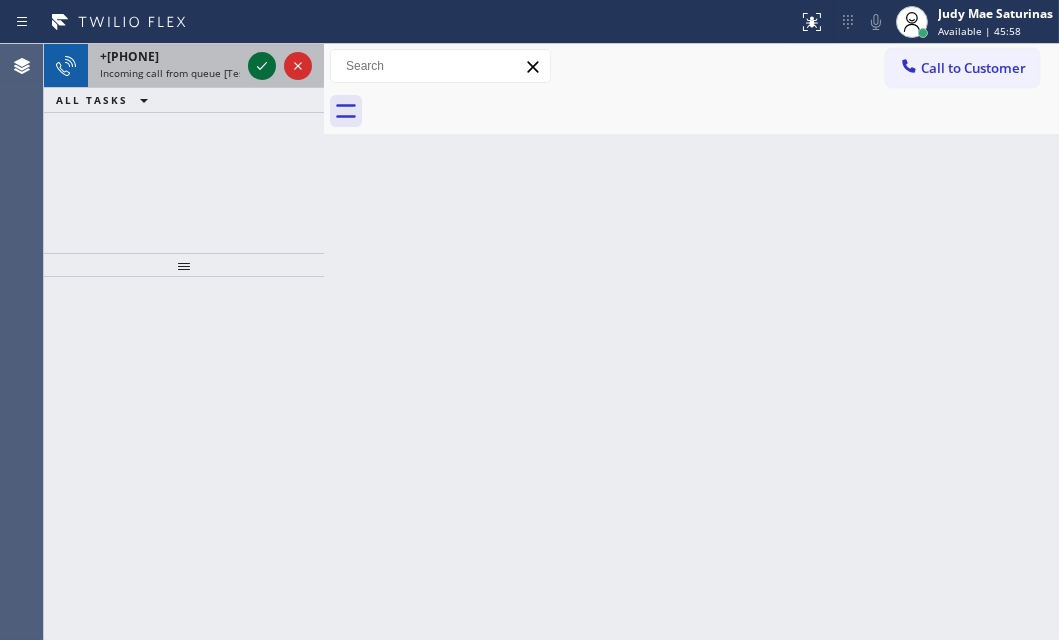 click 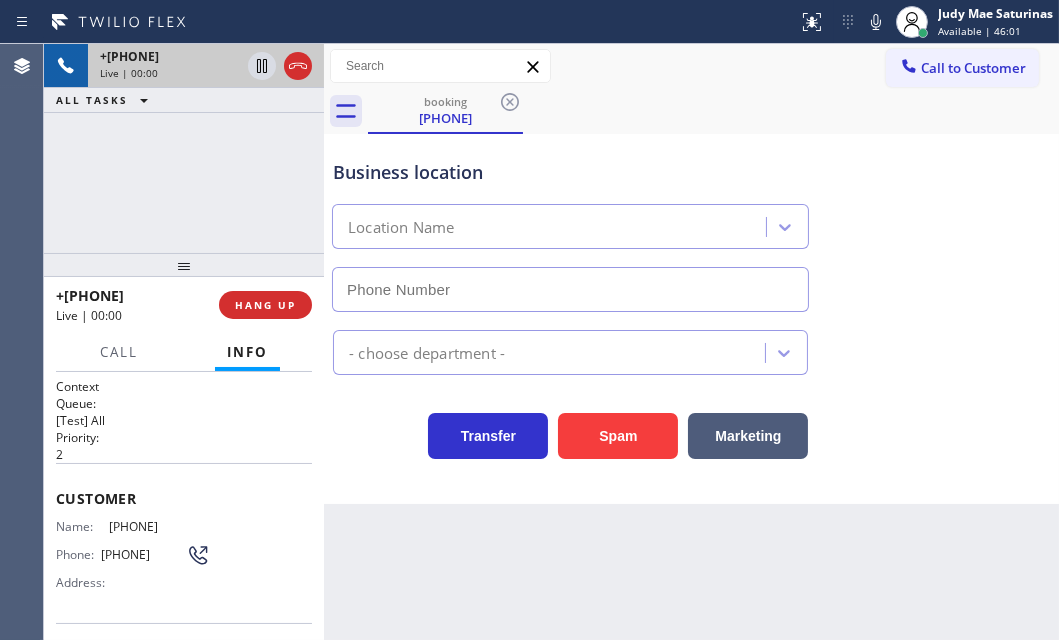 scroll, scrollTop: 181, scrollLeft: 0, axis: vertical 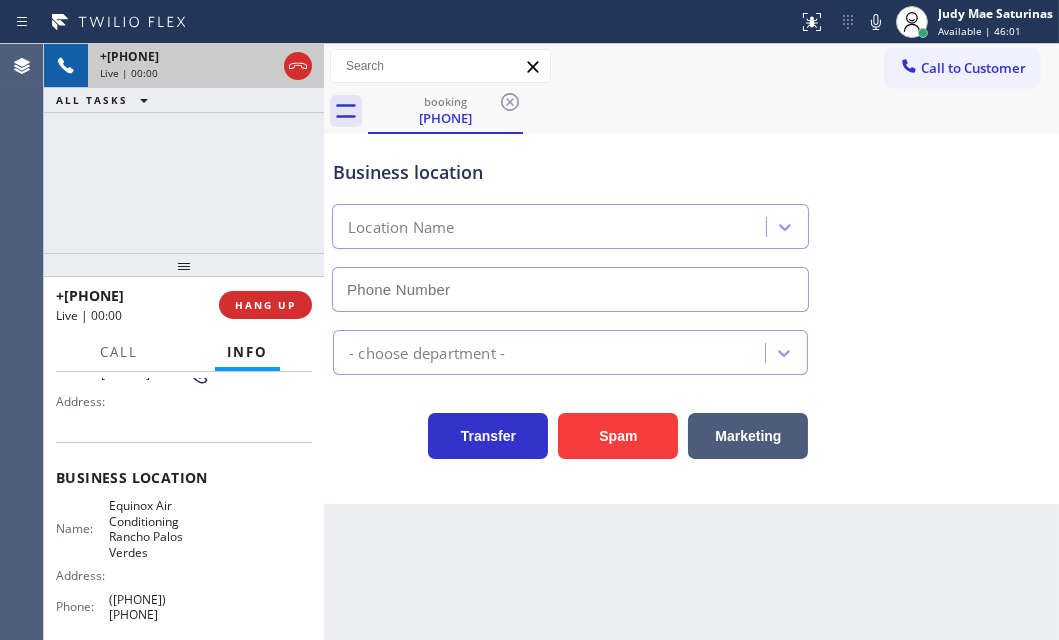 type on "([PHONE]) [PHONE]" 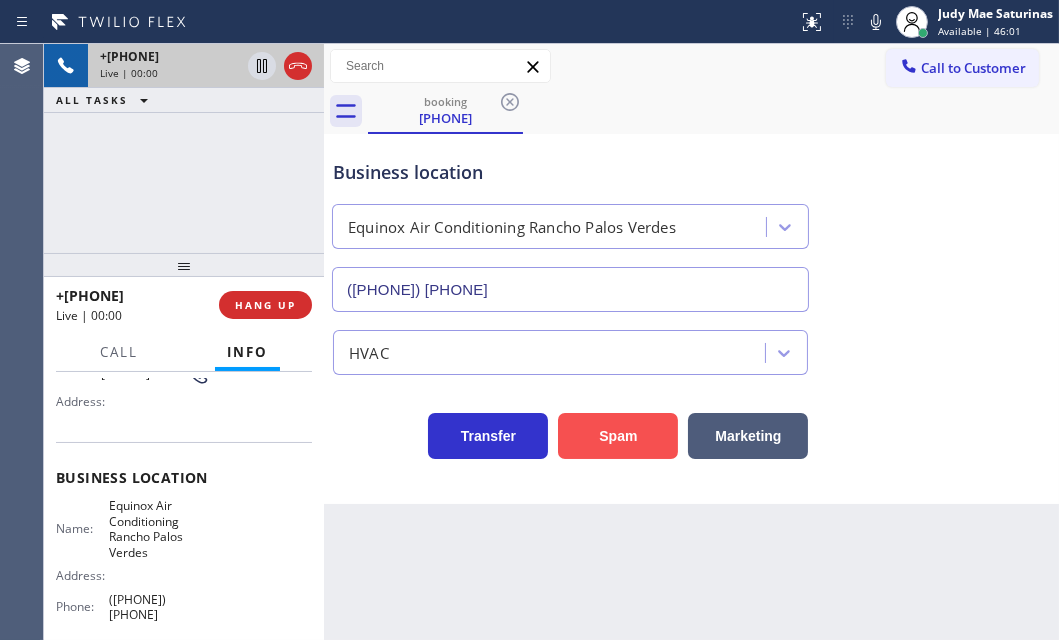 click on "Spam" at bounding box center [618, 436] 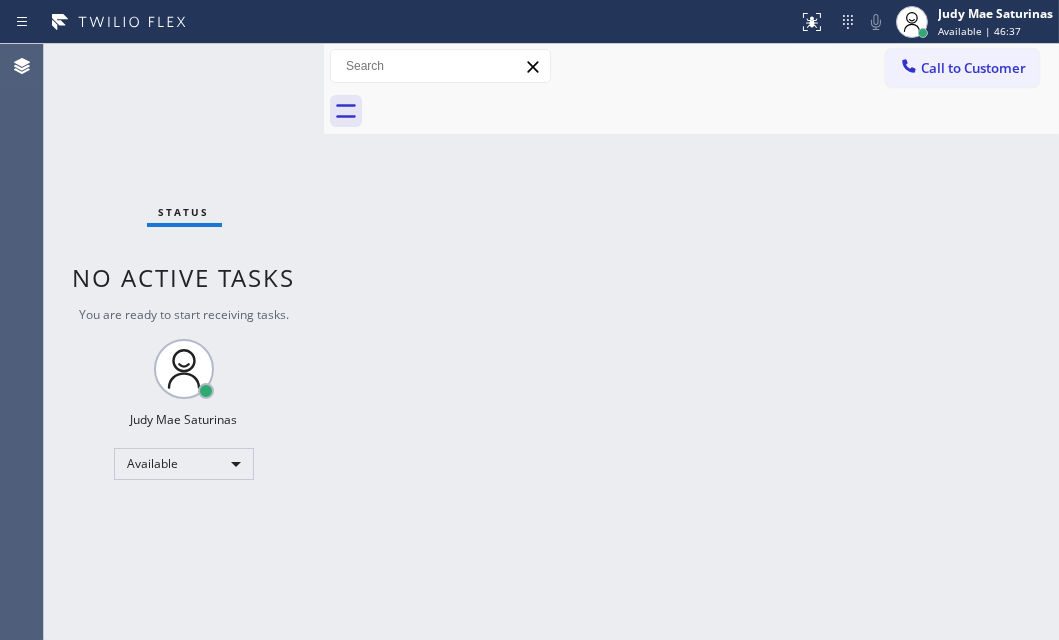 click on "Status   No active tasks     You are ready to start receiving tasks.   Judy Mae Saturinas Available" at bounding box center (184, 342) 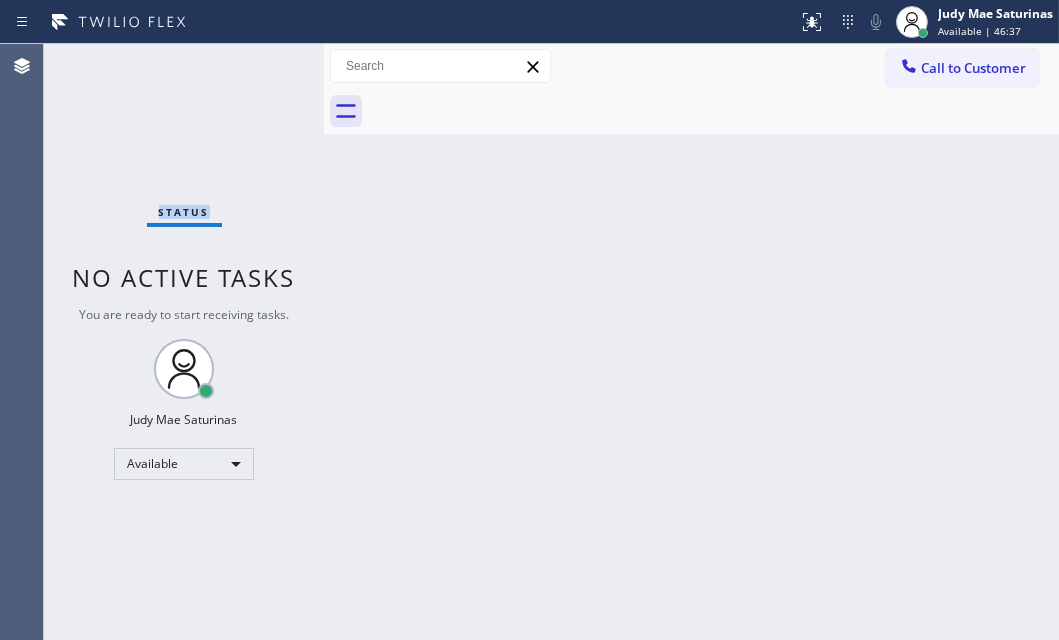 click on "Status   No active tasks     You are ready to start receiving tasks.   Judy Mae Saturinas Available" at bounding box center [184, 342] 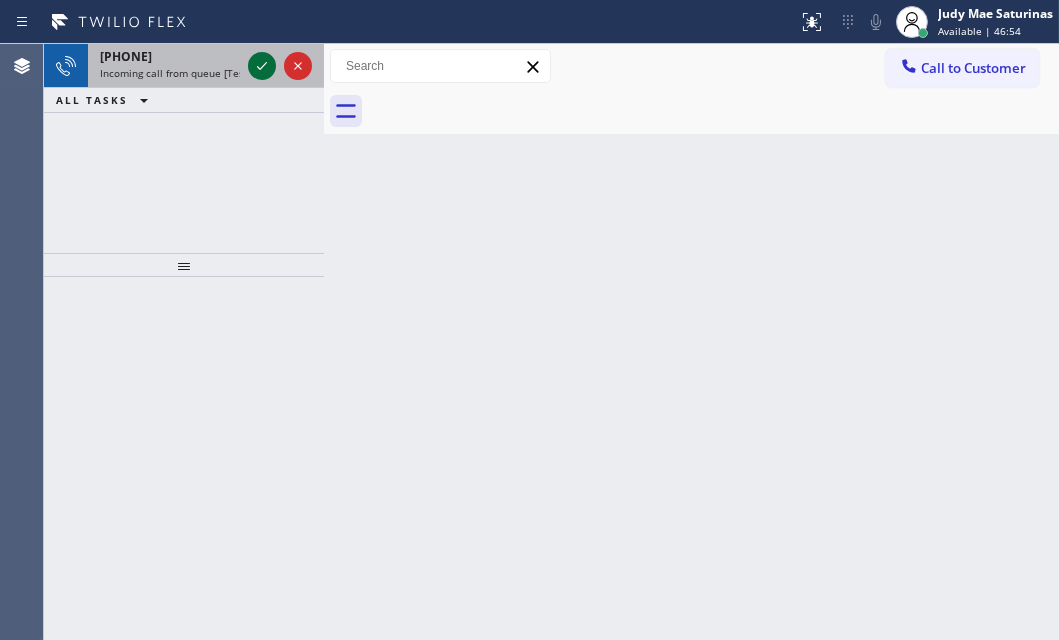 click 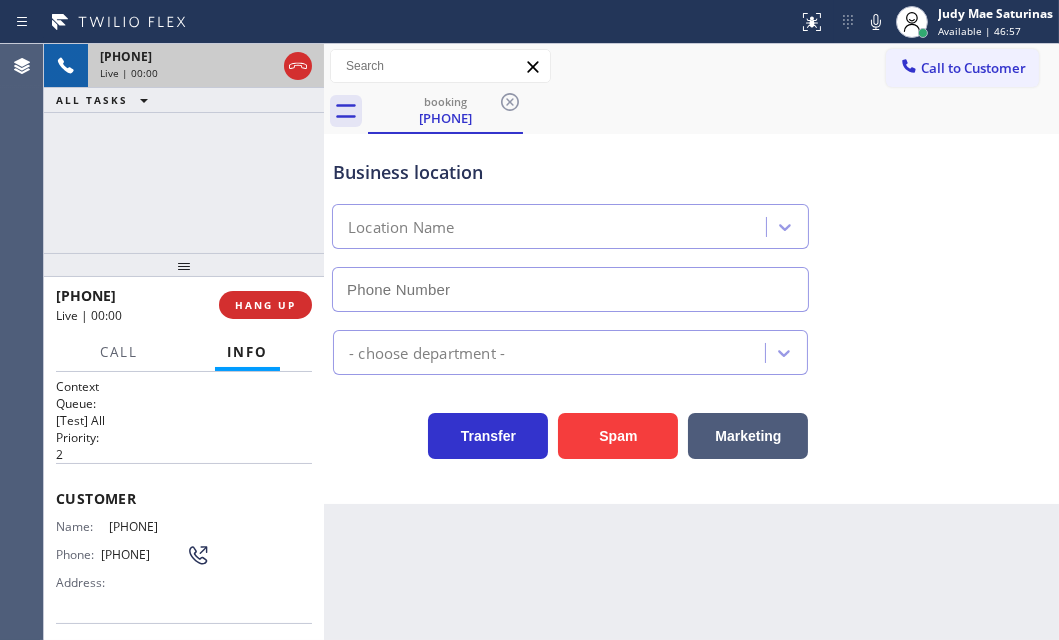 type on "([PHONE])" 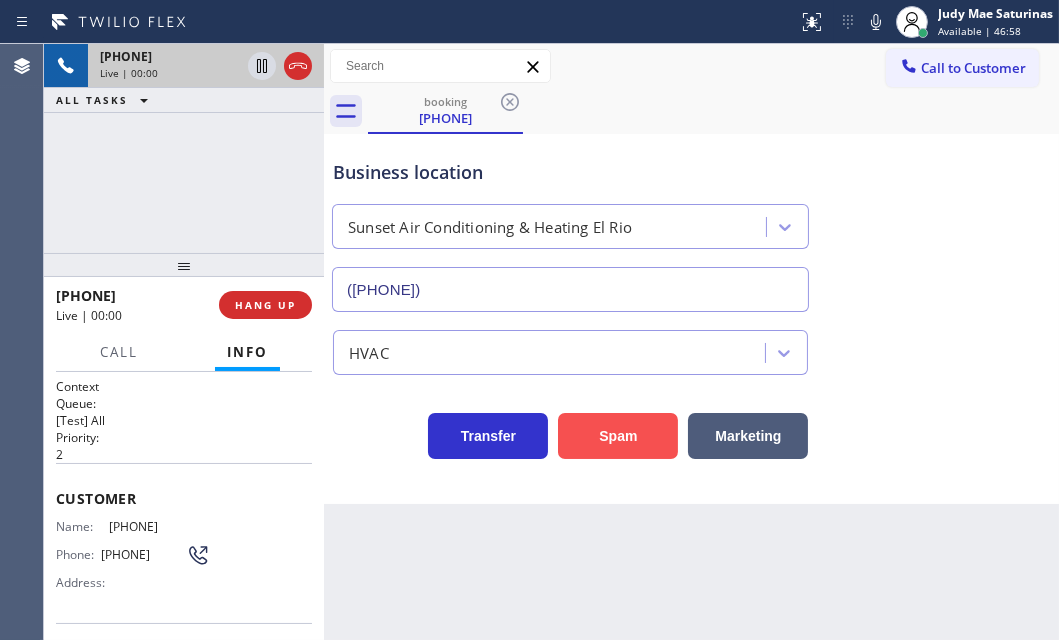 click on "Spam" at bounding box center [618, 436] 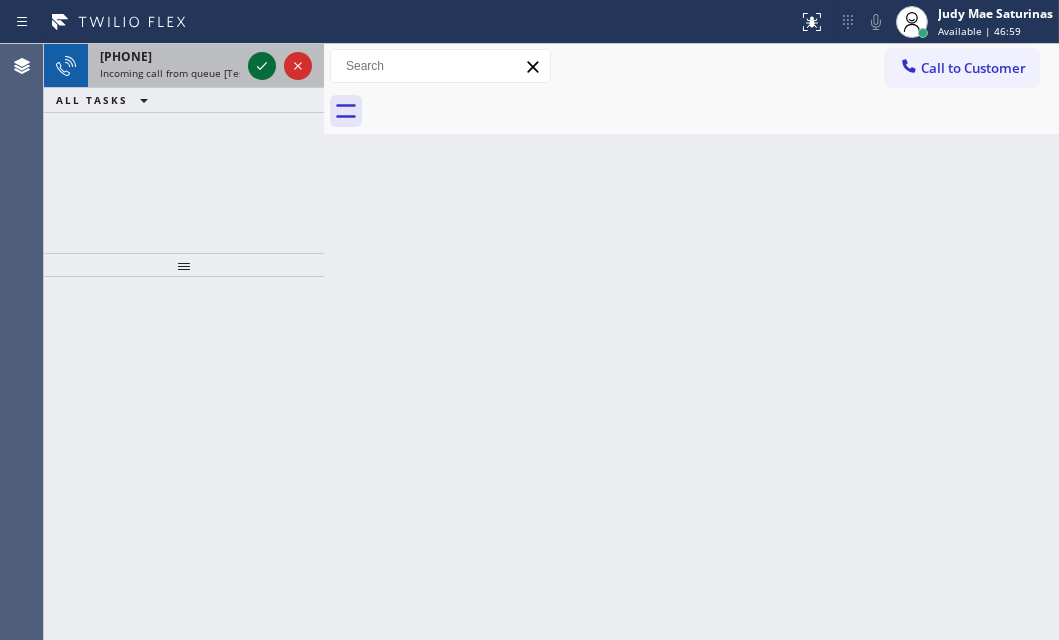 click 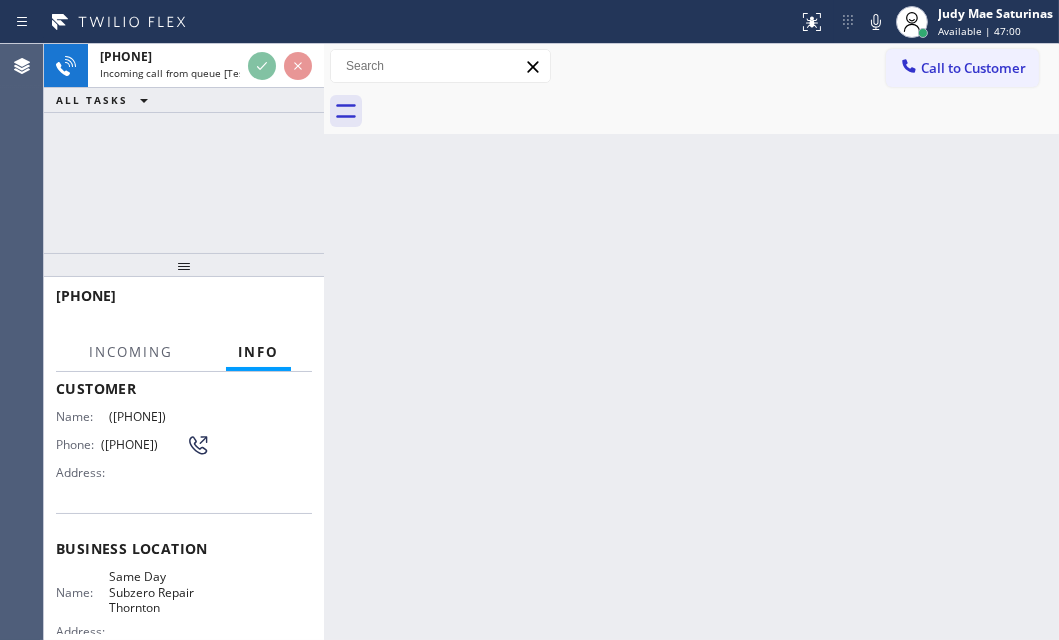 scroll, scrollTop: 181, scrollLeft: 0, axis: vertical 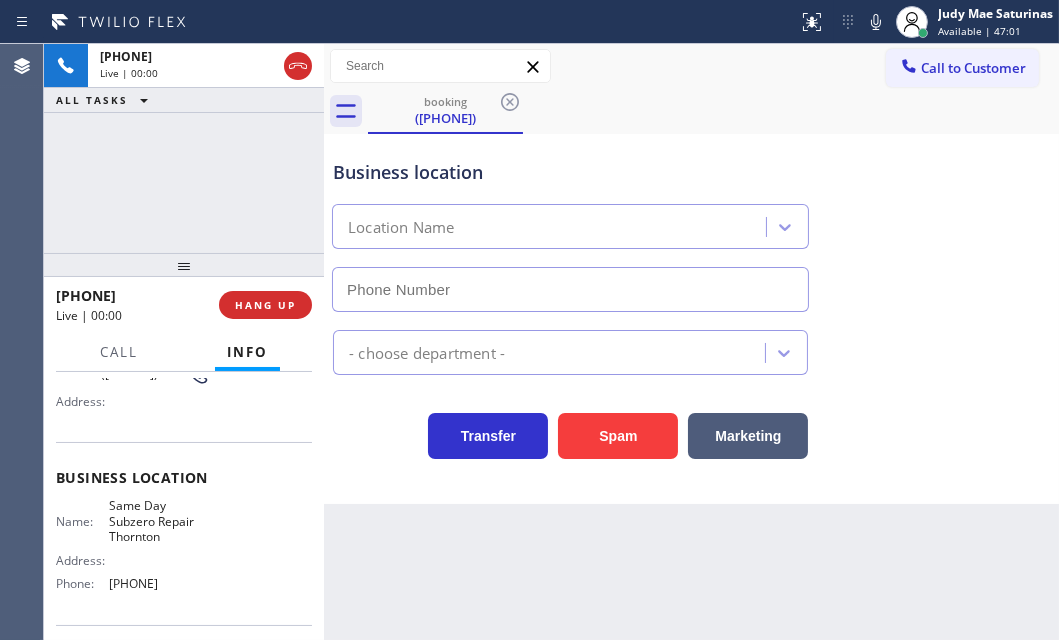 type on "[PHONE]" 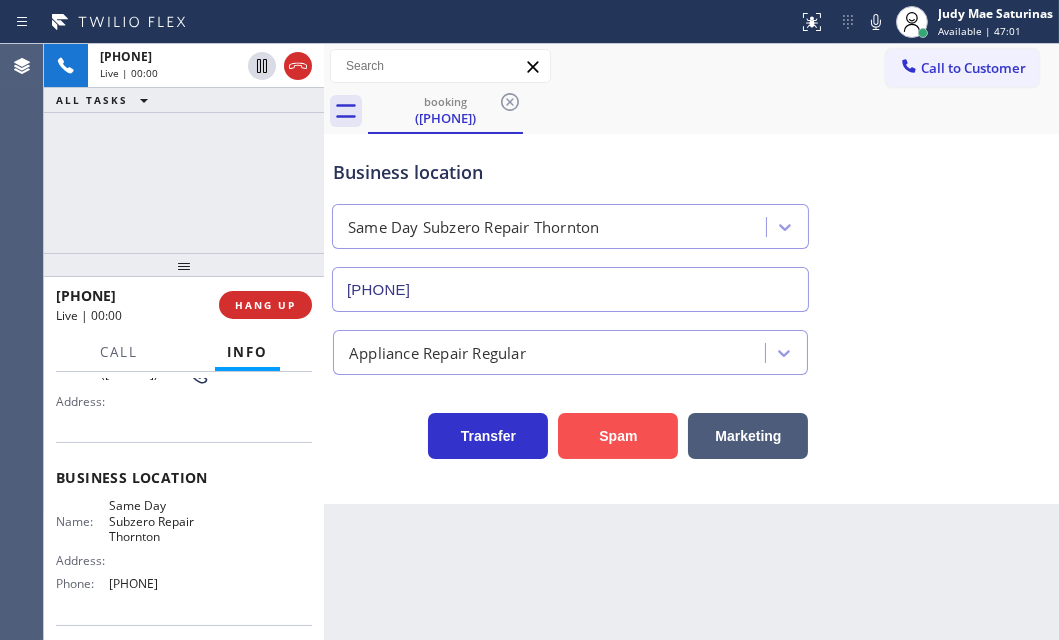 click on "Spam" at bounding box center [618, 436] 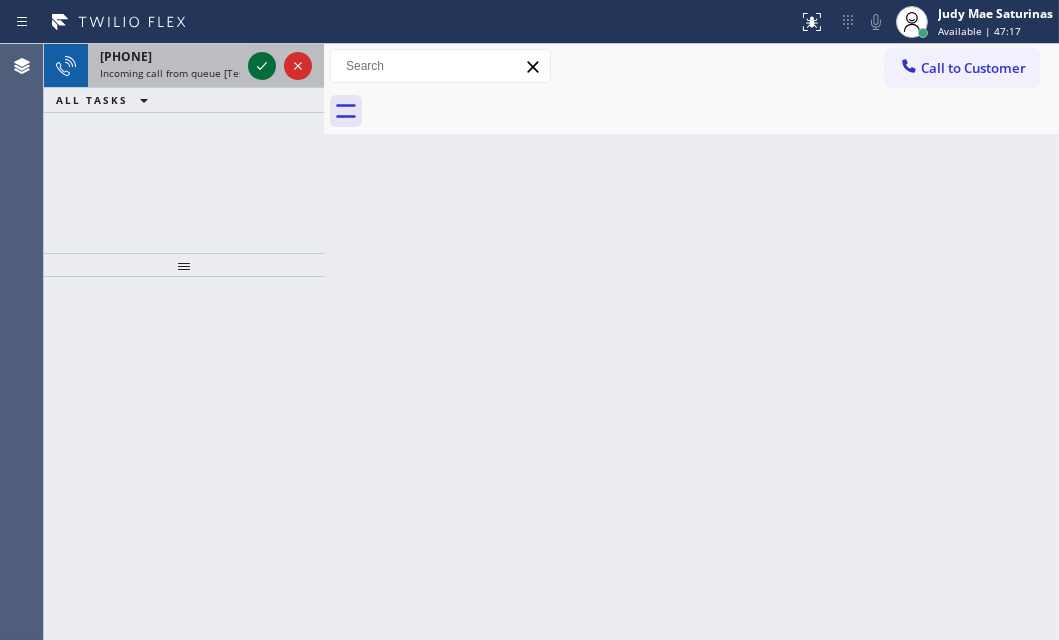 click 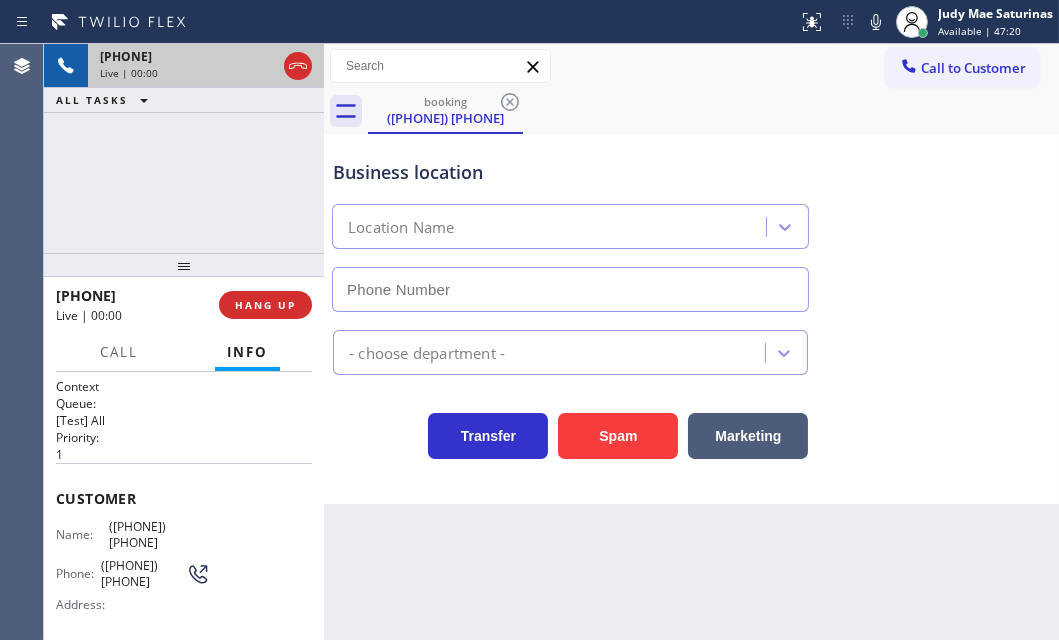 type on "([PHONE])" 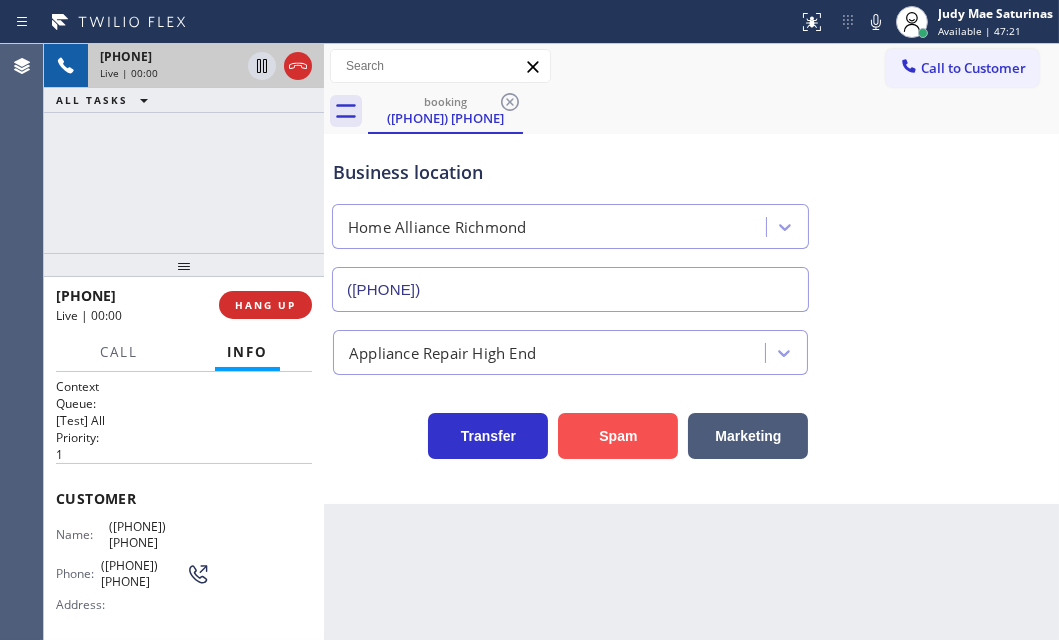 click on "Spam" at bounding box center (618, 436) 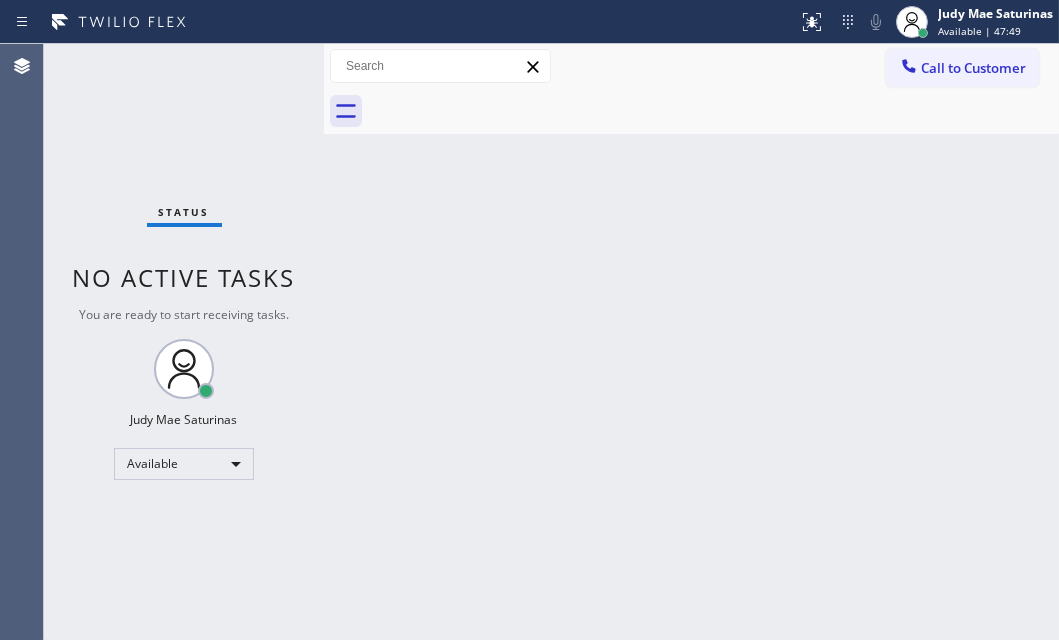 click on "Status   No active tasks     You are ready to start receiving tasks.   Judy Mae Saturinas Available" at bounding box center (184, 342) 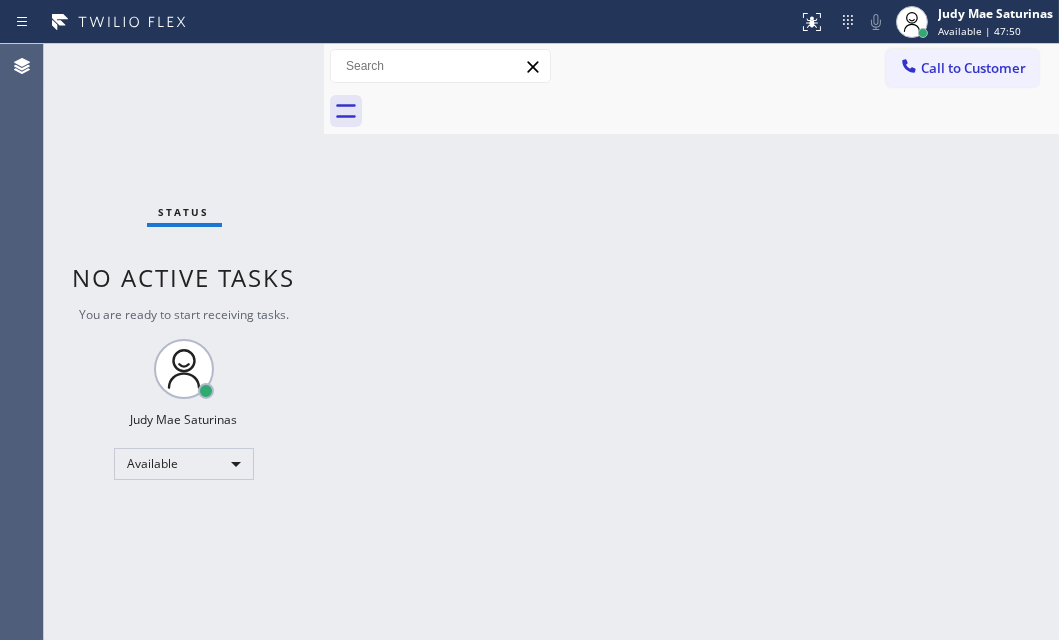 click on "Status   No active tasks     You are ready to start receiving tasks.   Judy Mae Saturinas Available" at bounding box center [184, 342] 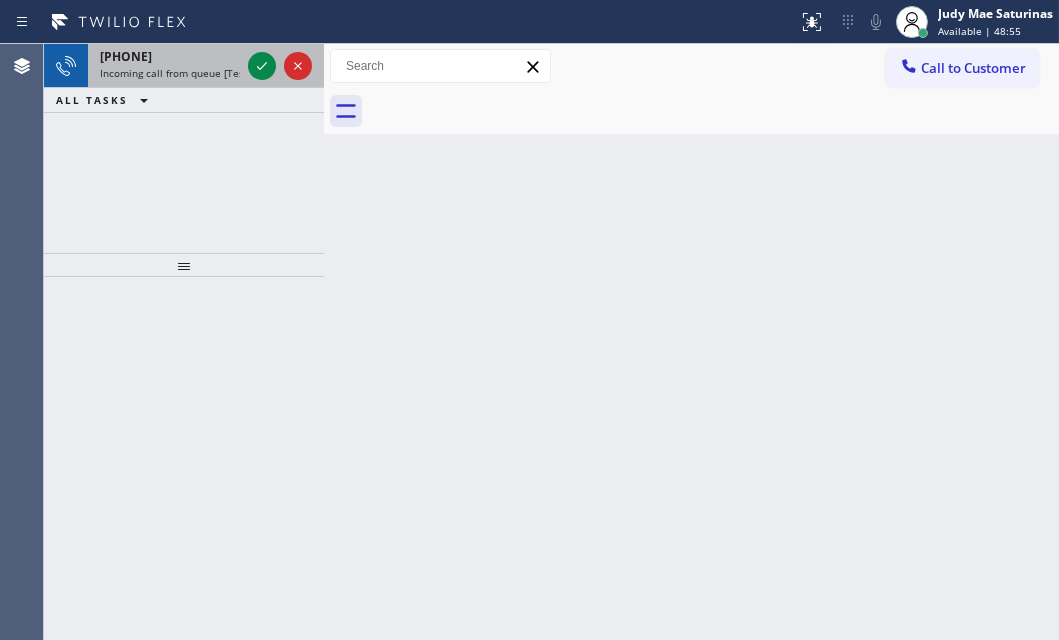 click at bounding box center [280, 66] 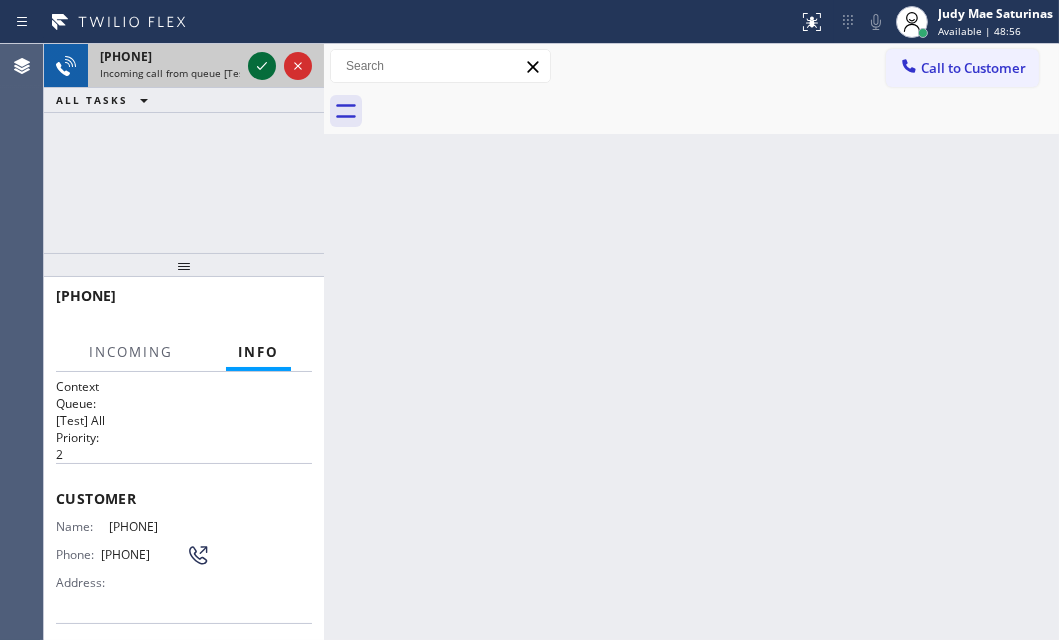 click 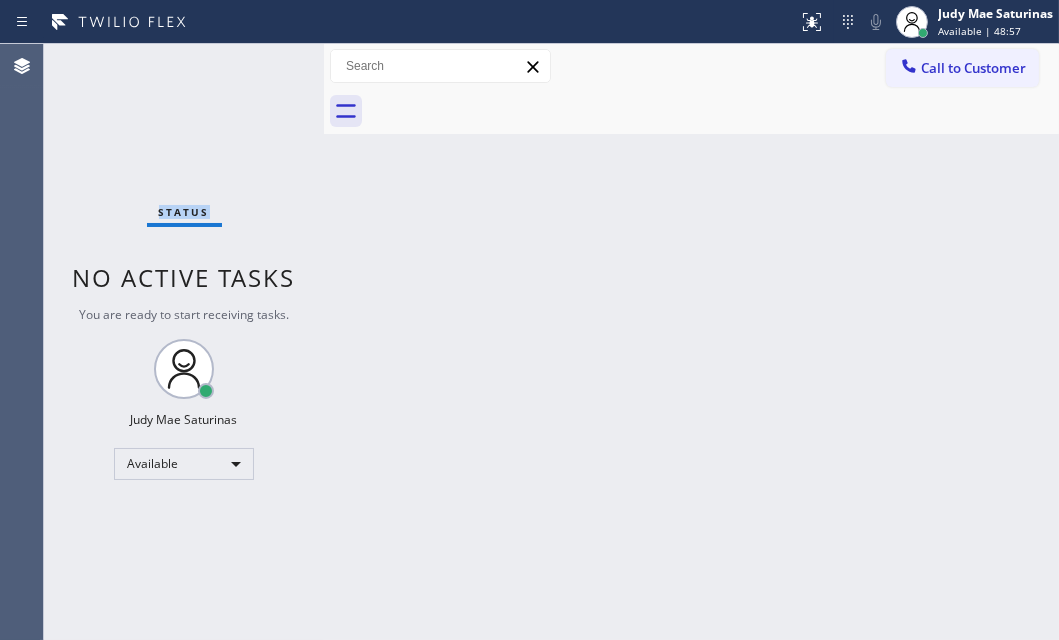 click on "Status   No active tasks     You are ready to start receiving tasks.   Judy Mae Saturinas Available" at bounding box center [184, 342] 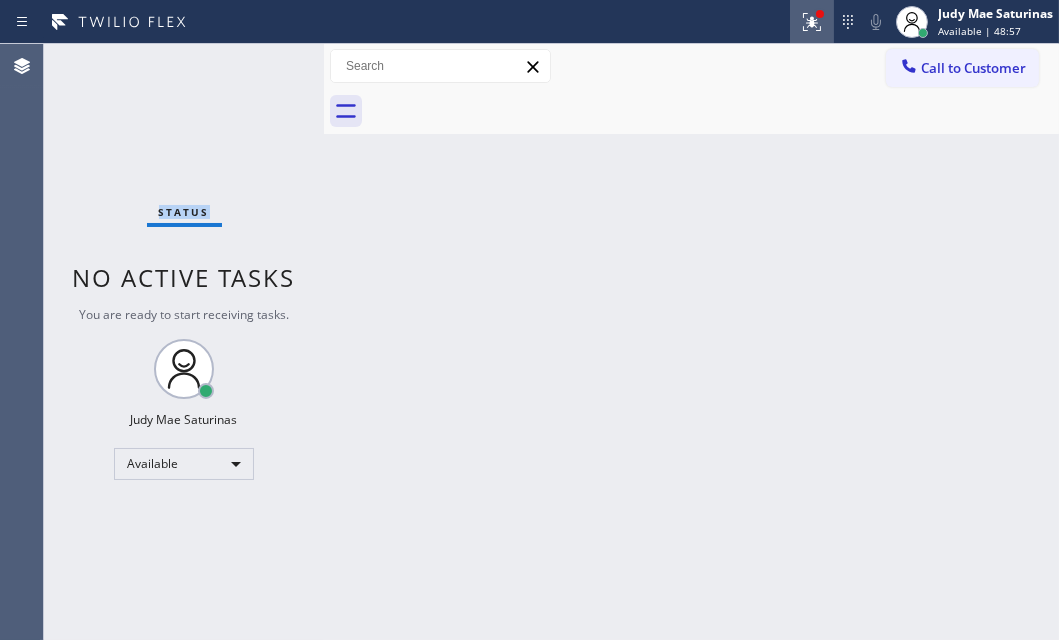 click 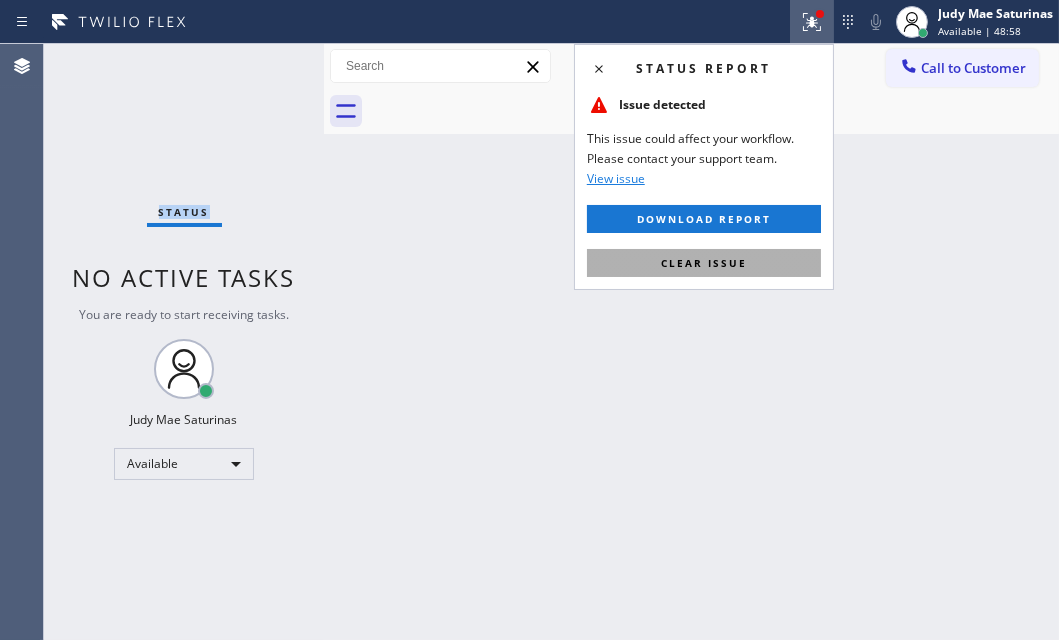 click on "Clear issue" at bounding box center [704, 263] 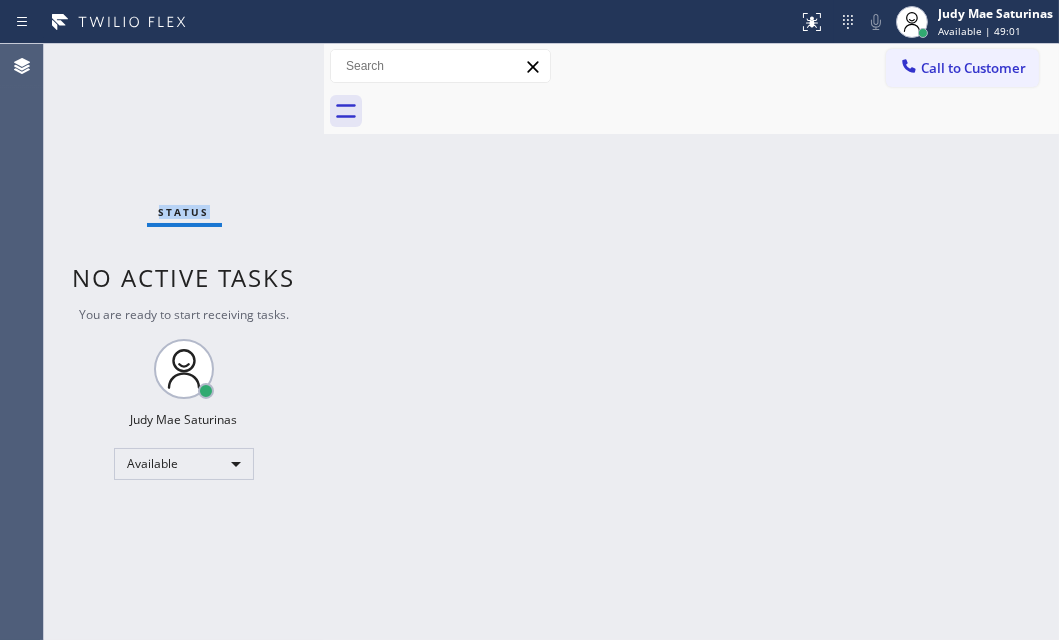 click on "Status   No active tasks     You are ready to start receiving tasks.   Judy Mae Saturinas Available" at bounding box center [184, 342] 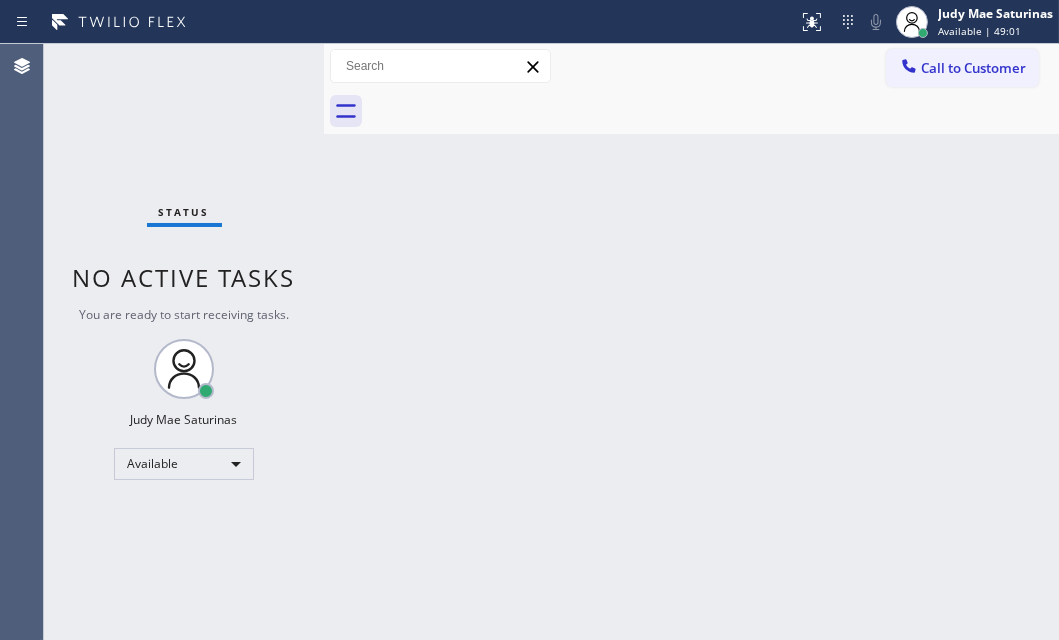 click on "Status   No active tasks     You are ready to start receiving tasks.   Judy Mae Saturinas Available" at bounding box center [184, 342] 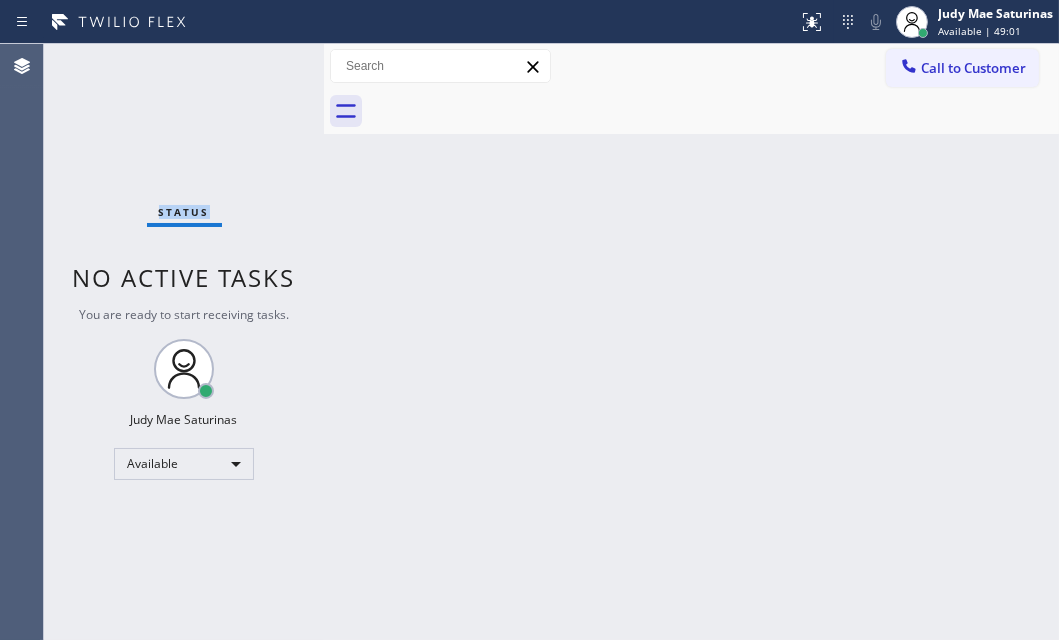 click on "Status   No active tasks     You are ready to start receiving tasks.   Judy Mae Saturinas Available" at bounding box center [184, 342] 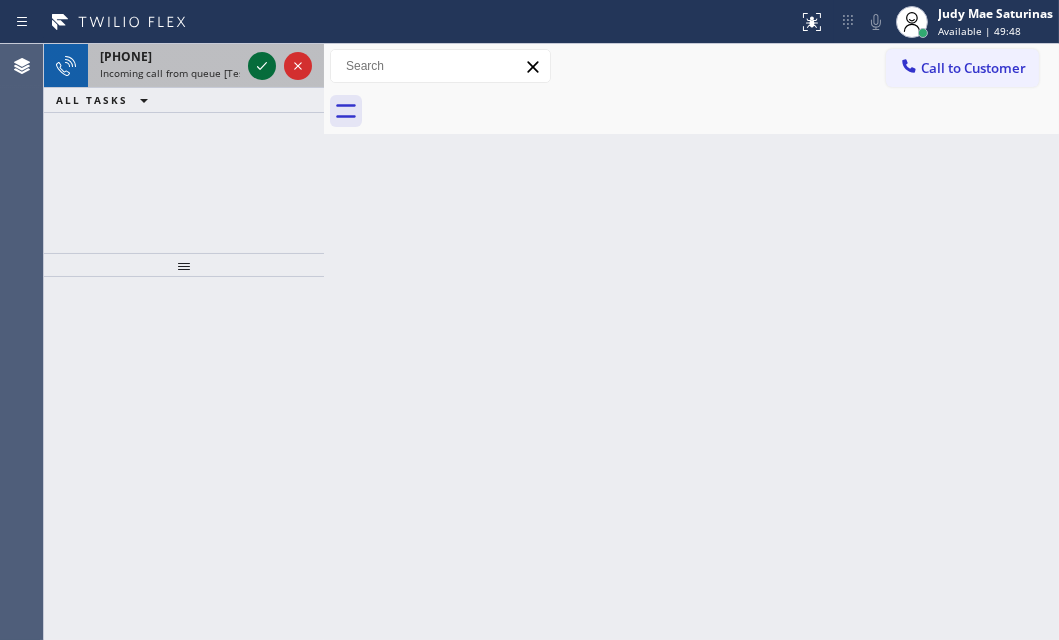 click 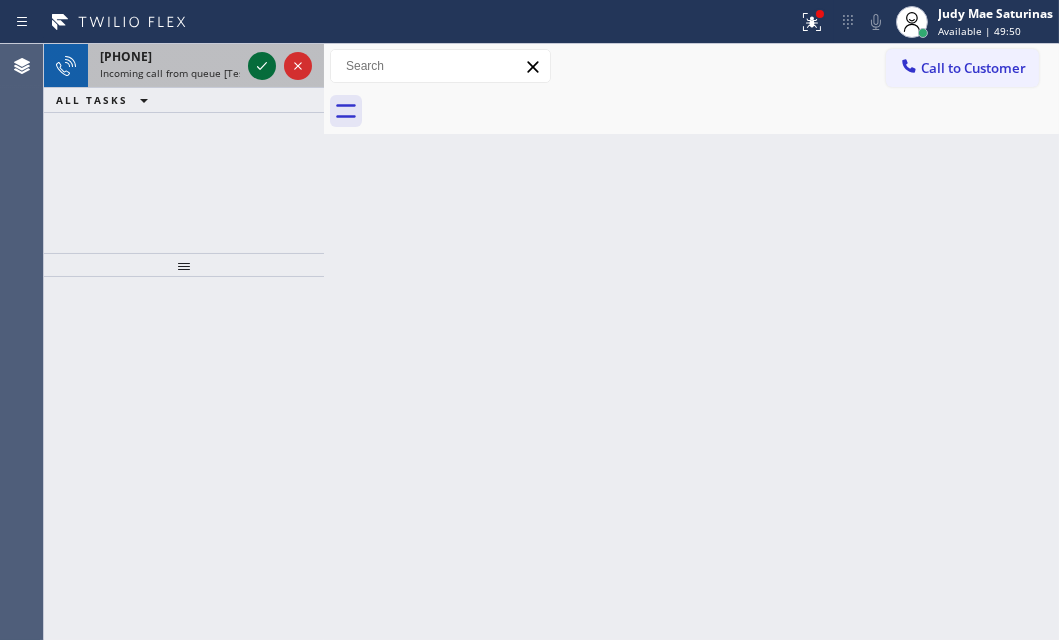 click 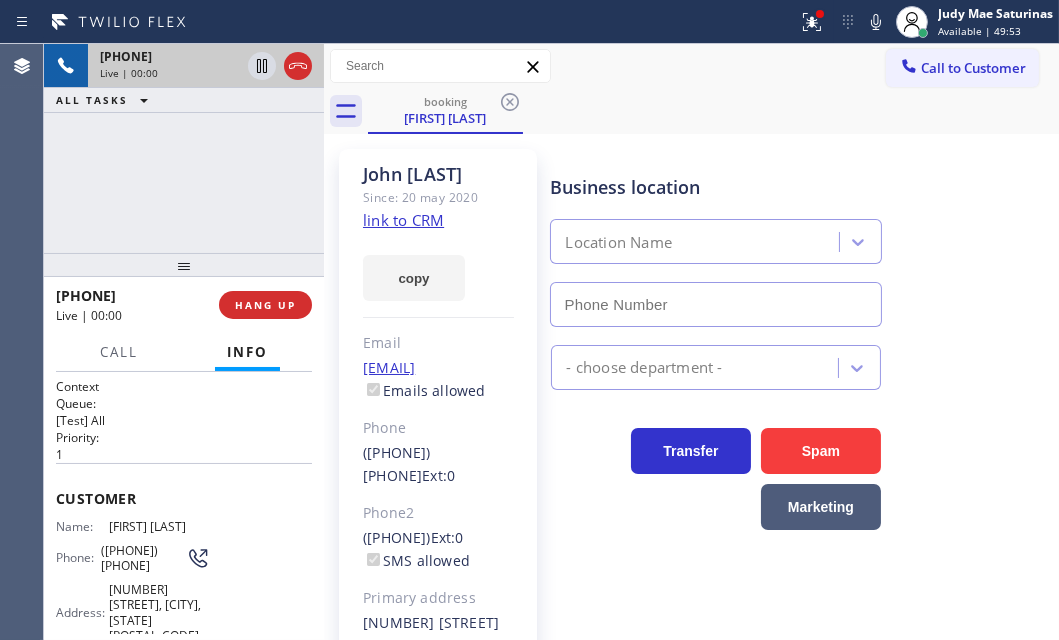 type on "[PHONE]" 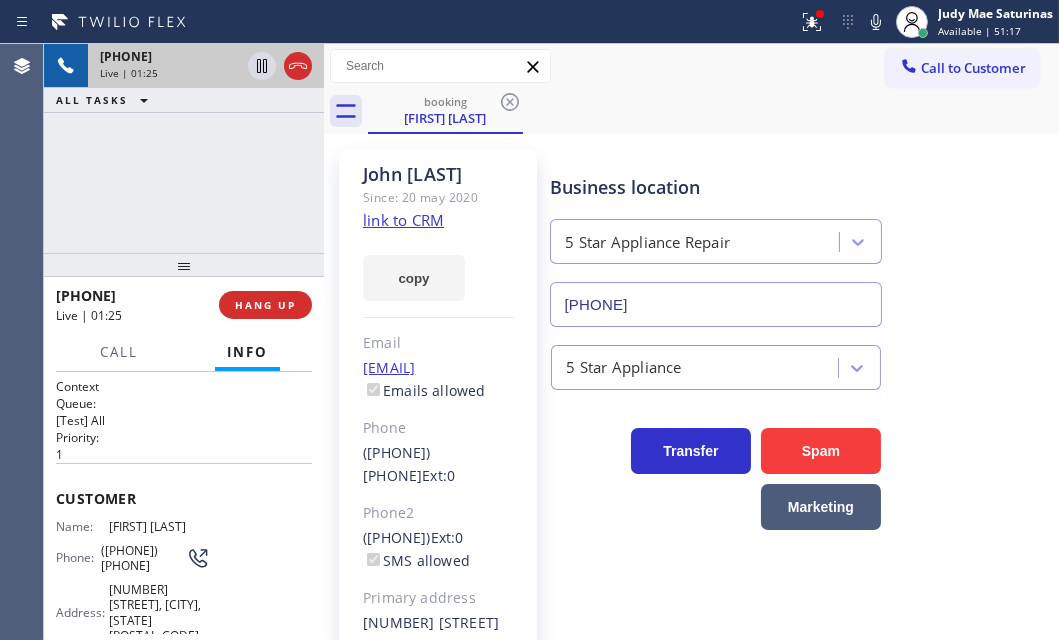 click on "Call to Customer" at bounding box center (973, 68) 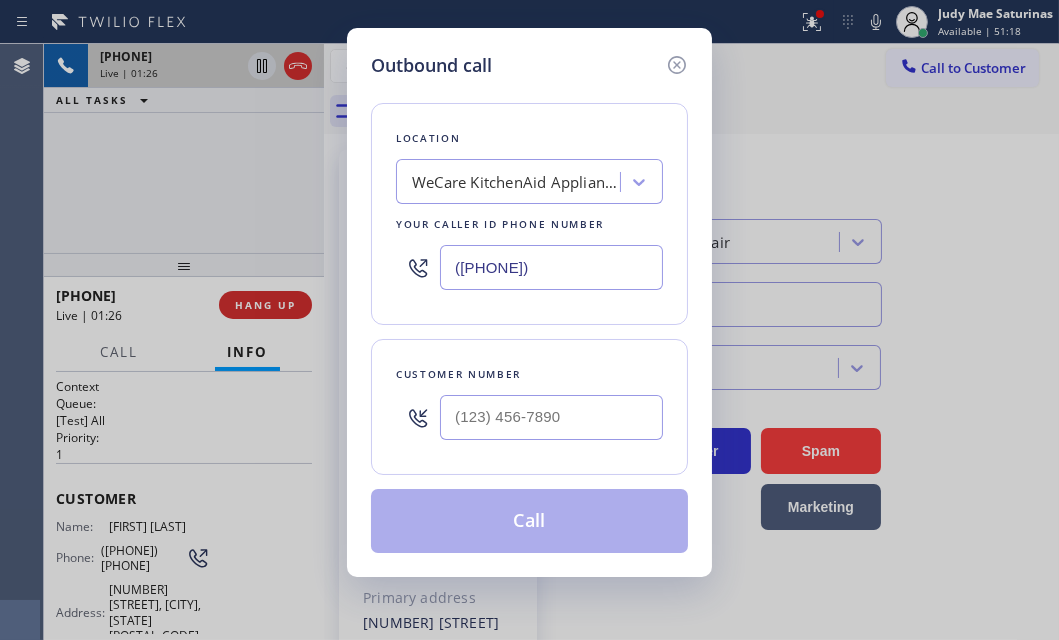 click on "([PHONE])" at bounding box center (551, 267) 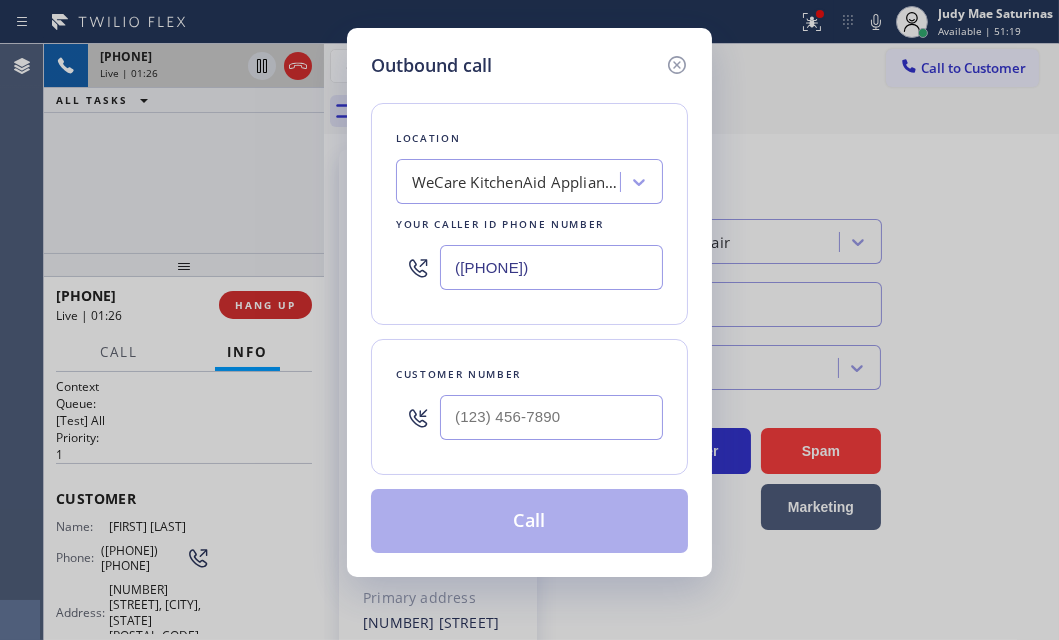 click on "([PHONE])" at bounding box center [551, 267] 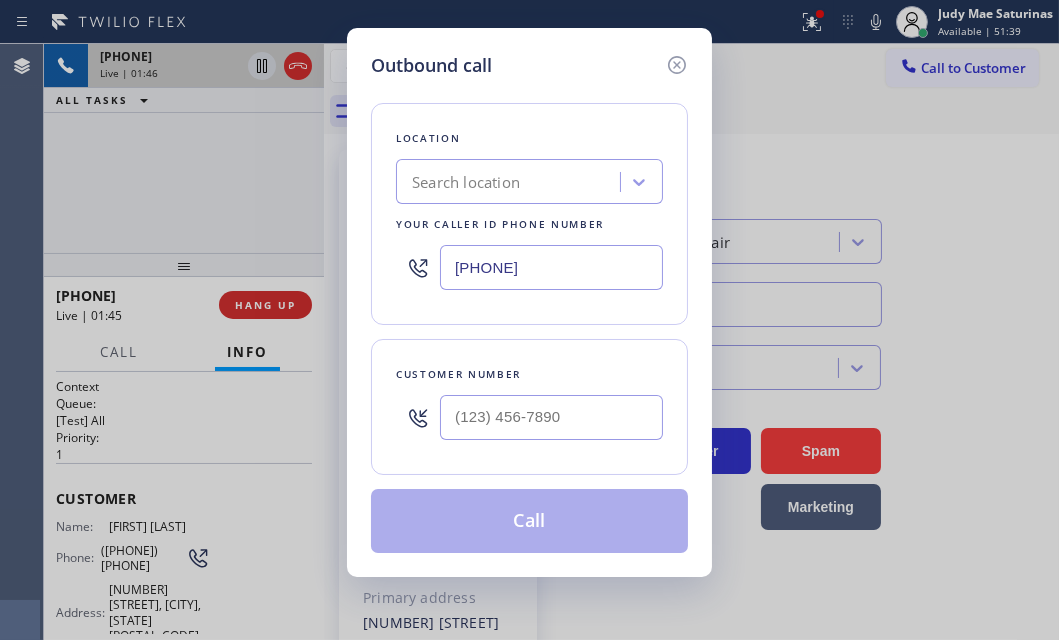 type on "[PHONE]" 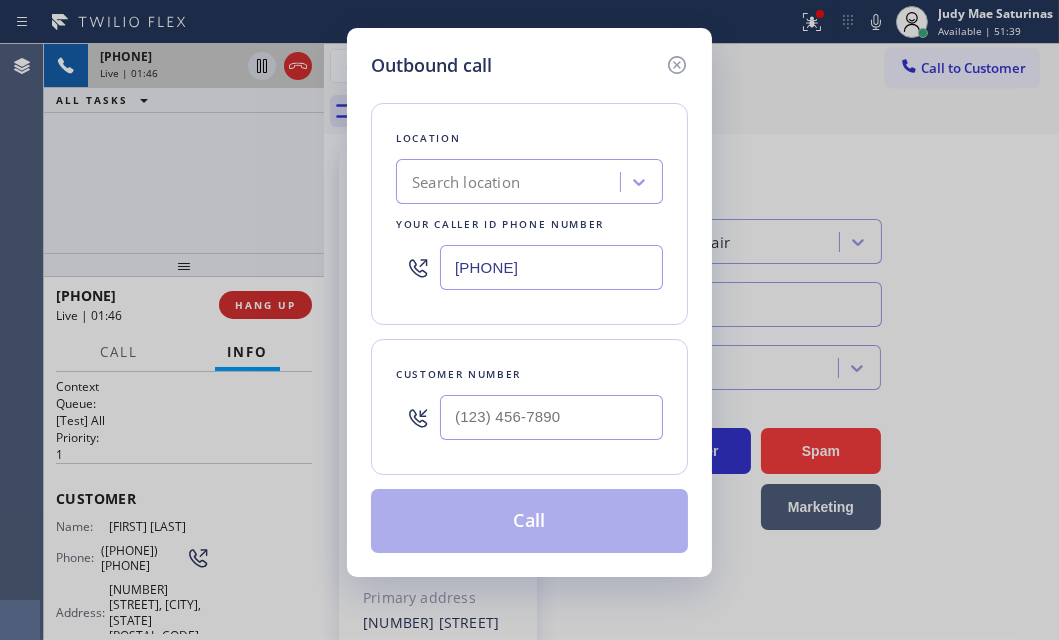click on "Outbound call Location Search location Your caller id phone number ([PHONE]) Customer number Call" at bounding box center (529, 320) 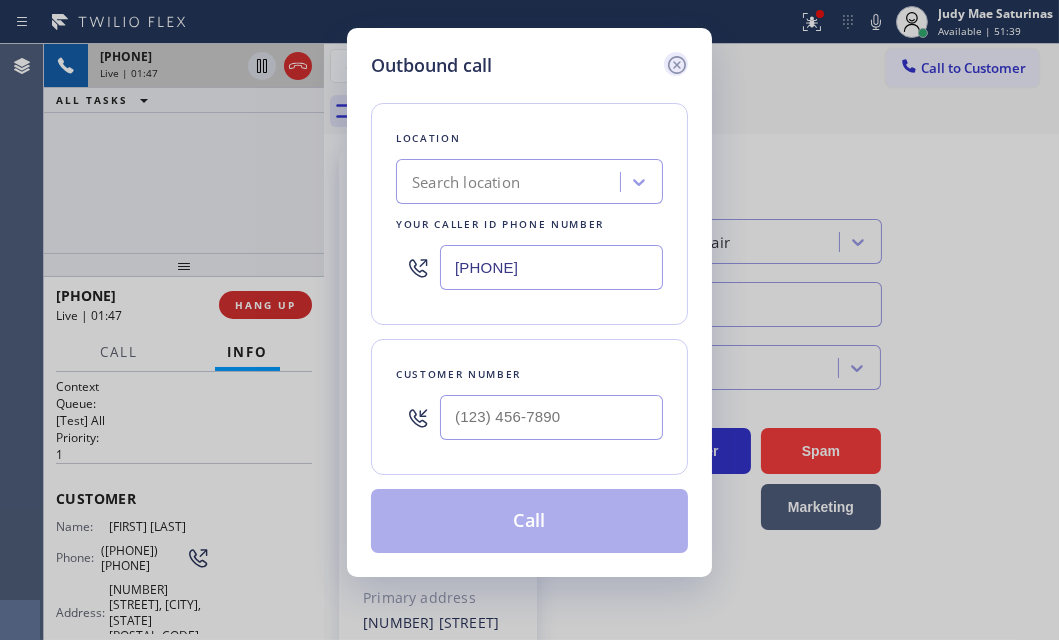 click 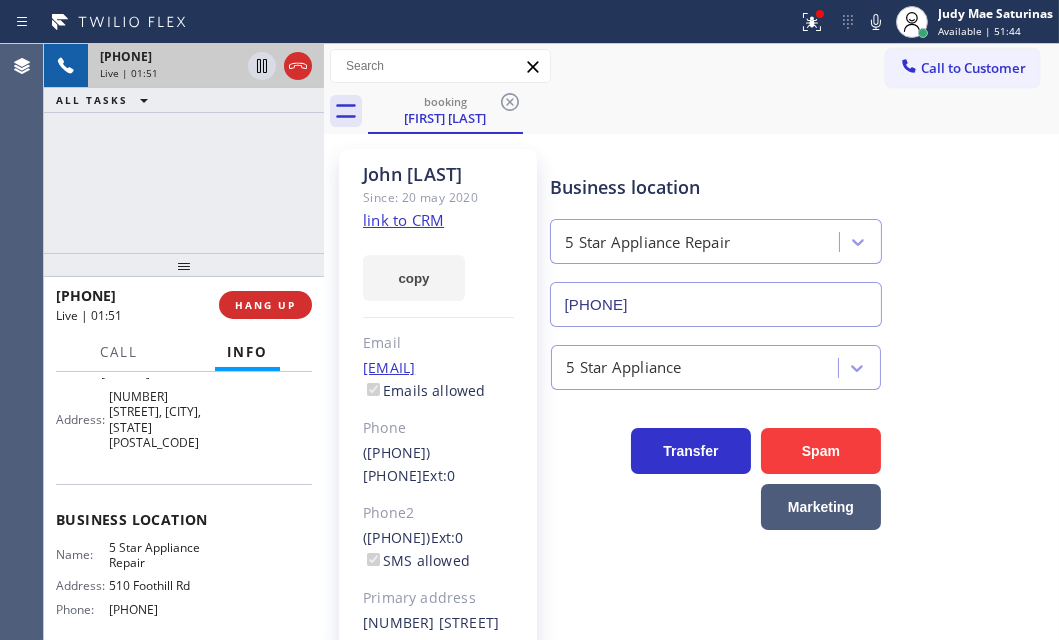 scroll, scrollTop: 70, scrollLeft: 0, axis: vertical 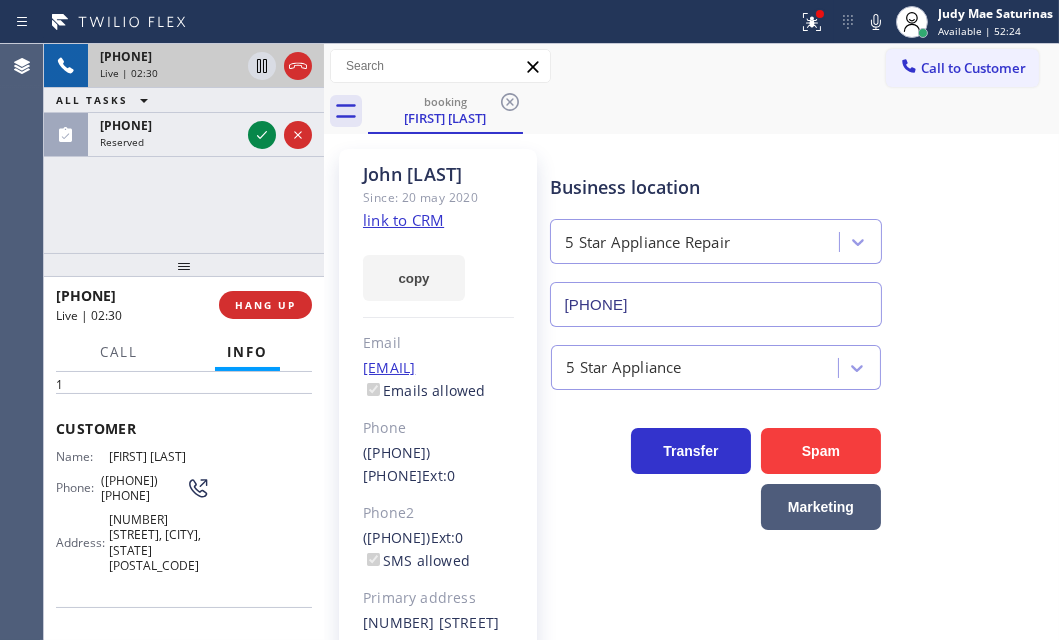 click on "Live | 02:30" at bounding box center (170, 73) 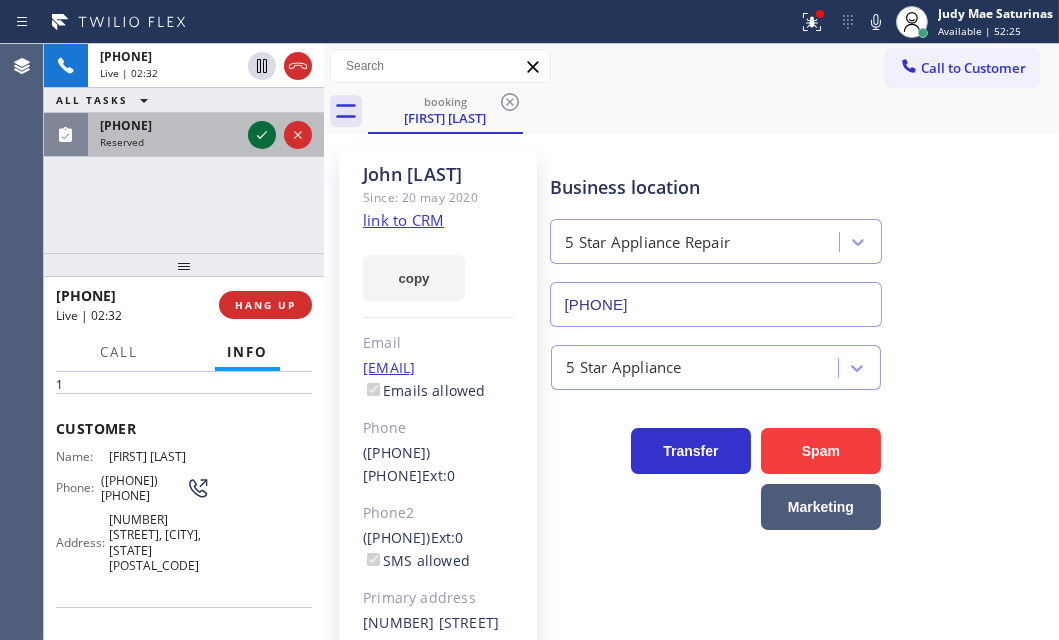 click 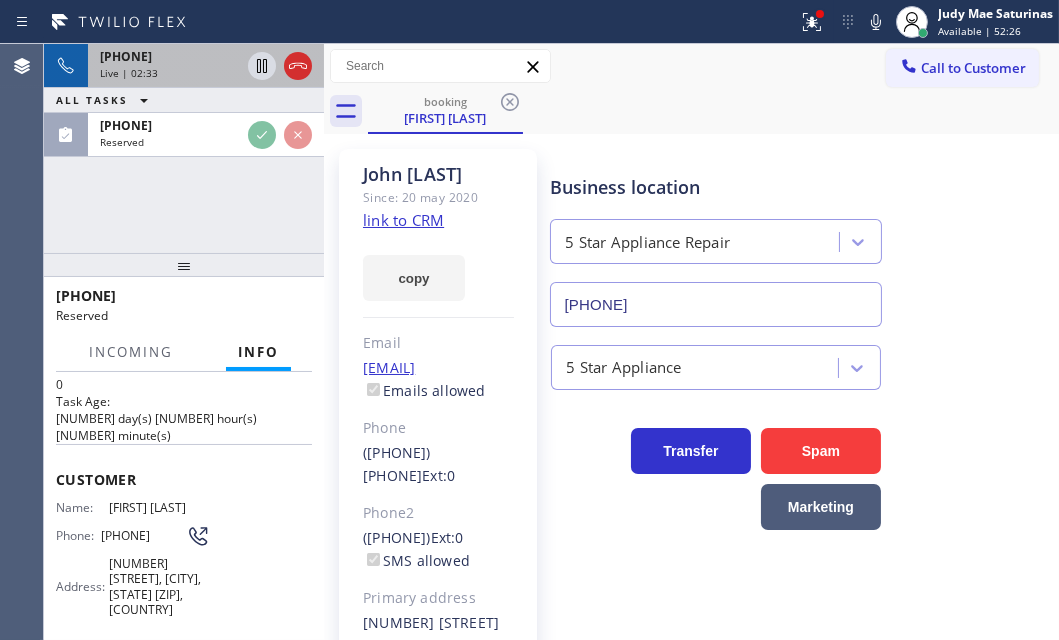 click on "Live | 02:33" at bounding box center (170, 73) 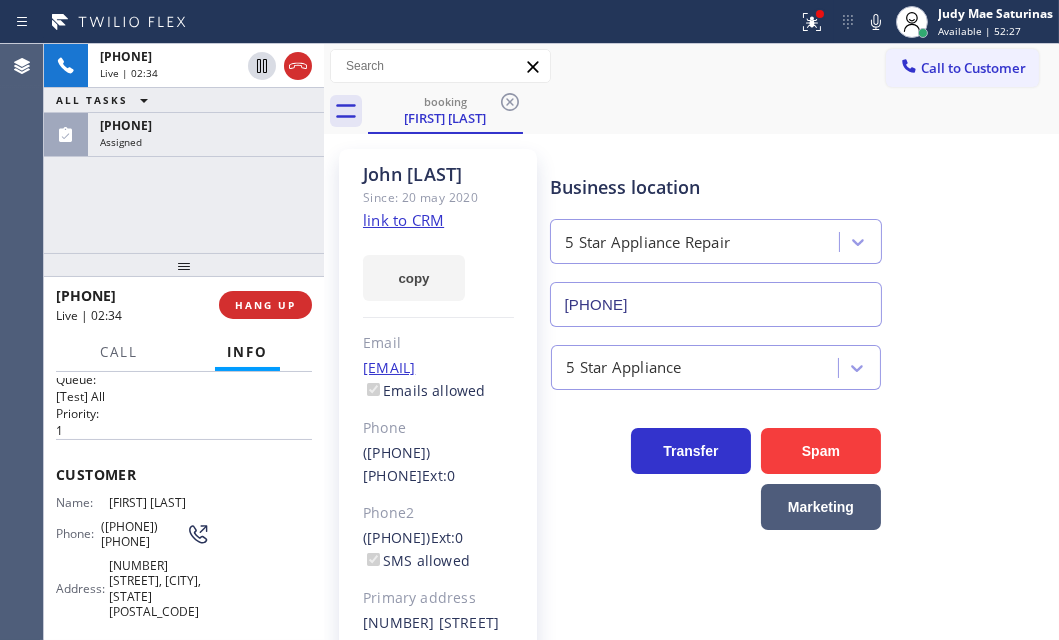 scroll, scrollTop: 0, scrollLeft: 0, axis: both 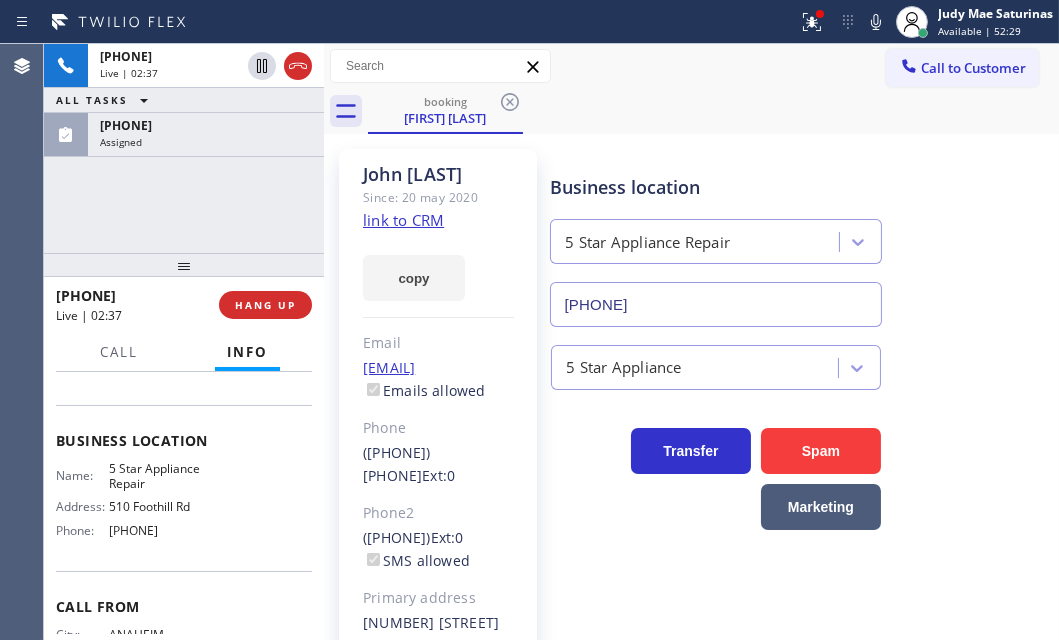 drag, startPoint x: 51, startPoint y: 486, endPoint x: 200, endPoint y: 529, distance: 155.08063 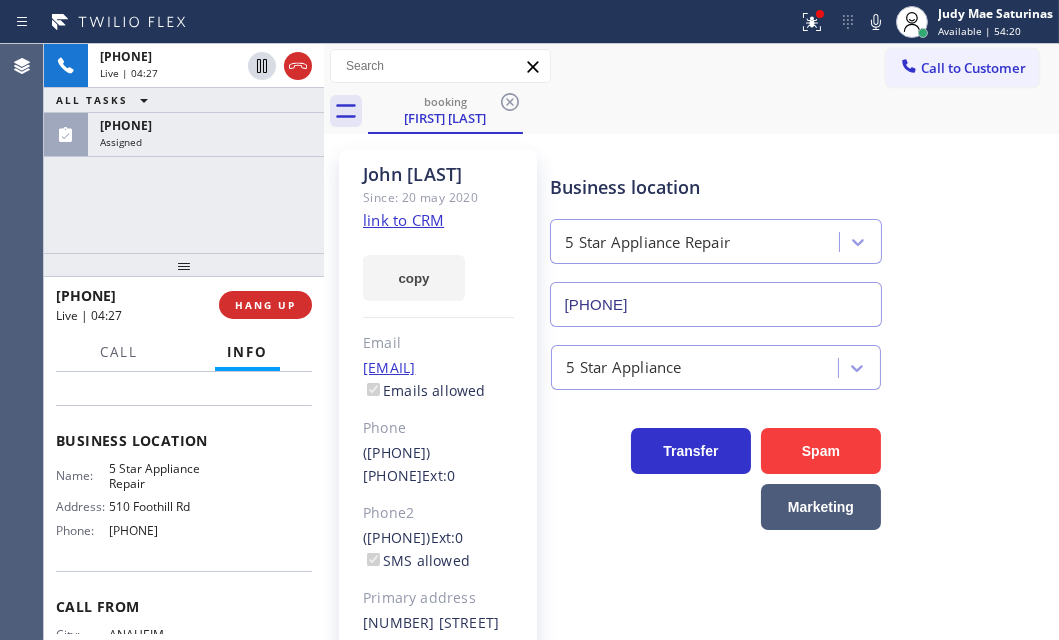 click on "Business location Name: 5 Star Appliance Repair Address: [NUMBER] [STREET]  Phone: [PHONE]" at bounding box center (184, 488) 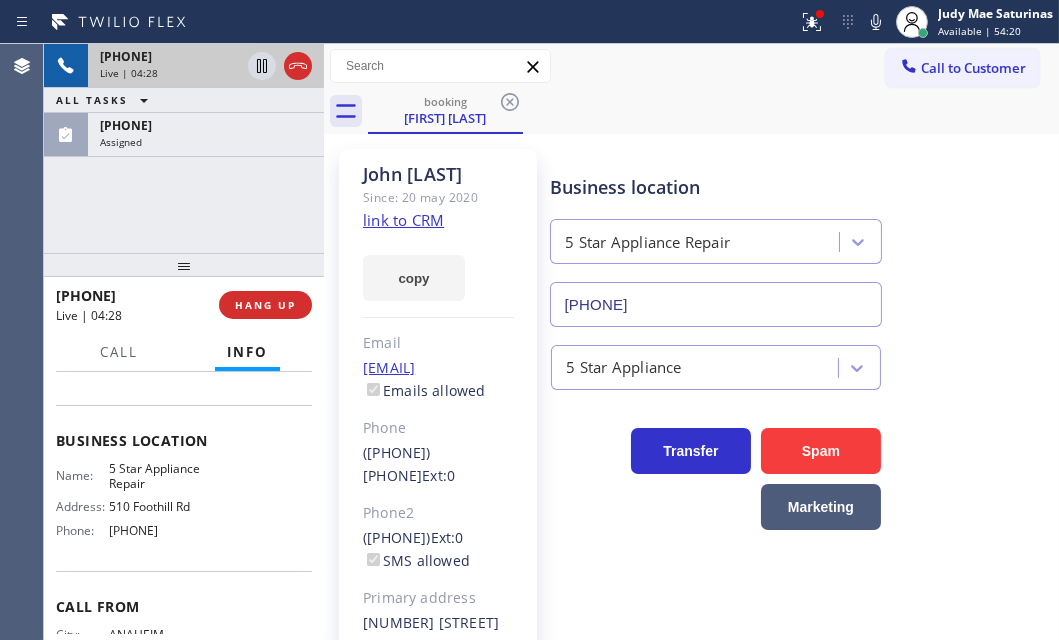 click on "[PHONE]" at bounding box center [170, 56] 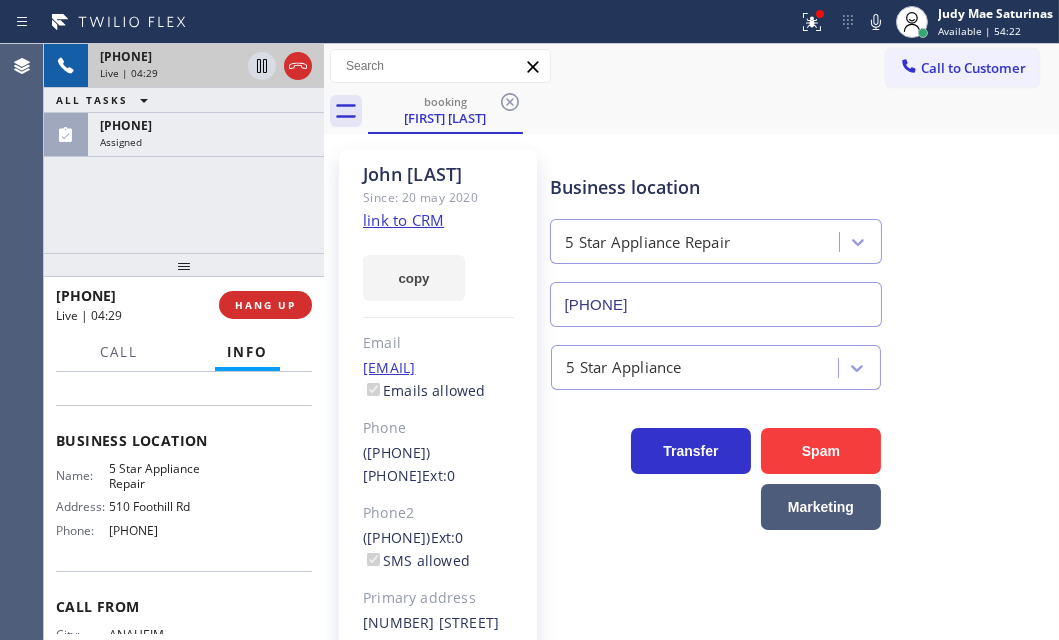 click on "Live | 04:29" at bounding box center [170, 73] 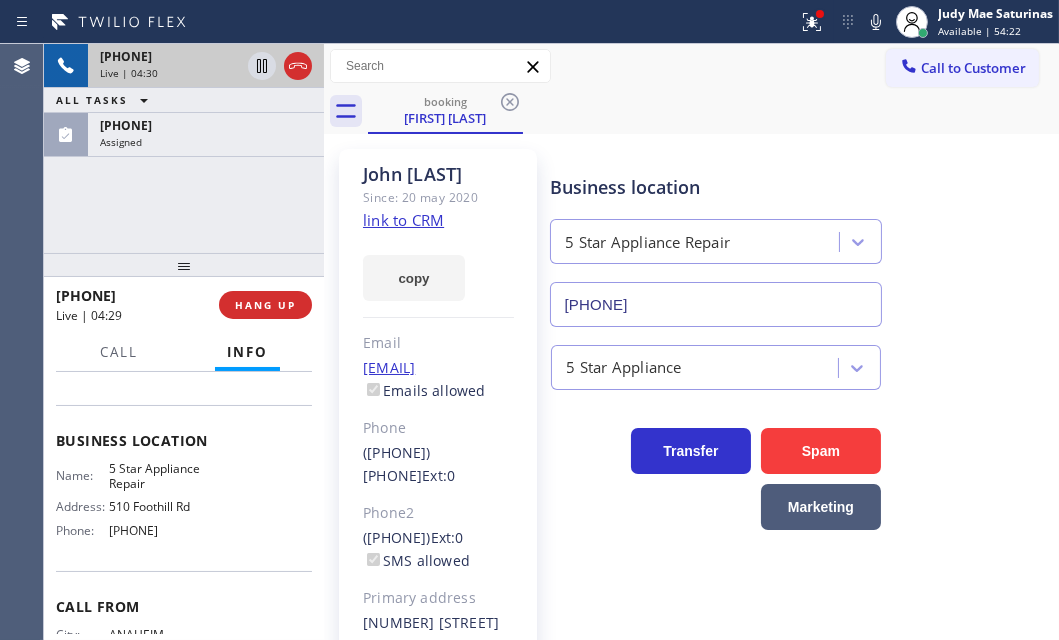 click on "Live | 04:30" at bounding box center [170, 73] 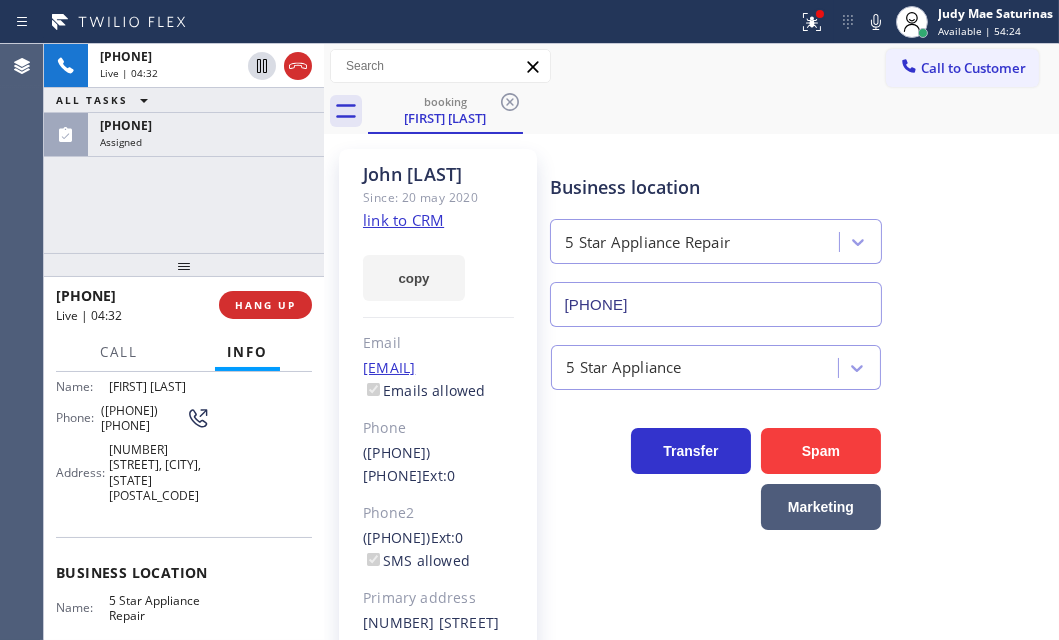 scroll, scrollTop: 70, scrollLeft: 0, axis: vertical 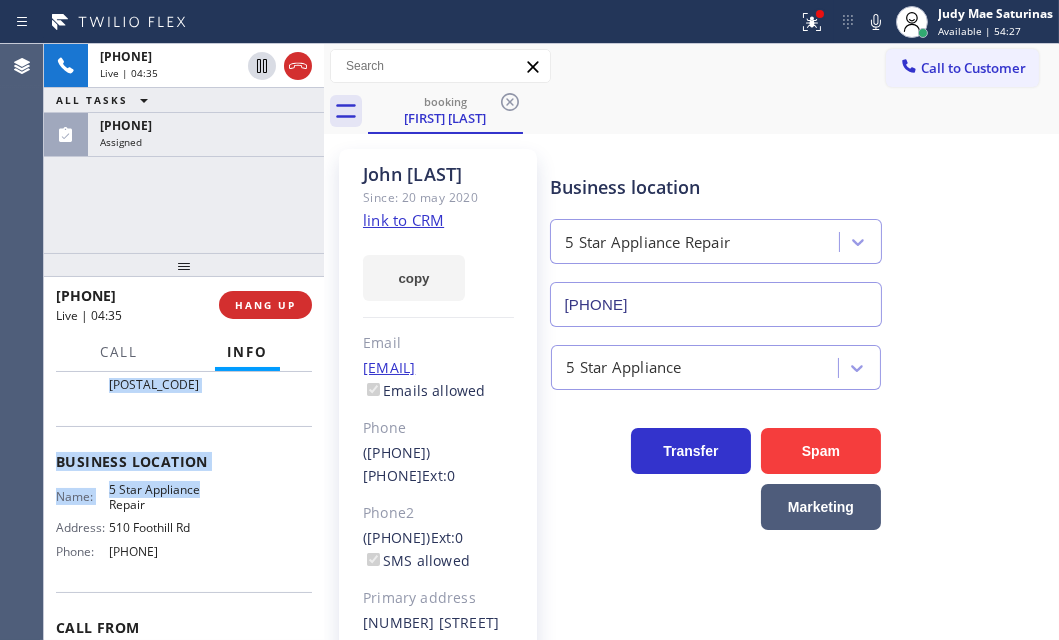 drag, startPoint x: 55, startPoint y: 419, endPoint x: 212, endPoint y: 529, distance: 191.70029 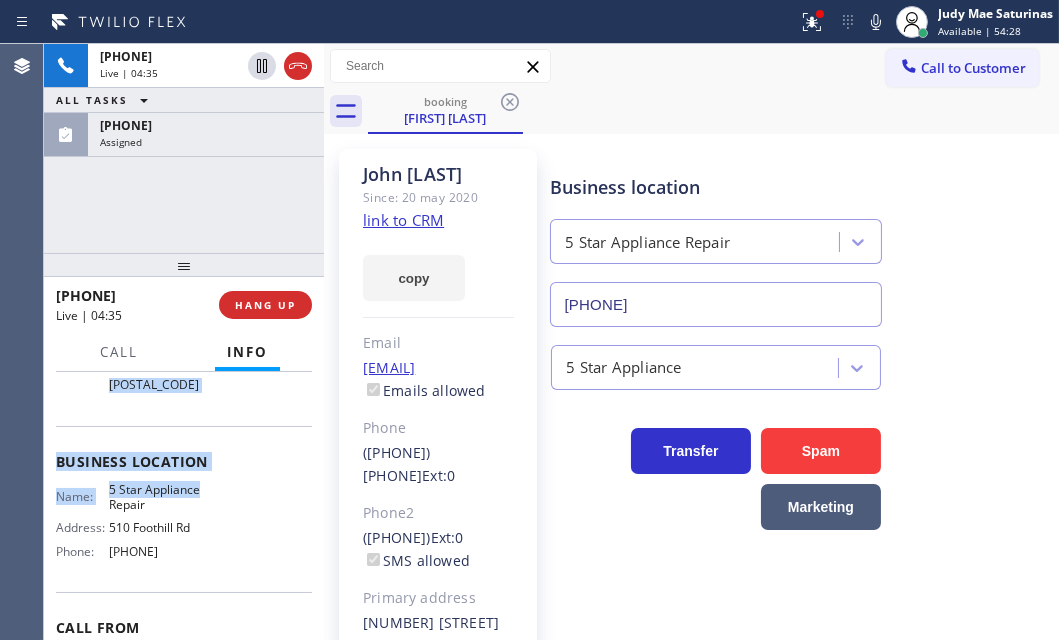 copy on "Customer Name: [FIRST] [LAST] Phone: ([PHONE]) Address: [NUMBER] [STREET], [CITY], [STATE] [POSTAL_CODE] Business location Name: 5 Star Appliance Repair Address: 510 Foothill Rd  Phone: ([PHONE])" 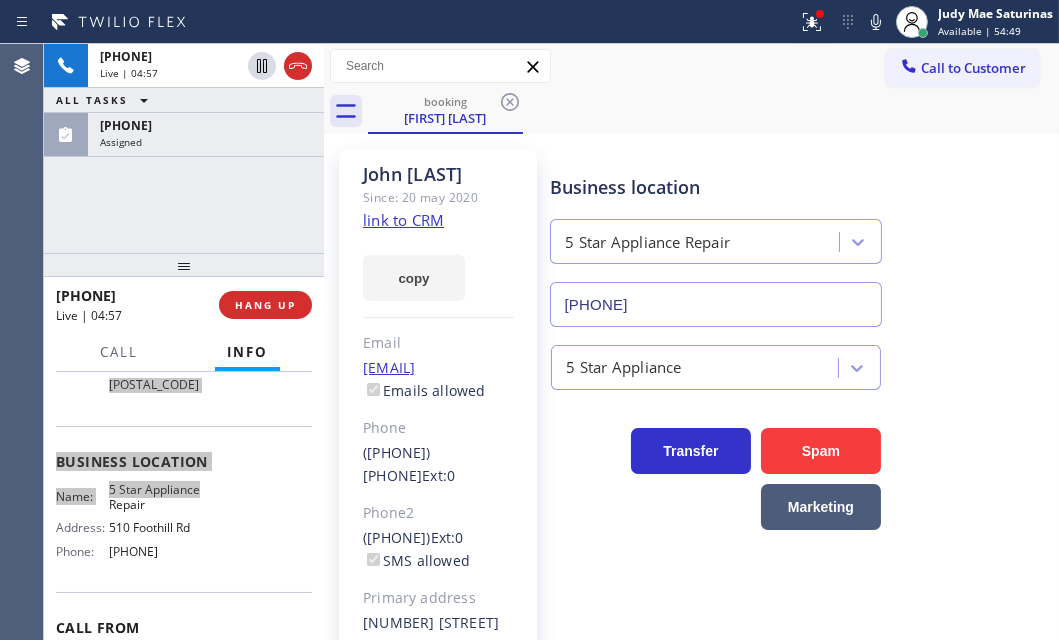 scroll, scrollTop: 90, scrollLeft: 0, axis: vertical 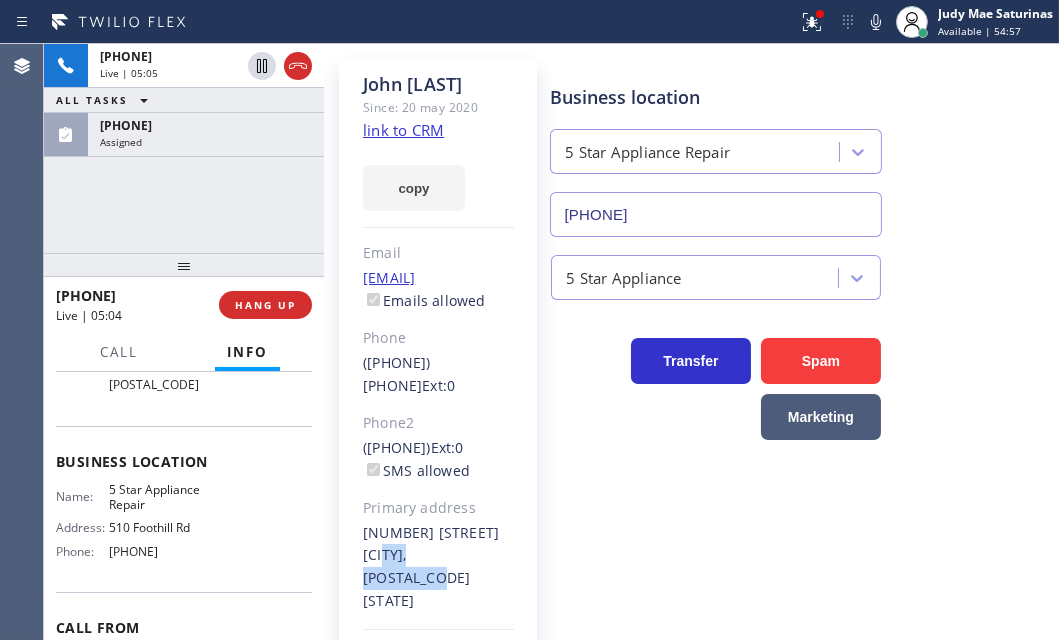drag, startPoint x: 494, startPoint y: 530, endPoint x: 445, endPoint y: 479, distance: 70.724815 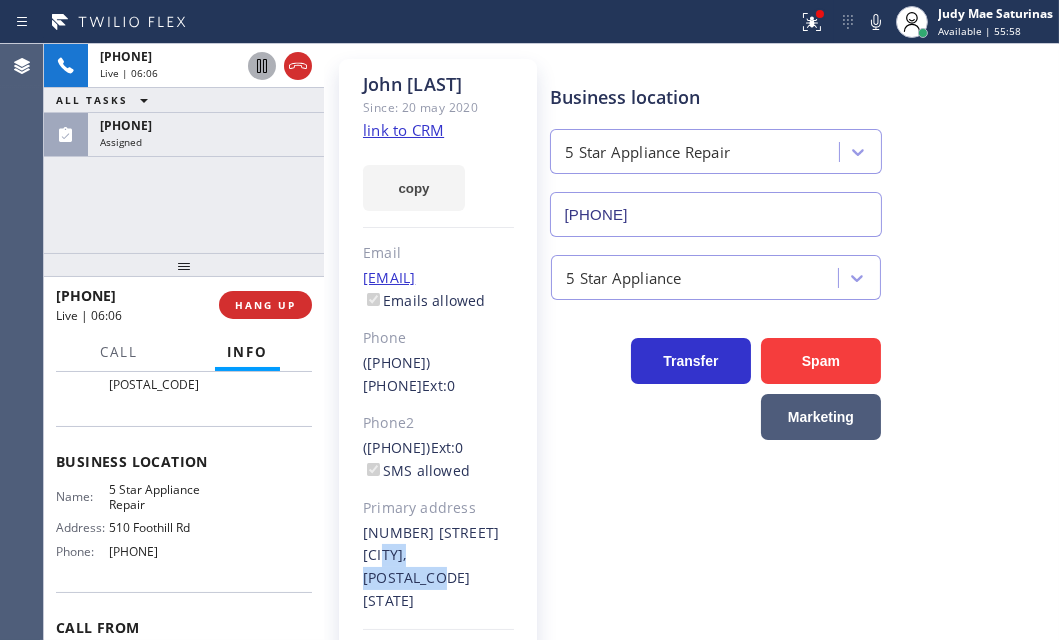 click 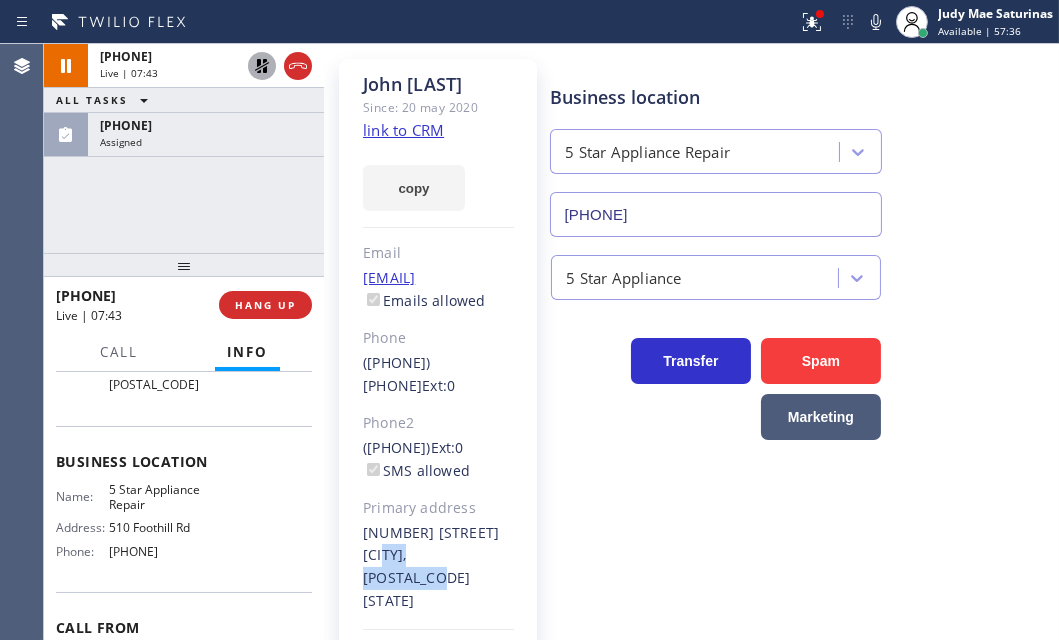 click 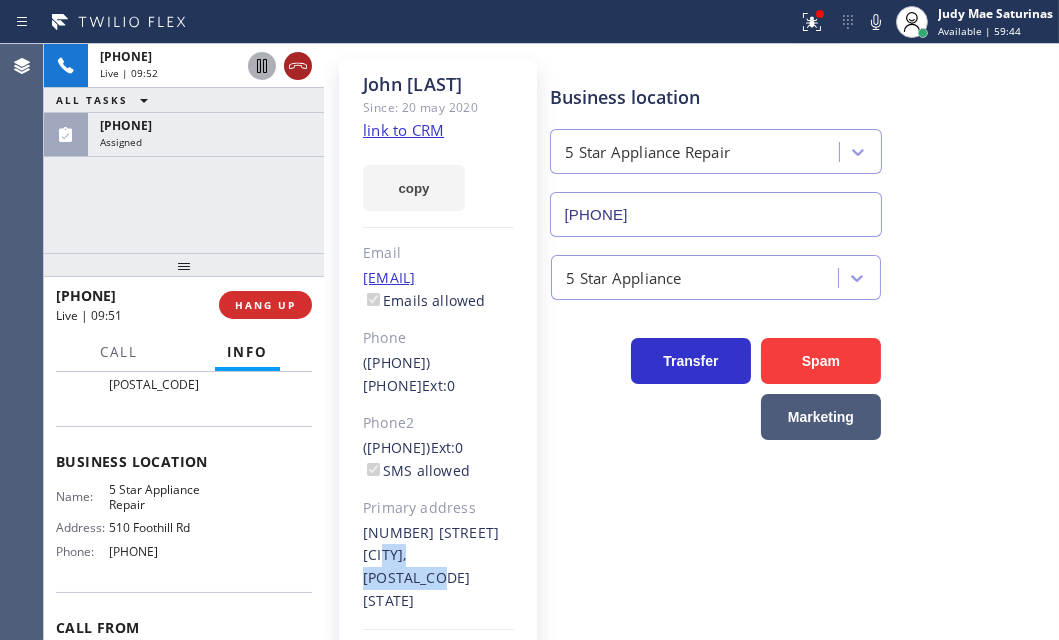 click 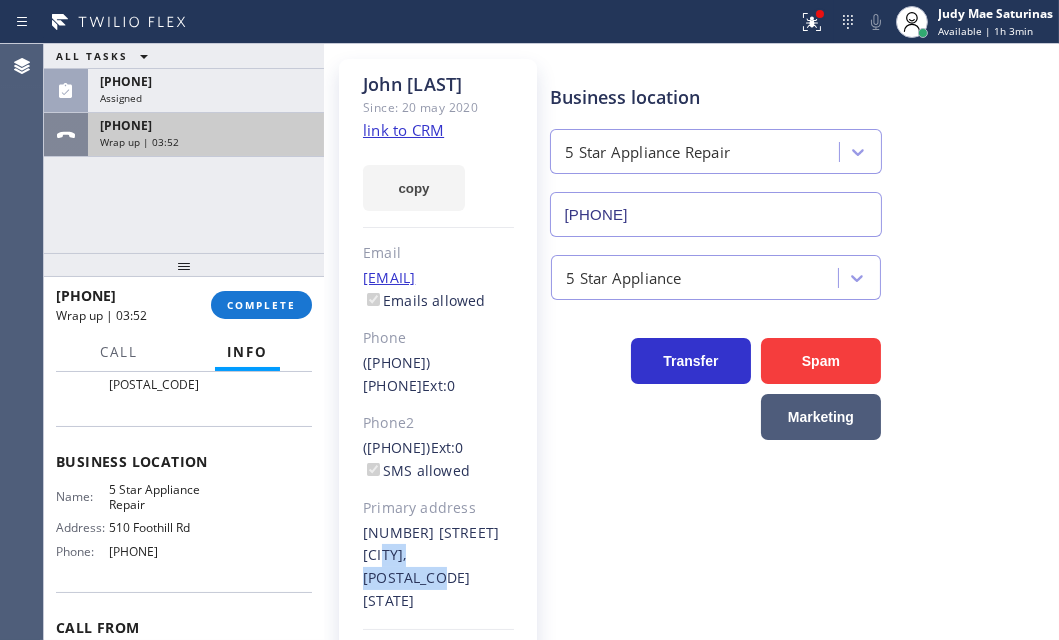 click on "Wrap up | 03:52" at bounding box center (206, 142) 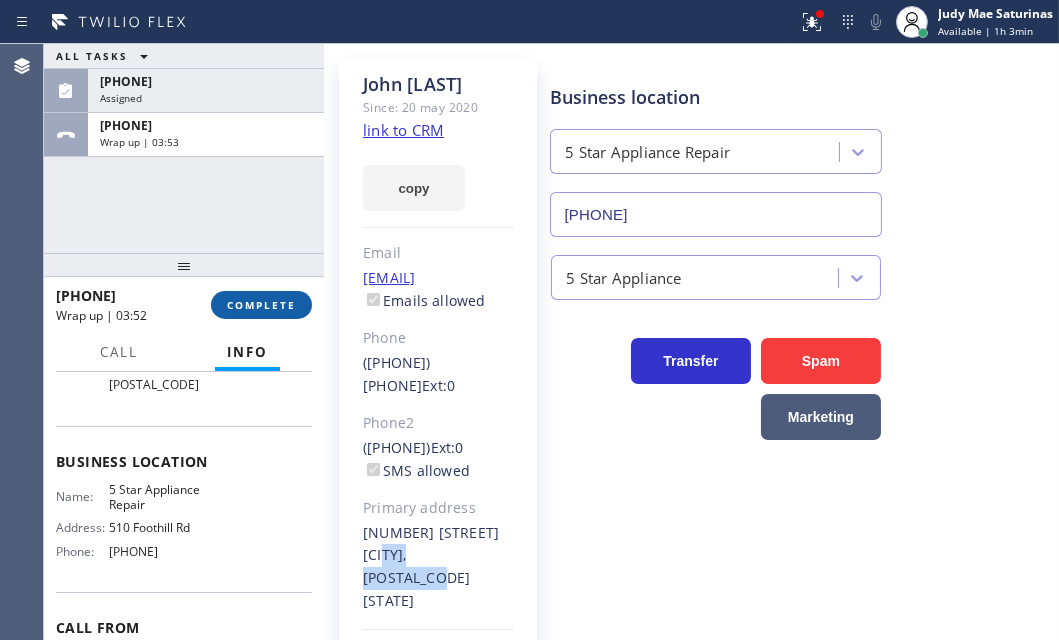 click on "COMPLETE" at bounding box center (261, 305) 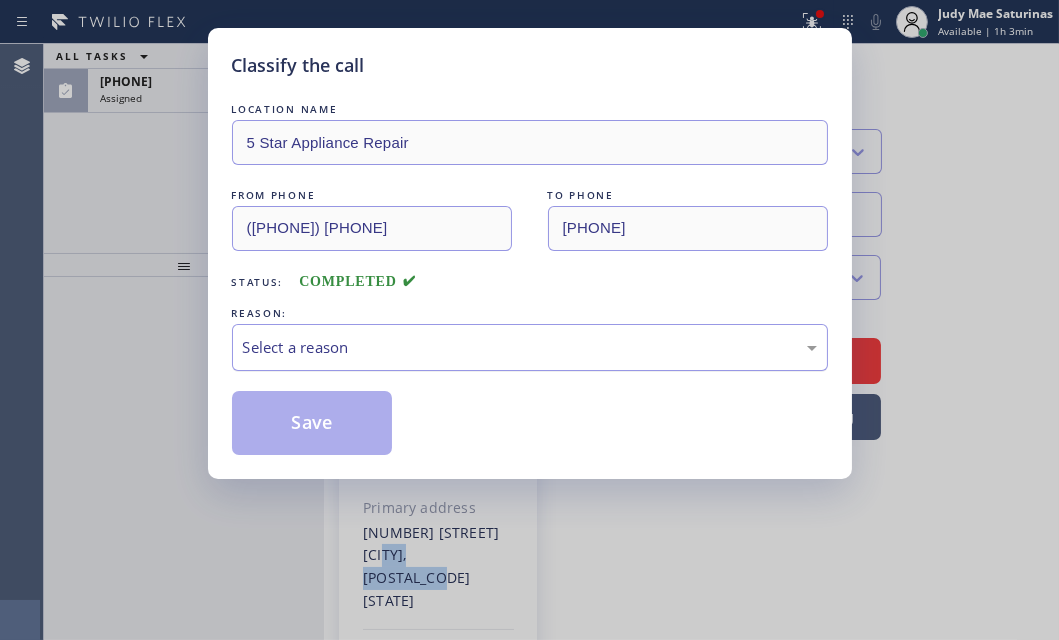 click on "Select a reason" at bounding box center (530, 347) 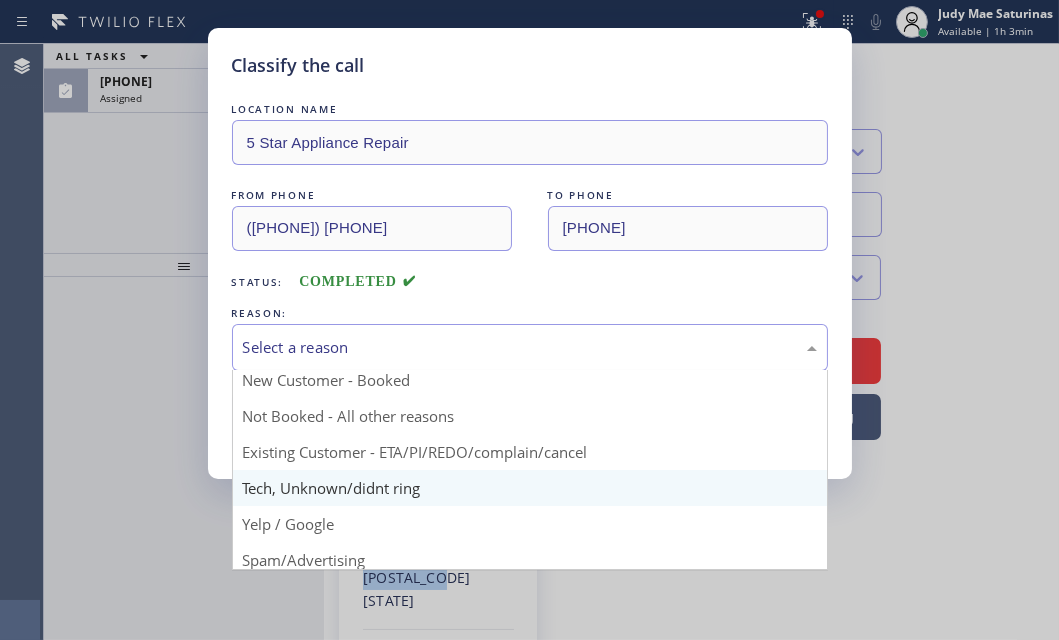 scroll, scrollTop: 0, scrollLeft: 0, axis: both 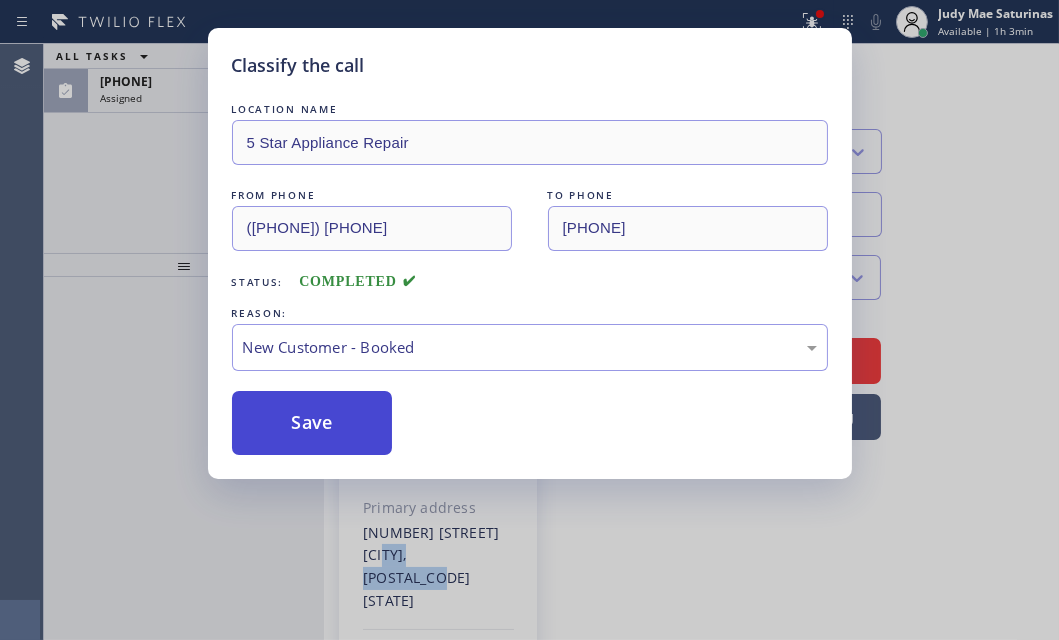 click on "Save" at bounding box center (312, 423) 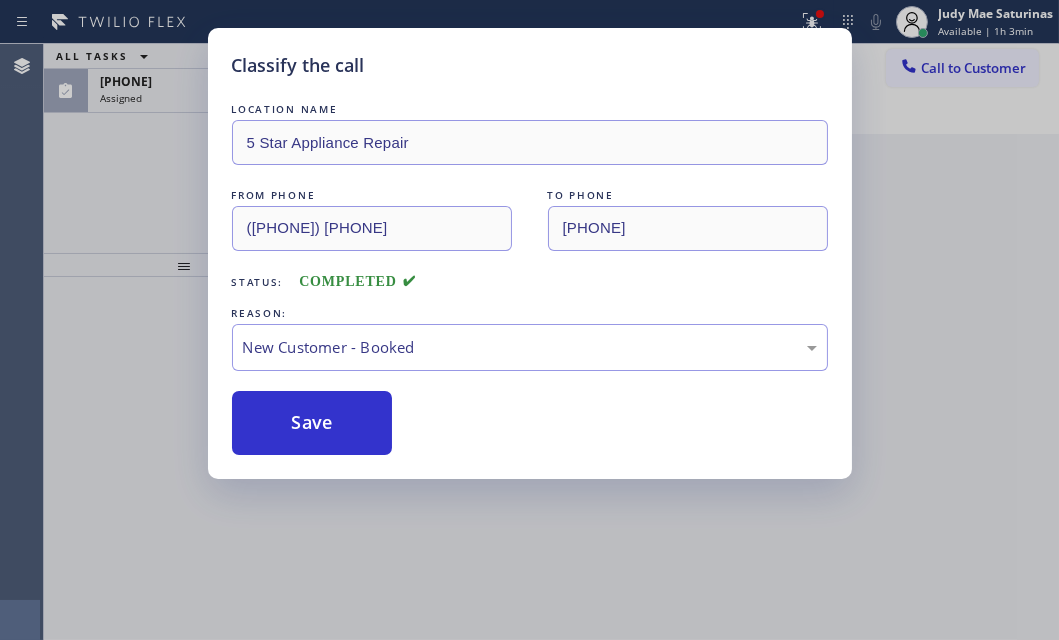 click on "Classify the call LOCATION NAME 5 Star Appliance Repair FROM PHONE ([PHONE]) TO PHONE ([PHONE]) Status: COMPLETED REASON: New Customer - Booked Save" at bounding box center (529, 320) 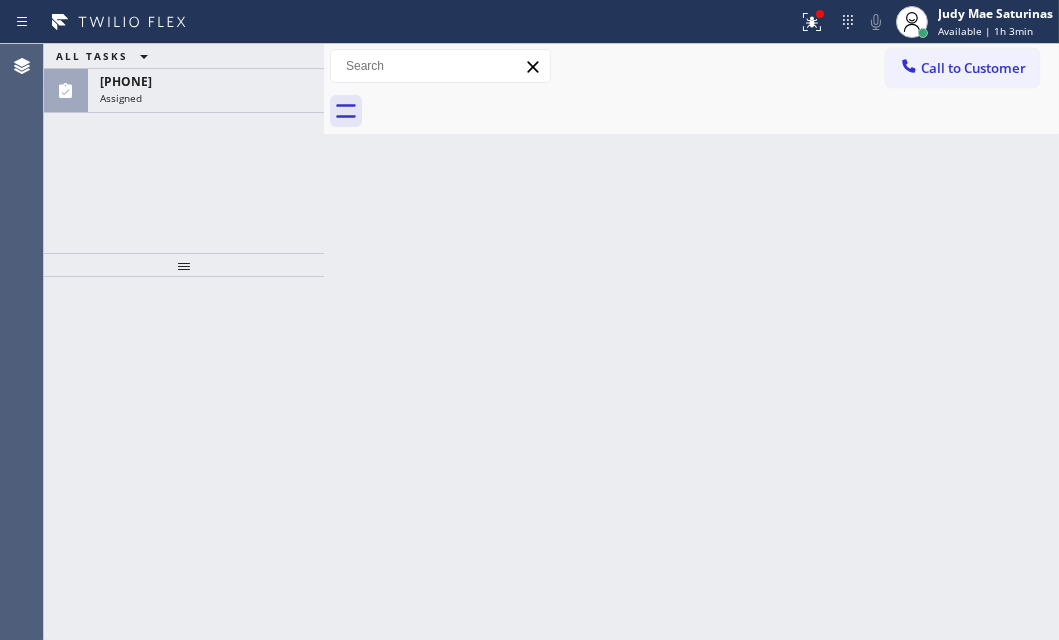 click on "ALL TASKS ALL TASKS ACTIVE TASKS TASKS IN WRAP UP ([PHONE]) Assigned" at bounding box center (184, 148) 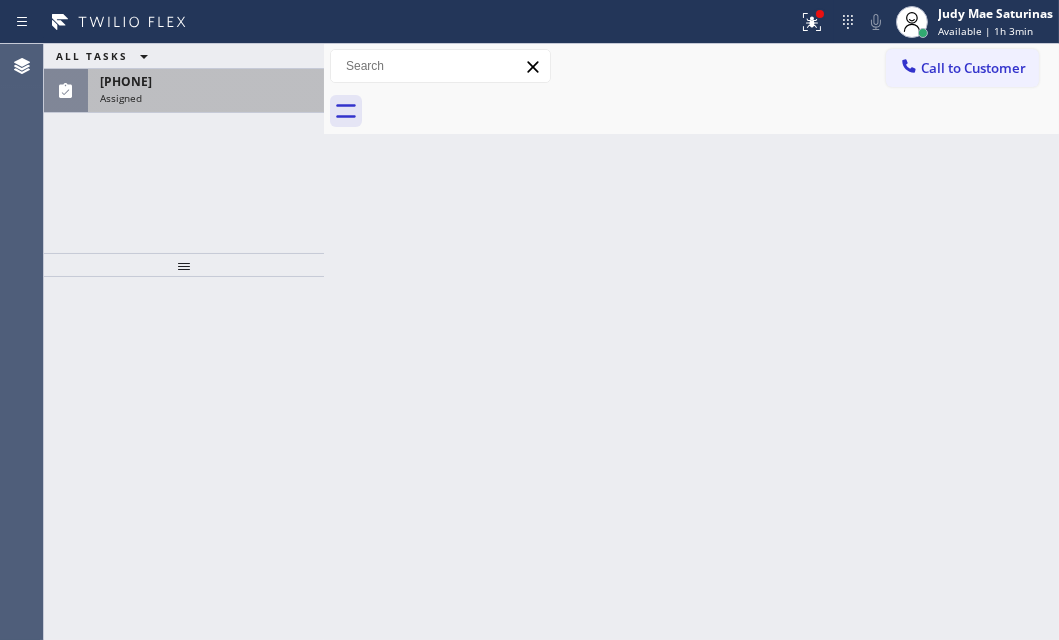 click on "Assigned" at bounding box center (206, 98) 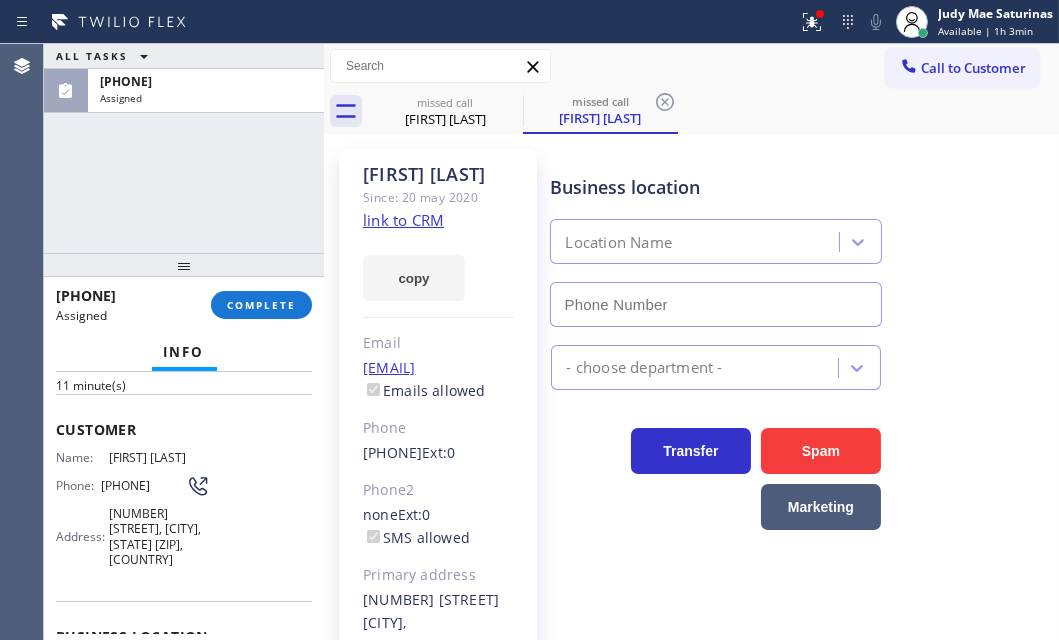 scroll, scrollTop: 181, scrollLeft: 0, axis: vertical 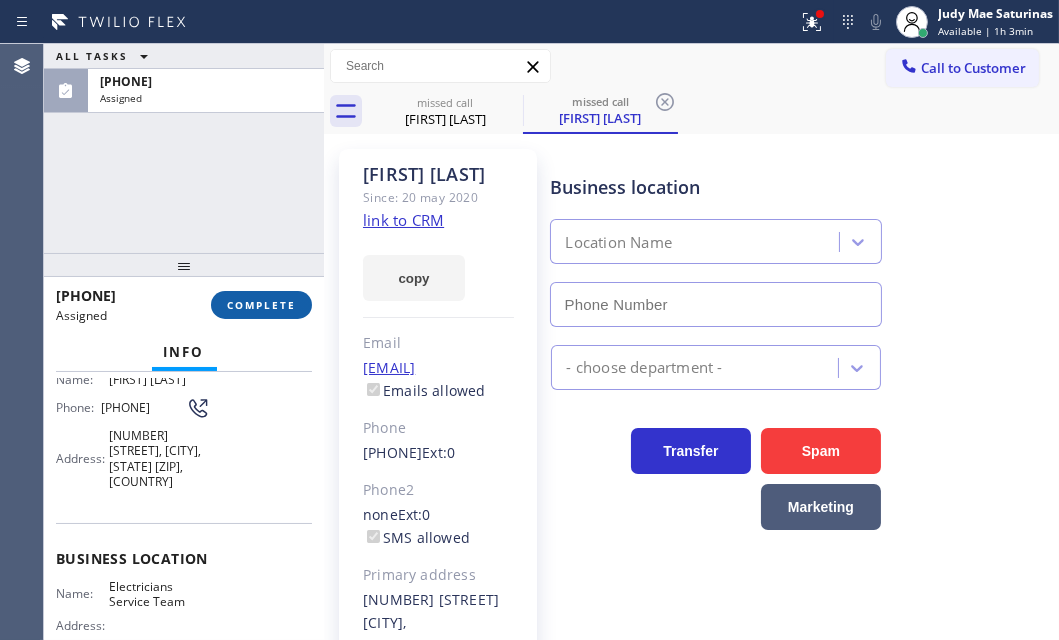 type on "(888) 553-8605" 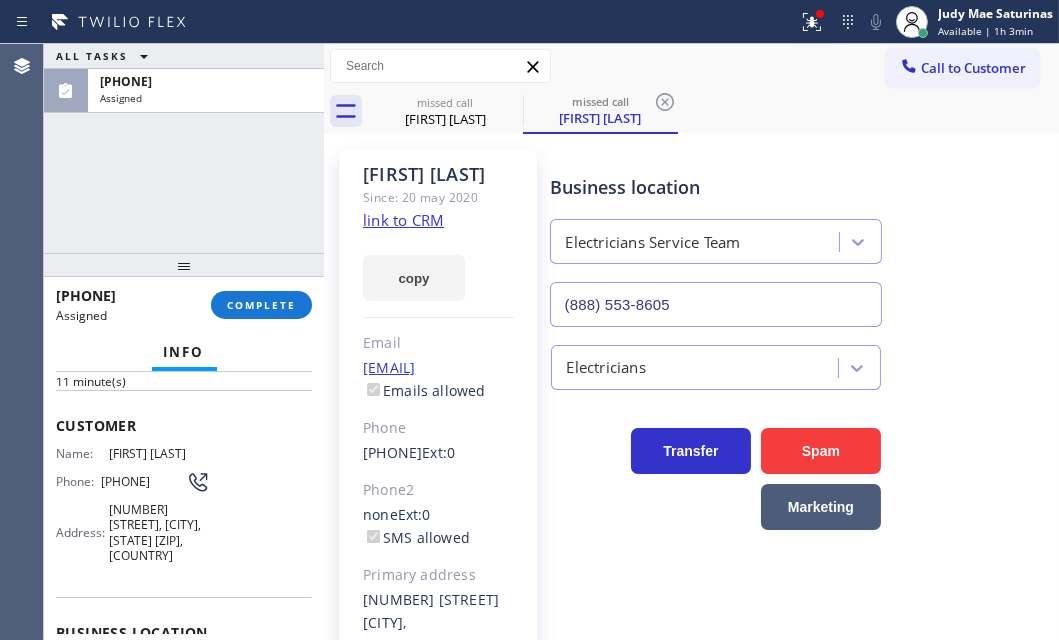 scroll, scrollTop: 0, scrollLeft: 0, axis: both 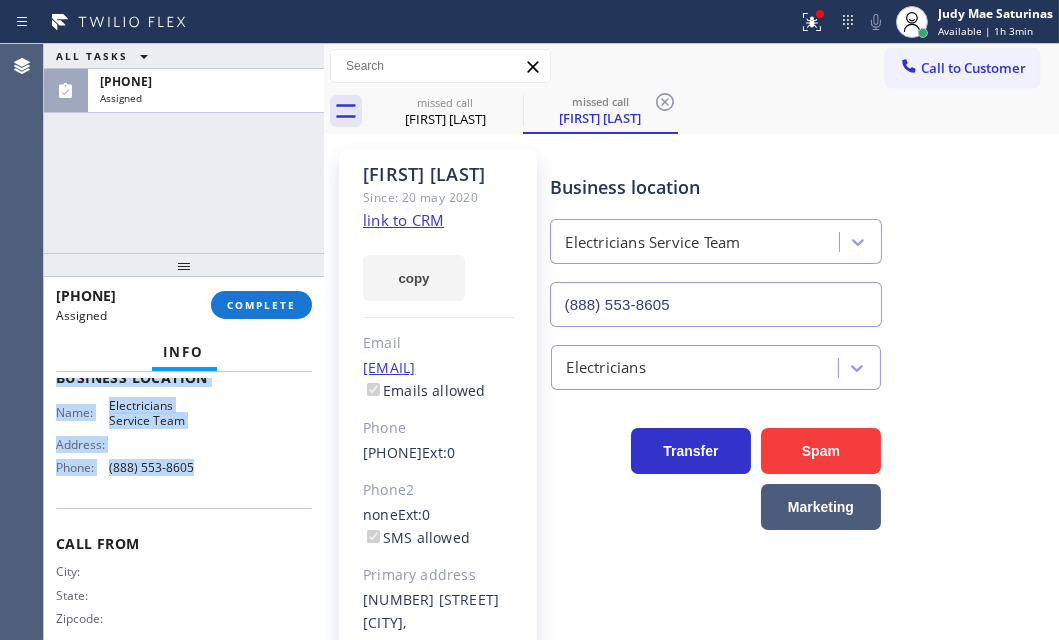 drag, startPoint x: 77, startPoint y: 544, endPoint x: 226, endPoint y: 481, distance: 161.77144 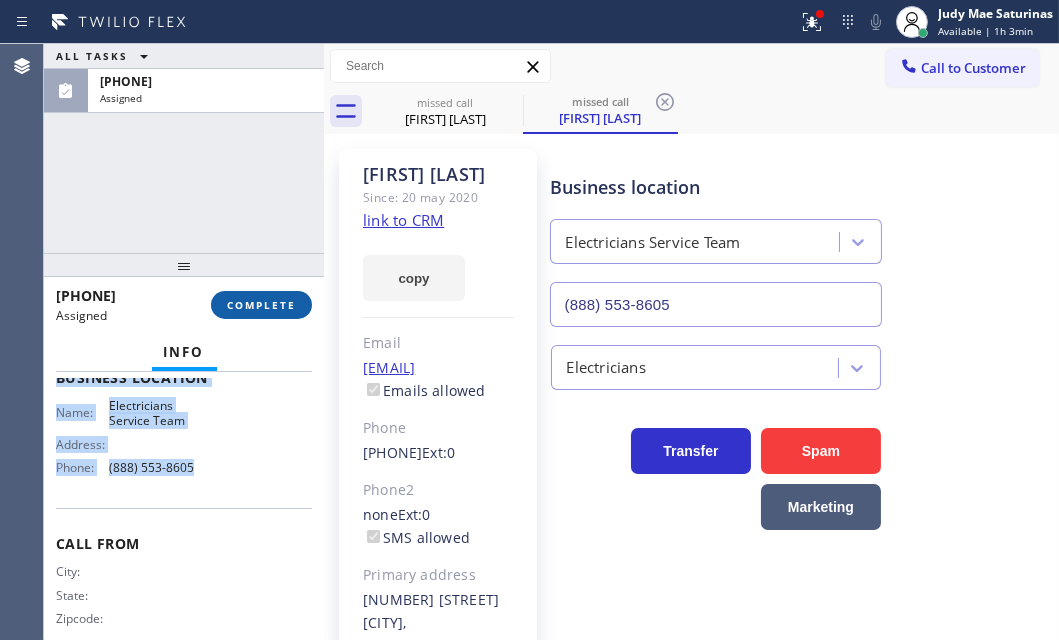 click on "COMPLETE" at bounding box center (261, 305) 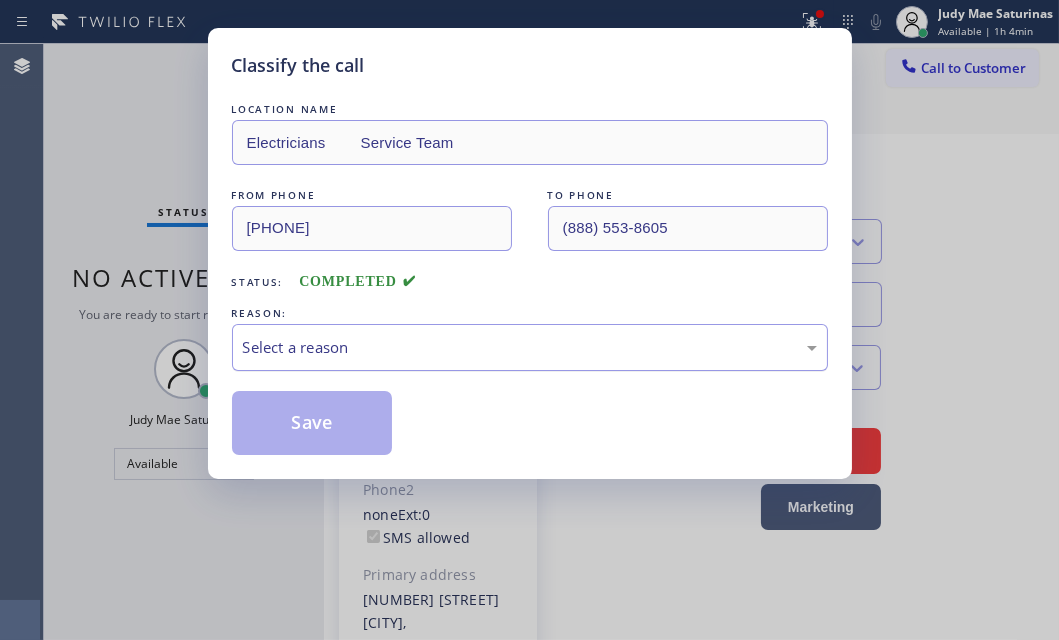 click on "Select a reason" at bounding box center (530, 347) 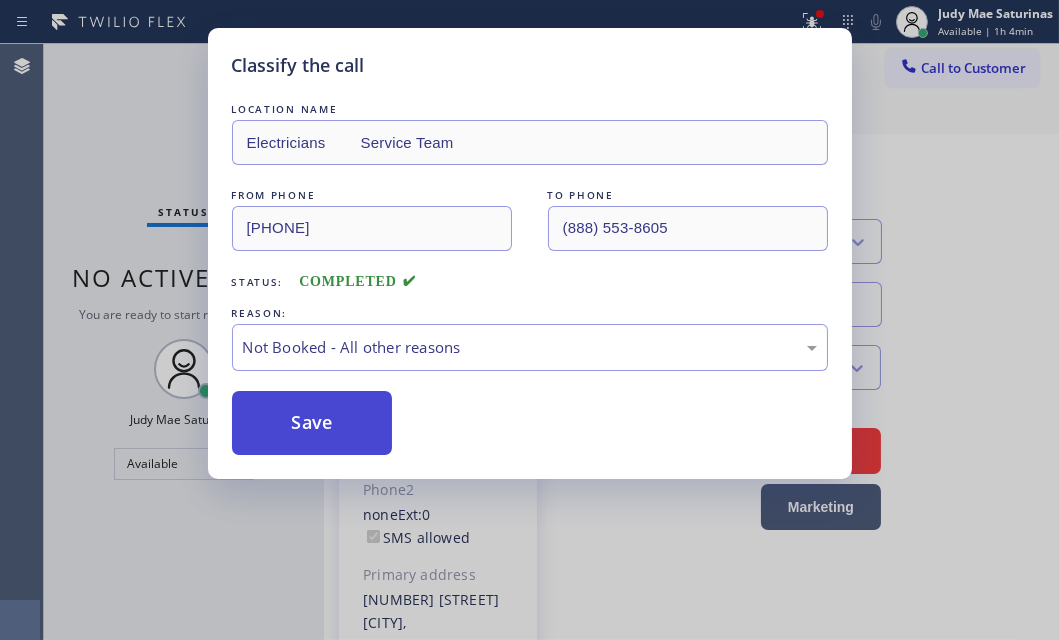 drag, startPoint x: 285, startPoint y: 420, endPoint x: 298, endPoint y: 420, distance: 13 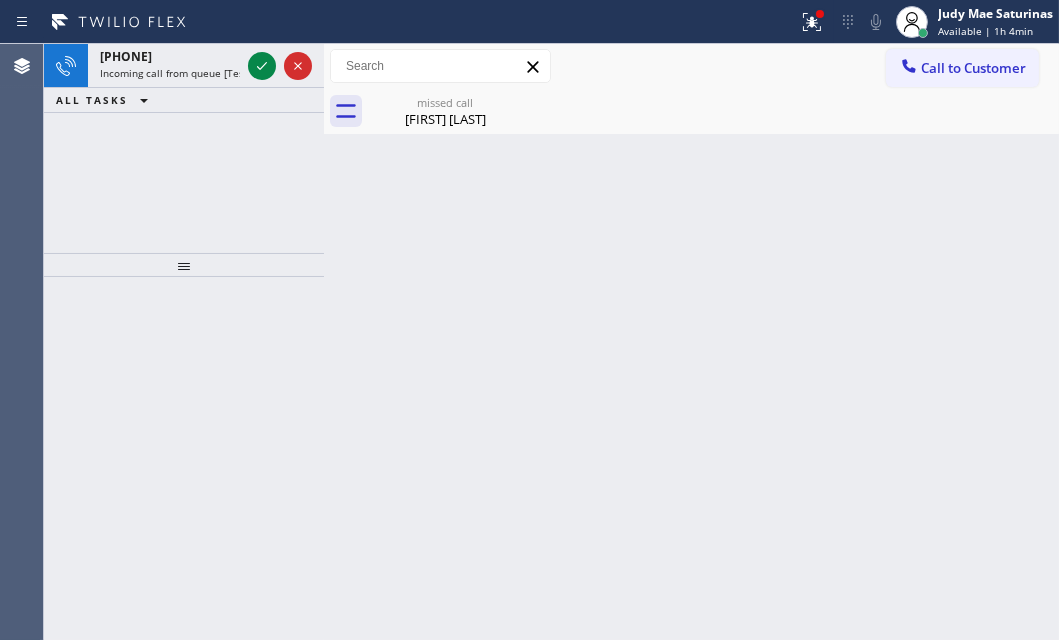 click 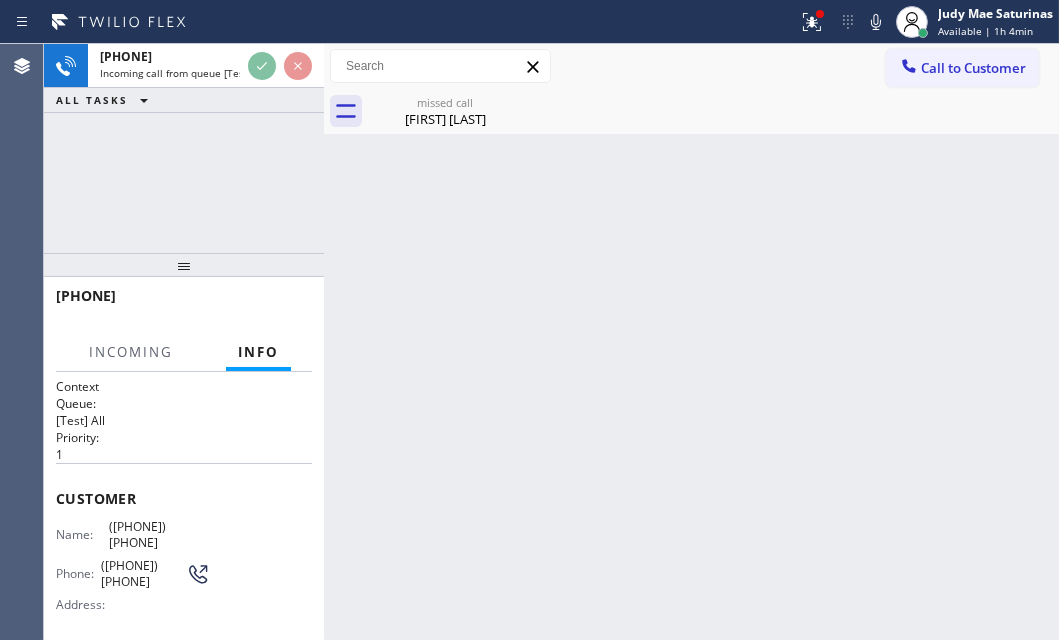 scroll, scrollTop: 90, scrollLeft: 0, axis: vertical 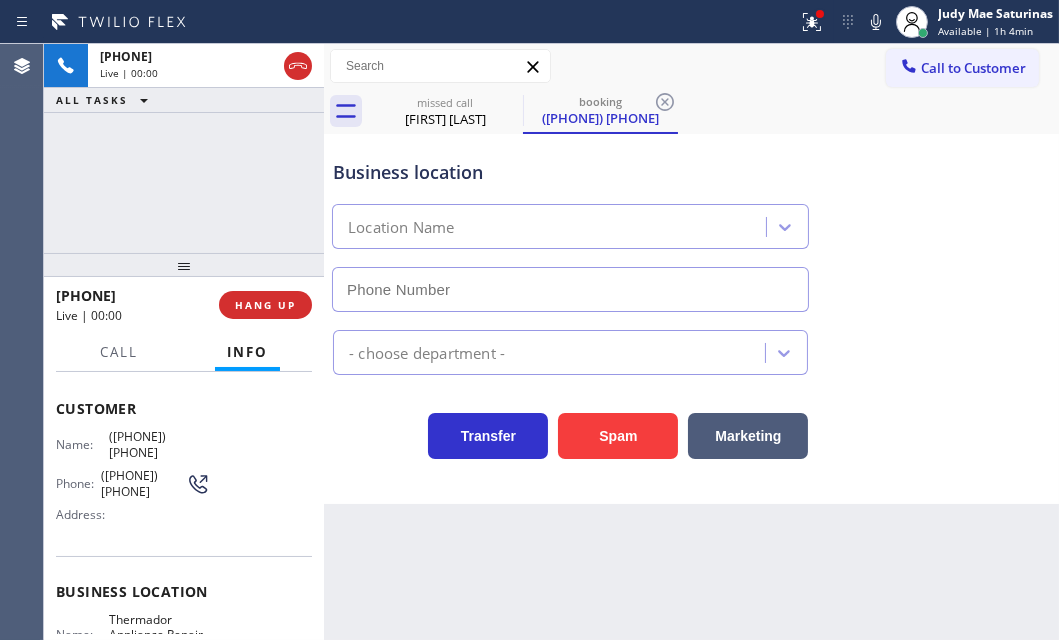 type 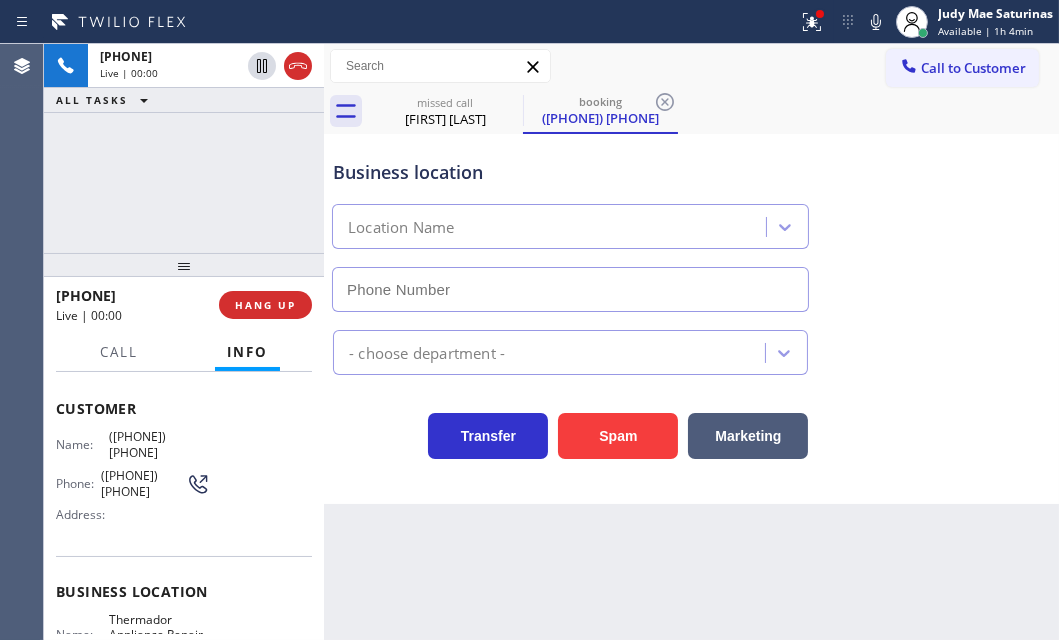 type on "([PHONE])" 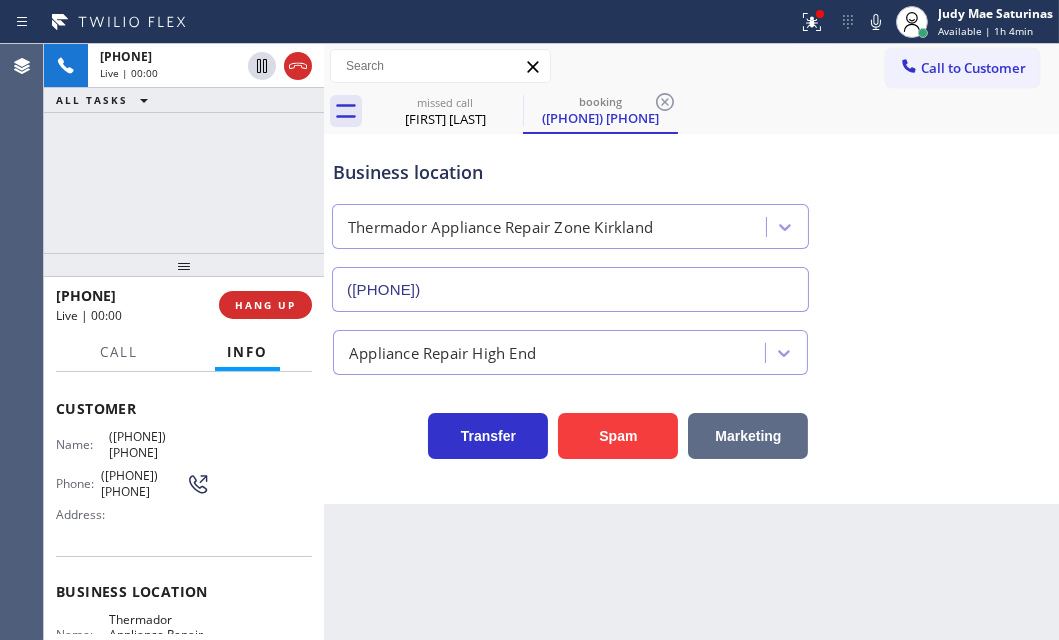 drag, startPoint x: 620, startPoint y: 430, endPoint x: 749, endPoint y: 449, distance: 130.39172 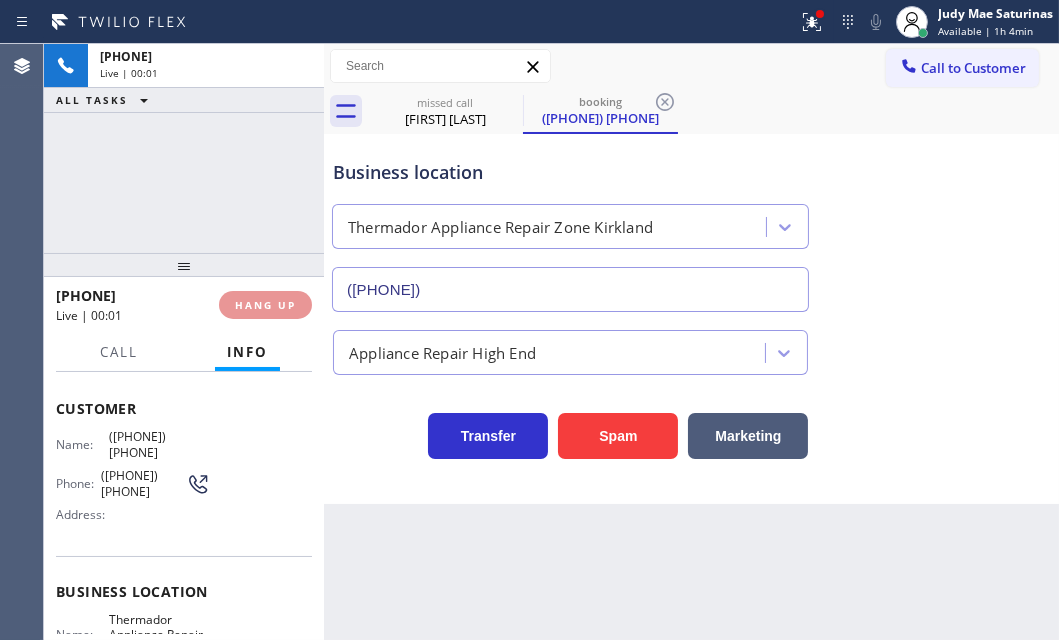 type on "(888) 553-8605" 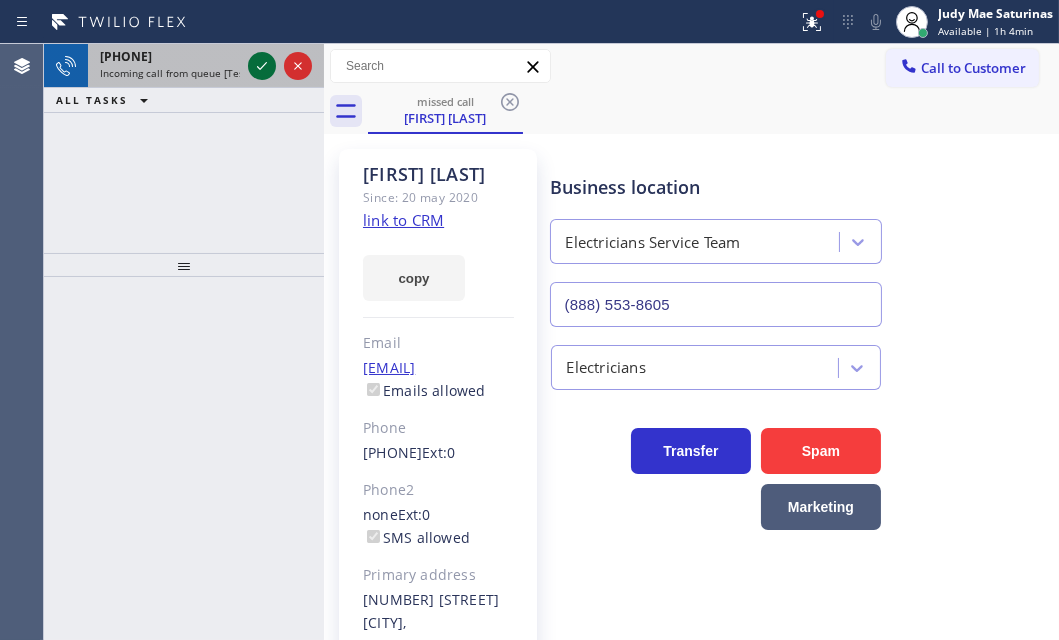 drag, startPoint x: 245, startPoint y: 52, endPoint x: 254, endPoint y: 60, distance: 12.0415945 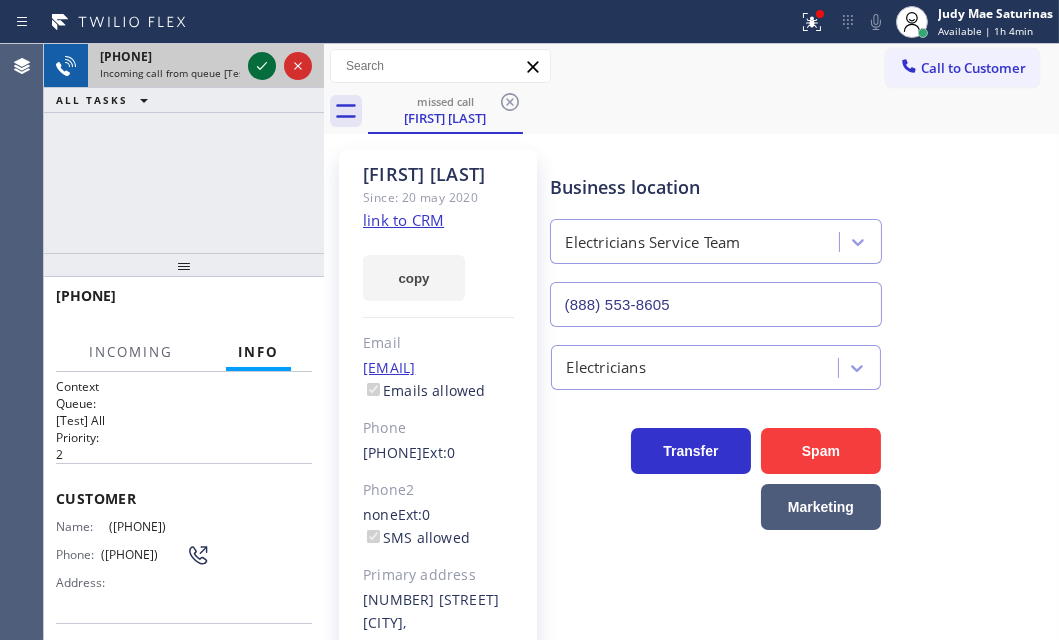 click 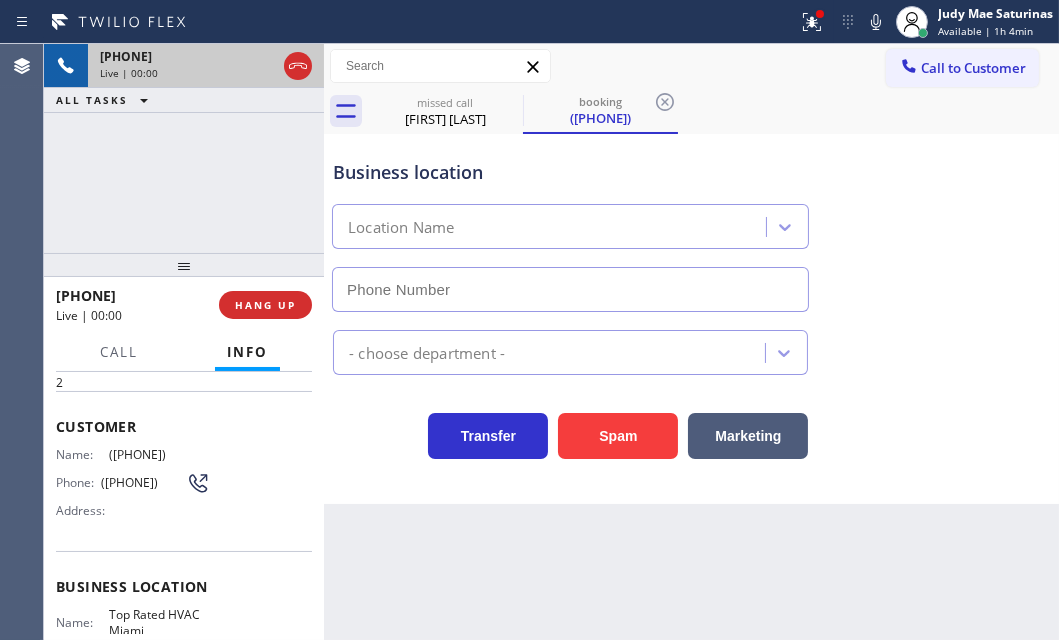 type on "[PHONE]" 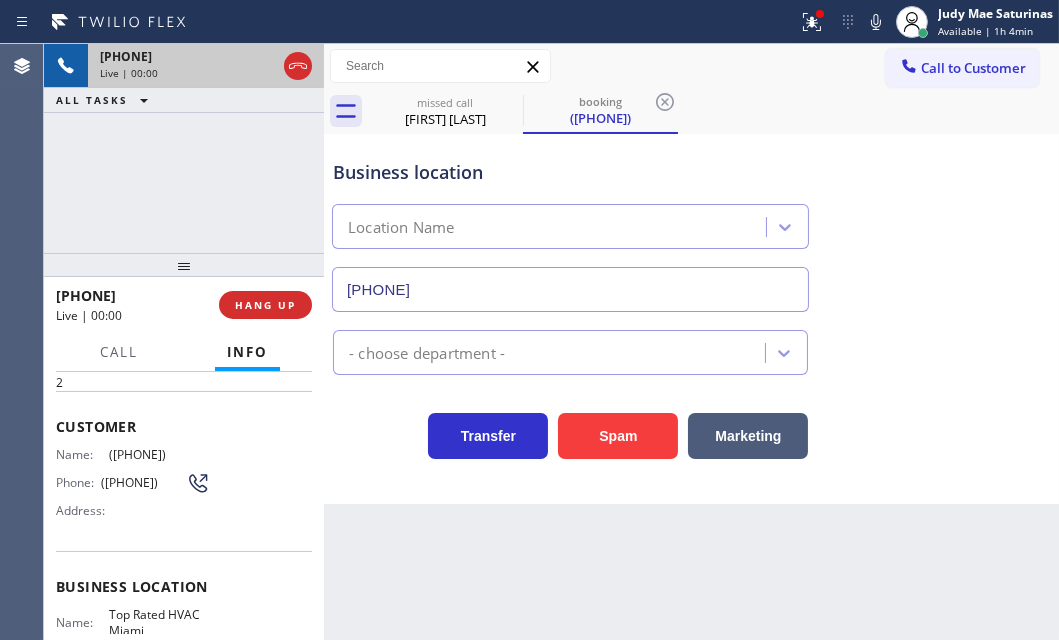 scroll, scrollTop: 181, scrollLeft: 0, axis: vertical 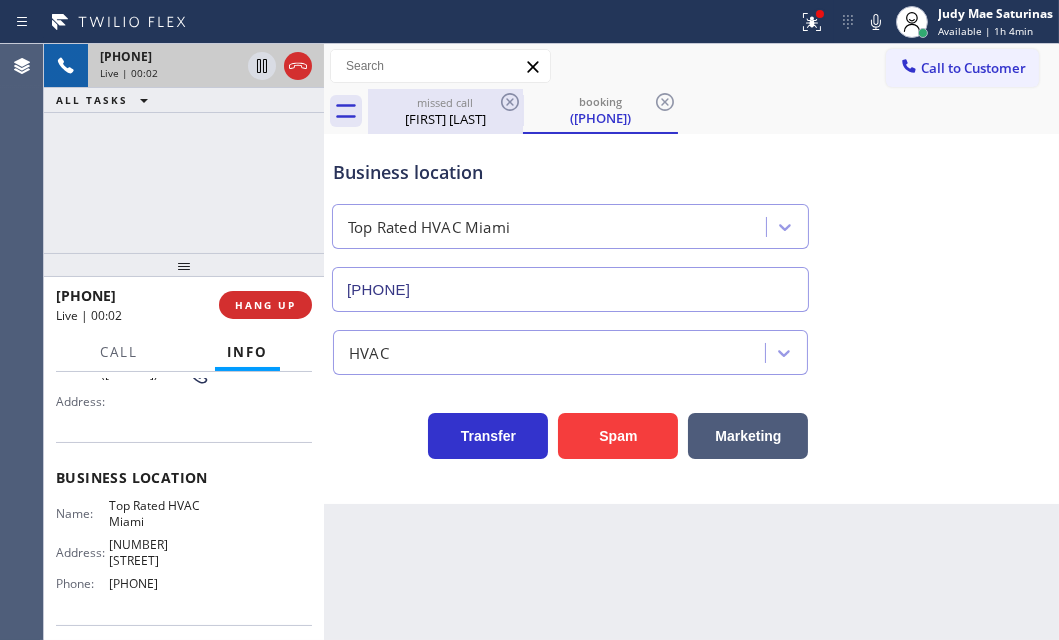 click on "[FIRST] [LAST]" at bounding box center [445, 119] 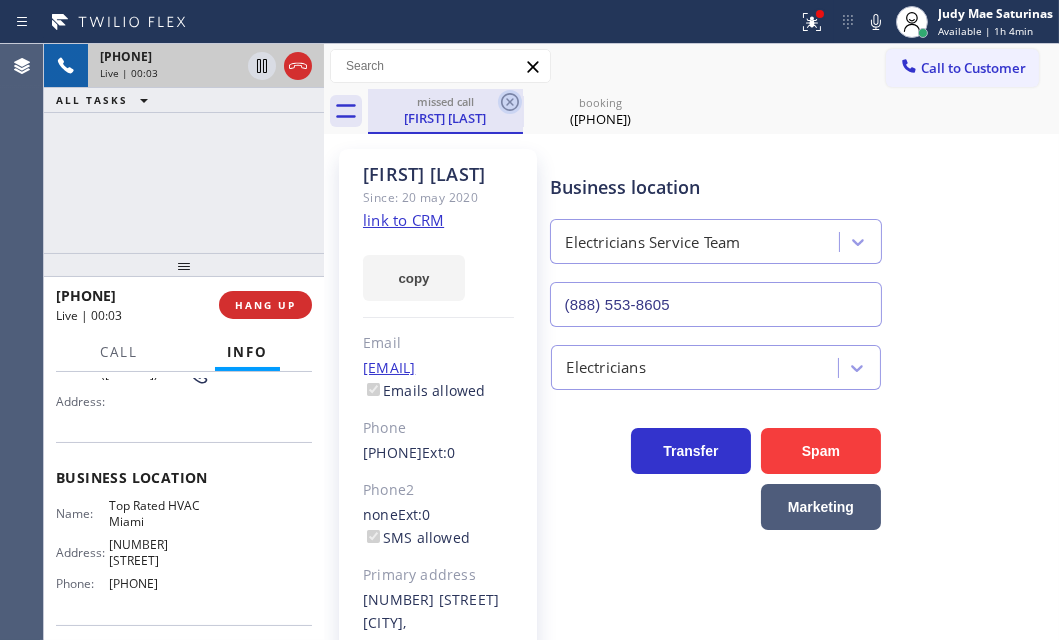 click 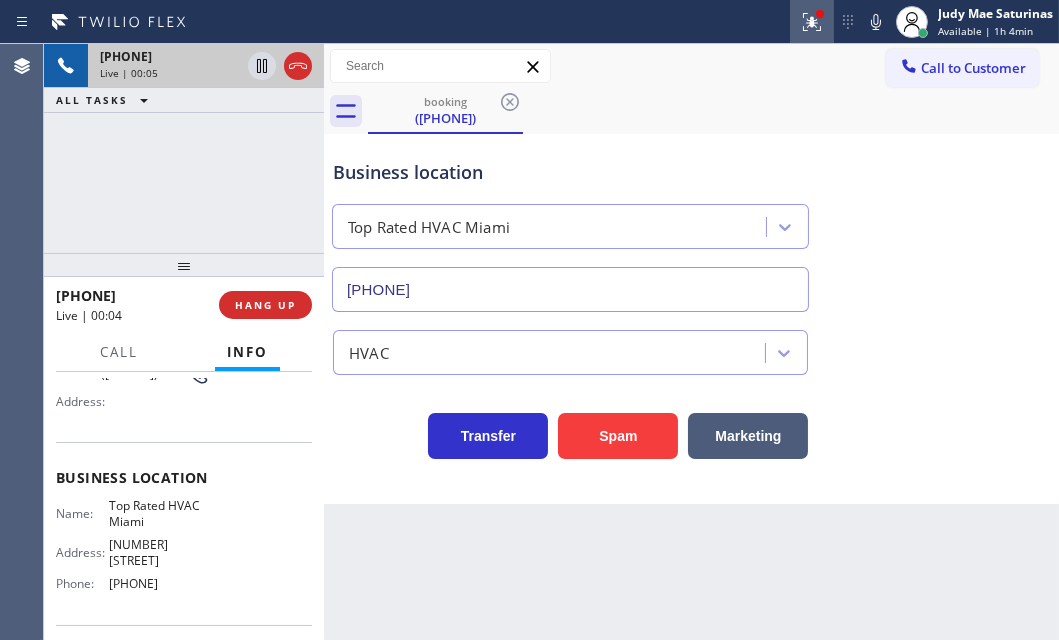 click 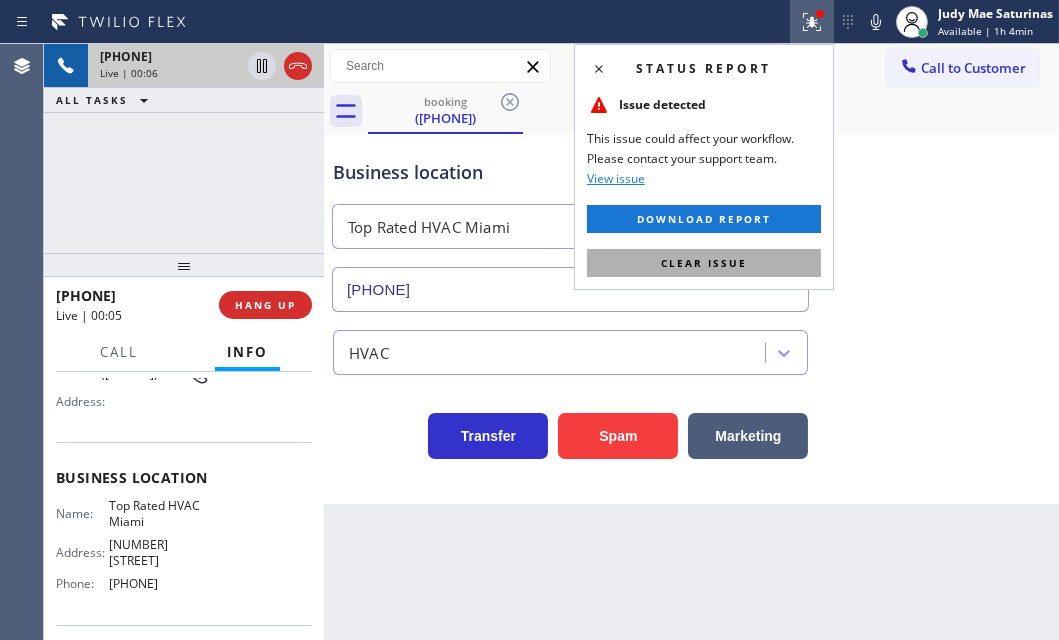 click on "Clear issue" at bounding box center [704, 263] 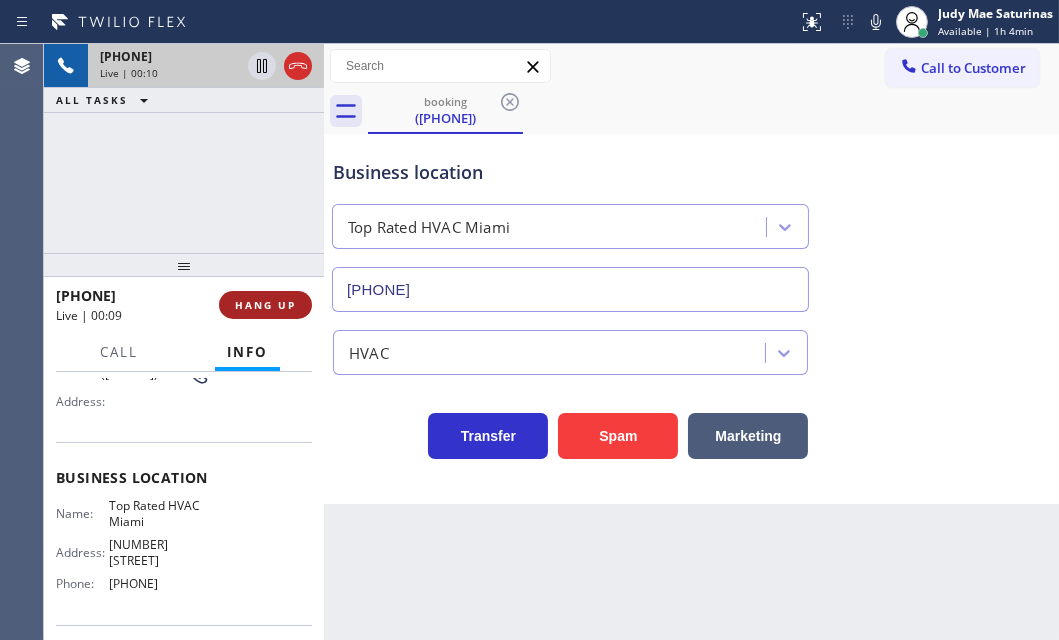 click on "HANG UP" at bounding box center [265, 305] 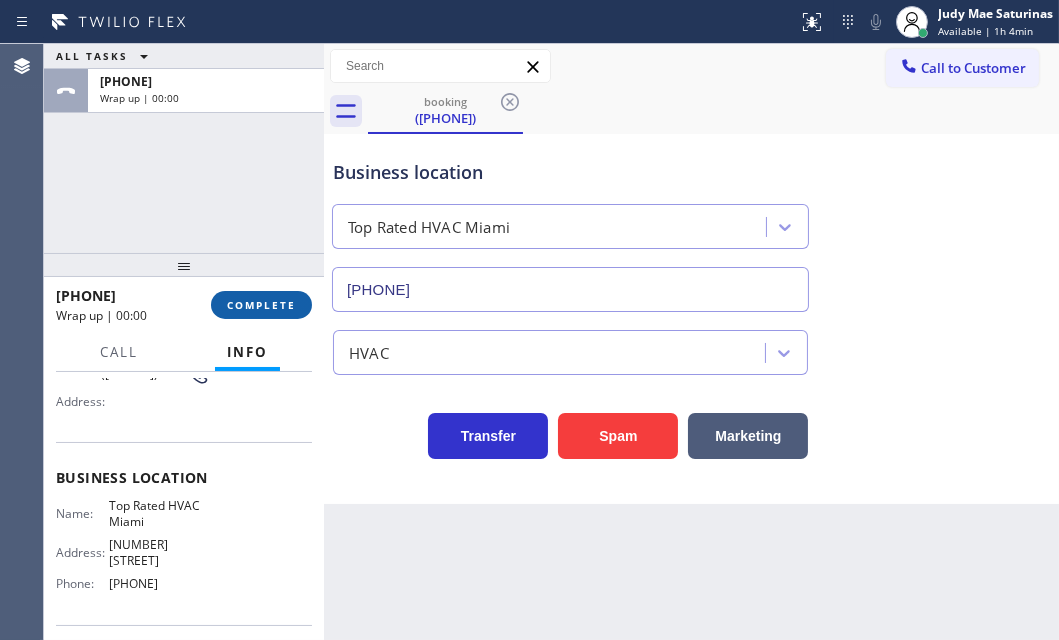 click on "COMPLETE" at bounding box center [261, 305] 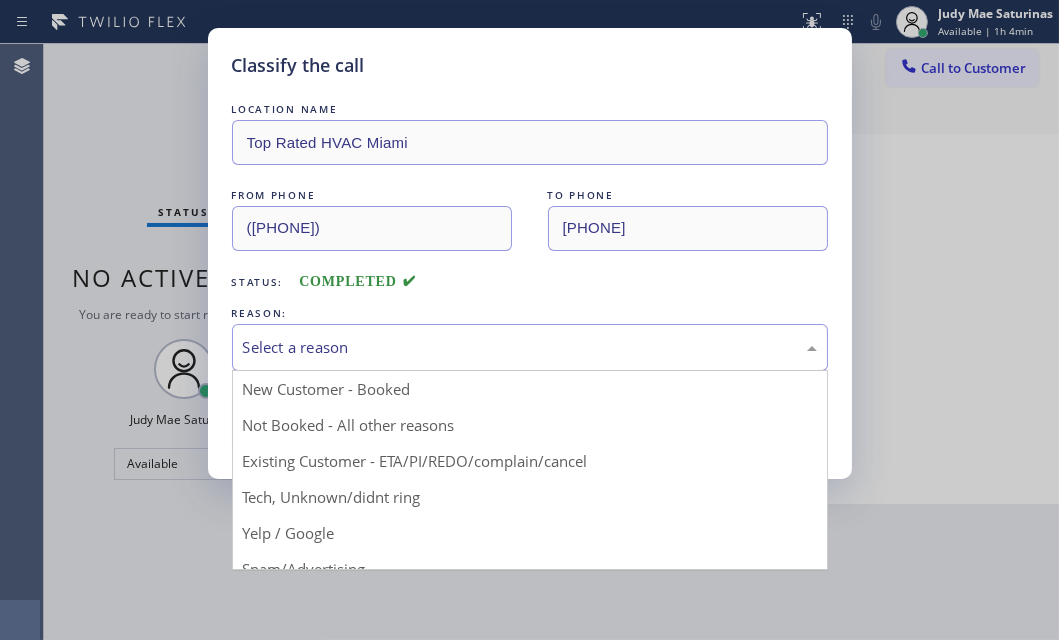 drag, startPoint x: 519, startPoint y: 349, endPoint x: 436, endPoint y: 415, distance: 106.04244 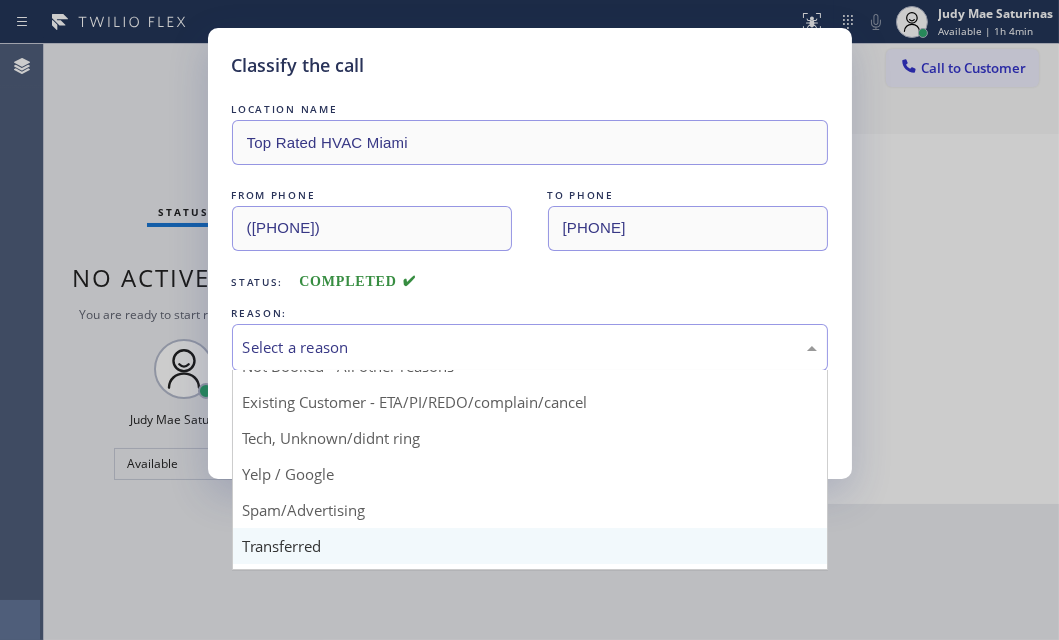 scroll, scrollTop: 90, scrollLeft: 0, axis: vertical 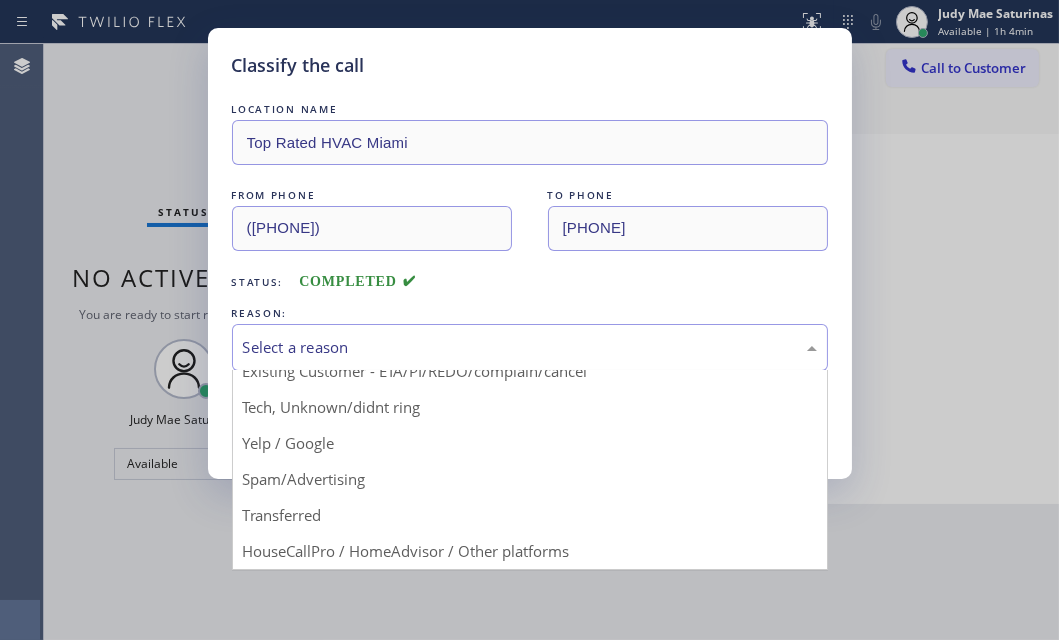 drag, startPoint x: 346, startPoint y: 414, endPoint x: 304, endPoint y: 401, distance: 43.965897 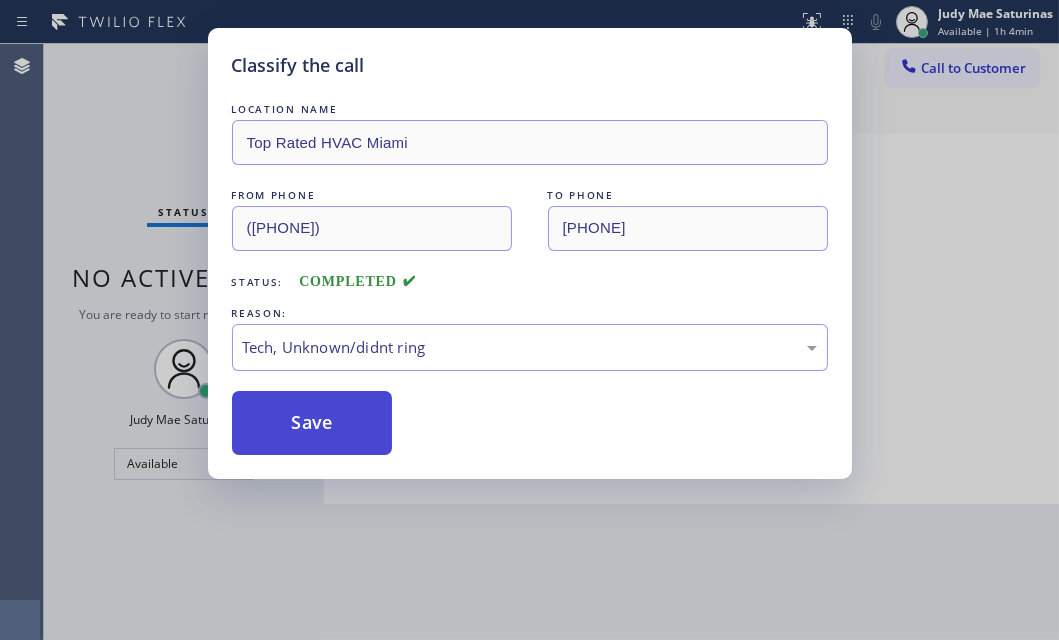 click on "Save" at bounding box center [312, 423] 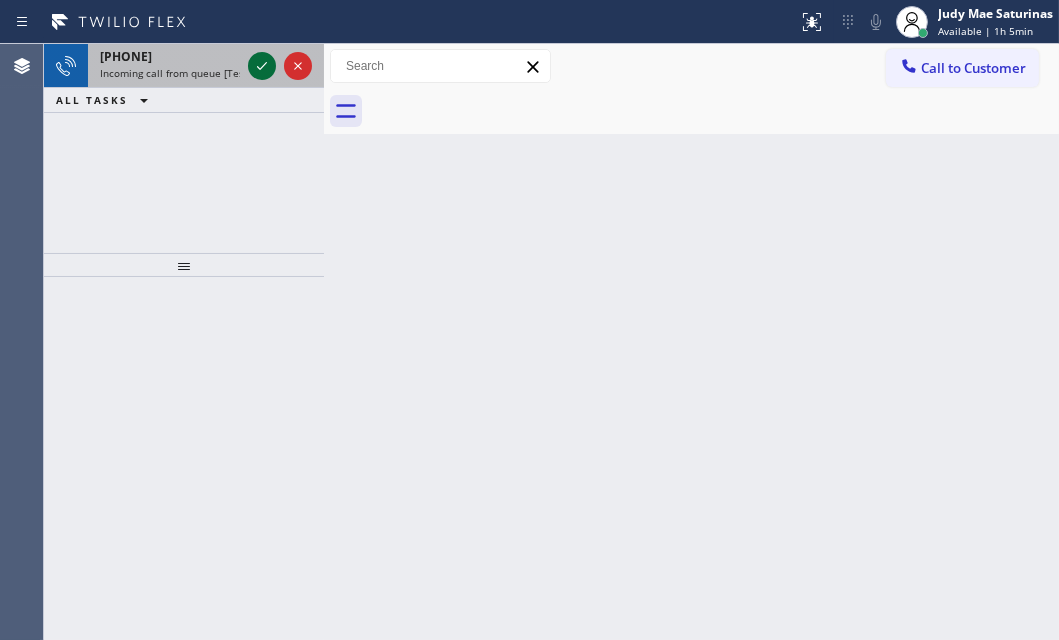 click 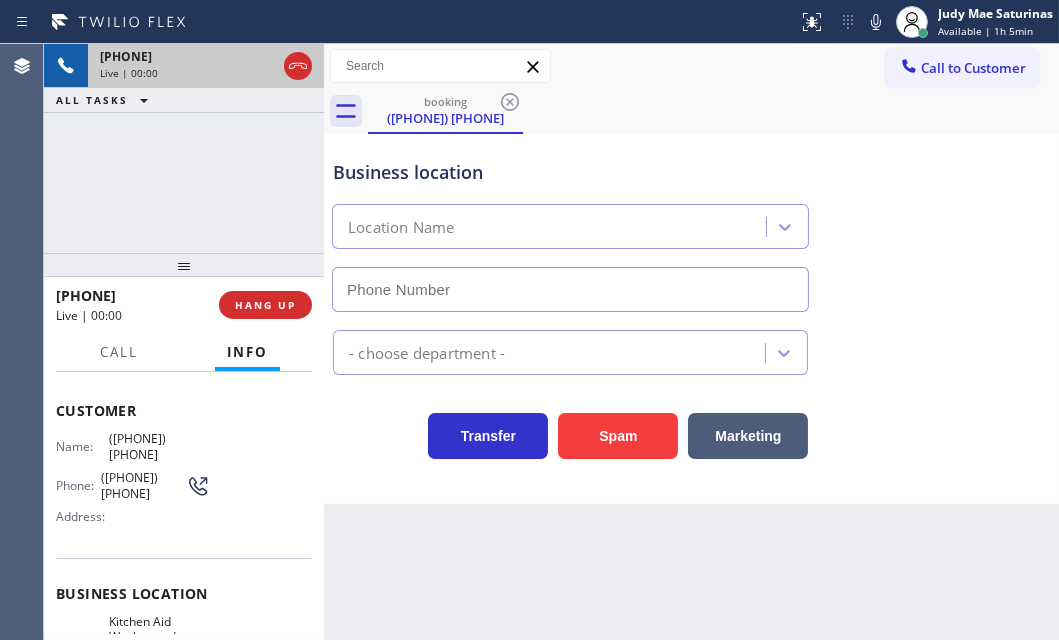 scroll, scrollTop: 90, scrollLeft: 0, axis: vertical 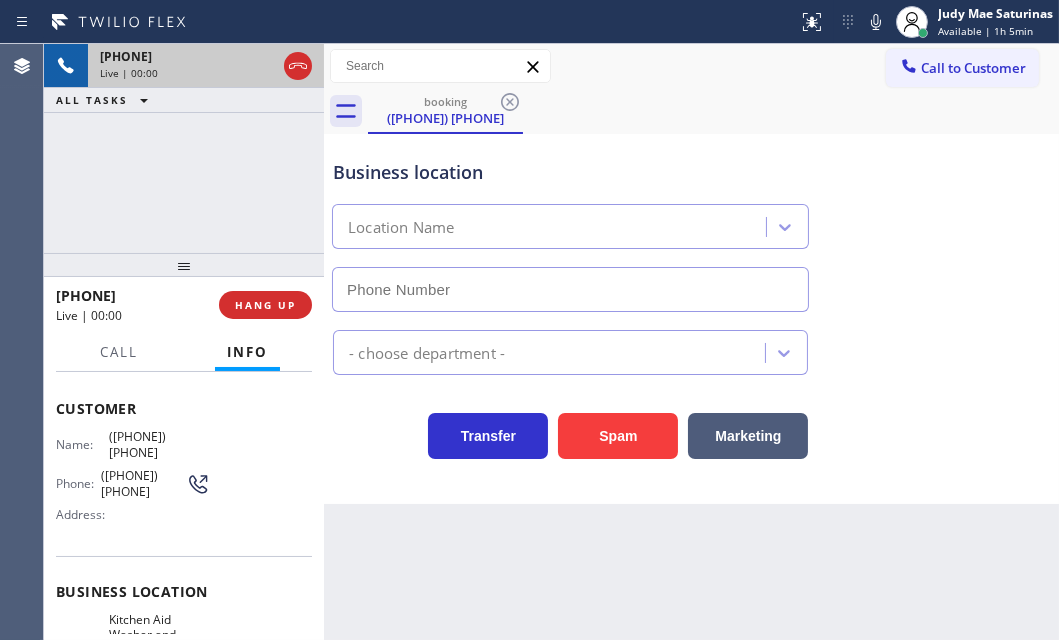 type on "([PHONE])" 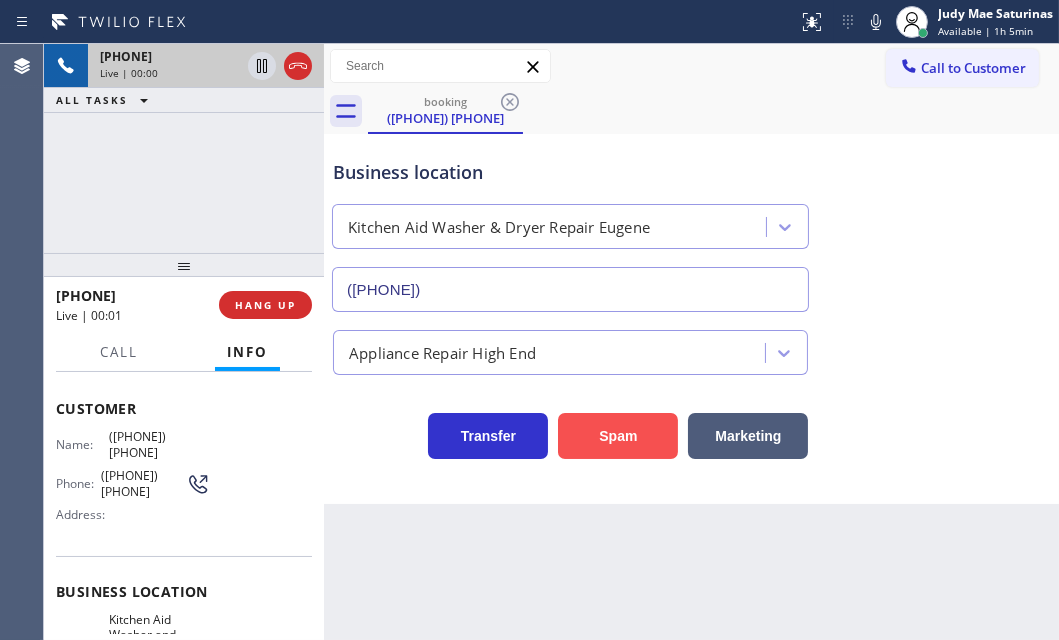 click on "Spam" at bounding box center [618, 436] 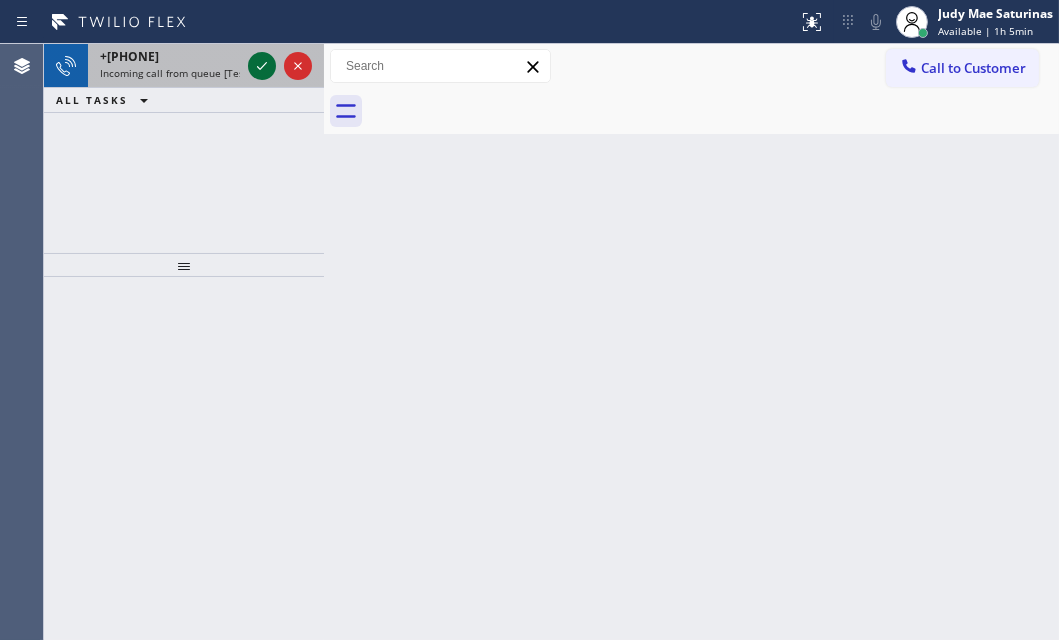 click 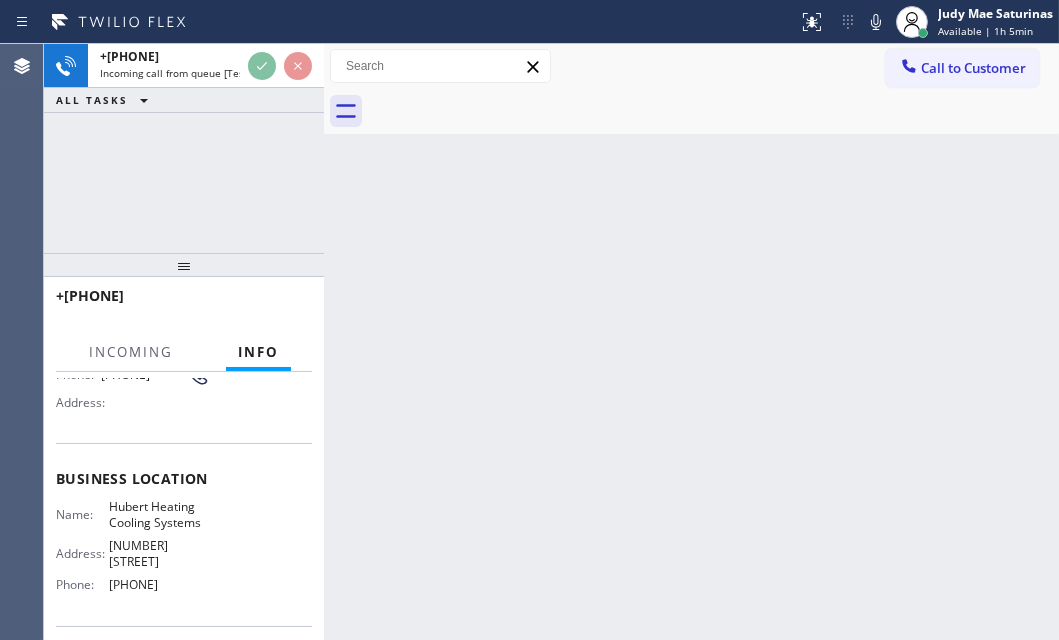scroll, scrollTop: 181, scrollLeft: 0, axis: vertical 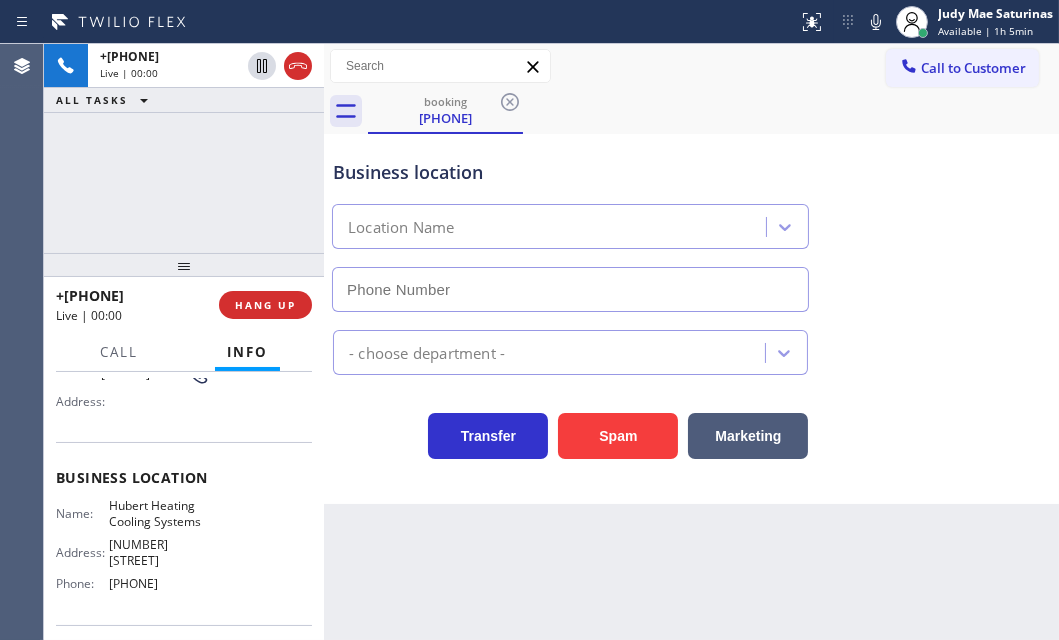 type on "[PHONE]" 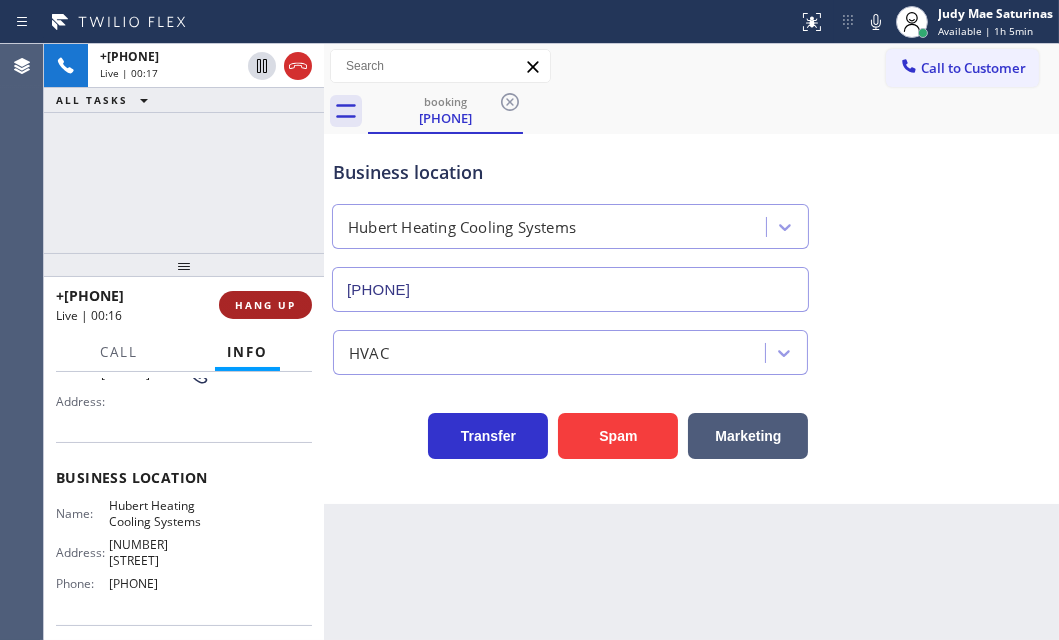 click on "HANG UP" at bounding box center [265, 305] 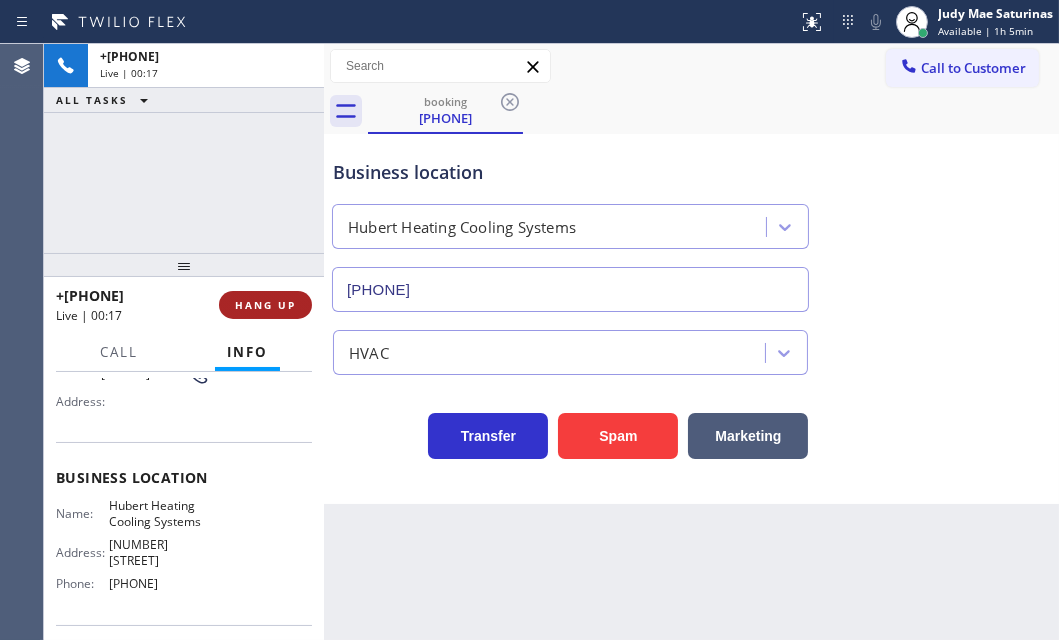 click on "HANG UP" at bounding box center (265, 305) 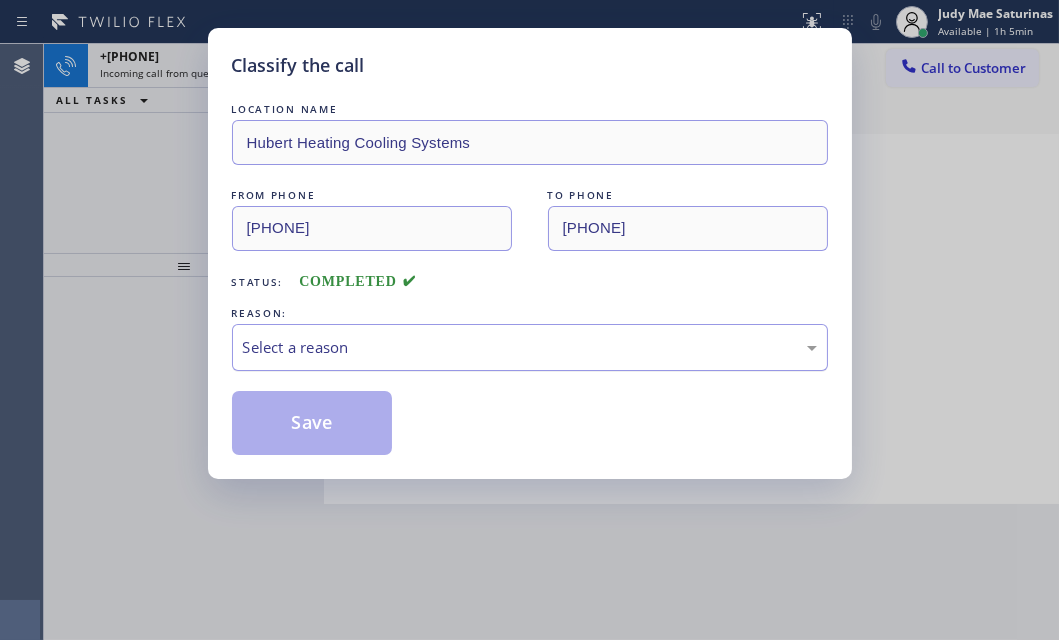 drag, startPoint x: 528, startPoint y: 345, endPoint x: 501, endPoint y: 365, distance: 33.600594 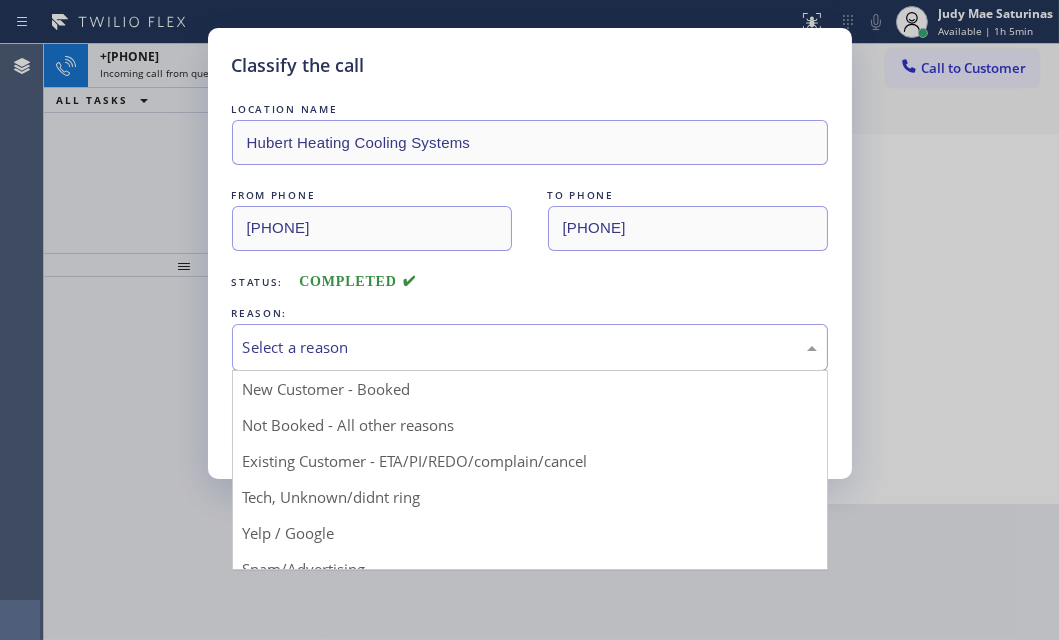 drag, startPoint x: 333, startPoint y: 429, endPoint x: 298, endPoint y: 430, distance: 35.014282 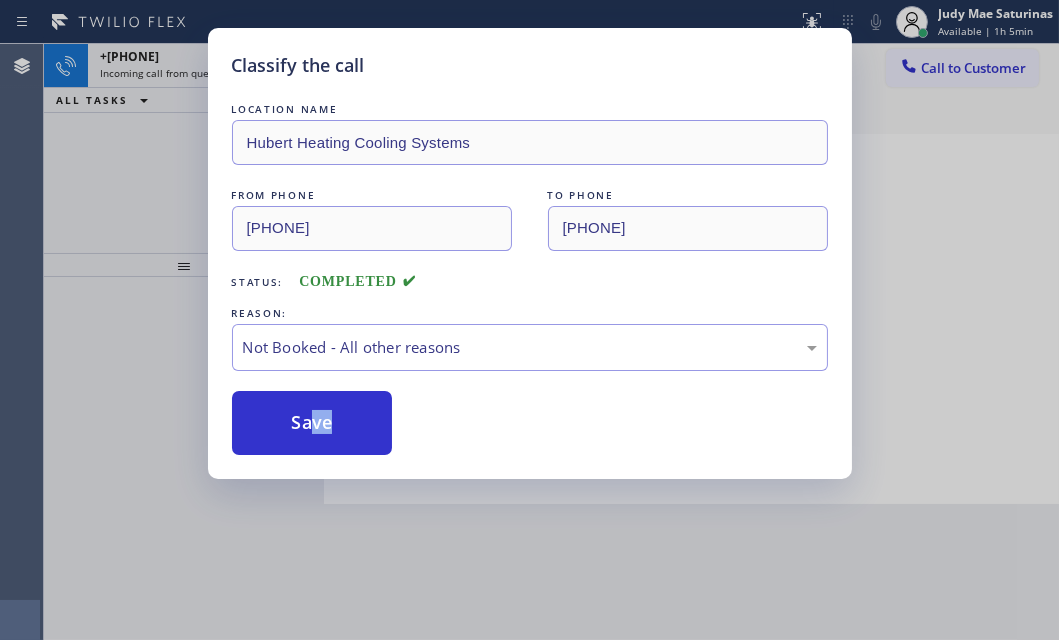 drag, startPoint x: 277, startPoint y: 426, endPoint x: 230, endPoint y: 278, distance: 155.28362 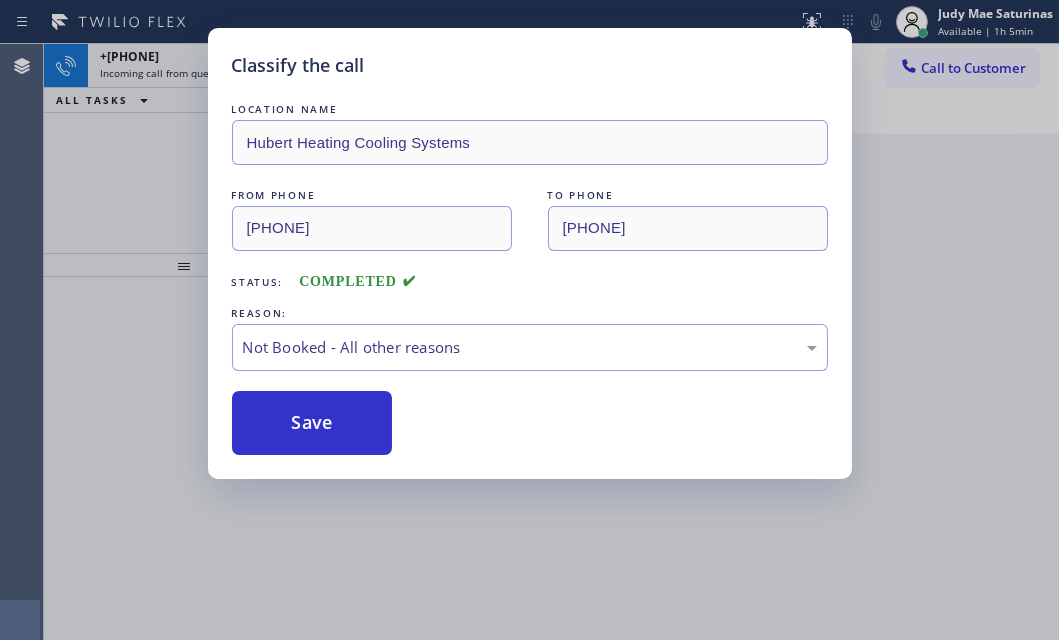 click on "Classify the call LOCATION NAME Hubert Heating Cooling Systems FROM PHONE ([PHONE]) TO PHONE ([PHONE]) Status: COMPLETED REASON: Not Booked - All other reasons Save" at bounding box center [529, 320] 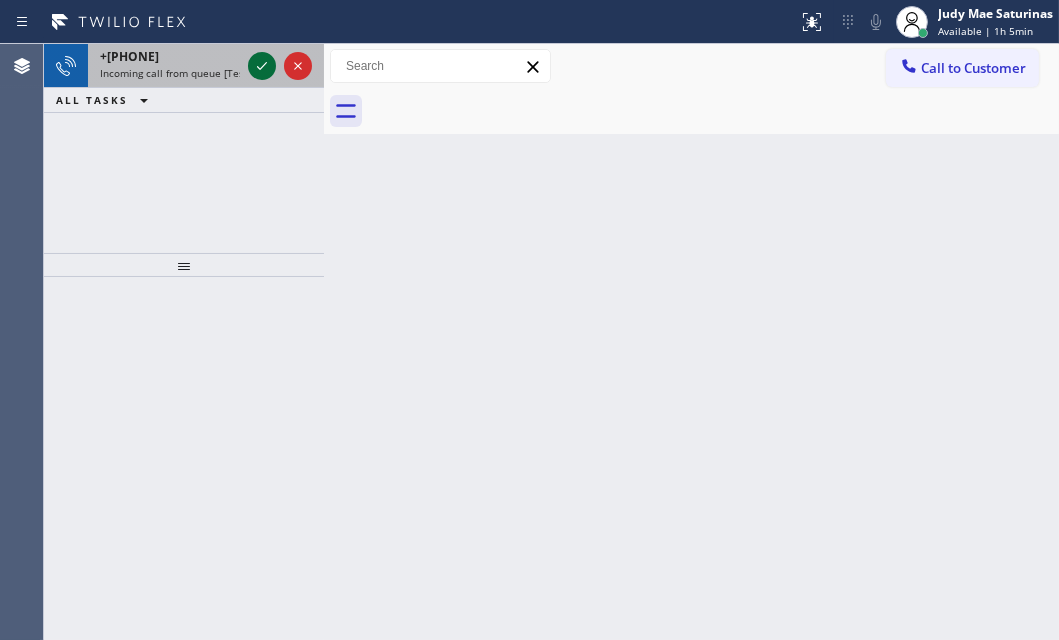 click 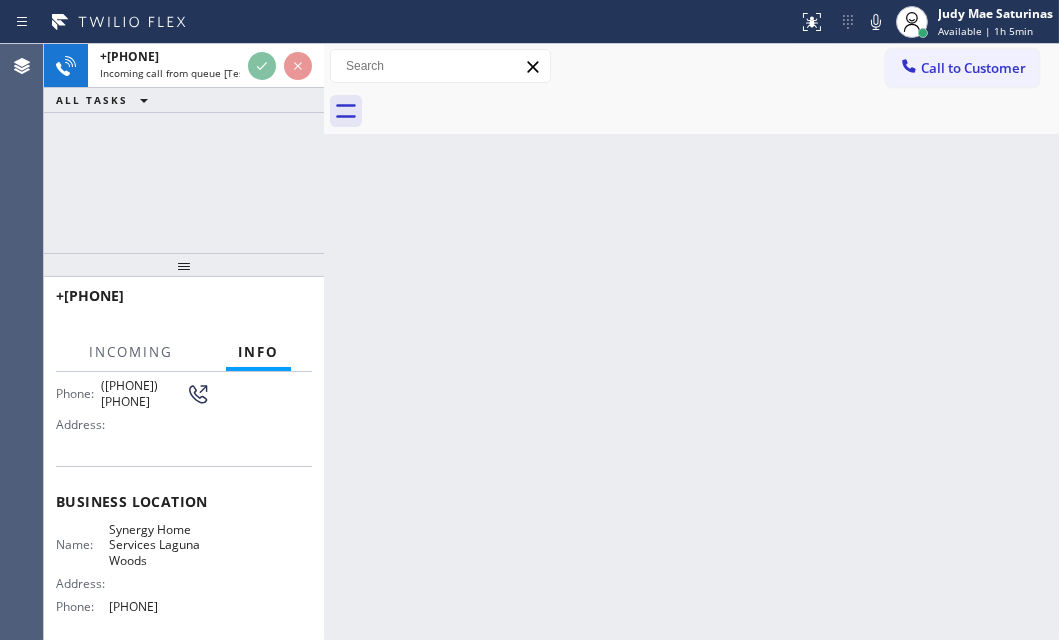 scroll, scrollTop: 181, scrollLeft: 0, axis: vertical 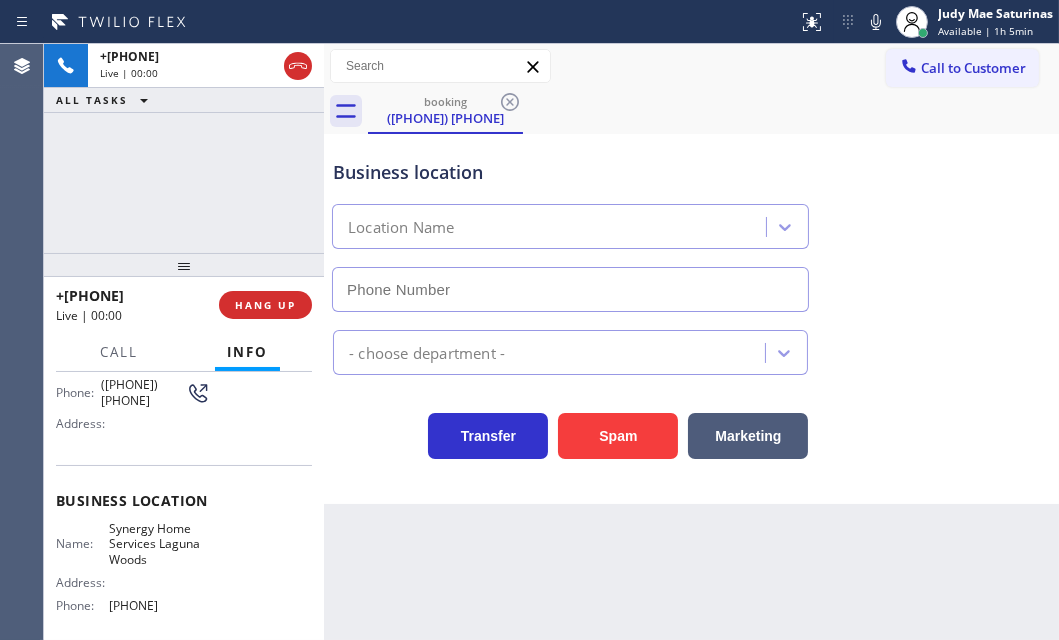 type on "[PHONE]" 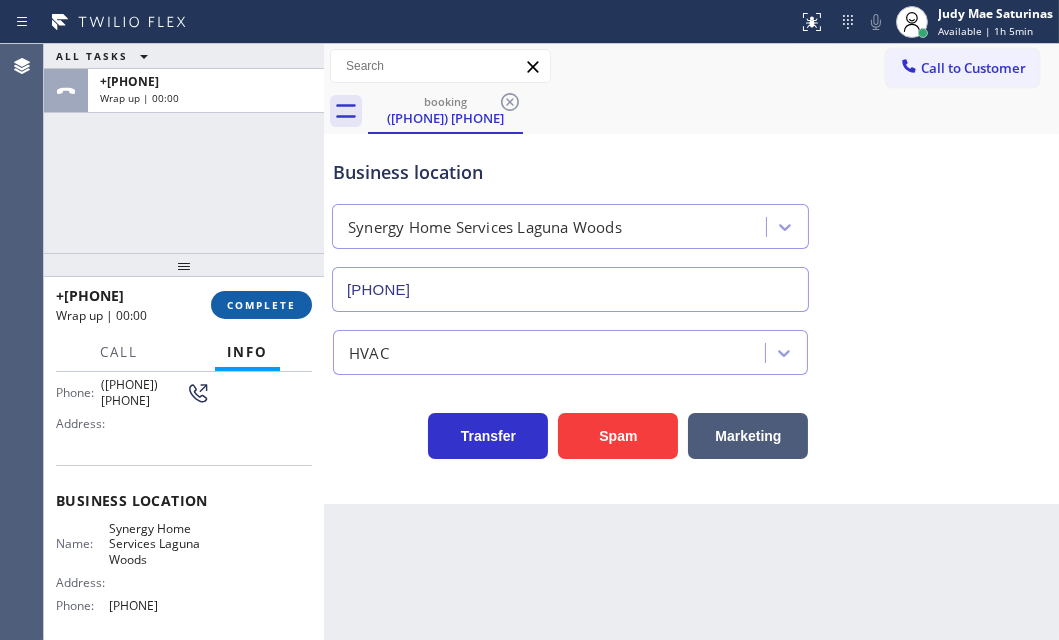 click on "COMPLETE" at bounding box center [261, 305] 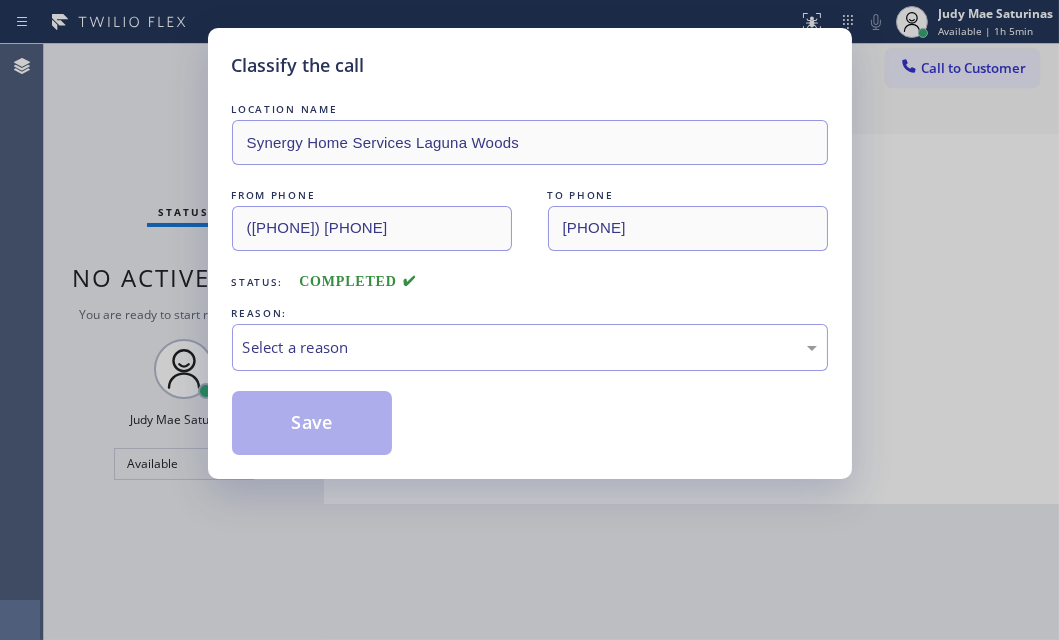 click on "REASON:" at bounding box center (530, 313) 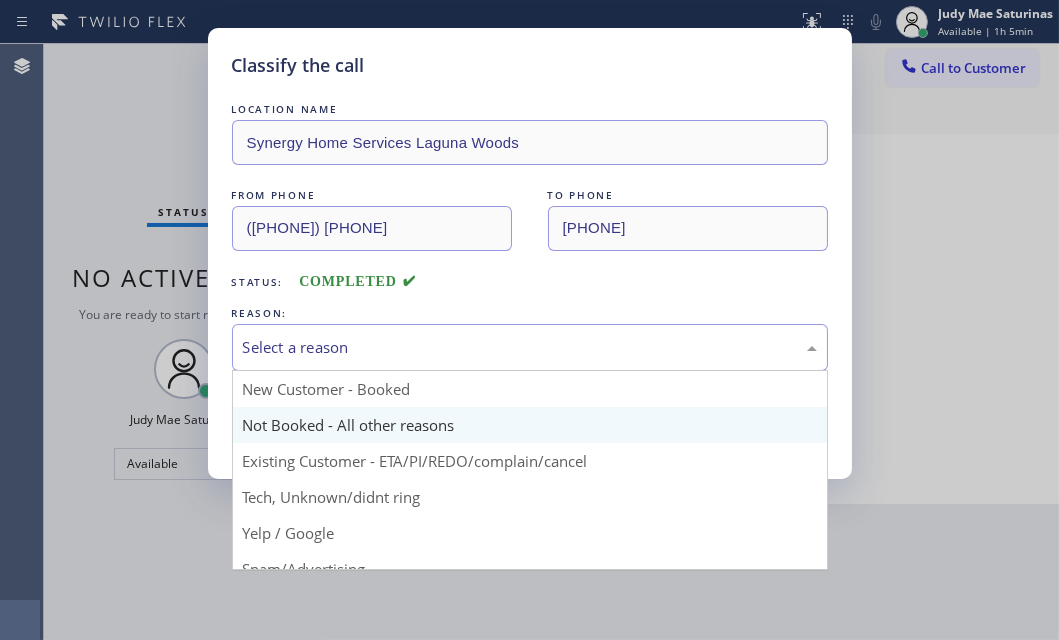drag, startPoint x: 471, startPoint y: 334, endPoint x: 427, endPoint y: 406, distance: 84.38009 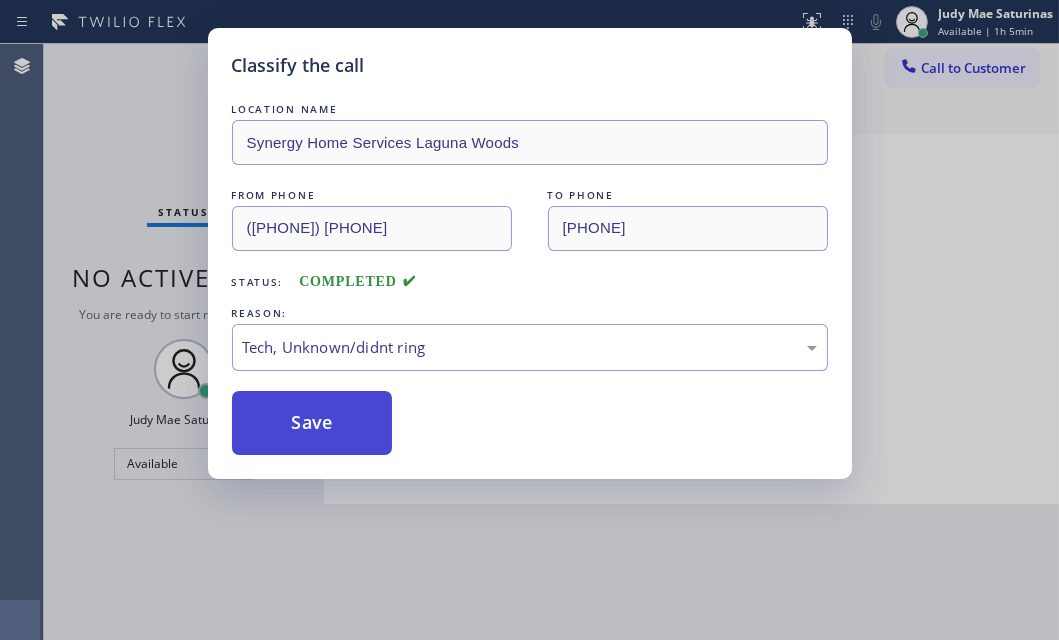 click on "Save" at bounding box center [312, 423] 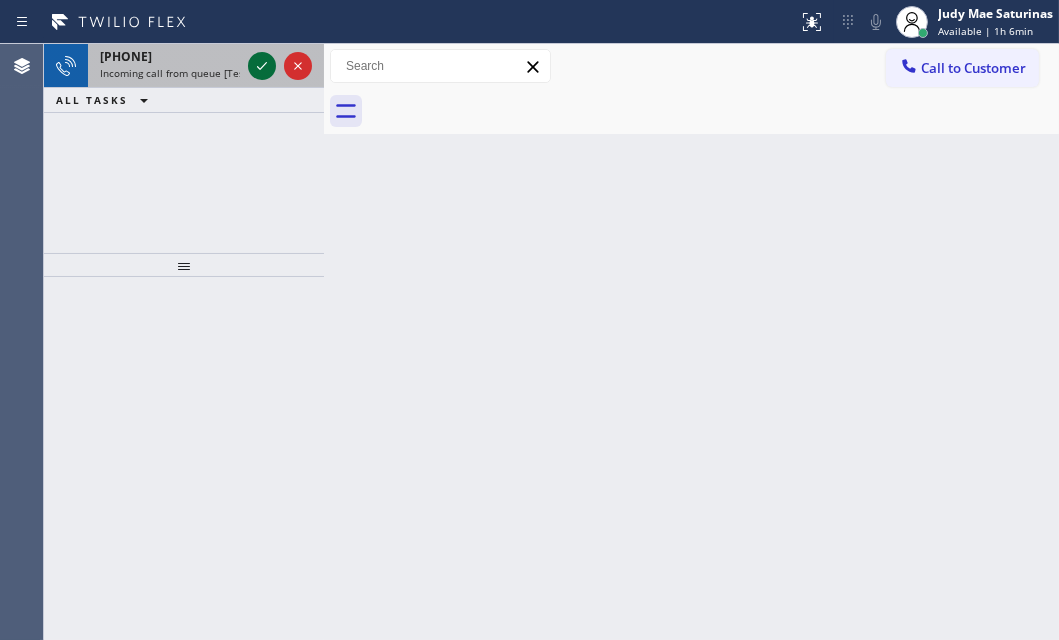 click 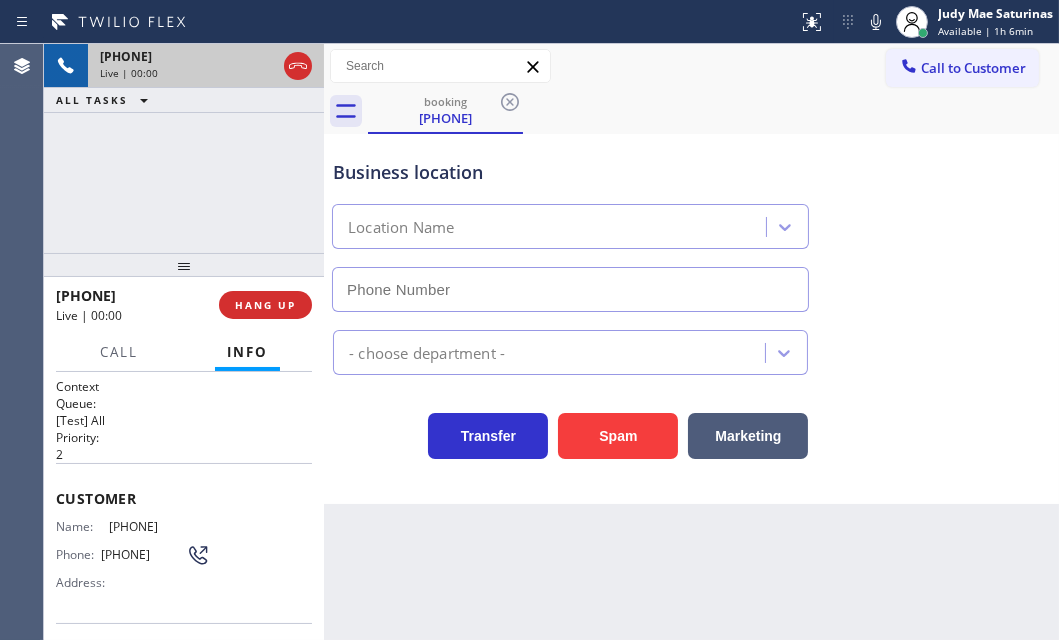 type on "([PHONE]) [PHONE]" 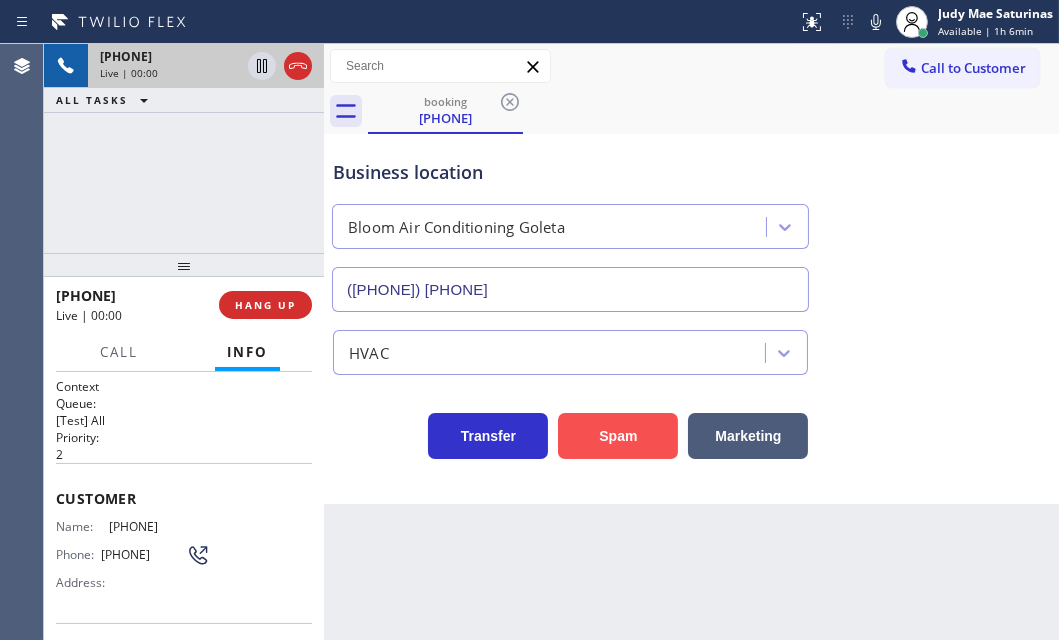 click on "Spam" at bounding box center [618, 436] 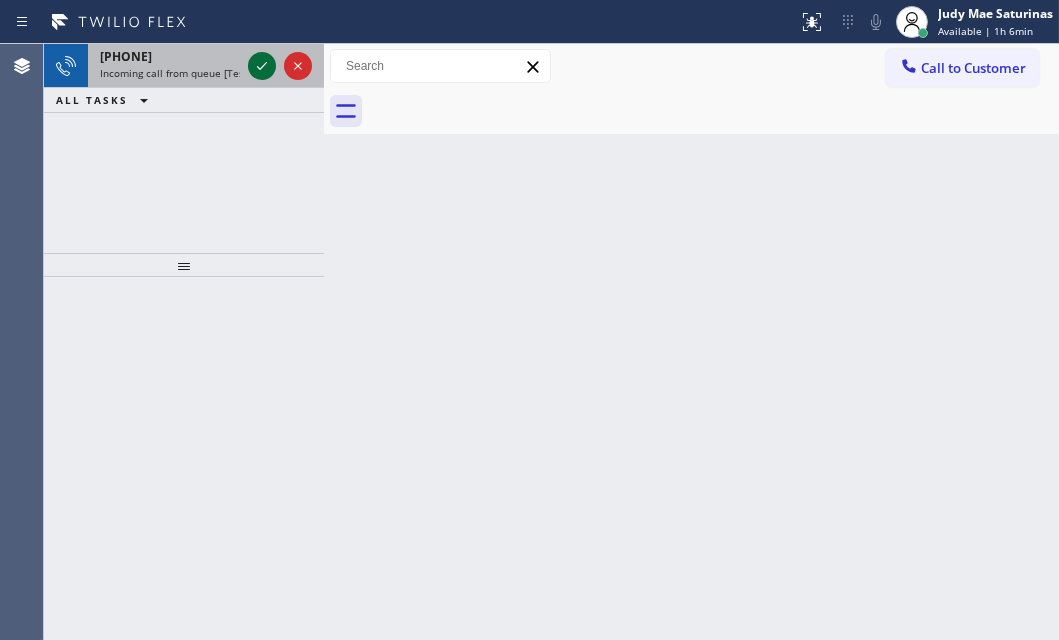 click 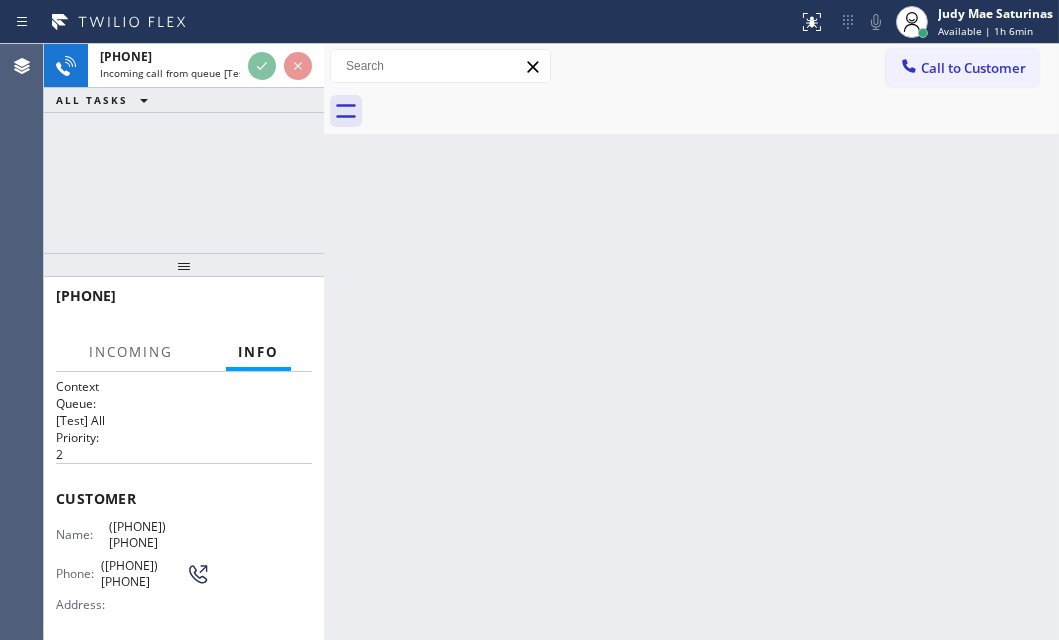 scroll, scrollTop: 181, scrollLeft: 0, axis: vertical 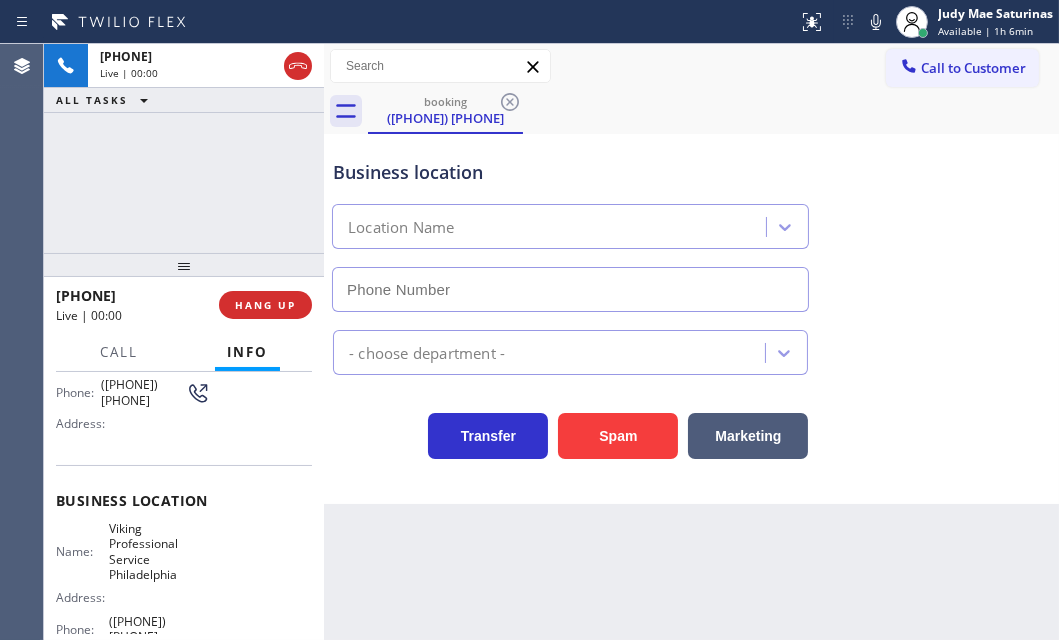 type on "([PHONE]) [PHONE]" 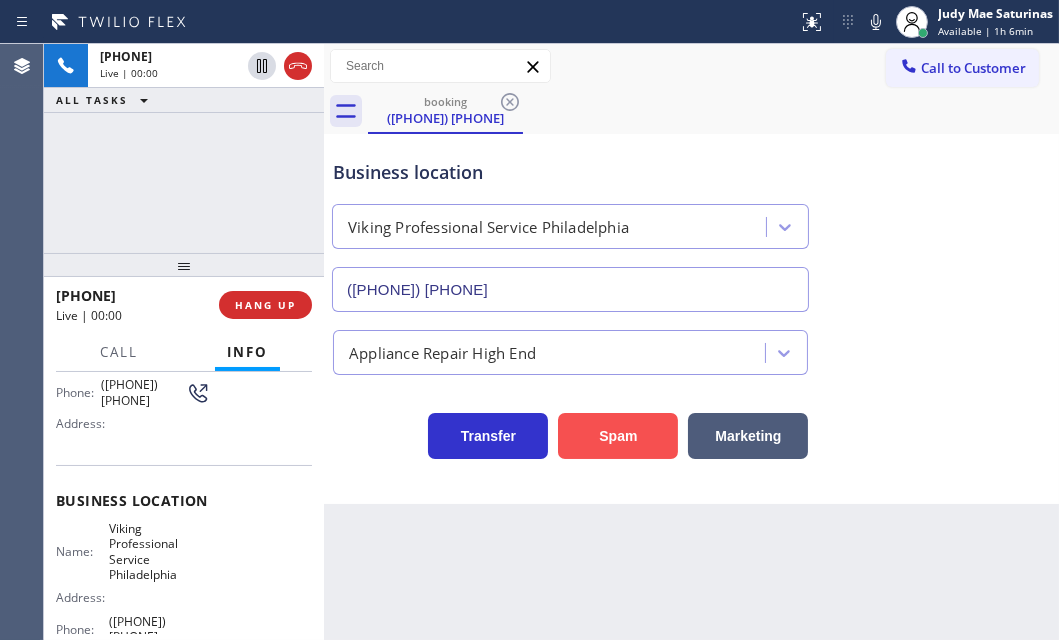 click on "Spam" at bounding box center (618, 436) 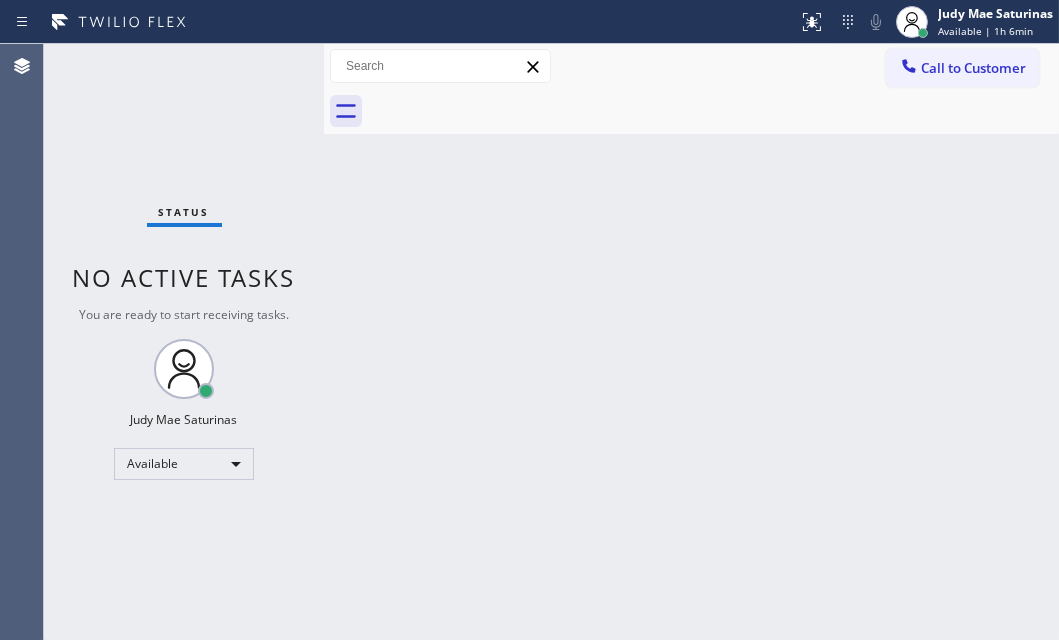 click on "Status   No active tasks     You are ready to start receiving tasks.   Judy Mae Saturinas Available" at bounding box center [184, 342] 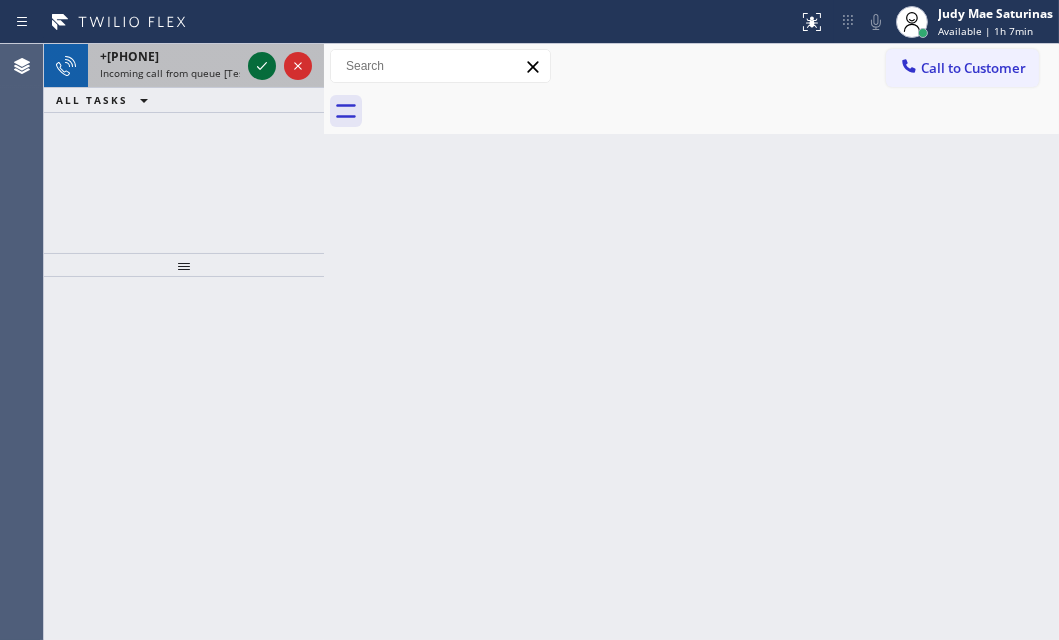 click 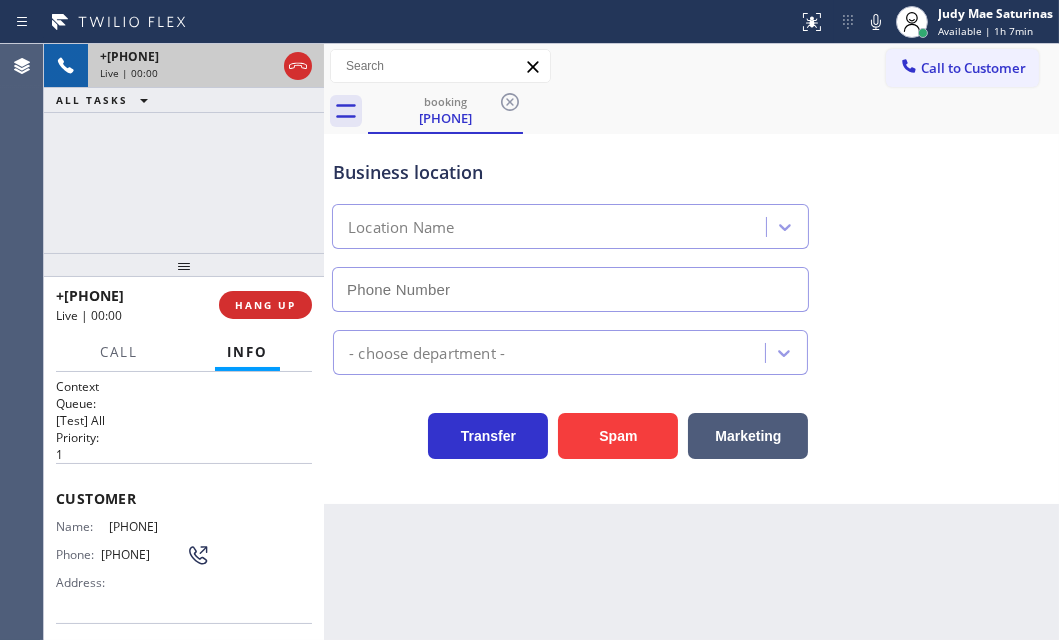 type on "([PHONE])" 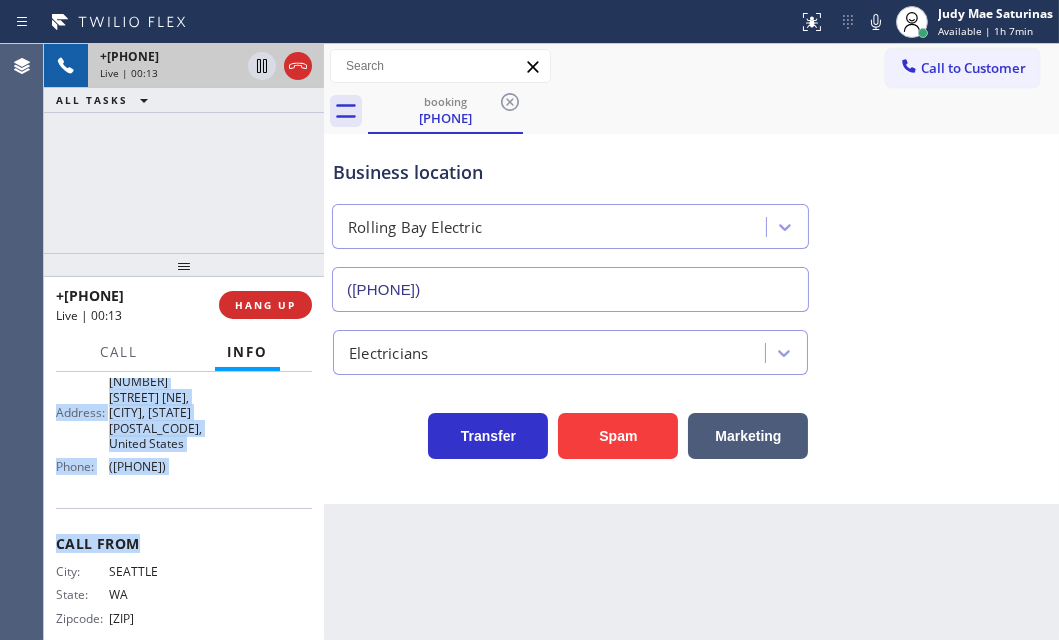 scroll, scrollTop: 363, scrollLeft: 0, axis: vertical 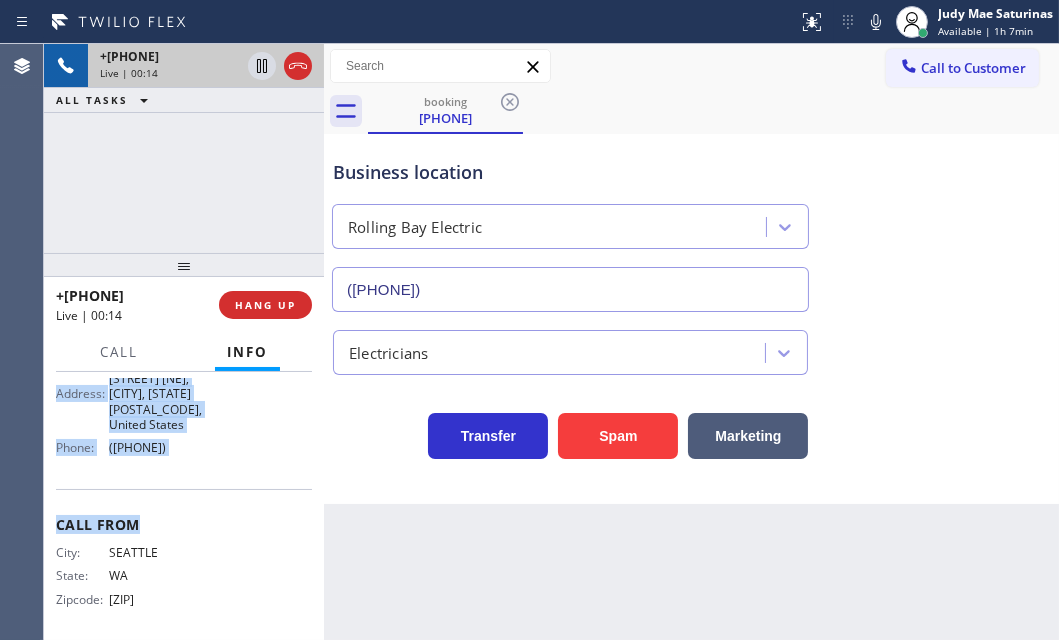 drag, startPoint x: 54, startPoint y: 490, endPoint x: 224, endPoint y: 466, distance: 171.68576 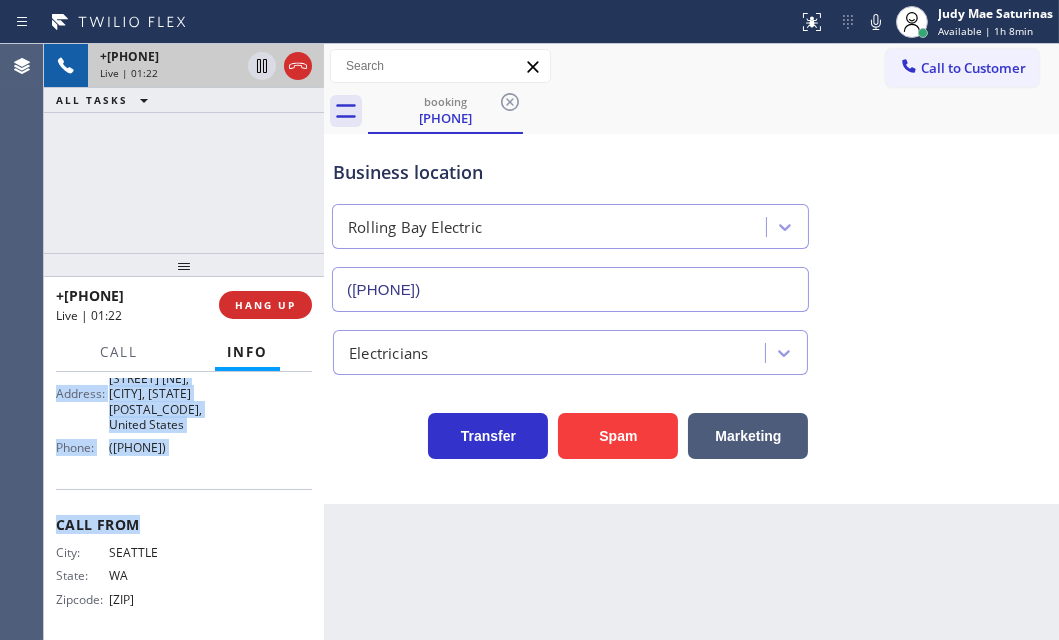 click on "Name: [FIRST] [LAST] Address: [NUMBER] [STREET], [CITY], [STATE] [ZIP], [COUNTRY]  Phone: [PHONE]" at bounding box center [184, 390] 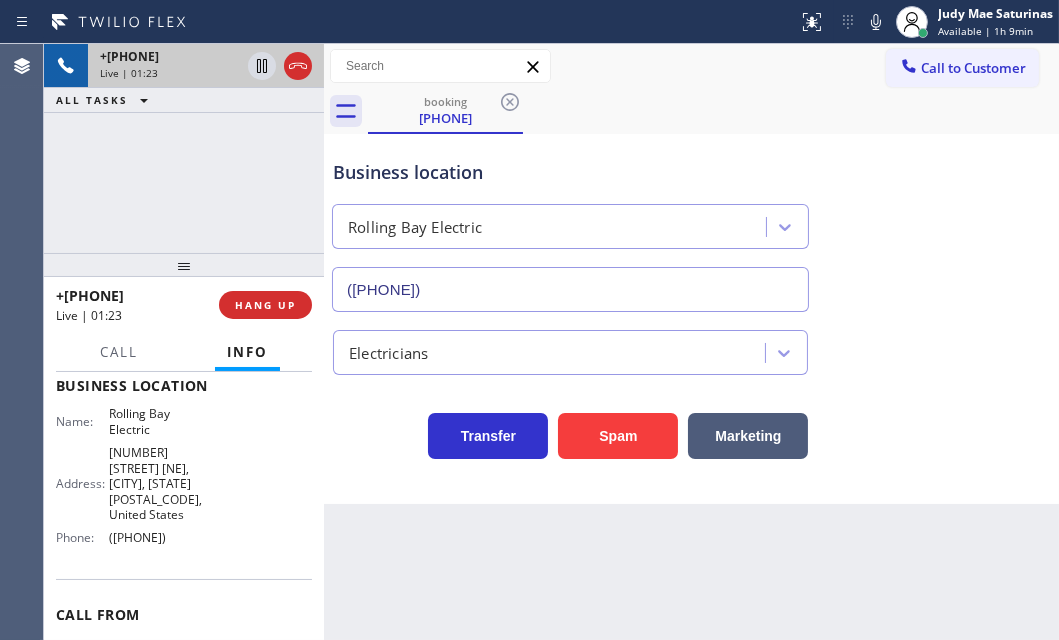 scroll, scrollTop: 272, scrollLeft: 0, axis: vertical 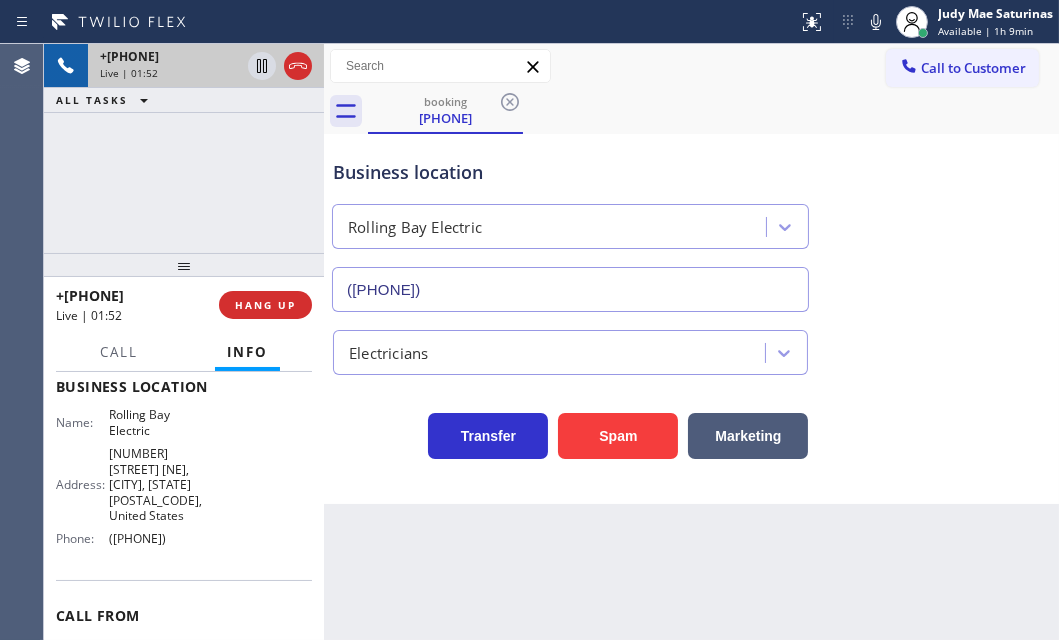click on "[PHONE] Live | 01:52 ALL TASKS ALL TASKS ACTIVE TASKS TASKS IN WRAP UP" at bounding box center [184, 148] 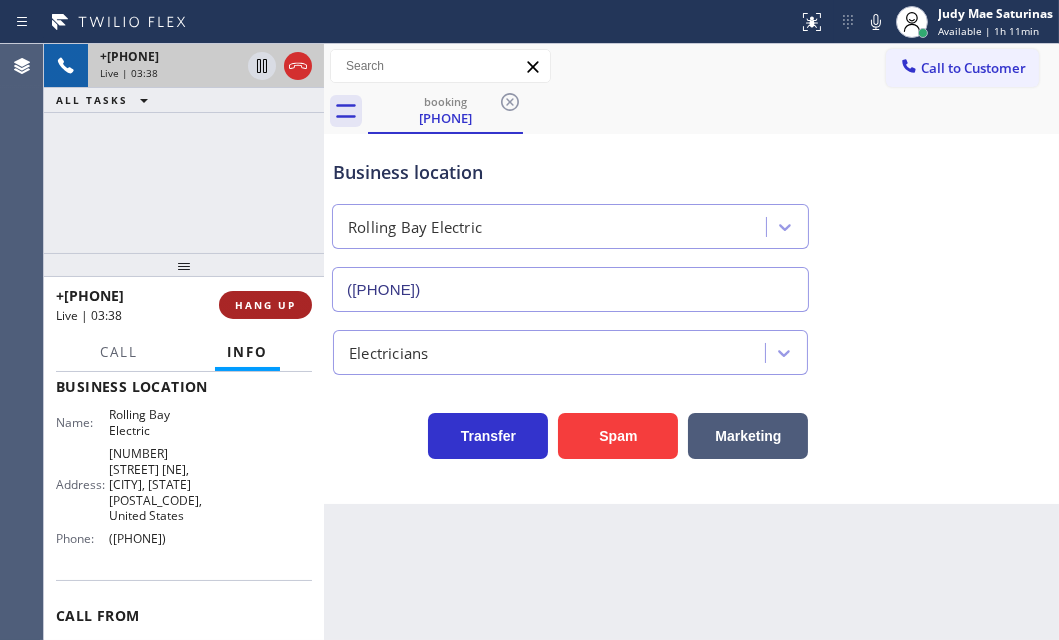 click on "HANG UP" at bounding box center [265, 305] 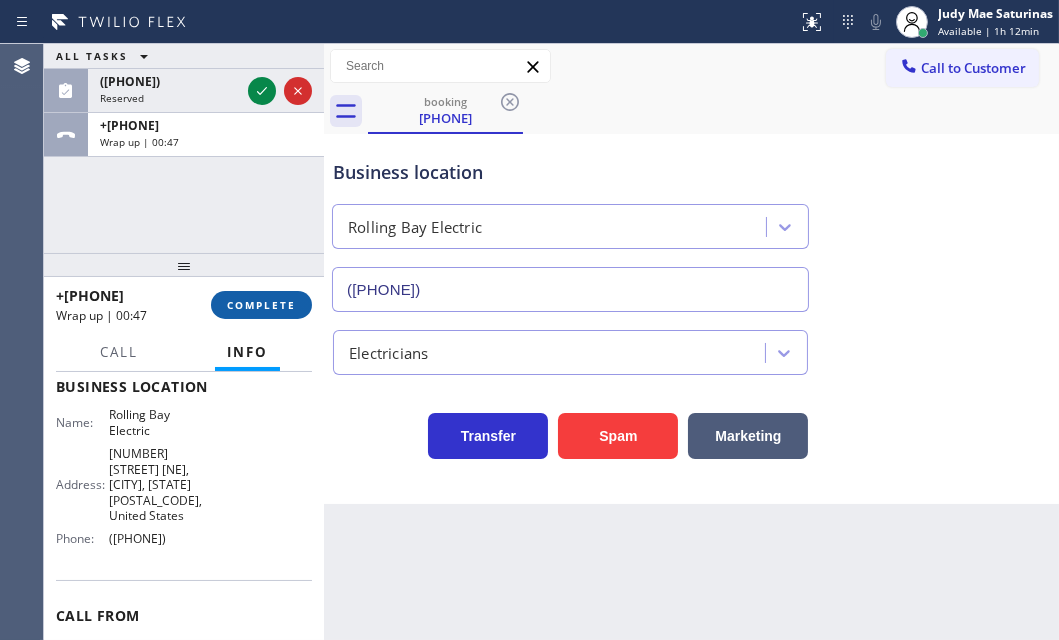 click on "COMPLETE" at bounding box center [261, 305] 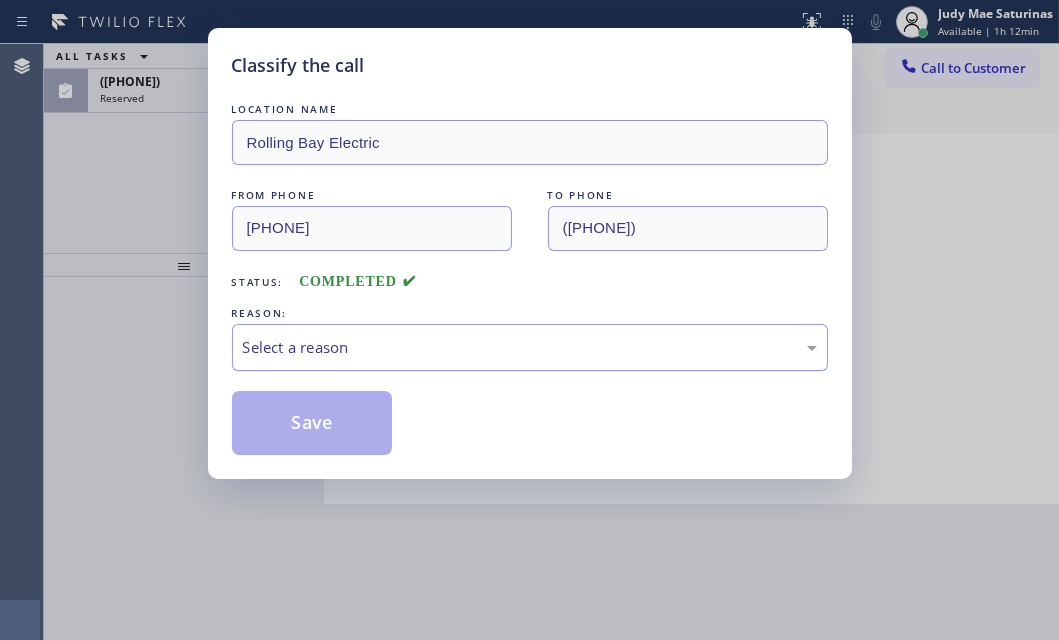 drag, startPoint x: 449, startPoint y: 350, endPoint x: 429, endPoint y: 365, distance: 25 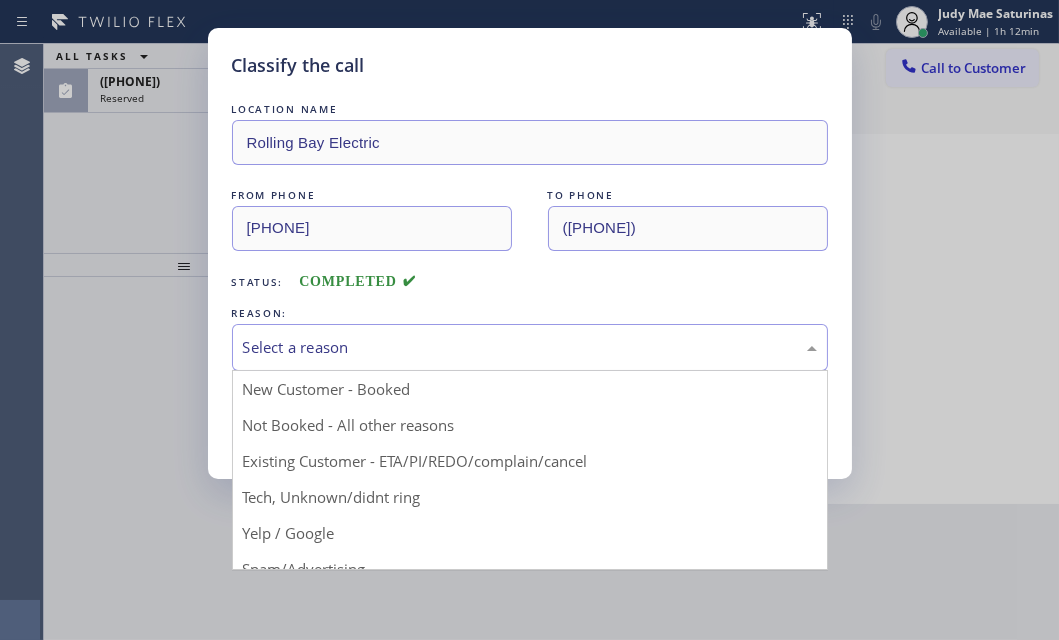drag, startPoint x: 327, startPoint y: 419, endPoint x: 307, endPoint y: 421, distance: 20.09975 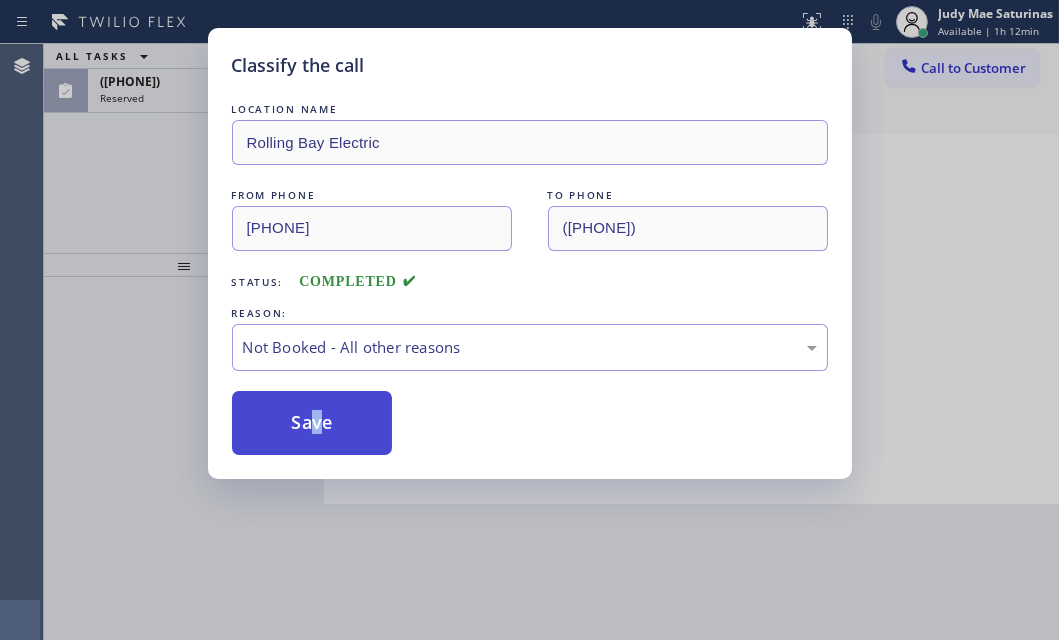 click on "Save" at bounding box center (312, 423) 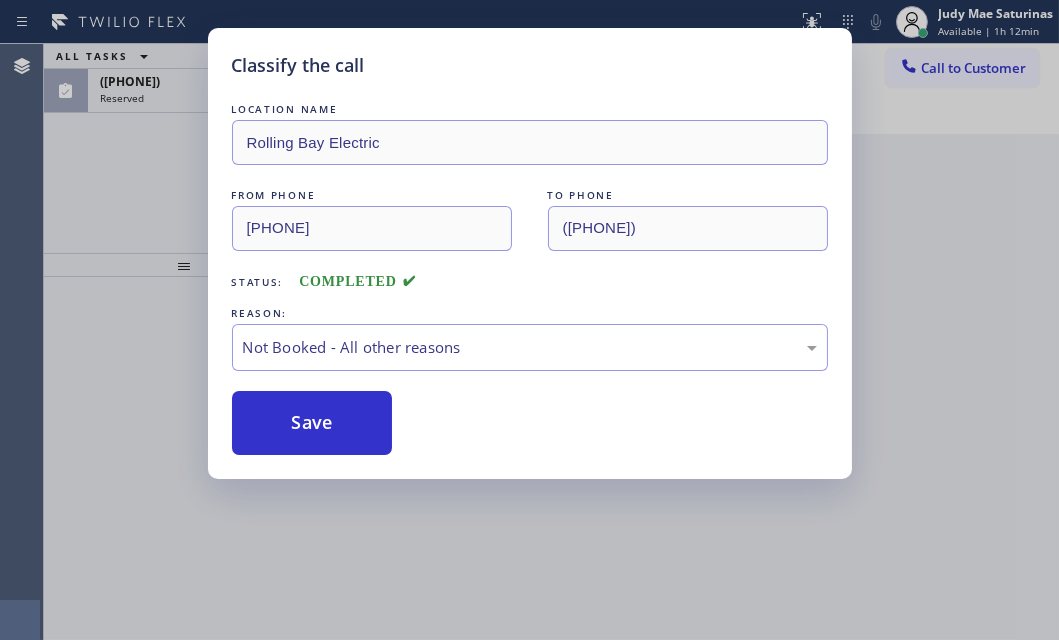 click on "Classify the call LOCATION NAME Rolling Bay Electric FROM PHONE [PHONE] TO PHONE [PHONE] Status: COMPLETED REASON: Not Booked - All other reasons Save" at bounding box center [529, 320] 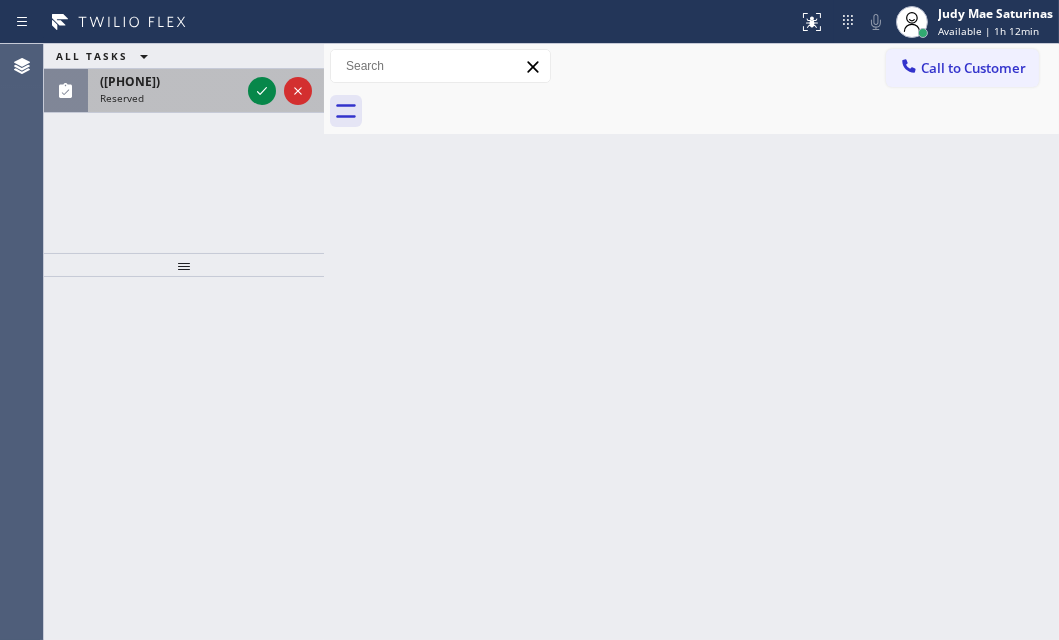 drag, startPoint x: 164, startPoint y: 94, endPoint x: 239, endPoint y: 95, distance: 75.00667 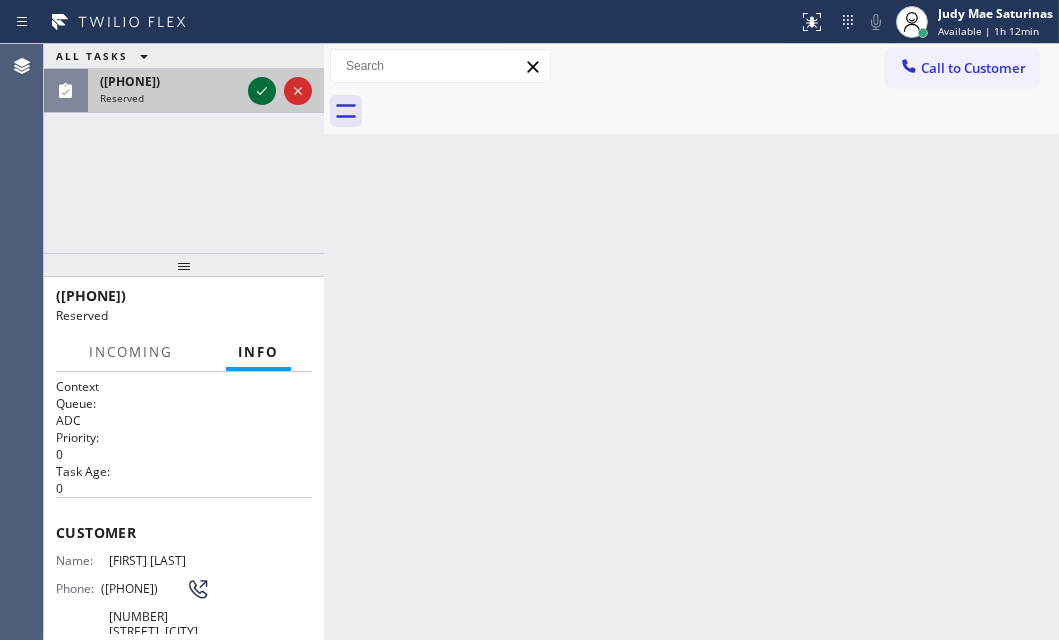 click 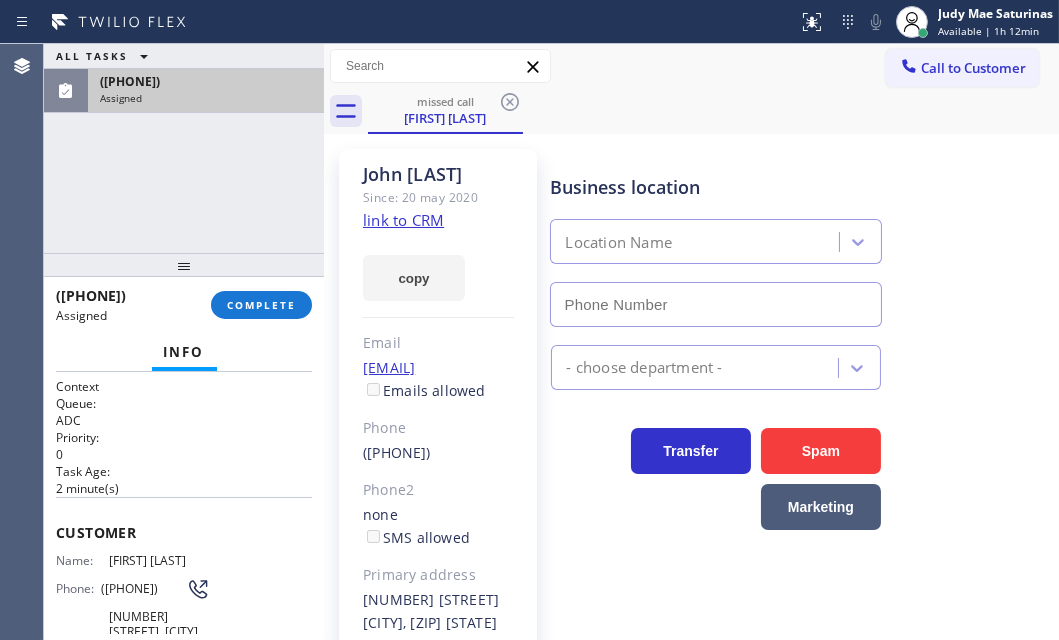 type on "([PHONE])" 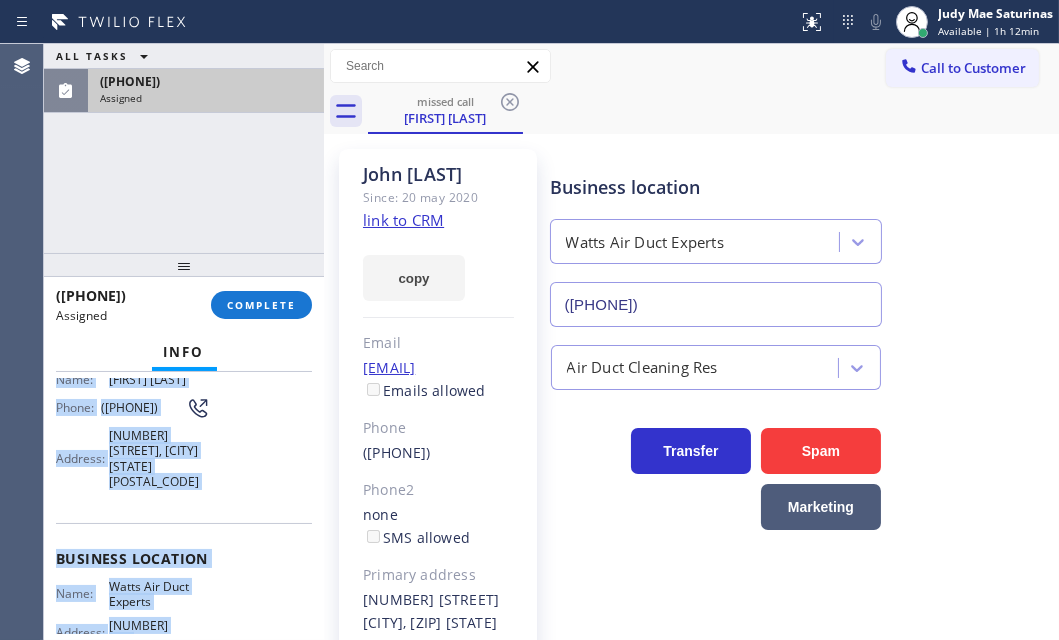 scroll, scrollTop: 272, scrollLeft: 0, axis: vertical 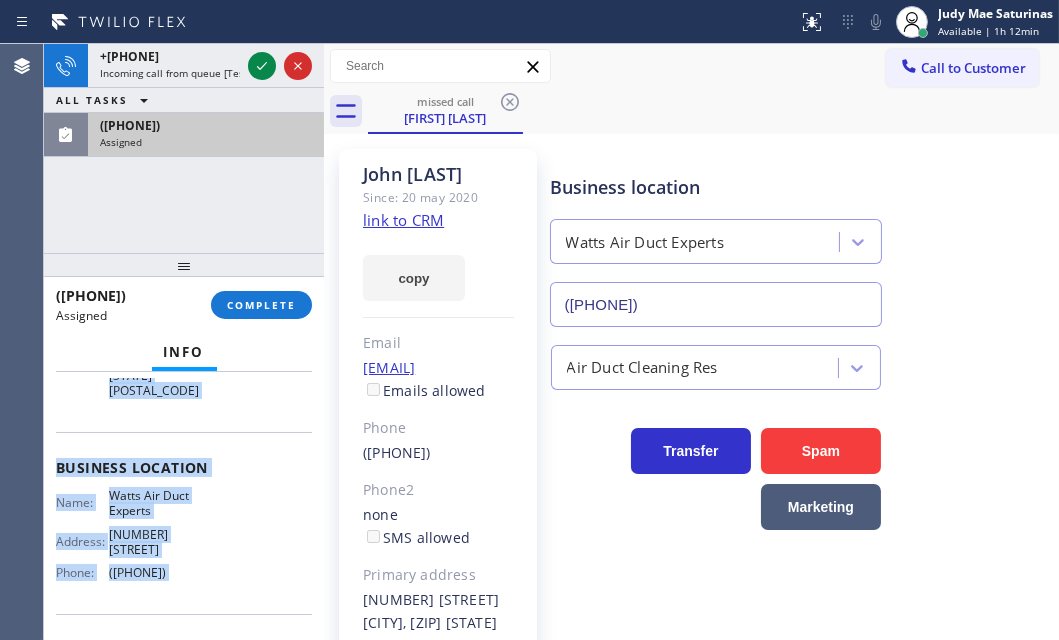 drag, startPoint x: 101, startPoint y: 561, endPoint x: 317, endPoint y: 574, distance: 216.39085 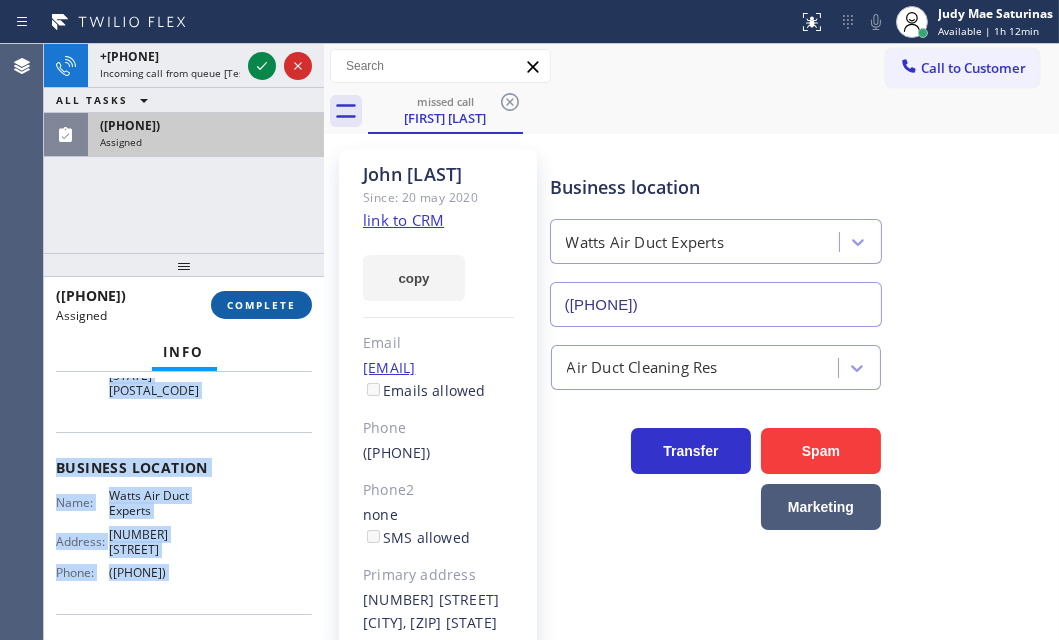 click on "COMPLETE" at bounding box center (261, 305) 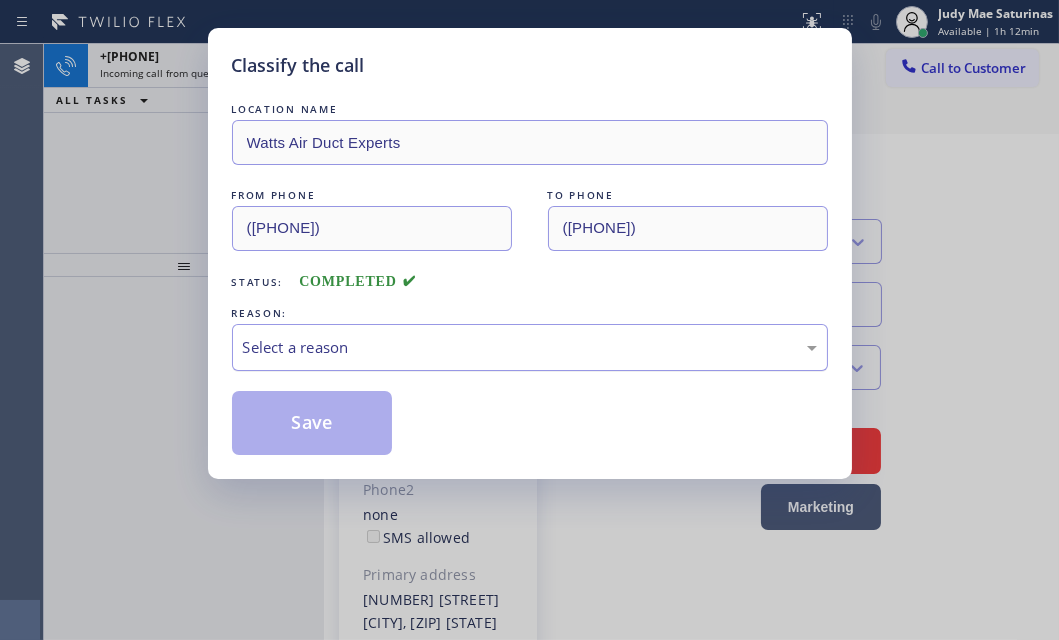 click on "Select a reason" at bounding box center [530, 347] 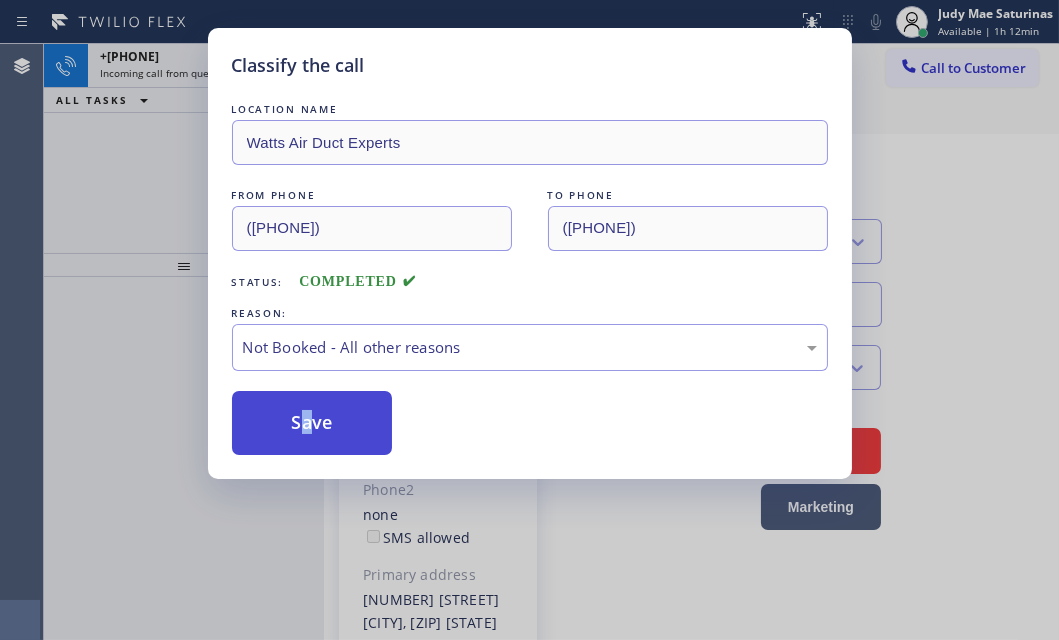 drag, startPoint x: 287, startPoint y: 426, endPoint x: 276, endPoint y: 394, distance: 33.83785 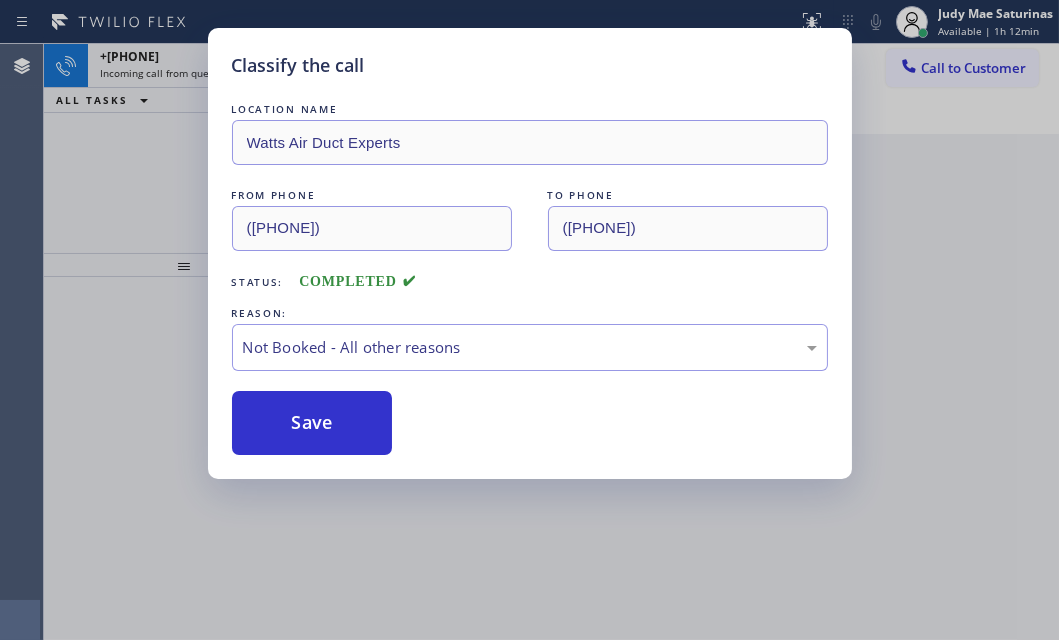 click on "Classify the call LOCATION NAME Watts Air Duct Experts FROM PHONE ([PHONE]) TO PHONE ([PHONE]) Status: COMPLETED REASON: Not Booked - All other reasons Save" at bounding box center [529, 320] 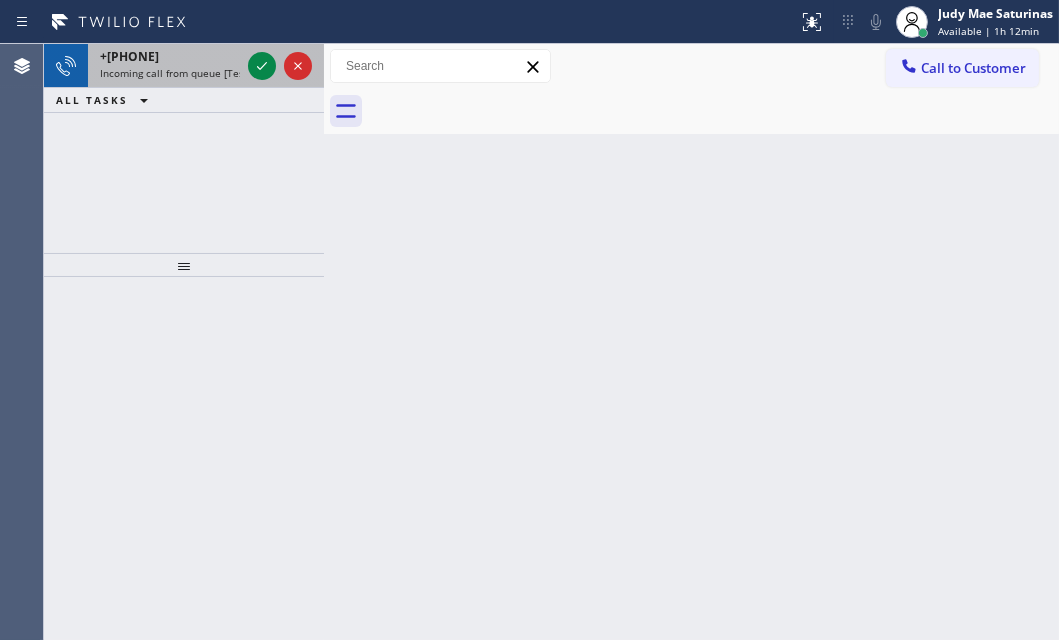 drag, startPoint x: 187, startPoint y: 65, endPoint x: 198, endPoint y: 65, distance: 11 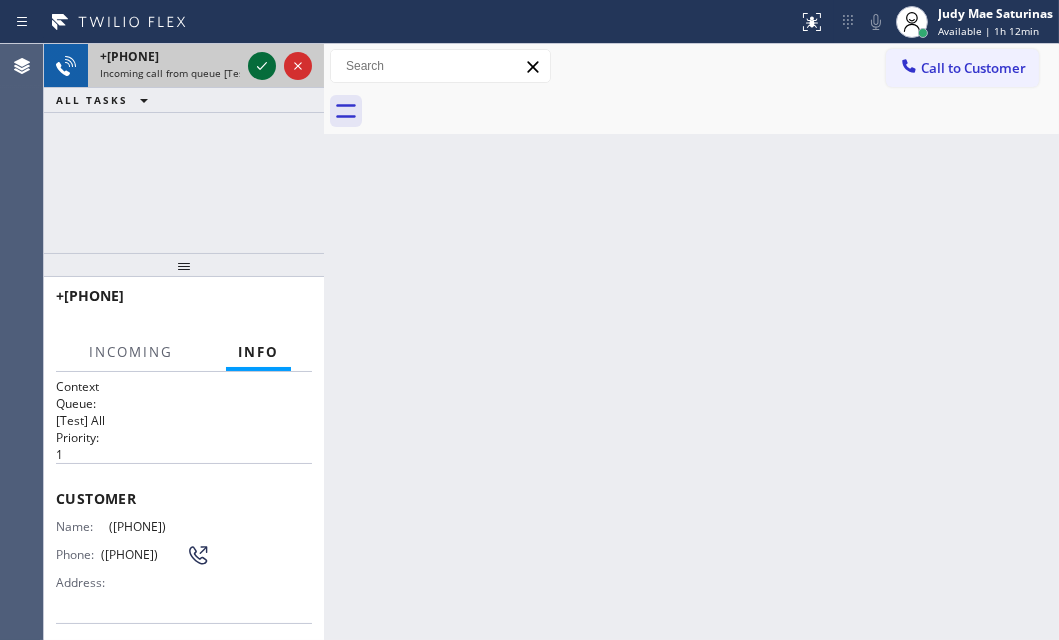 click 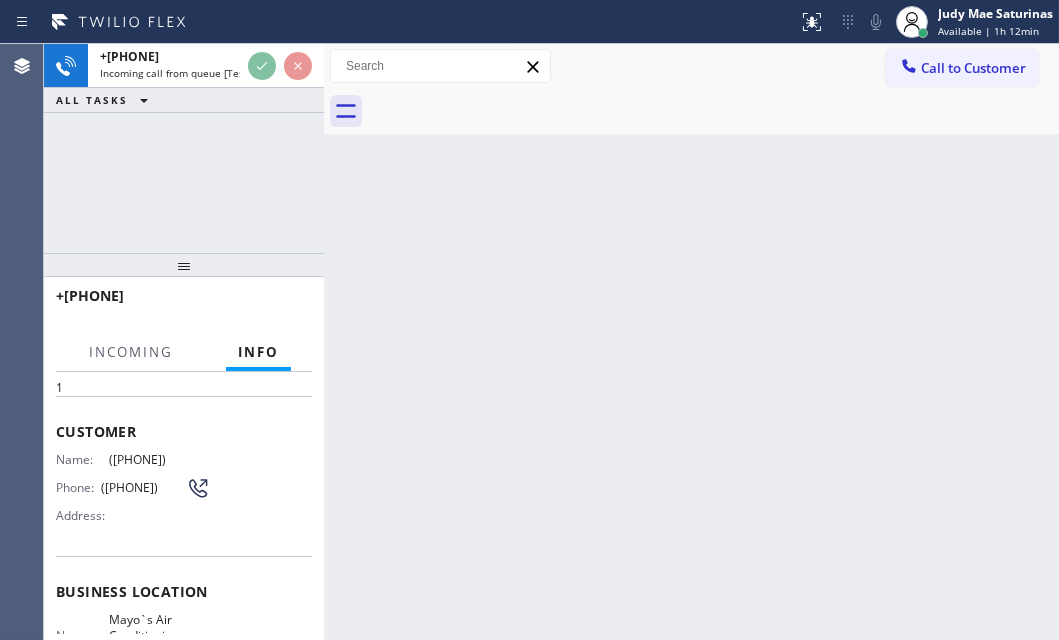 scroll, scrollTop: 272, scrollLeft: 0, axis: vertical 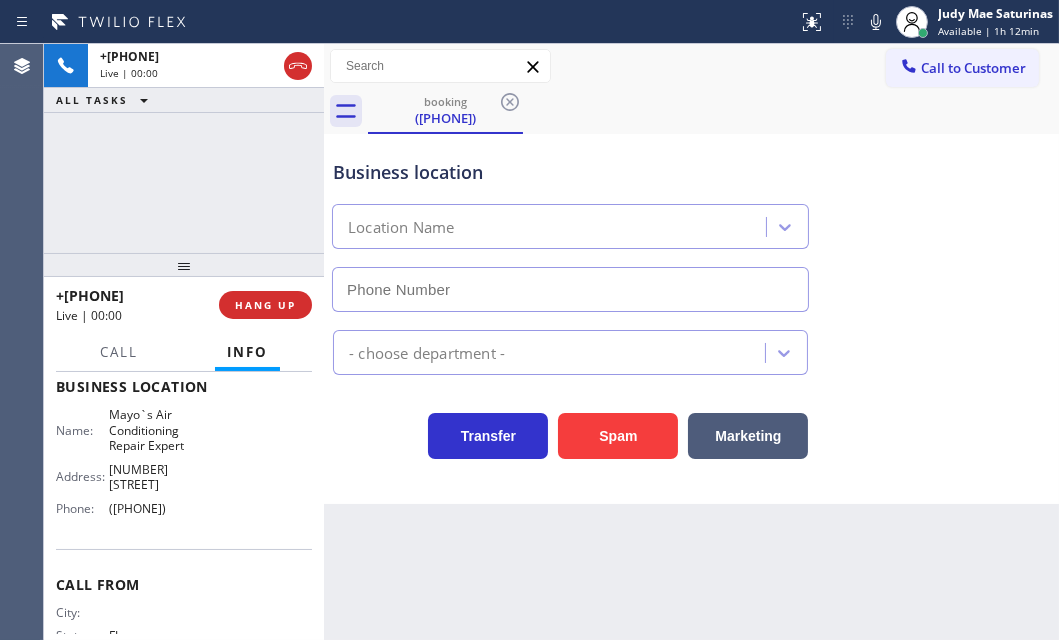 type on "([PHONE])" 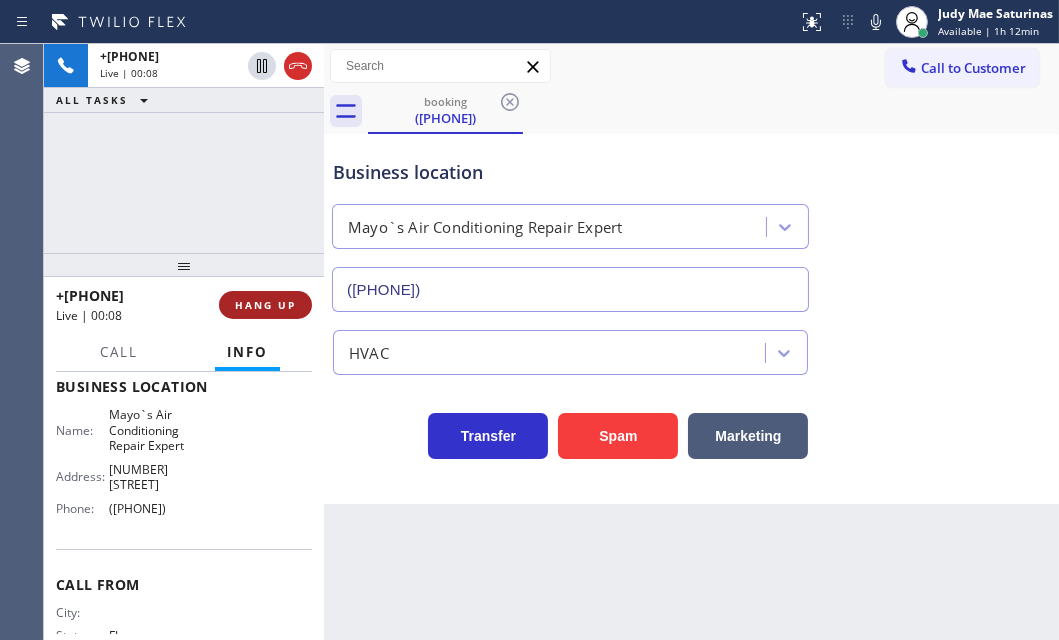 click on "HANG UP" at bounding box center (265, 305) 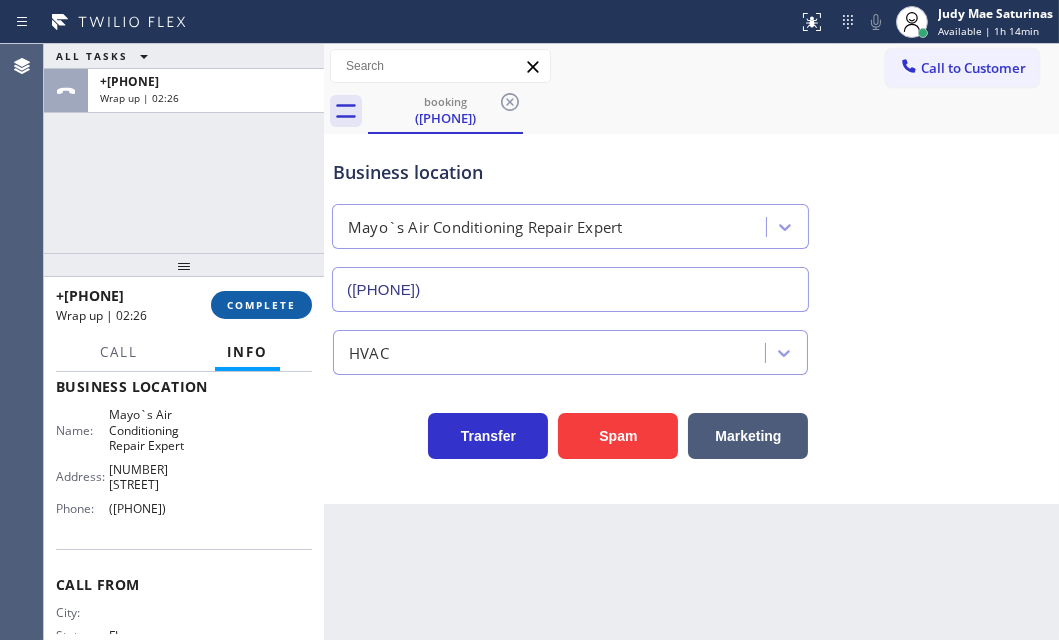 click on "COMPLETE" at bounding box center (261, 305) 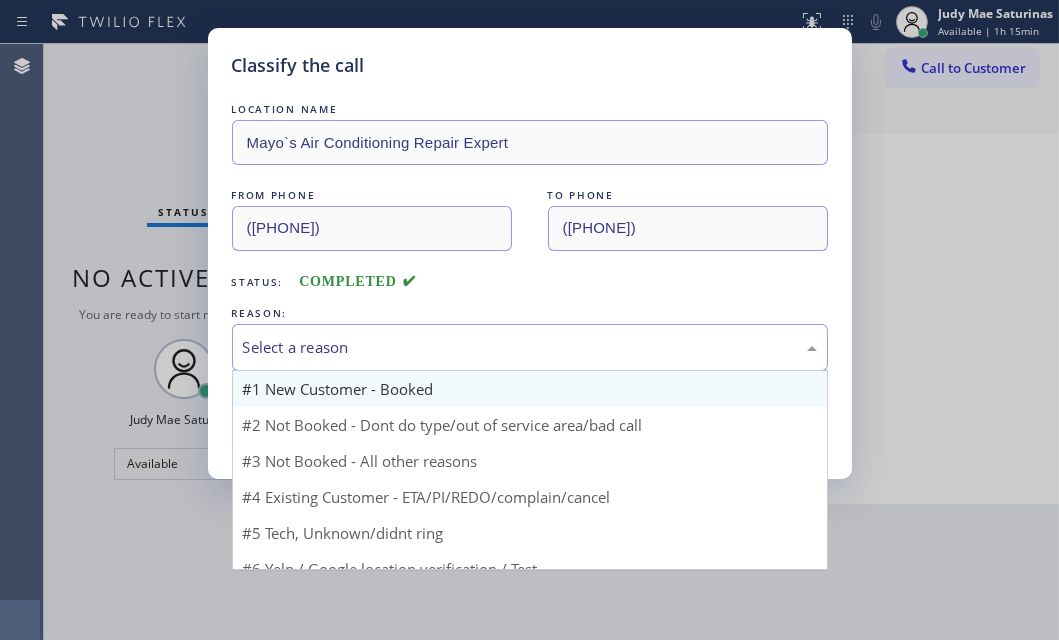 drag, startPoint x: 446, startPoint y: 350, endPoint x: 398, endPoint y: 390, distance: 62.482 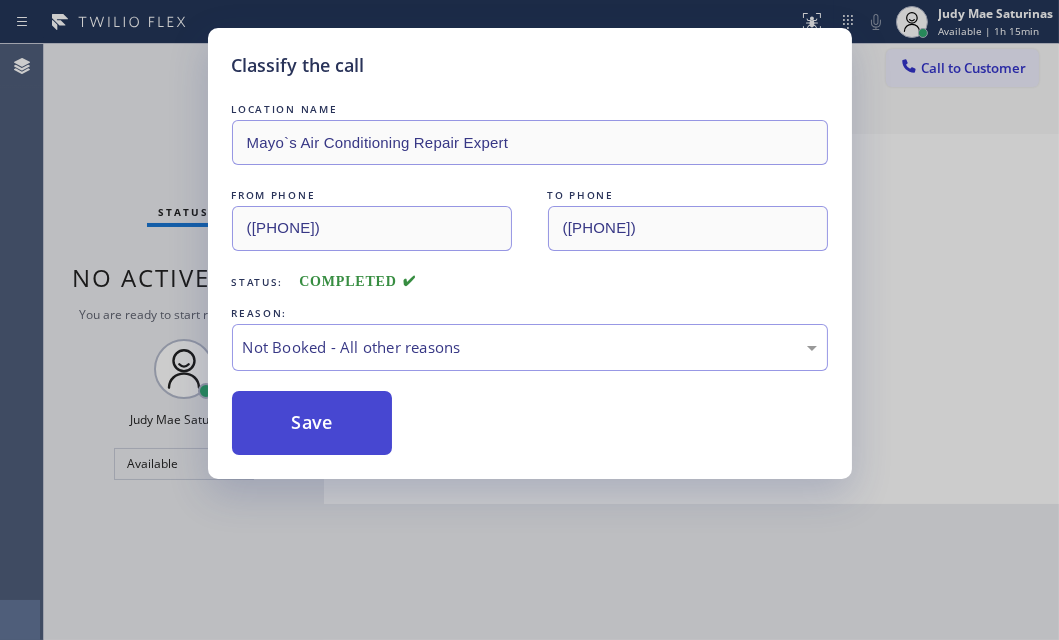 click on "Save" at bounding box center (312, 423) 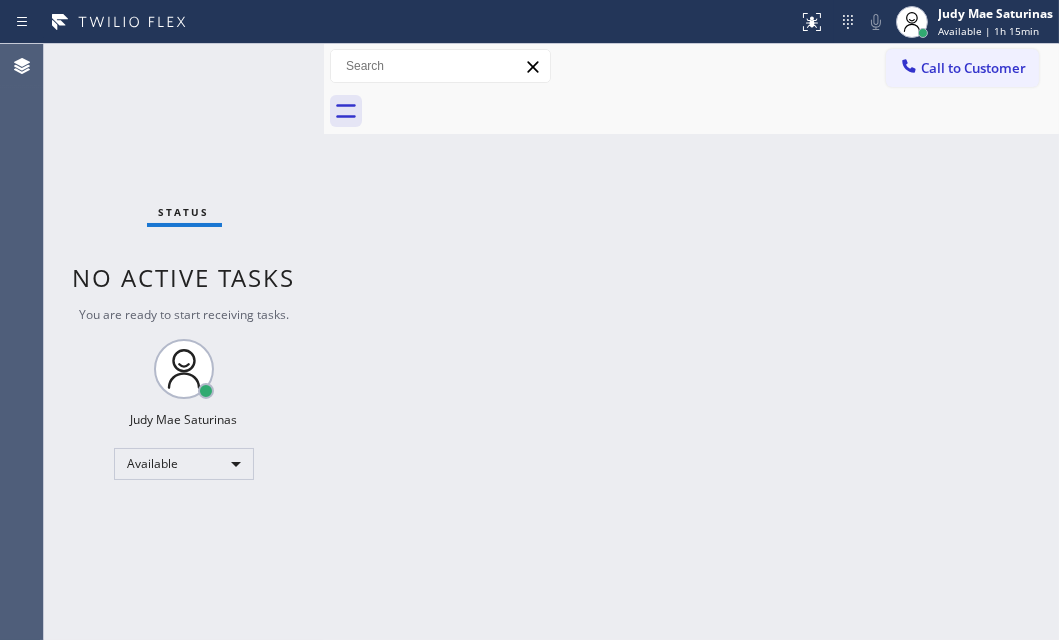 click on "Status   No active tasks     You are ready to start receiving tasks.   Judy Mae Saturinas Available" at bounding box center (184, 342) 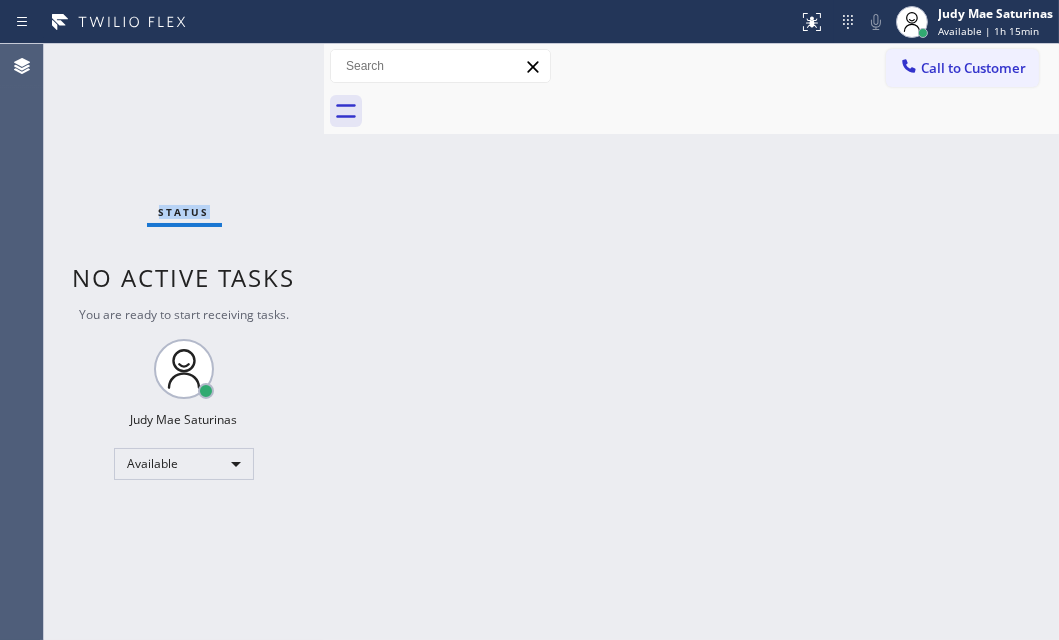 click on "Status   No active tasks     You are ready to start receiving tasks.   Judy Mae Saturinas Available" at bounding box center [184, 342] 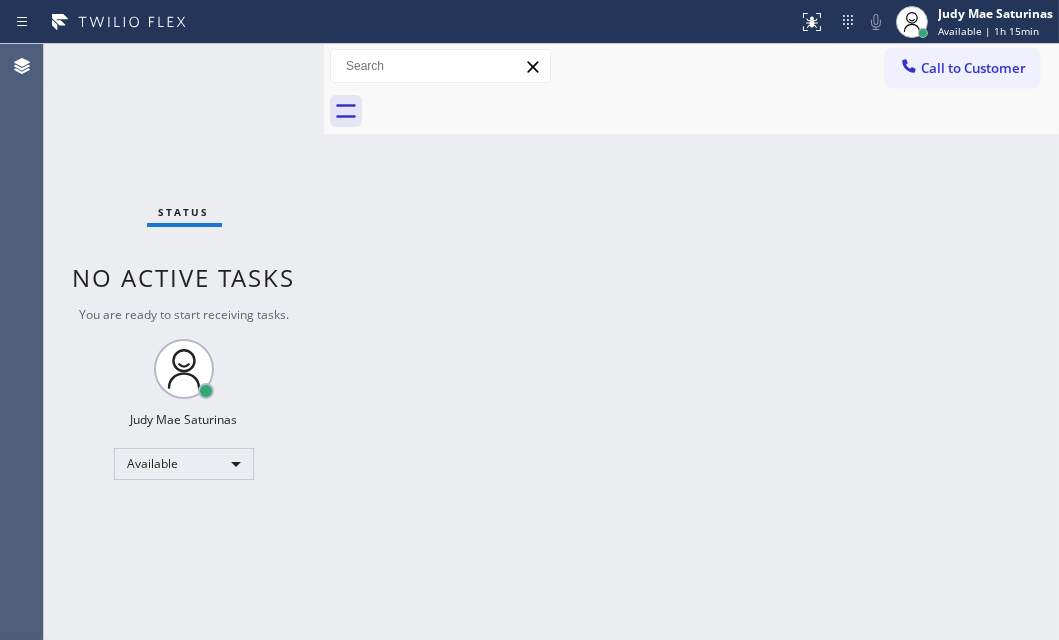 click on "Back to Dashboard Change Sender ID Customers Technicians Select a contact Outbound call Technician Search Technician Your caller id phone number Your caller id phone number Call Technician info Name   Phone none Address none Change Sender ID HVAC +18559994417 5 Star Appliance +18557314952 Appliance Repair +18554611149 Plumbing +18889090120 Air Duct Cleaning +18006865038  Electricians +18005688664 Cancel Change Check personal SMS Reset Change No tabs Call to Customer Outbound call Location Search location Your caller id phone number Customer number Call Outbound call Technician Search Technician Your caller id phone number Your caller id phone number Call" at bounding box center (691, 342) 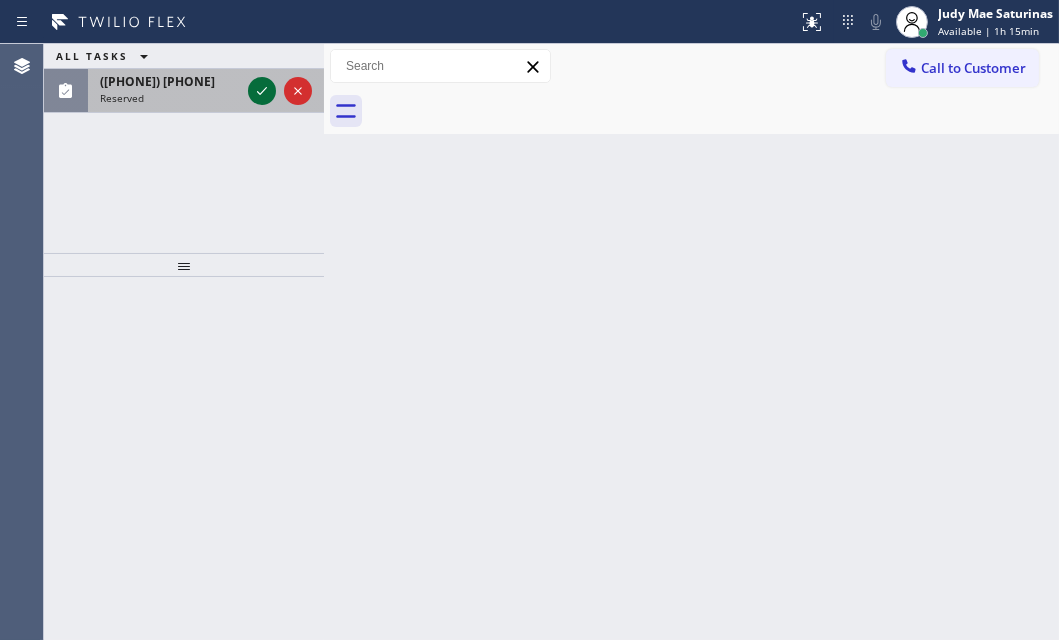 click 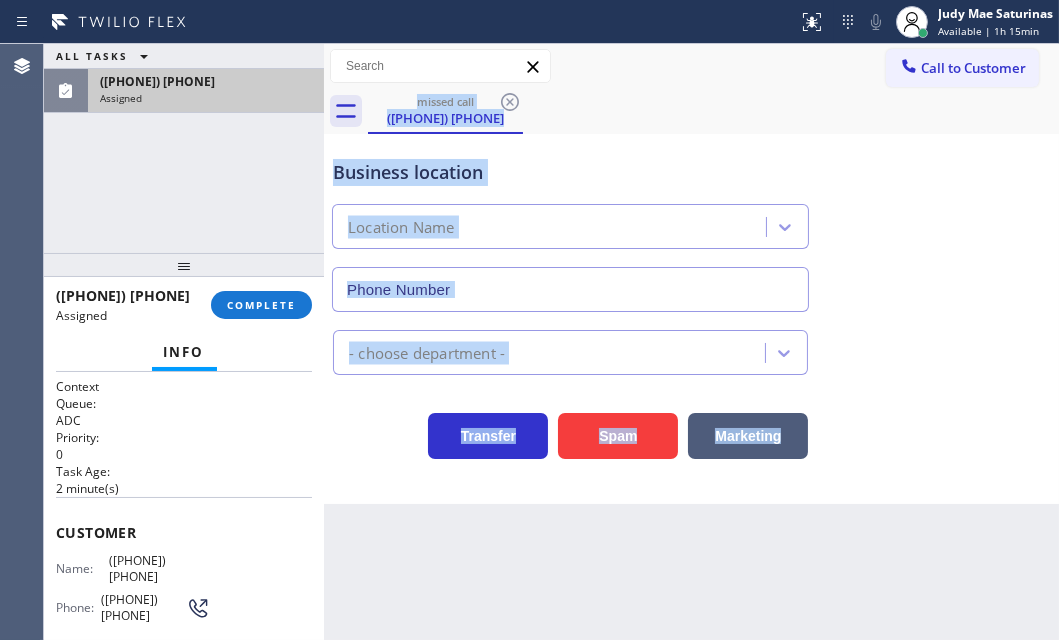 type on "([PHONE]) [PHONE]" 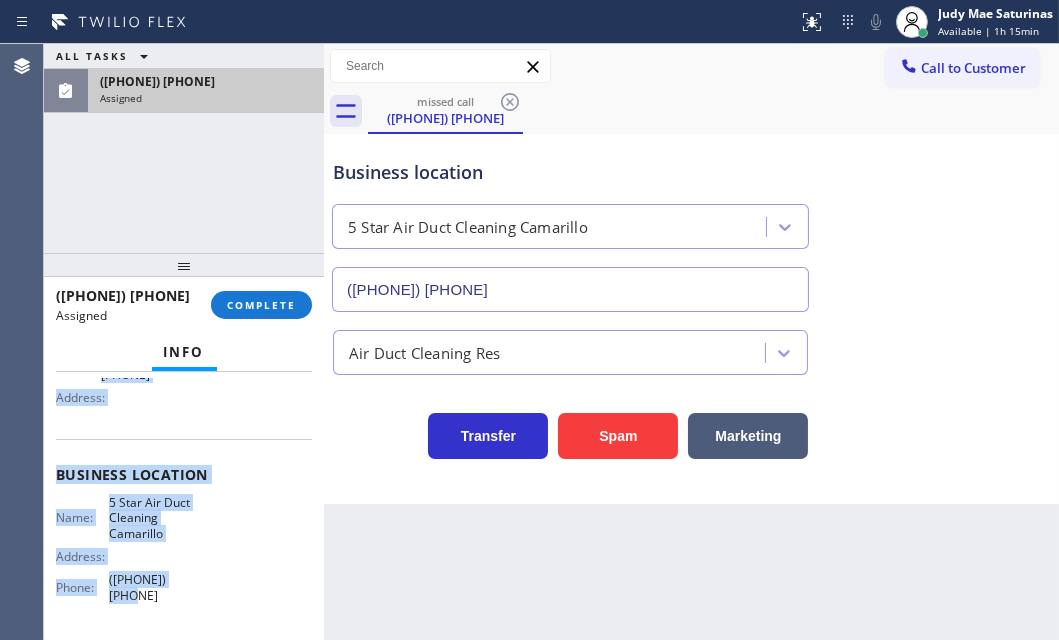 scroll, scrollTop: 272, scrollLeft: 0, axis: vertical 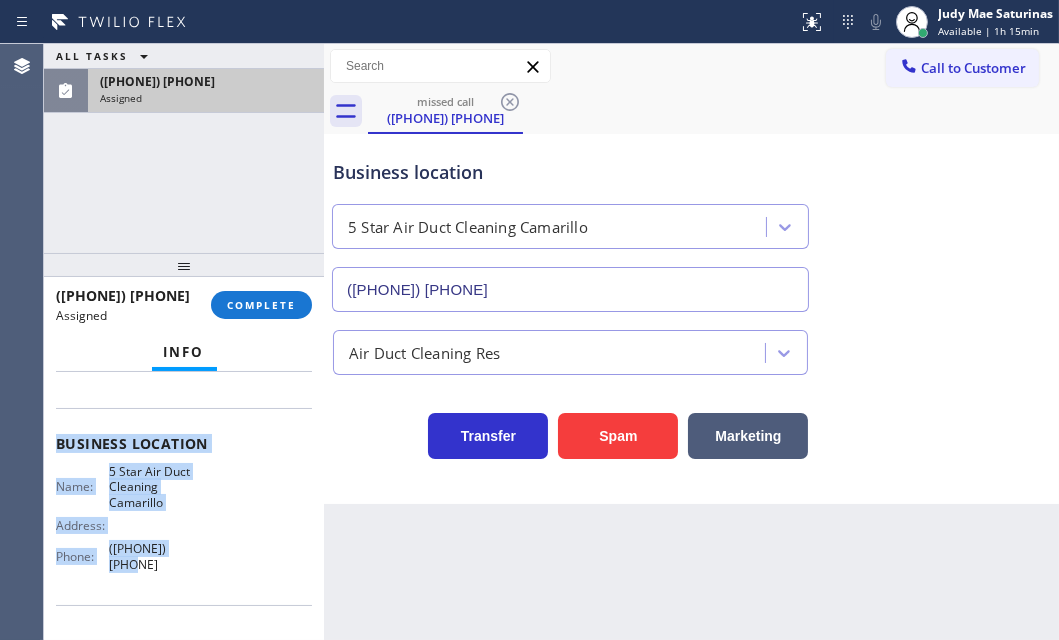 drag, startPoint x: 59, startPoint y: 523, endPoint x: 227, endPoint y: 542, distance: 169.07098 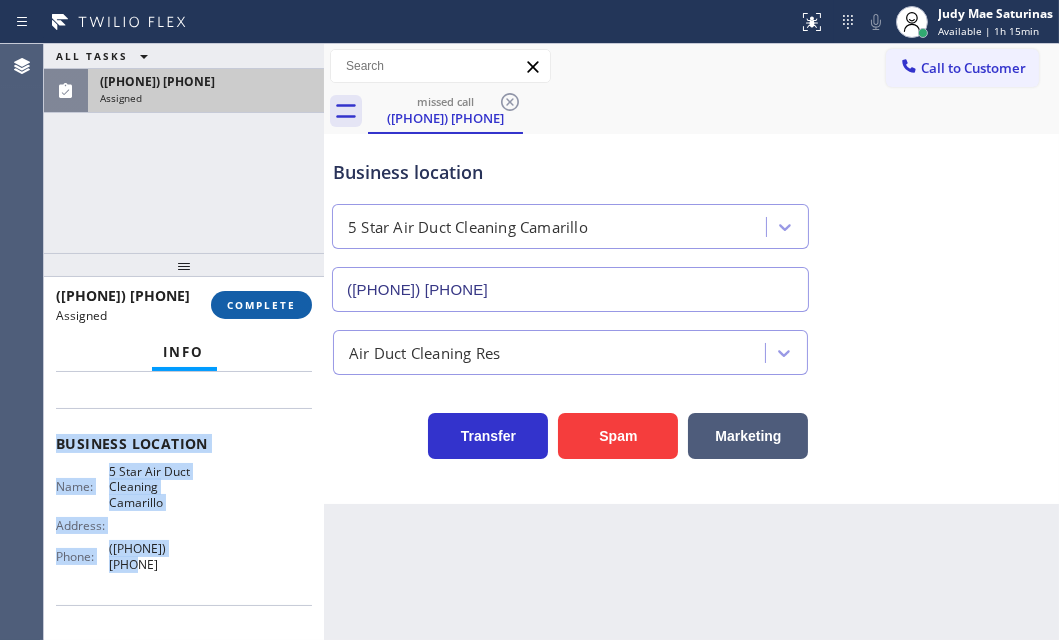 click on "COMPLETE" at bounding box center (261, 305) 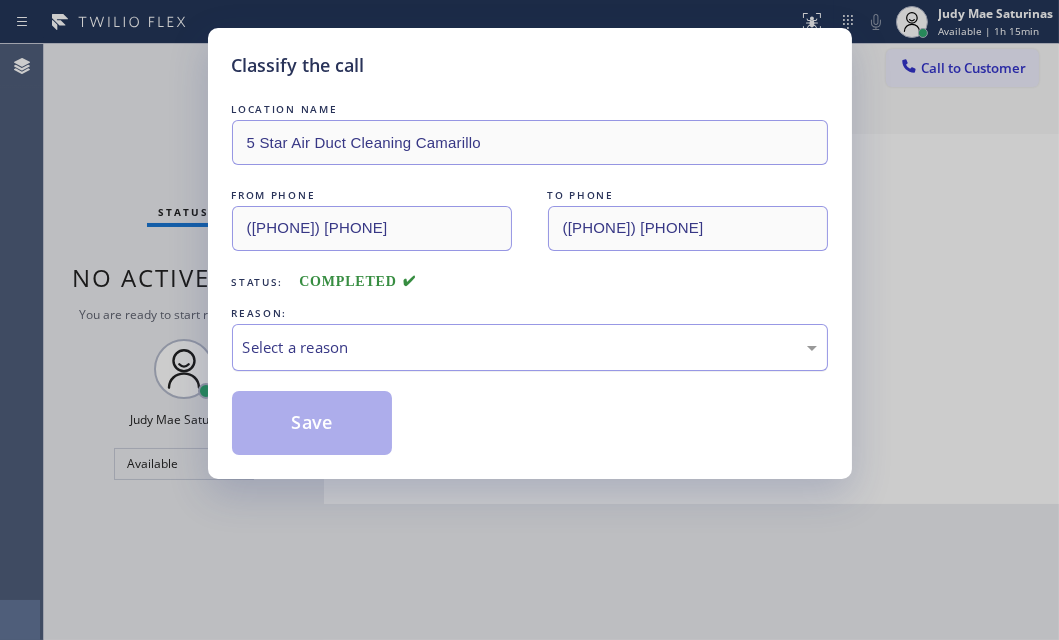 drag, startPoint x: 462, startPoint y: 344, endPoint x: 444, endPoint y: 367, distance: 29.206163 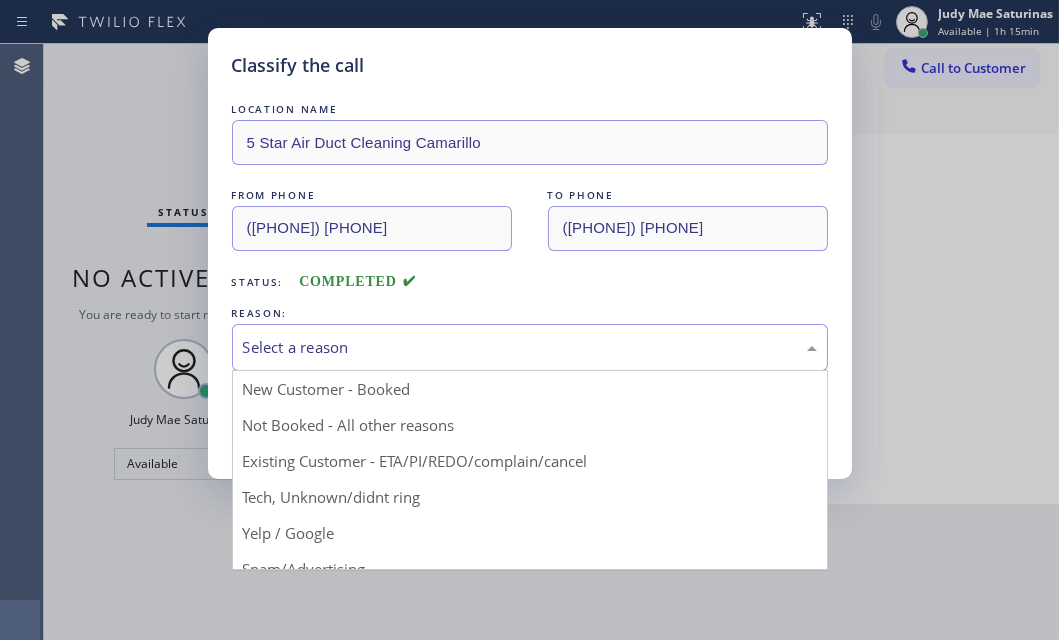 drag, startPoint x: 336, startPoint y: 419, endPoint x: 315, endPoint y: 422, distance: 21.213203 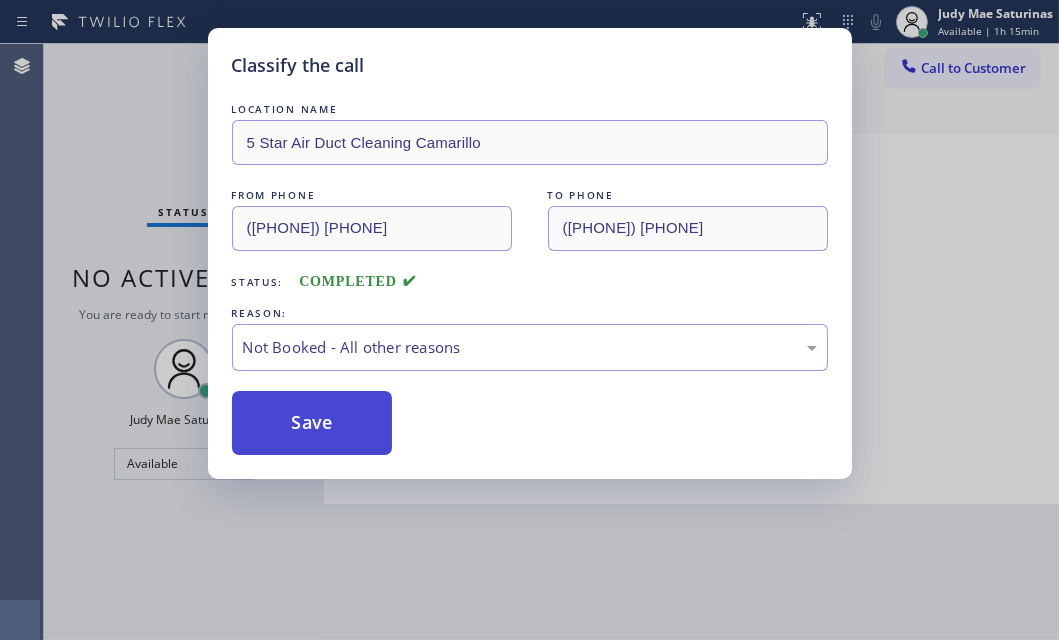 click on "Save" at bounding box center (312, 423) 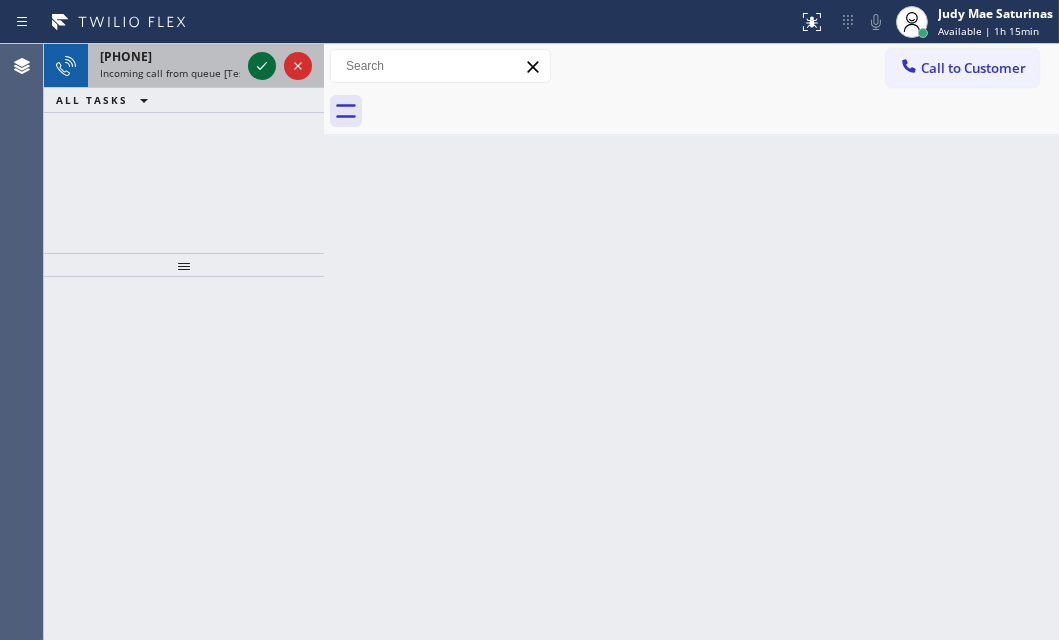 click 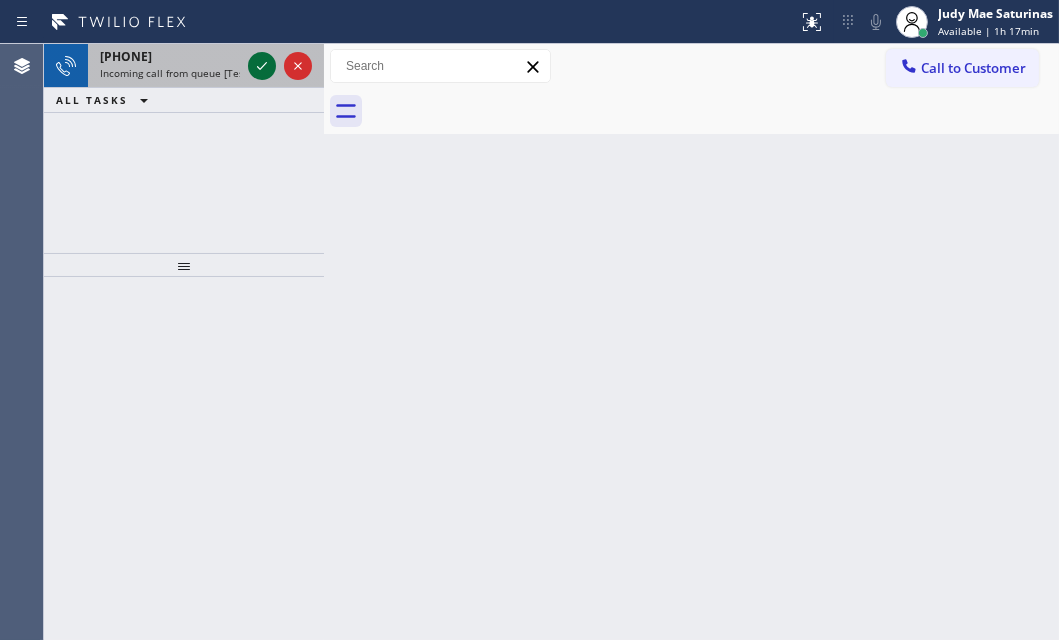 click 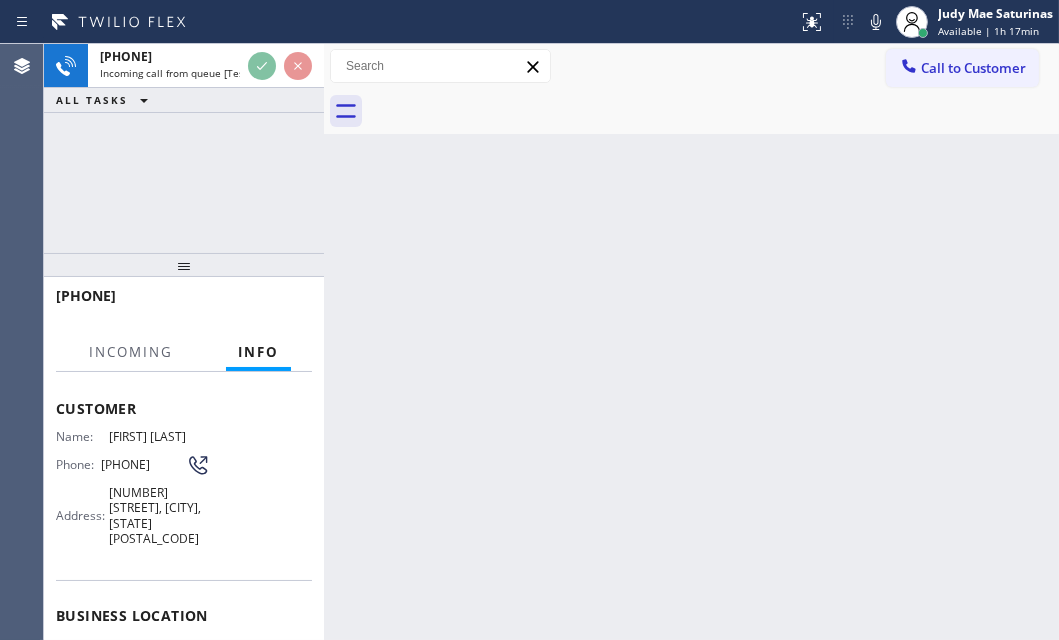 scroll, scrollTop: 272, scrollLeft: 0, axis: vertical 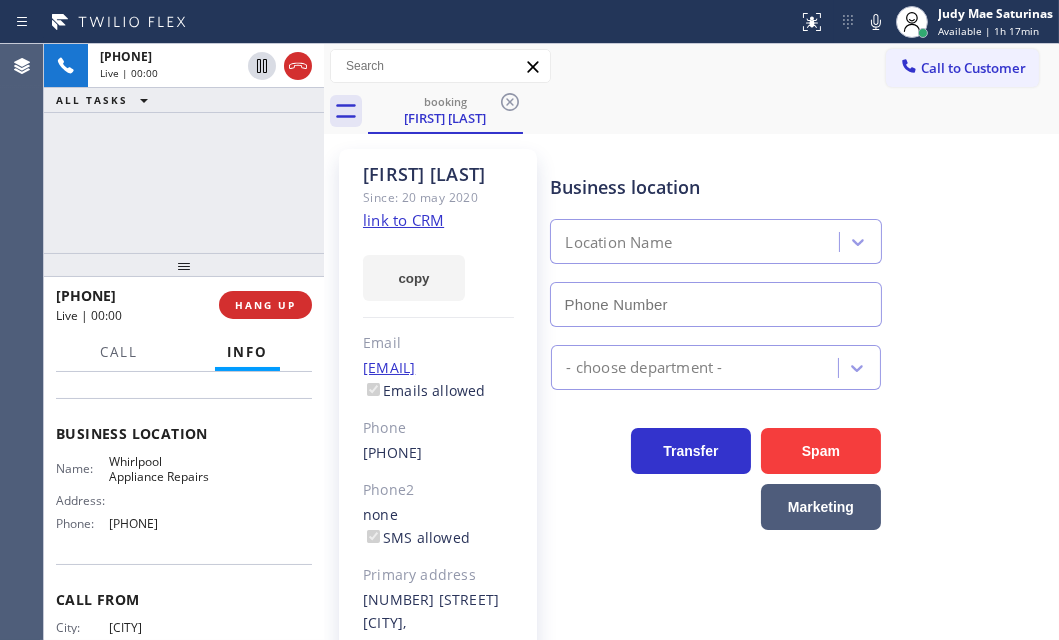 type on "[PHONE]" 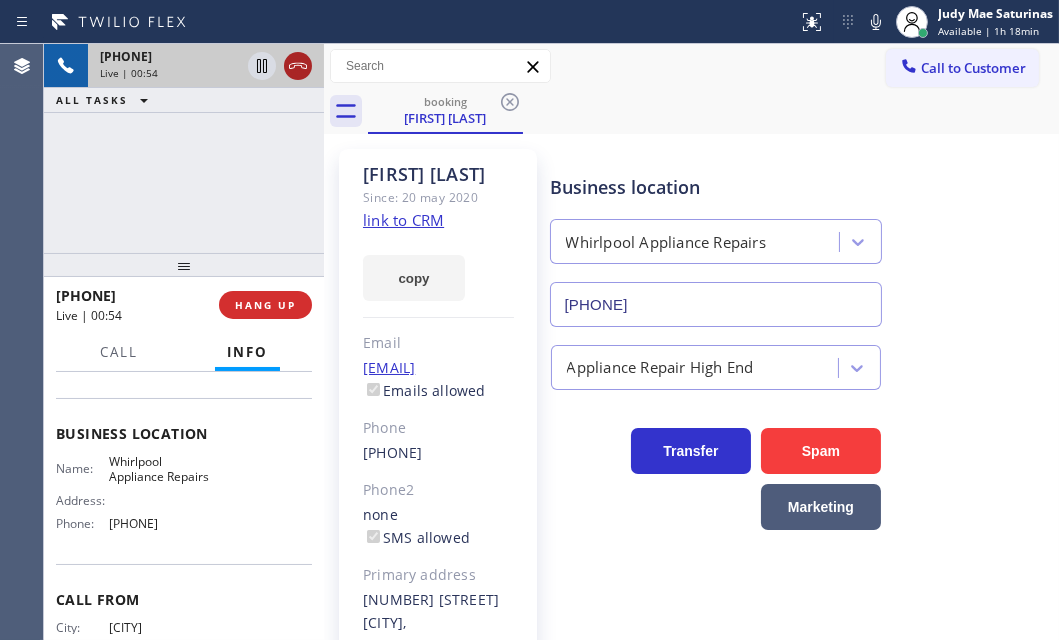 click 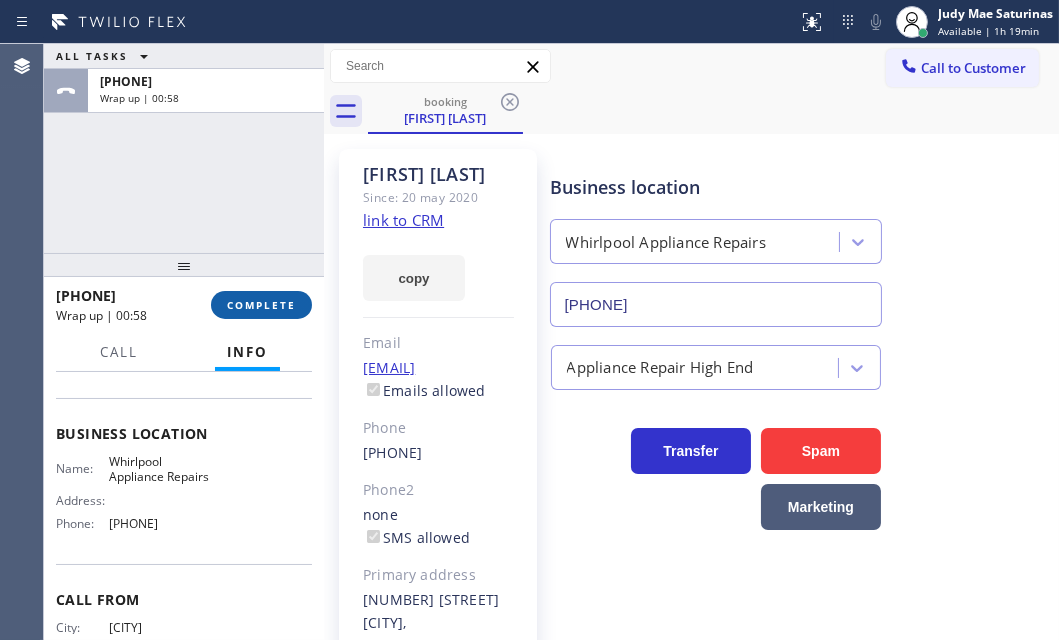 click on "COMPLETE" at bounding box center [261, 305] 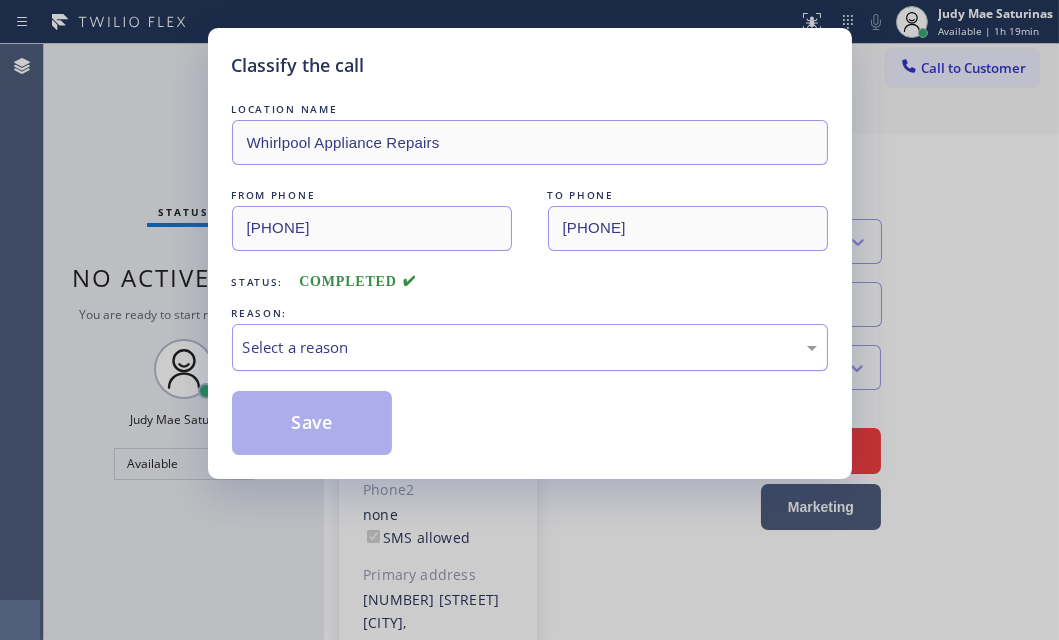 click on "Select a reason" at bounding box center [530, 347] 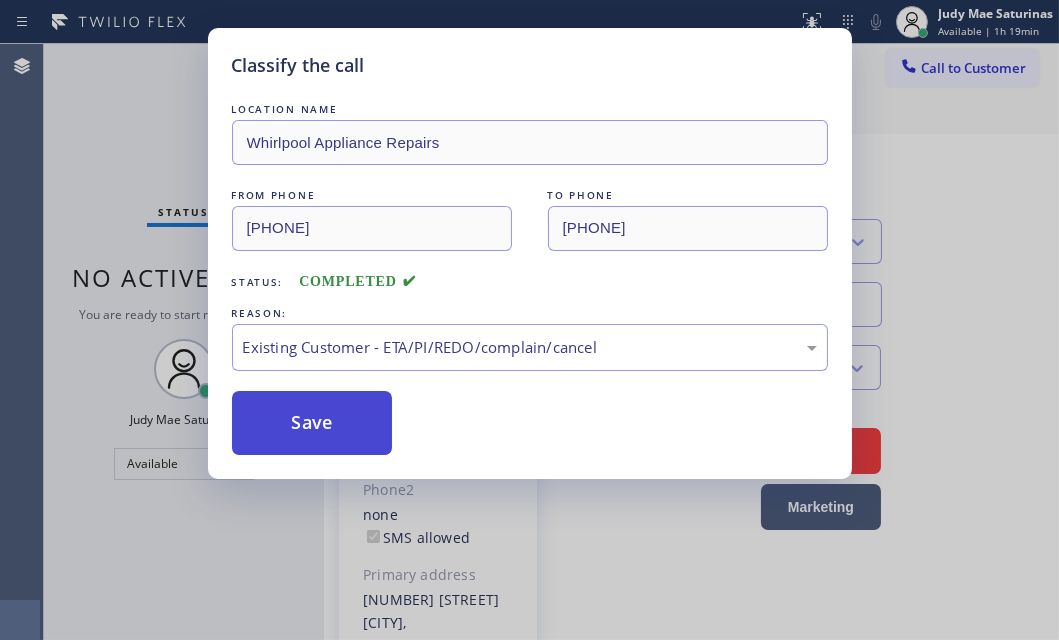 click on "Save" at bounding box center (312, 423) 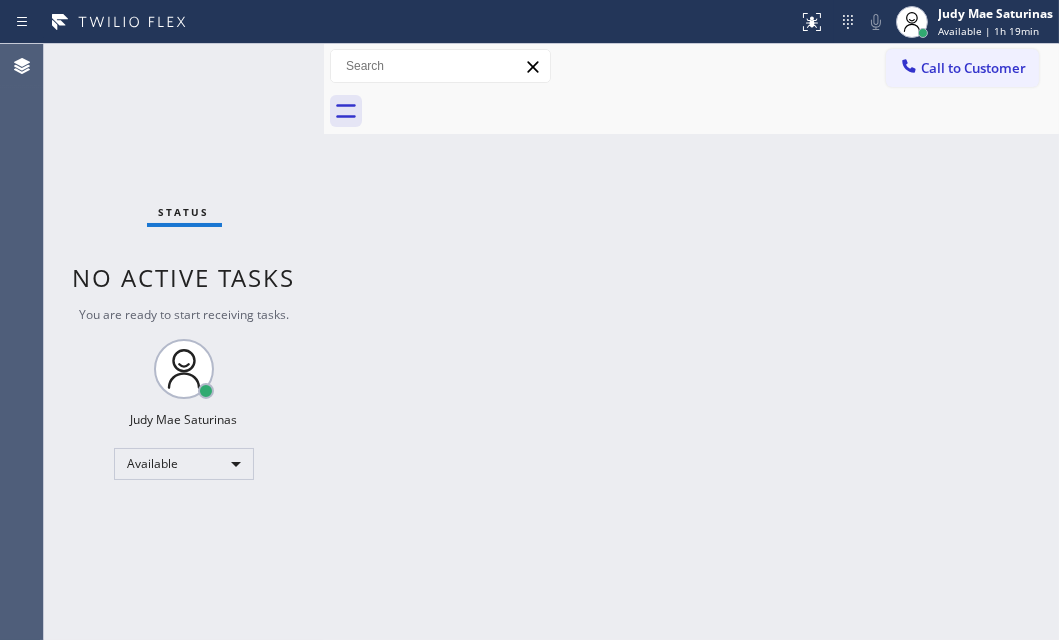 click on "Status   No active tasks     You are ready to start receiving tasks.   Judy Mae Saturinas Available" at bounding box center (184, 342) 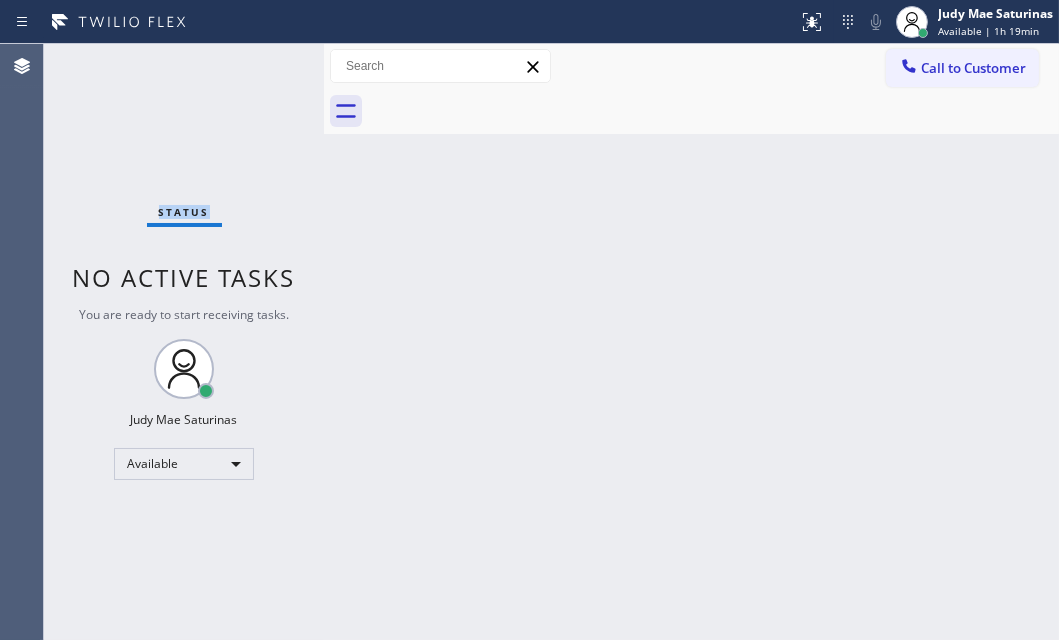 click on "Status   No active tasks     You are ready to start receiving tasks.   Judy Mae Saturinas Available" at bounding box center (184, 342) 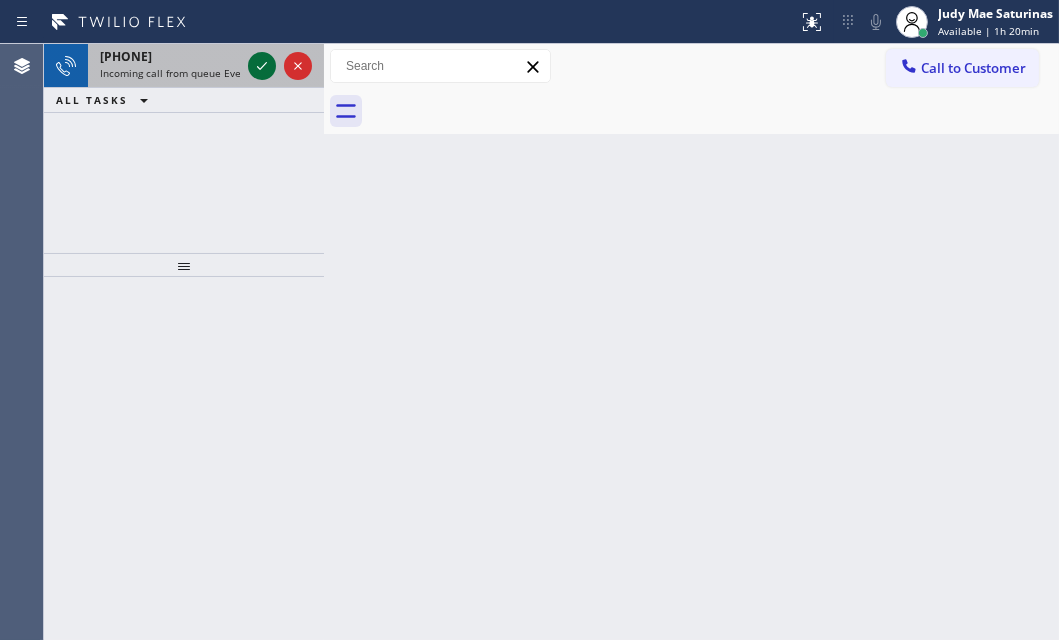 click at bounding box center (262, 66) 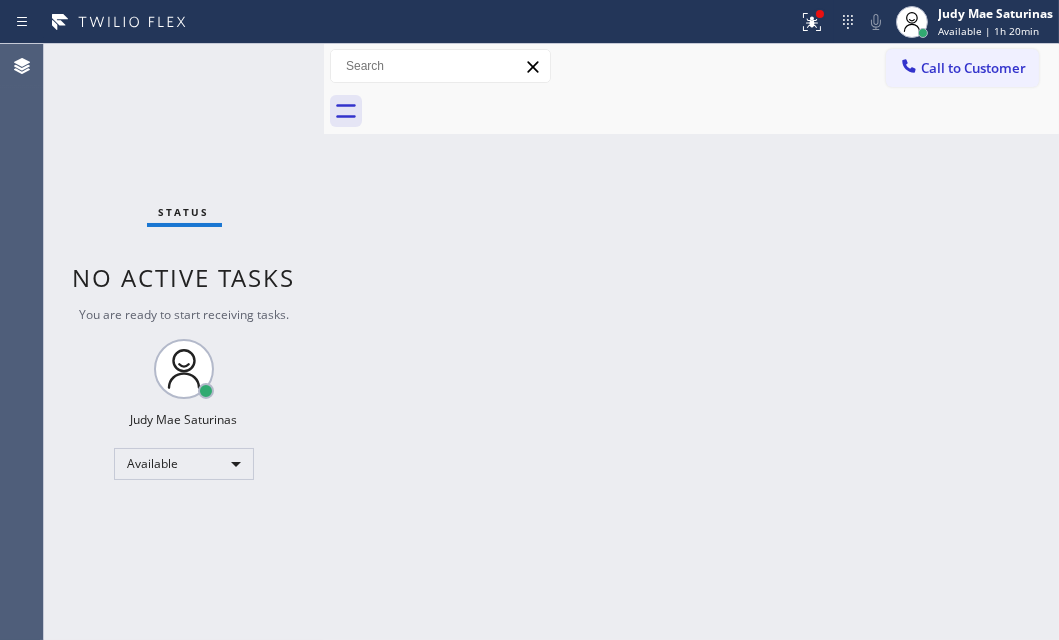 click on "Status   No active tasks     You are ready to start receiving tasks.   Judy Mae Saturinas Available" at bounding box center (184, 342) 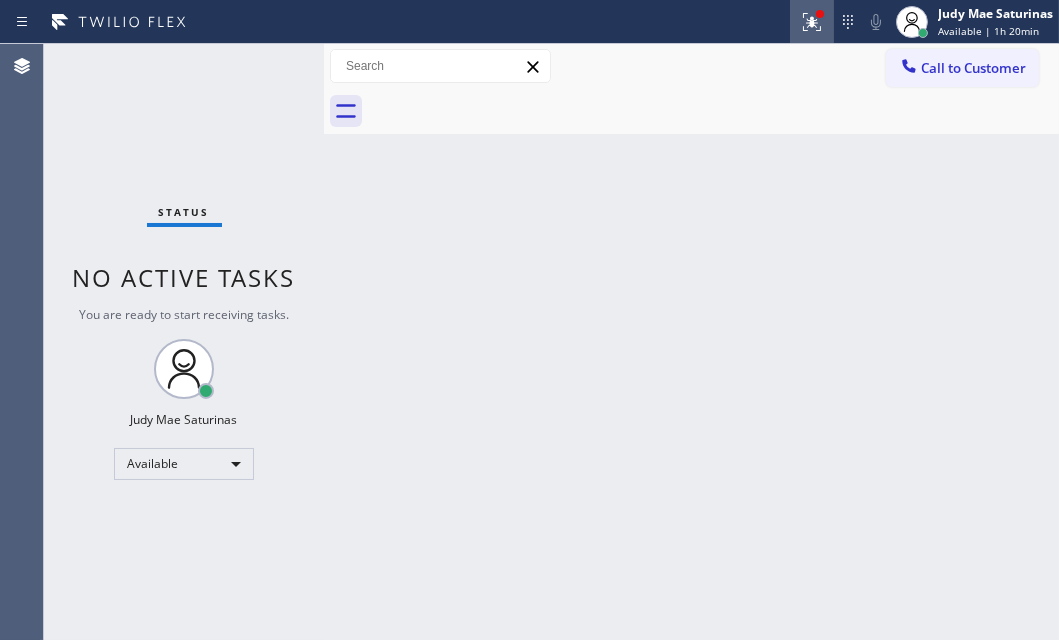 click at bounding box center (812, 22) 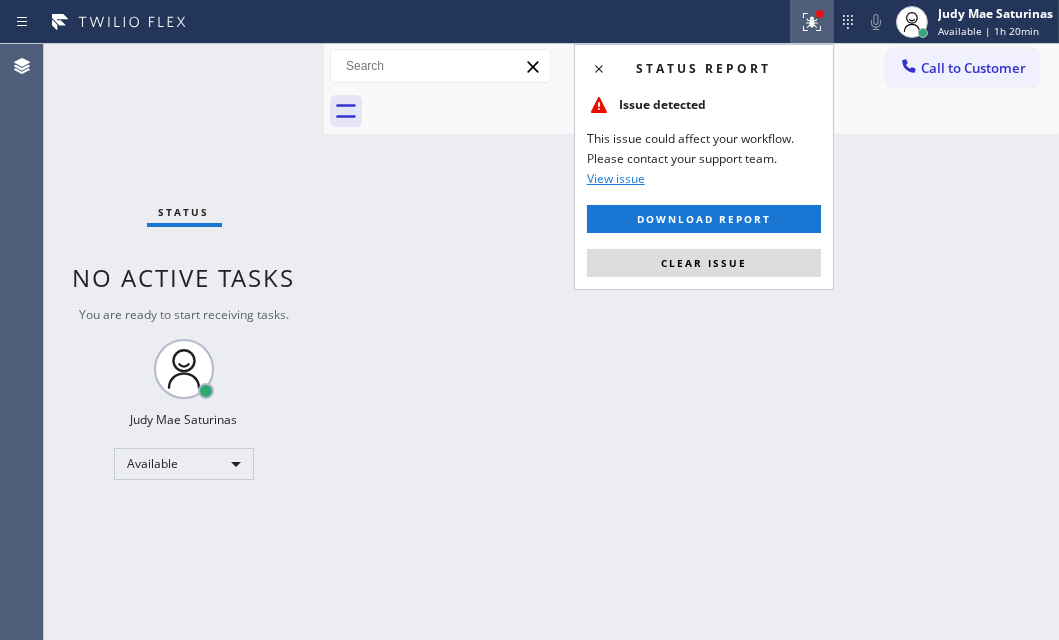 drag, startPoint x: 737, startPoint y: 252, endPoint x: 783, endPoint y: 98, distance: 160.72336 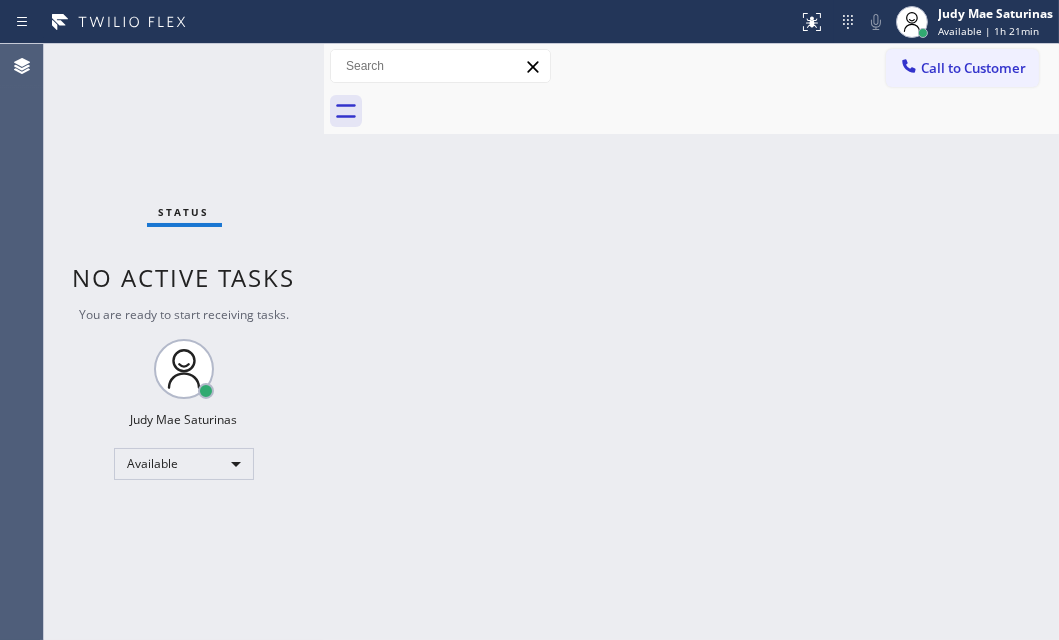 click on "Status   No active tasks     You are ready to start receiving tasks.   Judy Mae Saturinas Available" at bounding box center (184, 342) 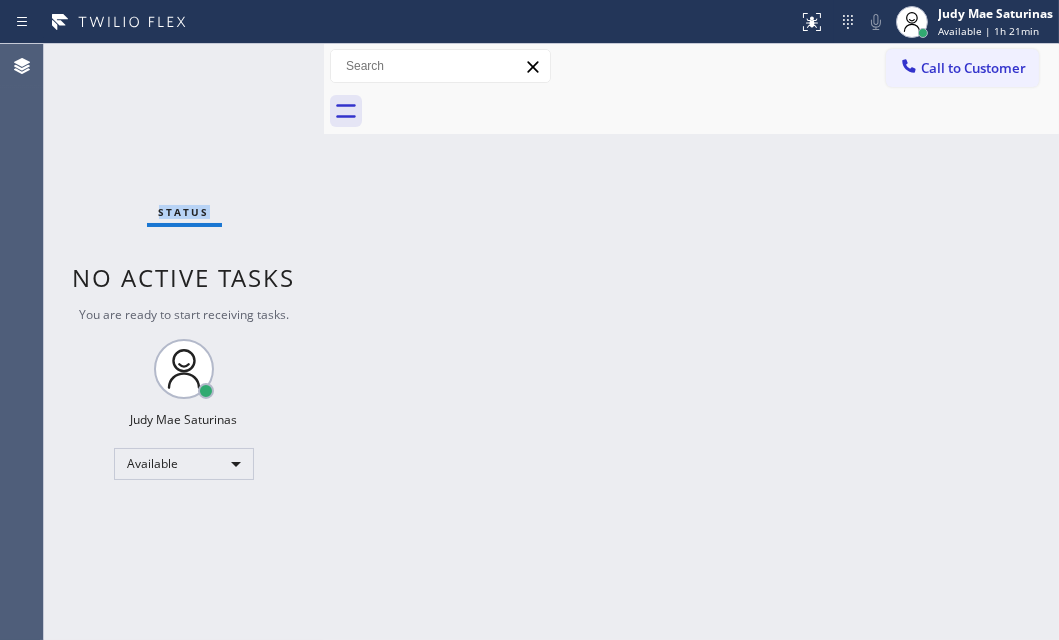 click on "Status   No active tasks     You are ready to start receiving tasks.   Judy Mae Saturinas Available" at bounding box center [184, 342] 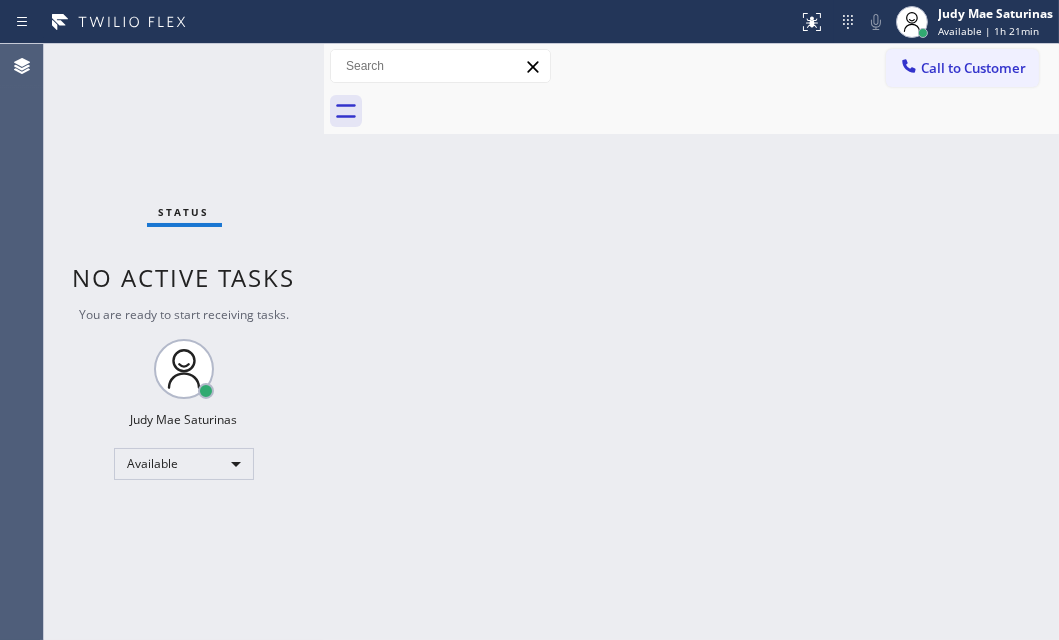 click on "Status   No active tasks     You are ready to start receiving tasks.   Judy Mae Saturinas Available" at bounding box center (184, 342) 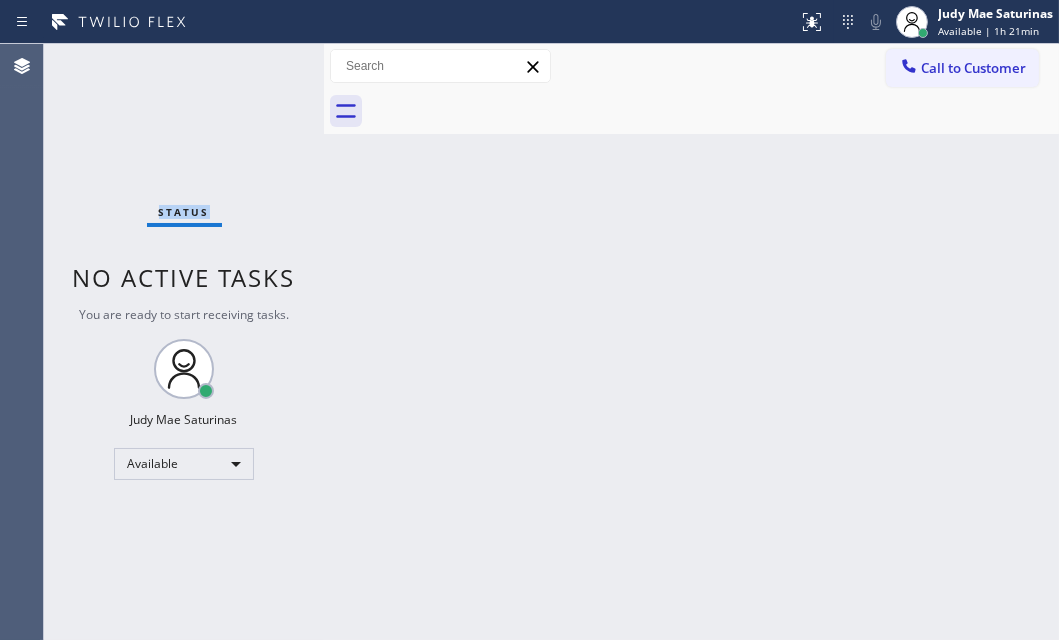 click on "Status   No active tasks     You are ready to start receiving tasks.   Judy Mae Saturinas Available" at bounding box center [184, 342] 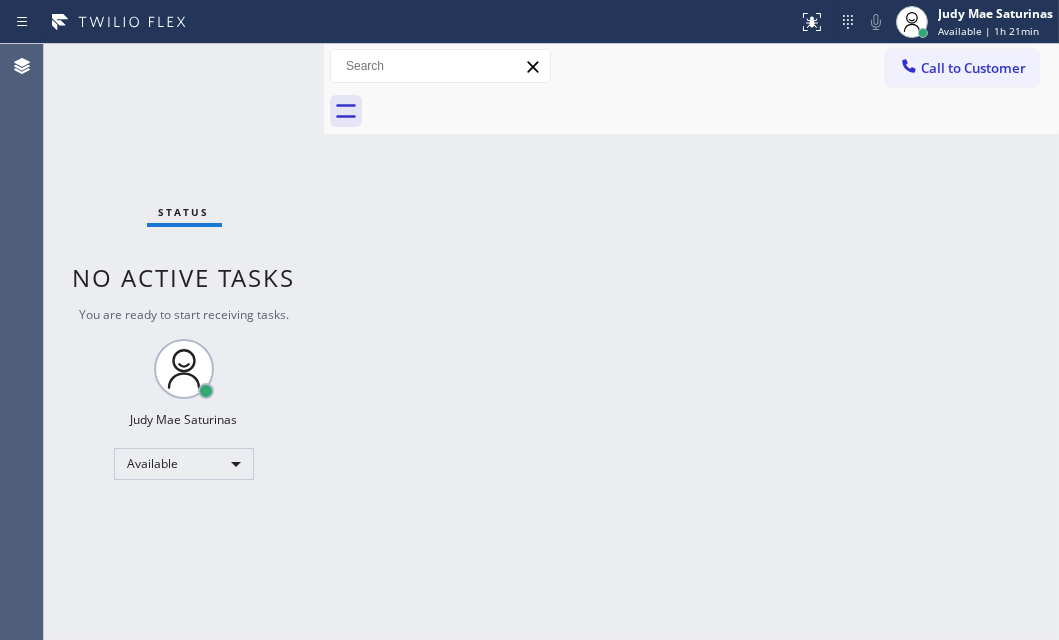 click on "Status   No active tasks     You are ready to start receiving tasks.   Judy Mae Saturinas Available" at bounding box center (184, 342) 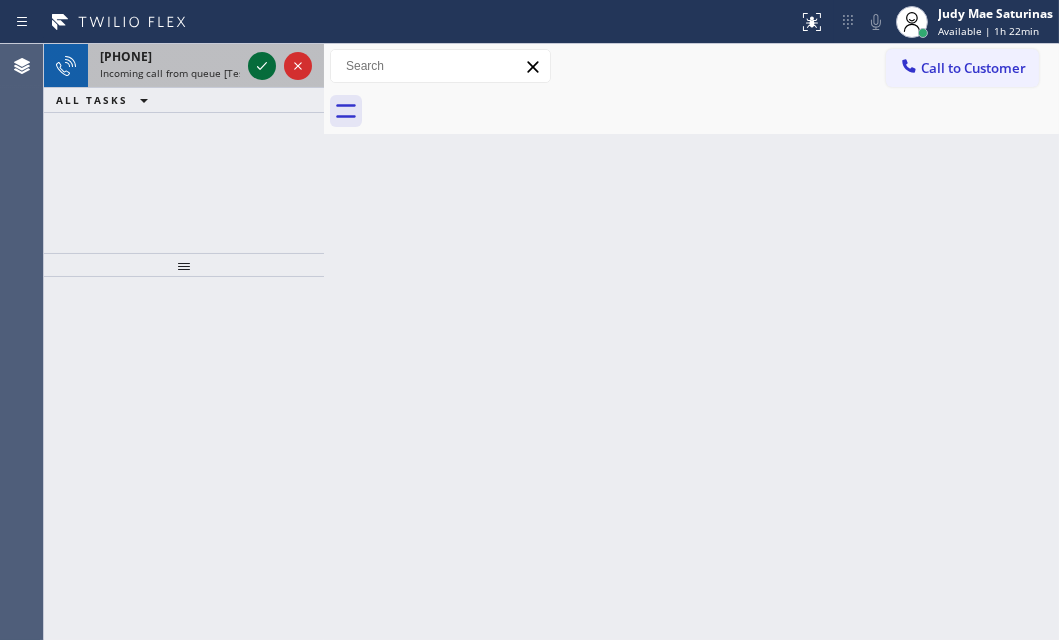 click 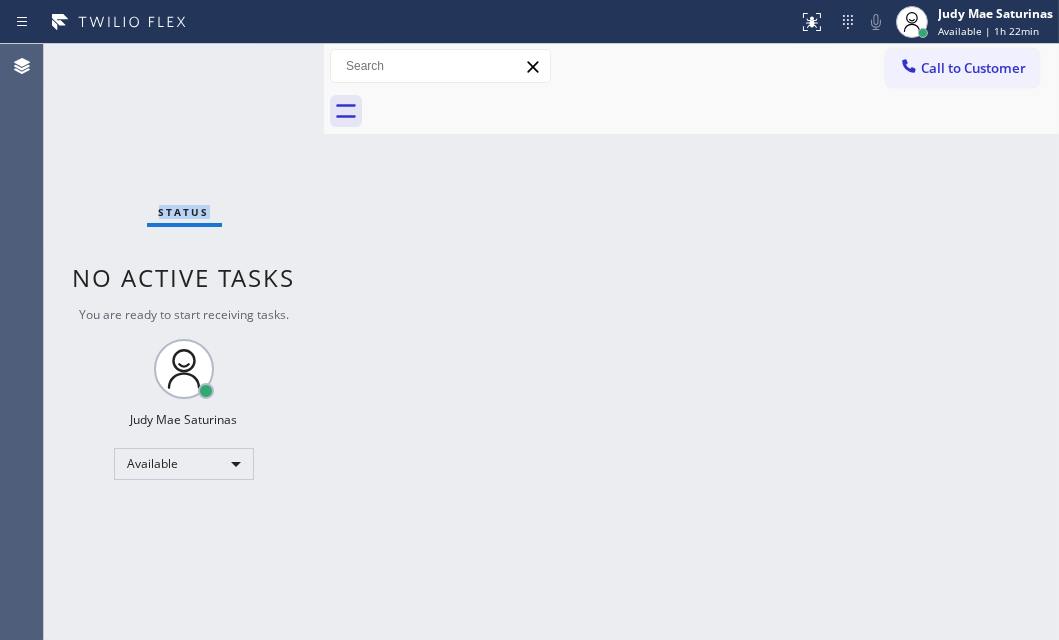 click on "Status   No active tasks     You are ready to start receiving tasks.   Judy Mae Saturinas Available" at bounding box center [184, 342] 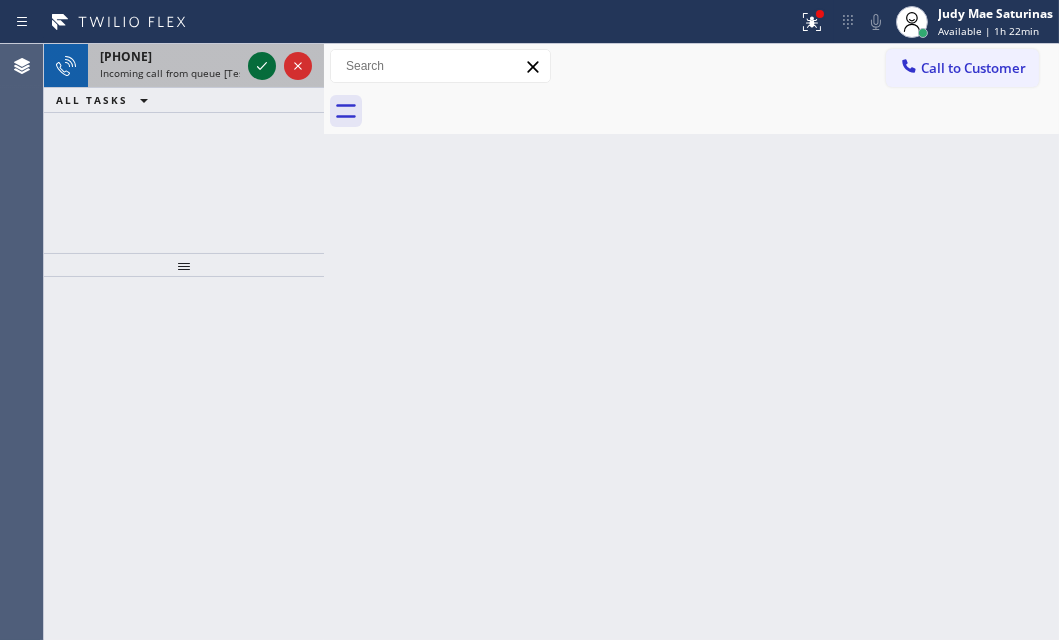 click 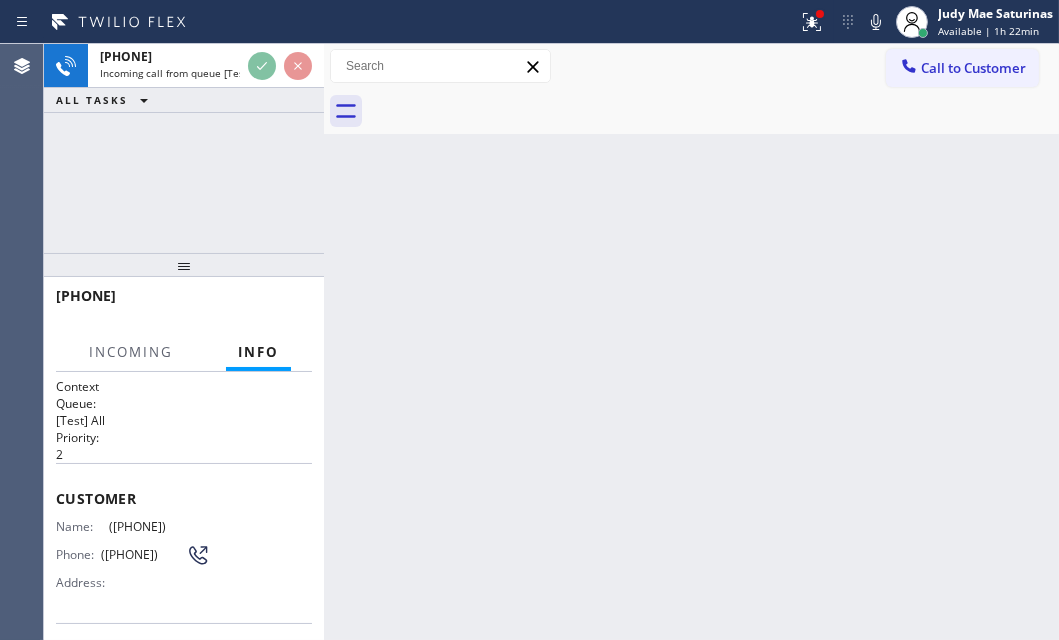 scroll, scrollTop: 90, scrollLeft: 0, axis: vertical 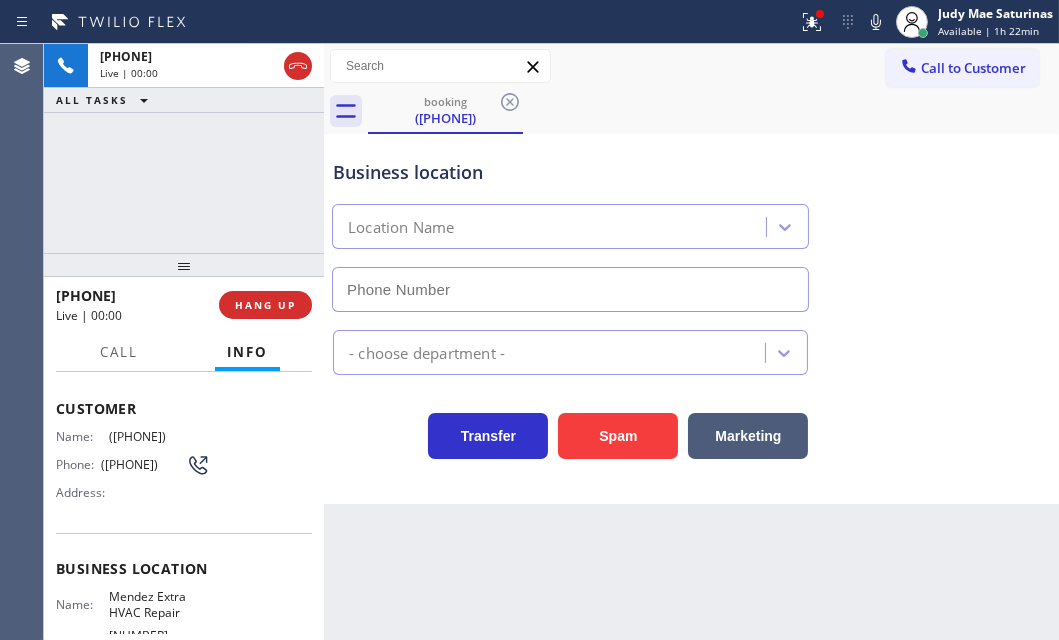 type on "[PHONE]" 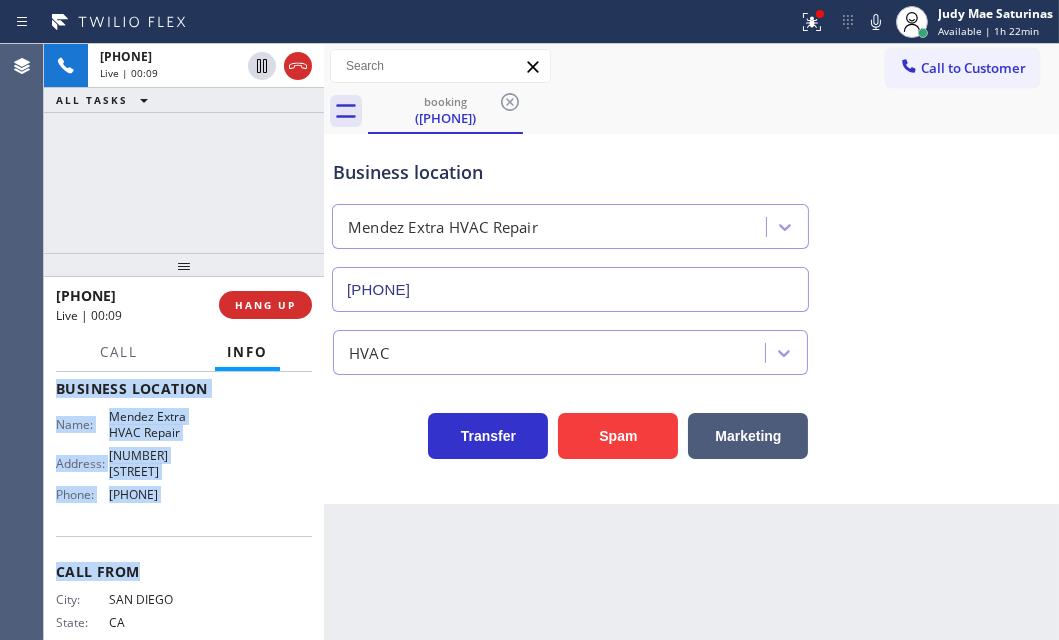 scroll, scrollTop: 272, scrollLeft: 0, axis: vertical 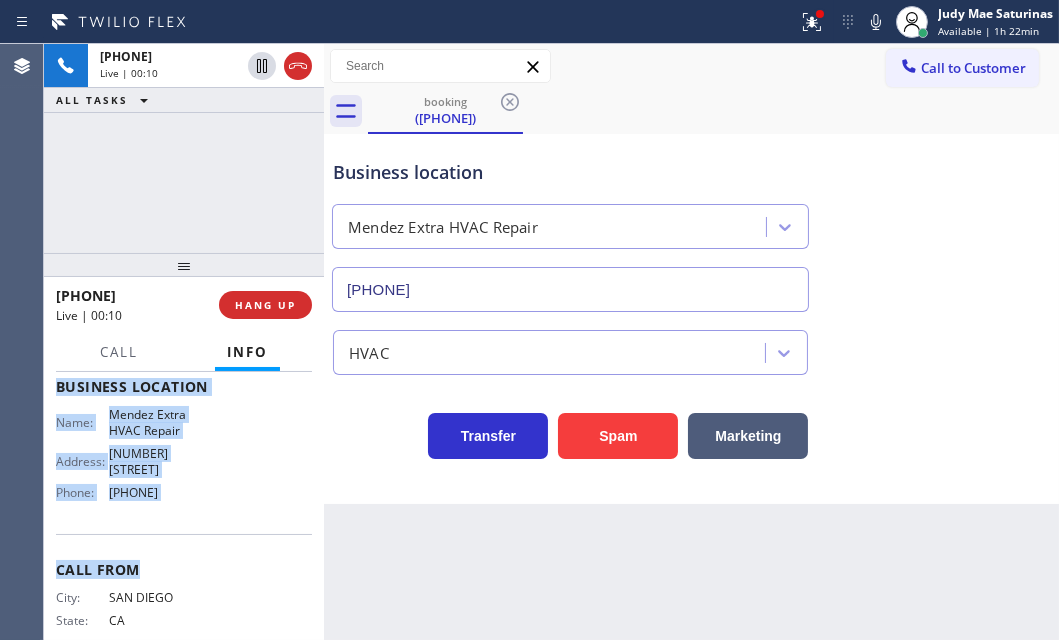 drag, startPoint x: 56, startPoint y: 398, endPoint x: 210, endPoint y: 502, distance: 185.82788 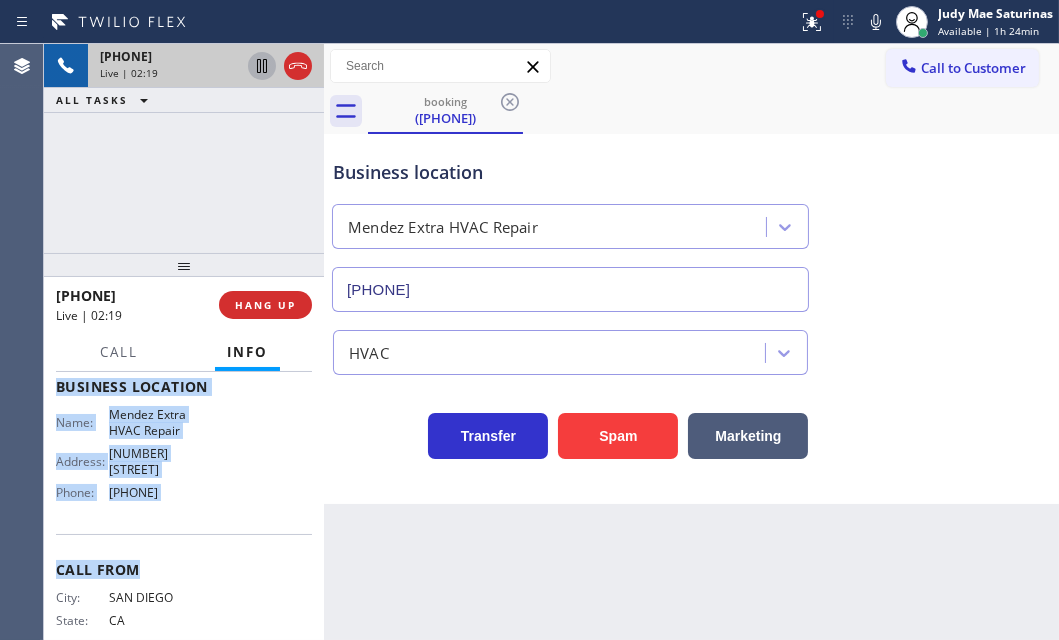 click 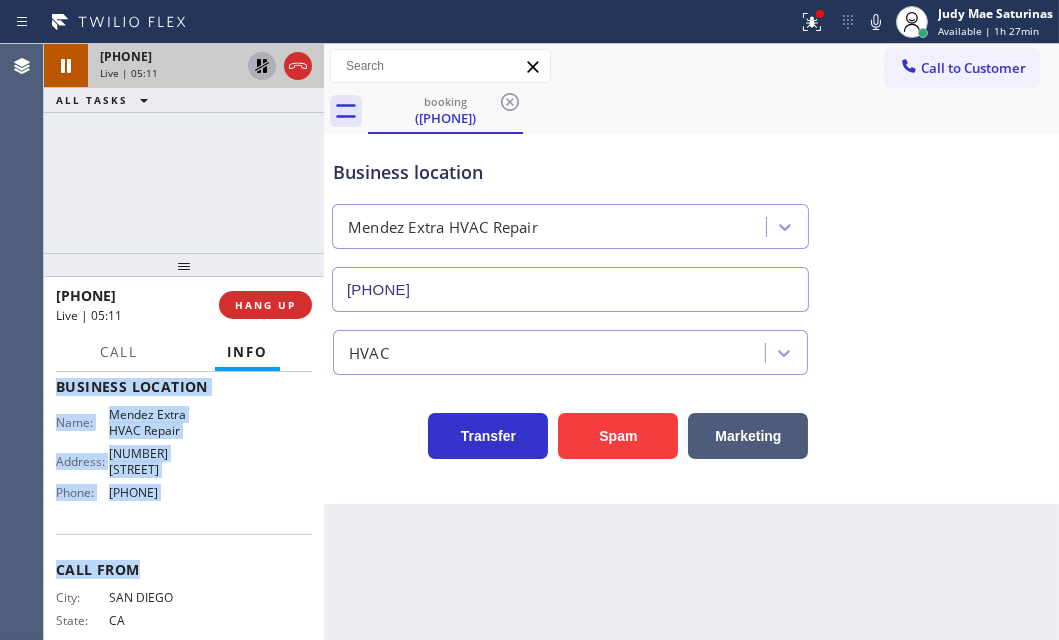 click 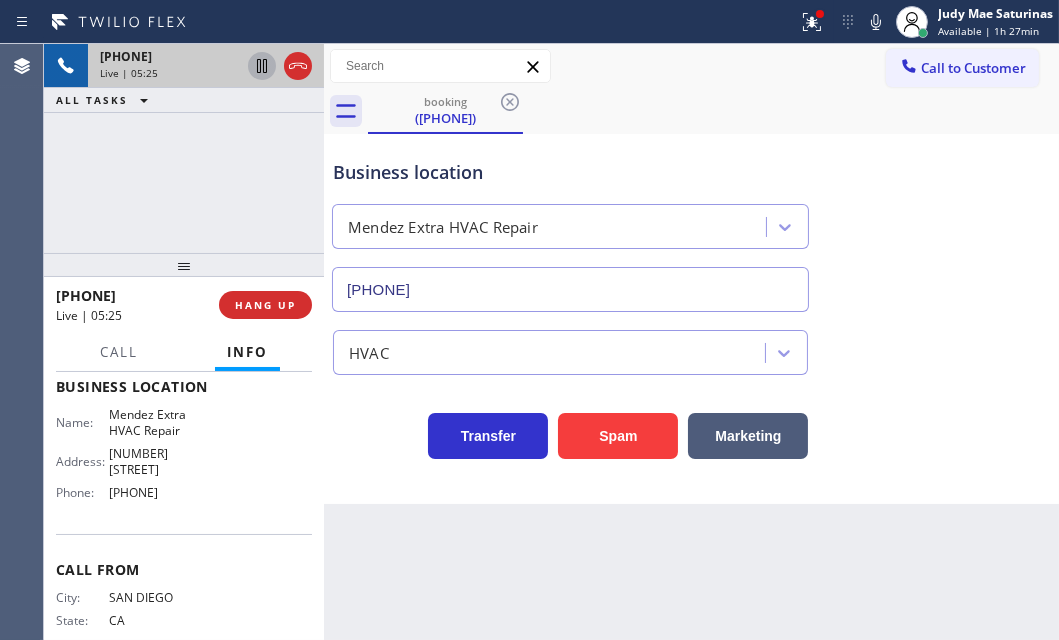 click on "+[PHONE] Live | 05:25 ALL TASKS ALL TASKS ACTIVE TASKS TASKS IN WRAP UP" at bounding box center (184, 148) 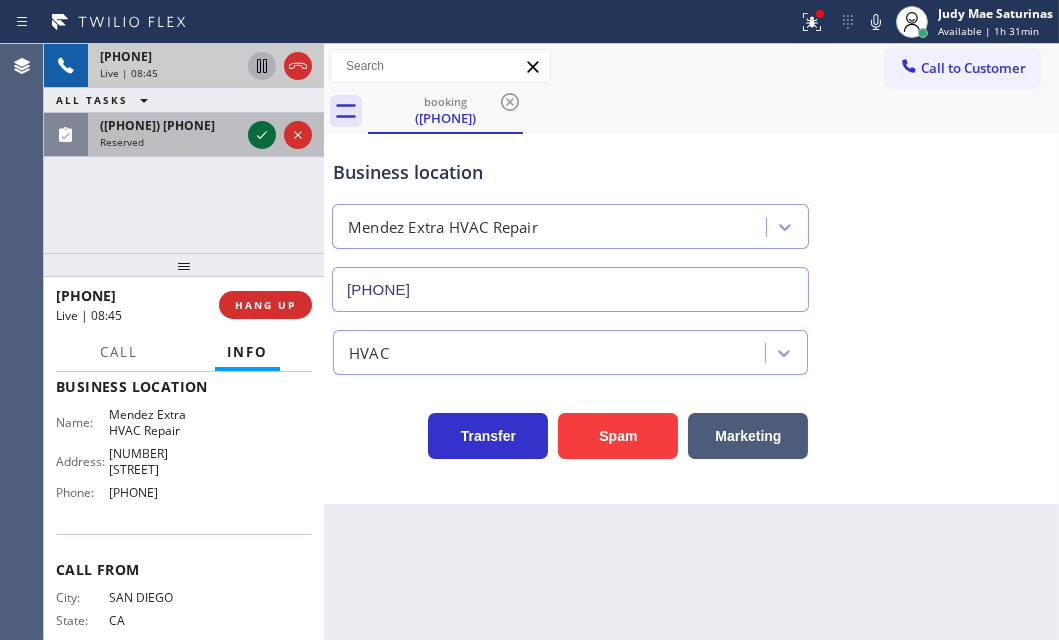 click 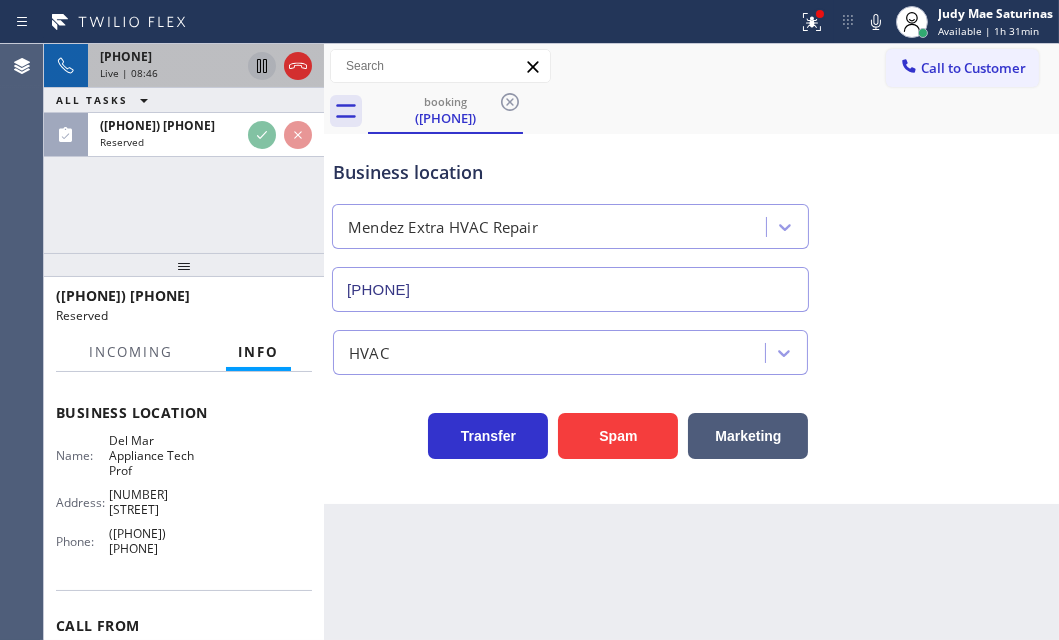 scroll, scrollTop: 335, scrollLeft: 0, axis: vertical 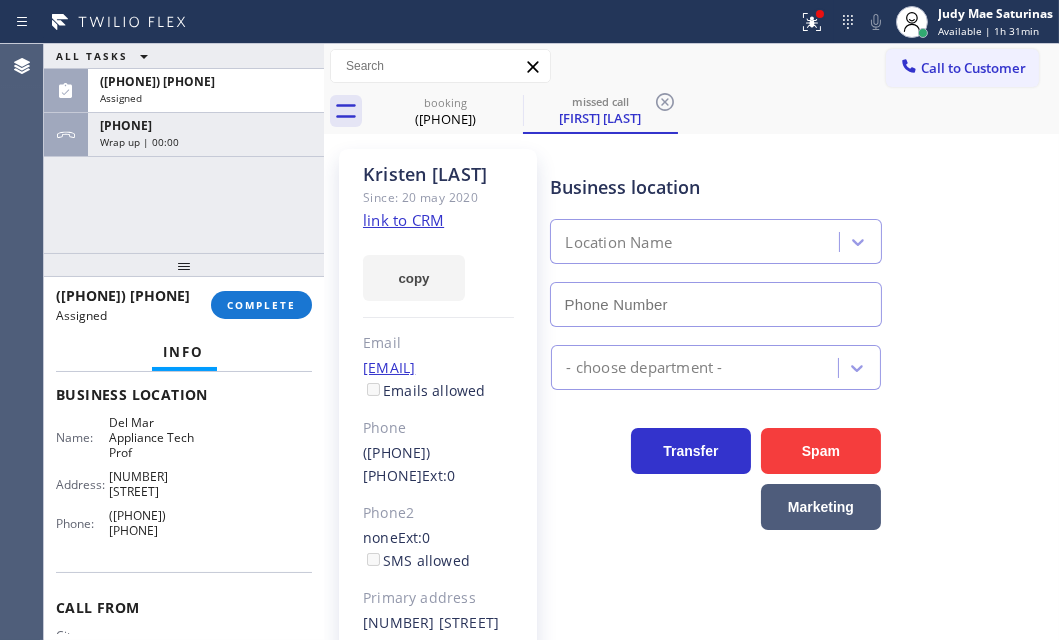 type on "([PHONE]) [PHONE]" 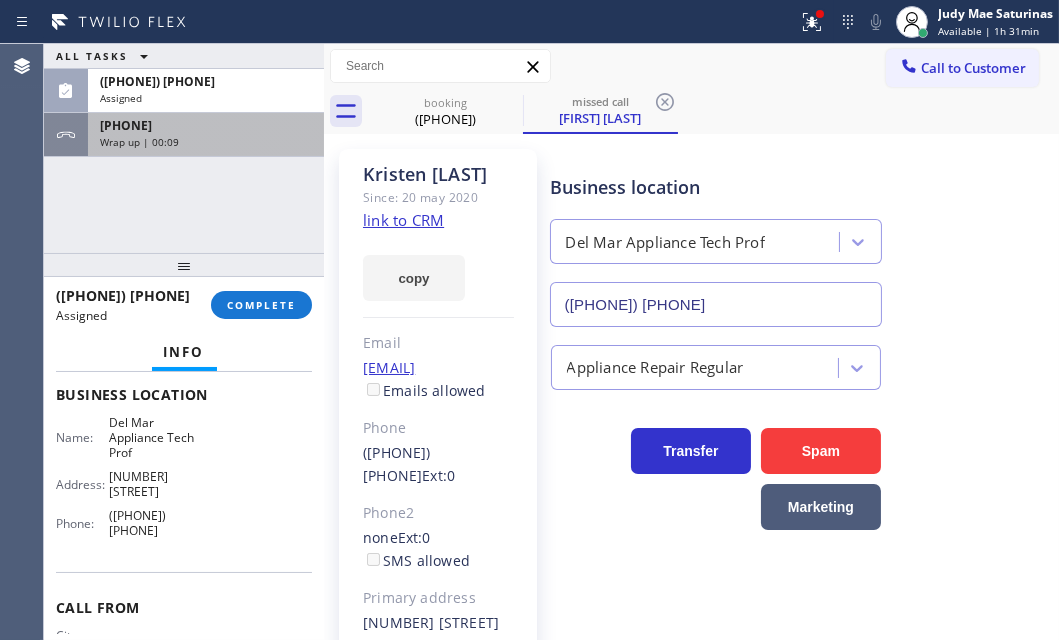 click on "[PHONE]" at bounding box center (206, 125) 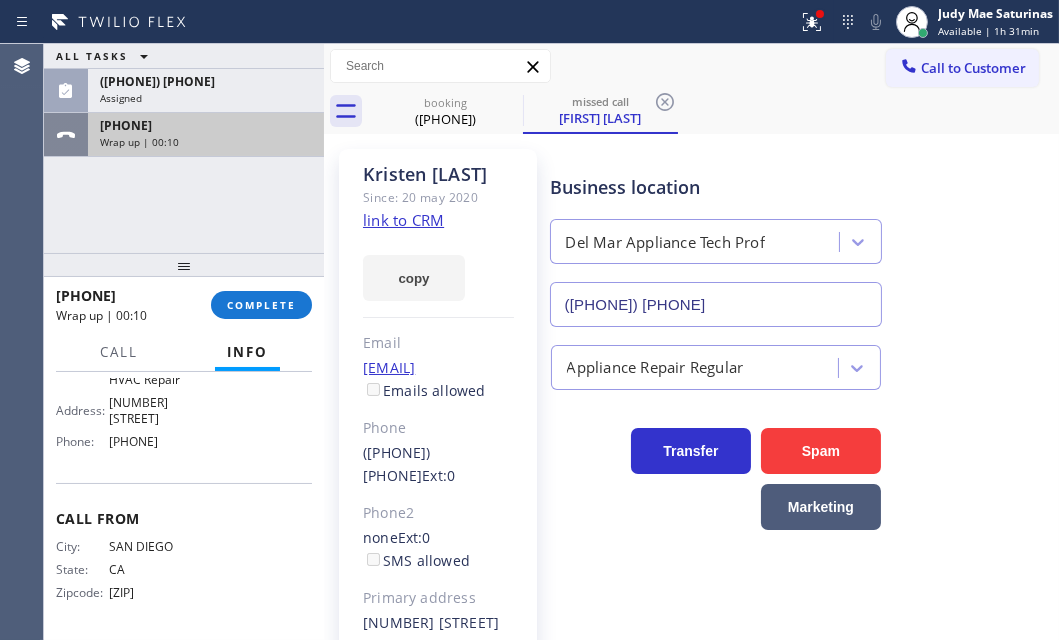 scroll, scrollTop: 272, scrollLeft: 0, axis: vertical 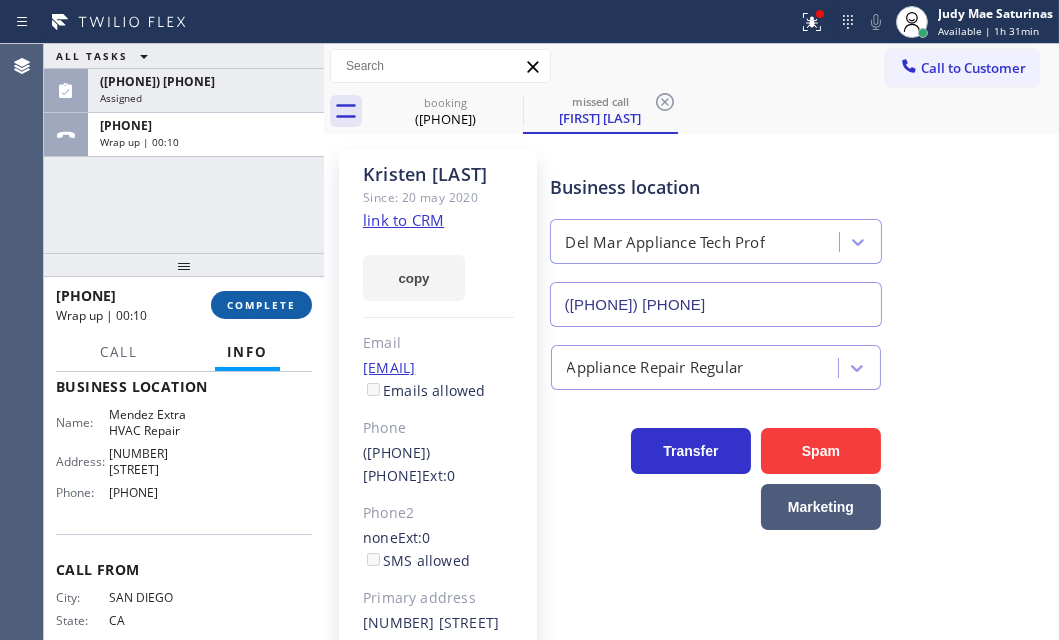 click on "COMPLETE" at bounding box center [261, 305] 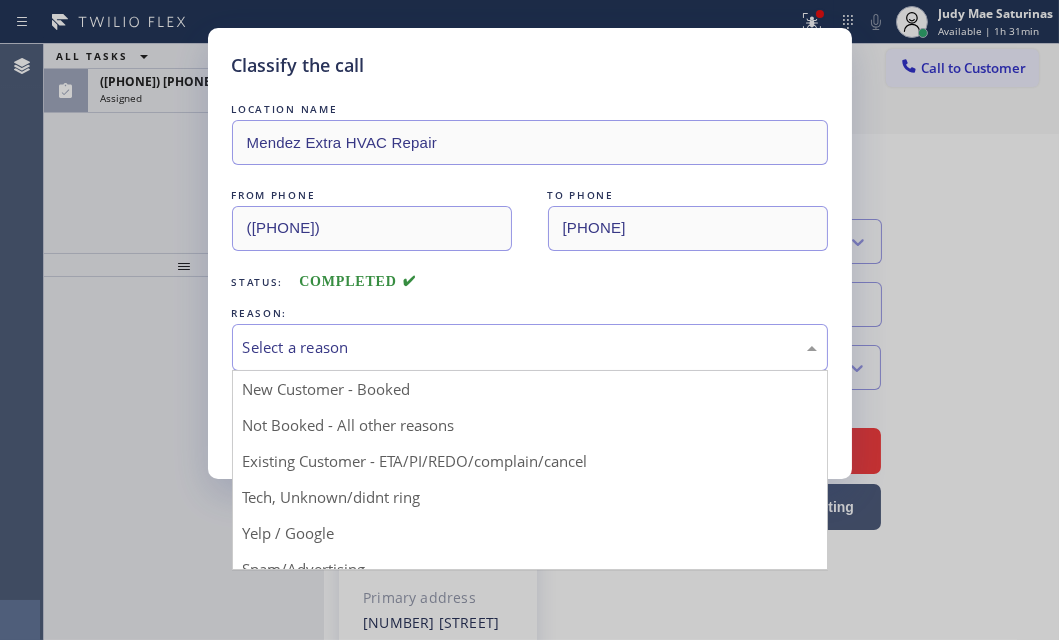 click on "Select a reason" at bounding box center [530, 347] 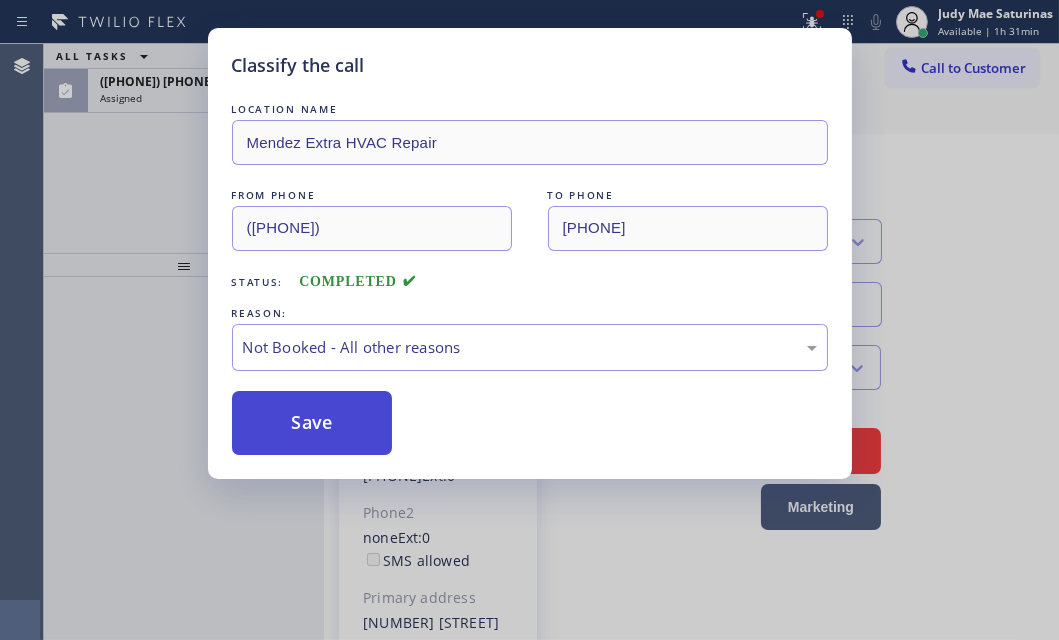 drag, startPoint x: 311, startPoint y: 428, endPoint x: 301, endPoint y: 420, distance: 12.806249 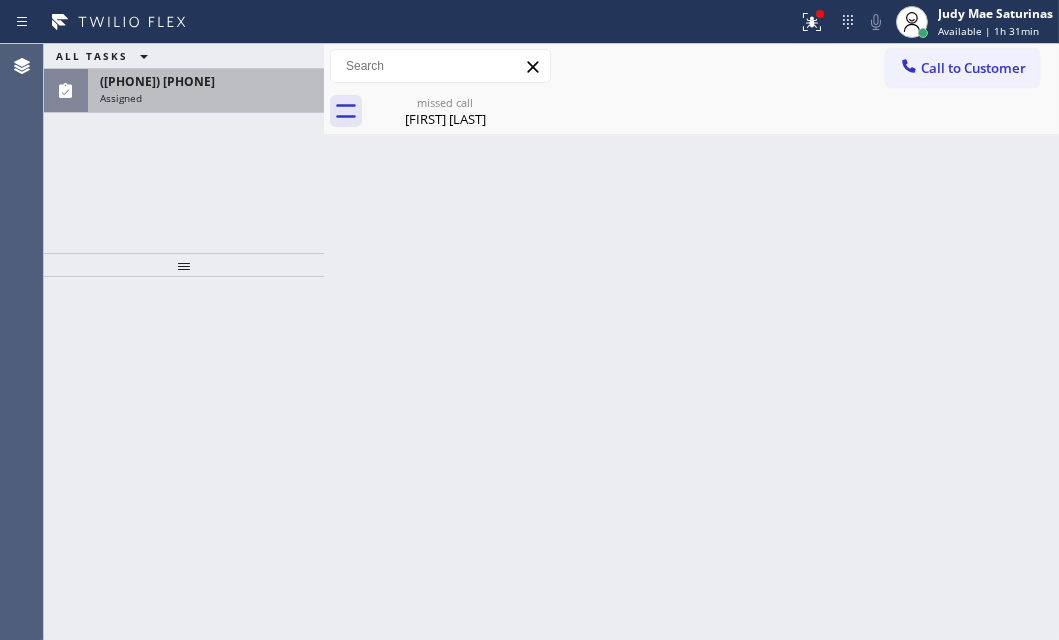 click on "Assigned" at bounding box center (206, 98) 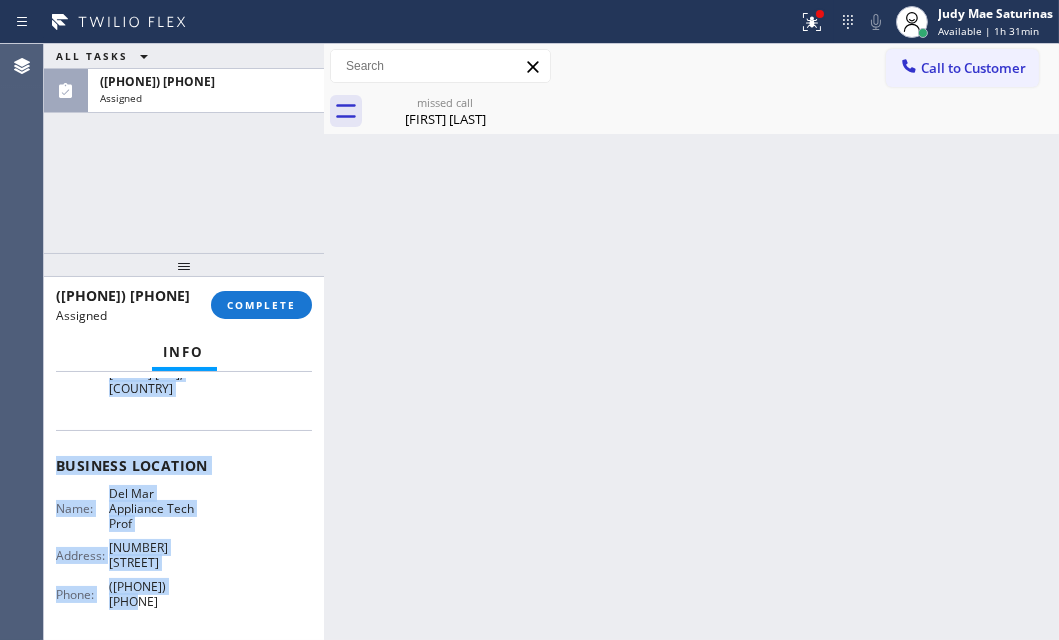 scroll, scrollTop: 272, scrollLeft: 0, axis: vertical 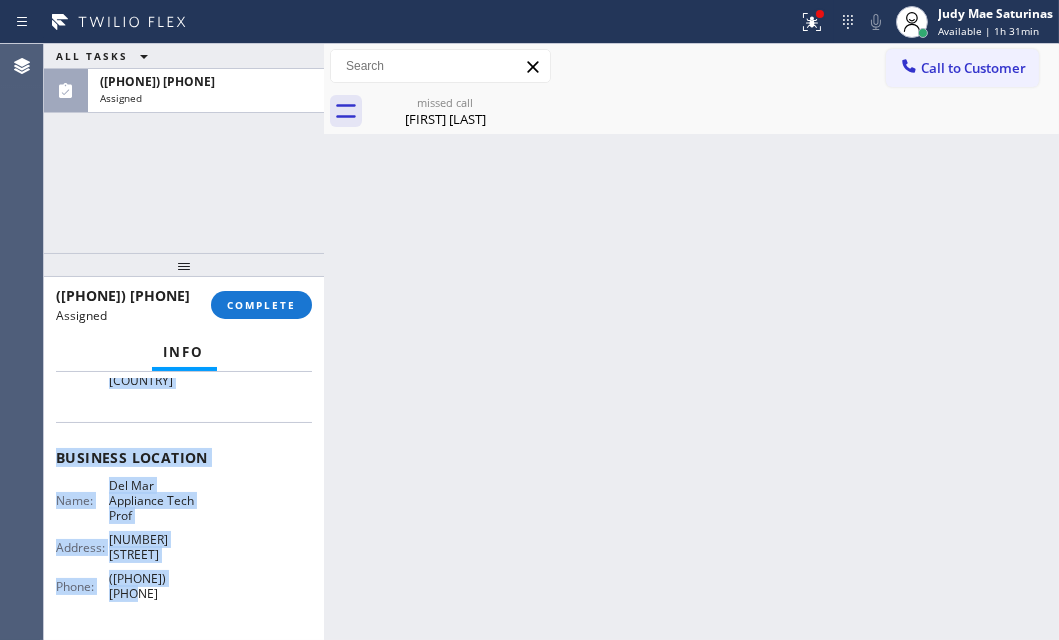 drag, startPoint x: 56, startPoint y: 508, endPoint x: 205, endPoint y: 565, distance: 159.53056 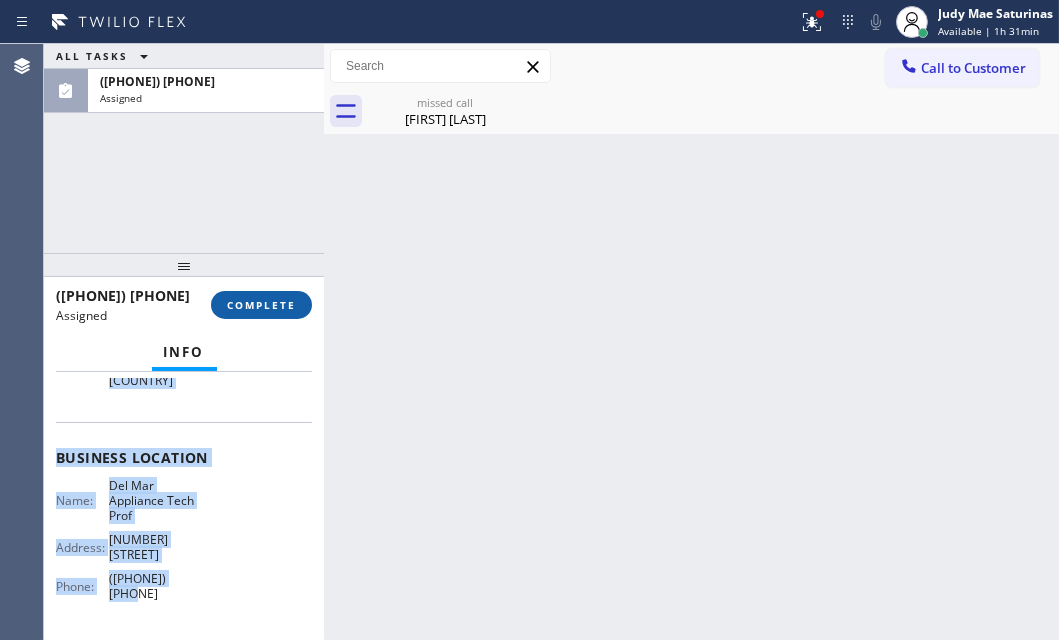 click on "COMPLETE" at bounding box center [261, 305] 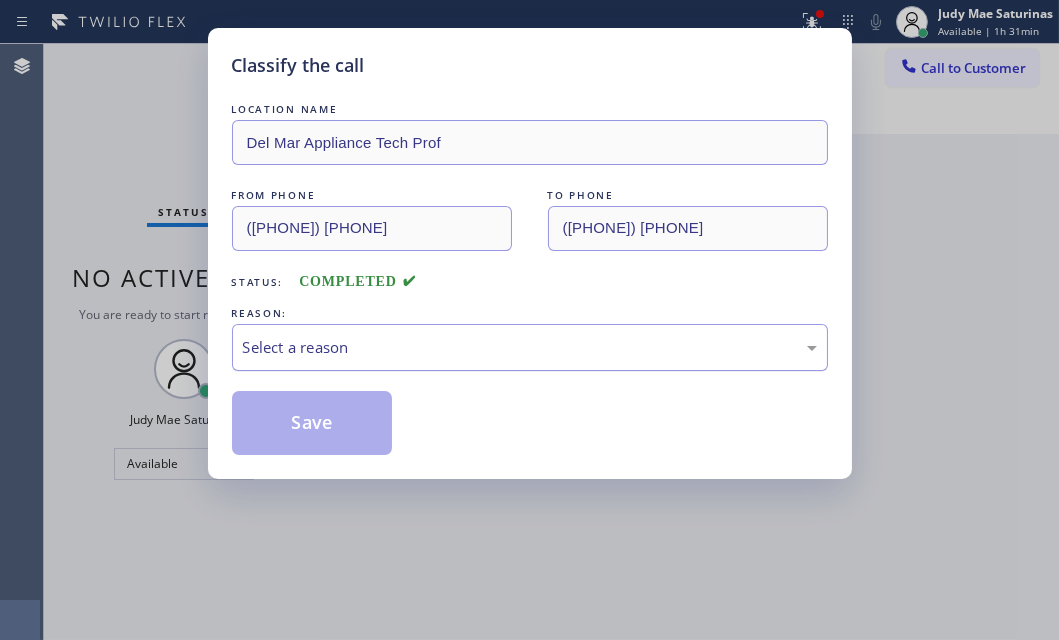 click on "Select a reason" at bounding box center (530, 347) 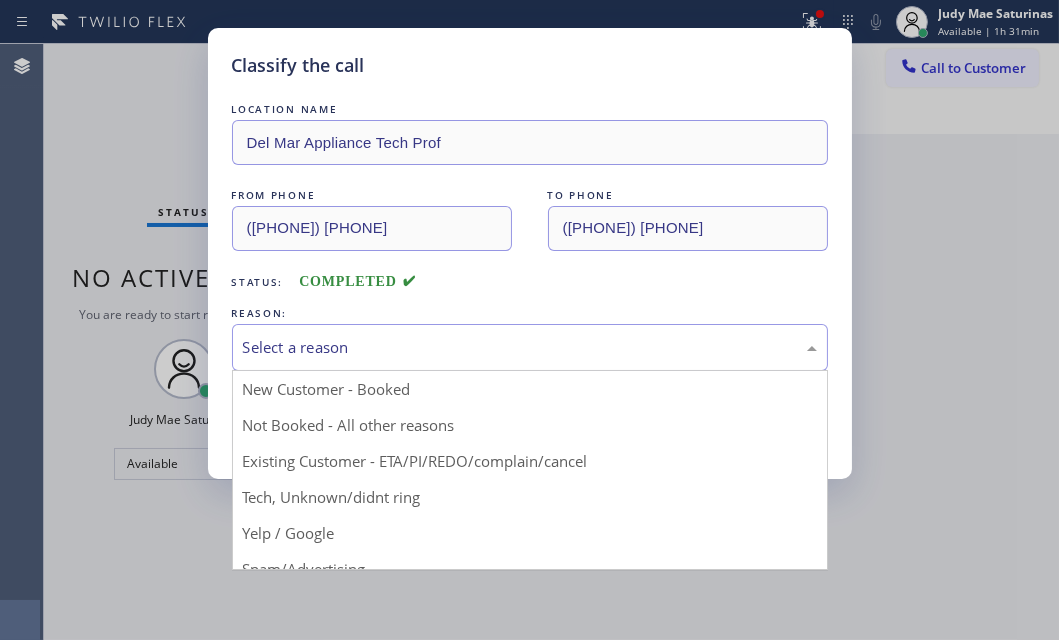 drag, startPoint x: 333, startPoint y: 423, endPoint x: 318, endPoint y: 423, distance: 15 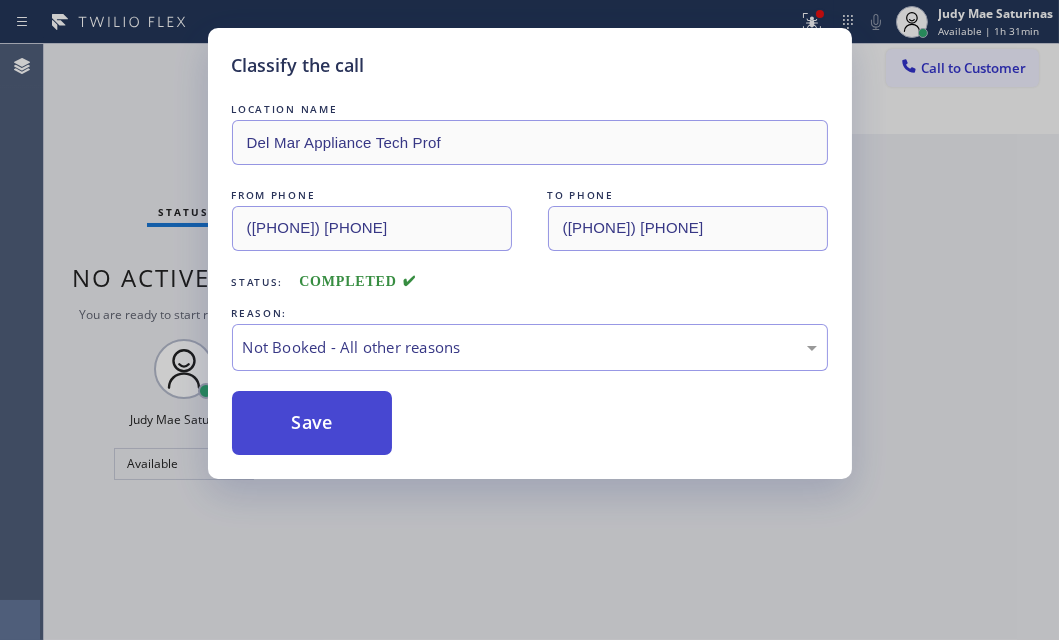 click on "Save" at bounding box center (312, 423) 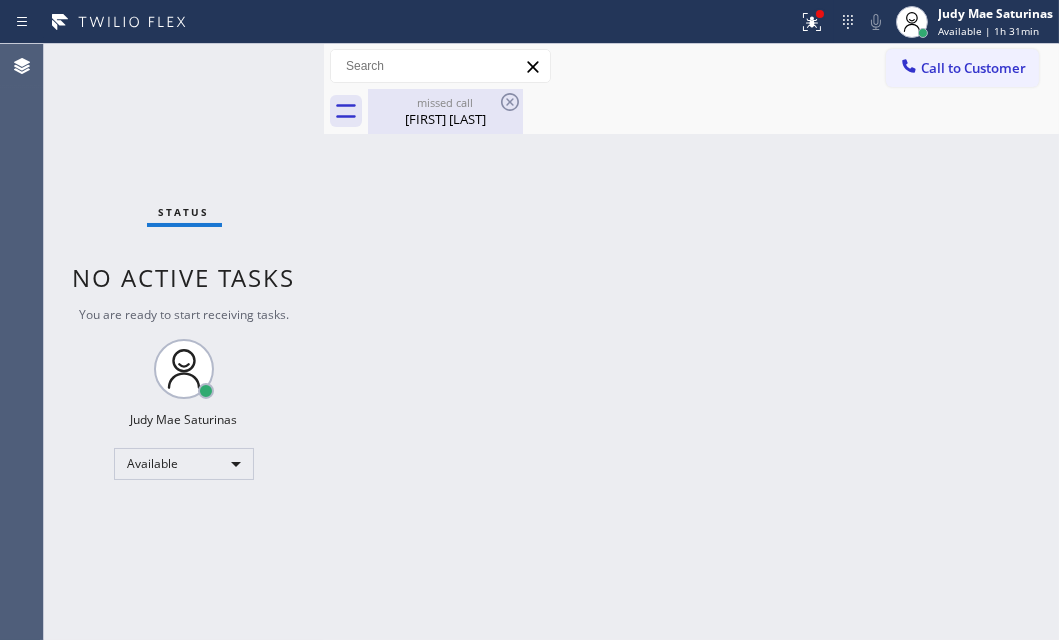 click on "[FIRST] [LAST]" at bounding box center (445, 119) 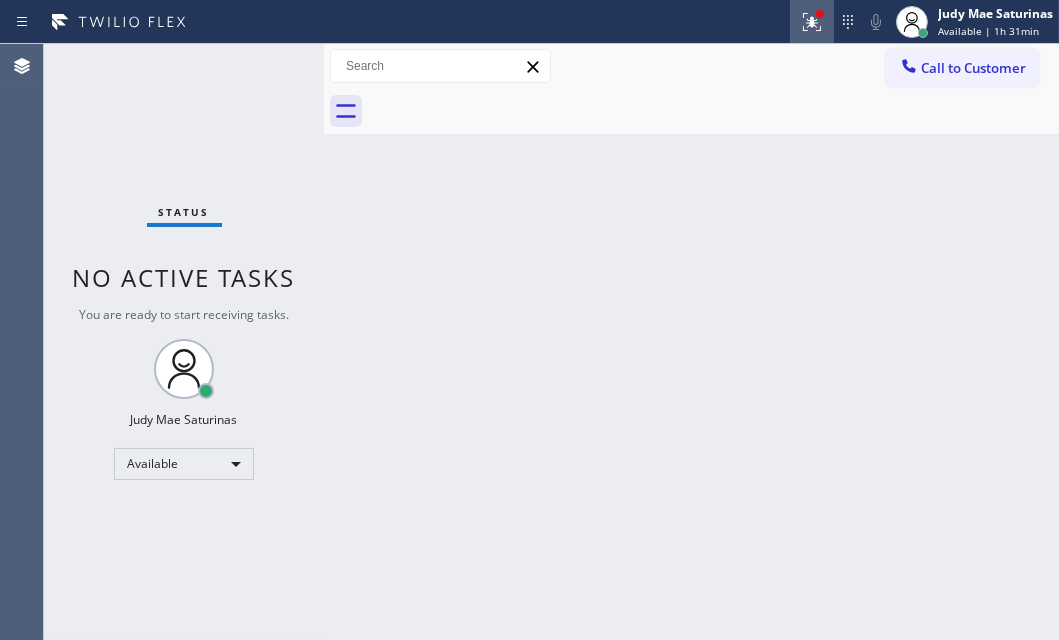 click 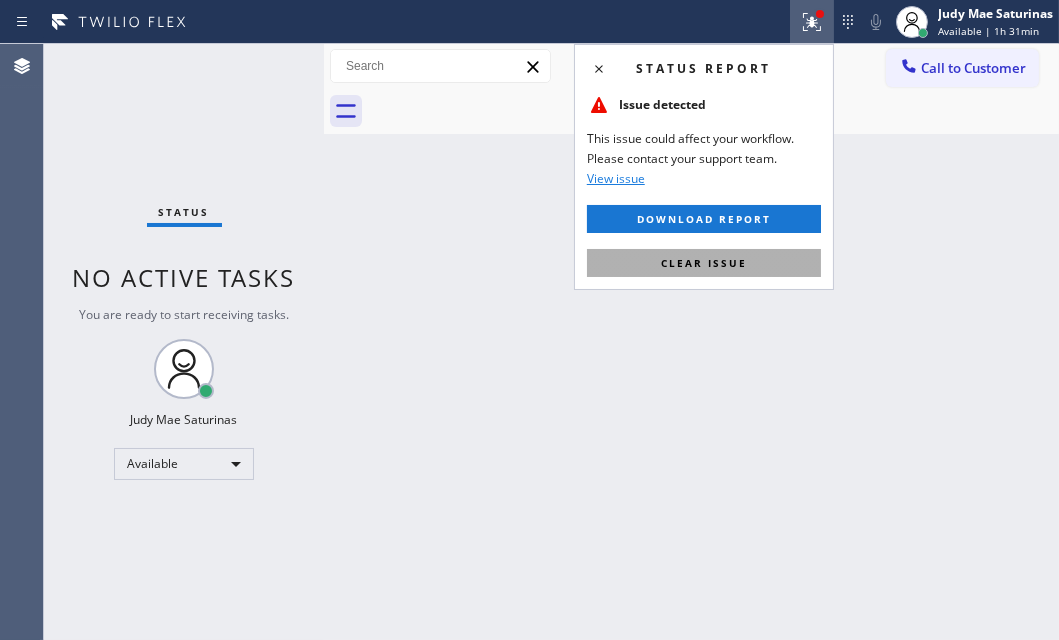 drag, startPoint x: 730, startPoint y: 260, endPoint x: 1020, endPoint y: 260, distance: 290 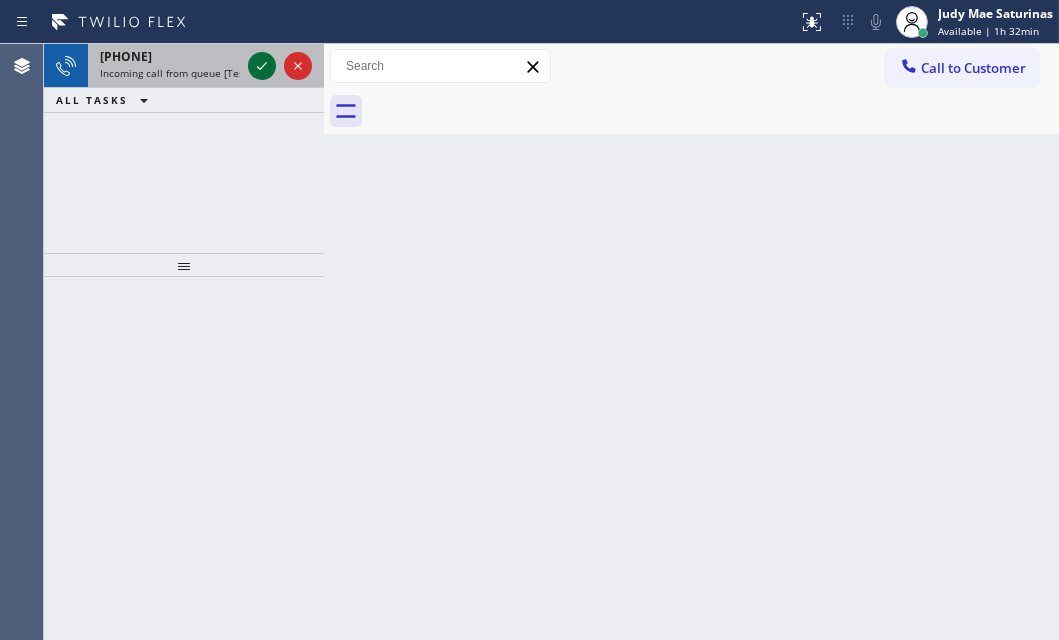 click 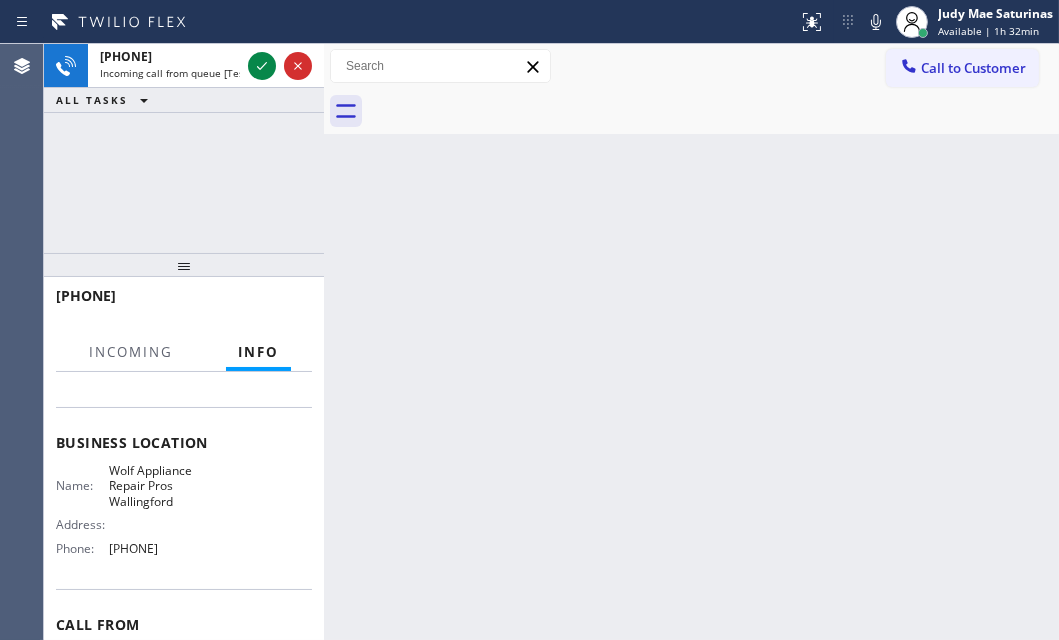 scroll, scrollTop: 176, scrollLeft: 0, axis: vertical 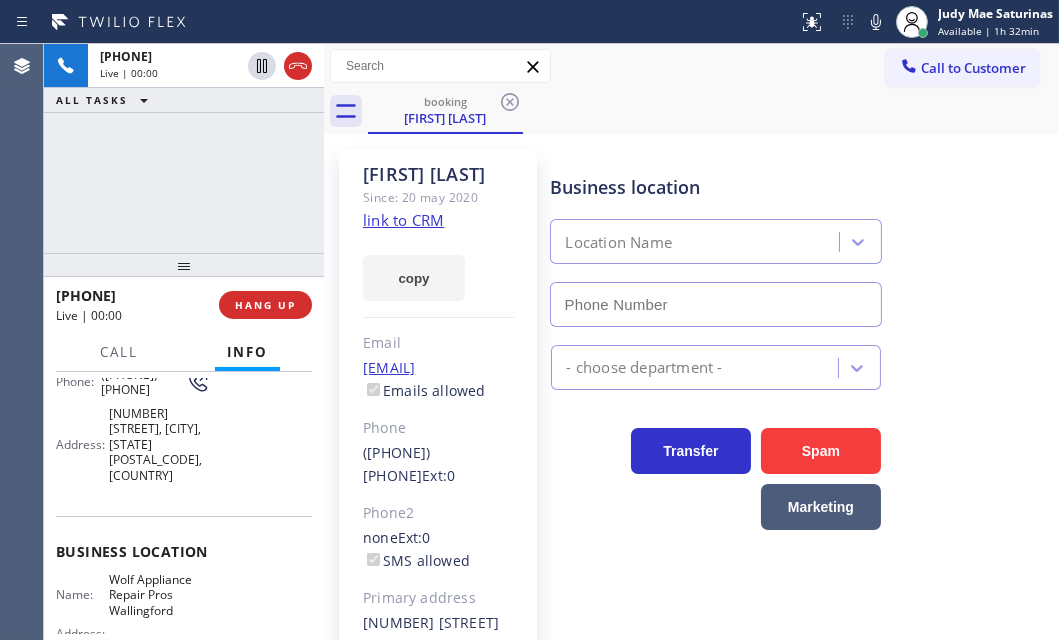 type on "[PHONE]" 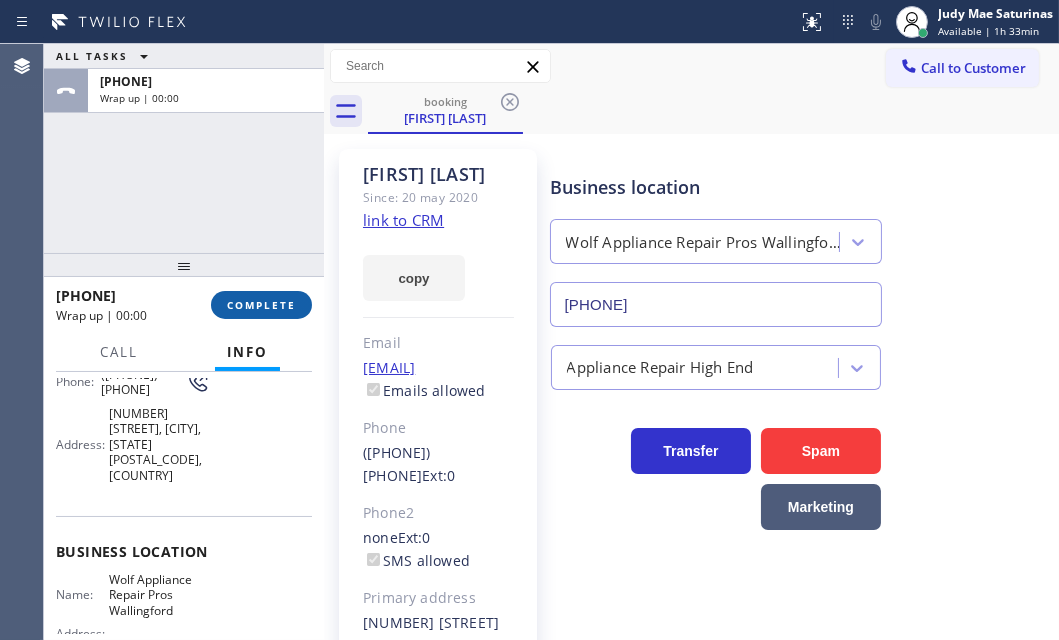 click on "COMPLETE" at bounding box center [261, 305] 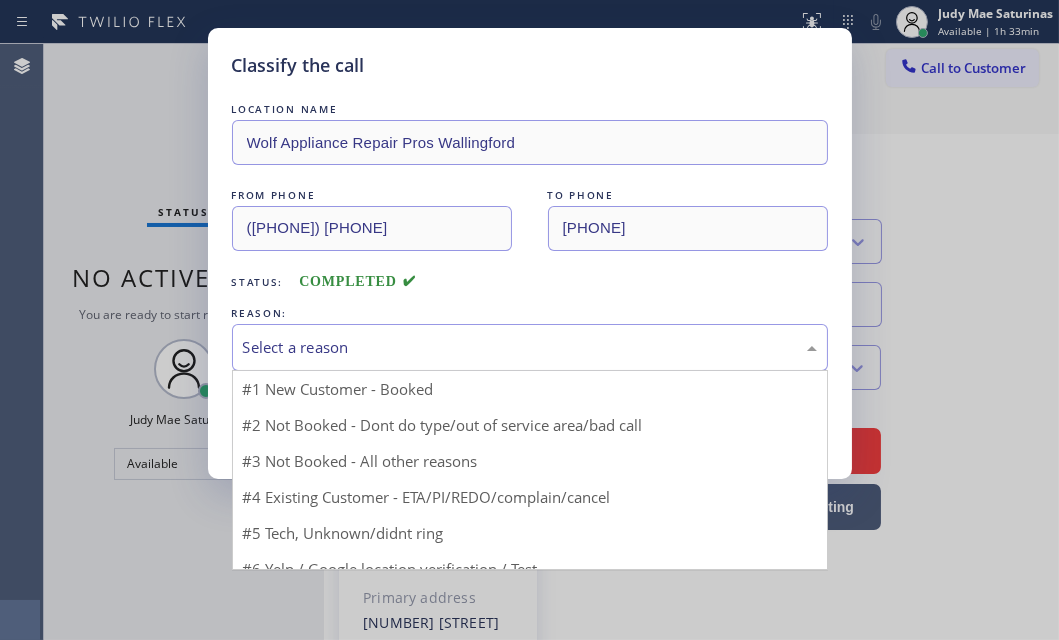 click on "Select a reason" at bounding box center (530, 347) 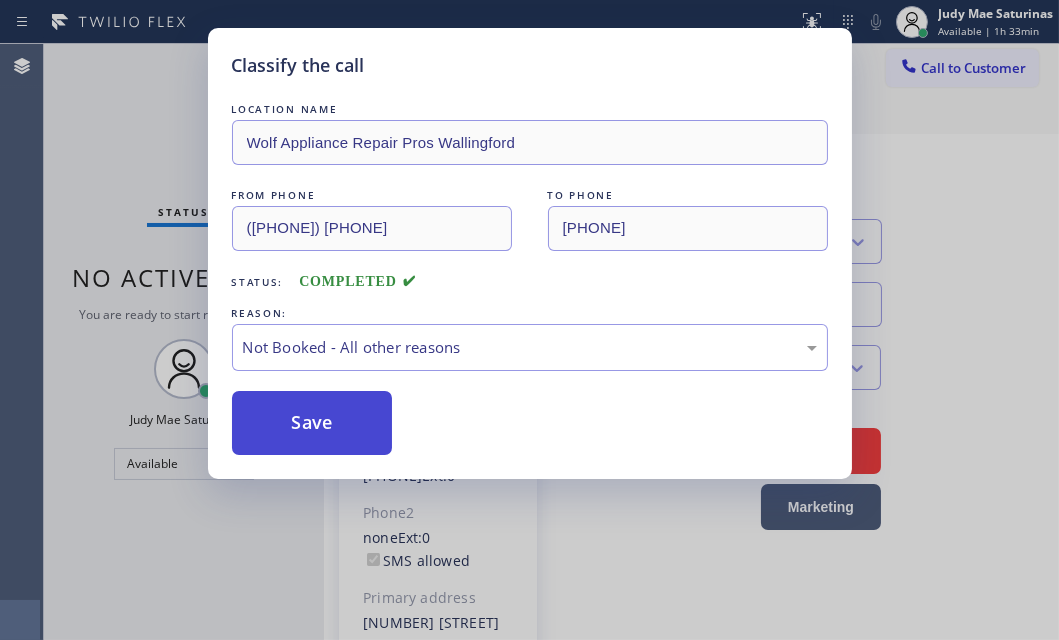 click on "Save" at bounding box center (312, 423) 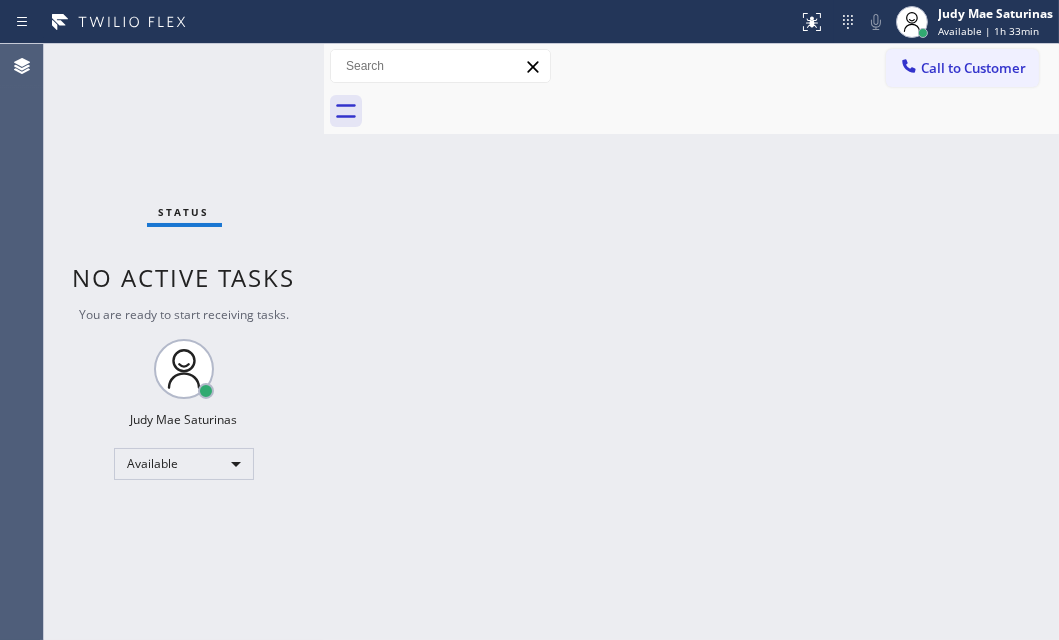click on "Back to Dashboard Change Sender ID Customers Technicians Select a contact Outbound call Technician Search Technician Your caller id phone number Your caller id phone number Call Technician info Name   Phone none Address none Change Sender ID HVAC +18559994417 5 Star Appliance +18557314952 Appliance Repair +18554611149 Plumbing +18889090120 Air Duct Cleaning +18006865038  Electricians +18005688664 Cancel Change Check personal SMS Reset Change No tabs Call to Customer Outbound call Location Search location Your caller id phone number Customer number Call Outbound call Technician Search Technician Your caller id phone number Your caller id phone number Call" at bounding box center [691, 342] 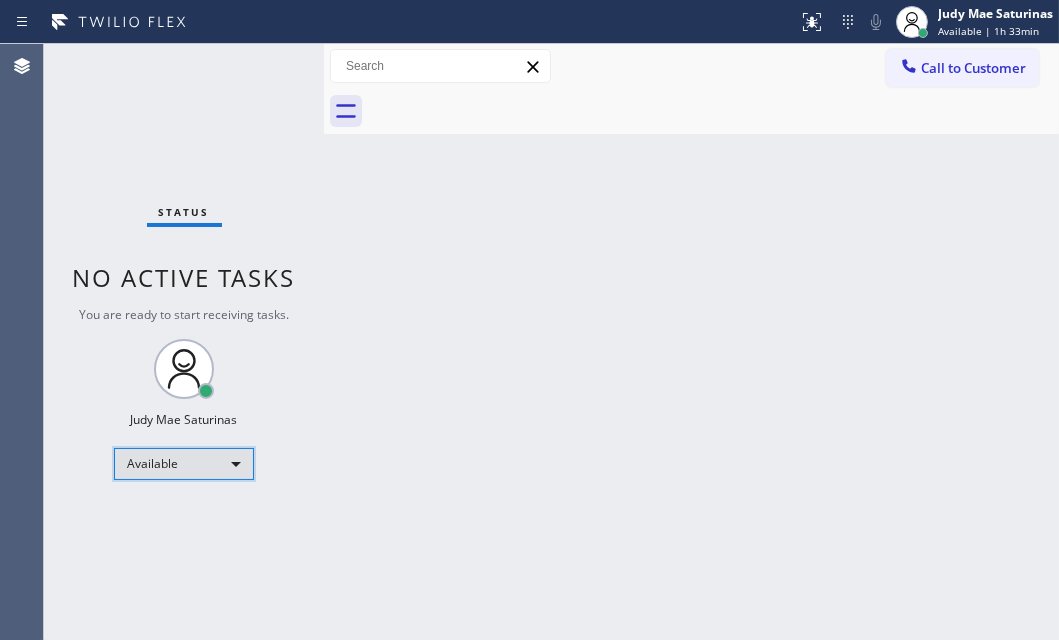 click on "Available" at bounding box center (184, 464) 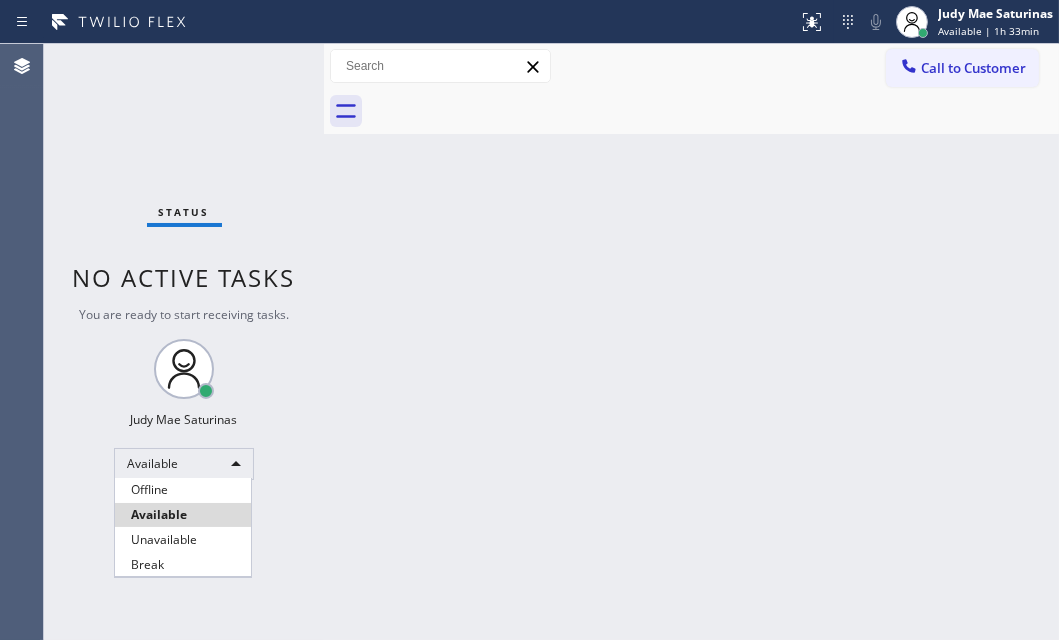 drag, startPoint x: 171, startPoint y: 566, endPoint x: 961, endPoint y: 557, distance: 790.0513 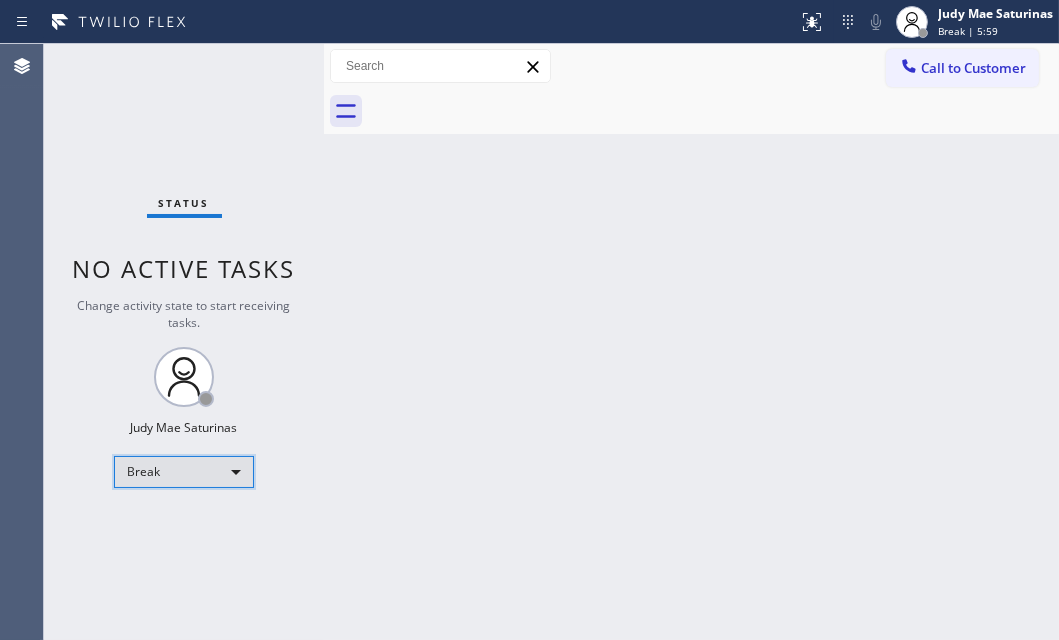 click on "Break" at bounding box center [184, 472] 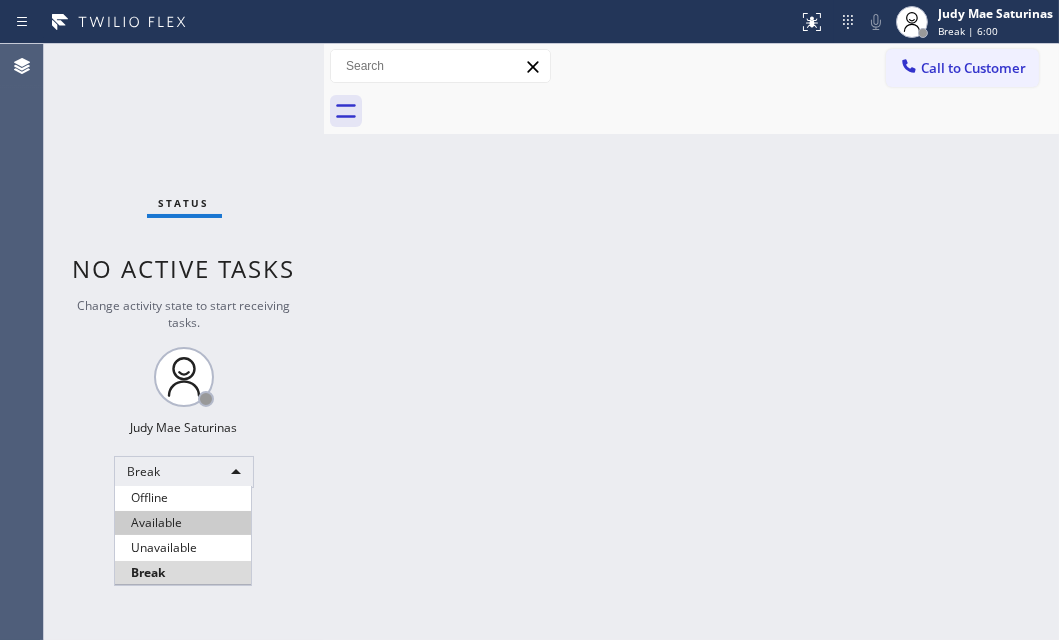 click on "Available" at bounding box center (183, 523) 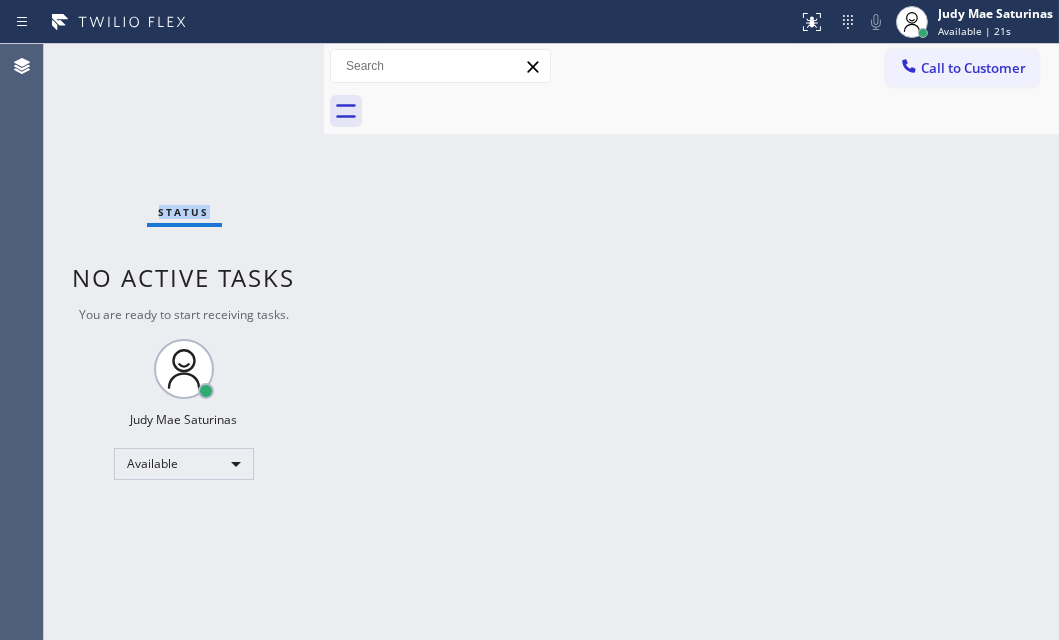 click on "Status   No active tasks     You are ready to start receiving tasks.   Judy Mae Saturinas Available" at bounding box center [184, 342] 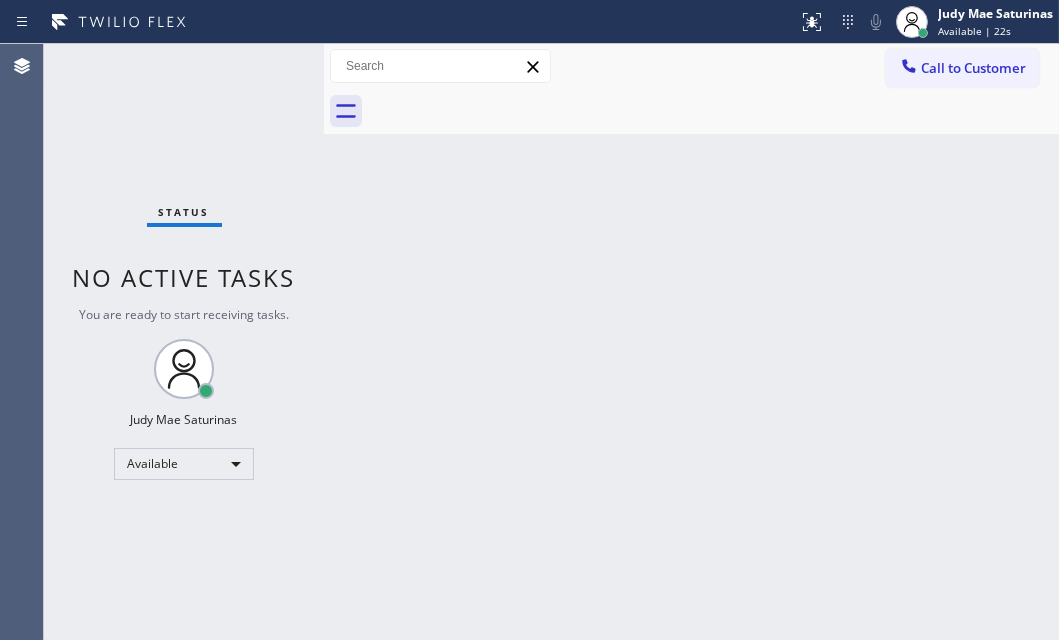 click on "Back to Dashboard Change Sender ID Customers Technicians Select a contact Outbound call Technician Search Technician Your caller id phone number Your caller id phone number Call Technician info Name   Phone none Address none Change Sender ID HVAC +18559994417 5 Star Appliance +18557314952 Appliance Repair +18554611149 Plumbing +18889090120 Air Duct Cleaning +18006865038  Electricians +18005688664 Cancel Change Check personal SMS Reset Change No tabs Call to Customer Outbound call Location Search location Your caller id phone number Customer number Call Outbound call Technician Search Technician Your caller id phone number Your caller id phone number Call" at bounding box center (691, 342) 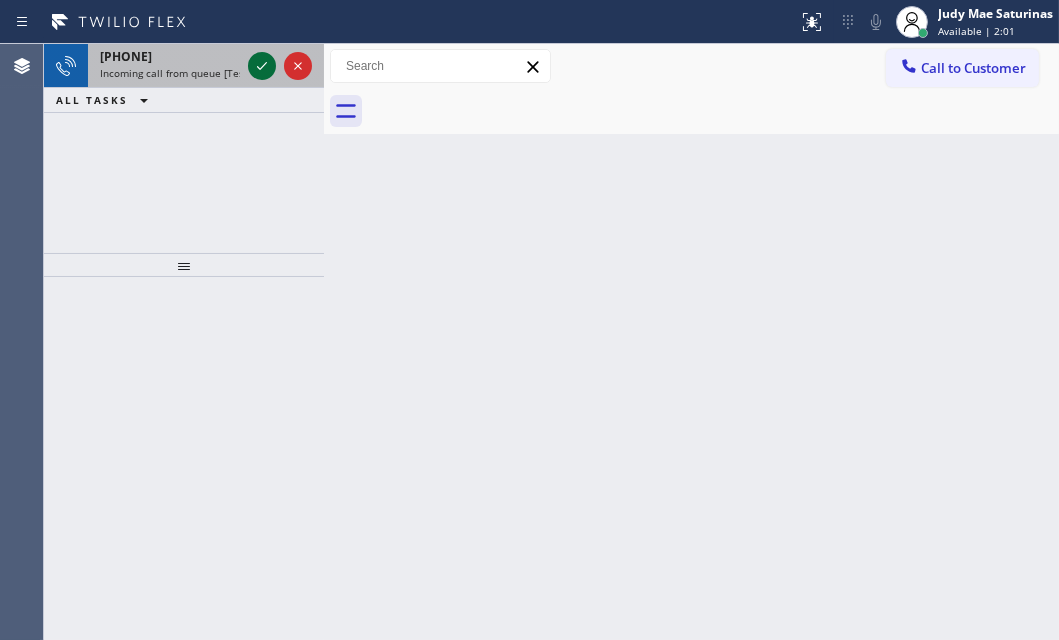 click 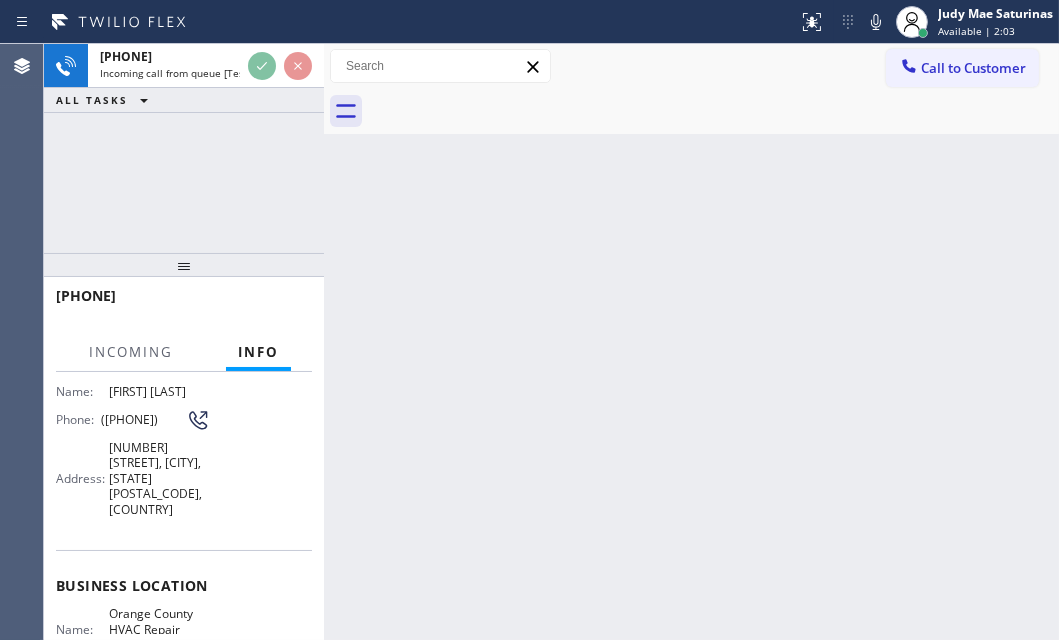 scroll, scrollTop: 272, scrollLeft: 0, axis: vertical 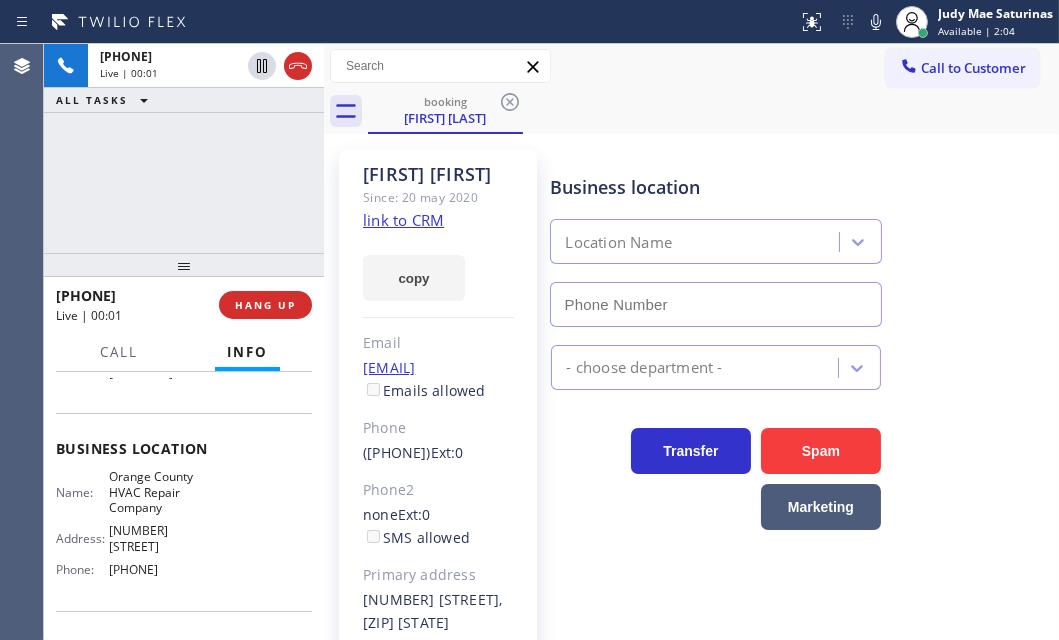 type on "[PHONE]" 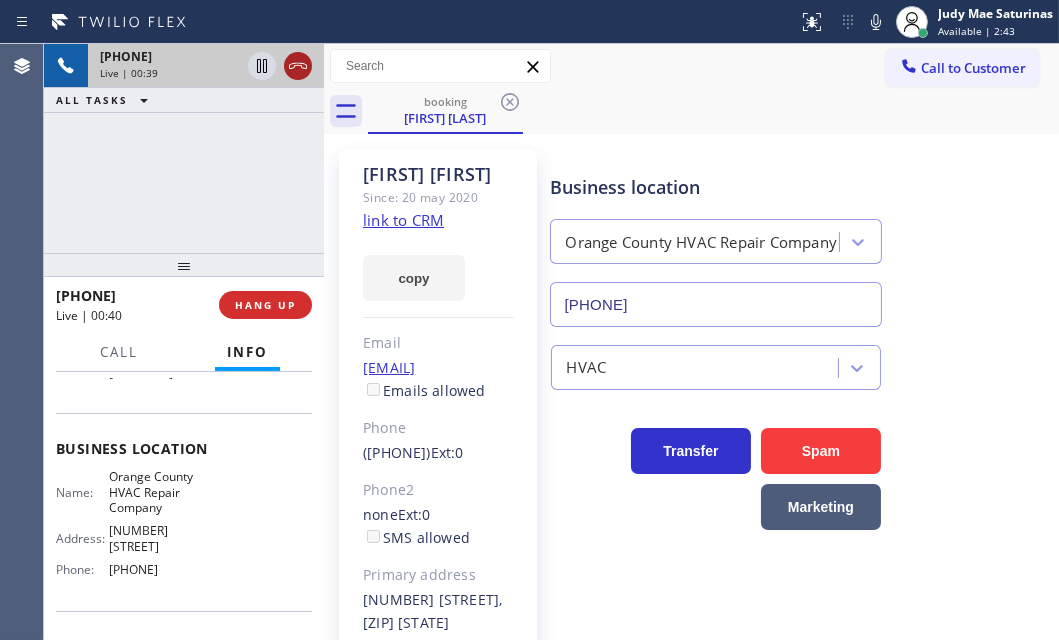 click 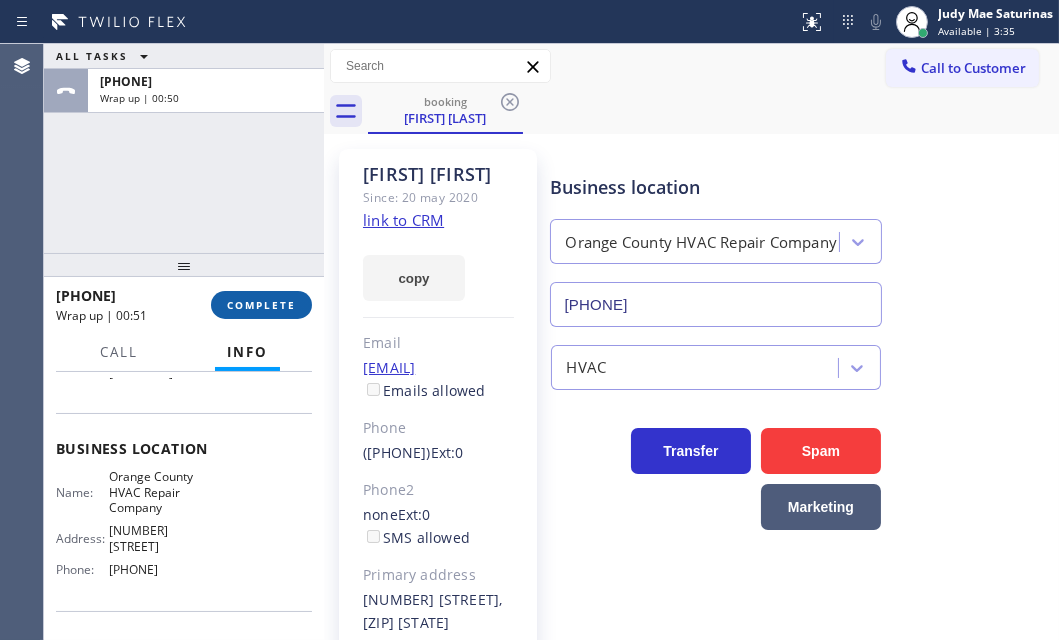 click on "COMPLETE" at bounding box center (261, 305) 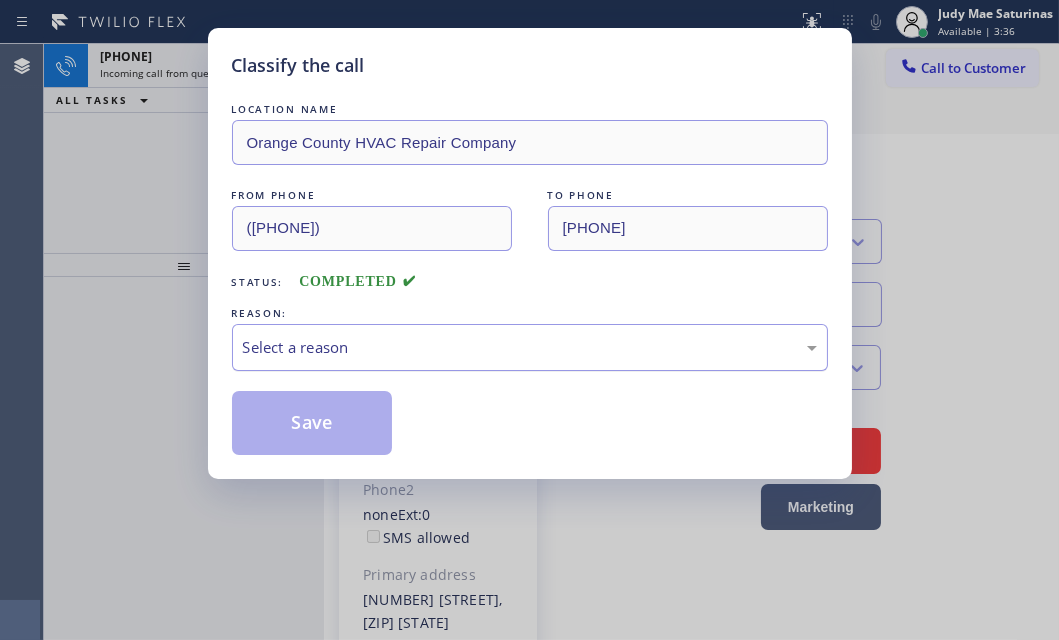 click on "Select a reason" 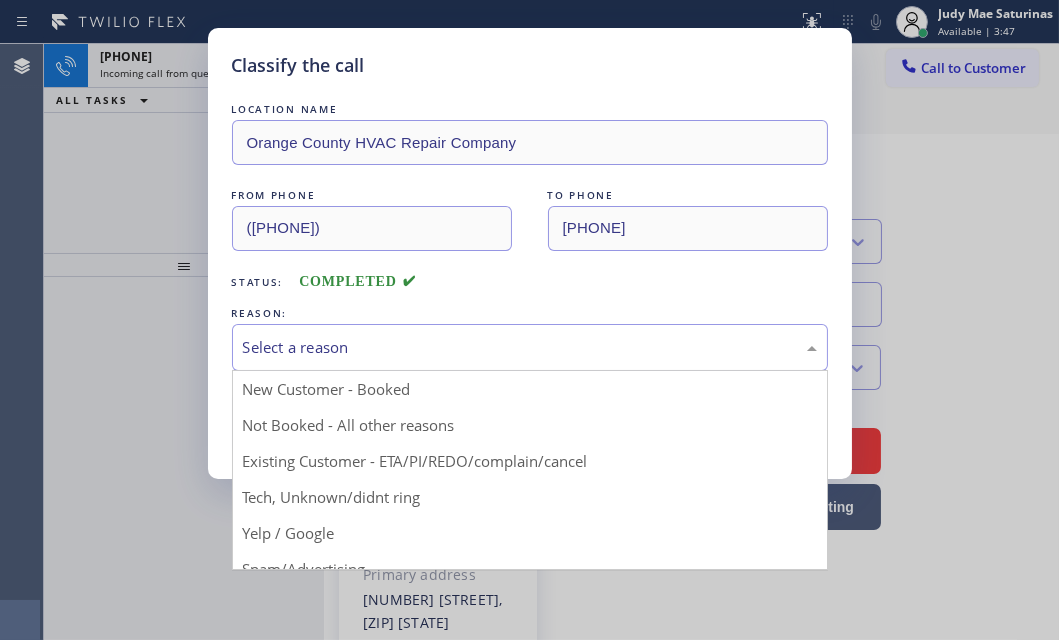 drag, startPoint x: 126, startPoint y: 160, endPoint x: 145, endPoint y: 187, distance: 33.01515 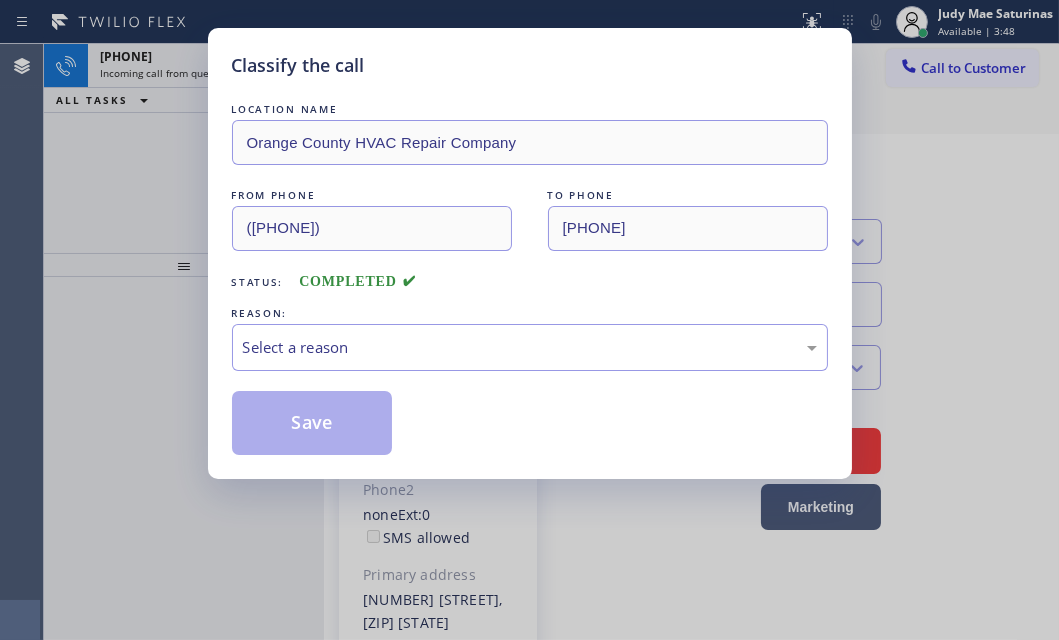 click on "LOCATION NAME Orange County HVAC Repair Company FROM PHONE ([PHONE]) TO PHONE ([PHONE]) Status: COMPLETED REASON: Select a reason Save" at bounding box center (530, 277) 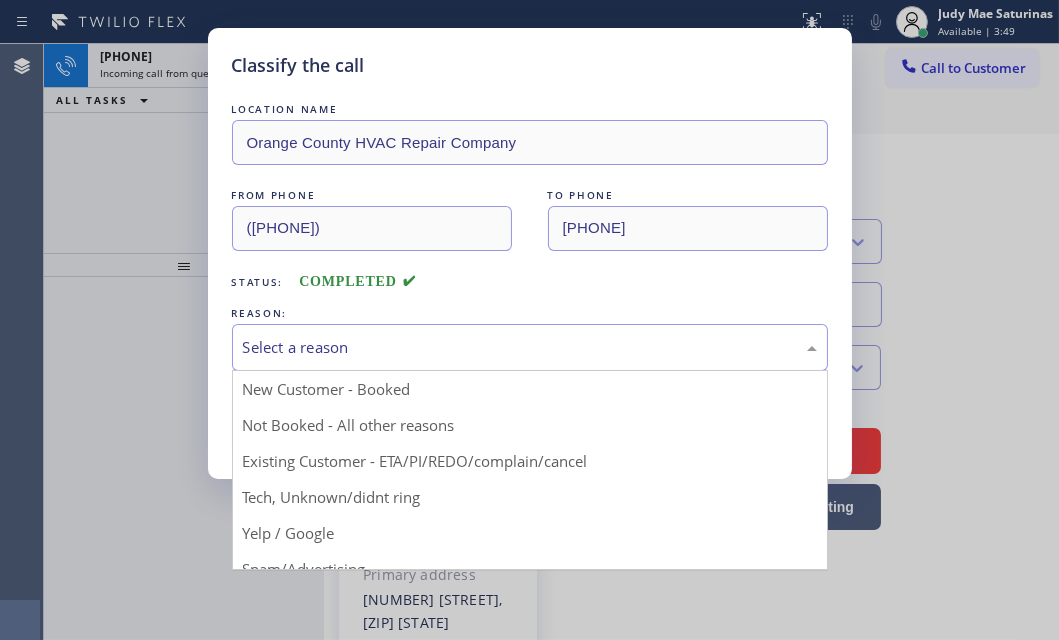 click on "Select a reason" at bounding box center [530, 347] 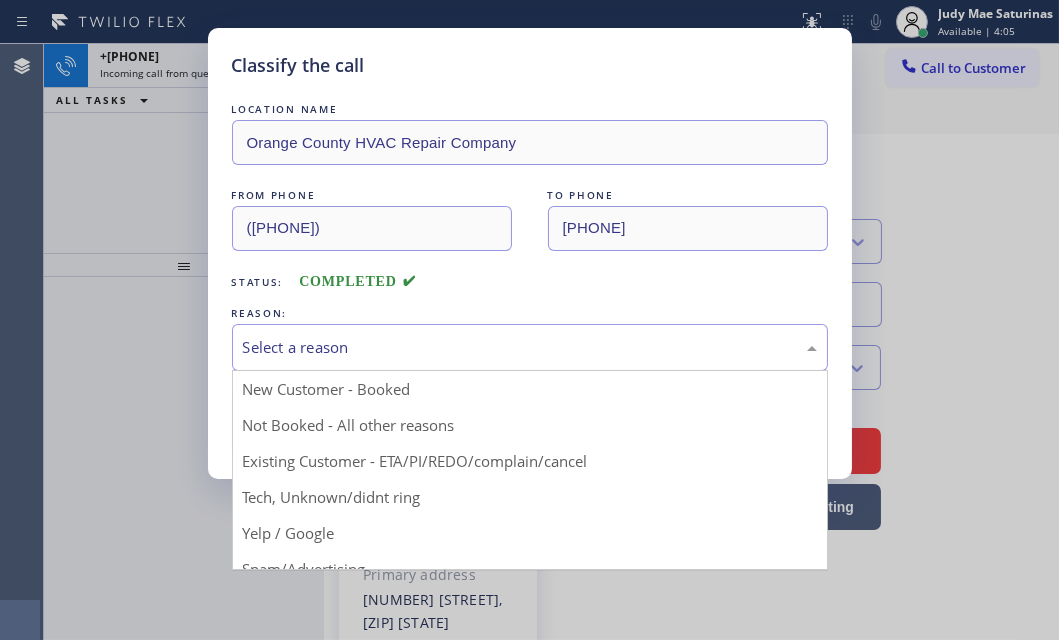 drag, startPoint x: 343, startPoint y: 459, endPoint x: 339, endPoint y: 437, distance: 22.36068 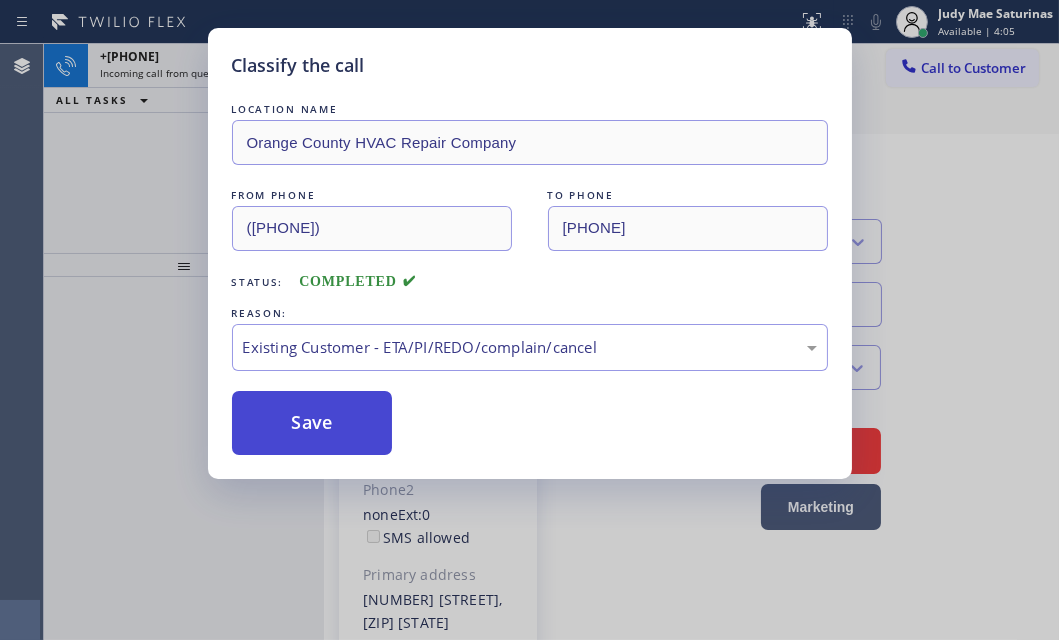 click on "Save" at bounding box center (312, 423) 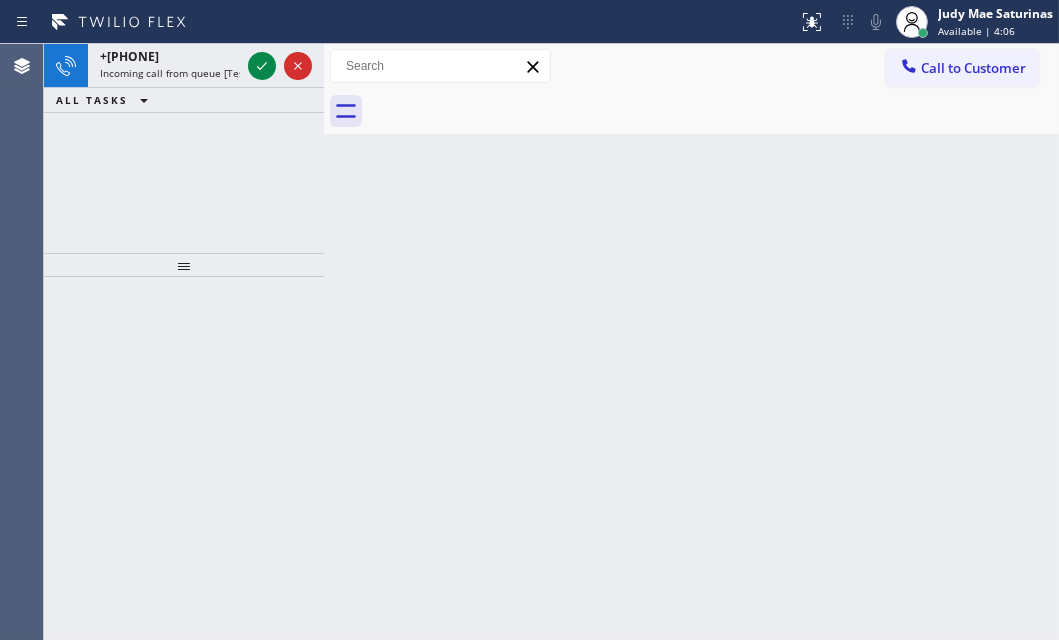 click on "Incoming call from queue [Test] All ALL TASKS ALL TASKS ACTIVE TASKS TASKS IN WRAP UP" at bounding box center (184, 148) 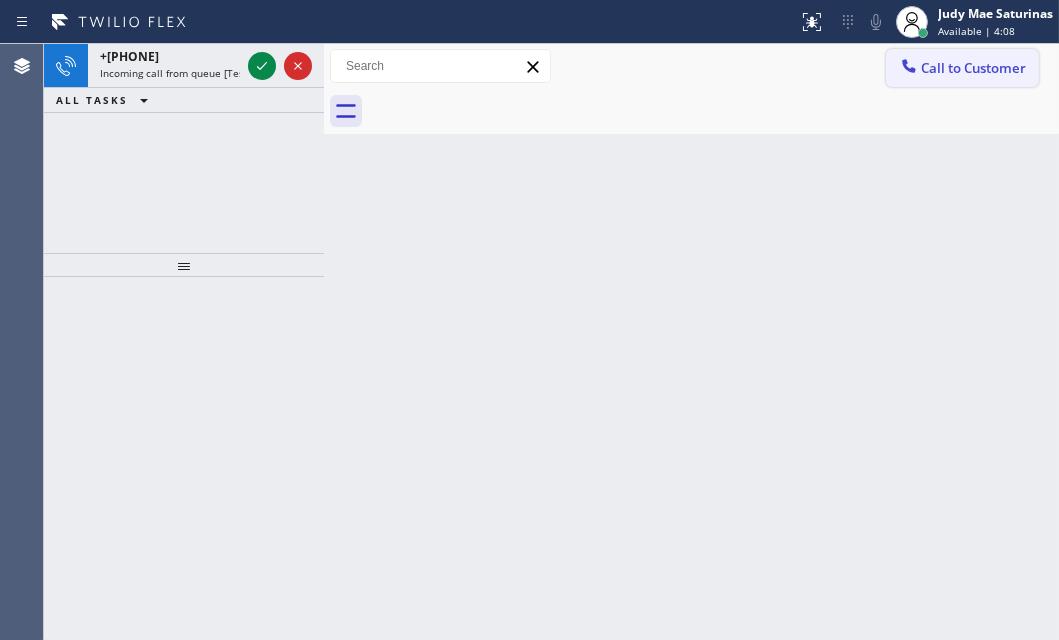click on "Call to Customer" at bounding box center [973, 68] 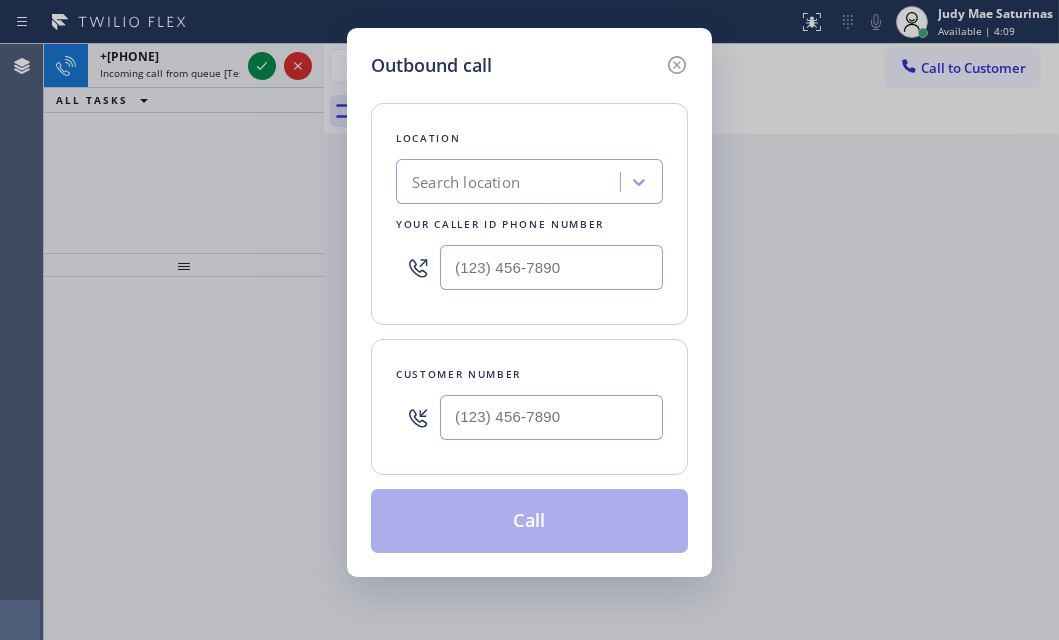 drag, startPoint x: 677, startPoint y: 59, endPoint x: 640, endPoint y: 59, distance: 37 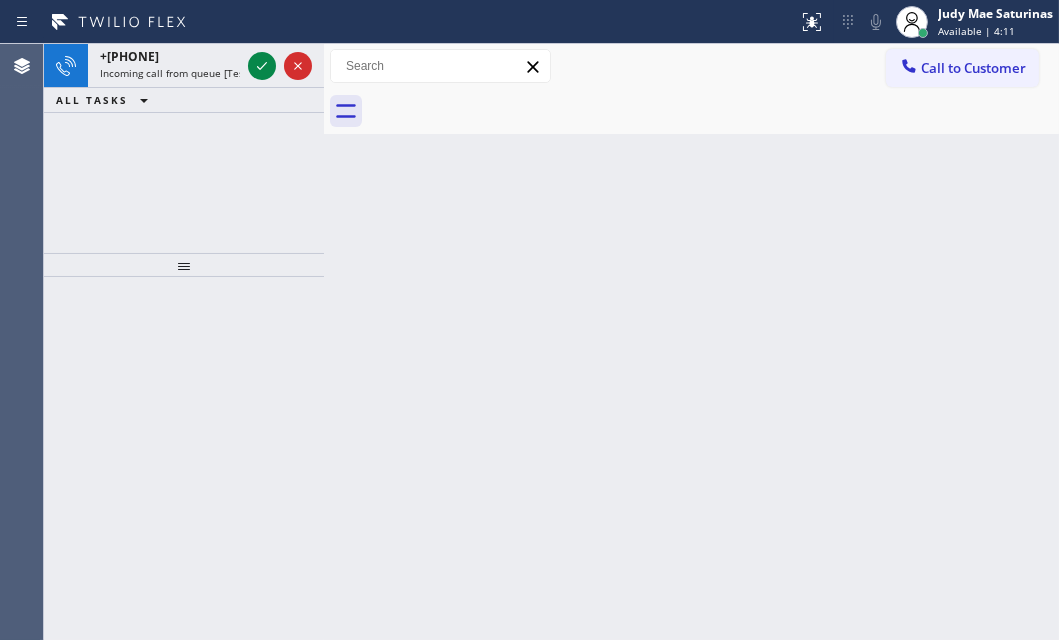 drag, startPoint x: 963, startPoint y: 59, endPoint x: 1050, endPoint y: 169, distance: 140.24622 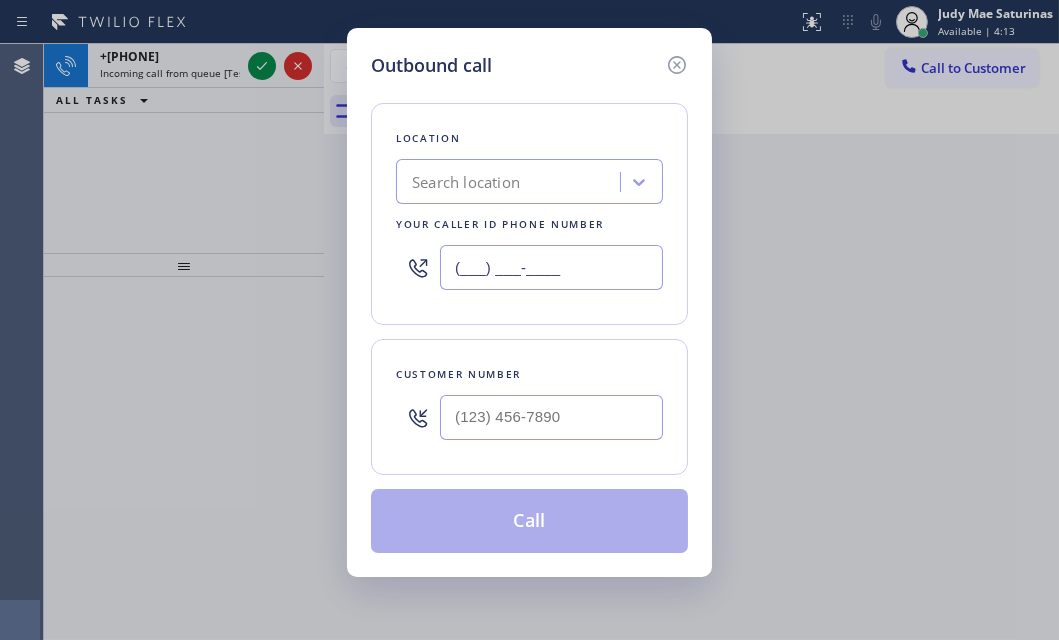 click on "(___) ___-____" at bounding box center [551, 267] 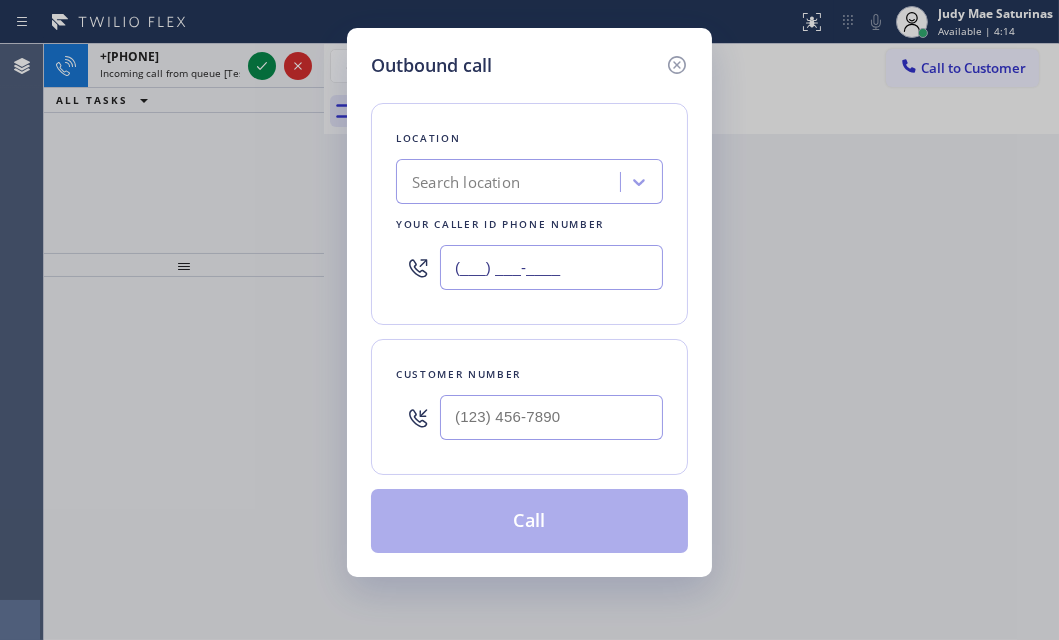 click on "(___) ___-____" at bounding box center [551, 267] 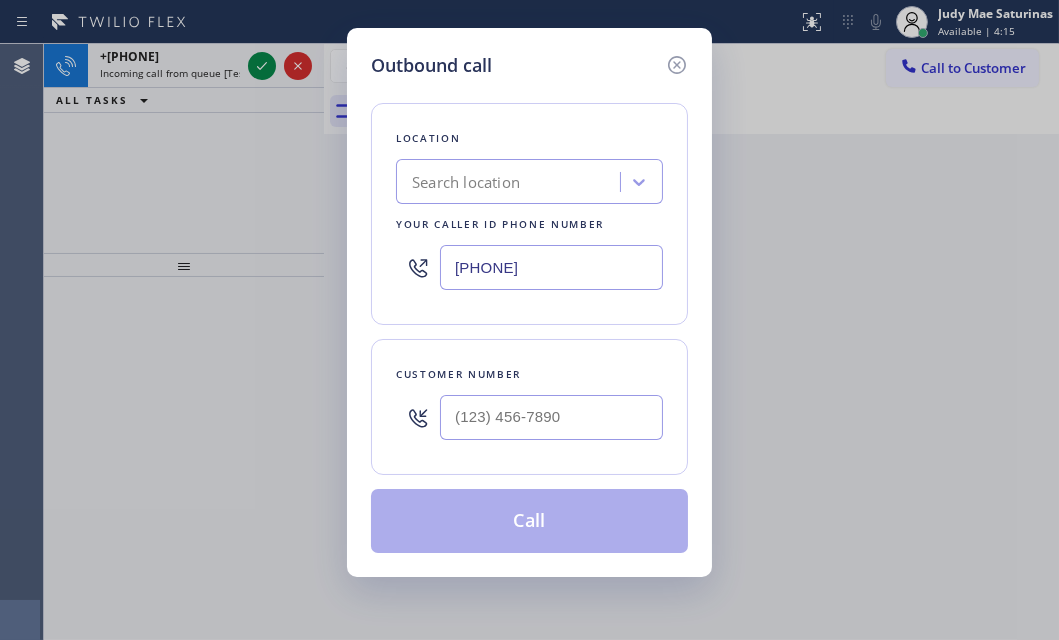 type on "[PHONE]" 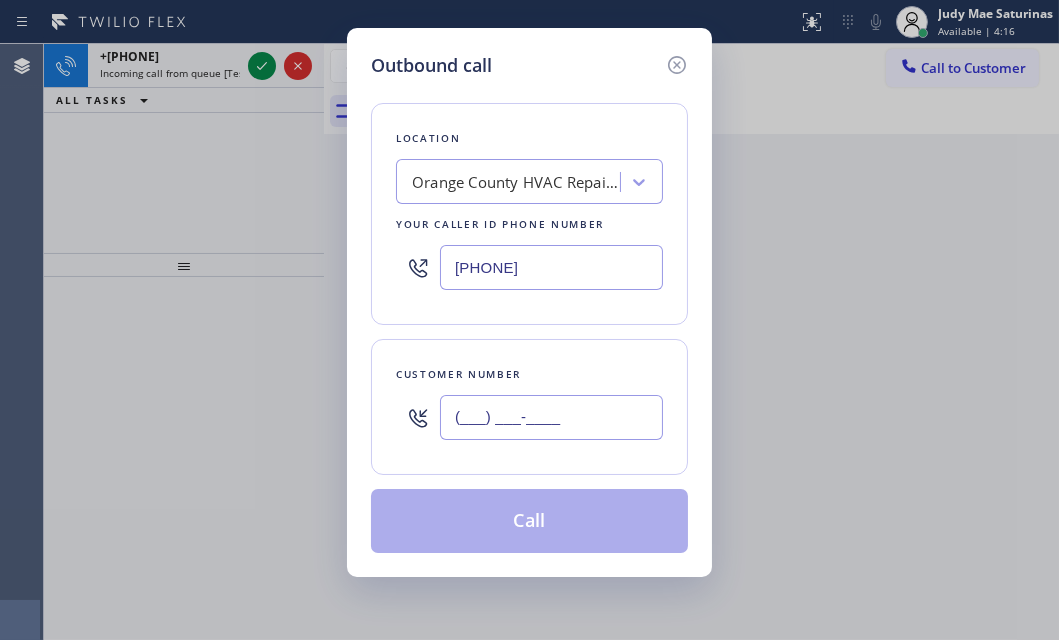 click on "(___) ___-____" at bounding box center [551, 417] 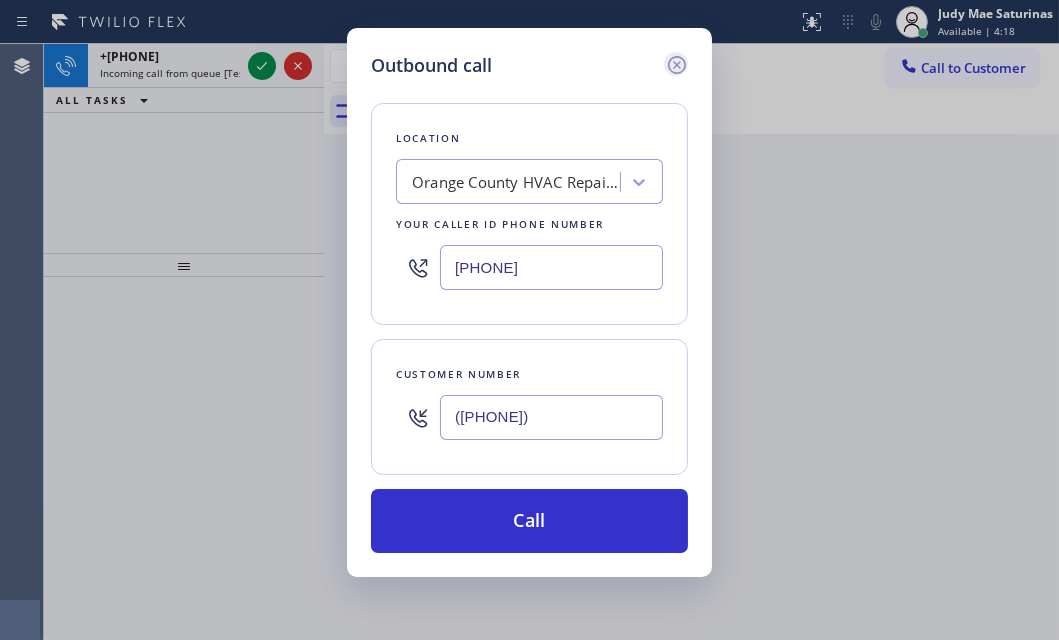 drag, startPoint x: 563, startPoint y: 512, endPoint x: 680, endPoint y: 64, distance: 463.0259 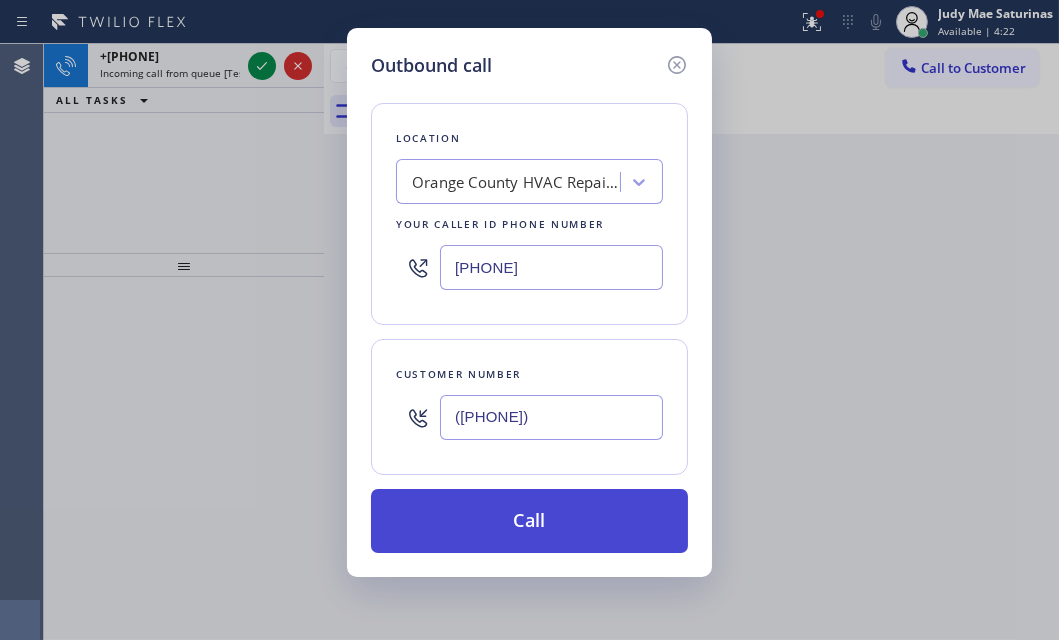 click on "Call" at bounding box center (529, 521) 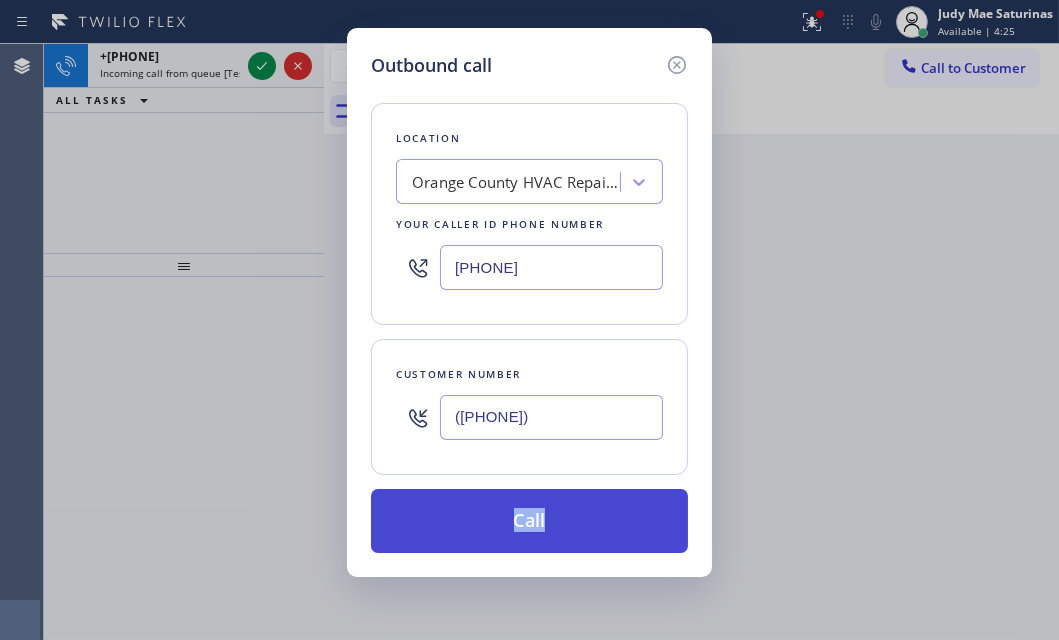 click on "Outbound call Location Orange County HVAC Repair Company Your caller id phone number ([PHONE]) Customer number ([PHONE]) Call" at bounding box center [529, 302] 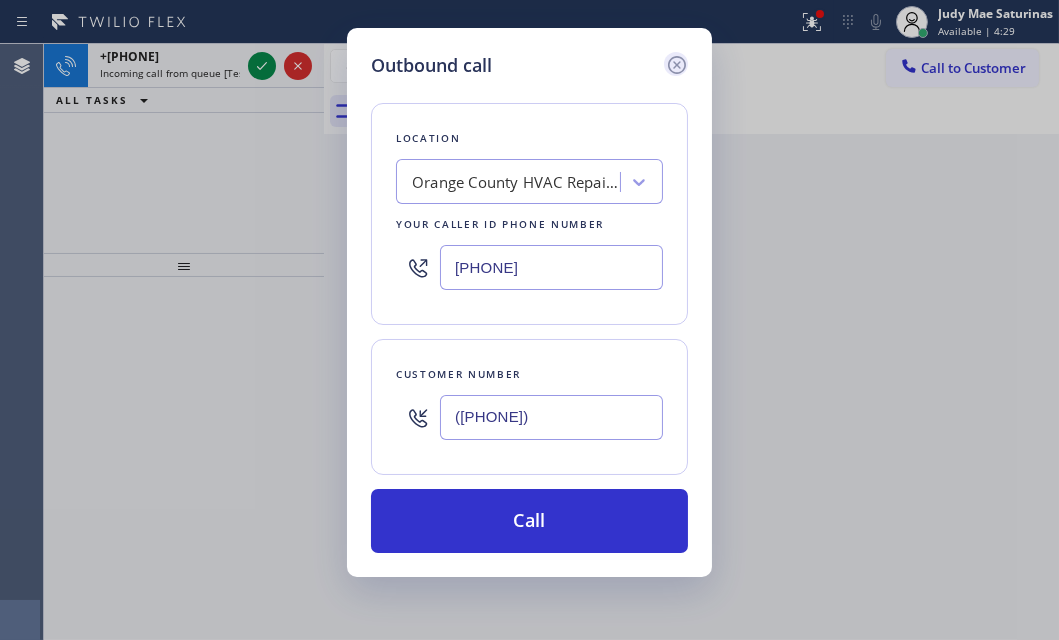 click 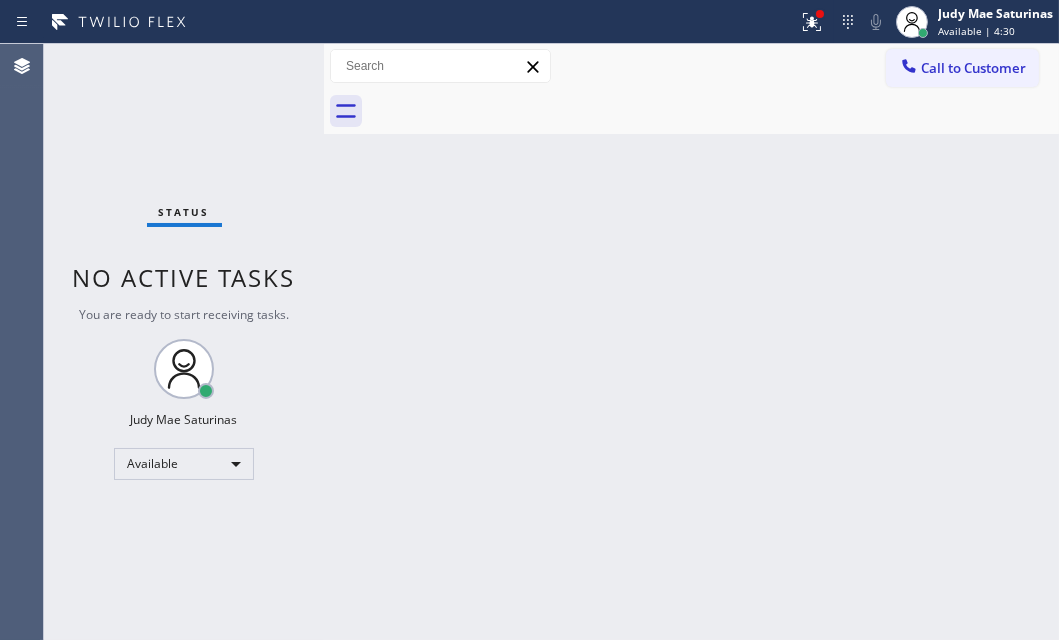 drag, startPoint x: 960, startPoint y: 71, endPoint x: 938, endPoint y: 95, distance: 32.55764 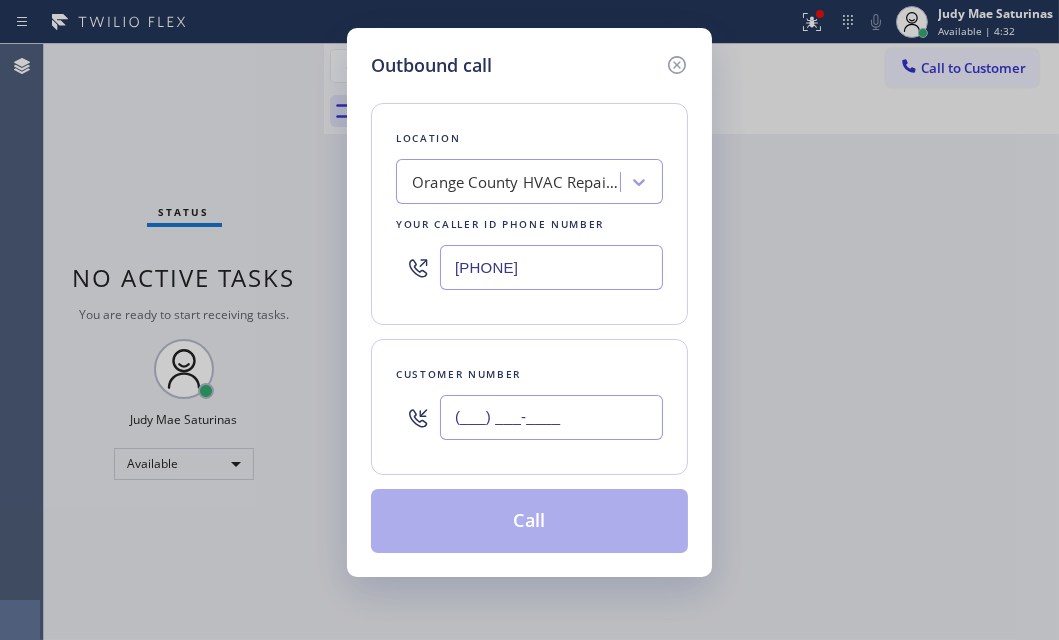 click on "(___) ___-____" at bounding box center [551, 417] 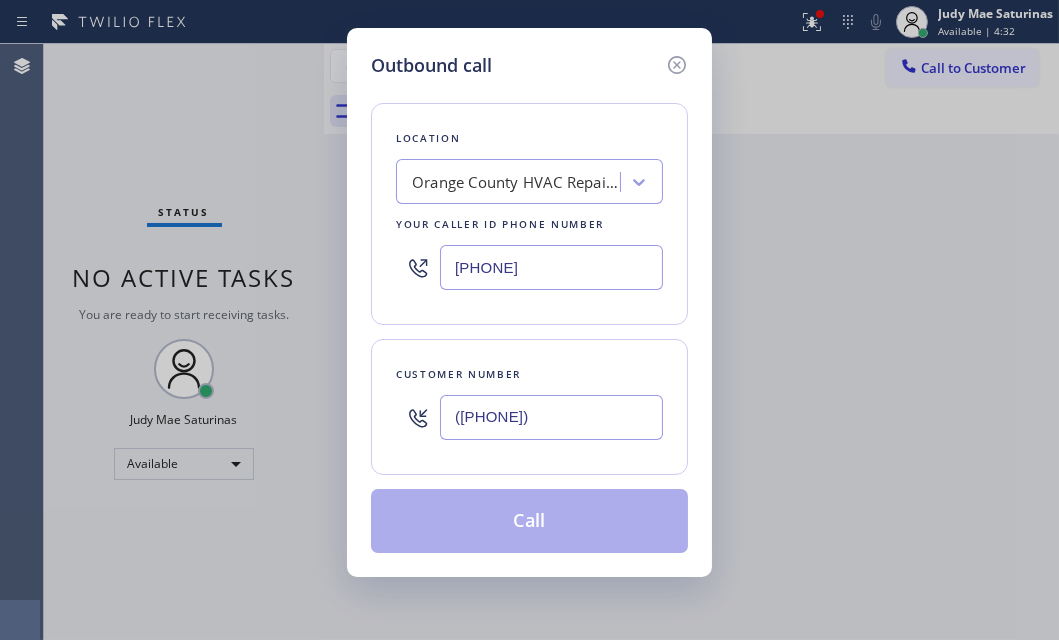 type on "([PHONE])" 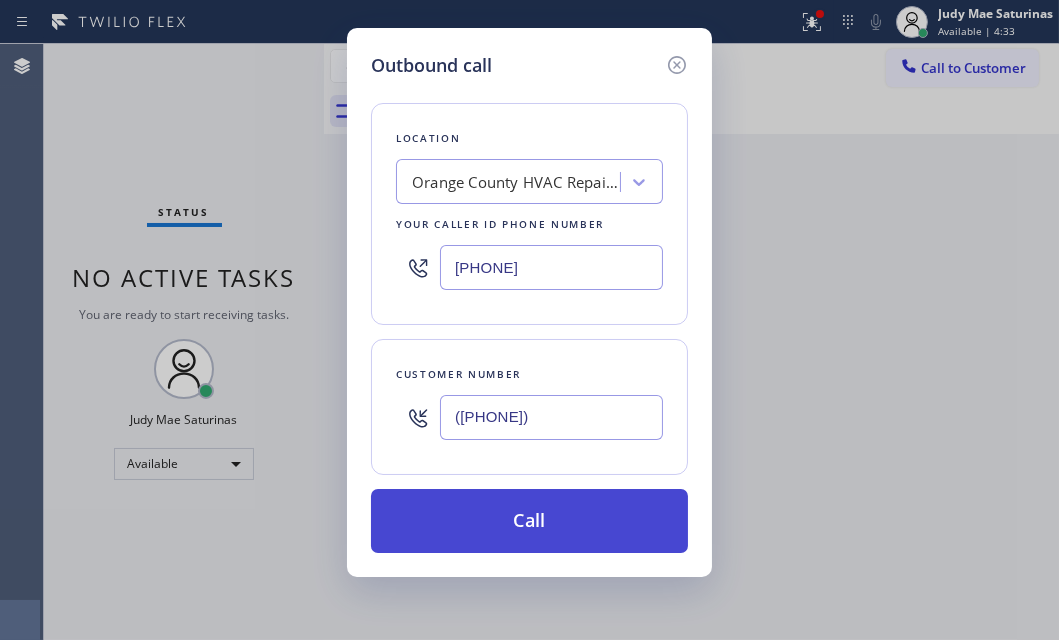 click on "Call" at bounding box center [529, 521] 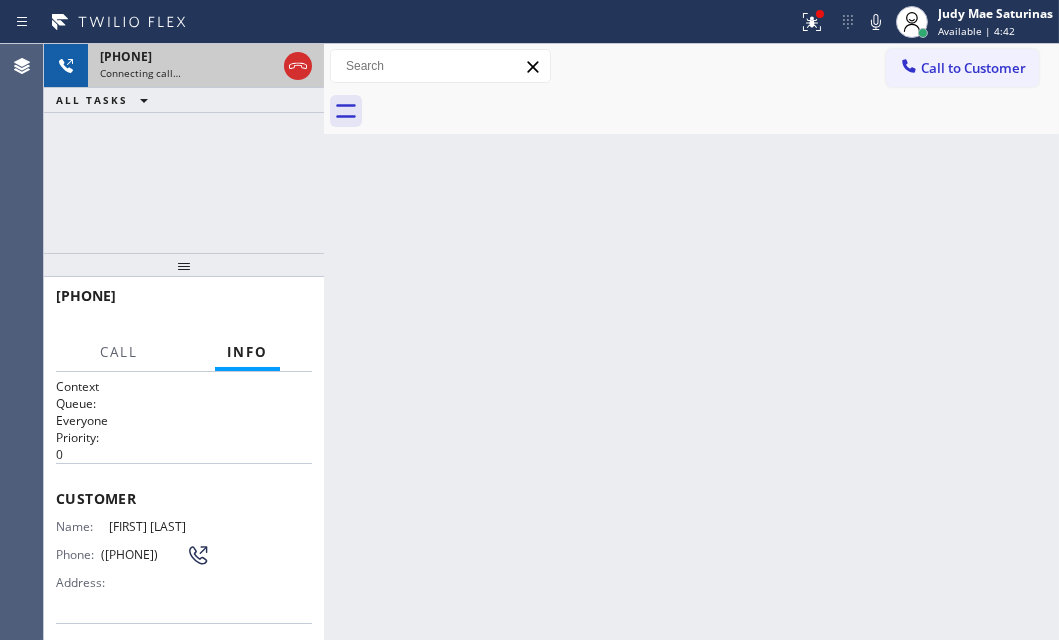 click on "Connecting call…" at bounding box center (188, 73) 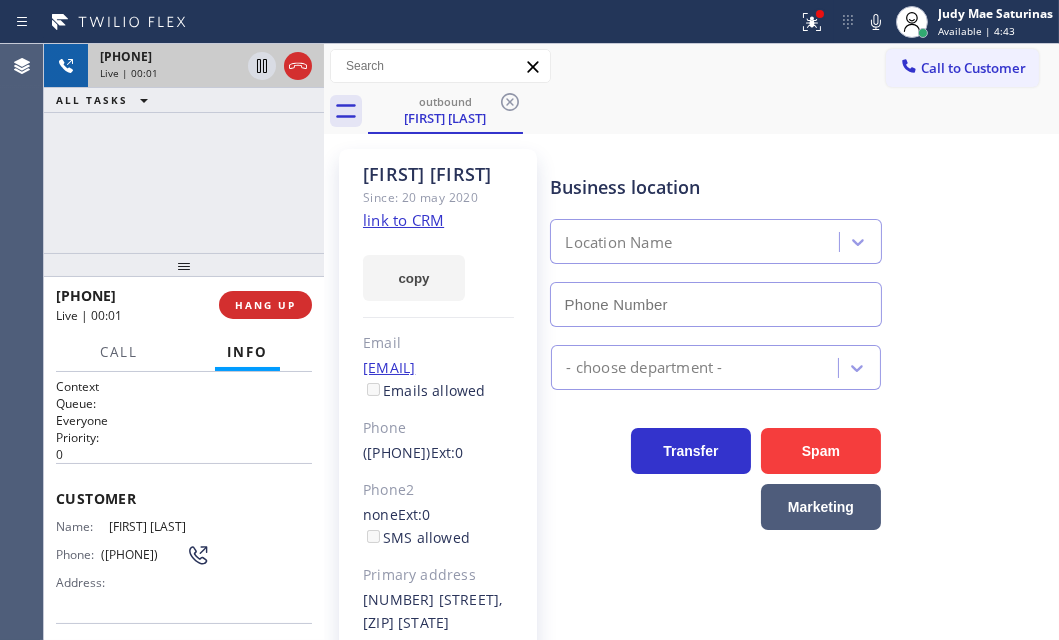 type on "[PHONE]" 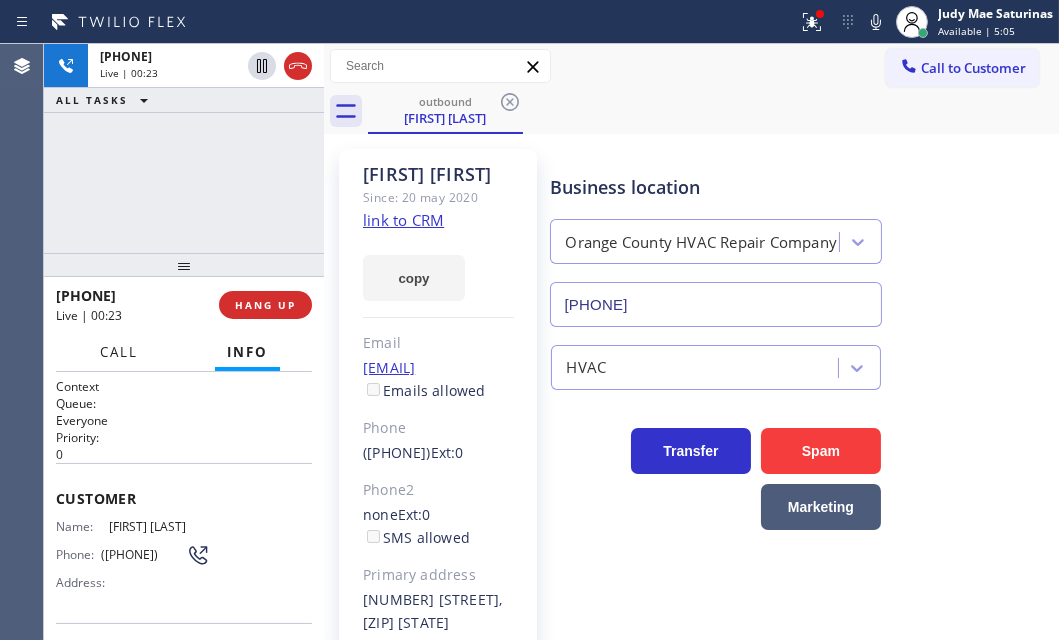 drag, startPoint x: 108, startPoint y: 351, endPoint x: 115, endPoint y: 363, distance: 13.892444 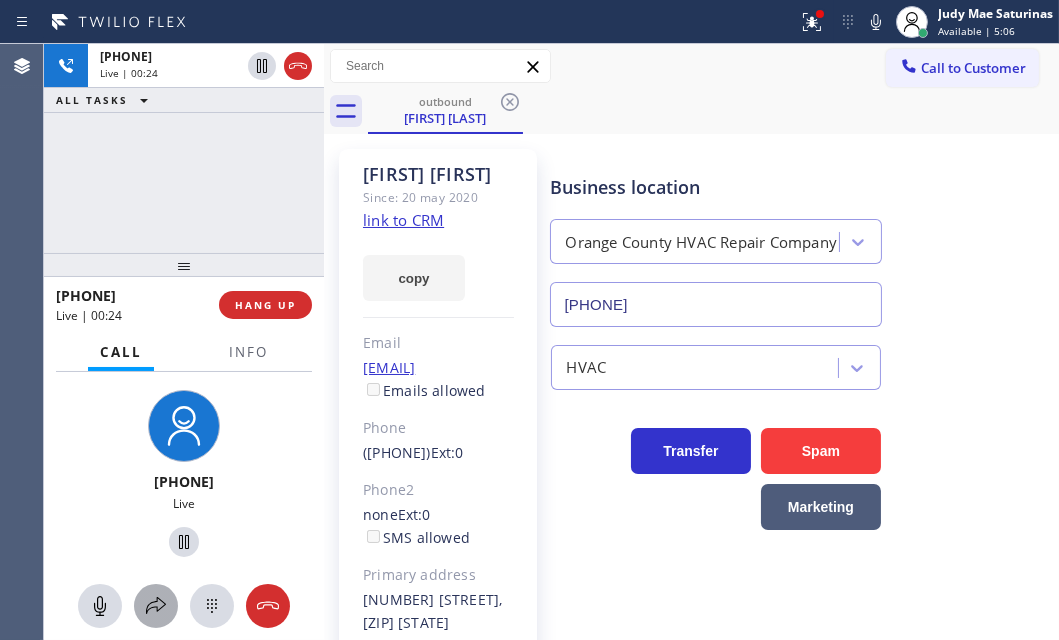 click 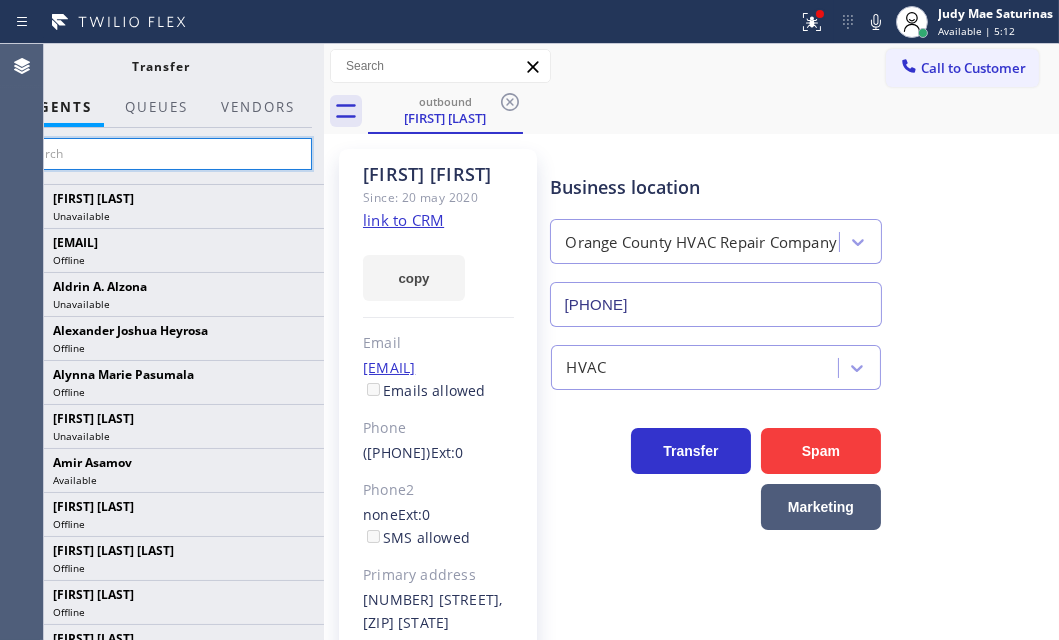 click at bounding box center [161, 154] 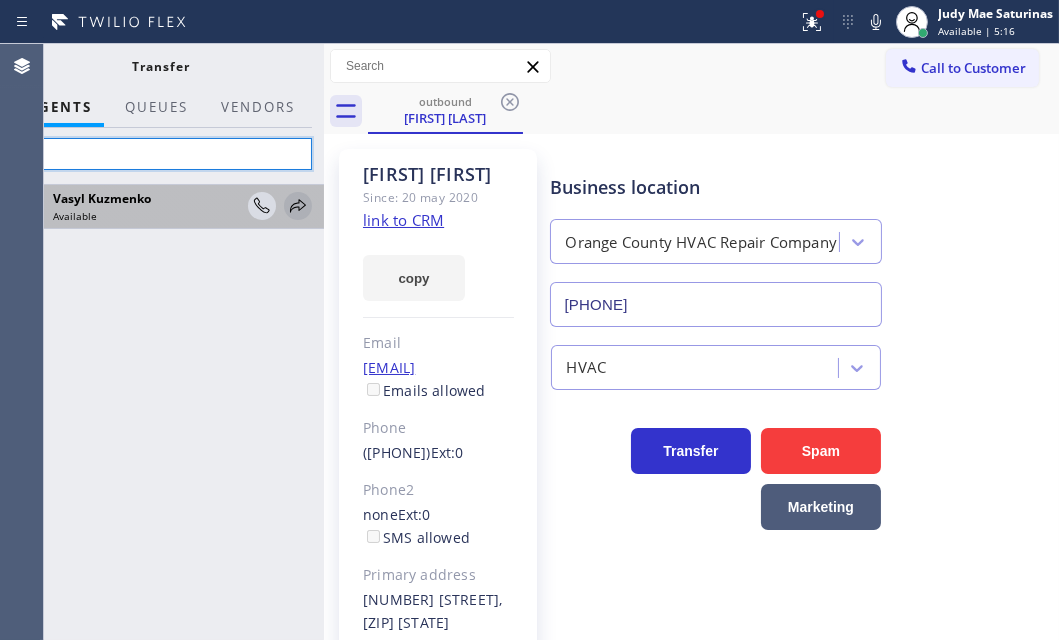 type on "vas" 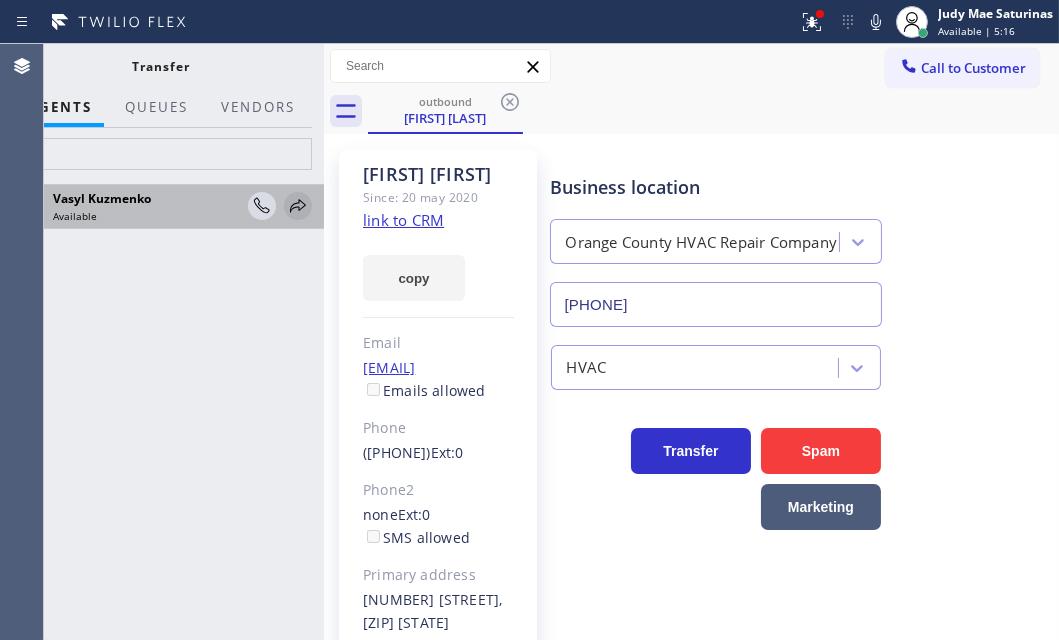 click 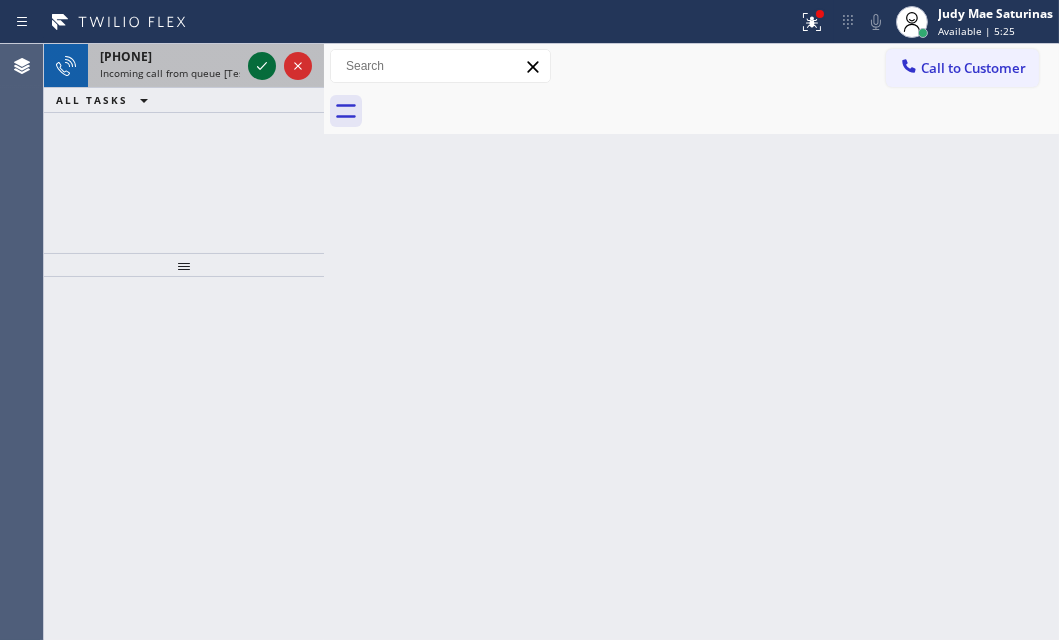 click 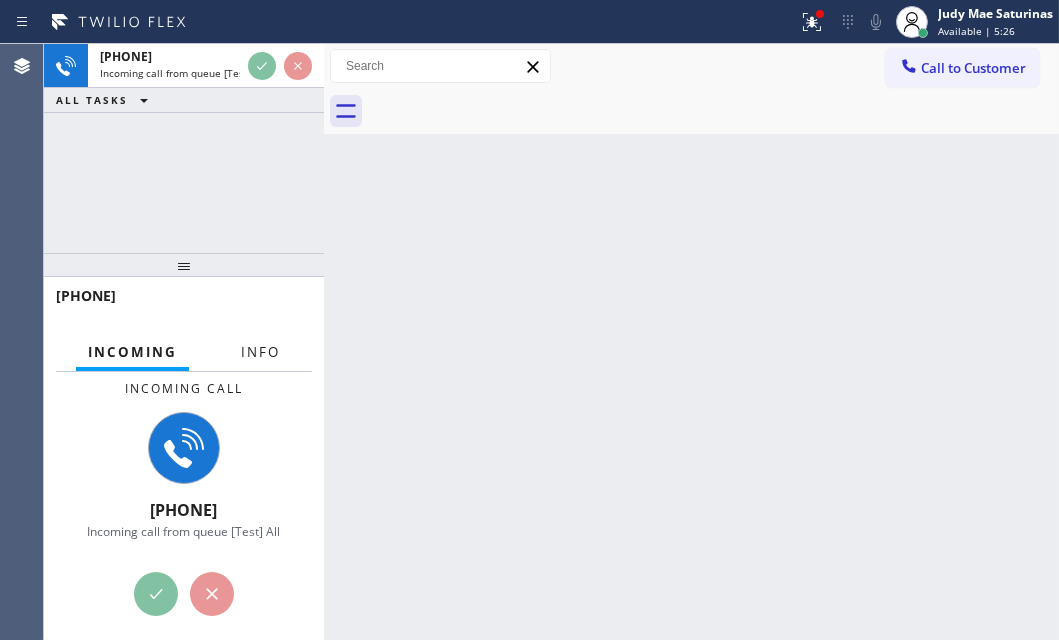 drag, startPoint x: 260, startPoint y: 355, endPoint x: 259, endPoint y: 387, distance: 32.01562 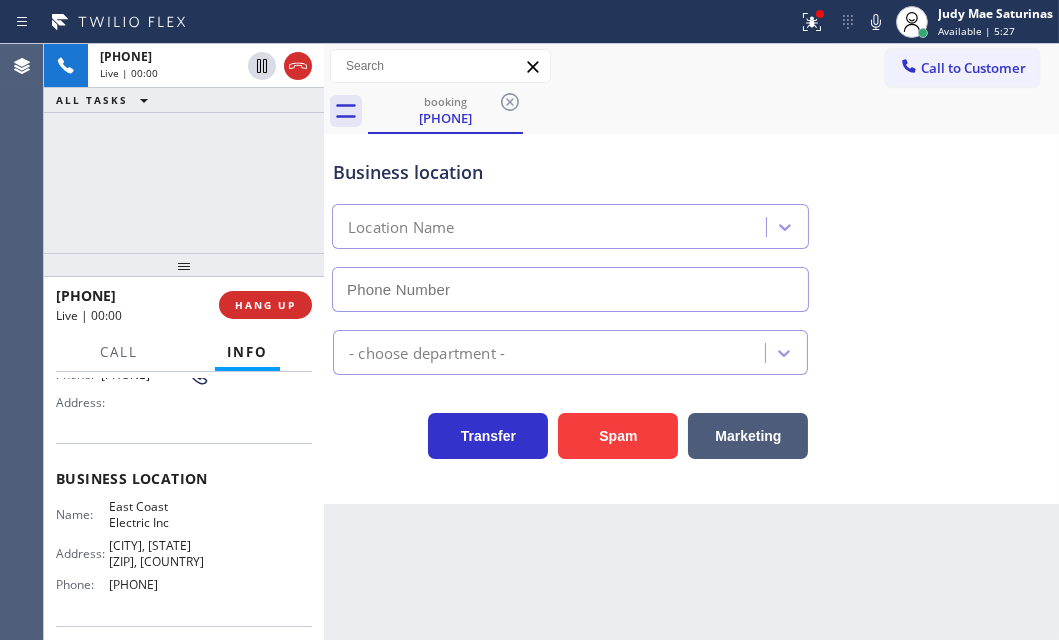 scroll, scrollTop: 181, scrollLeft: 0, axis: vertical 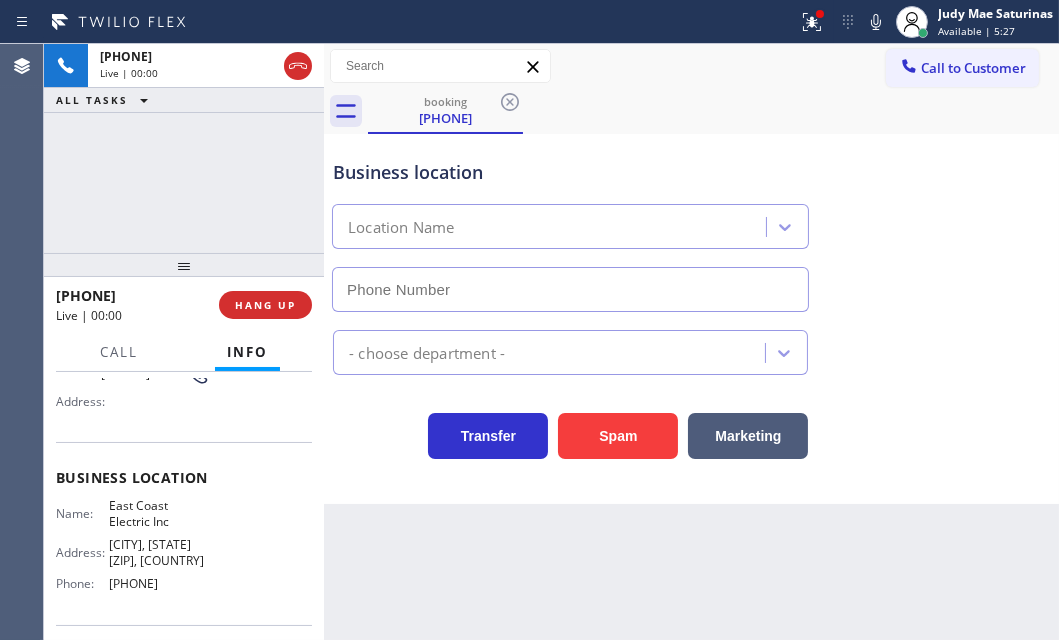 type on "[PHONE]" 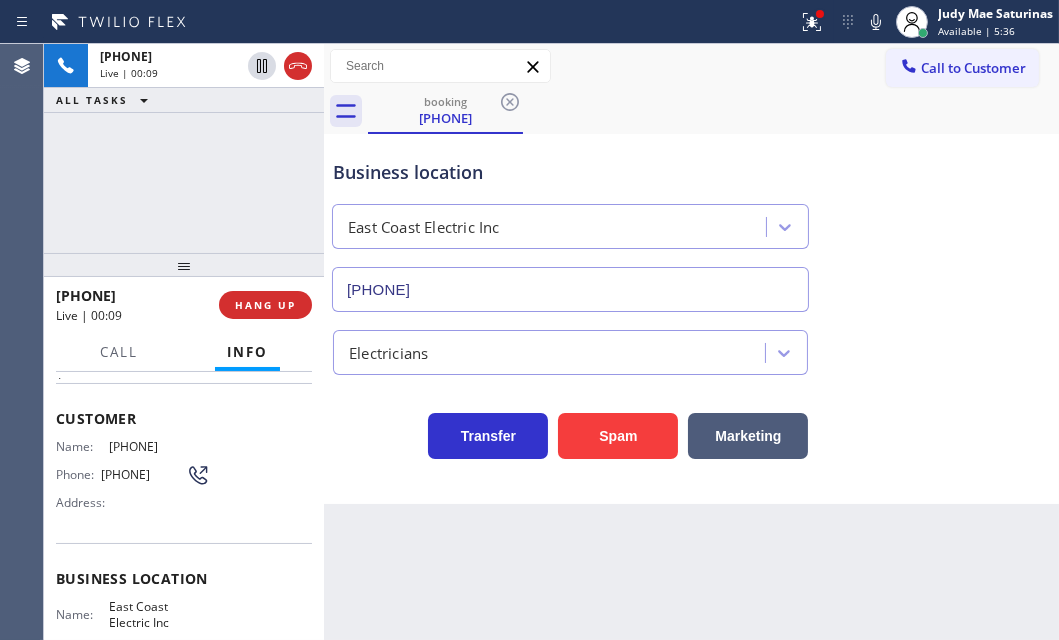 scroll, scrollTop: 0, scrollLeft: 0, axis: both 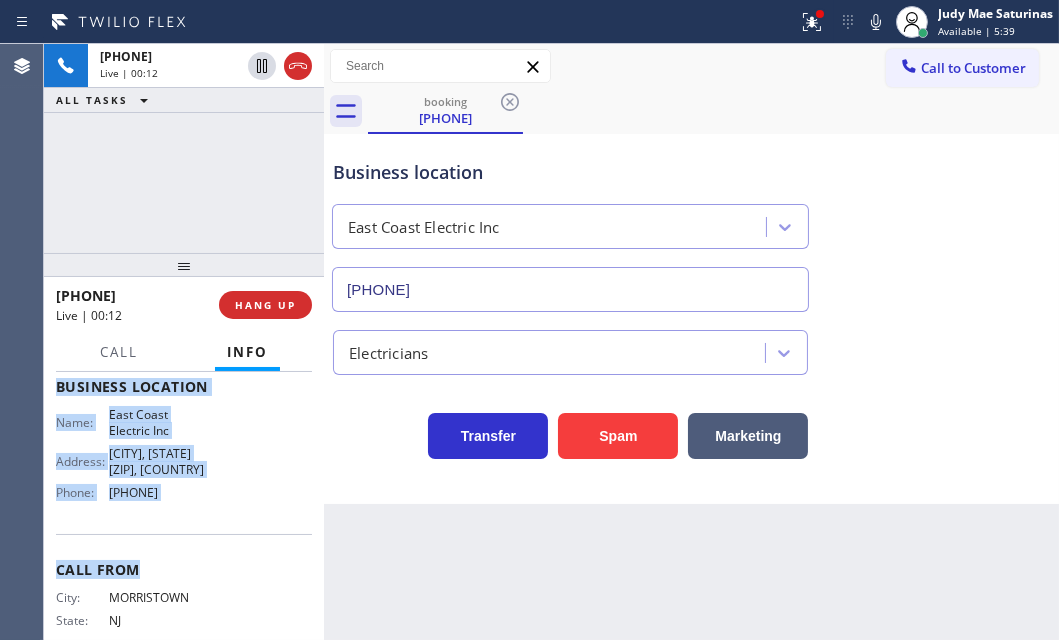 drag, startPoint x: 66, startPoint y: 490, endPoint x: 195, endPoint y: 533, distance: 135.97794 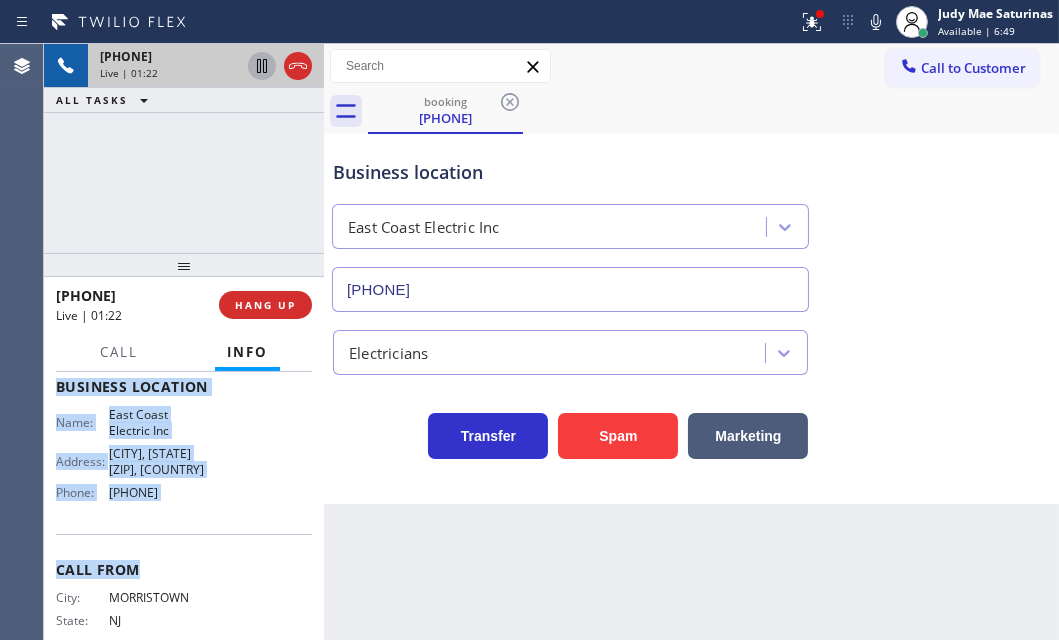 click 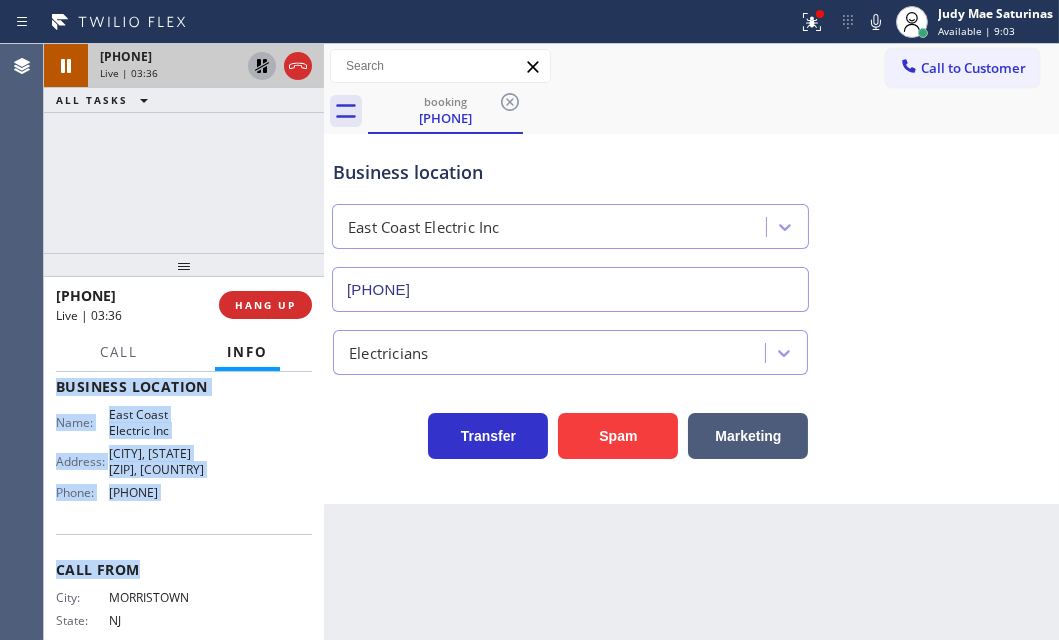click 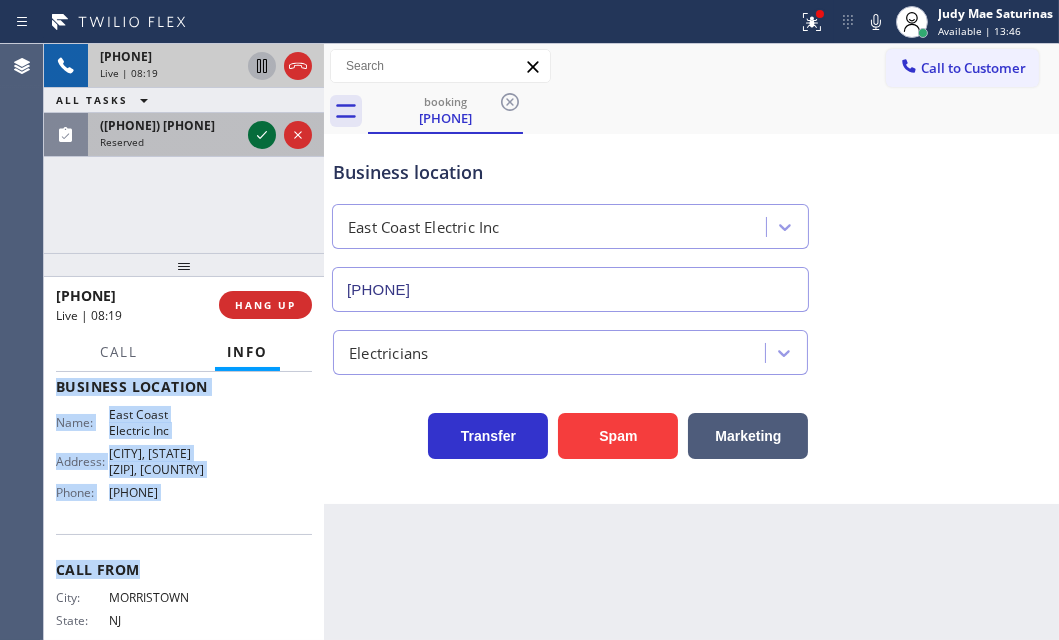 click 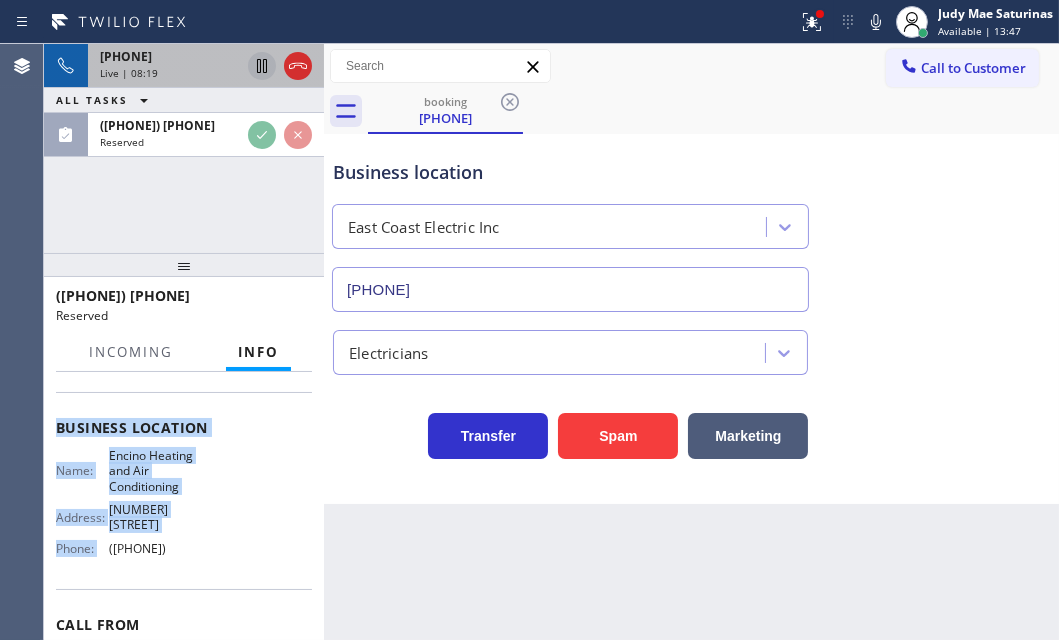 click on "Live | 08:19" at bounding box center (170, 73) 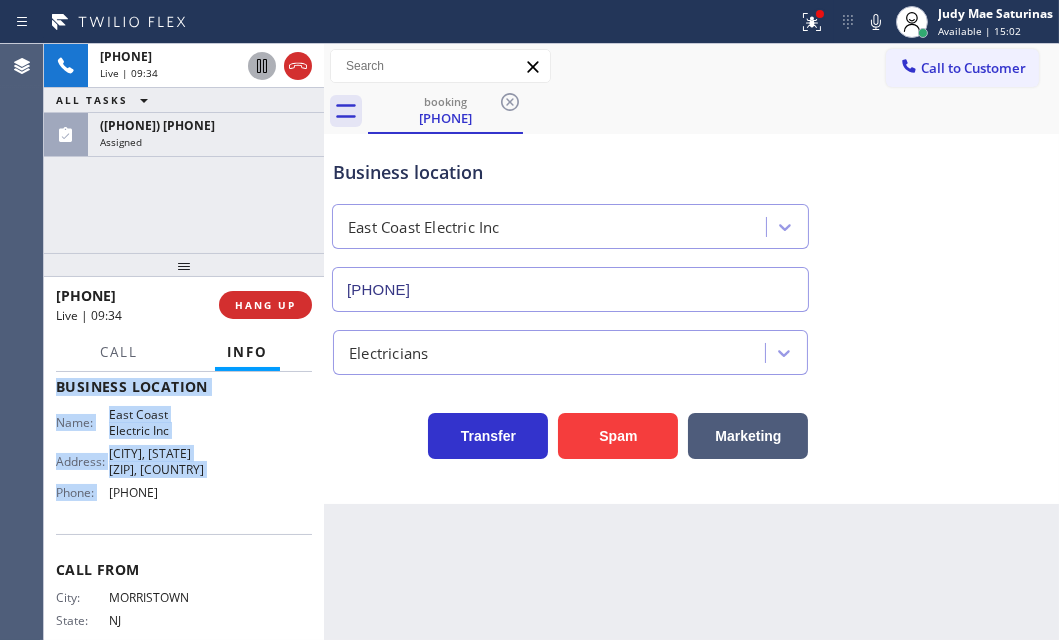 click 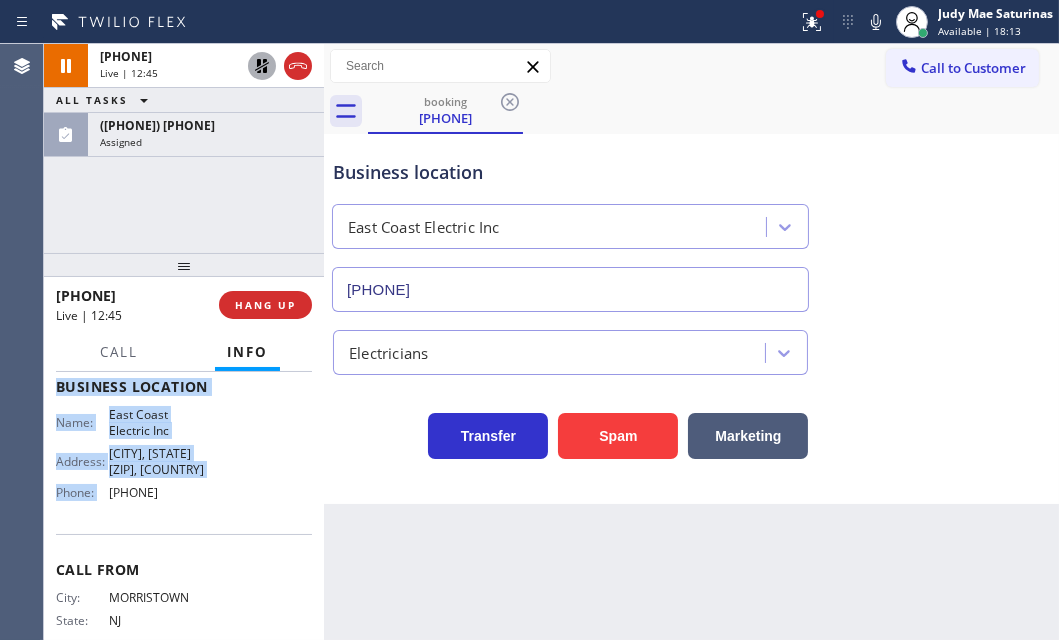click 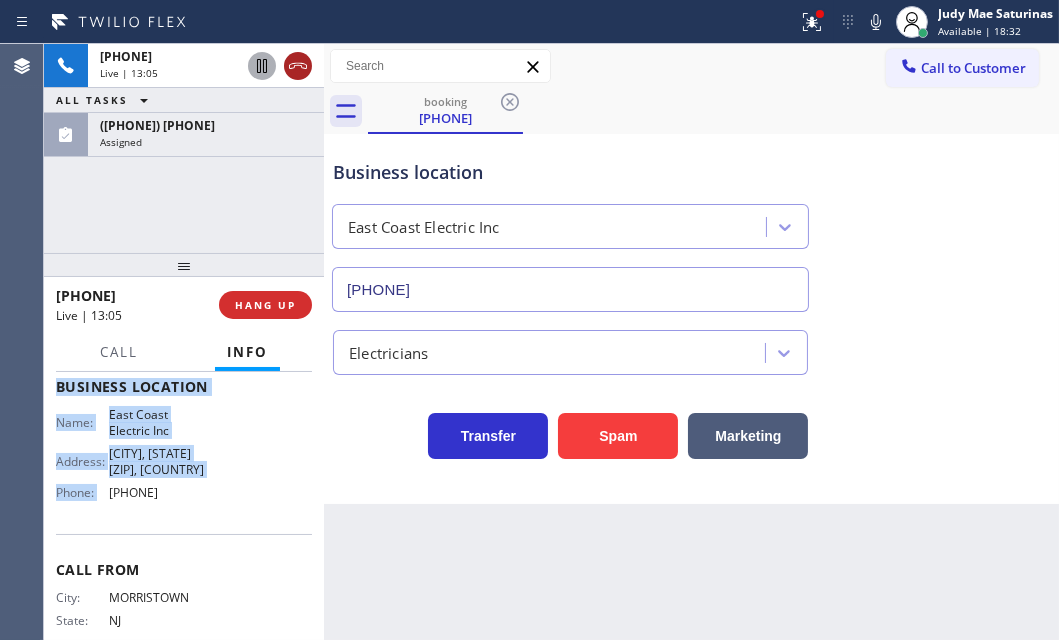 click 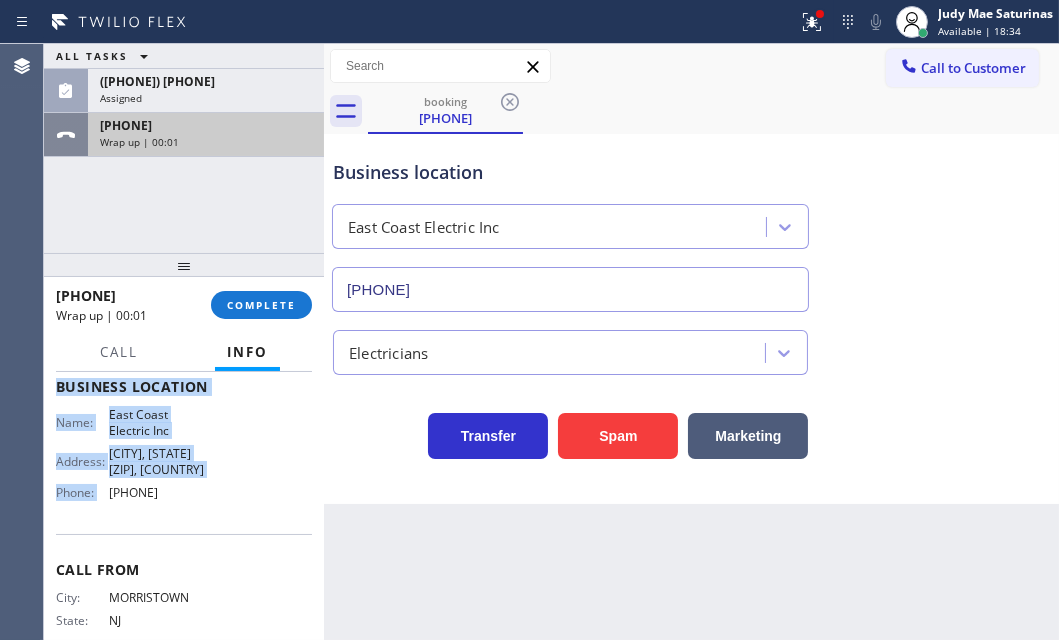 click on "Wrap up | 00:01" at bounding box center (206, 142) 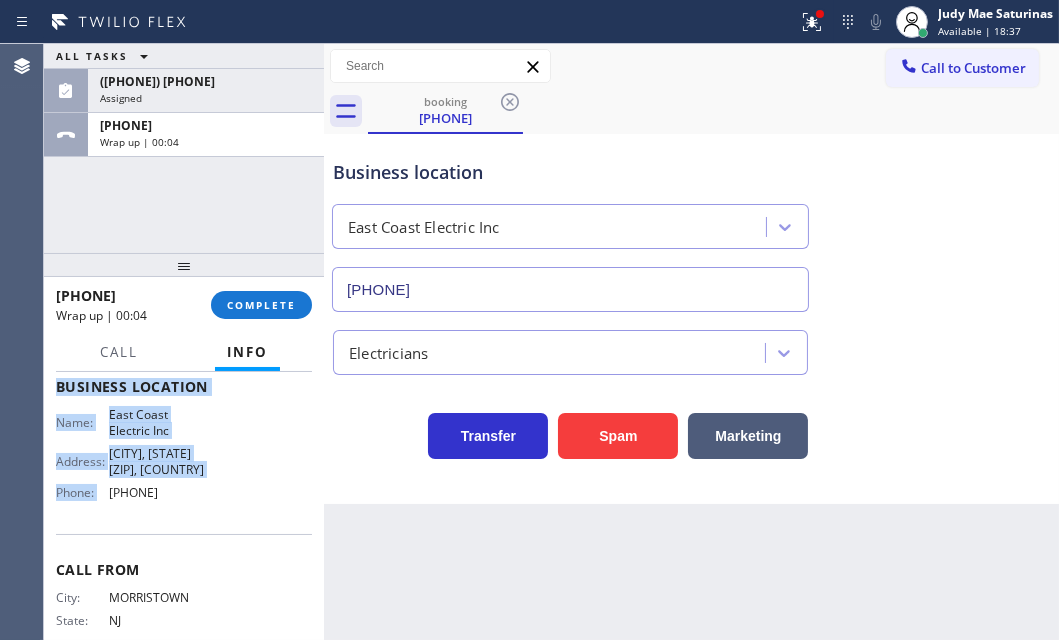 drag, startPoint x: 267, startPoint y: 298, endPoint x: 389, endPoint y: 325, distance: 124.95199 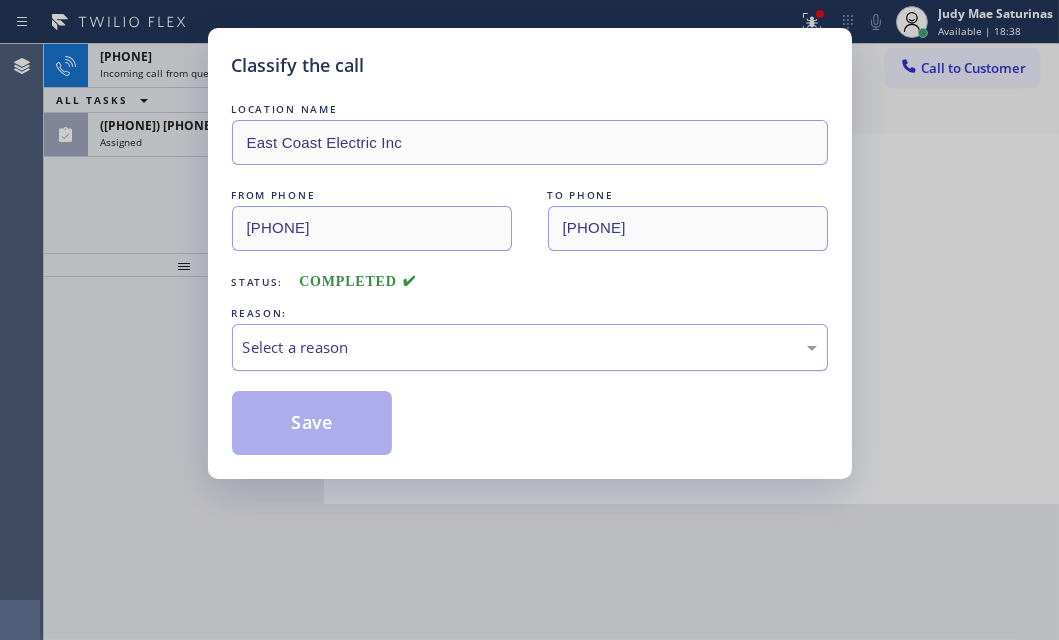 click on "Select a reason" at bounding box center (530, 347) 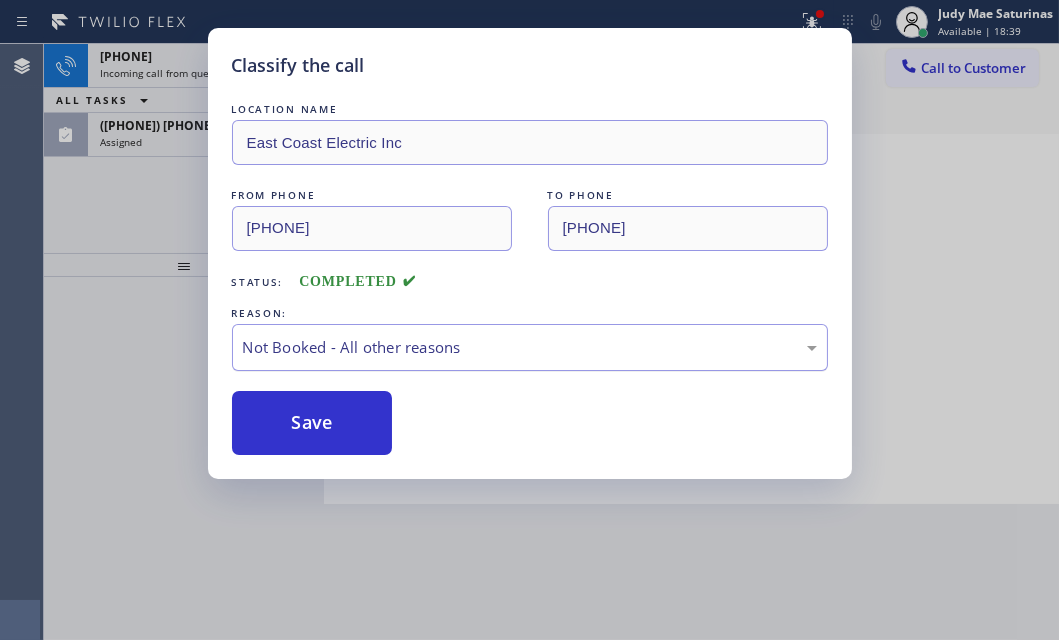 drag, startPoint x: 291, startPoint y: 424, endPoint x: 249, endPoint y: 327, distance: 105.702415 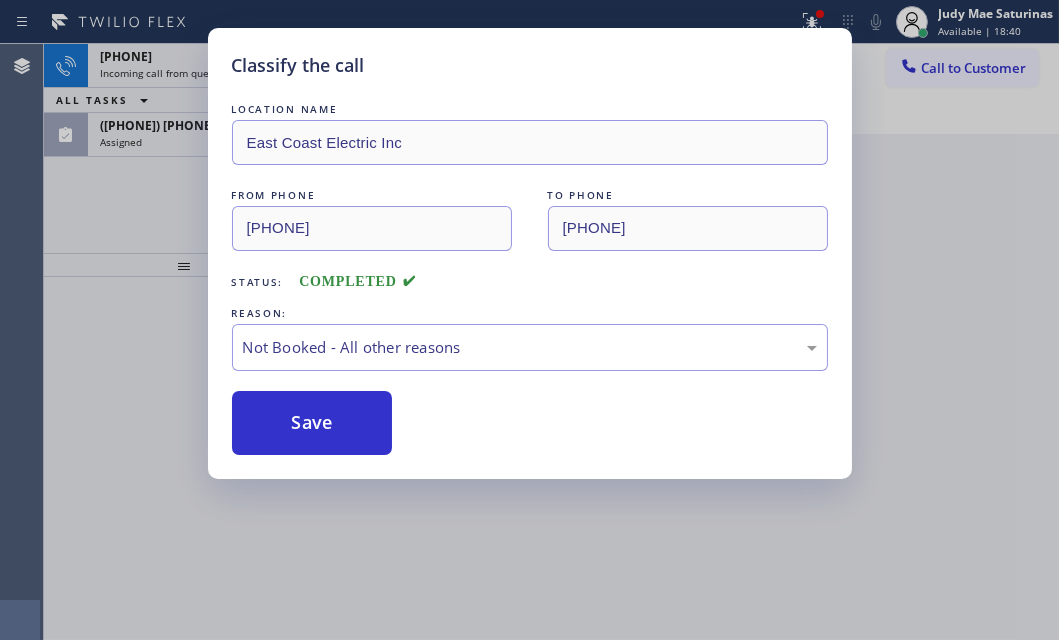 click on "Classify the call LOCATION NAME Iceflow Solutions FROM PHONE ([PHONE]) TO PHONE ([PHONE]) Status: COMPLETED REASON: Spam/Advertising Save Classify the call LOCATION NAME Elite Sub-Zero  and  Wolf Repair Service New York FROM PHONE ([PHONE]) TO PHONE ([PHONE]) Status: COMPLETED REASON: Existing Customer - ETA/PI/REDO/complain/cancel Save Classify the call LOCATION NAME Last Minute Appliance Repair Bothell FROM PHONE ([PHONE]) TO PHONE ([PHONE]) Status: COMPLETED REASON: Tech, Unknown/didnt ring Save Classify the call LOCATION NAME Metro Heating Repair Malibu FROM PHONE ([PHONE]) TO PHONE ([PHONE]) Status: COMPLETED REASON: Not Booked - All other reasons Save Classify the call LOCATION NAME Viking Professional Repair FROM PHONE ([PHONE]) TO PHONE ([PHONE]) Status: COMPLETED REASON: Not Booked - All other reasons Save Classify the call LOCATION NAME Mr Handy Electric Berkeley Heights(Atlantic Electric) FROM PHONE ([PHONE]) TO PHONE ([PHONE]) Status:" at bounding box center (551, 342) 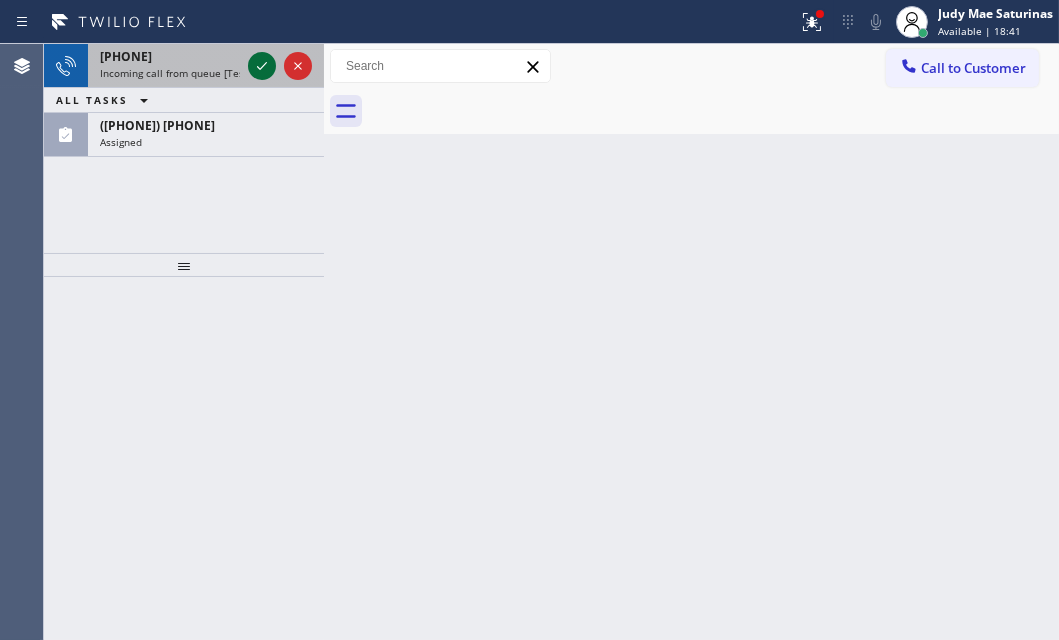 click 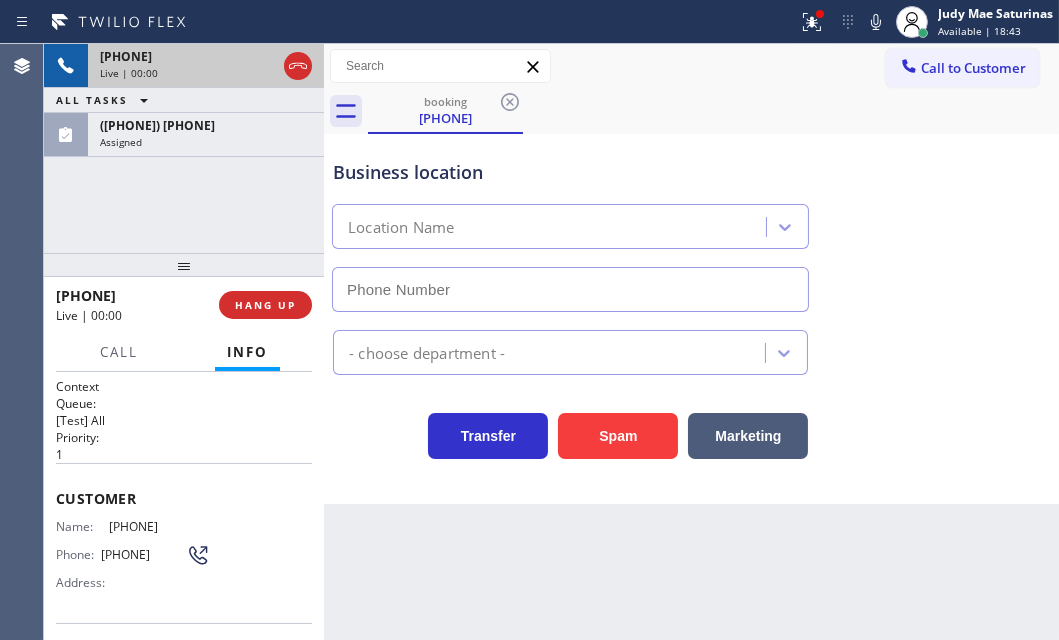 type on "([PHONE])" 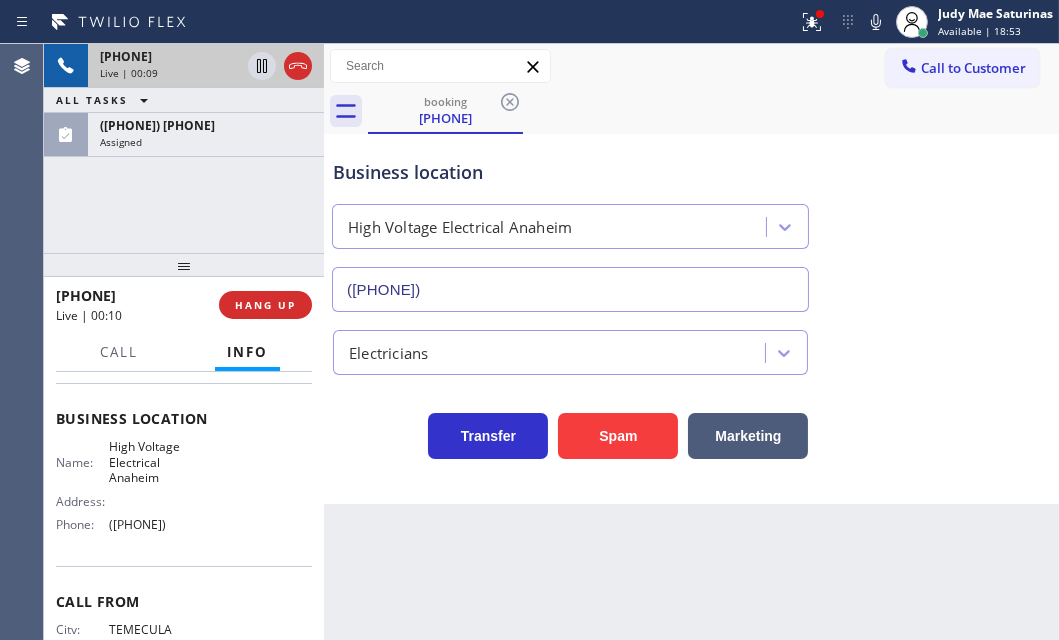 scroll, scrollTop: 272, scrollLeft: 0, axis: vertical 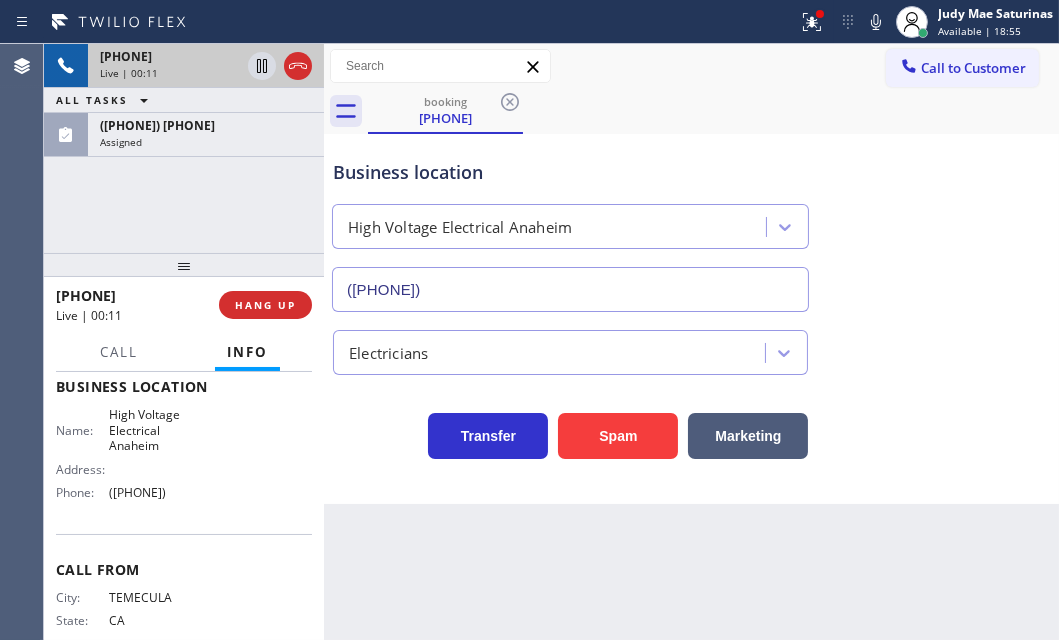 drag, startPoint x: 59, startPoint y: 494, endPoint x: 216, endPoint y: 521, distance: 159.30473 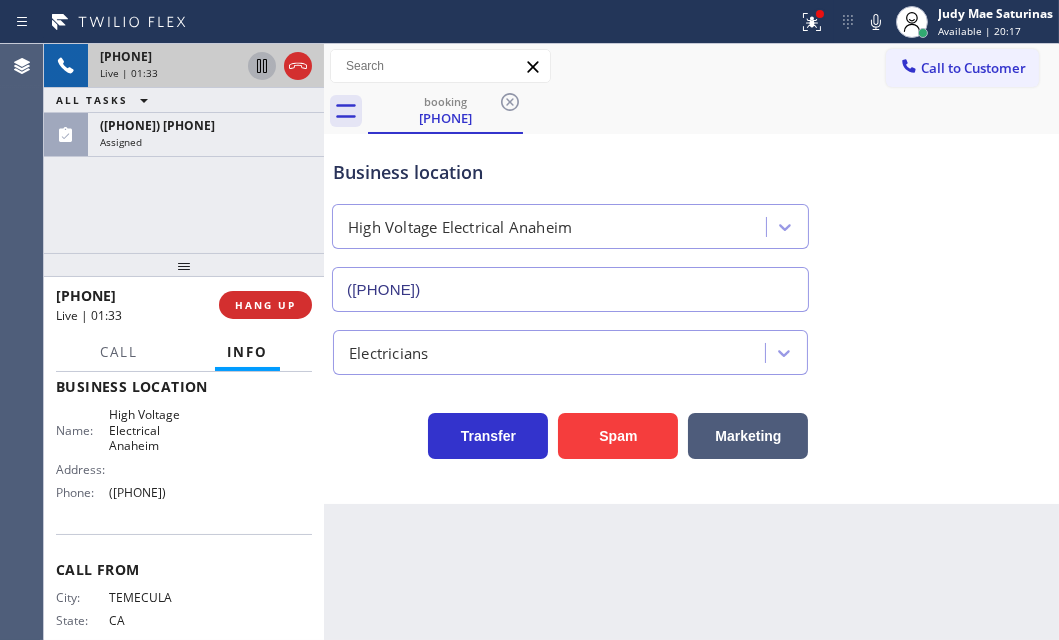 click 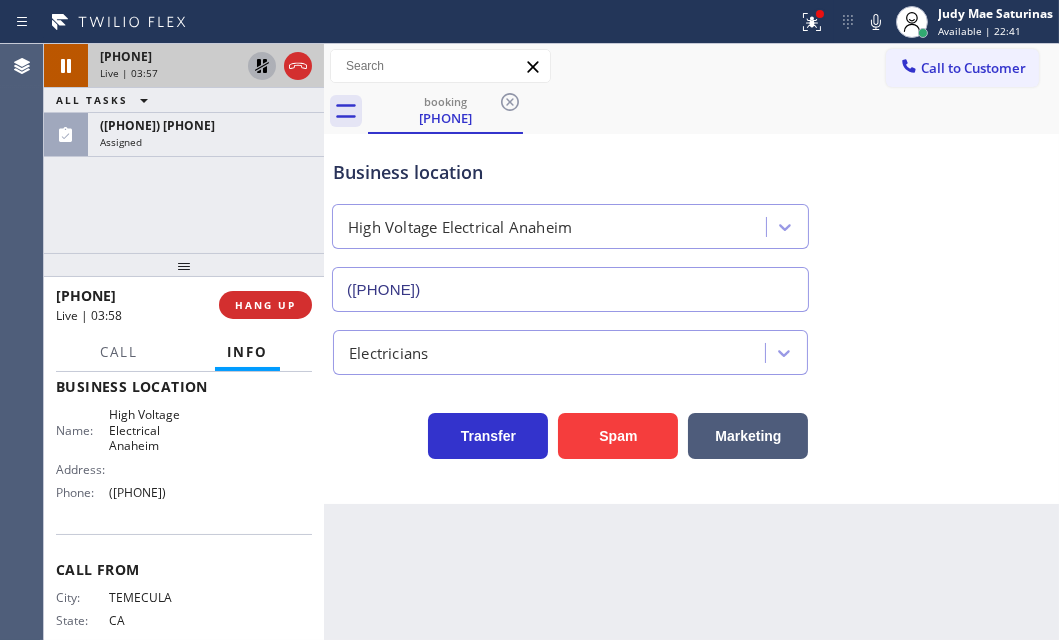 click 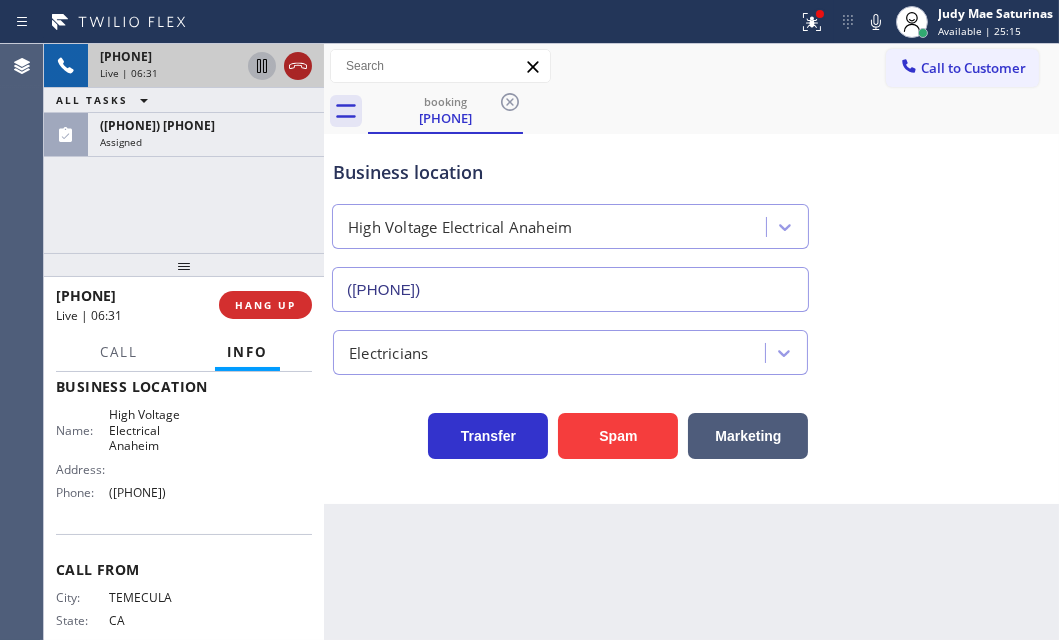 click 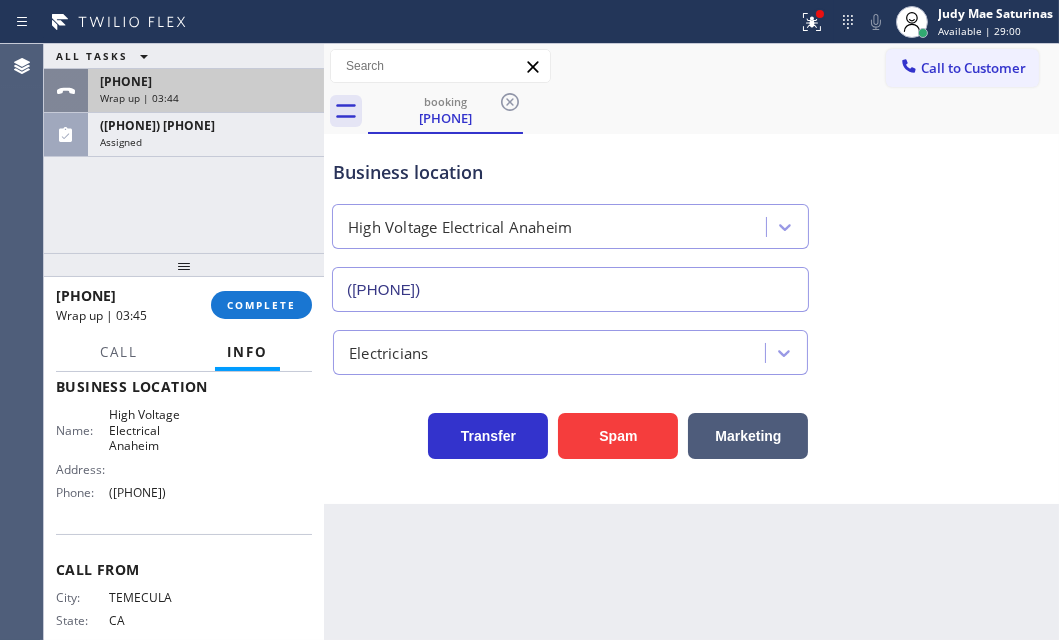 click on "Wrap up | 03:44" at bounding box center (206, 98) 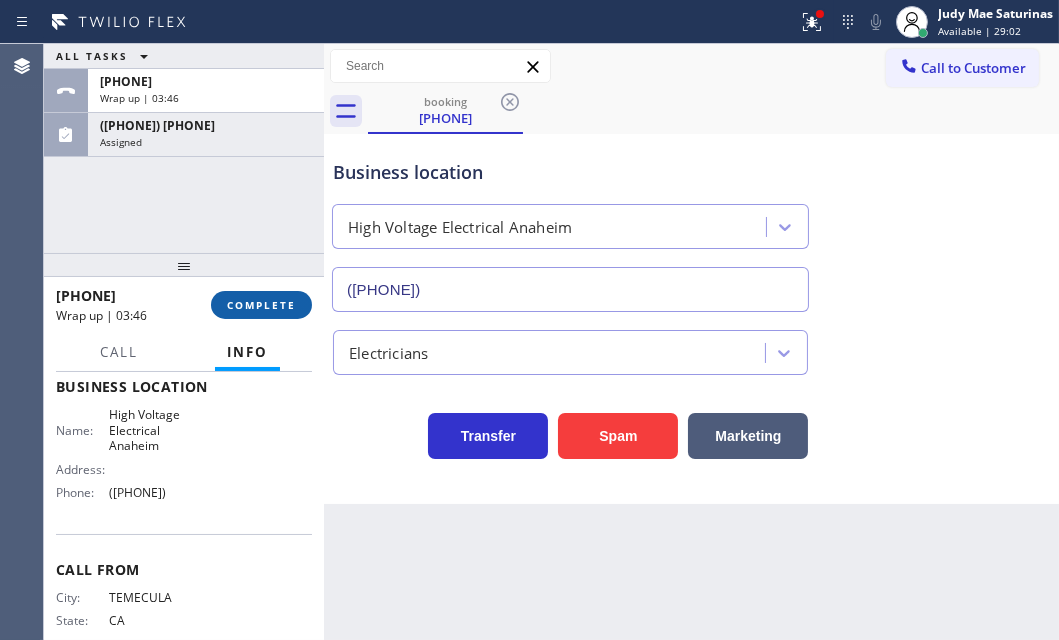 click on "COMPLETE" at bounding box center (261, 305) 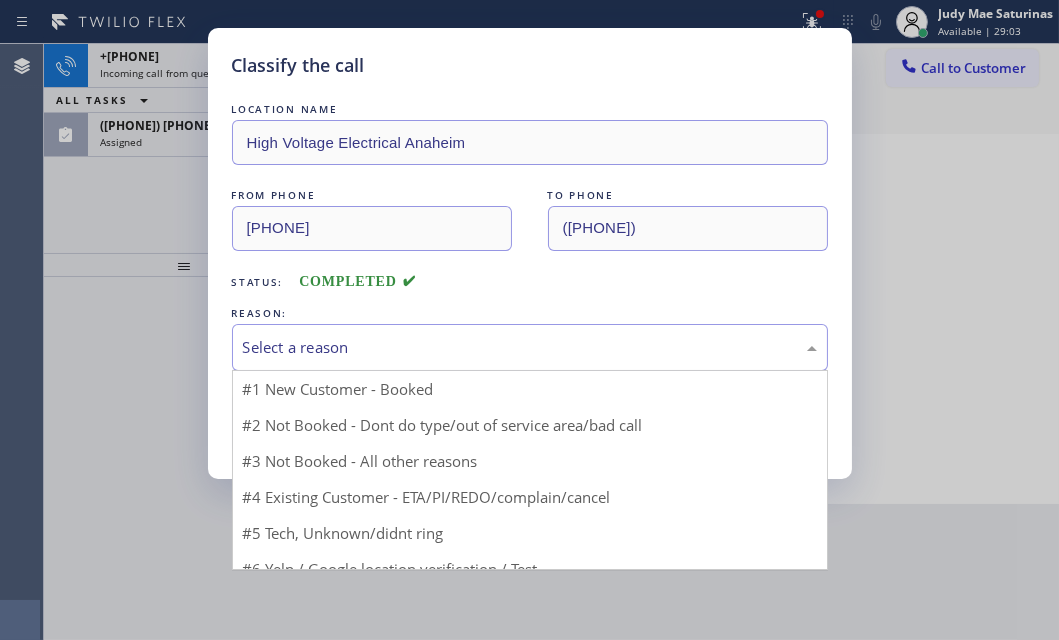 click on "Select a reason" at bounding box center (530, 347) 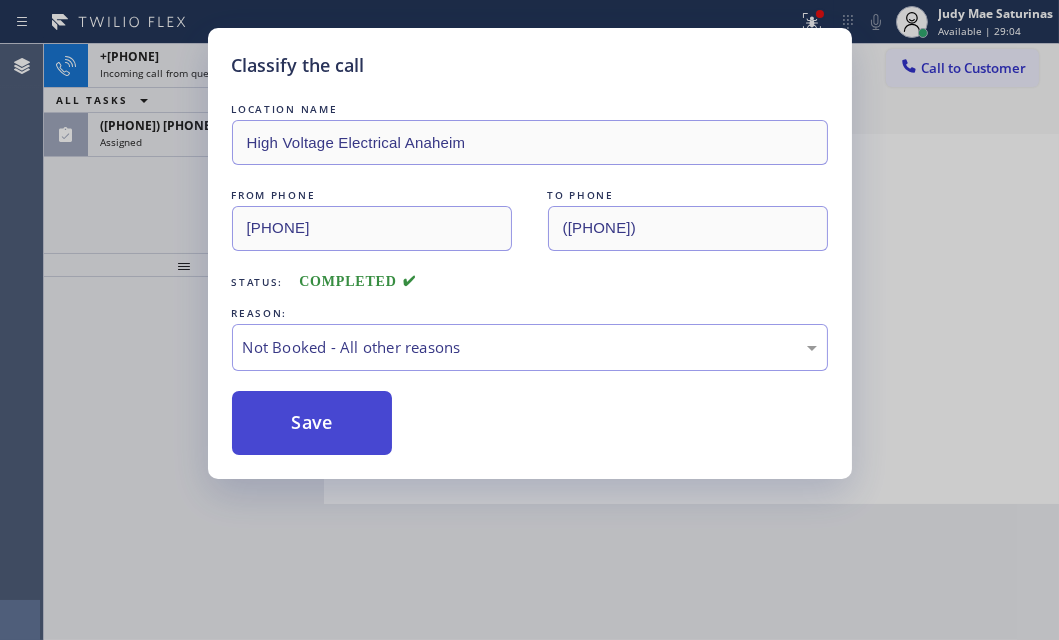 drag, startPoint x: 324, startPoint y: 421, endPoint x: 304, endPoint y: 417, distance: 20.396078 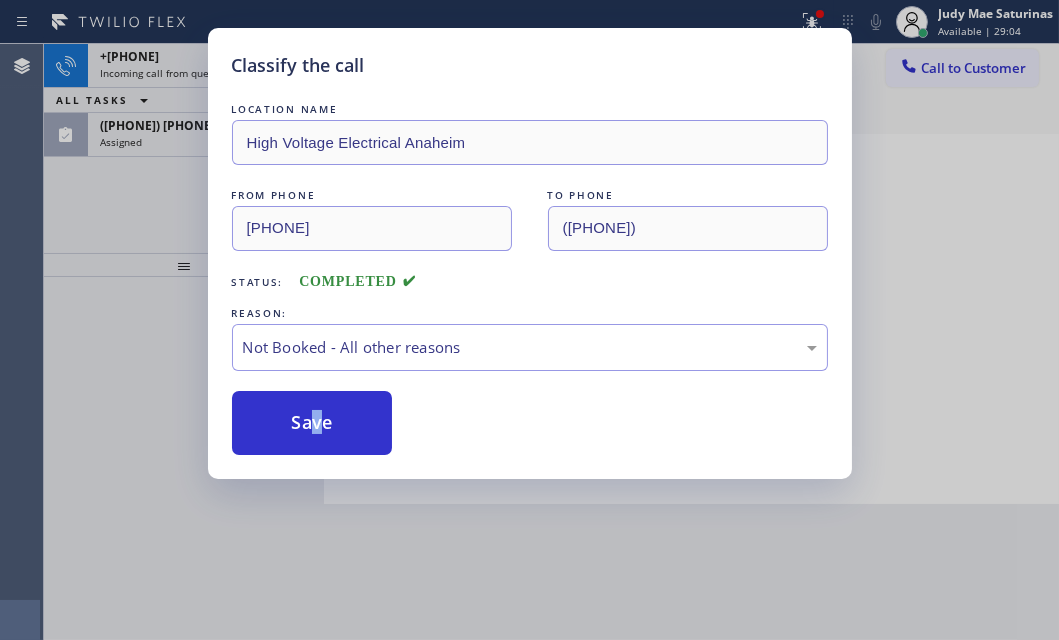 drag, startPoint x: 304, startPoint y: 417, endPoint x: 228, endPoint y: 295, distance: 143.73587 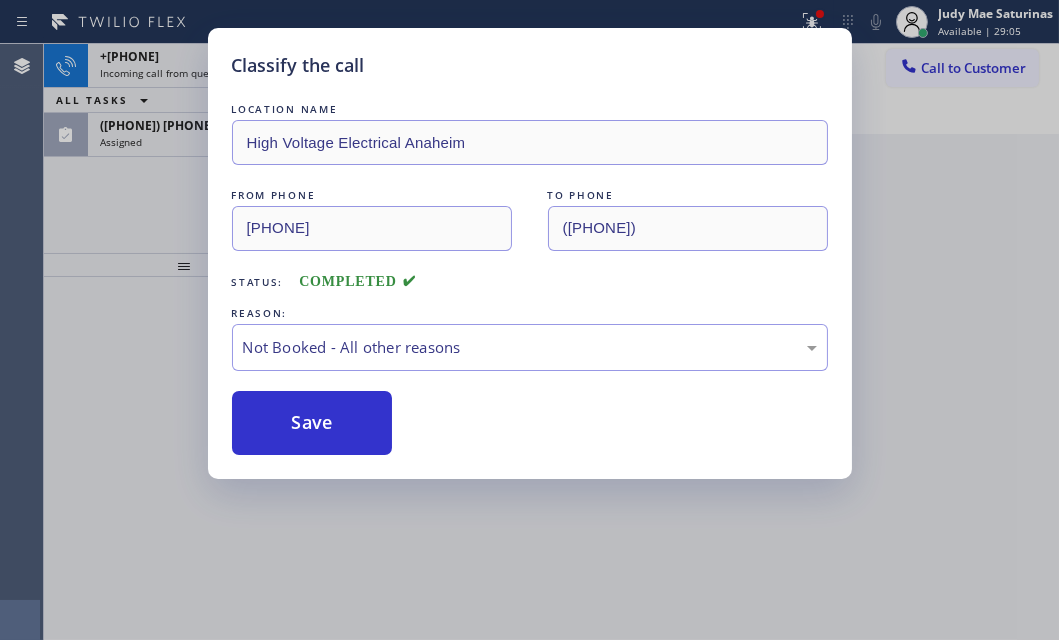 click on "Classify the call LOCATION NAME High Voltage Electrical [CITY] FROM PHONE [PHONE] TO PHONE [PHONE] Status: COMPLETED REASON: Not Booked - All other reasons Save" at bounding box center [529, 320] 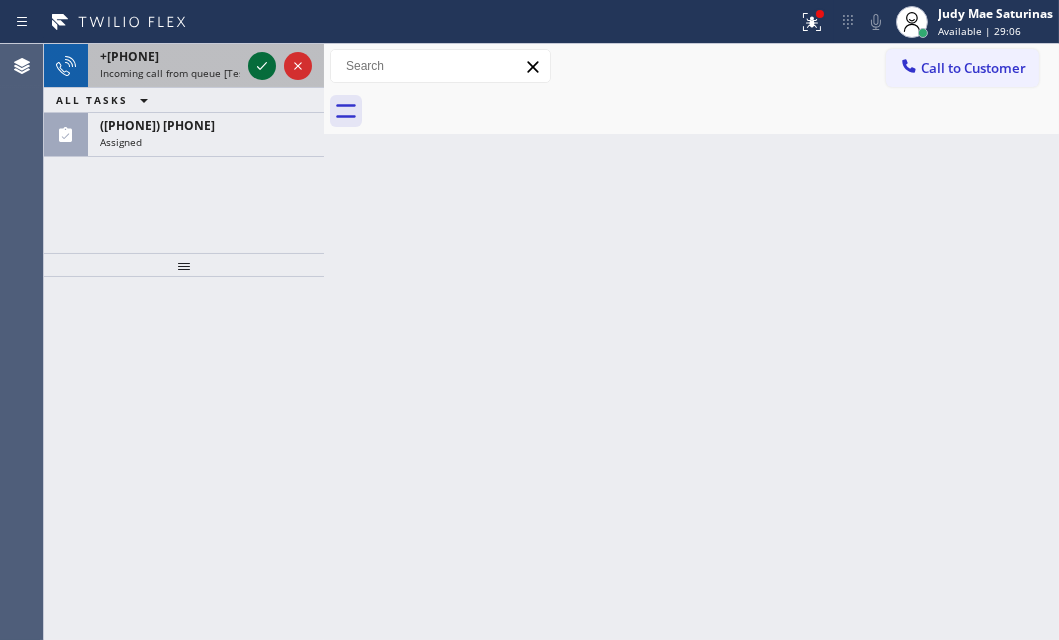 click 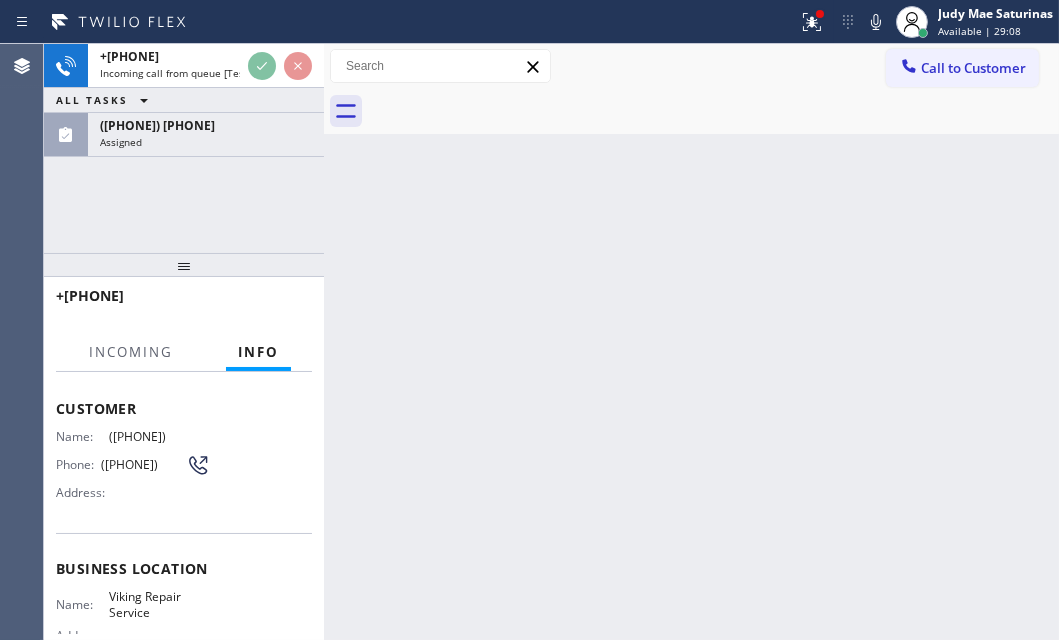 scroll, scrollTop: 272, scrollLeft: 0, axis: vertical 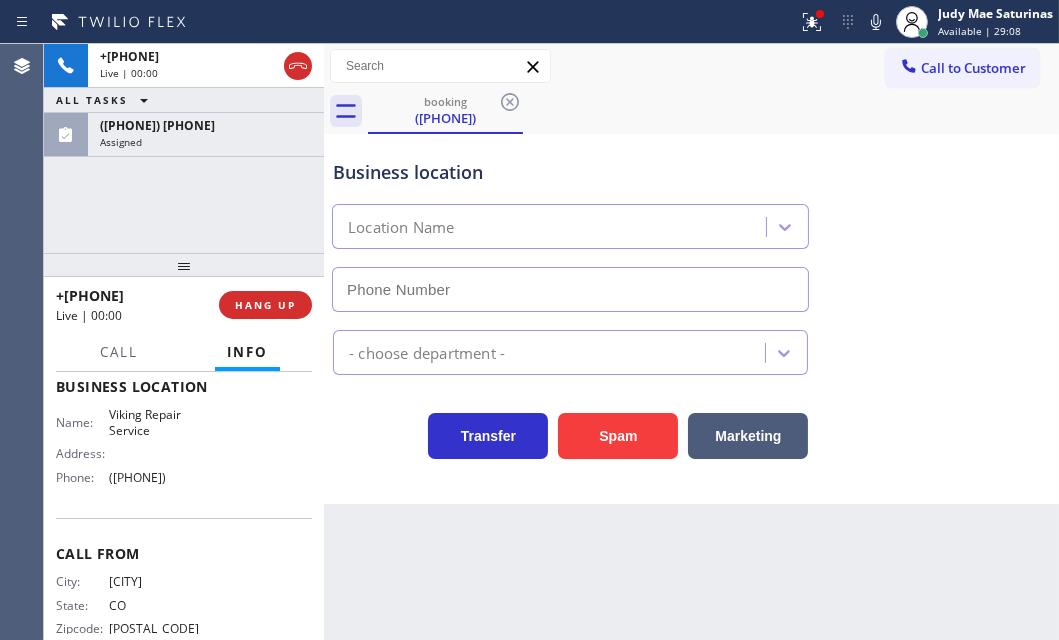 type on "([PHONE])" 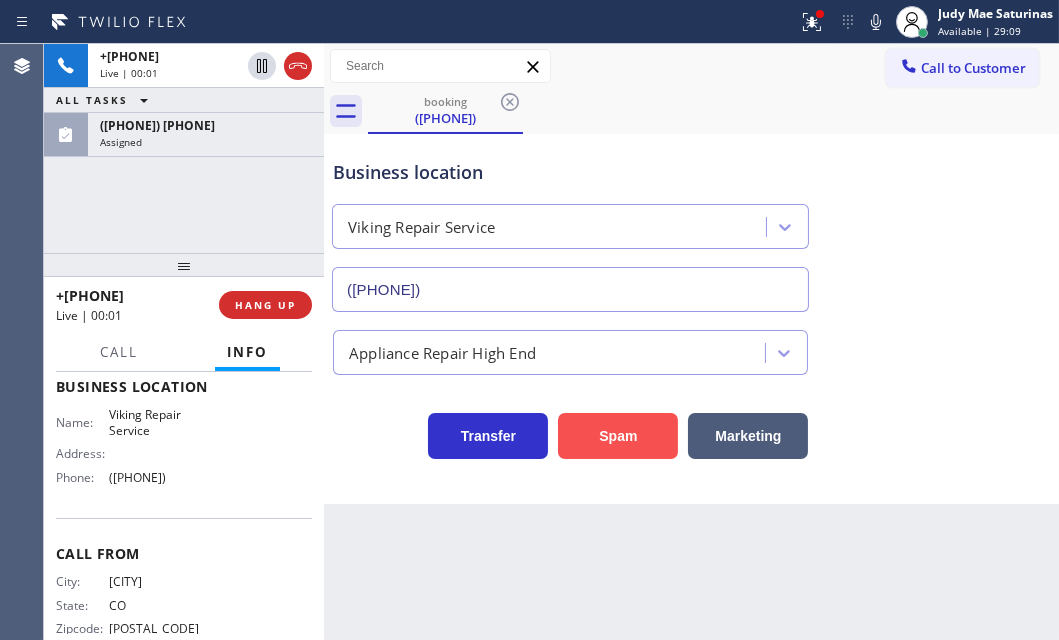 click on "Spam" at bounding box center [618, 436] 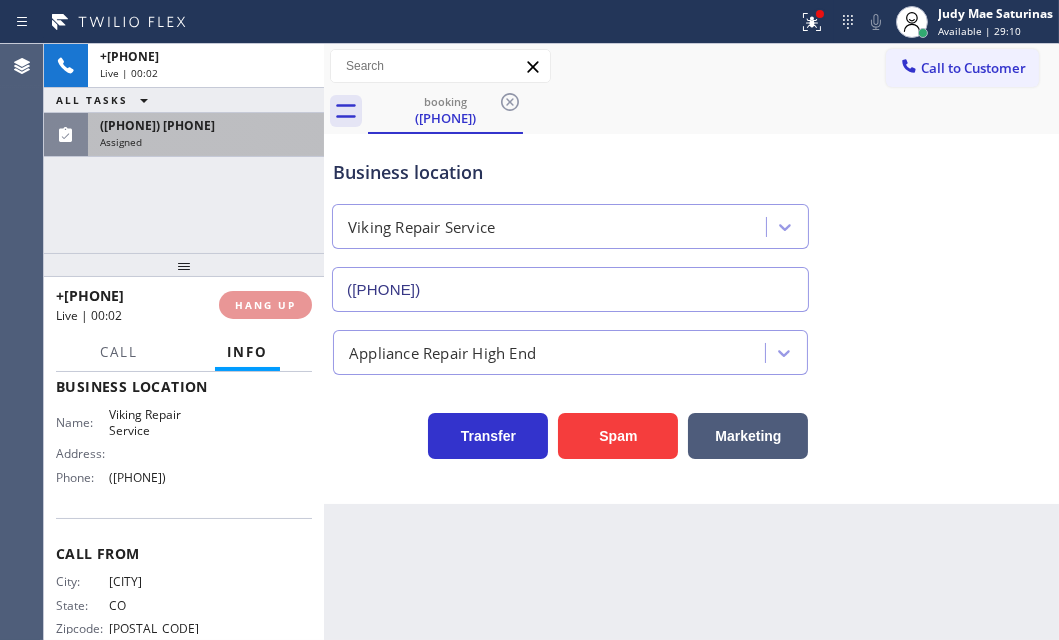 click on "Assigned" at bounding box center [206, 142] 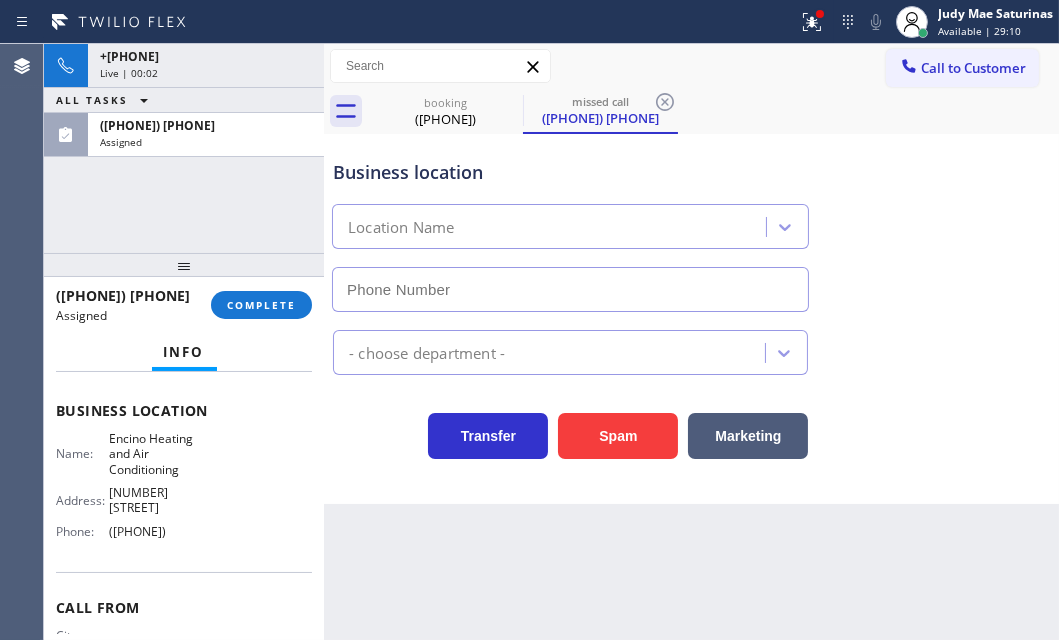type on "([PHONE])" 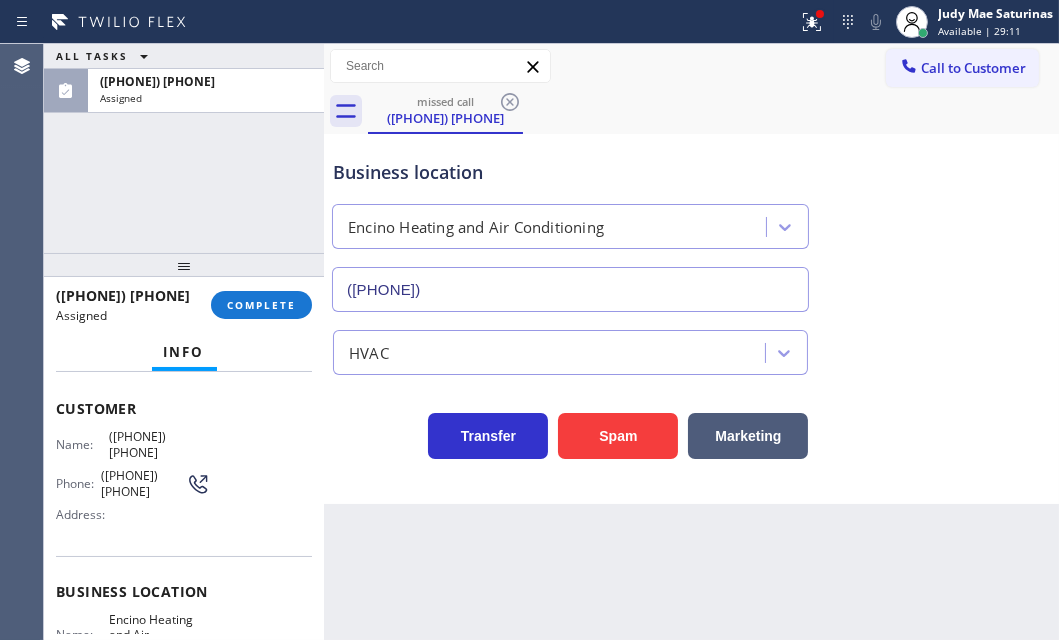 scroll, scrollTop: 123, scrollLeft: 0, axis: vertical 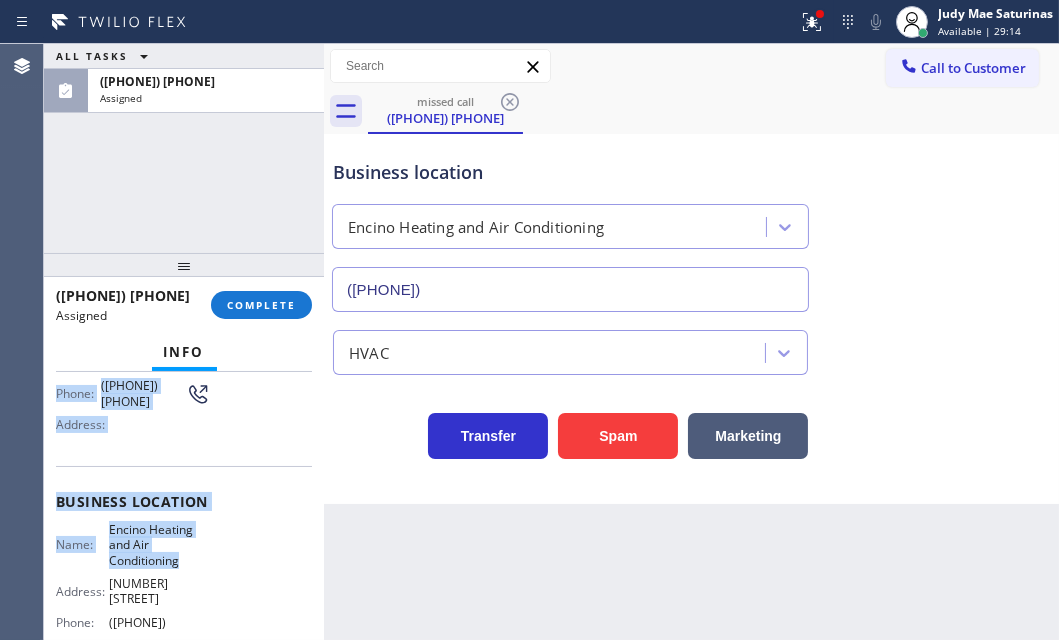 drag, startPoint x: 59, startPoint y: 403, endPoint x: 209, endPoint y: 608, distance: 254.01772 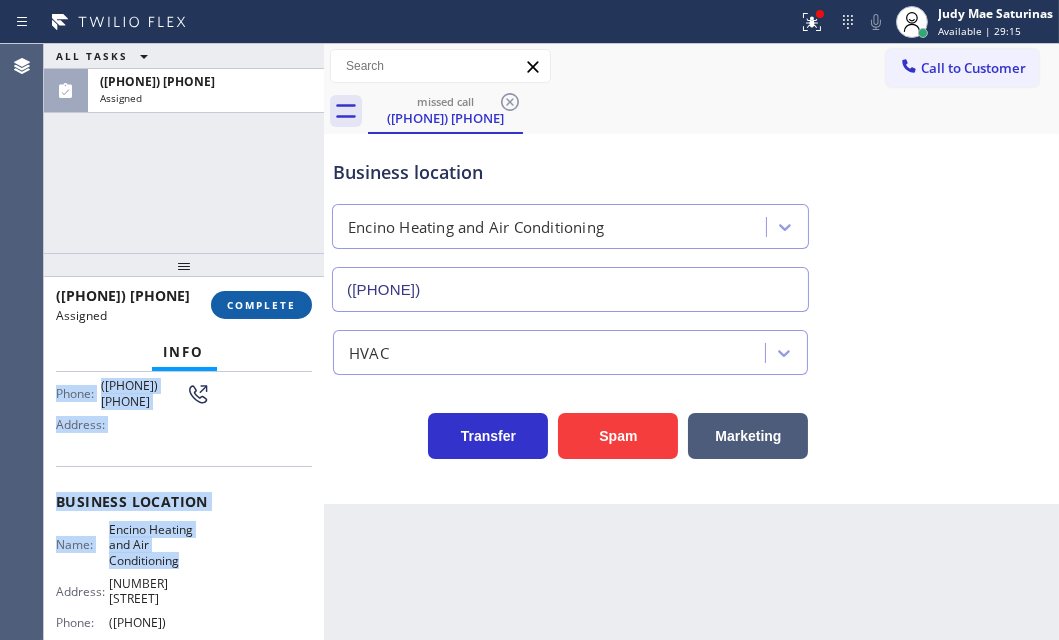 click on "COMPLETE" at bounding box center (261, 305) 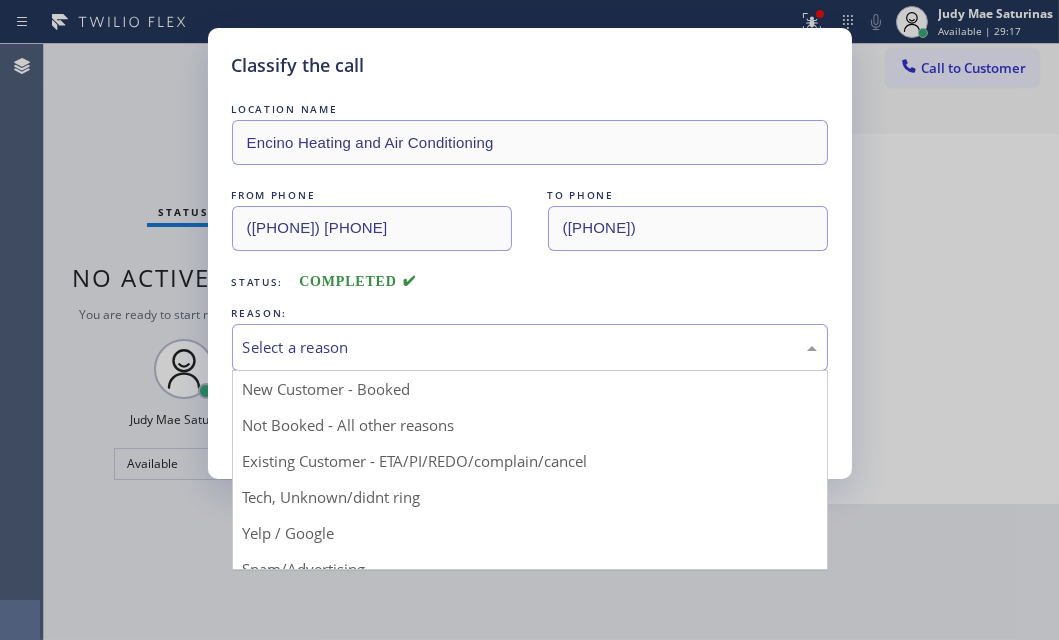 click on "Select a reason" at bounding box center [530, 347] 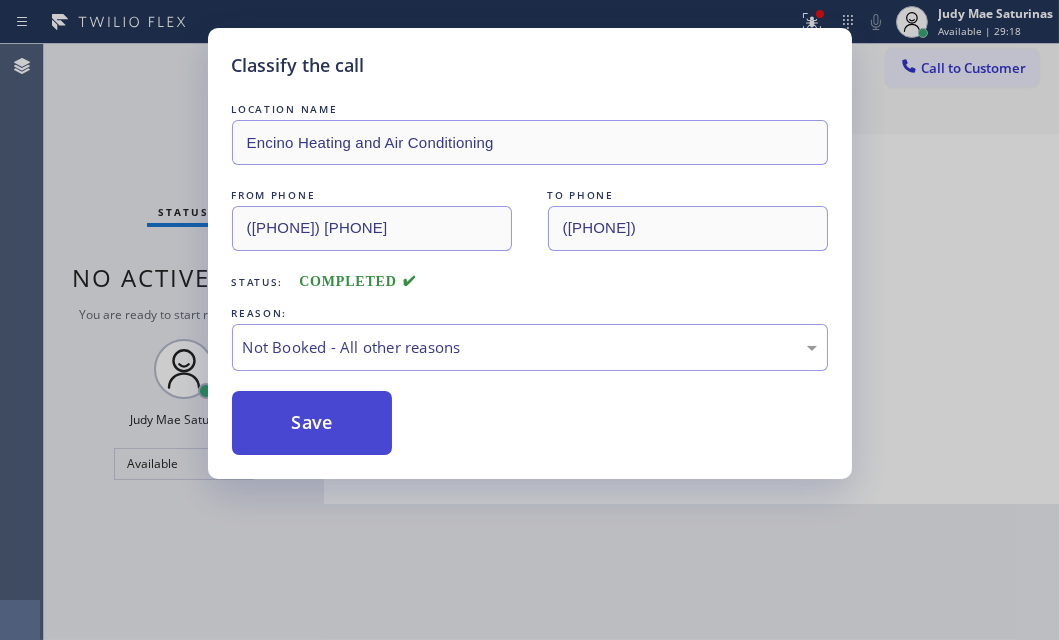click on "Save" at bounding box center (312, 423) 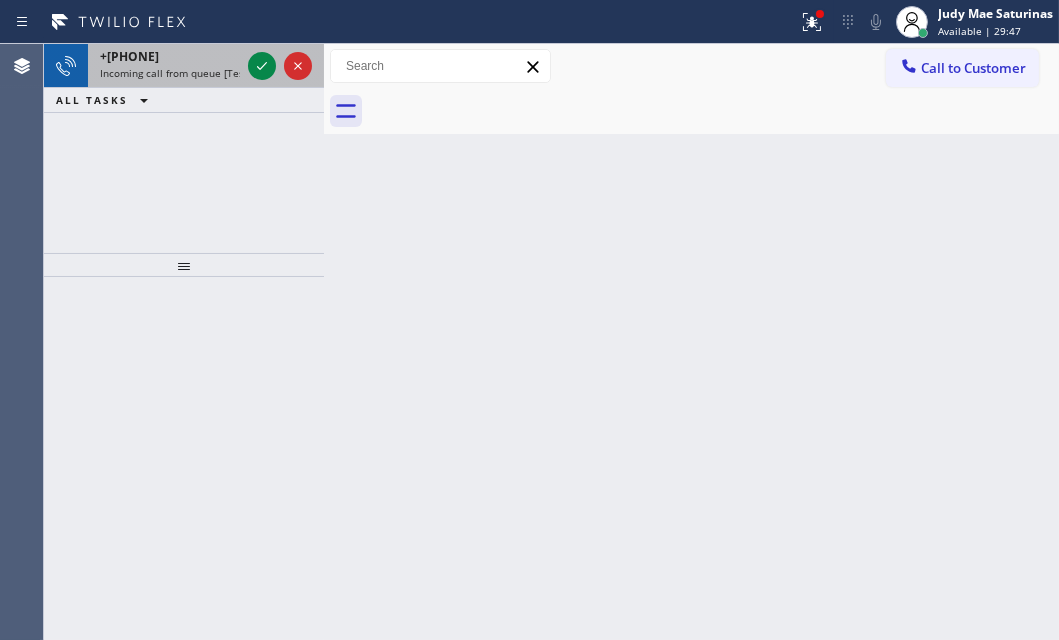 click on "Incoming call from queue [Test] All" at bounding box center [183, 73] 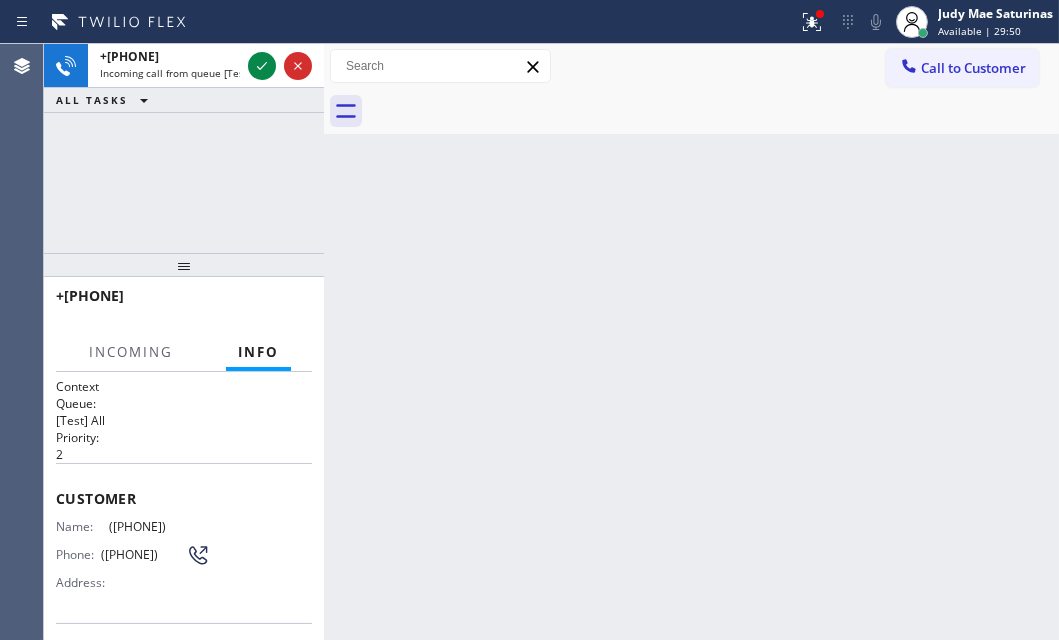 drag, startPoint x: 262, startPoint y: 70, endPoint x: 233, endPoint y: 252, distance: 184.29596 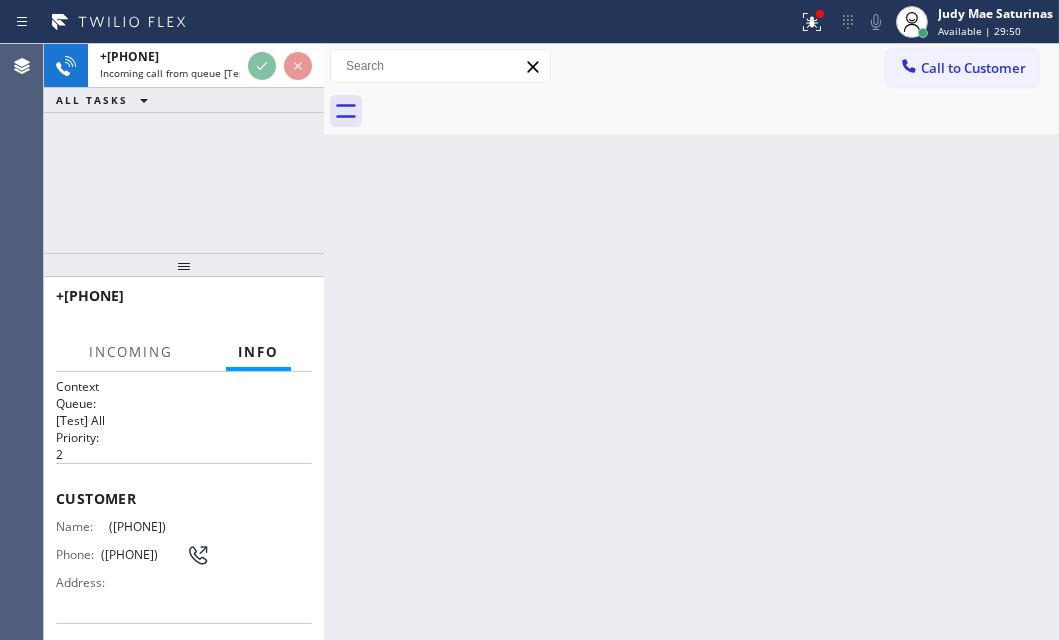 scroll, scrollTop: 0, scrollLeft: 0, axis: both 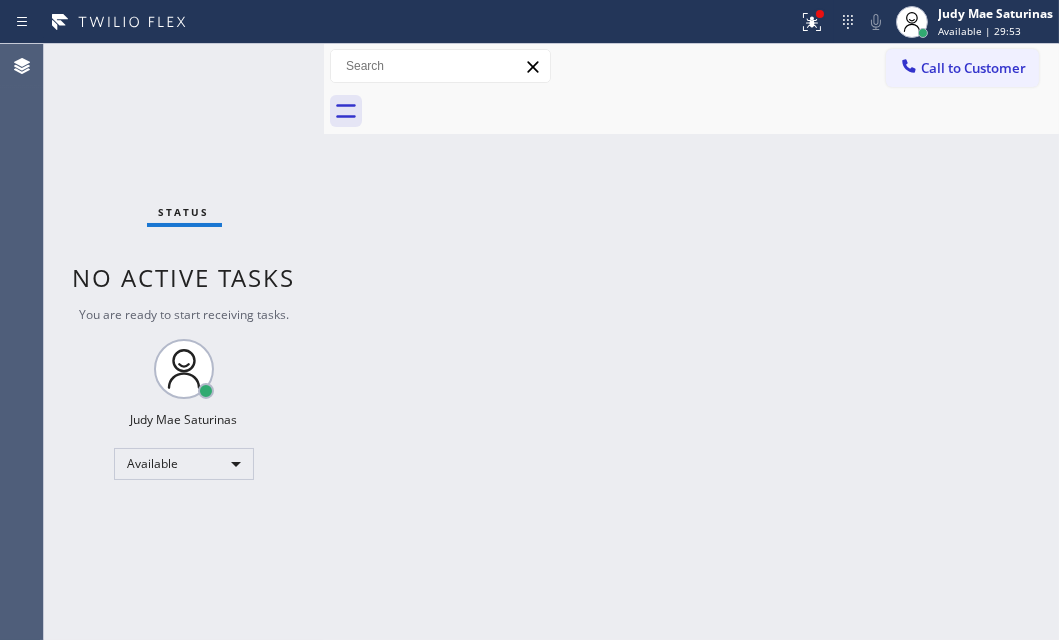 click on "Status   No active tasks     You are ready to start receiving tasks.   Judy Mae Saturinas Available" at bounding box center [184, 342] 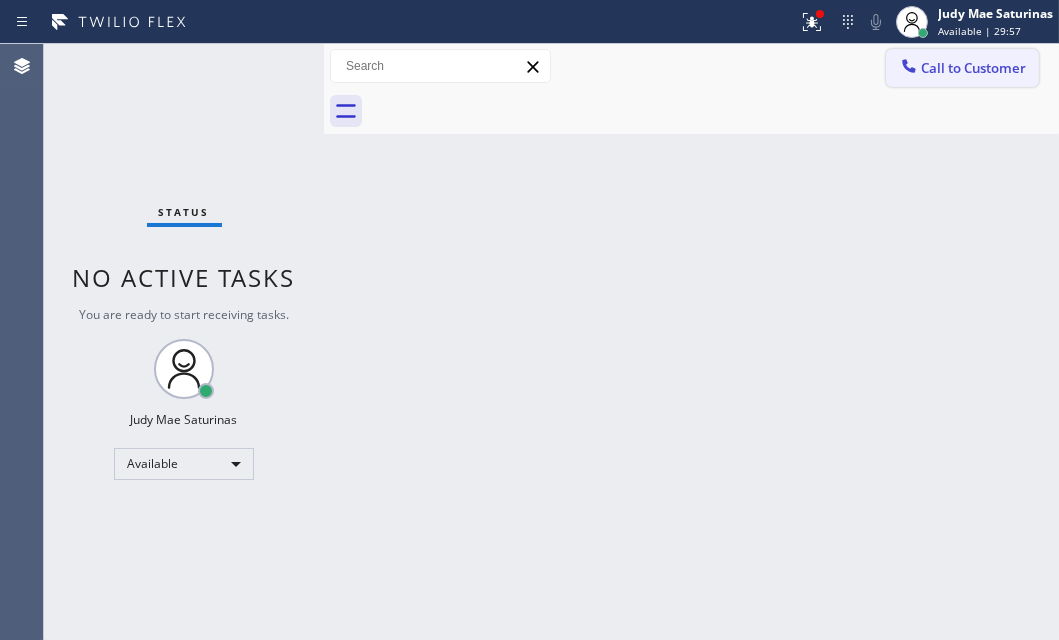 click on "Call to Customer" at bounding box center [973, 68] 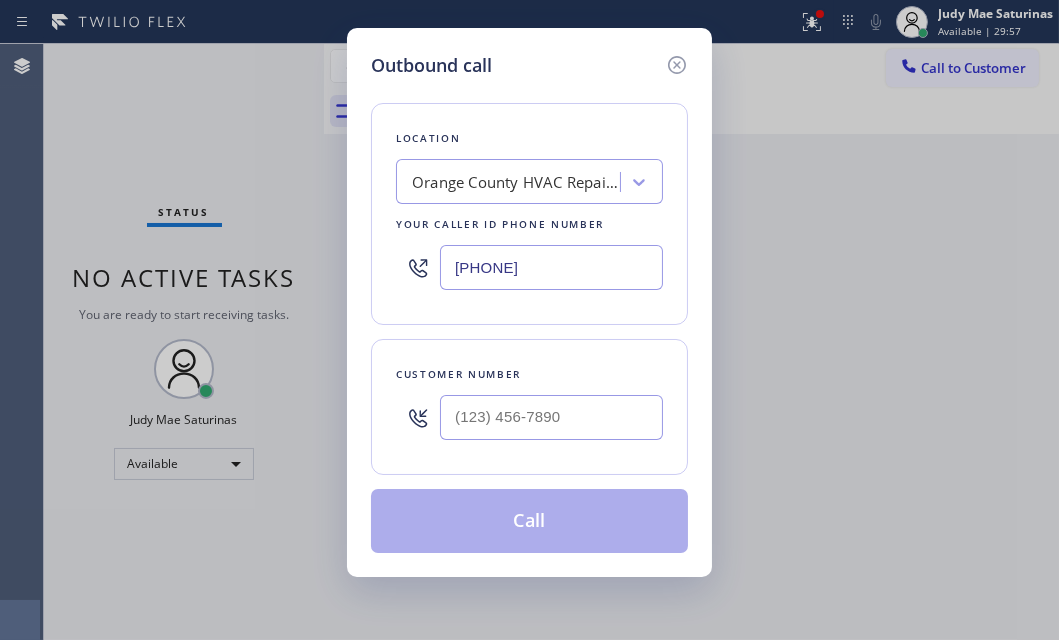 click on "[PHONE]" at bounding box center [551, 267] 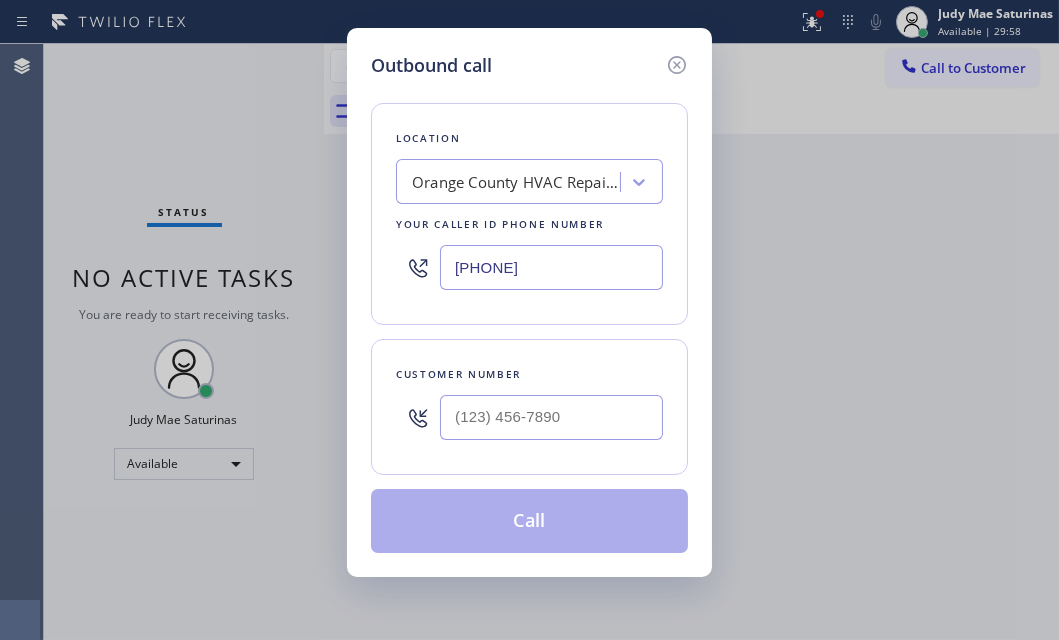 click on "[PHONE]" at bounding box center [551, 267] 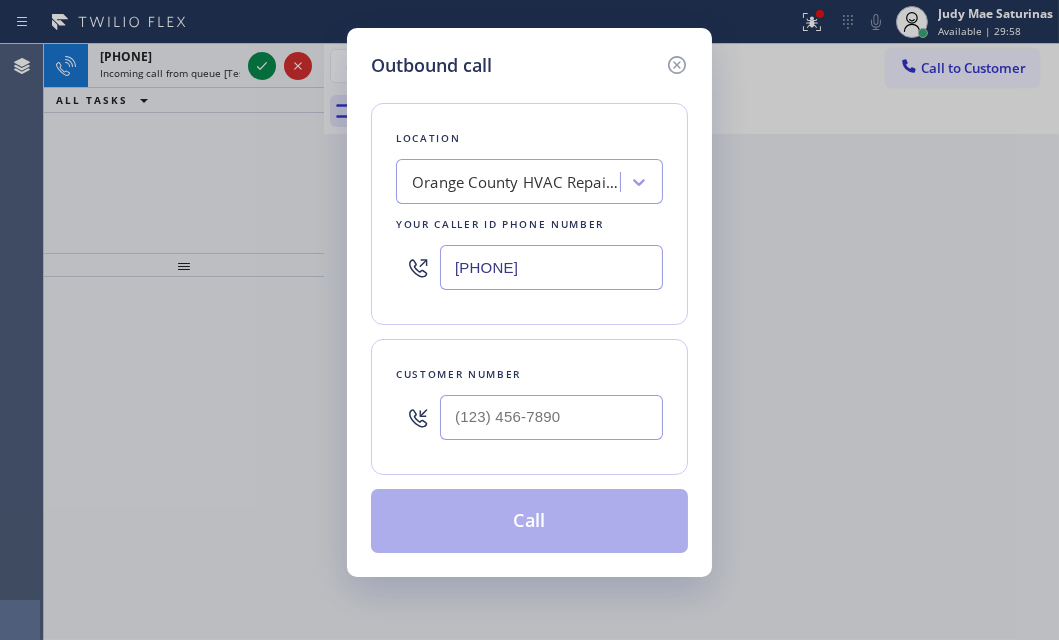 paste on "([PHONE]) [PHONE]" 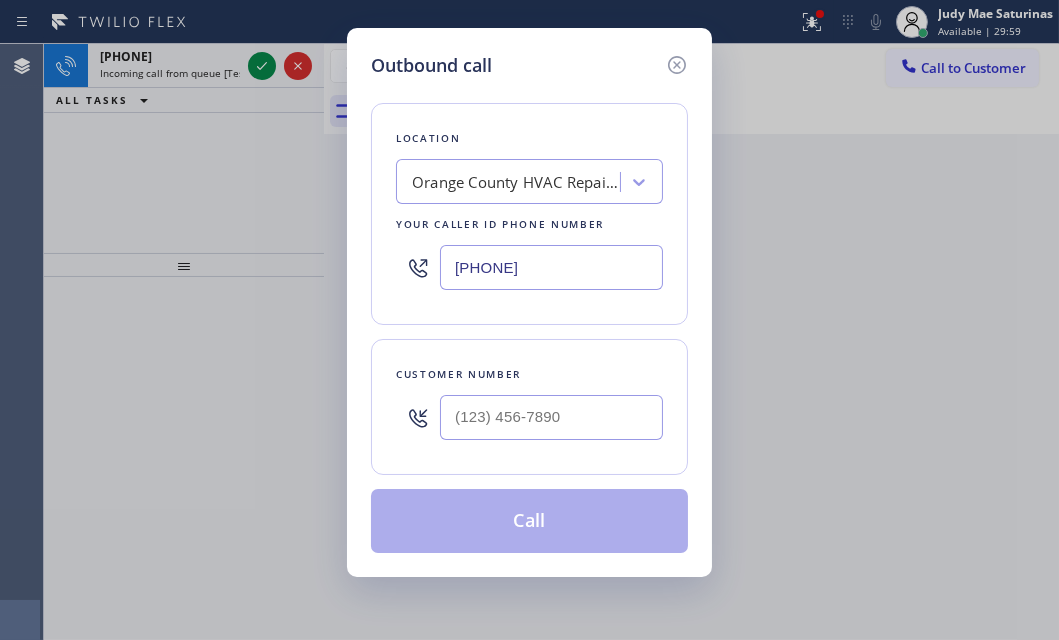 type on "[PHONE]" 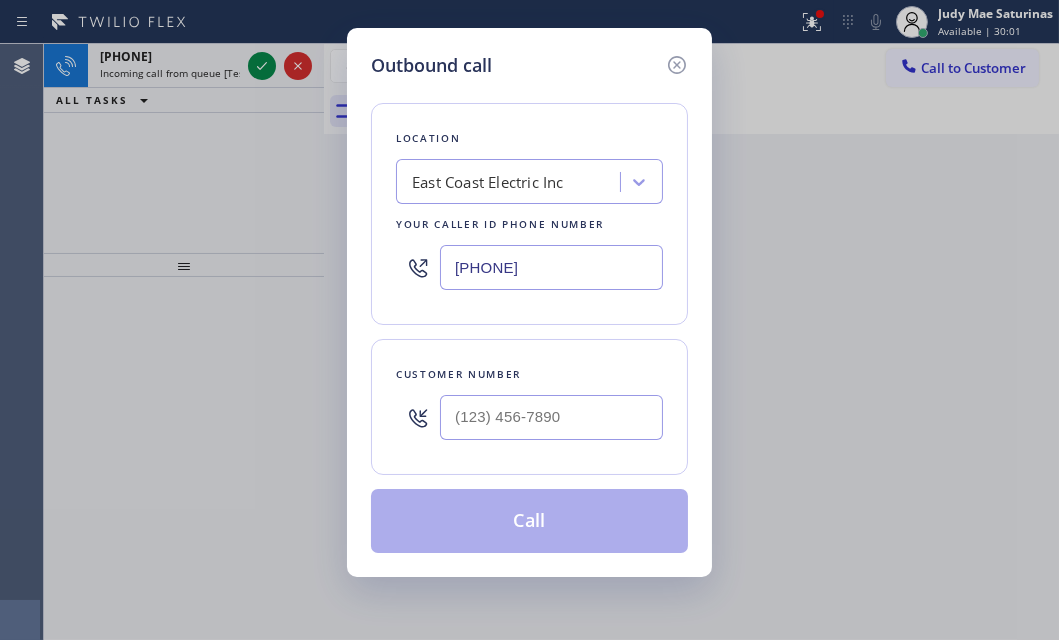 drag, startPoint x: 675, startPoint y: 65, endPoint x: 609, endPoint y: 67, distance: 66.0303 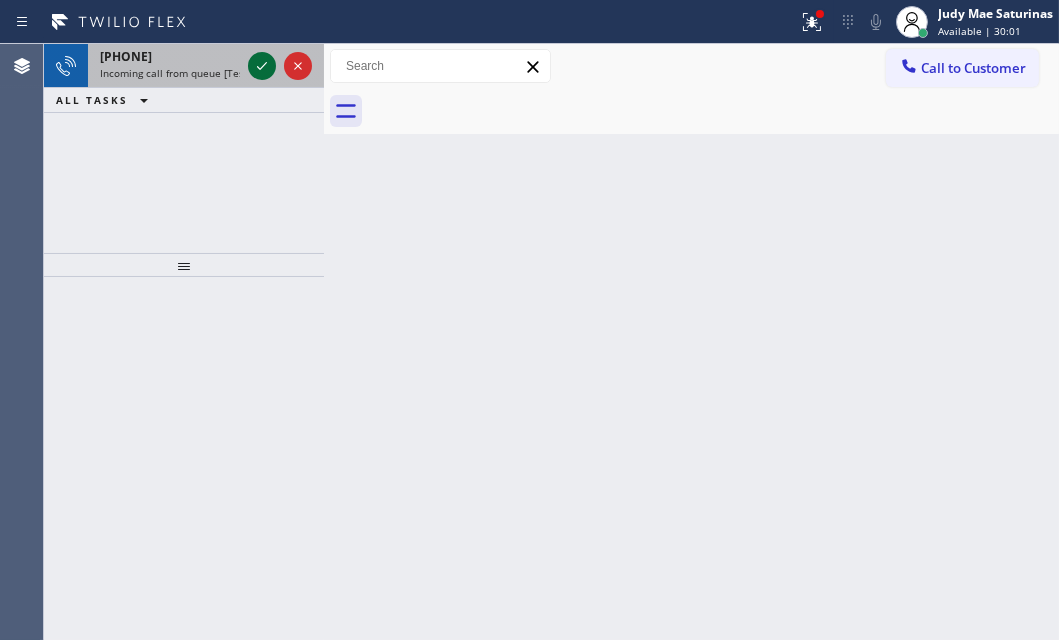click 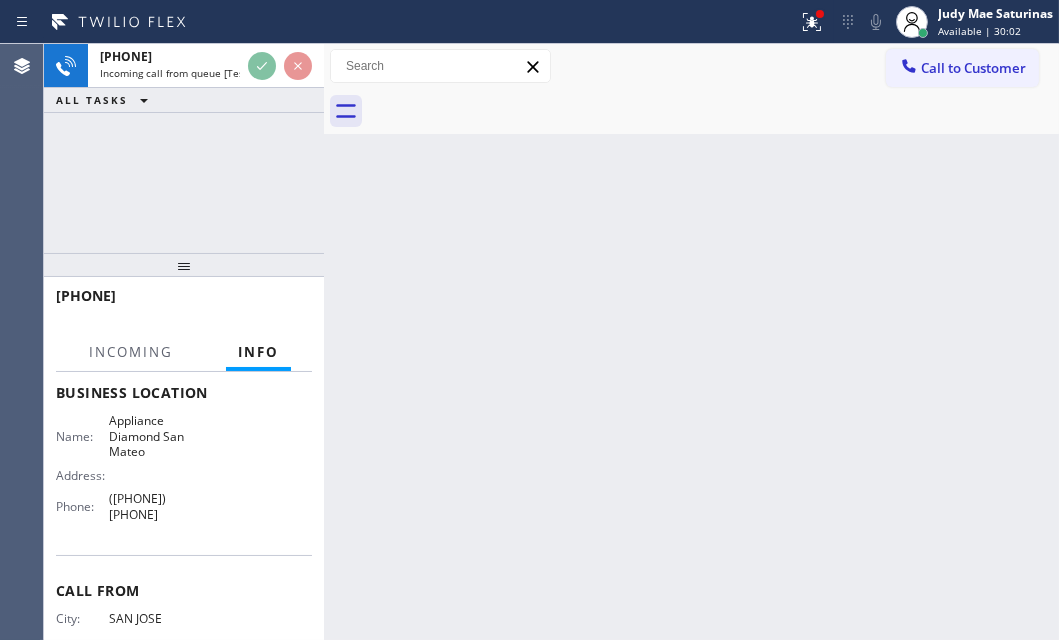 scroll, scrollTop: 272, scrollLeft: 0, axis: vertical 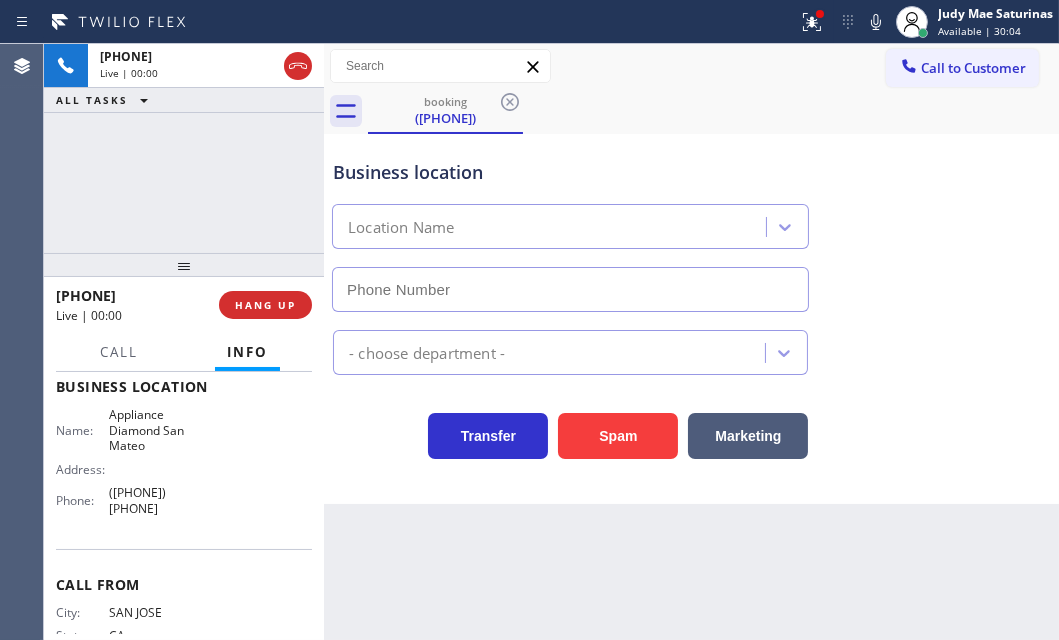 type on "([PHONE]) [PHONE]" 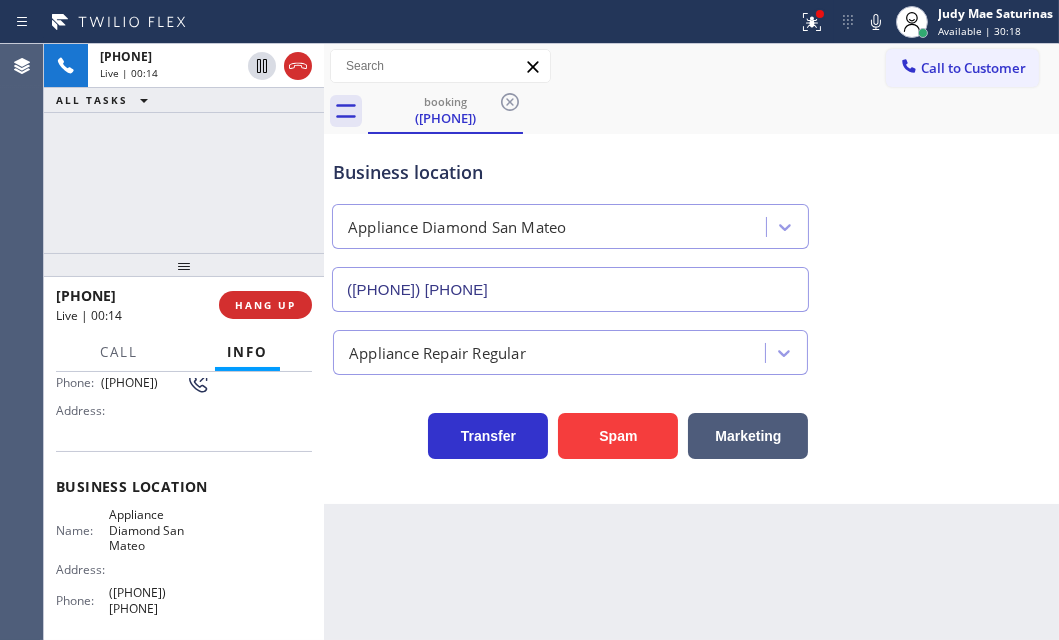 scroll, scrollTop: 90, scrollLeft: 0, axis: vertical 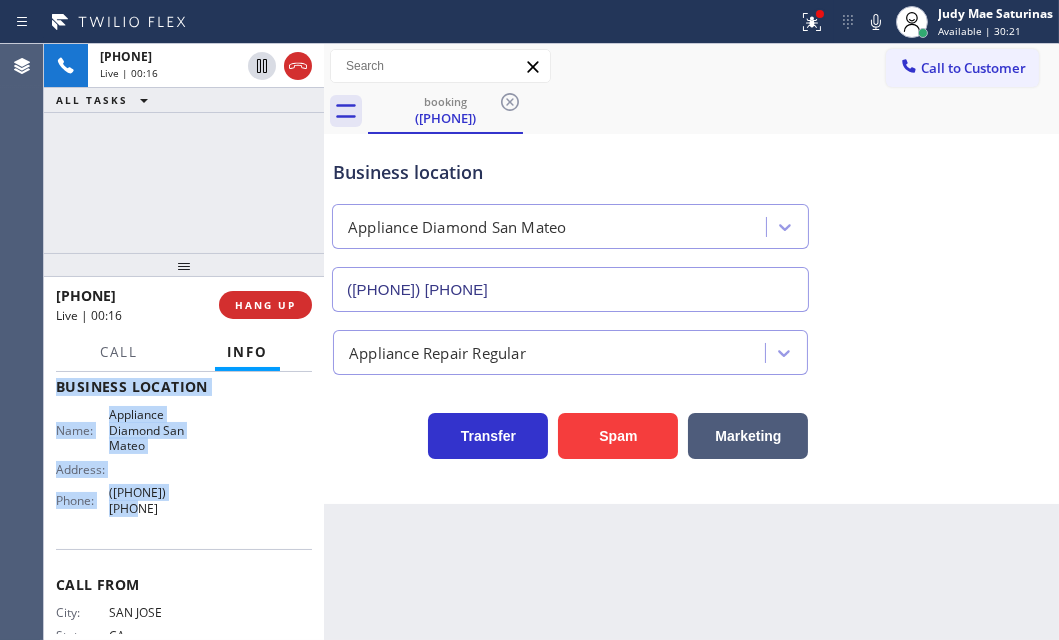 drag, startPoint x: 55, startPoint y: 401, endPoint x: 209, endPoint y: 501, distance: 183.61917 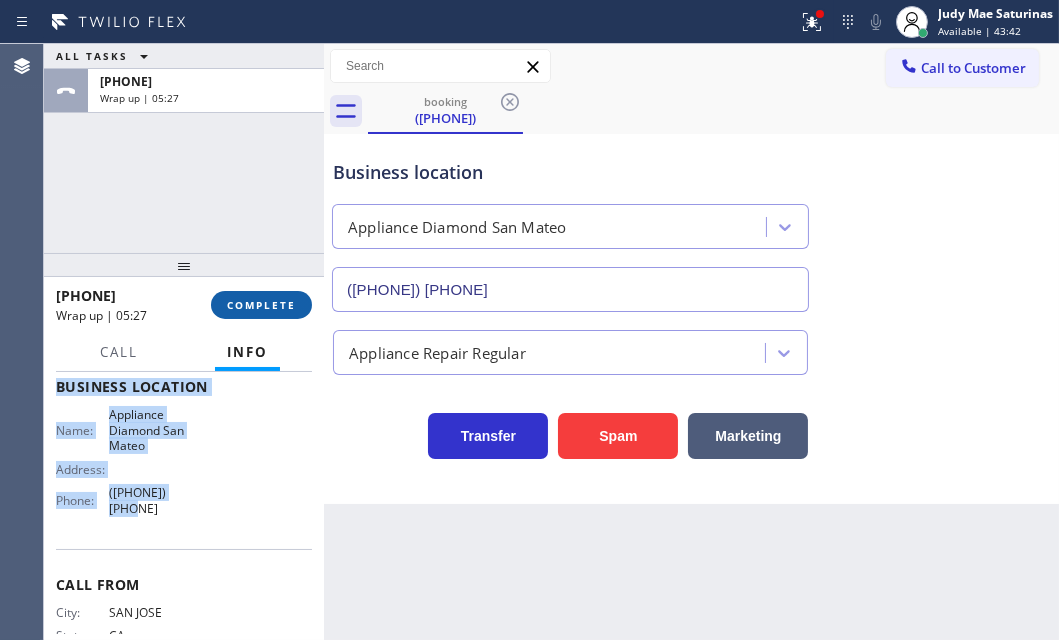 click on "COMPLETE" at bounding box center [261, 305] 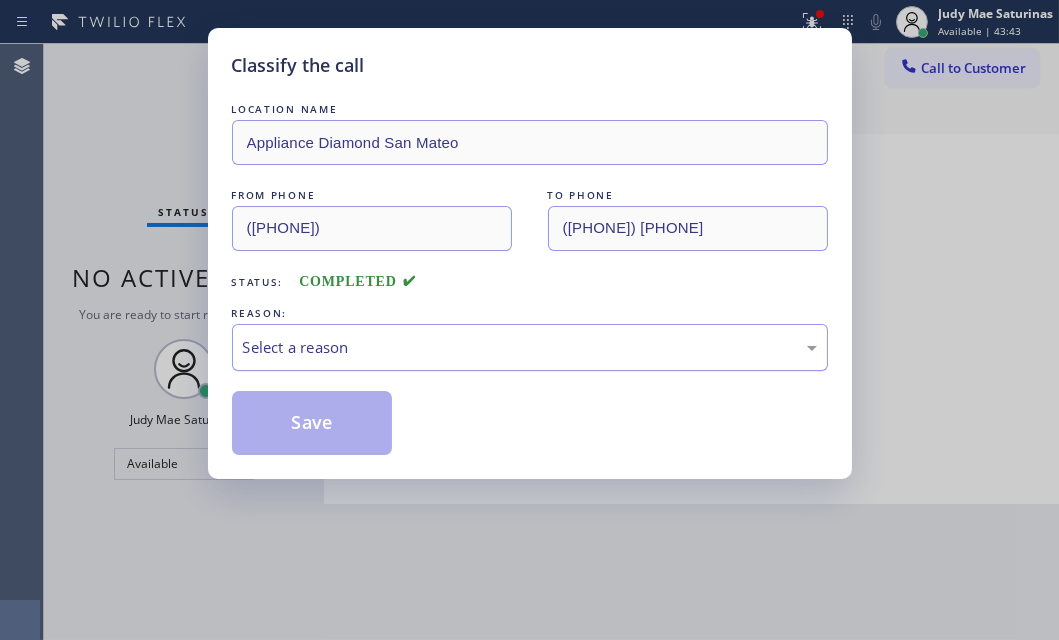 click on "Select a reason" at bounding box center [530, 347] 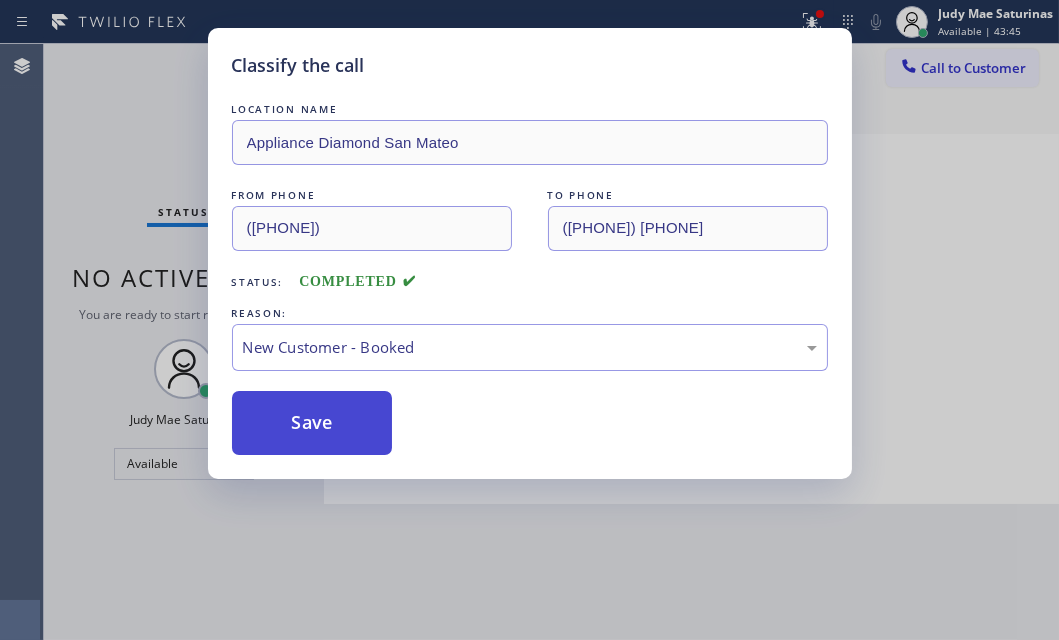 click on "Save" at bounding box center (312, 423) 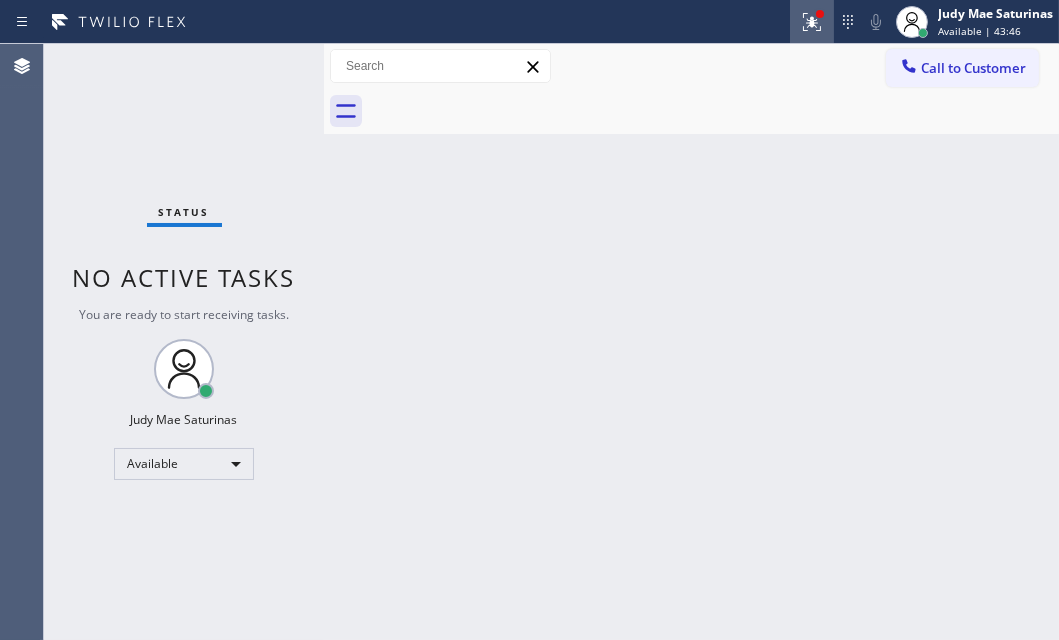 click 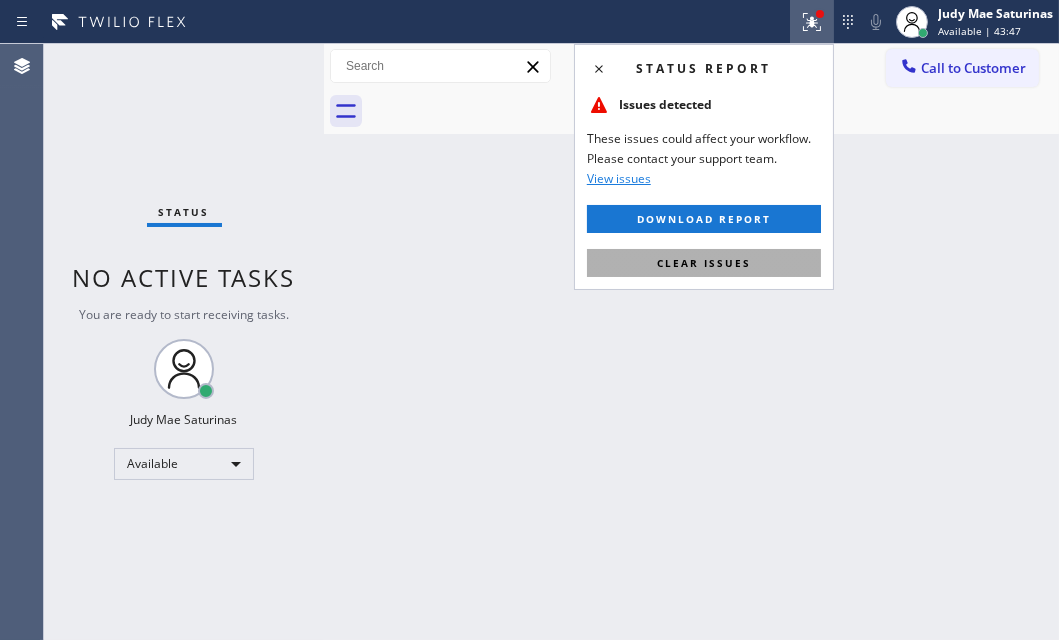 click on "Clear issues" at bounding box center (704, 263) 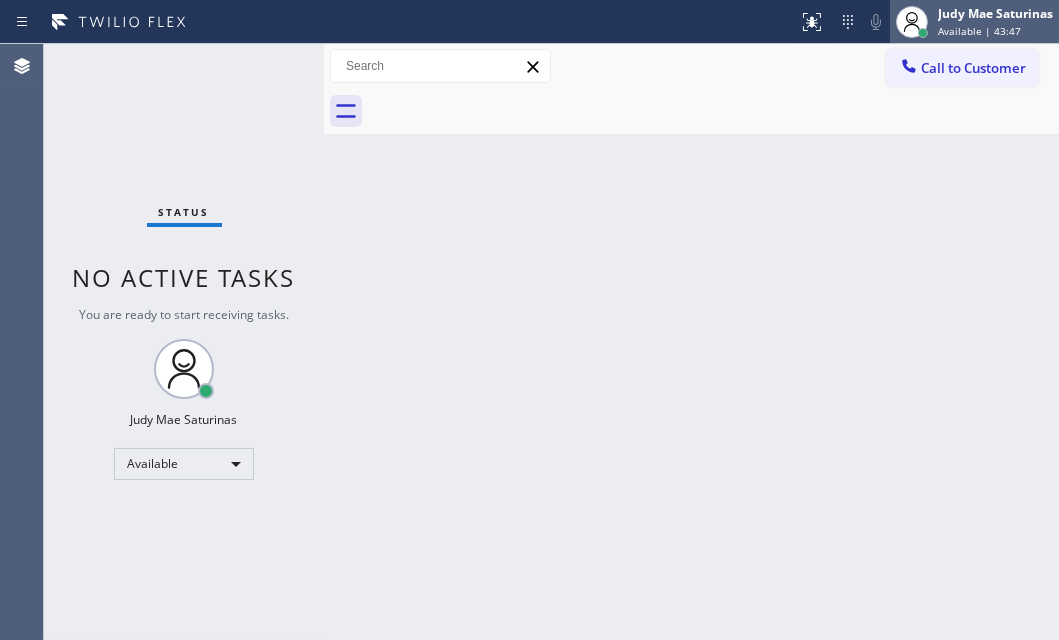 click on "Available | 43:47" at bounding box center [979, 31] 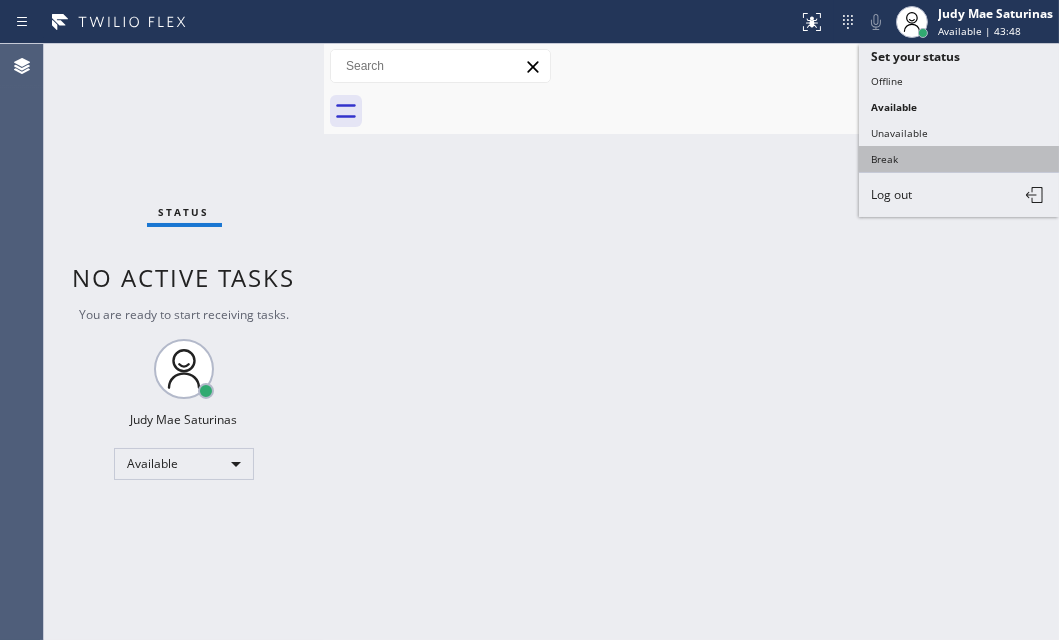 click on "Break" at bounding box center (959, 159) 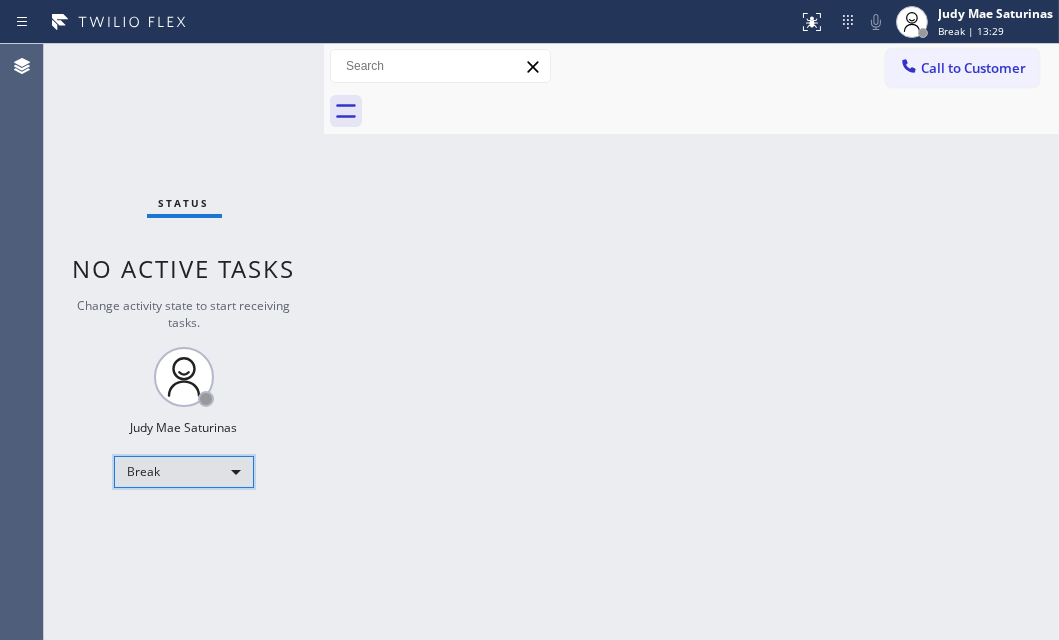 click on "Break" at bounding box center (184, 472) 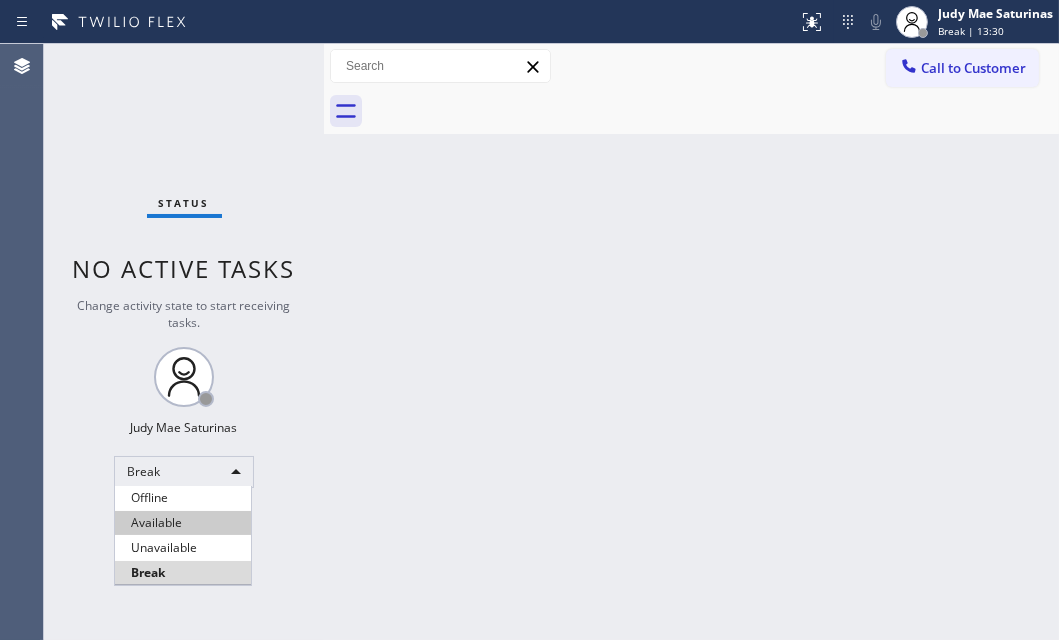 click on "Available" at bounding box center (183, 523) 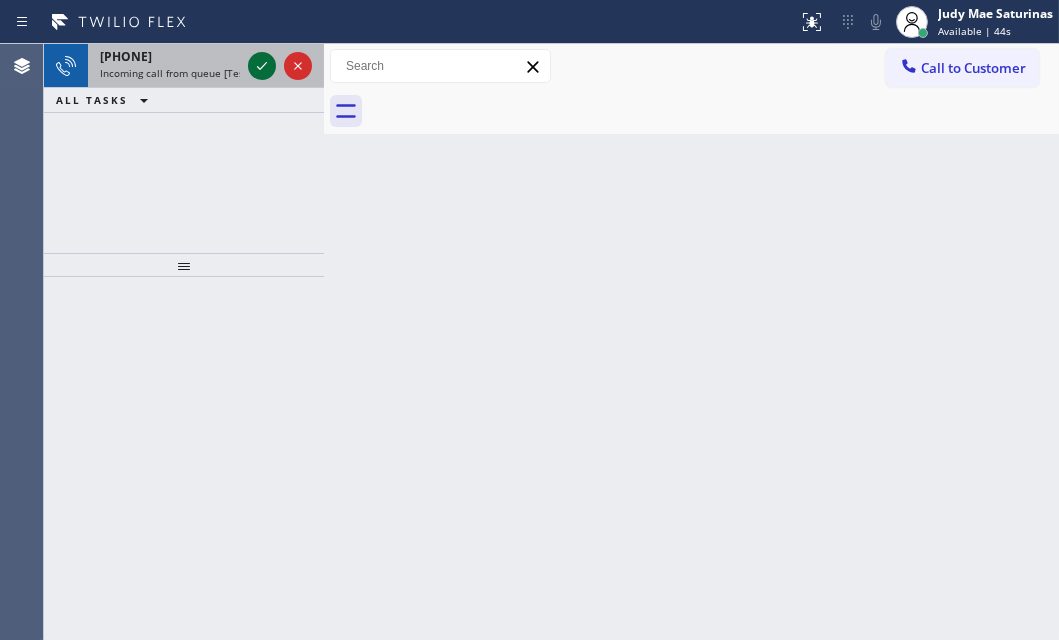 click 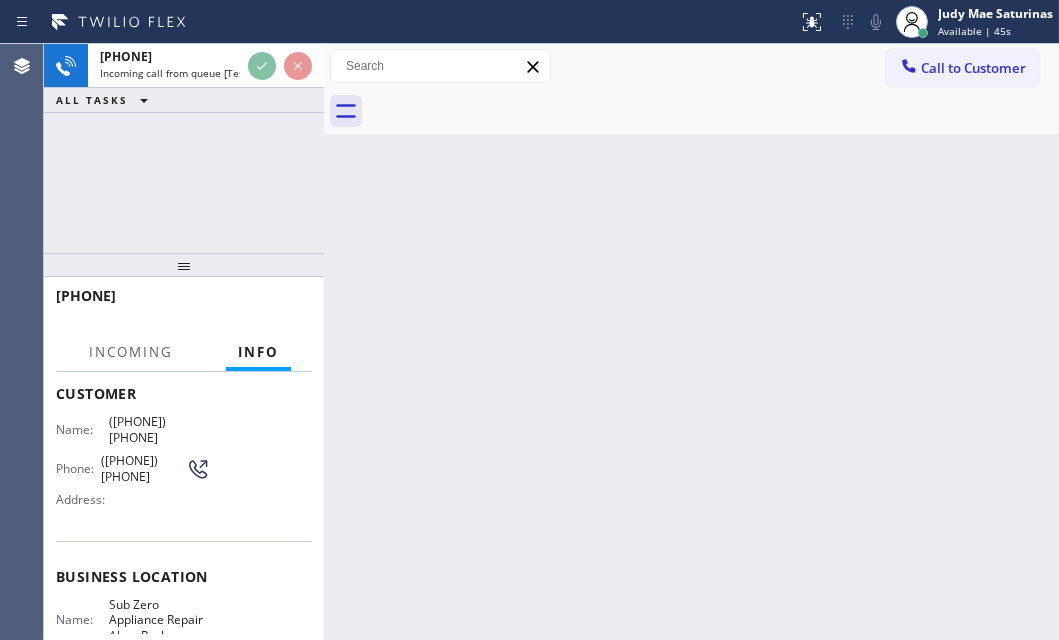 scroll, scrollTop: 181, scrollLeft: 0, axis: vertical 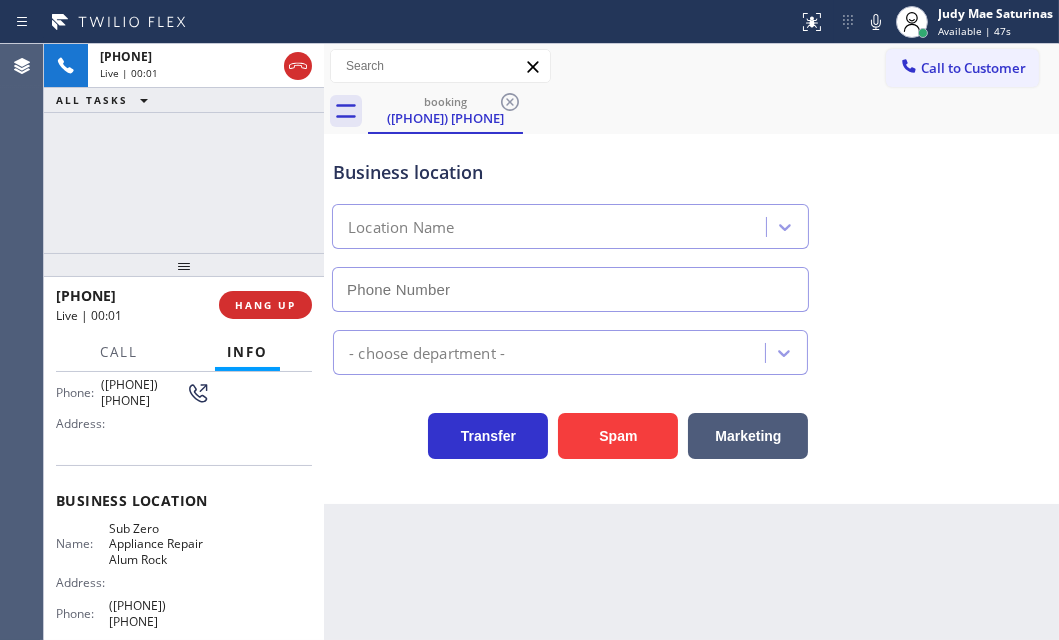 type on "([PHONE]) [PHONE]" 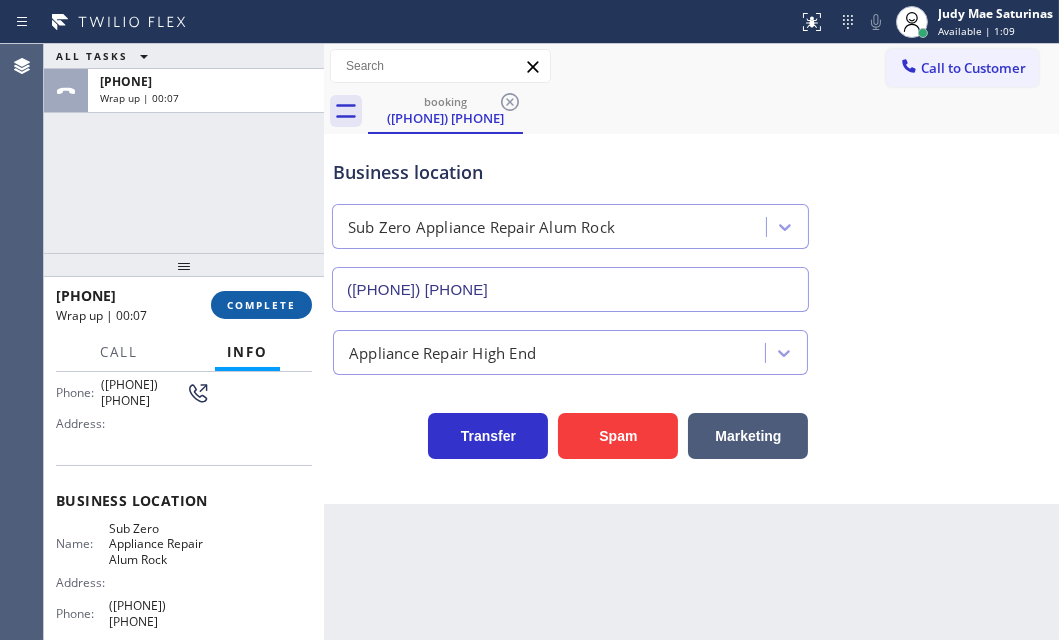 click on "COMPLETE" at bounding box center [261, 305] 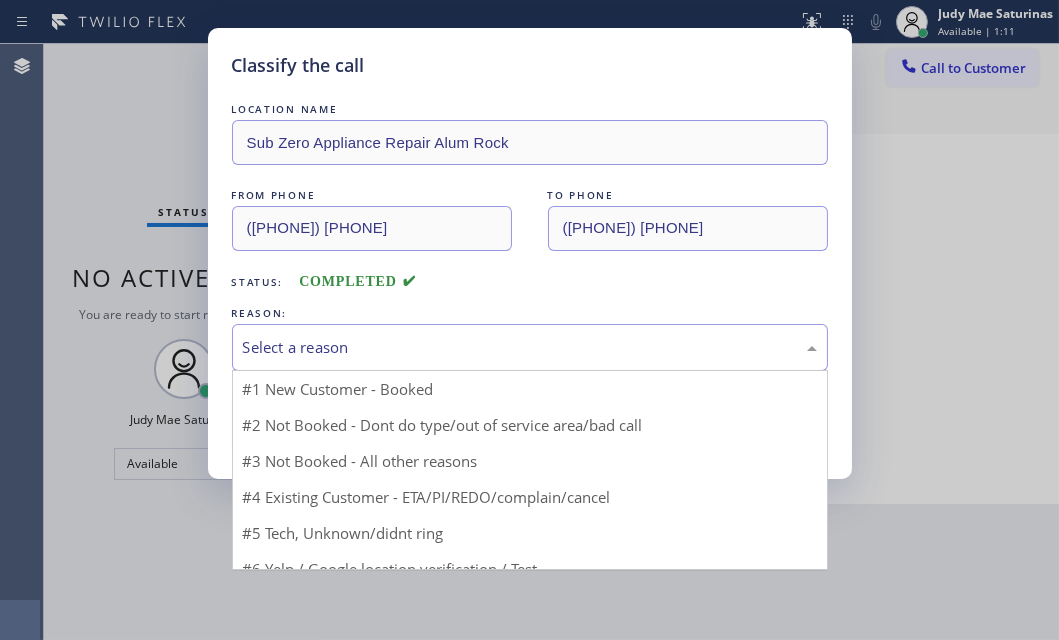 click on "Select a reason" at bounding box center (530, 347) 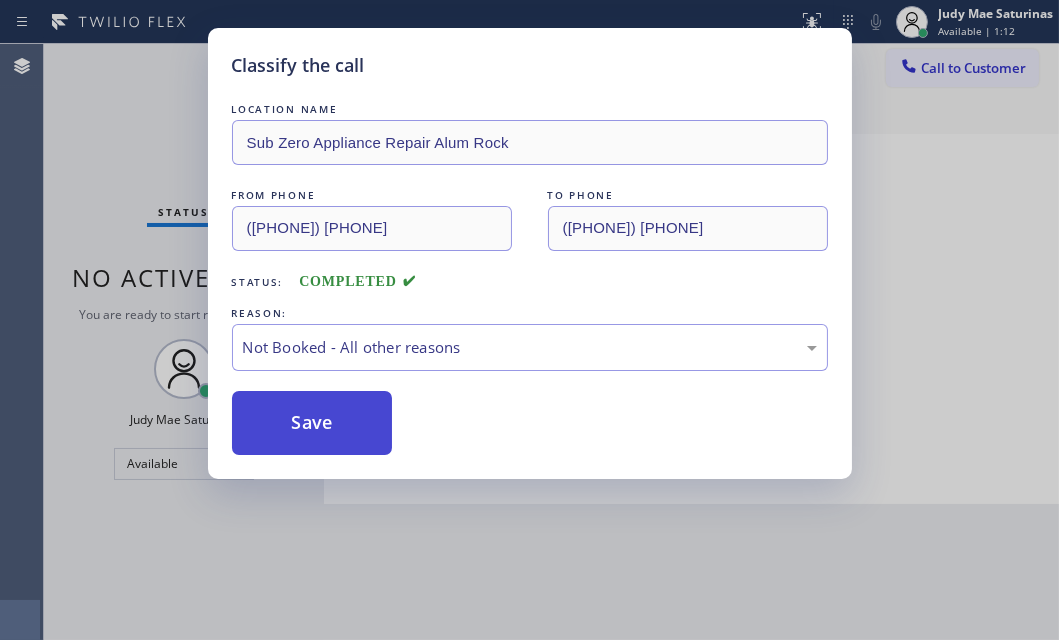 click on "Save" at bounding box center (312, 423) 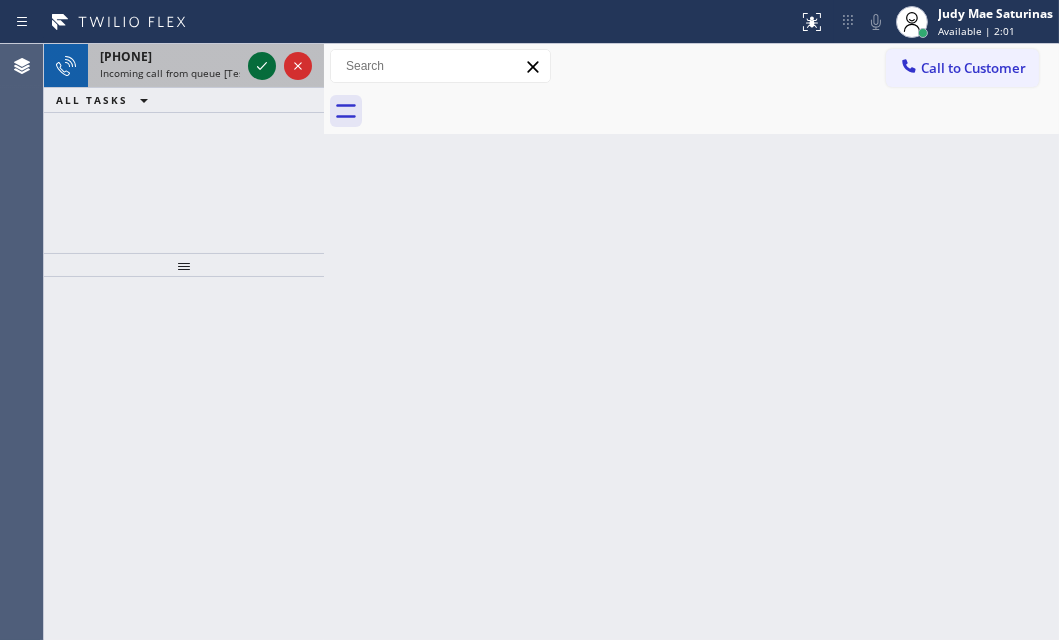 click 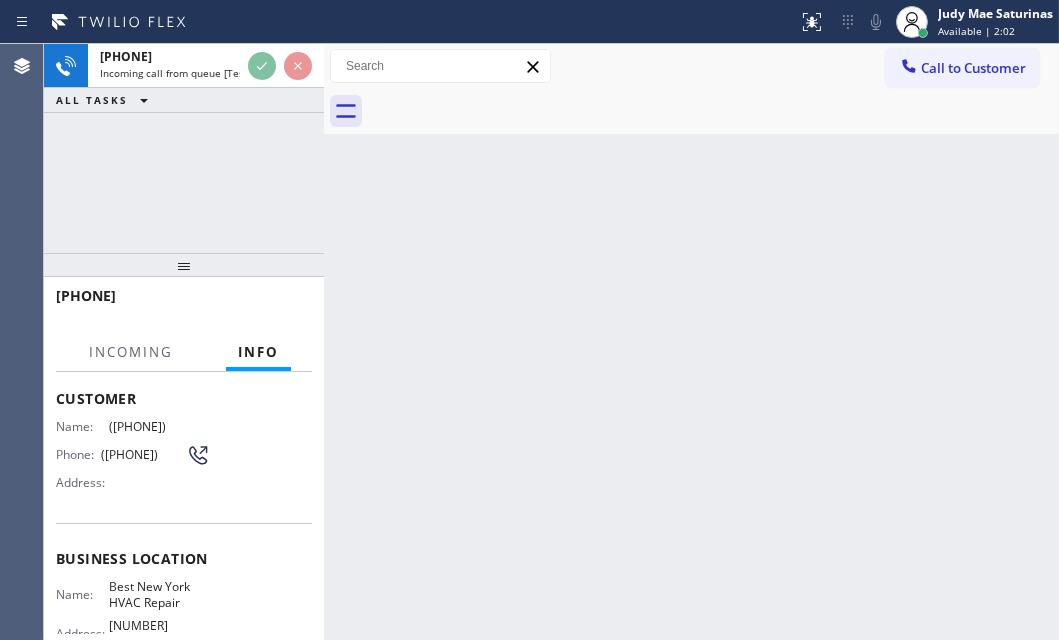 scroll, scrollTop: 181, scrollLeft: 0, axis: vertical 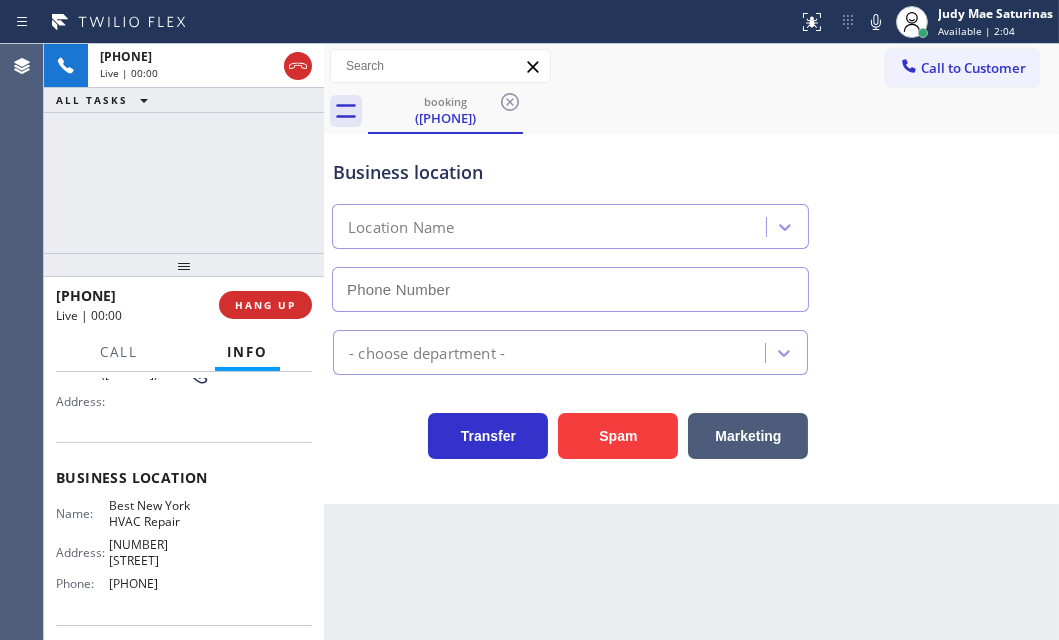 type on "[PHONE]" 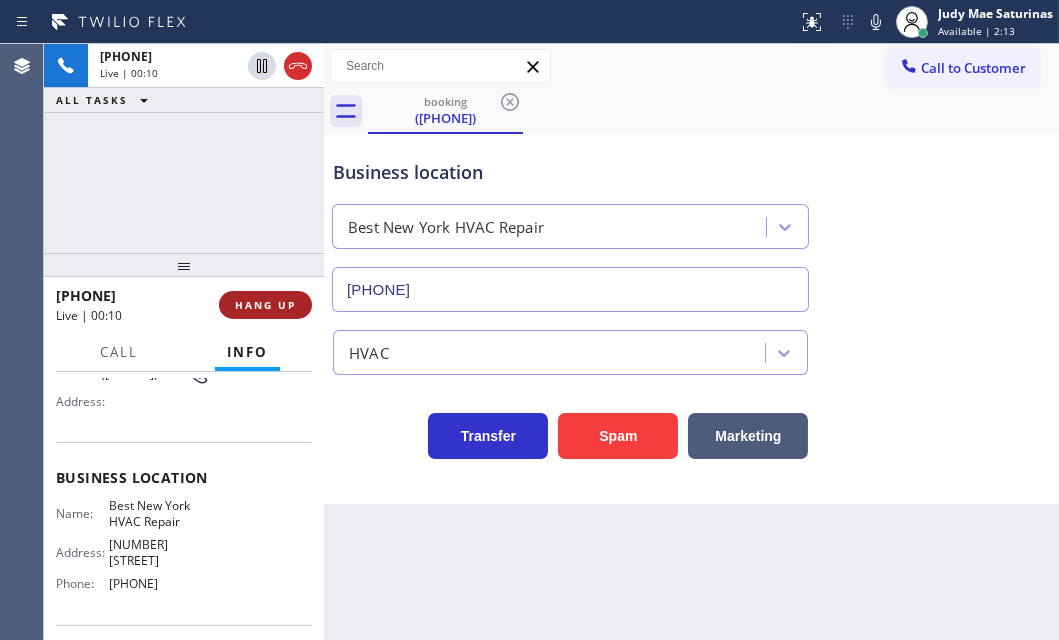 click on "HANG UP" at bounding box center [265, 305] 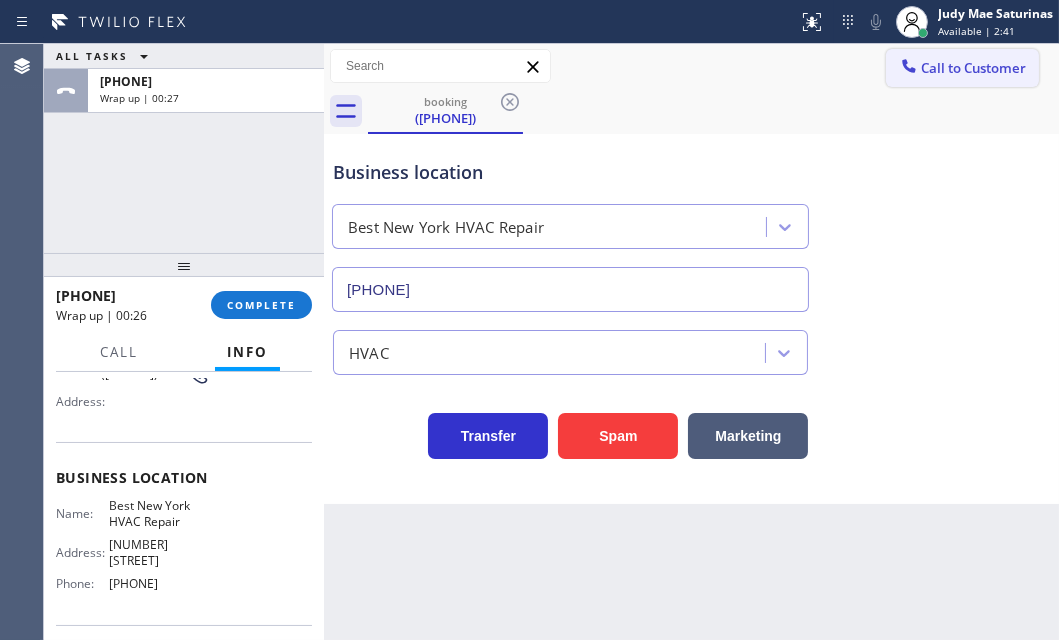 click on "Call to Customer" at bounding box center (973, 68) 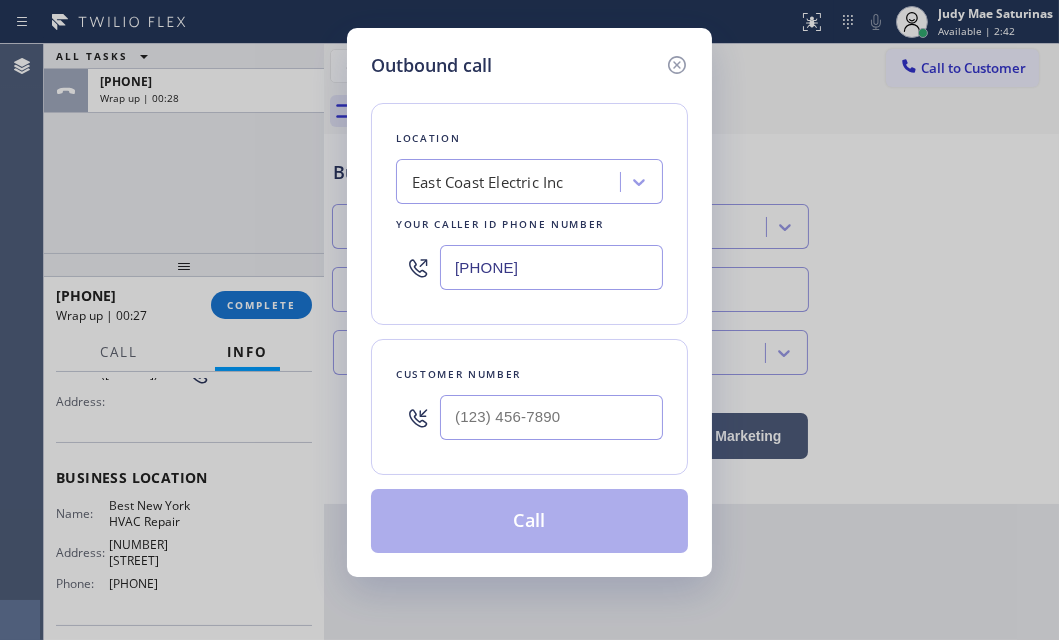 click on "[PHONE]" at bounding box center [551, 267] 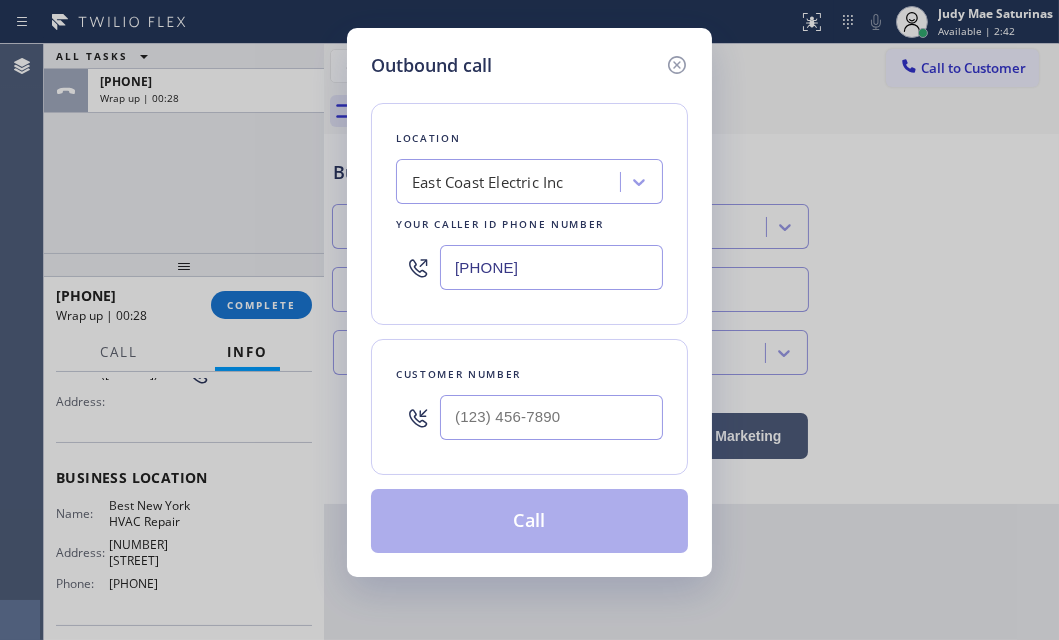 click on "[PHONE]" at bounding box center (551, 267) 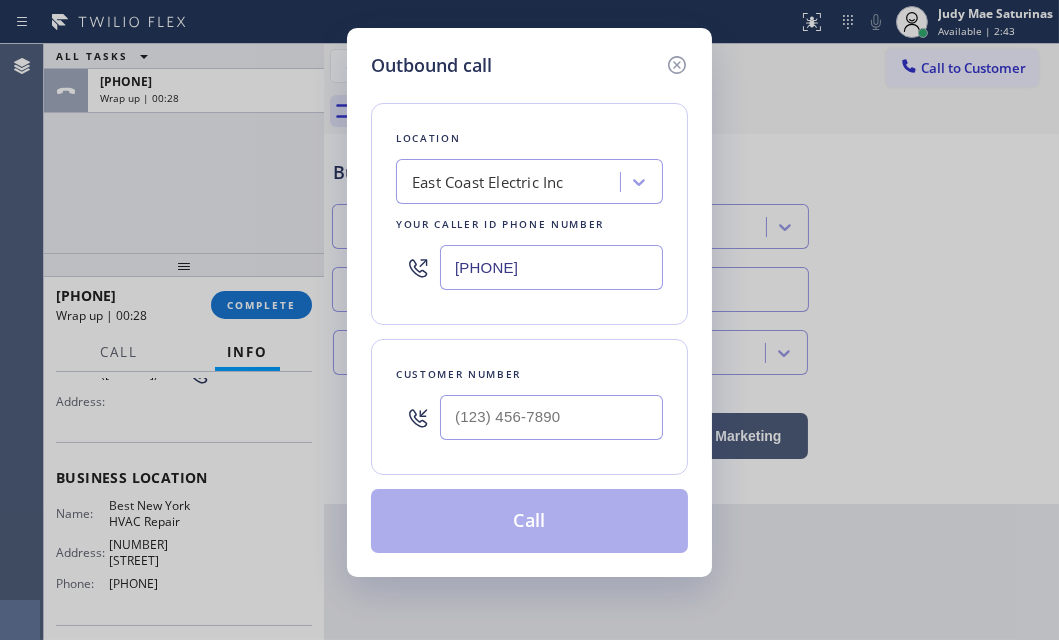 paste 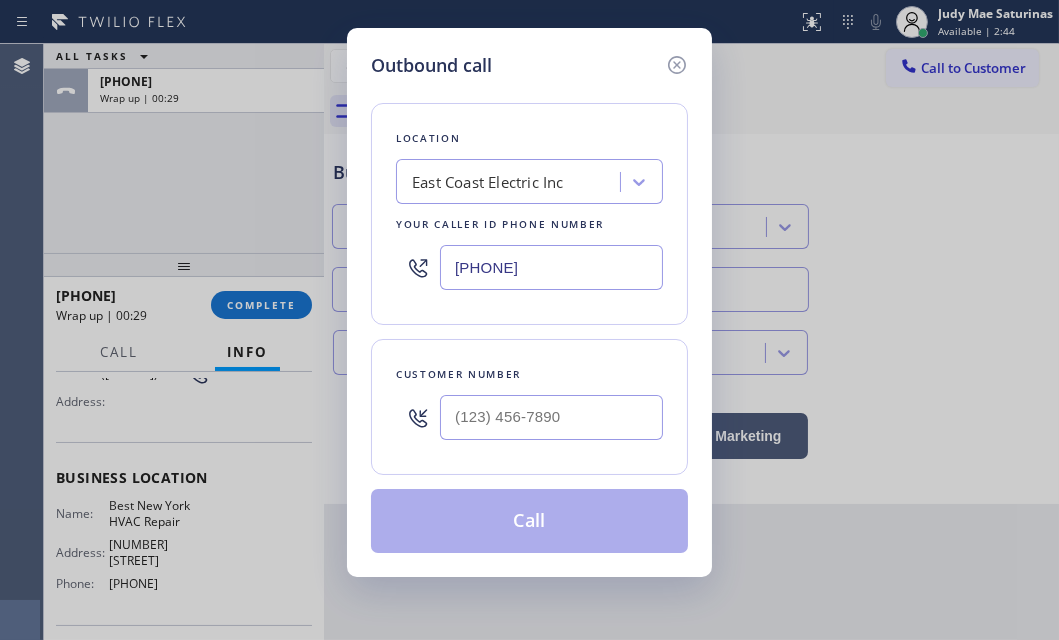 type on "[PHONE]" 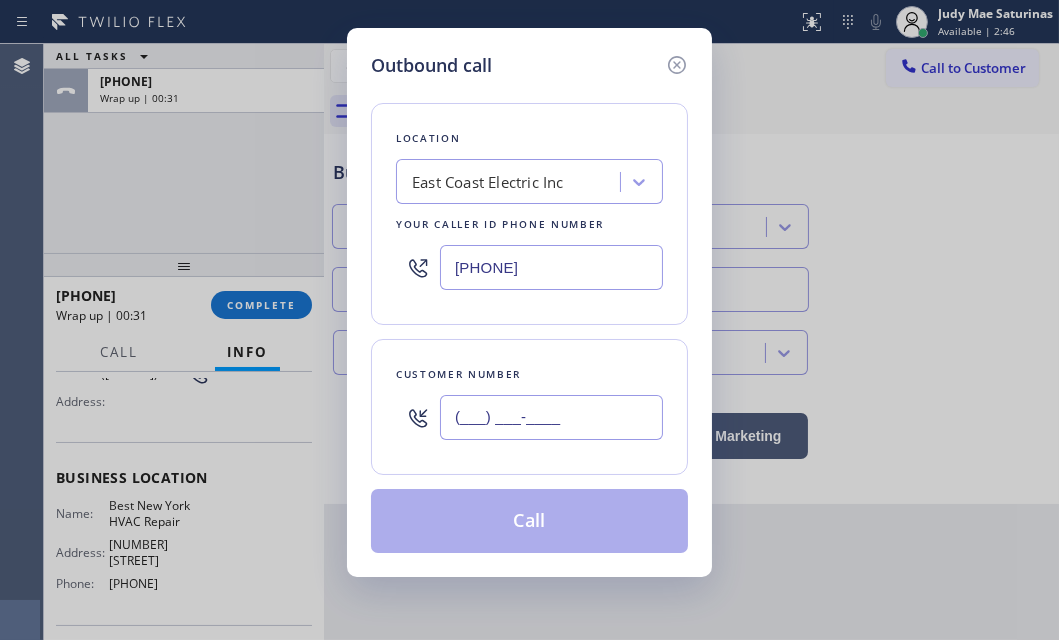 click on "(___) ___-____" at bounding box center [551, 417] 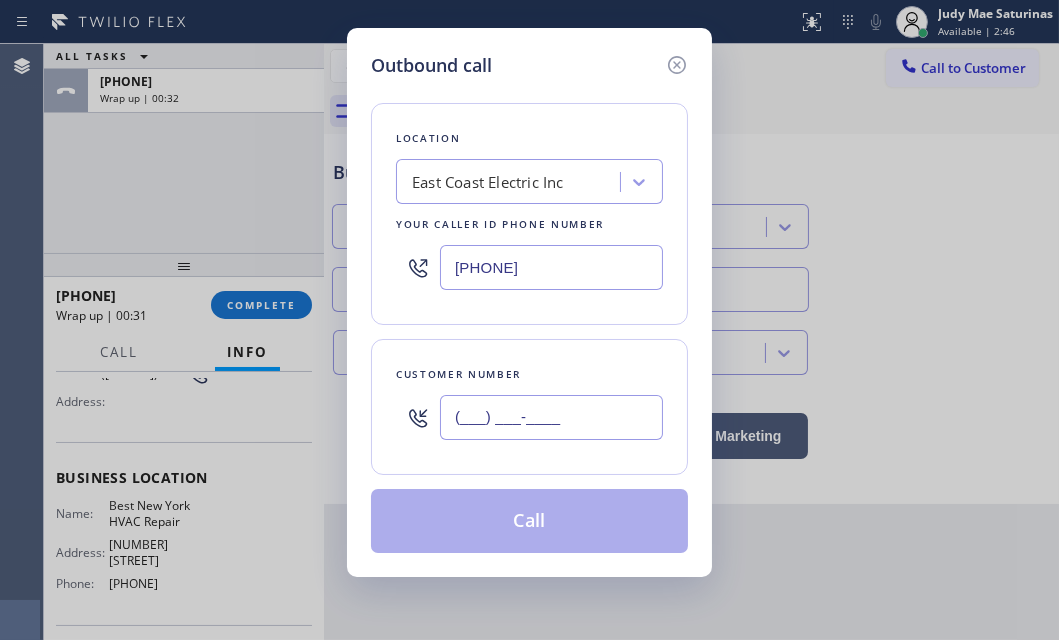 paste on "([PHONE]) [PHONE]" 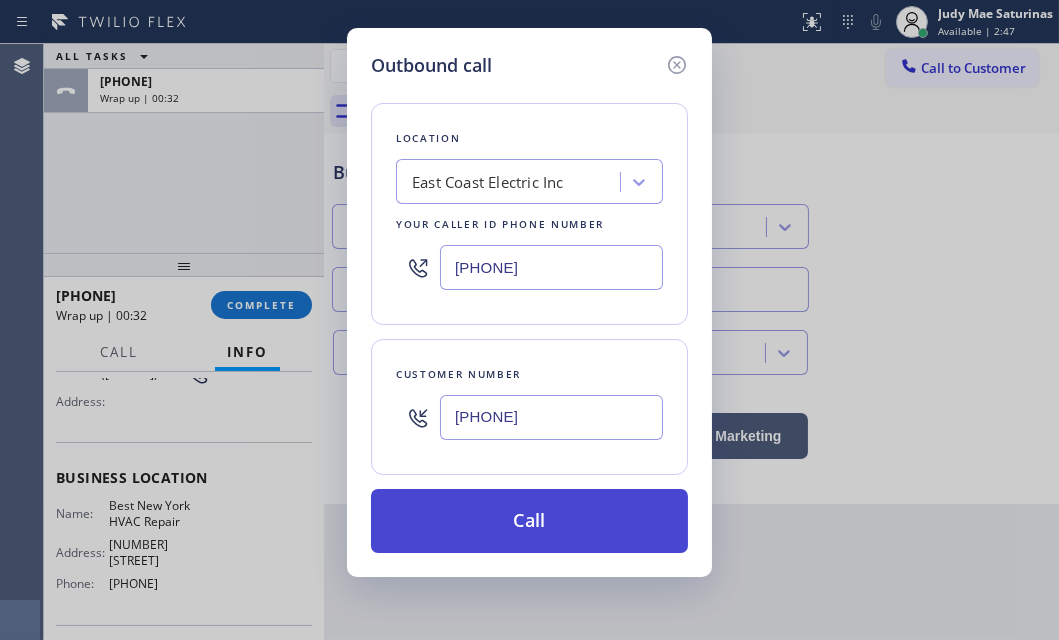 type on "[PHONE]" 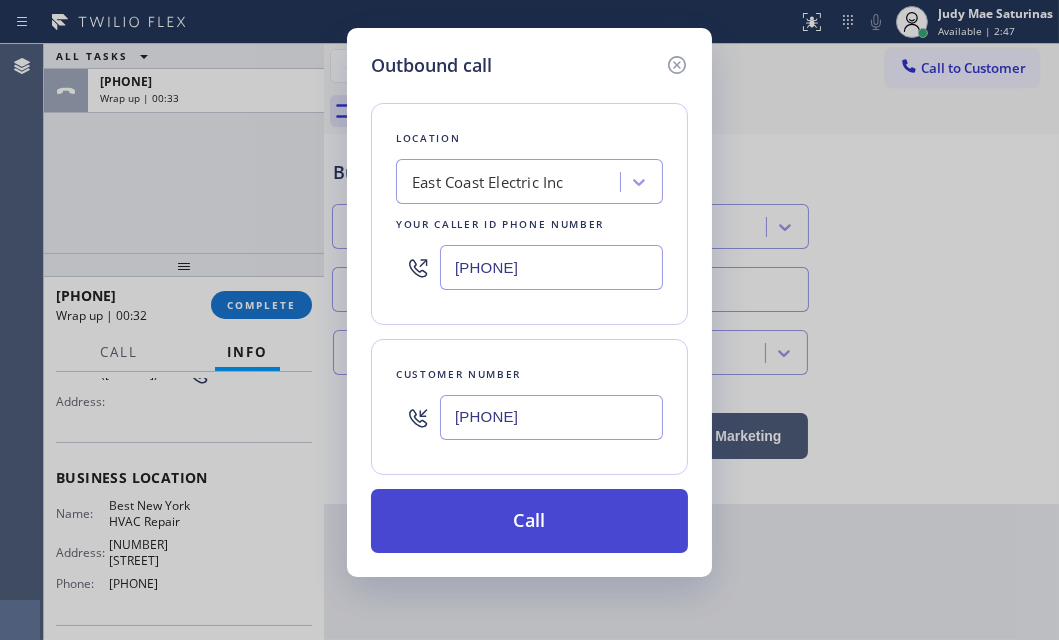 click on "Call" at bounding box center [529, 521] 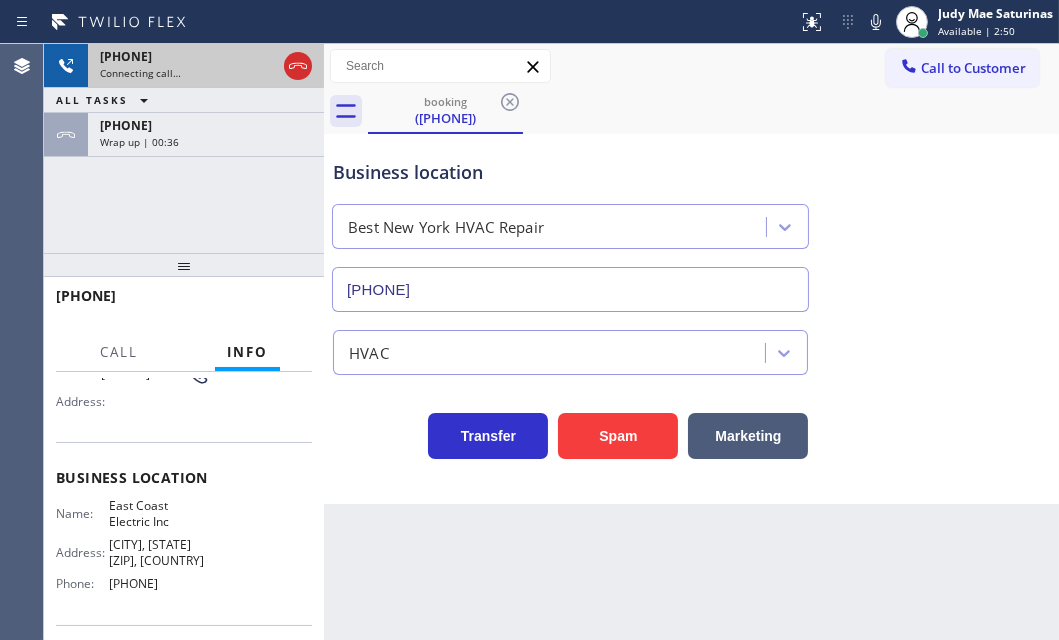 click on "Connecting call…" at bounding box center (188, 73) 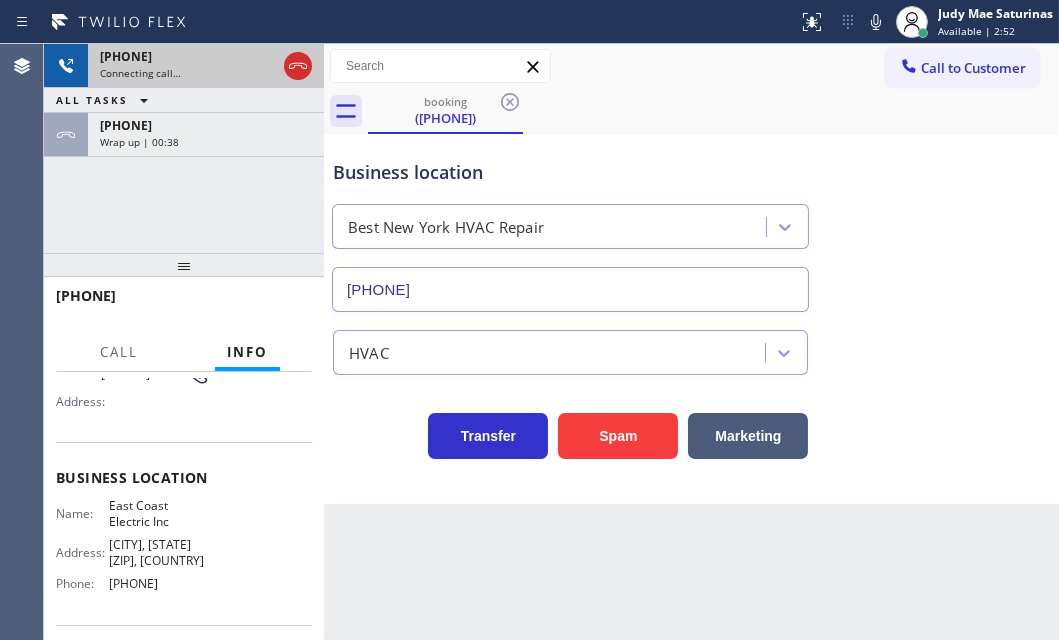 click on "Connecting call…" at bounding box center (188, 73) 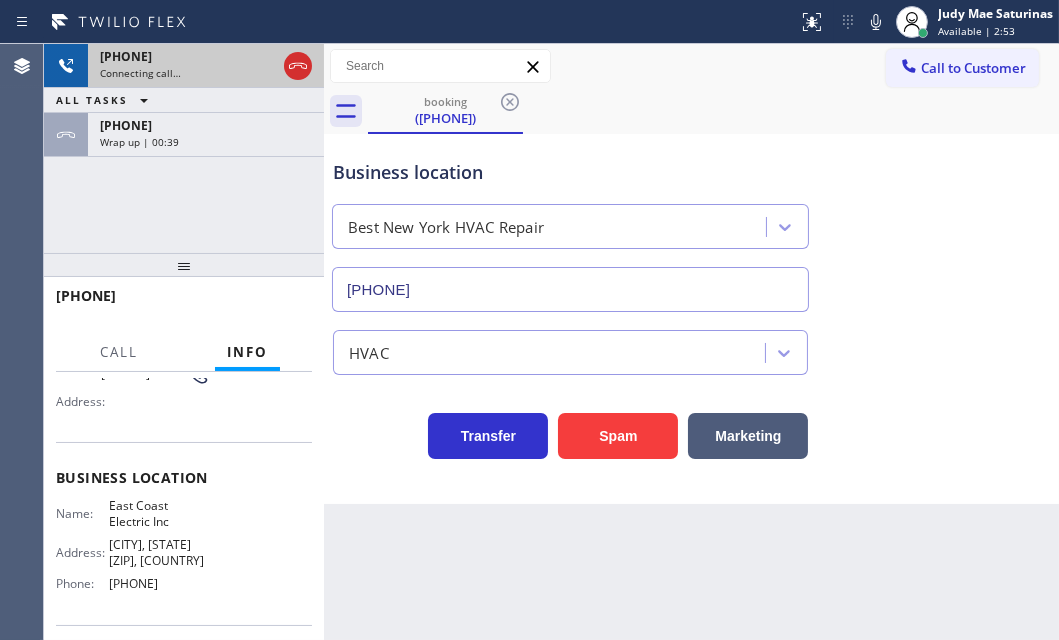 click on "Connecting call…" at bounding box center (188, 73) 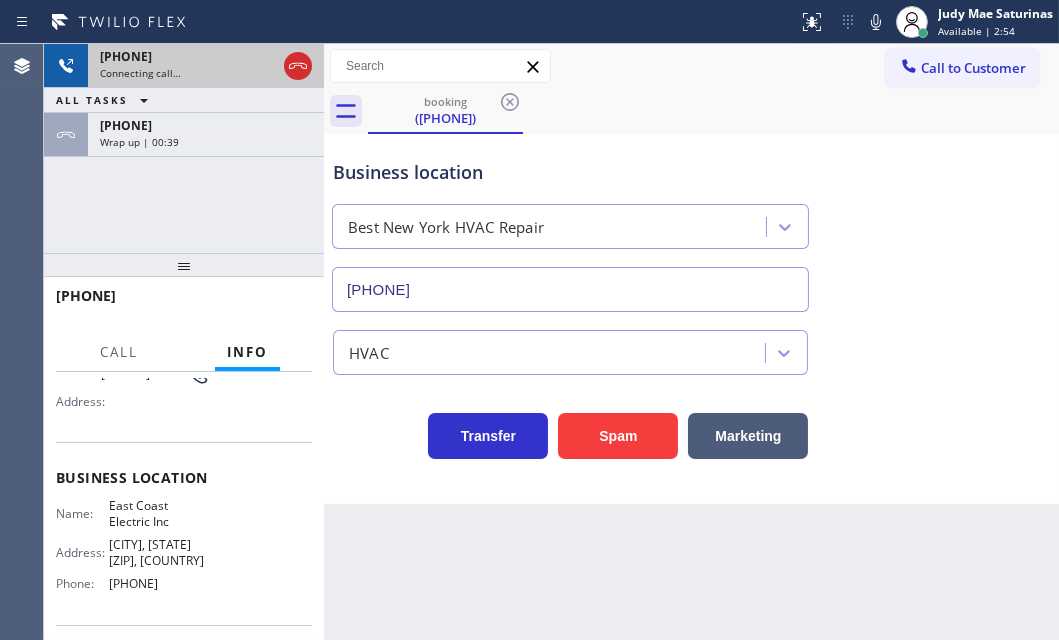 click on "Connecting call…" at bounding box center (188, 73) 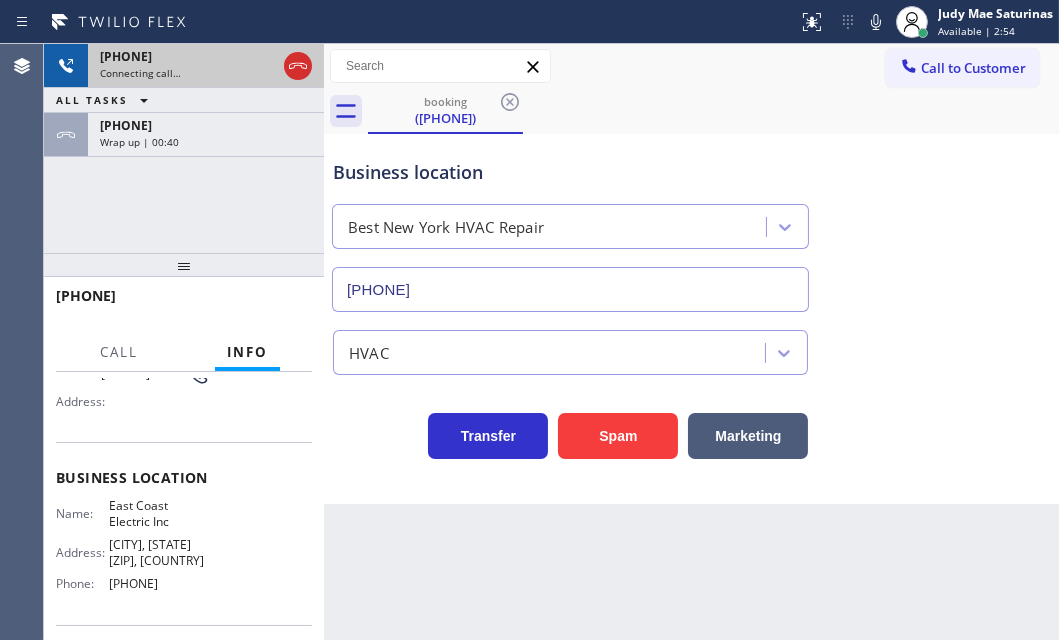 click on "Connecting call…" at bounding box center [188, 73] 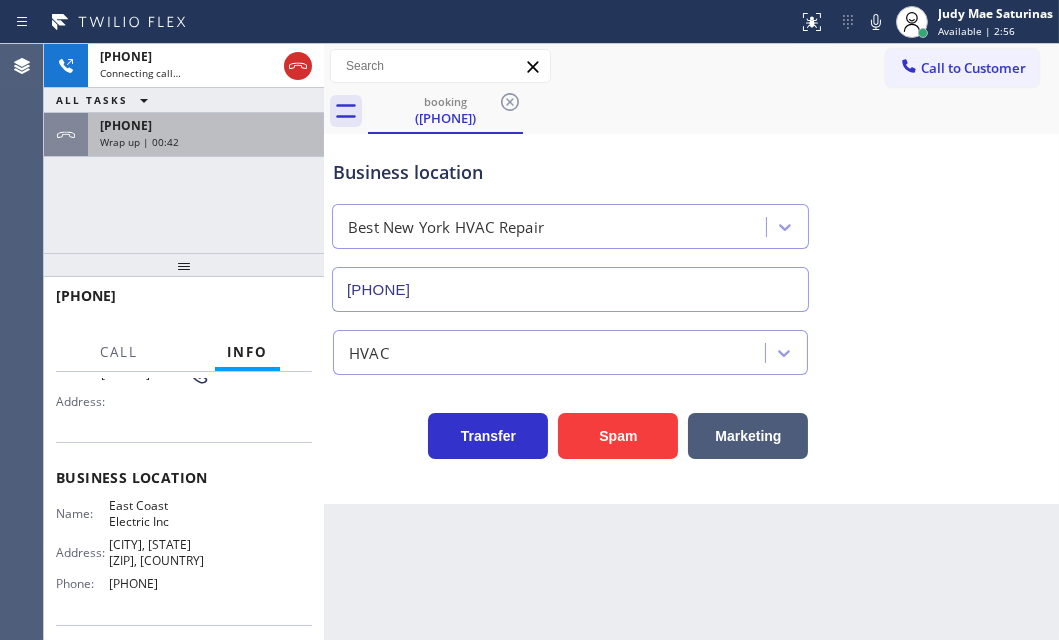 click on "Wrap up | 00:42" at bounding box center [206, 142] 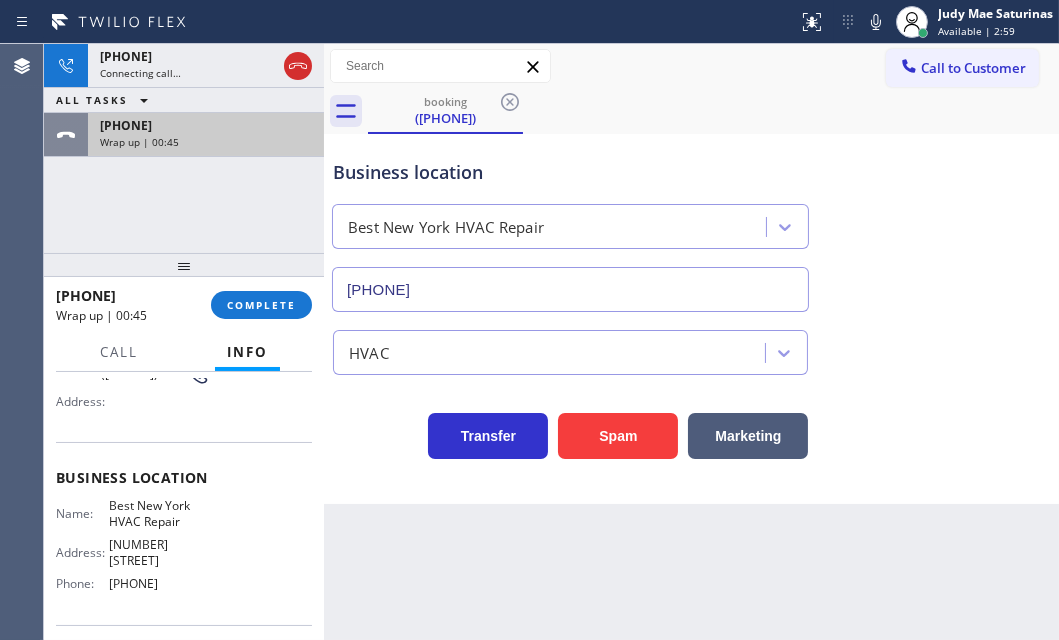 click on "[PHONE] Wrap up | 00:45" at bounding box center (202, 135) 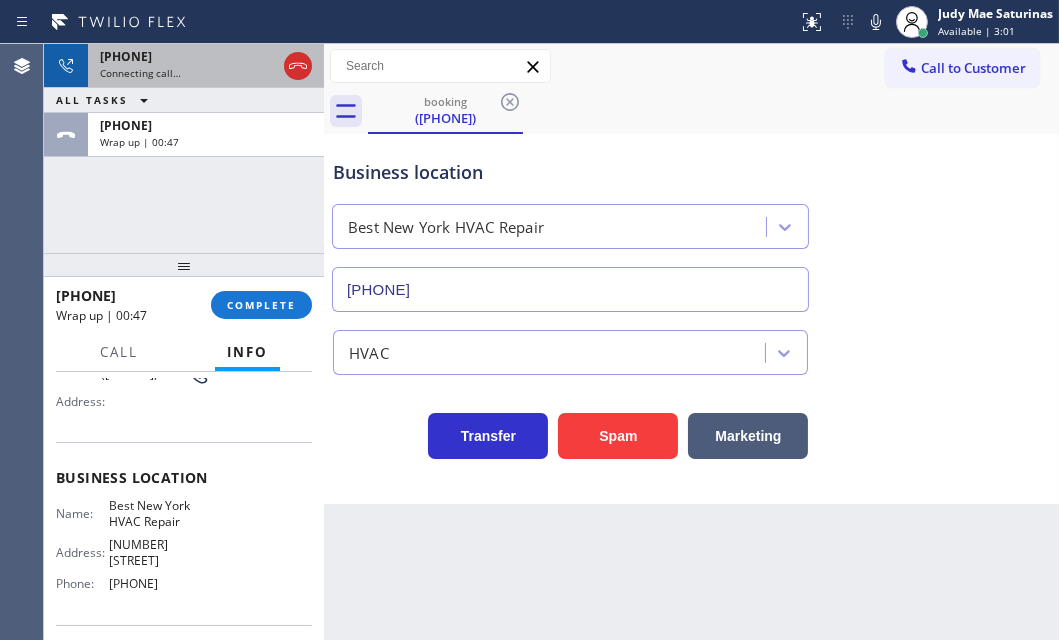 click on "Connecting call…" at bounding box center [188, 73] 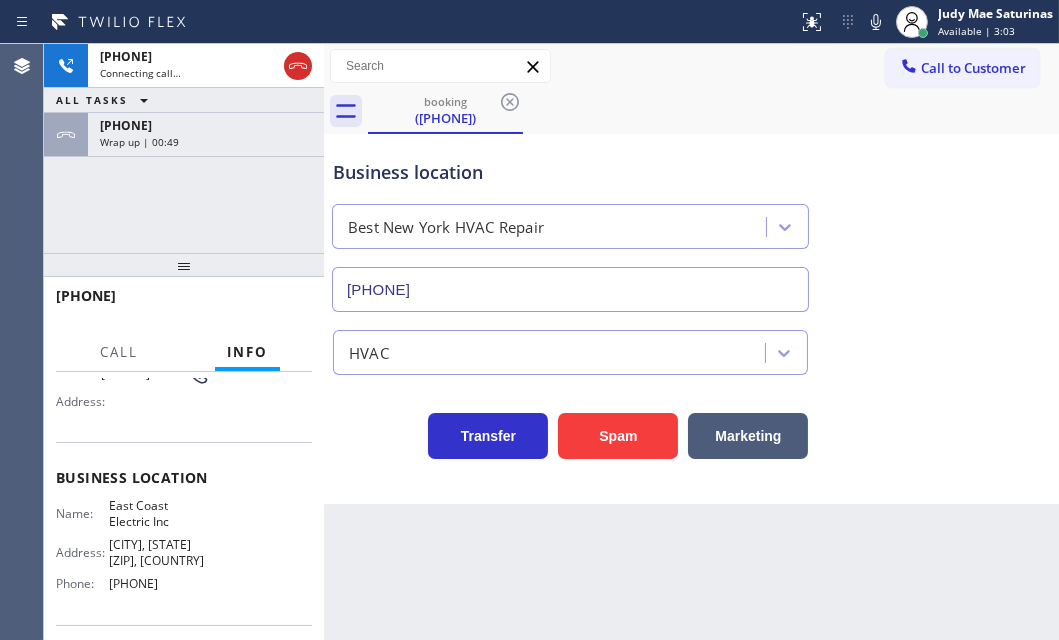 drag, startPoint x: 205, startPoint y: 130, endPoint x: 253, endPoint y: 237, distance: 117.273186 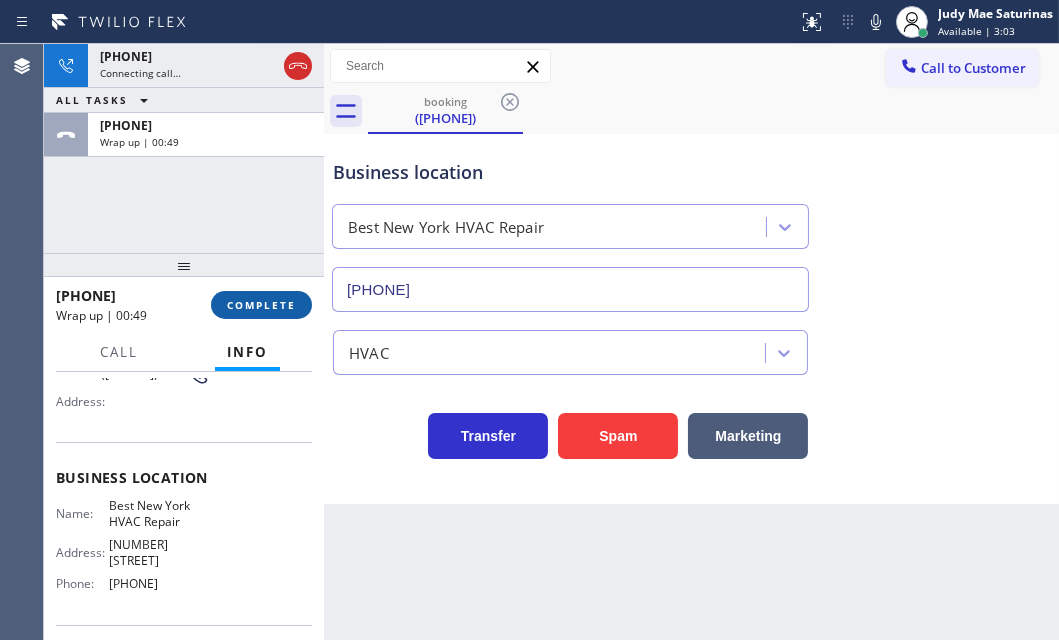 click on "COMPLETE" at bounding box center (261, 305) 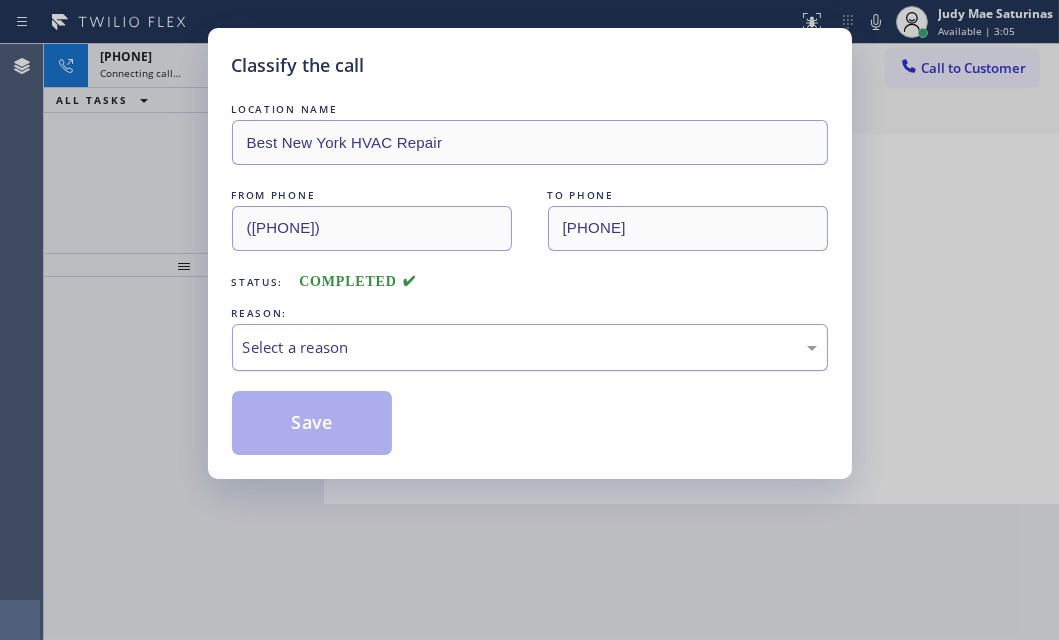 drag, startPoint x: 418, startPoint y: 354, endPoint x: 413, endPoint y: 363, distance: 10.29563 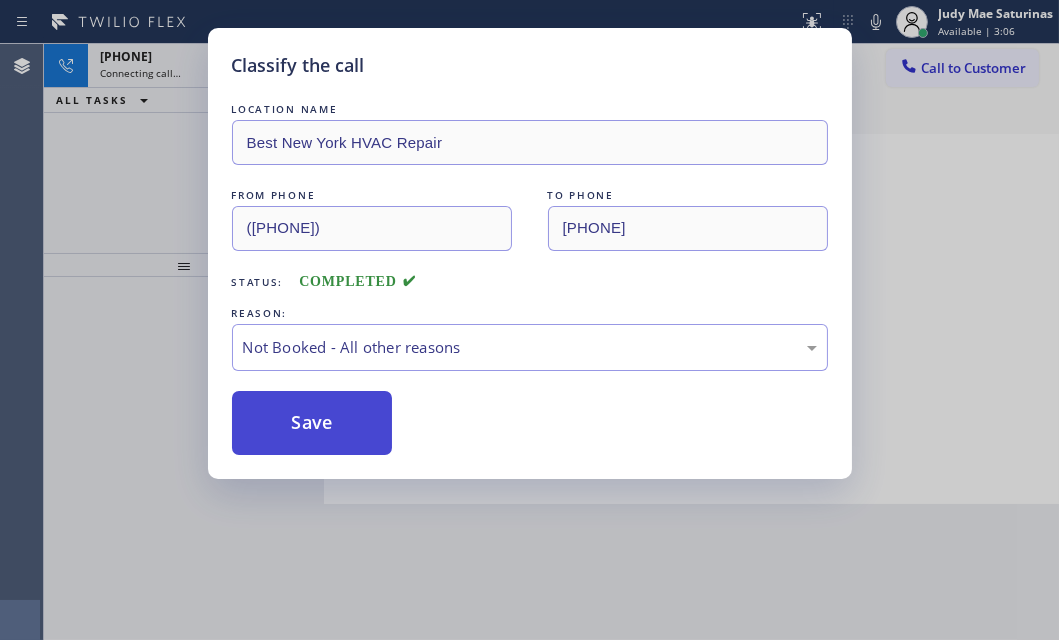 click on "Save" at bounding box center (312, 423) 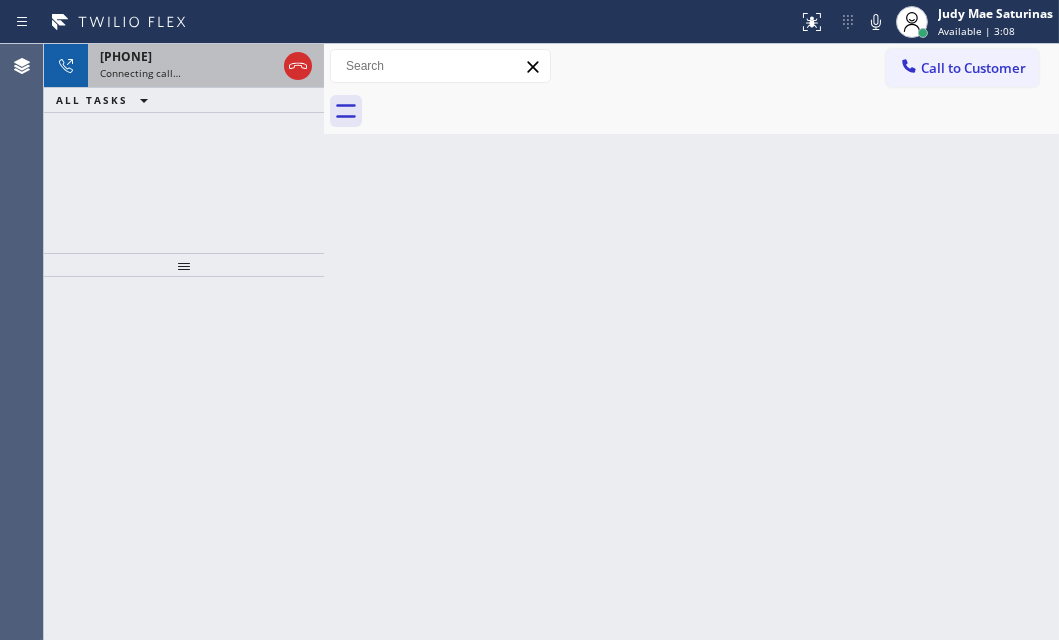 click on "[PHONE] Connecting call…" at bounding box center [184, 66] 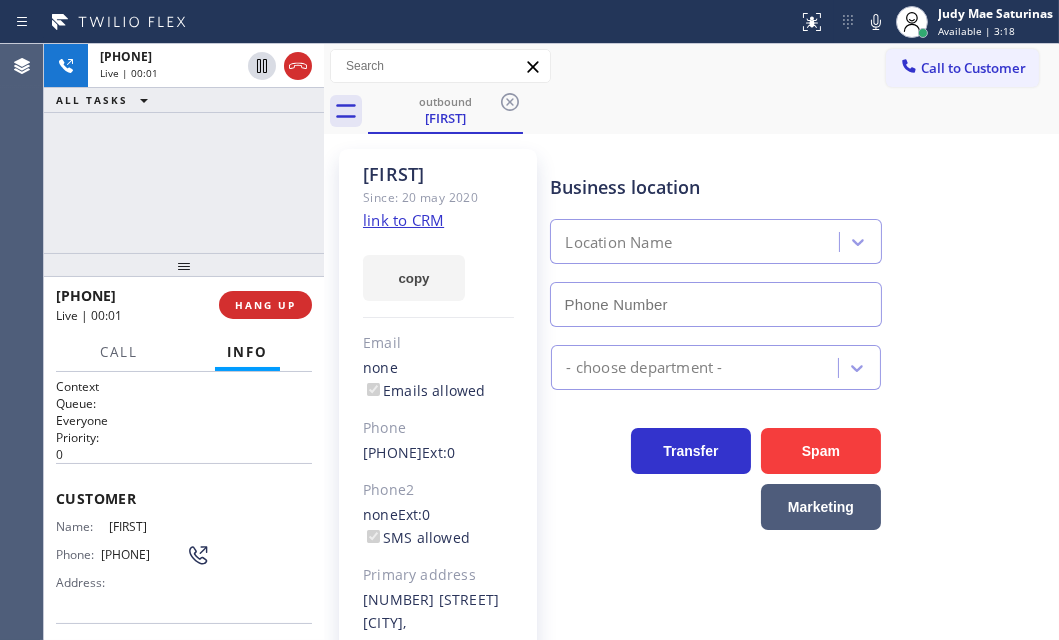 type on "[PHONE]" 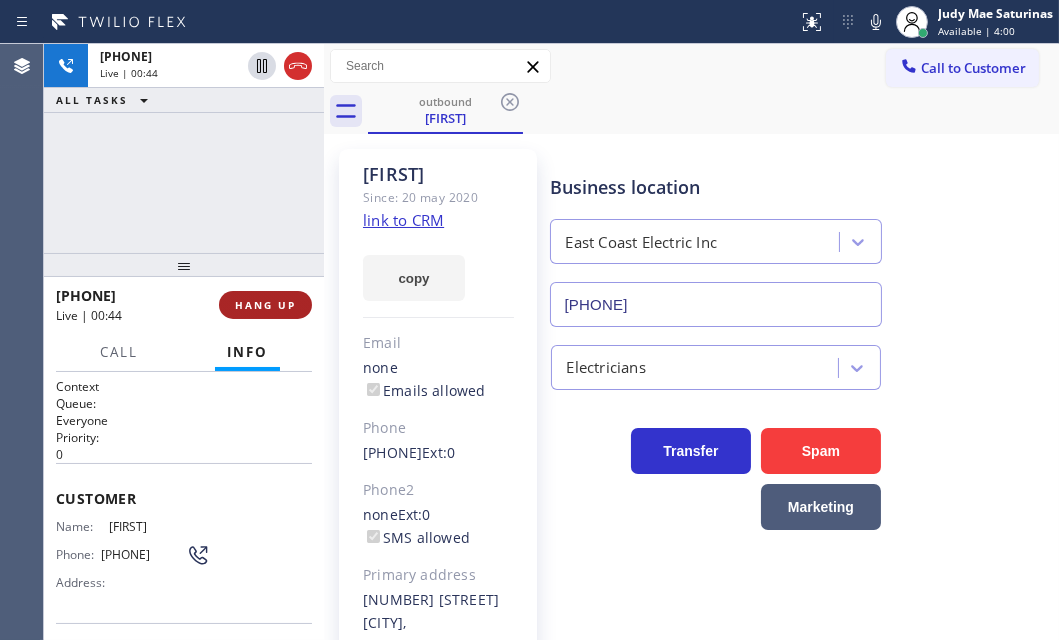 click on "HANG UP" at bounding box center [265, 305] 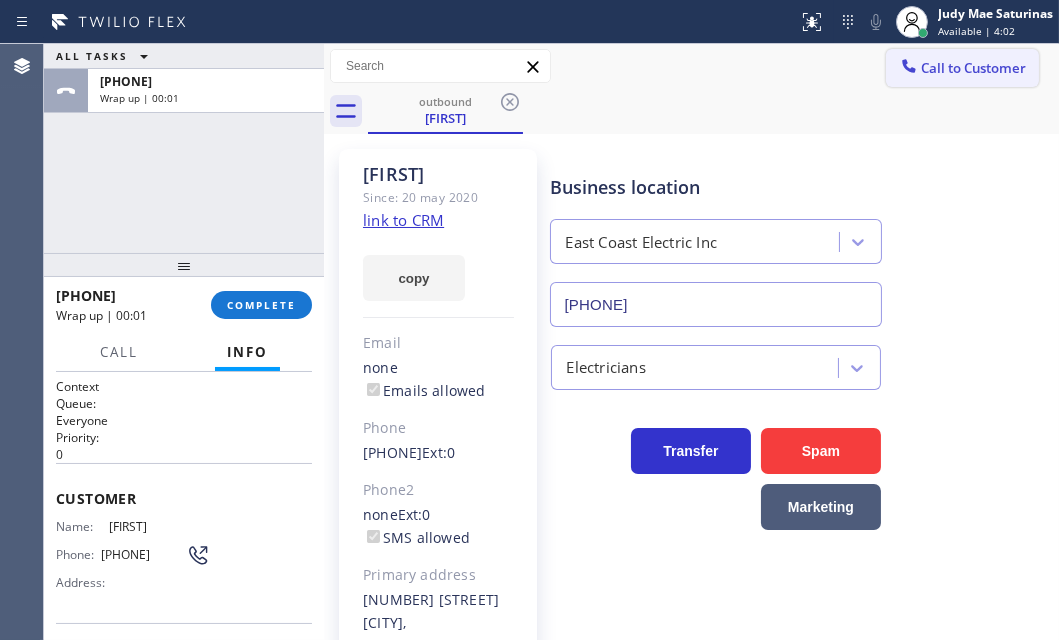 drag, startPoint x: 976, startPoint y: 71, endPoint x: 1057, endPoint y: 170, distance: 127.91403 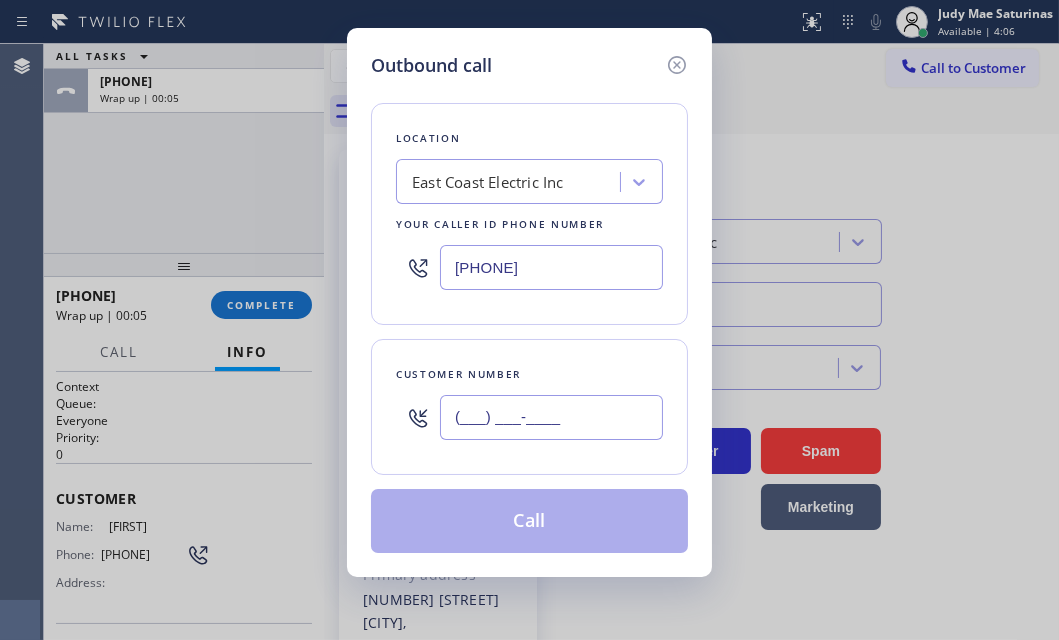click on "(___) ___-____" at bounding box center (551, 417) 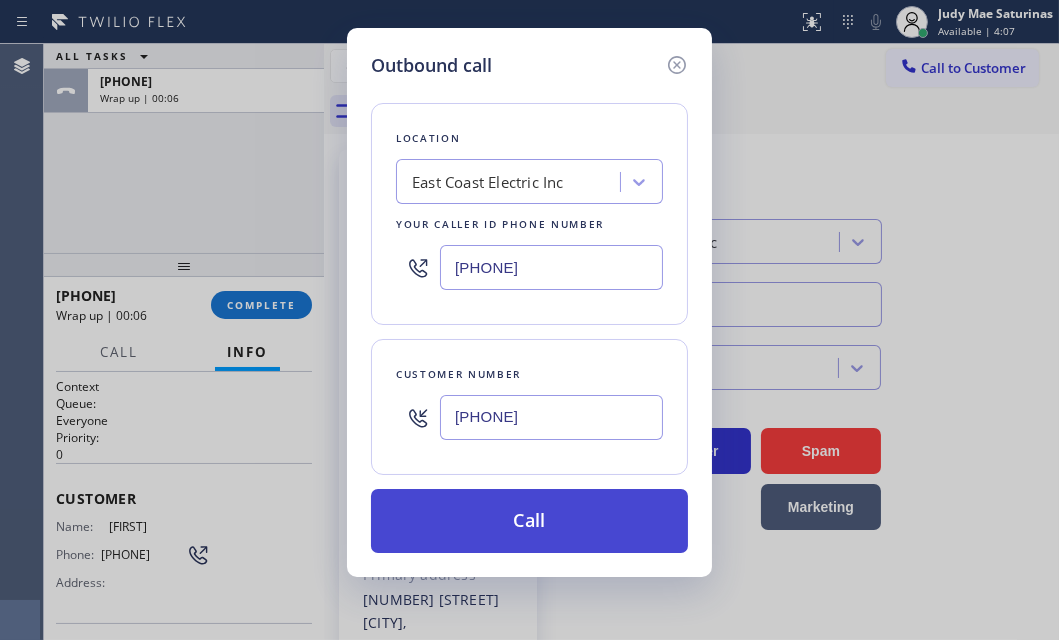 type on "[PHONE]" 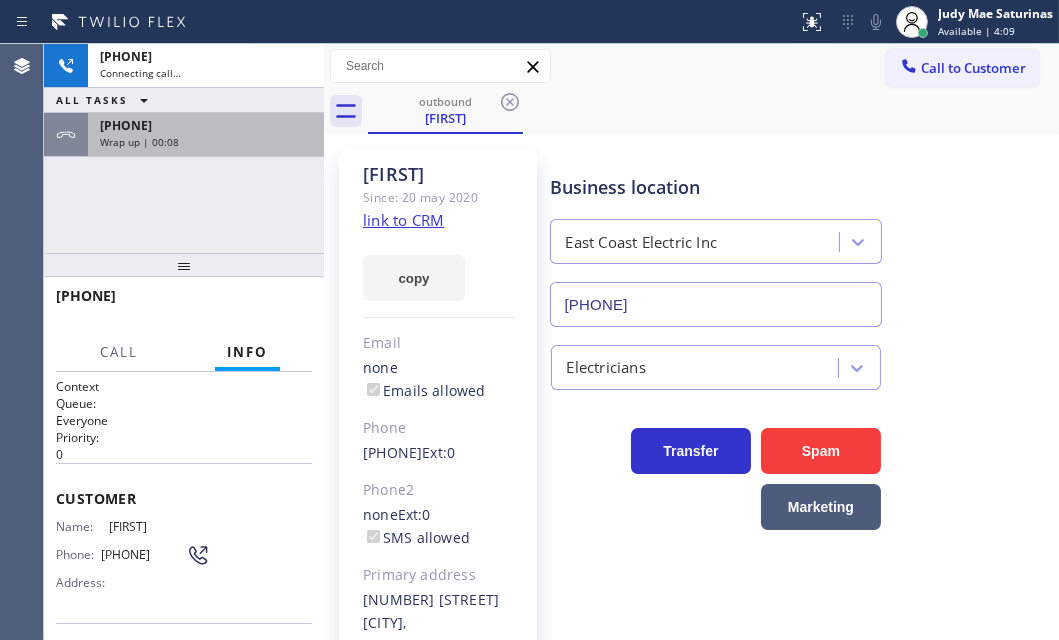 click on "[PHONE]" at bounding box center [206, 125] 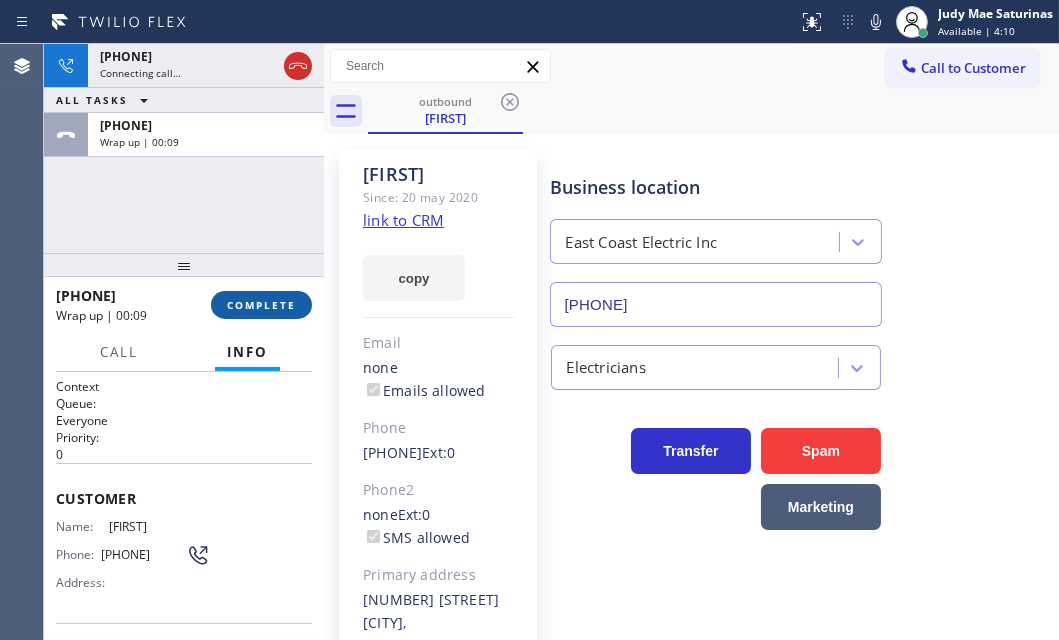 click on "COMPLETE" at bounding box center (261, 305) 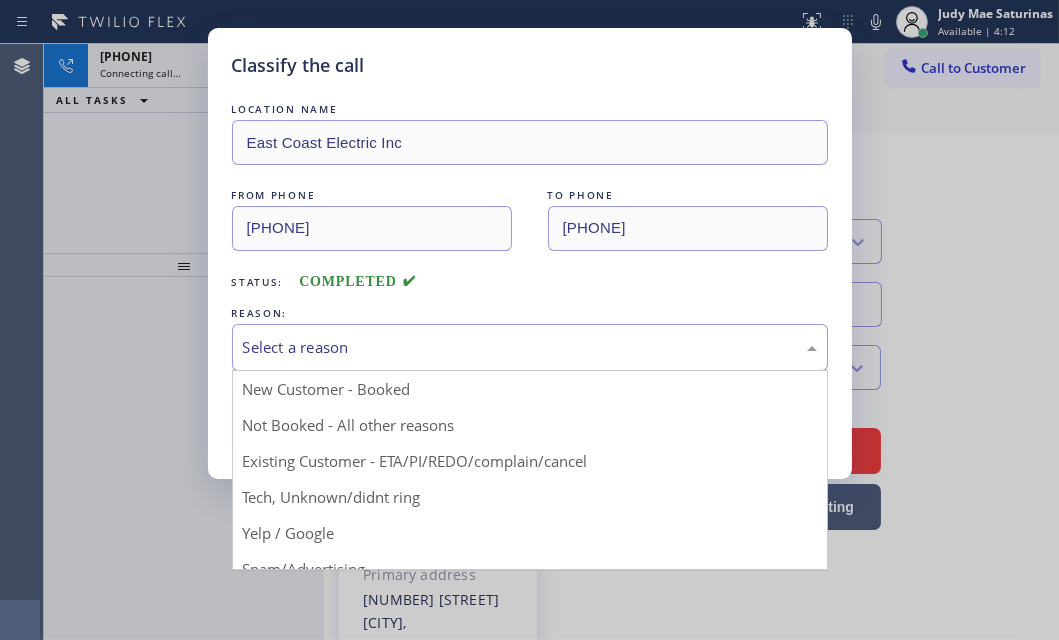 click on "Select a reason" at bounding box center (530, 347) 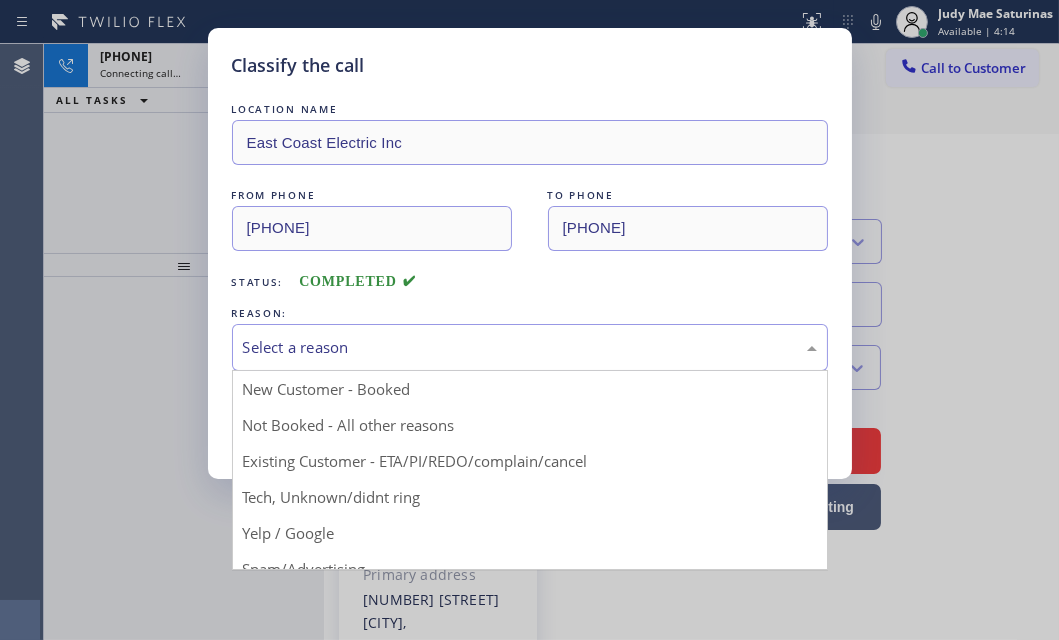 drag, startPoint x: 325, startPoint y: 431, endPoint x: 304, endPoint y: 424, distance: 22.135944 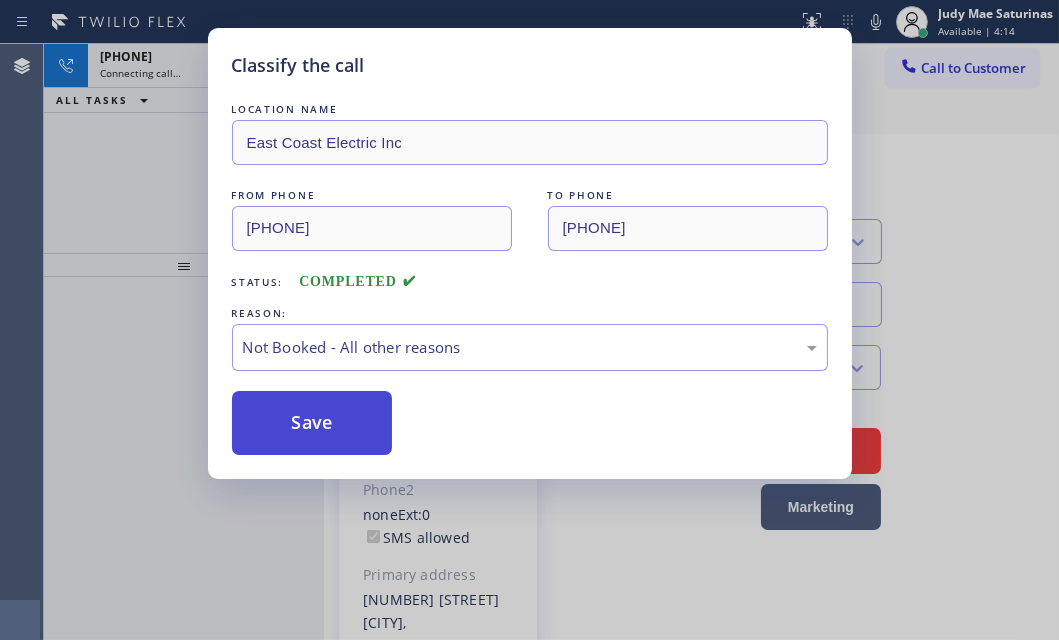 click on "Save" at bounding box center (312, 423) 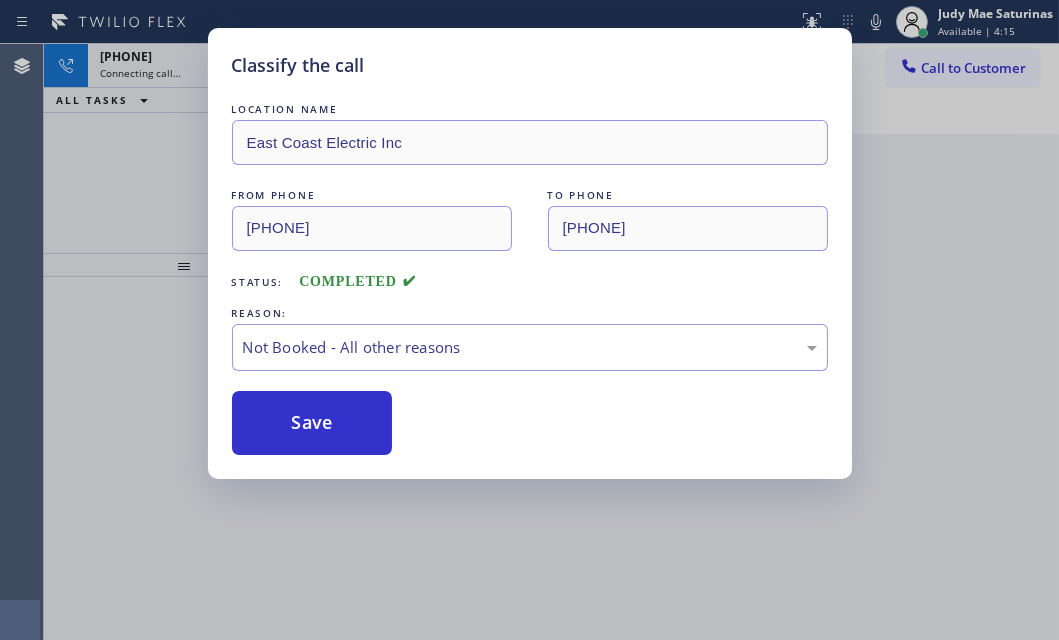 click on "Classify the call LOCATION NAME East Coast Electric Inc FROM PHONE ([PHONE]) TO PHONE ([PHONE]) Status: COMPLETED REASON: Not Booked - All other reasons Save" at bounding box center [529, 320] 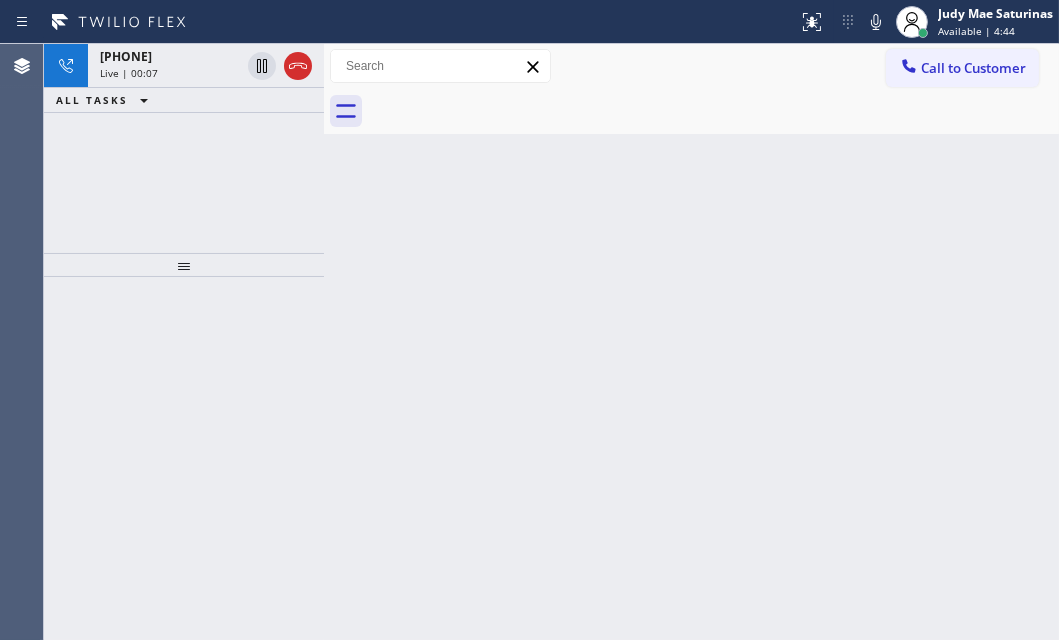 click on "+[PHONE] Live | 00:07 ALL TASKS ALL TASKS ACTIVE TASKS TASKS IN WRAP UP Transfer Back to Dashboard Change Sender ID Customers Technicians Select a contact Outbound call Technician Search Technician Your caller id phone number Your caller id phone number Call Technician info Name Phone none Address none Change Sender ID HVAC +[PHONE] 5 Star Appliance +[PHONE] Appliance Repair +[PHONE] Plumbing +[PHONE] Air Duct Cleaning +[PHONE] Electricians +[PHONE] Cancel Change Check personal SMS Reset Change No tabs Call to Customer Outbound call Location East Coast Electric Inc Your caller id phone number ([PHONE]) [PHONE] Customer number Call Outbound call Technician Search Technician Your caller id phone number Your caller id phone number Call" at bounding box center (551, 342) 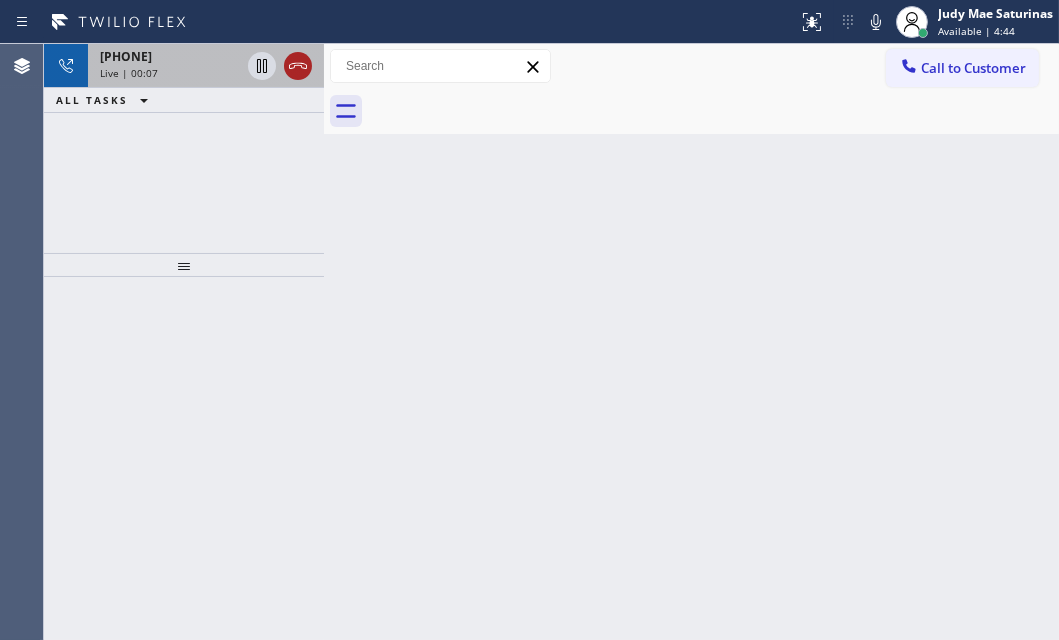 click 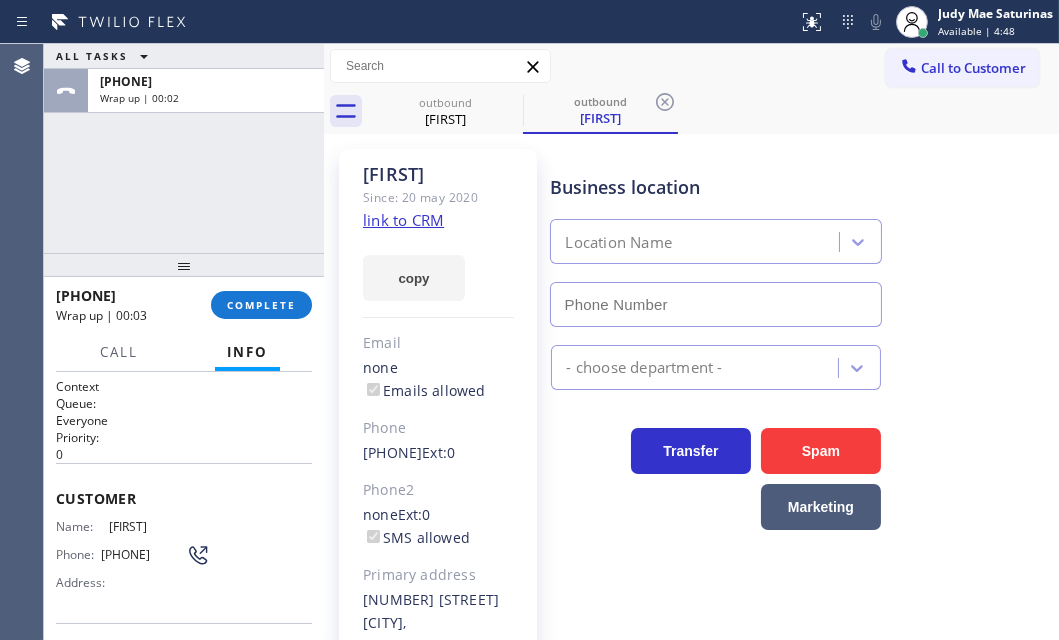 type on "[PHONE]" 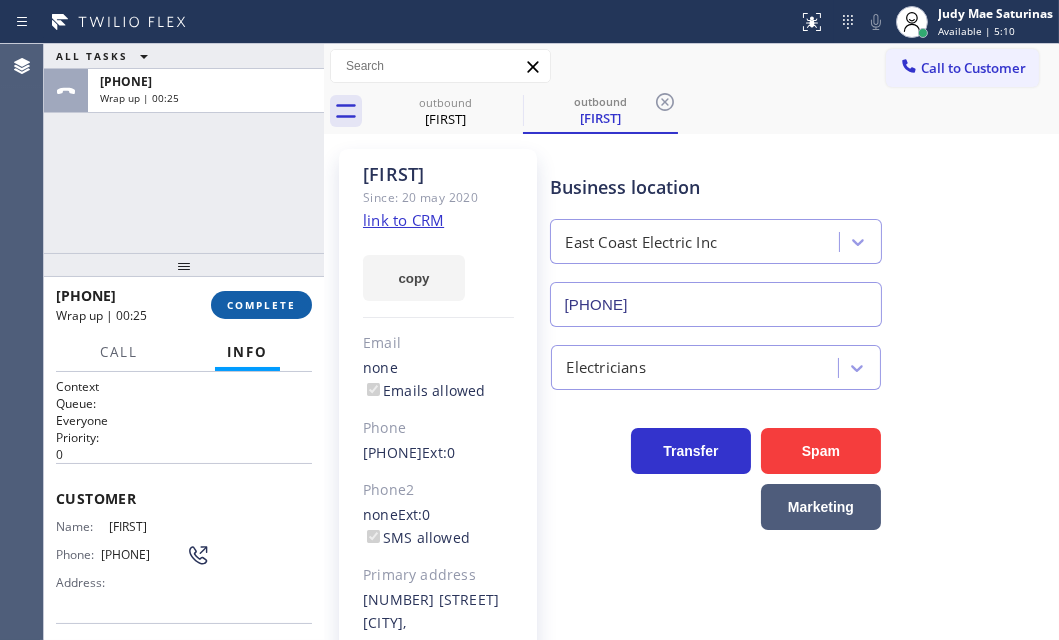 click on "COMPLETE" at bounding box center (261, 305) 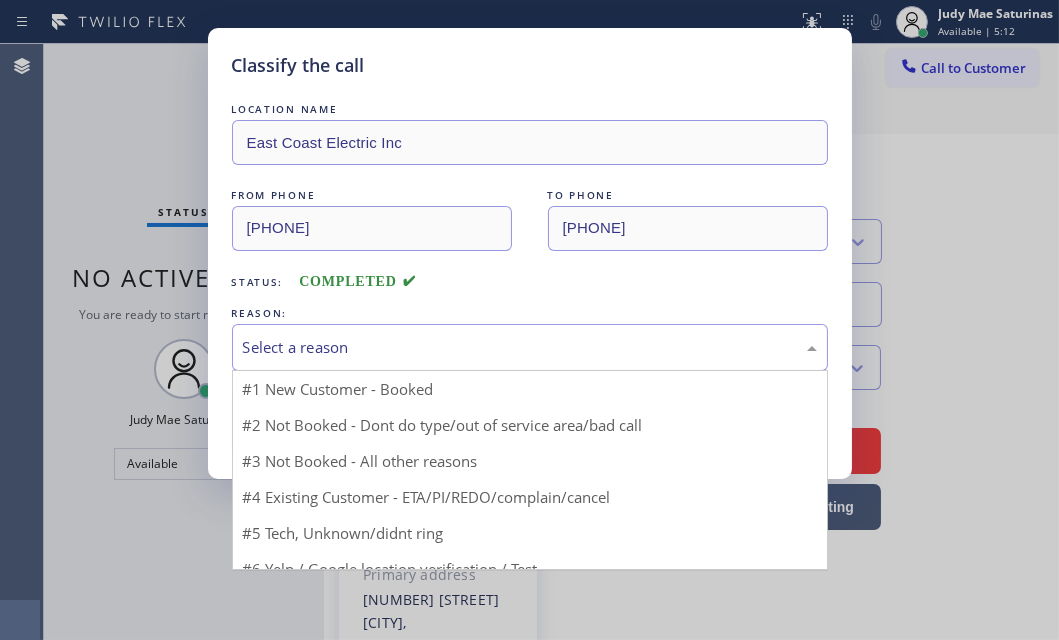 click on "Select a reason" at bounding box center [530, 347] 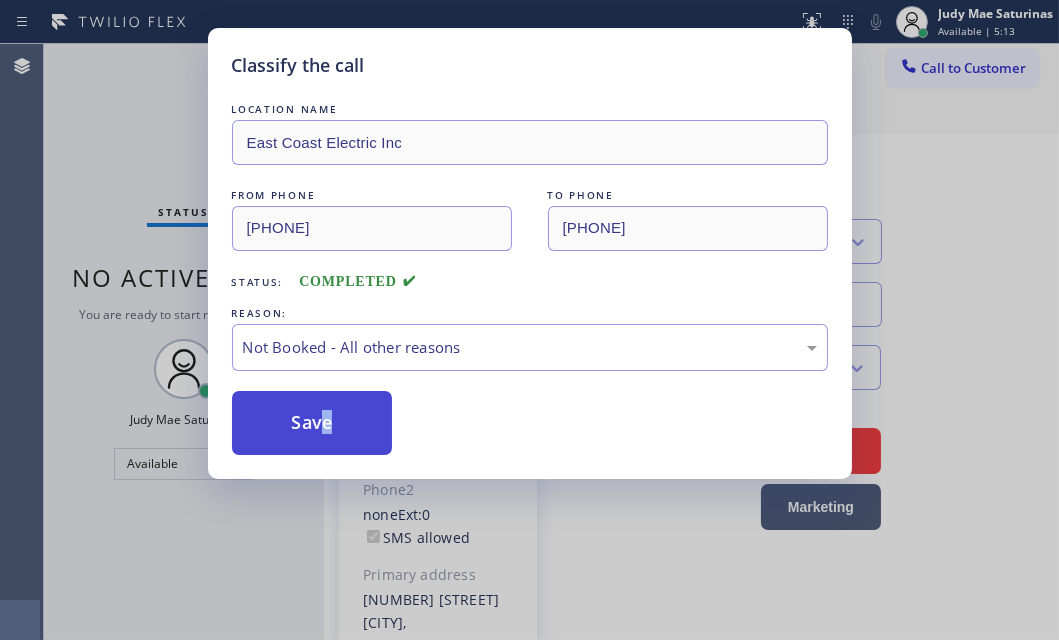 drag, startPoint x: 307, startPoint y: 420, endPoint x: 671, endPoint y: 422, distance: 364.0055 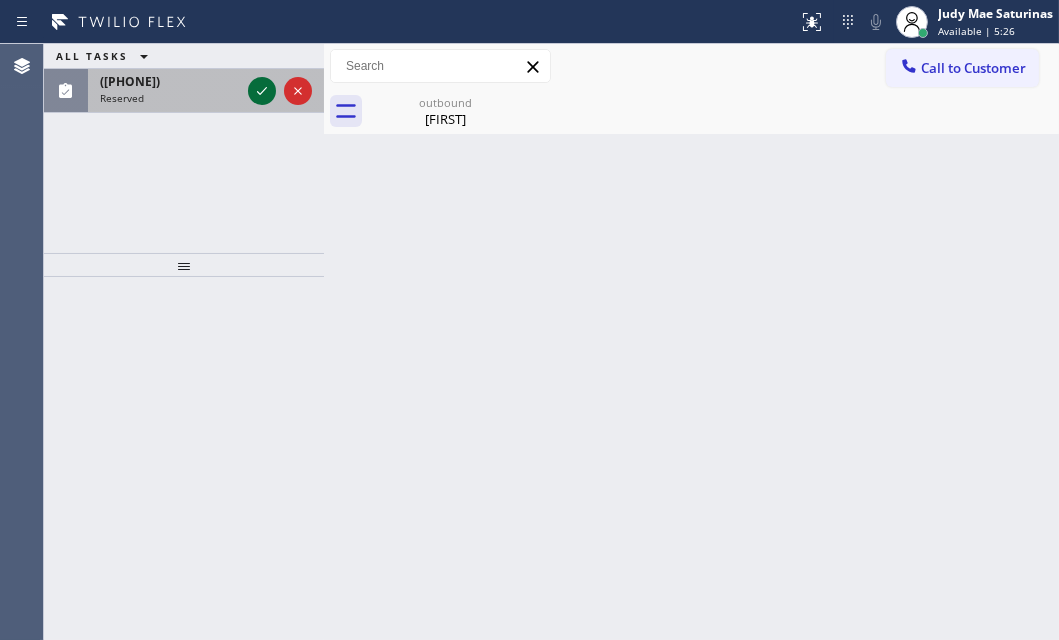 click 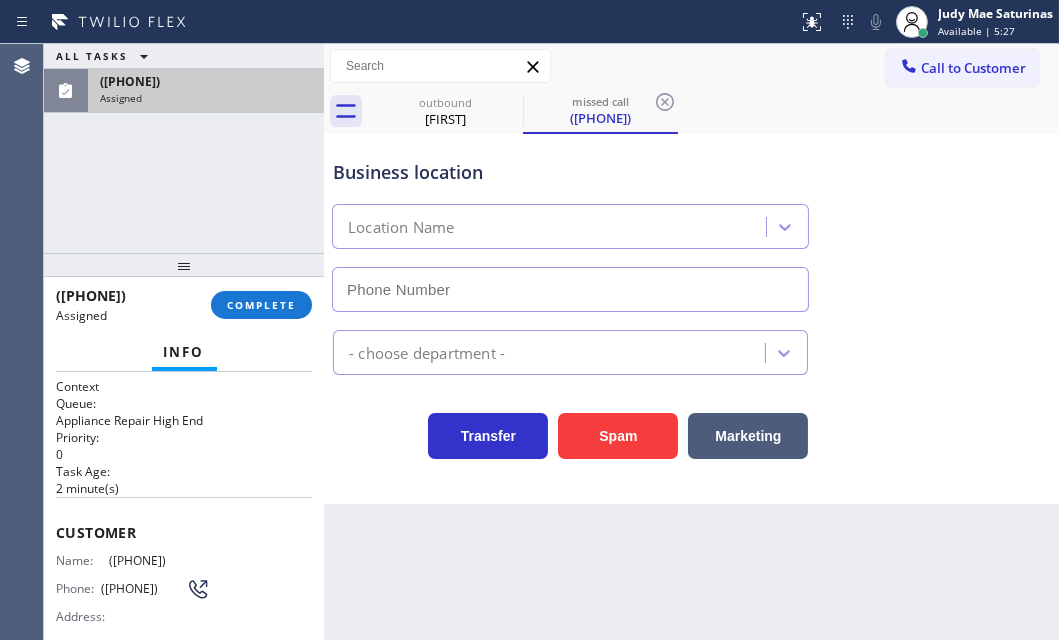 type on "([PHONE]) [PHONE]" 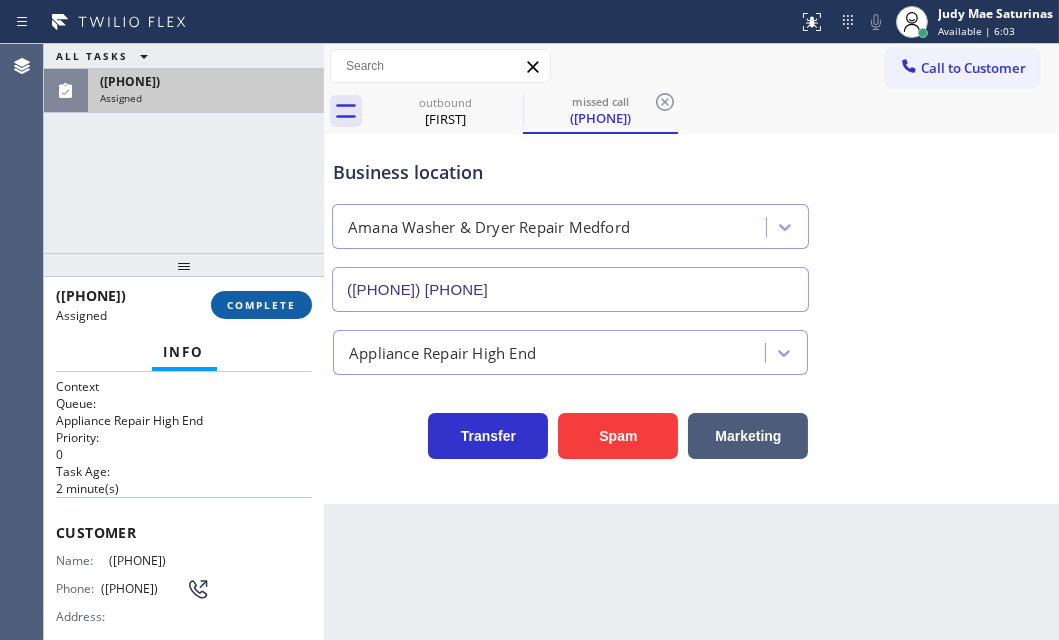 click on "COMPLETE" at bounding box center [261, 305] 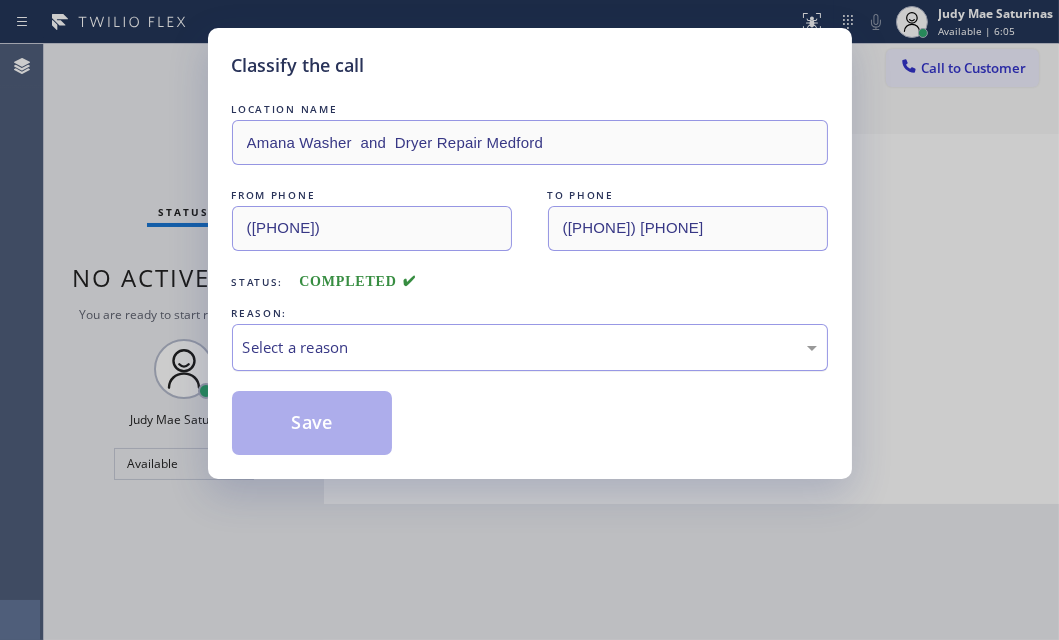 click on "Select a reason" at bounding box center (530, 347) 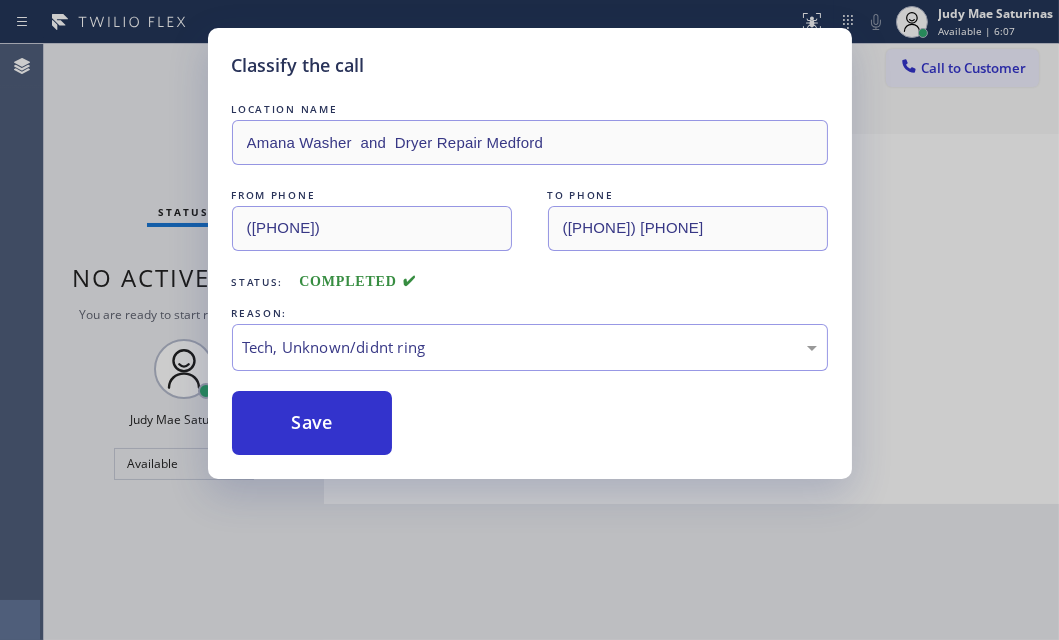 drag, startPoint x: 320, startPoint y: 425, endPoint x: 891, endPoint y: 440, distance: 571.19696 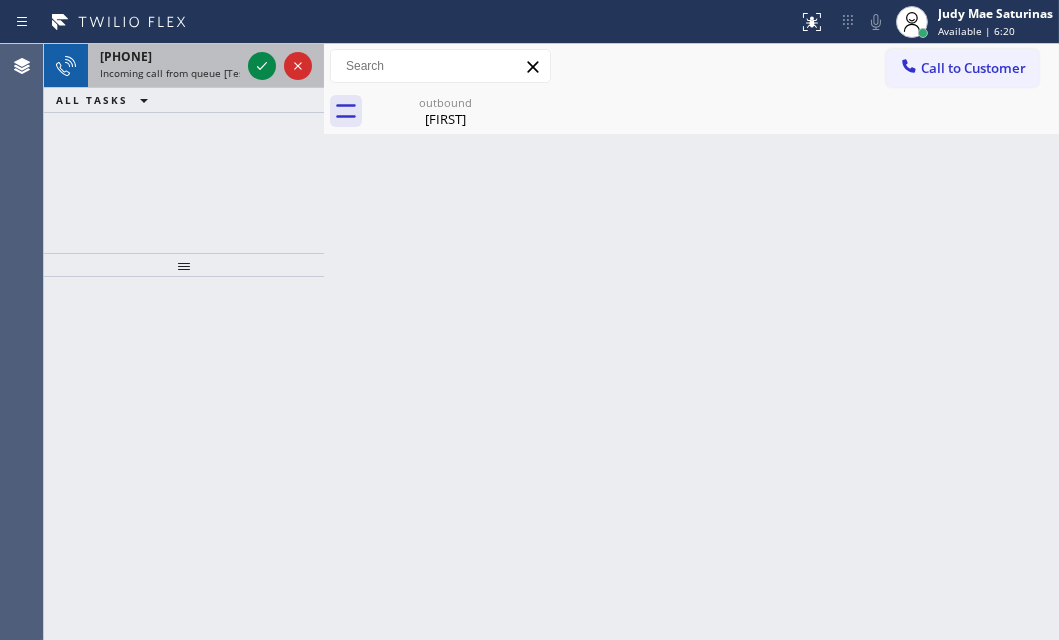 click at bounding box center (280, 66) 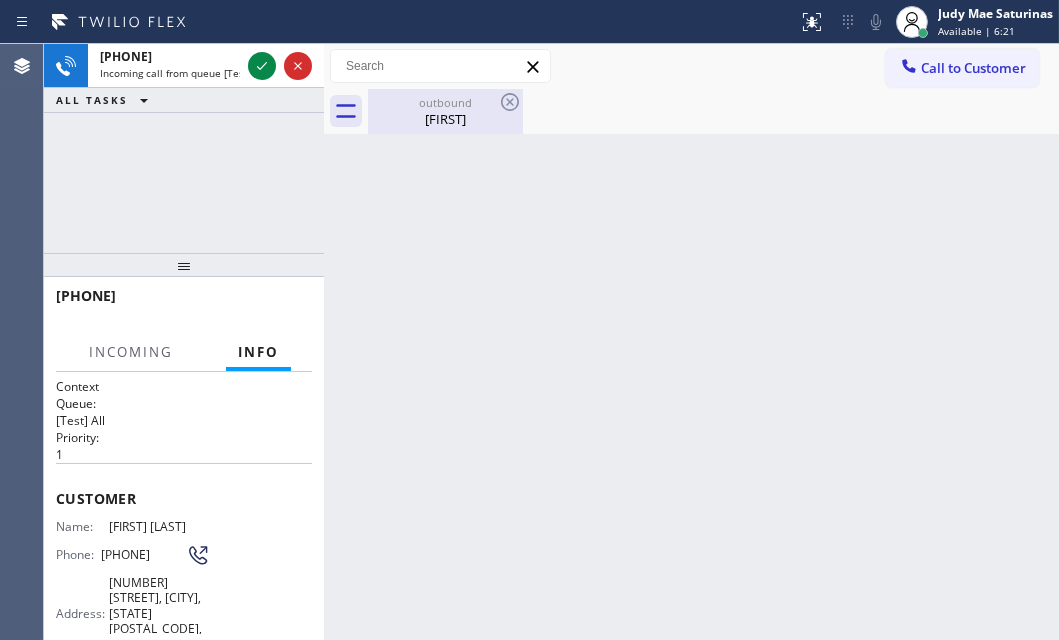 click on "[FIRST]" at bounding box center [445, 119] 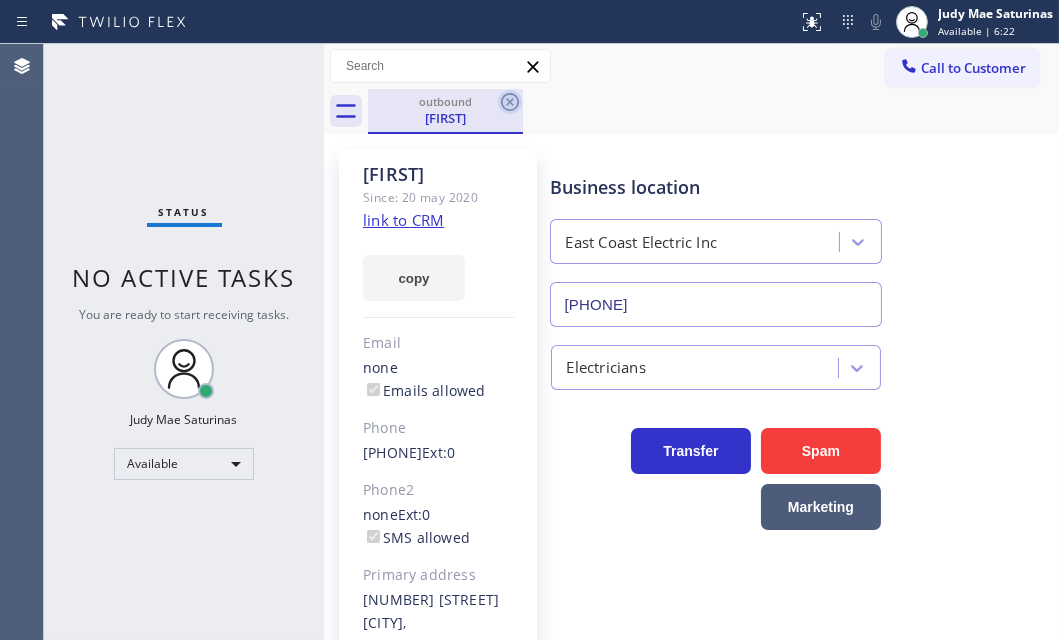 click 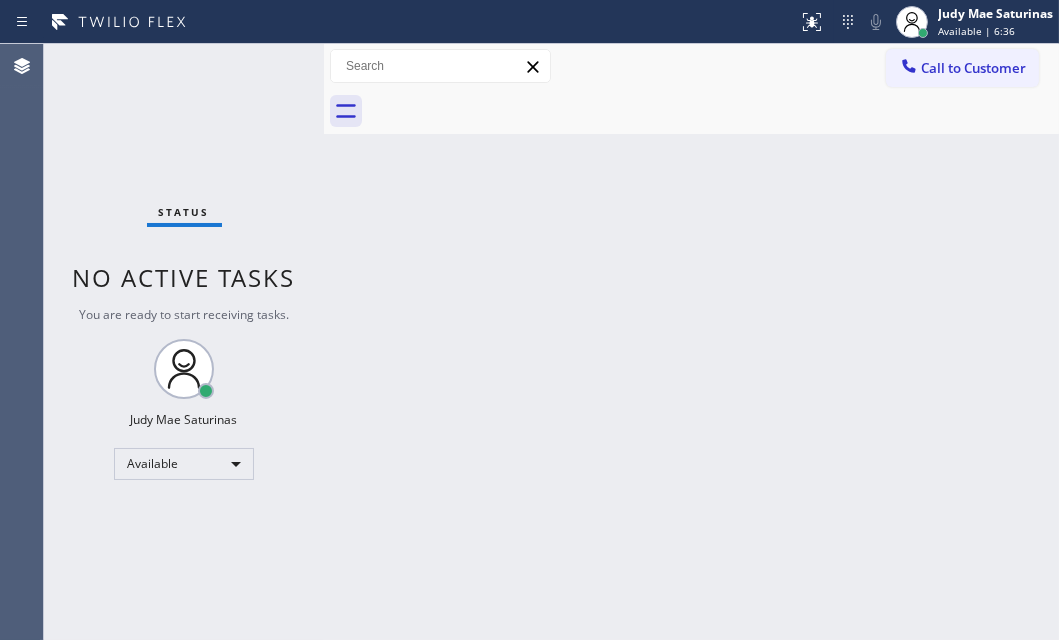 click on "Status   No active tasks     You are ready to start receiving tasks.   Judy Mae Saturinas Available" at bounding box center (184, 342) 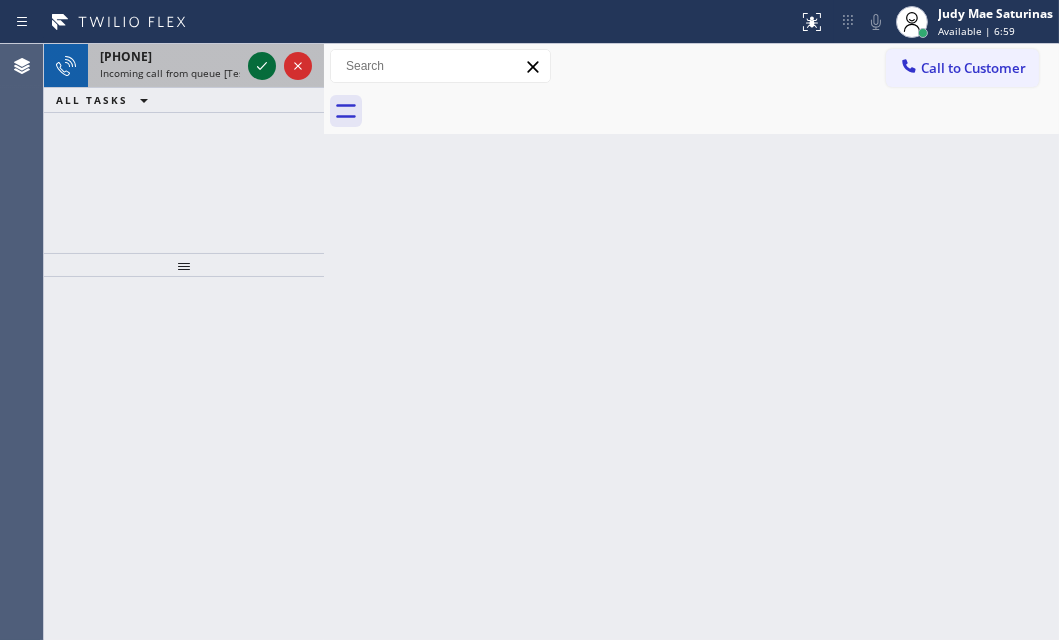 click 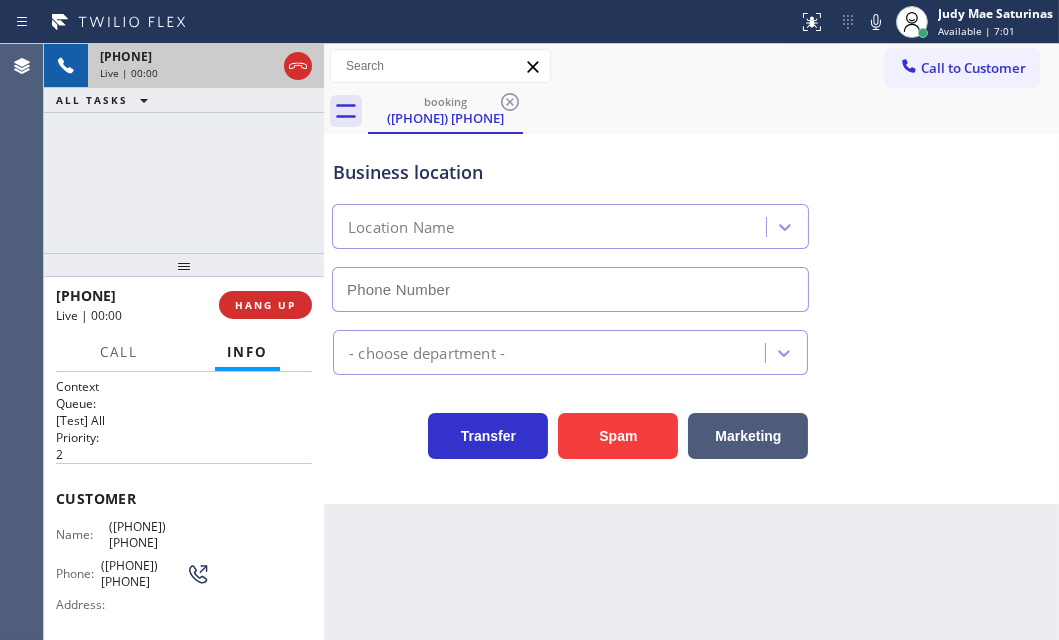 type on "([PHONE])" 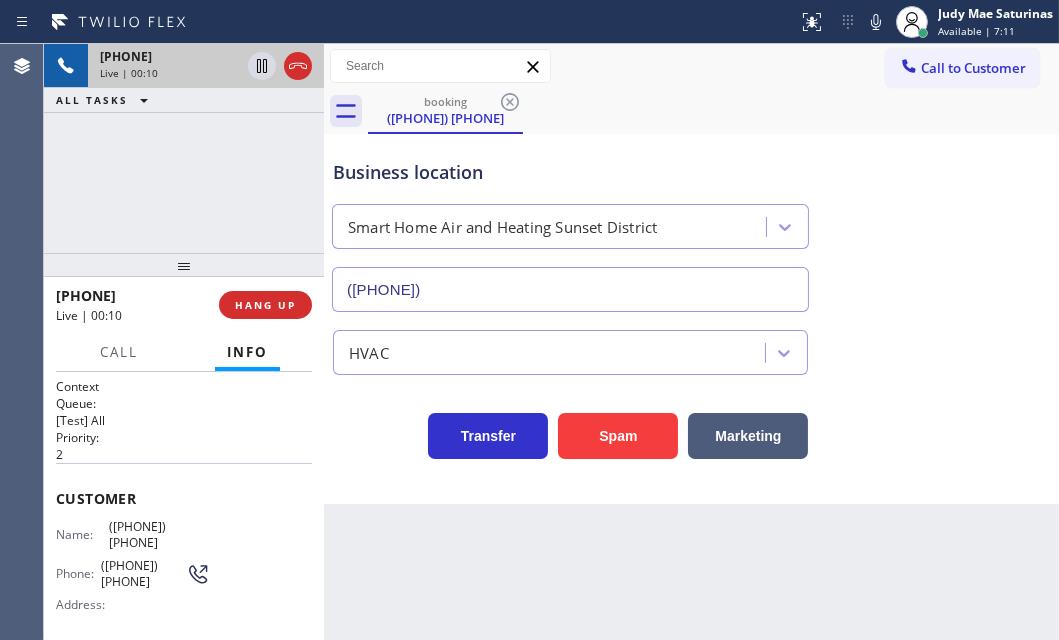 drag, startPoint x: 260, startPoint y: 301, endPoint x: 790, endPoint y: 402, distance: 539.5378 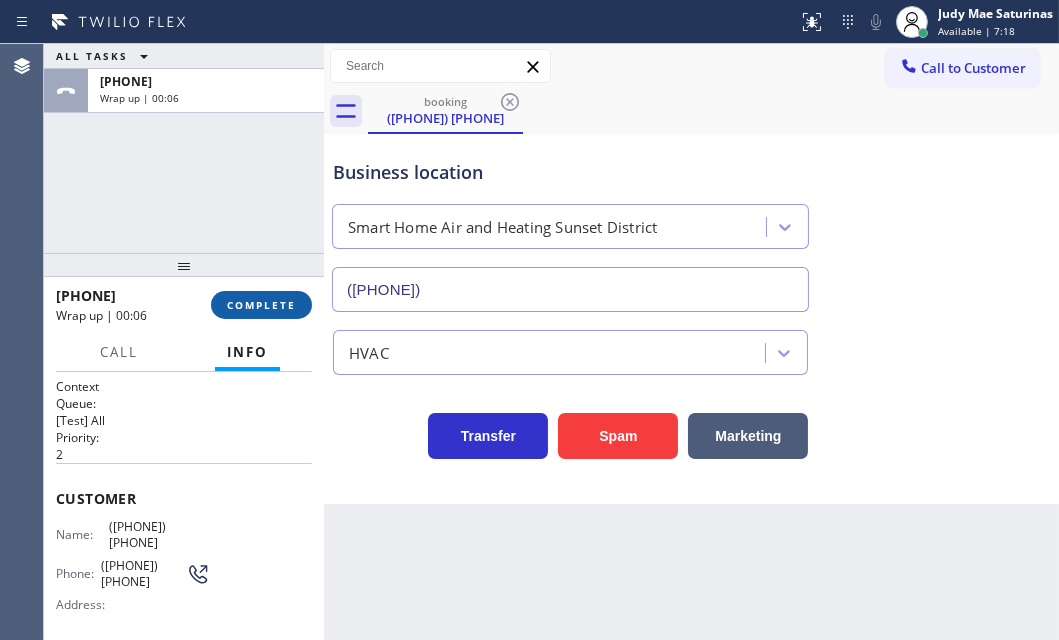 click on "COMPLETE" at bounding box center (261, 305) 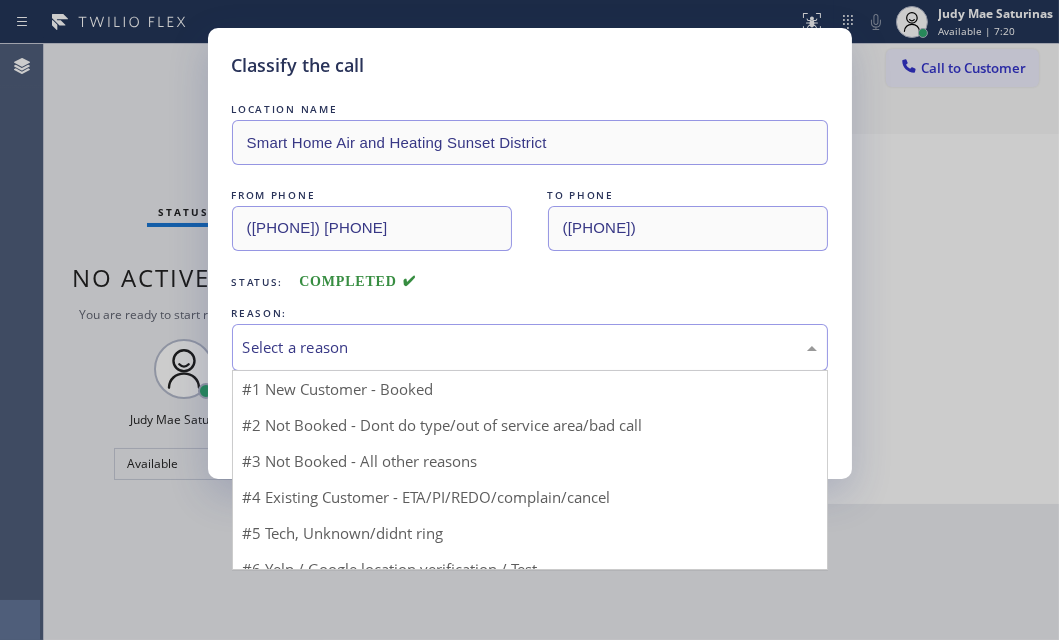 click on "Select a reason" at bounding box center [530, 347] 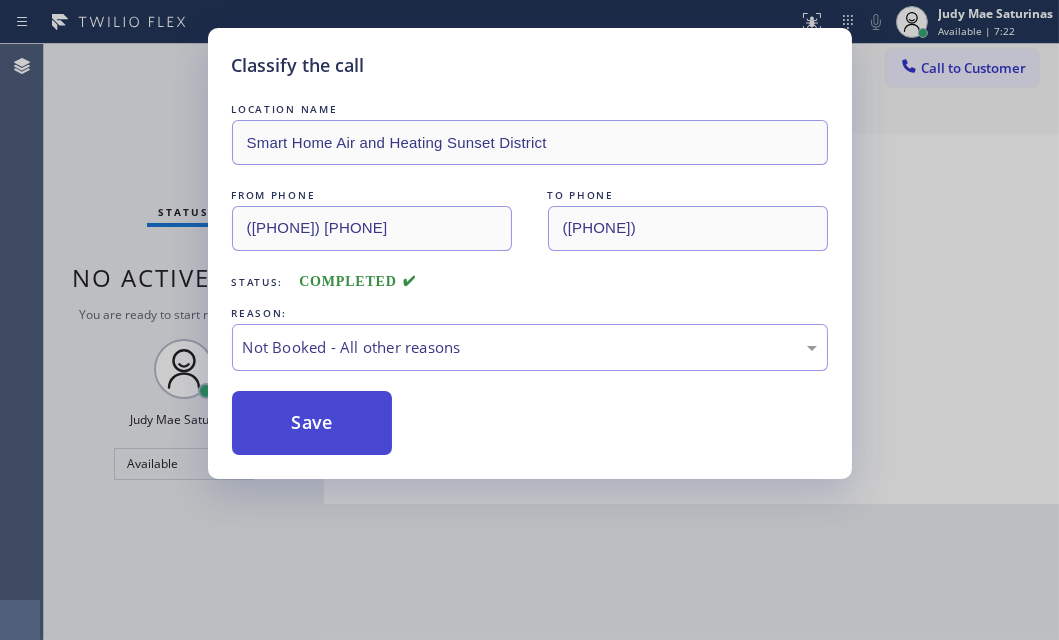 click on "Save" at bounding box center [312, 423] 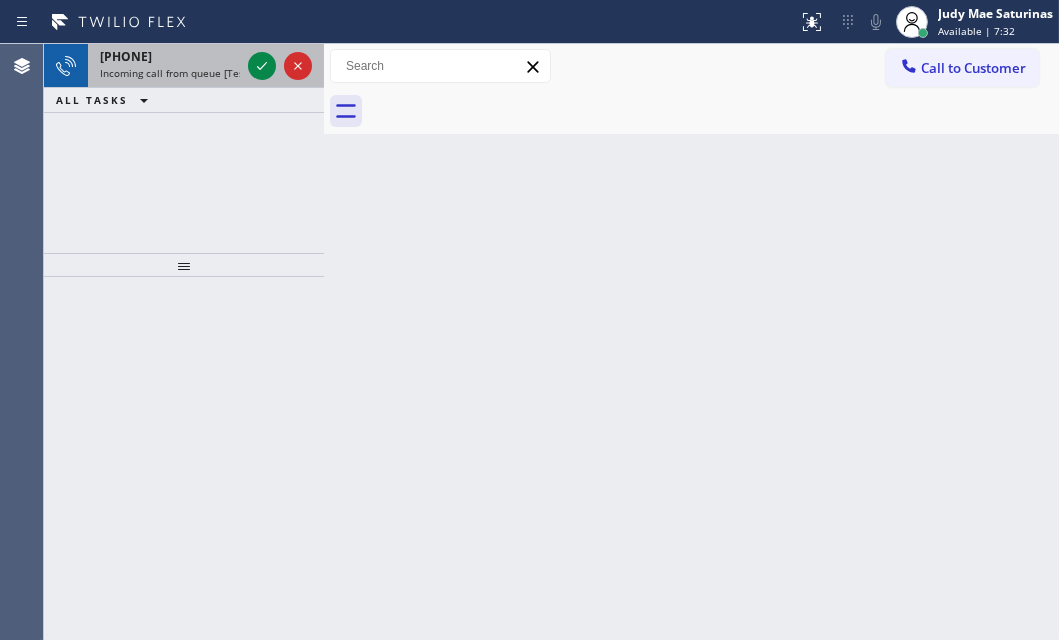 click on "Incoming call from queue [Test] All" at bounding box center [183, 73] 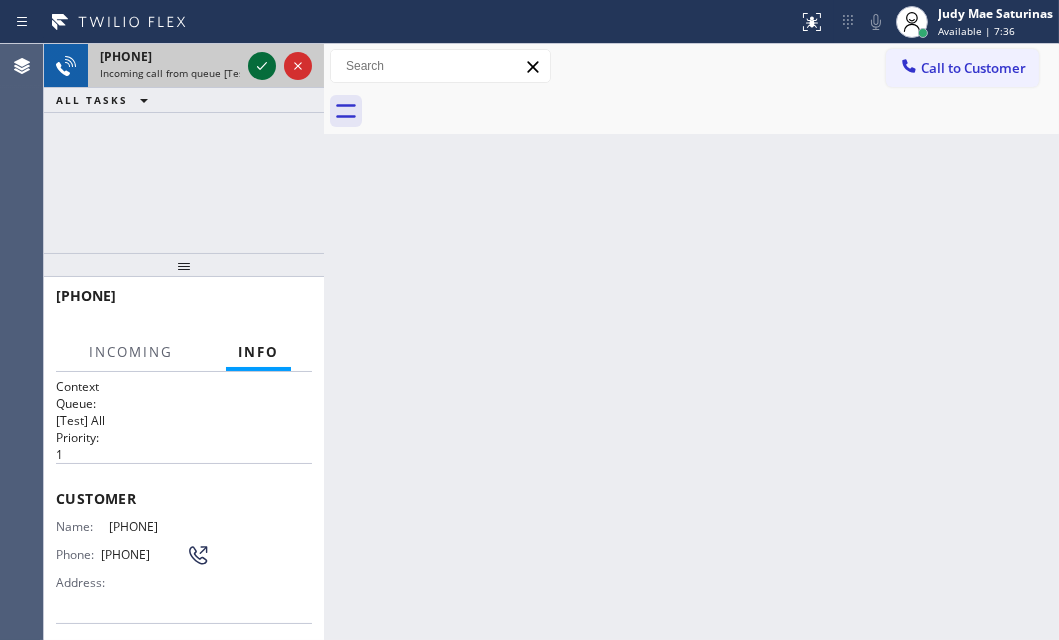 click 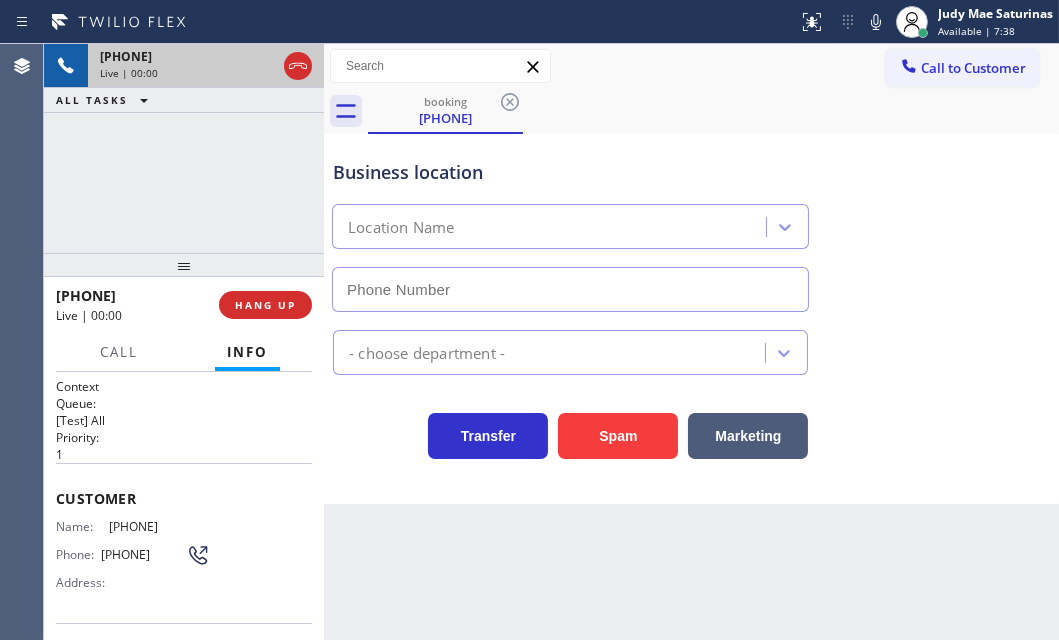 type on "([PHONE])" 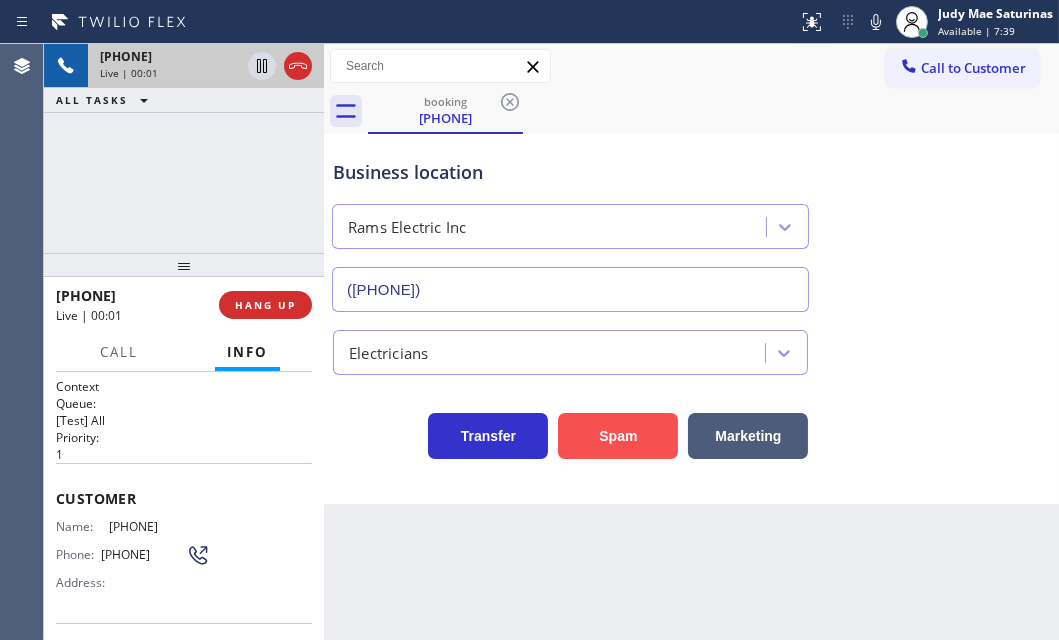 click on "Spam" at bounding box center [618, 436] 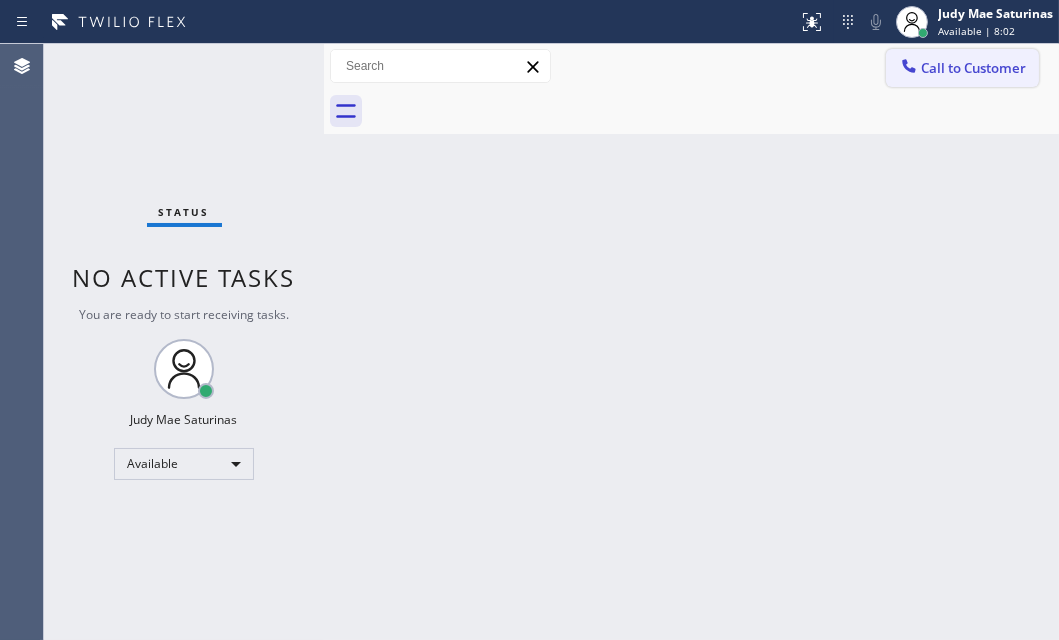 click on "Call to Customer" at bounding box center (962, 68) 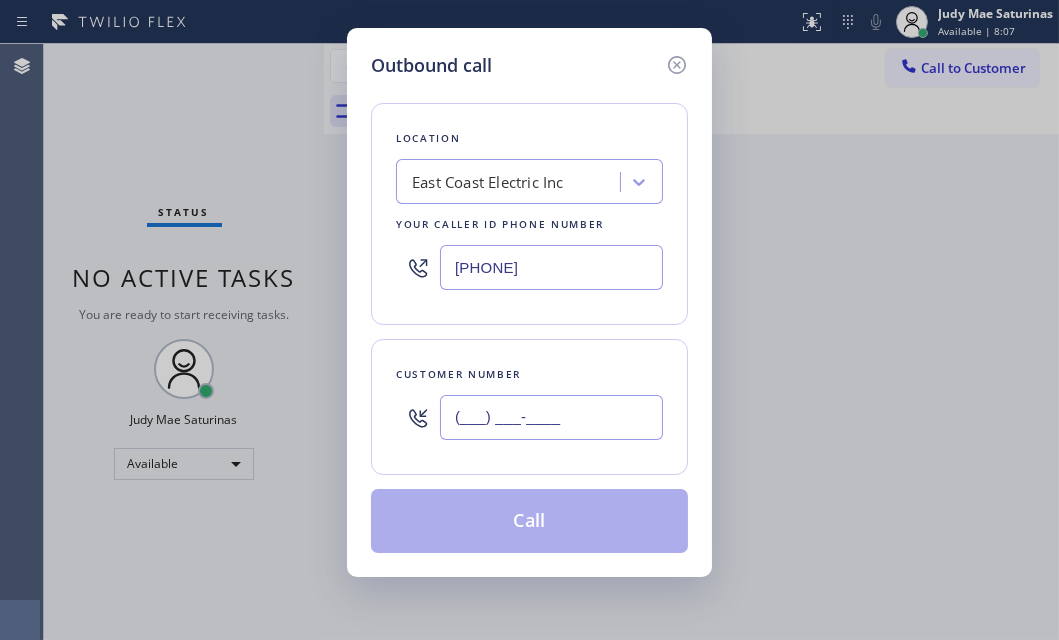 click on "(___) ___-____" at bounding box center (551, 417) 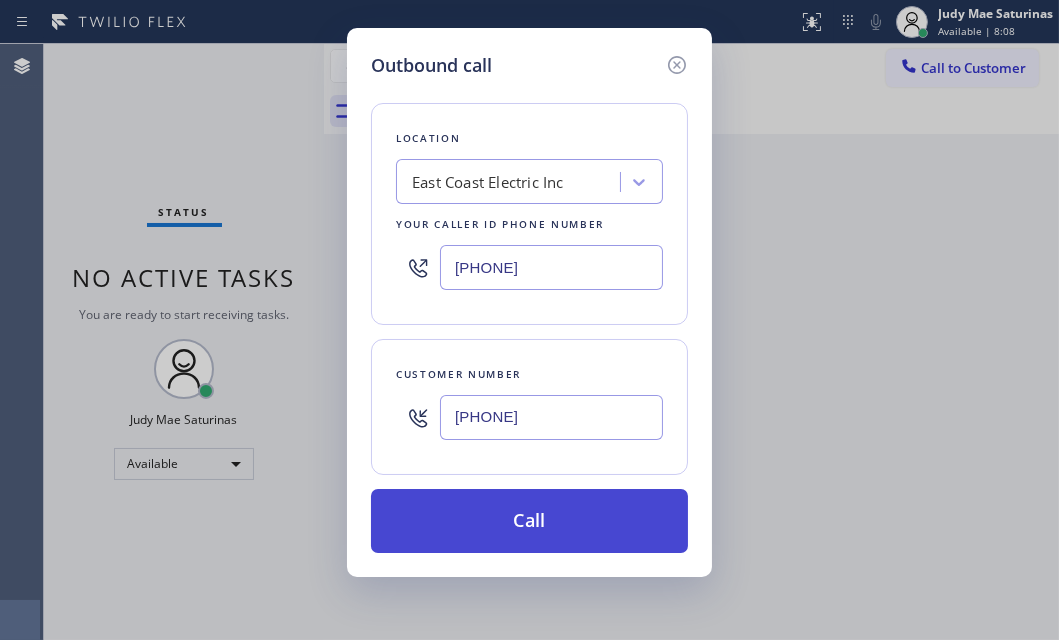 type on "[PHONE]" 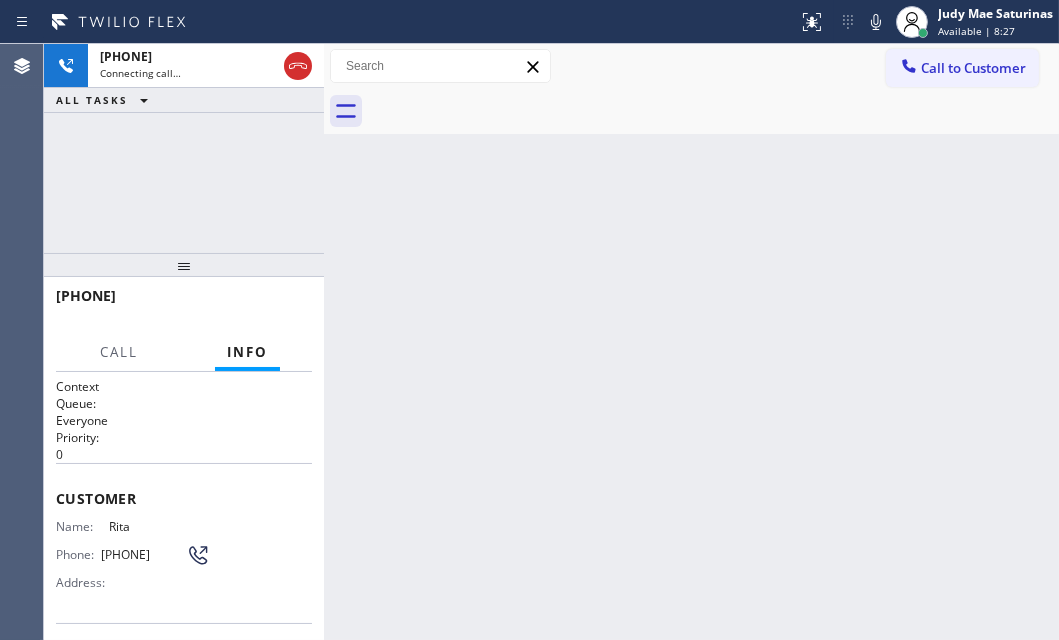 click on "Back to Dashboard Change Sender ID Customers Technicians Select a contact Outbound call Technician Search Technician Your caller id phone number Your caller id phone number Call Technician info Name Phone none Address none Change Sender ID HVAC +[PHONE] 5 Star Appliance +[PHONE] Appliance Repair +[PHONE] Plumbing +[PHONE] Air Duct Cleaning +[PHONE] Electricians +[PHONE] Cancel Change Check personal SMS Reset Change No tabs Call to Customer Outbound call Location East Coast Electric Inc Your caller id phone number ([PHONE]) [PHONE] Customer number Call Outbound call Technician Search Technician Your caller id phone number Your caller id phone number Call" at bounding box center [691, 342] 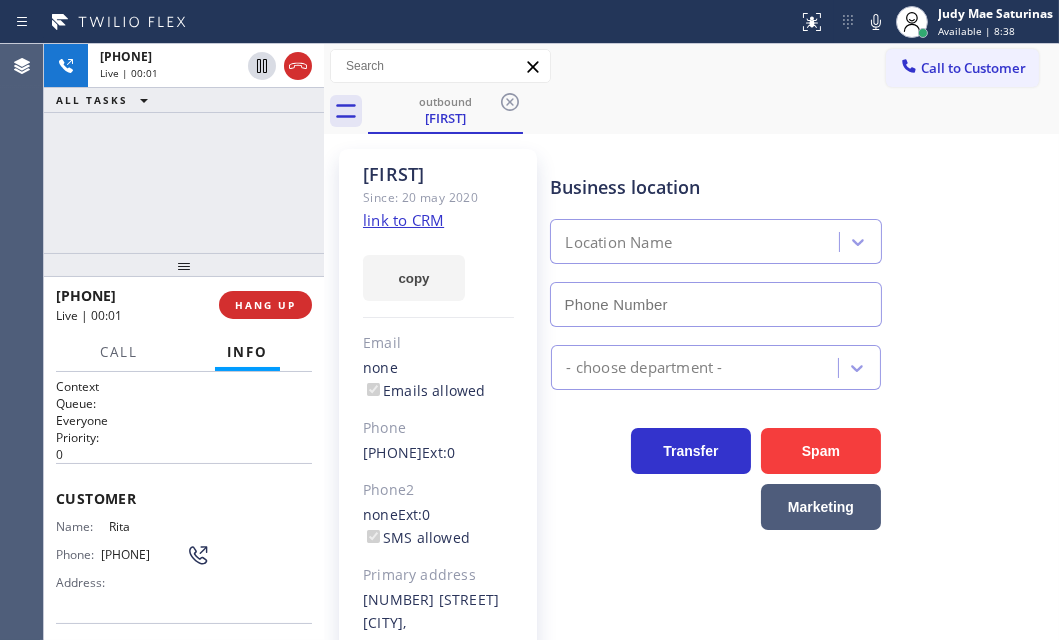 type on "[PHONE]" 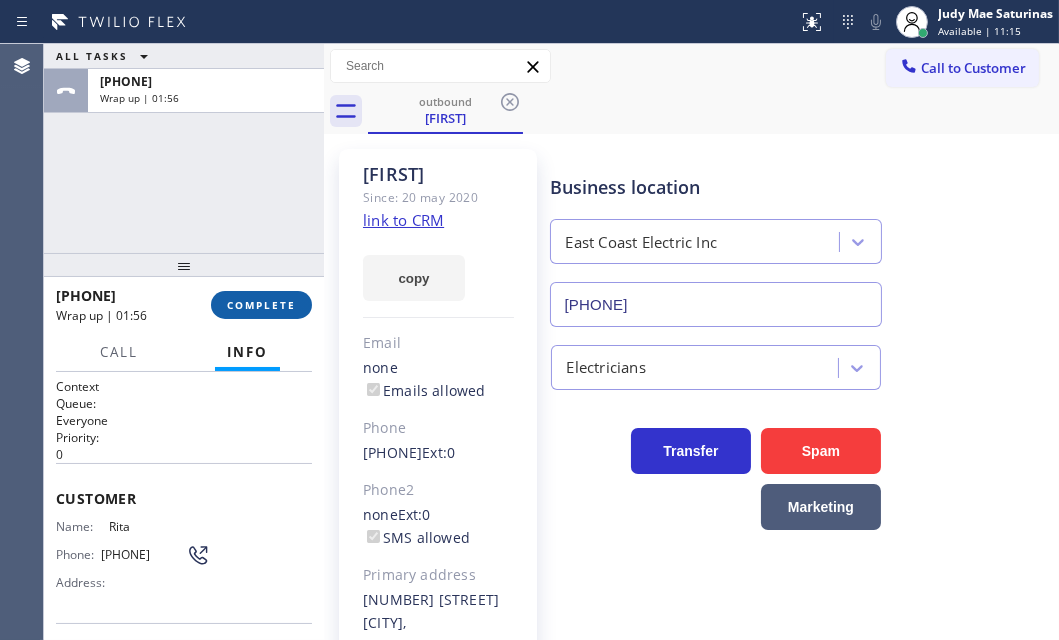 click on "COMPLETE" at bounding box center [261, 305] 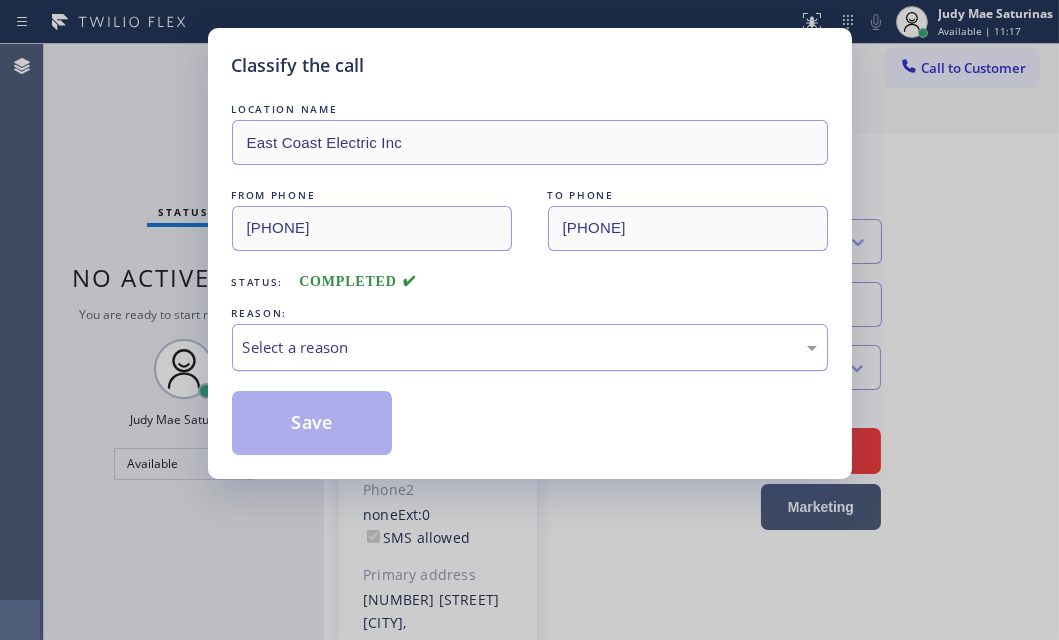 click on "Select a reason" at bounding box center [530, 347] 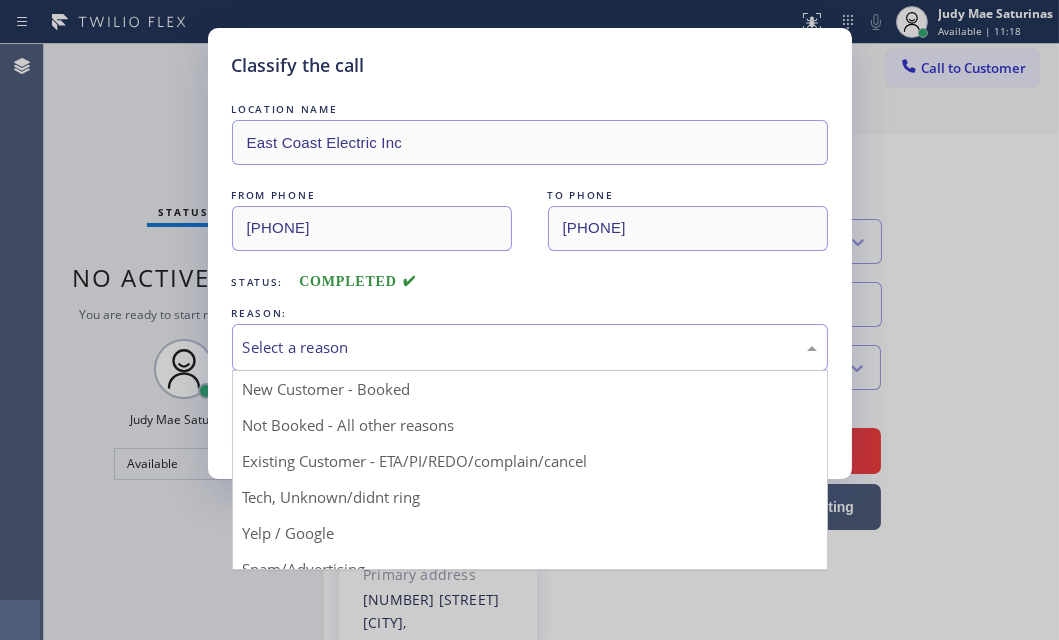 drag, startPoint x: 327, startPoint y: 427, endPoint x: 304, endPoint y: 426, distance: 23.021729 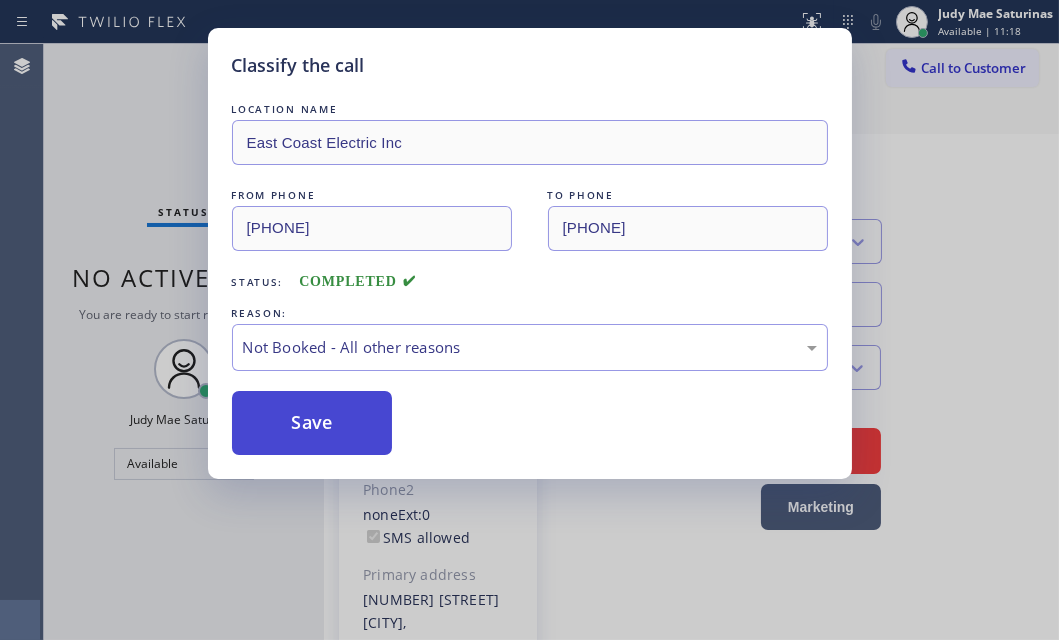 click on "Save" at bounding box center [312, 423] 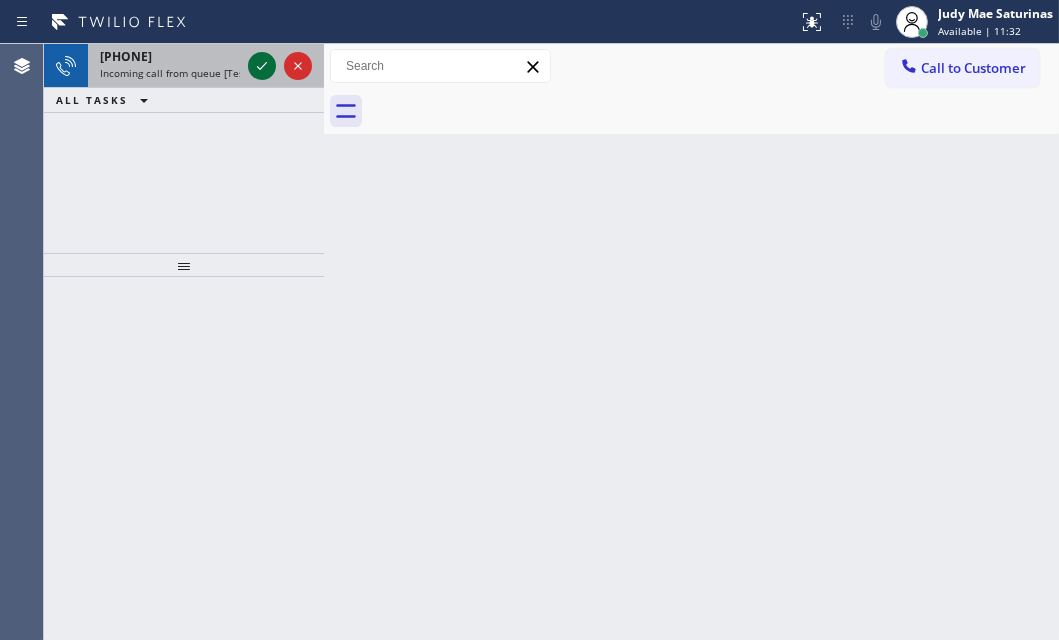 click 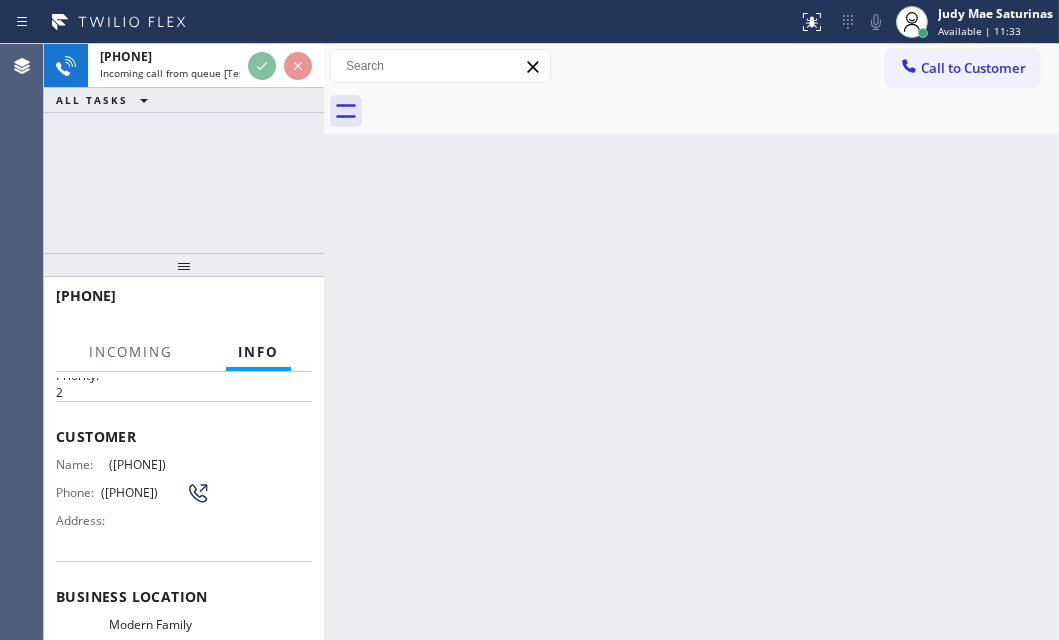 scroll, scrollTop: 181, scrollLeft: 0, axis: vertical 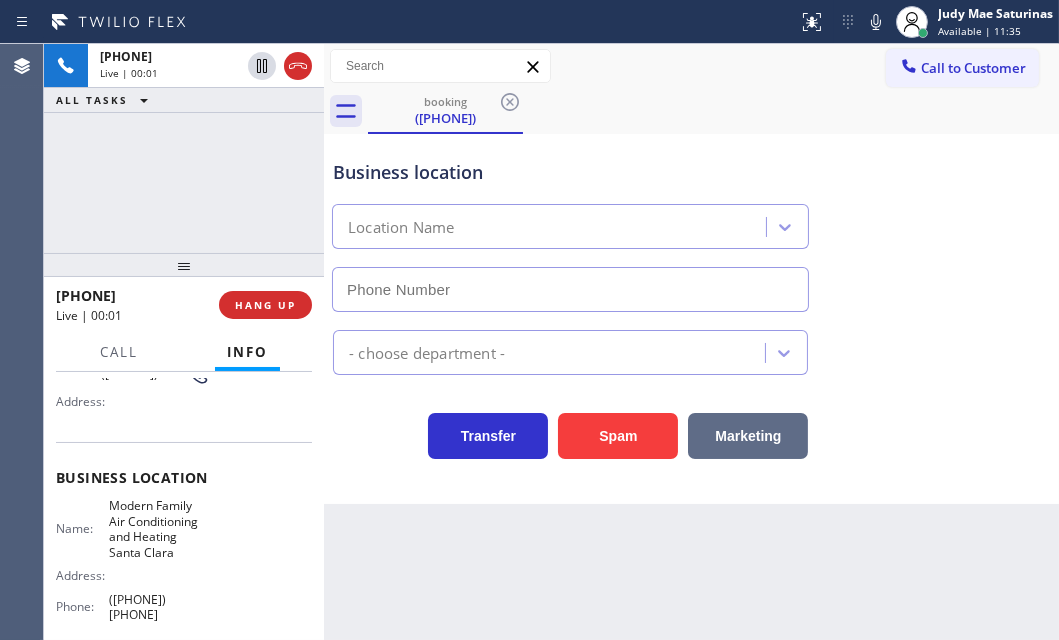 type on "([PHONE]) [PHONE]" 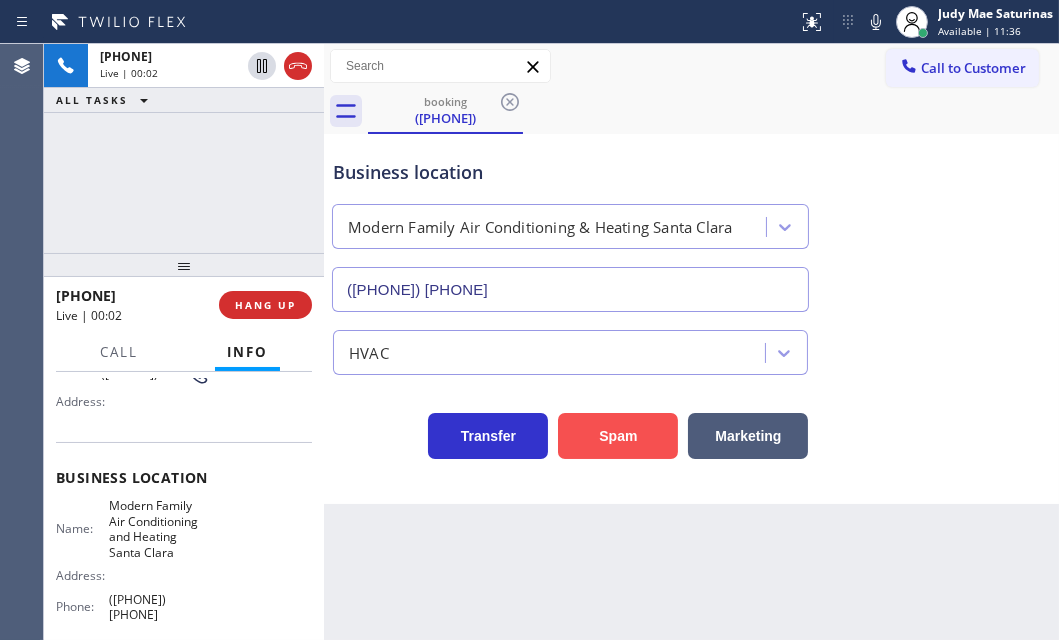 click on "Spam" at bounding box center [618, 436] 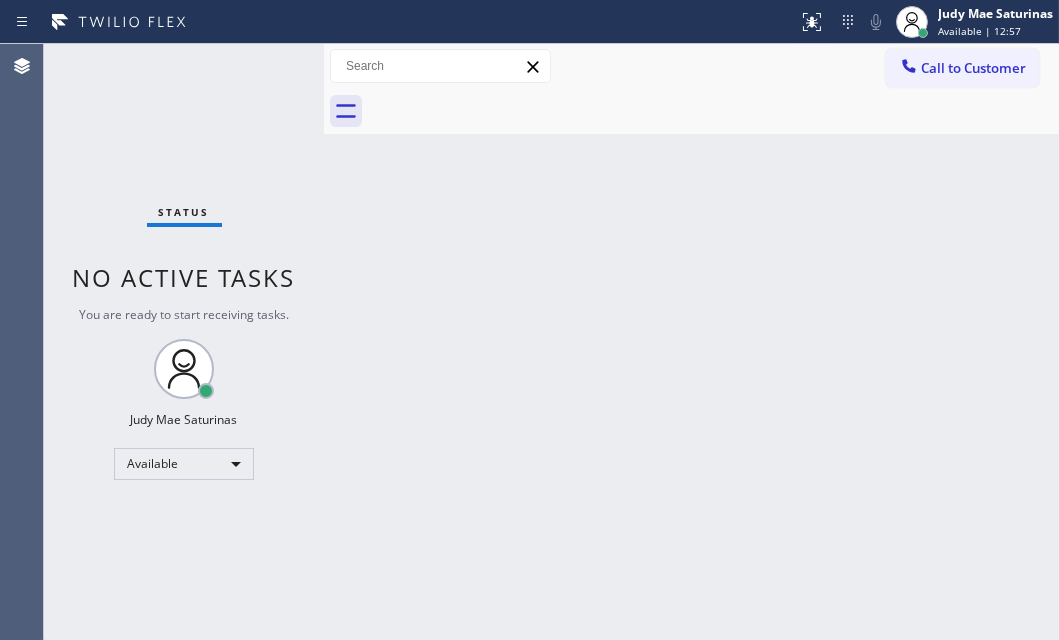 click on "Status   No active tasks     You are ready to start receiving tasks.   Judy Mae Saturinas Available" at bounding box center (184, 342) 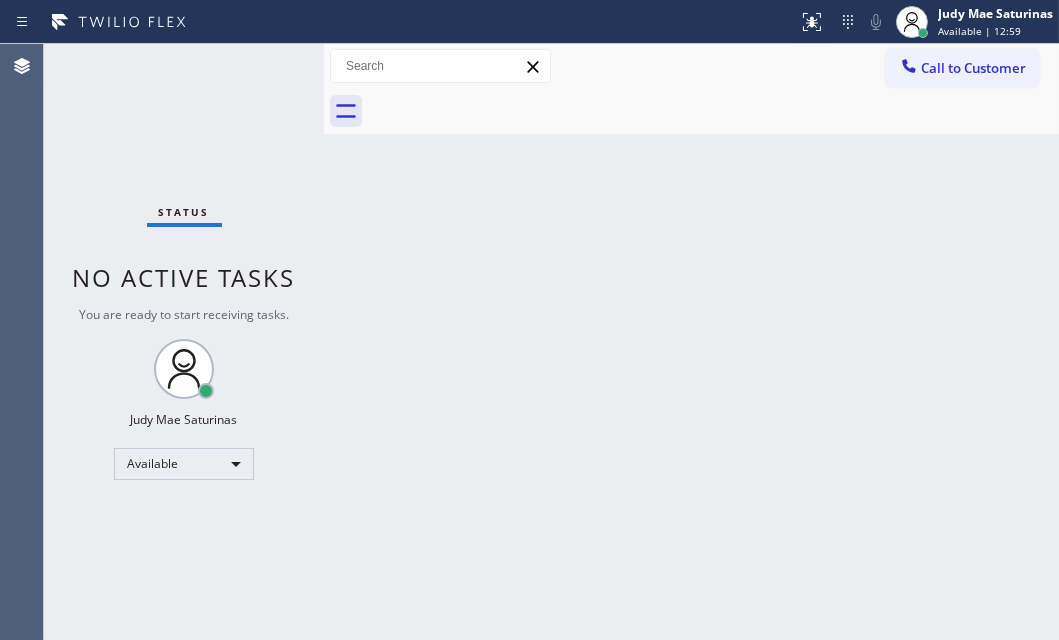 click on "Status   No active tasks     You are ready to start receiving tasks.   Judy Mae Saturinas Available" at bounding box center (184, 342) 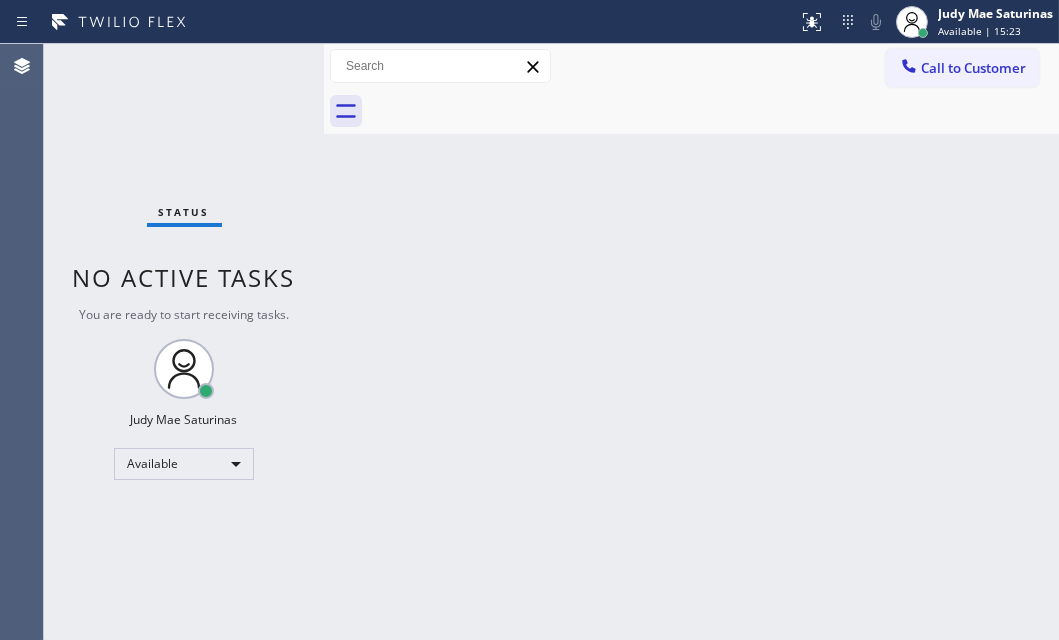 click on "Status   No active tasks     You are ready to start receiving tasks.   Judy Mae Saturinas Available" at bounding box center [184, 342] 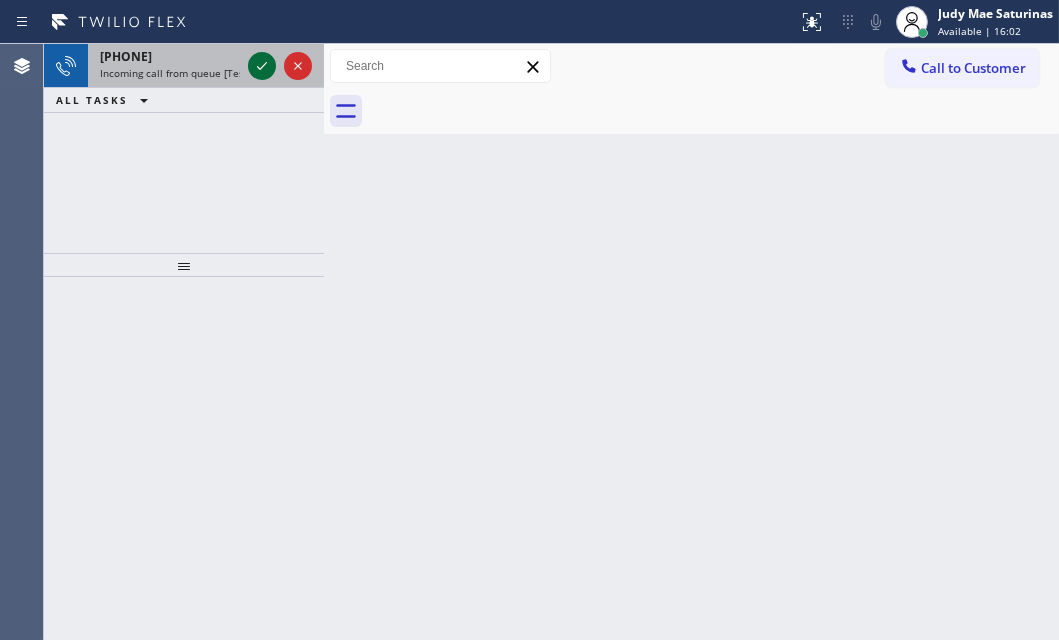 click 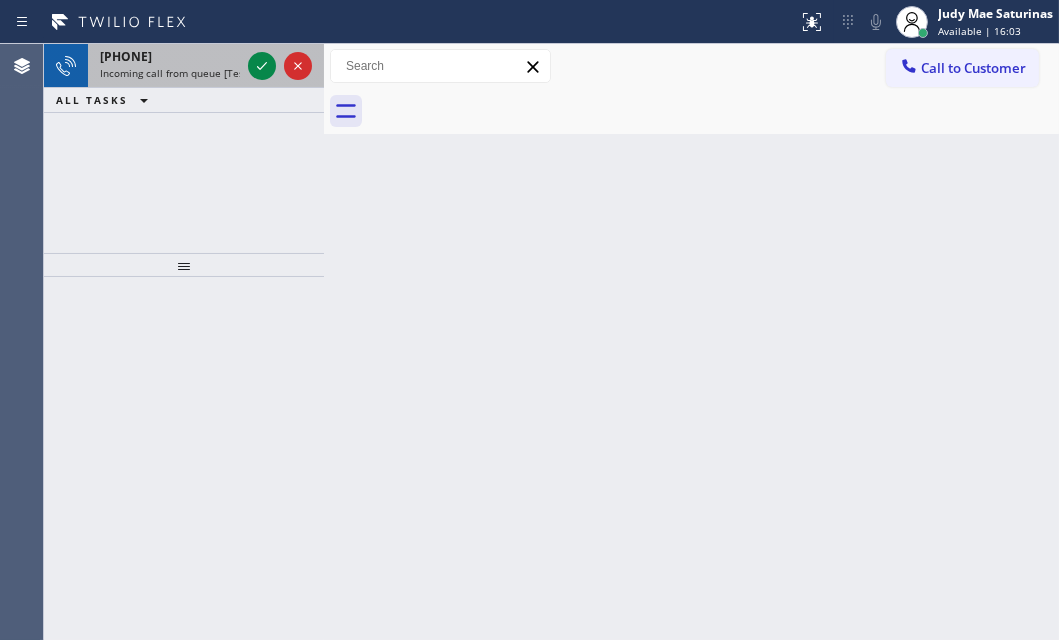 drag, startPoint x: 266, startPoint y: 62, endPoint x: 279, endPoint y: 68, distance: 14.3178215 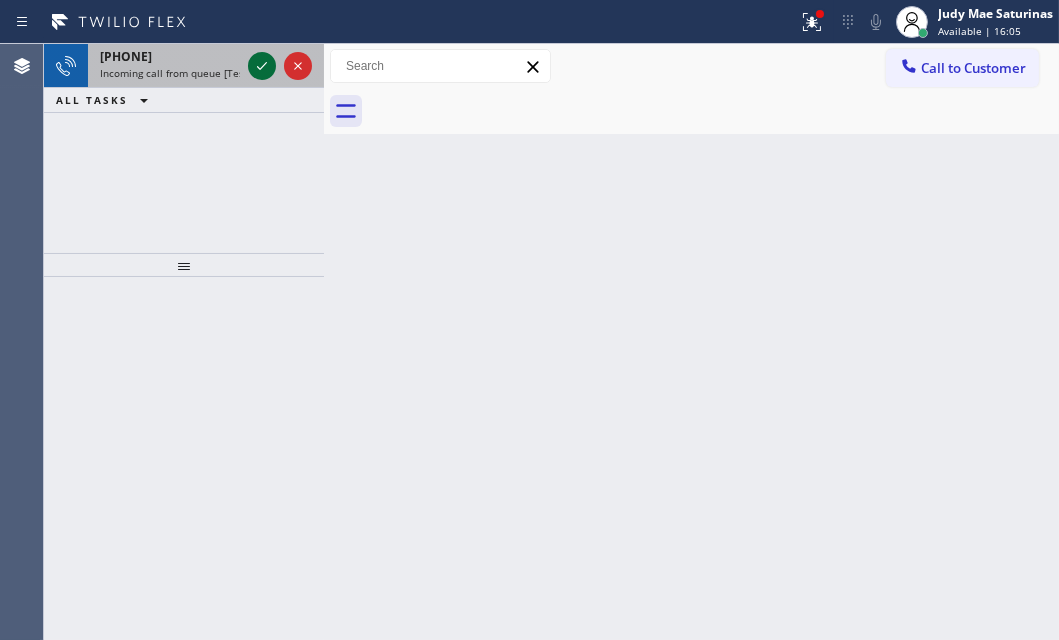 click 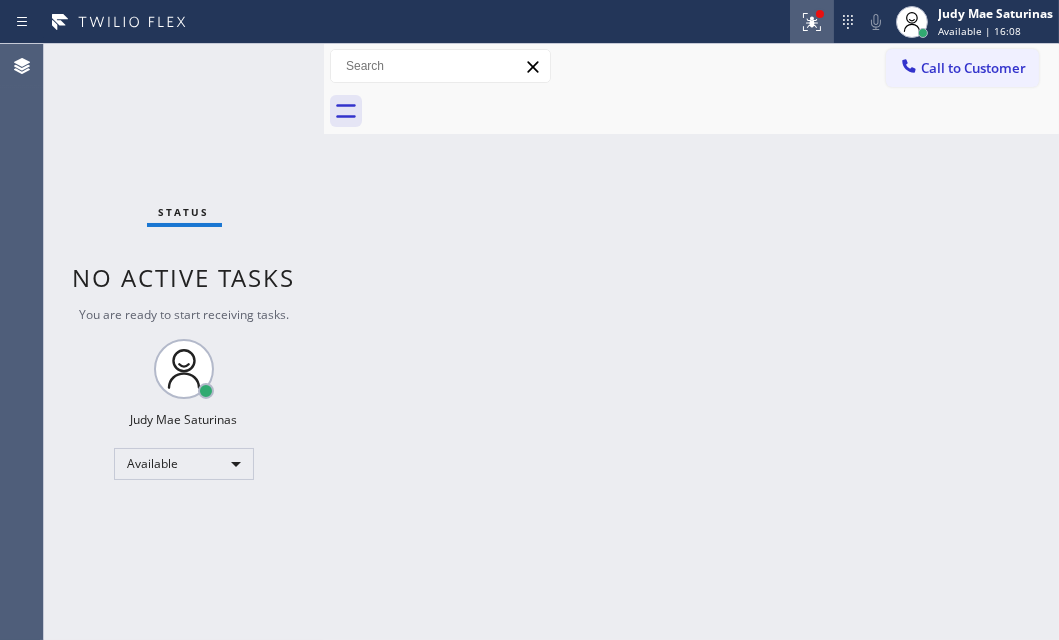 click 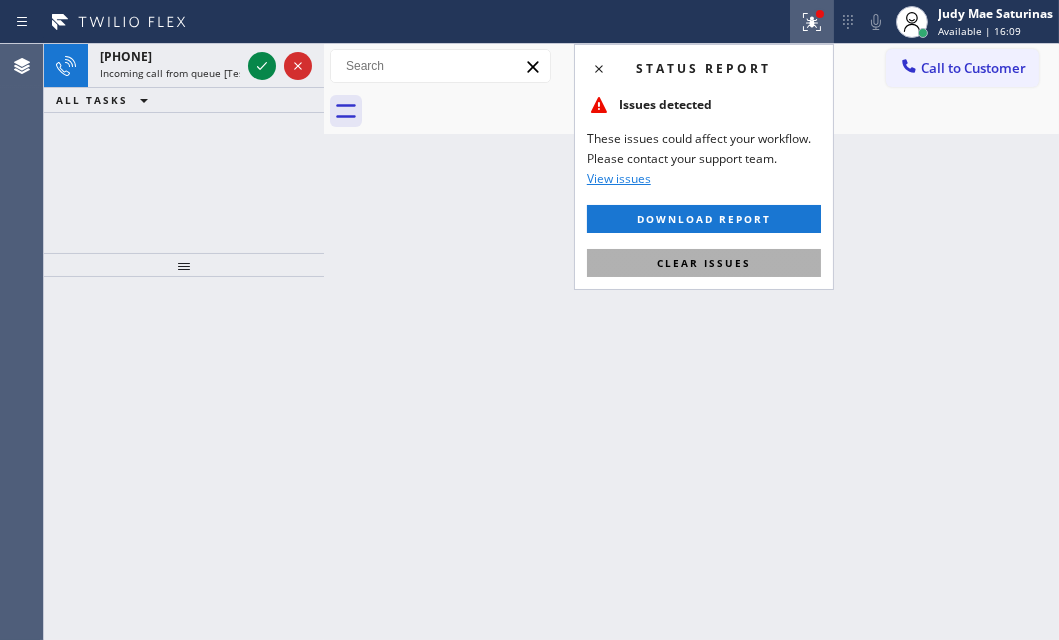 click on "Clear issues" at bounding box center (704, 263) 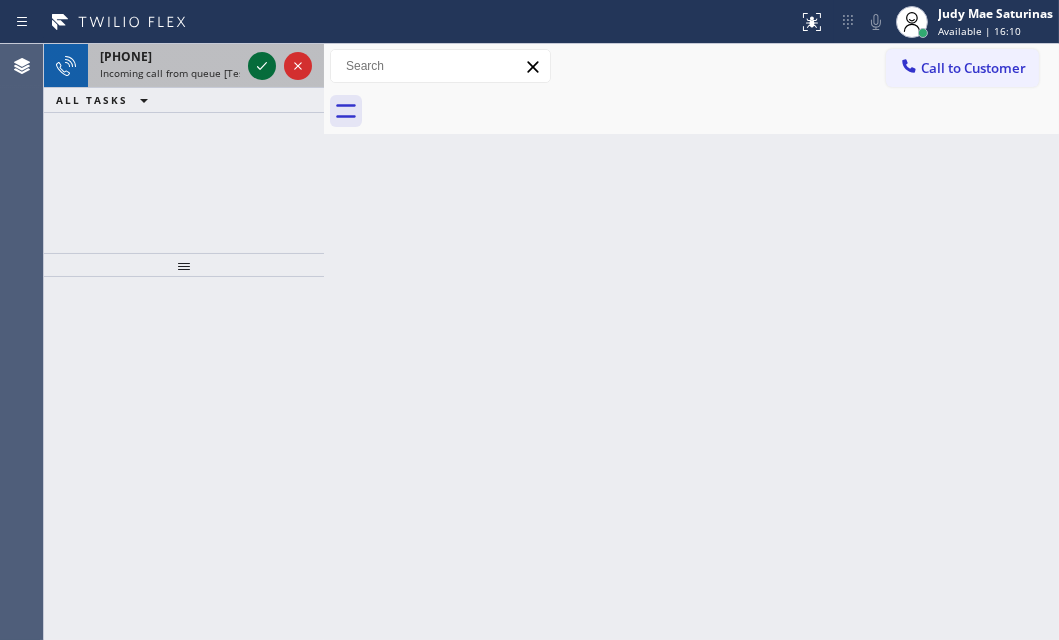 click 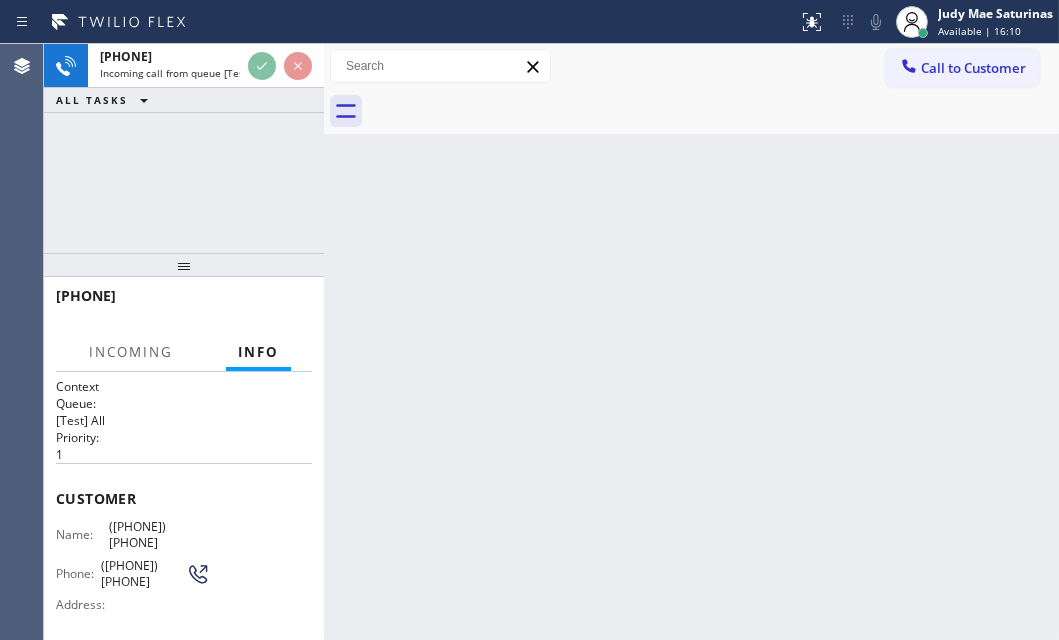 scroll, scrollTop: 272, scrollLeft: 0, axis: vertical 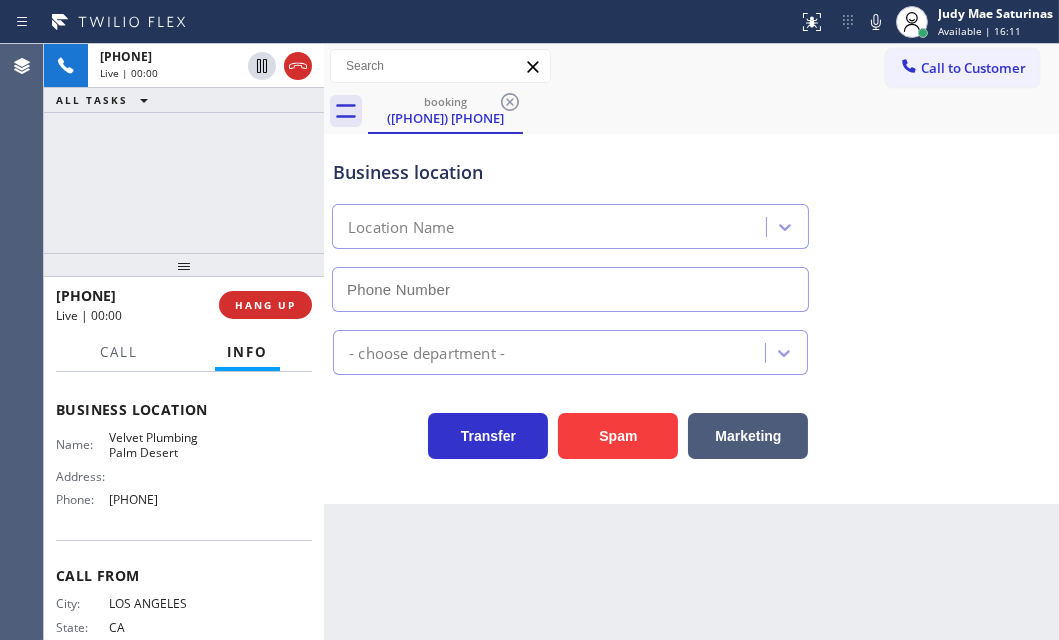 type on "[PHONE]" 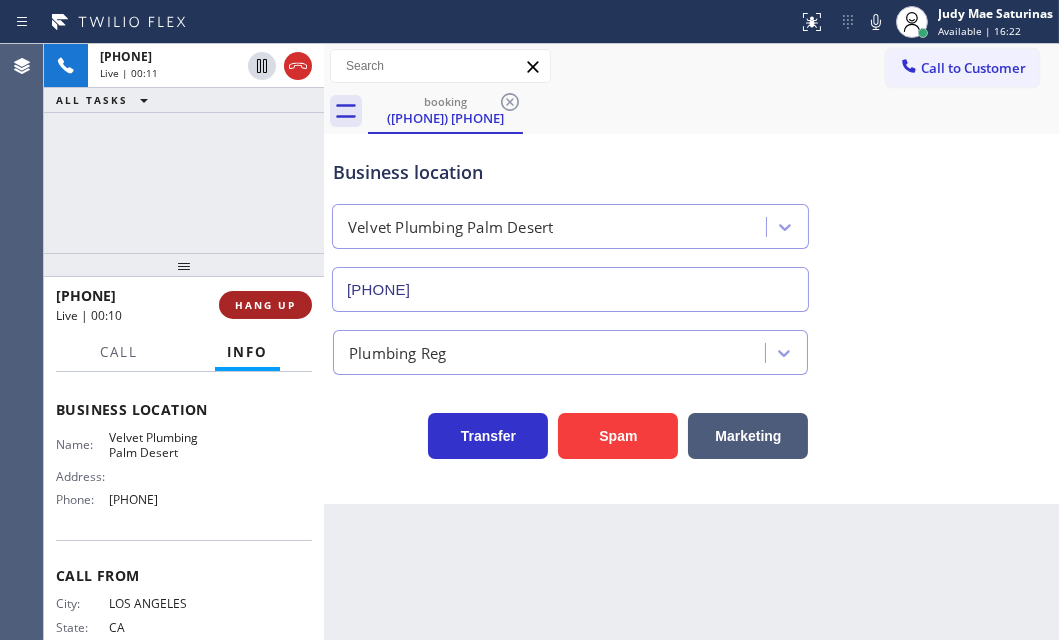 click on "HANG UP" at bounding box center (265, 305) 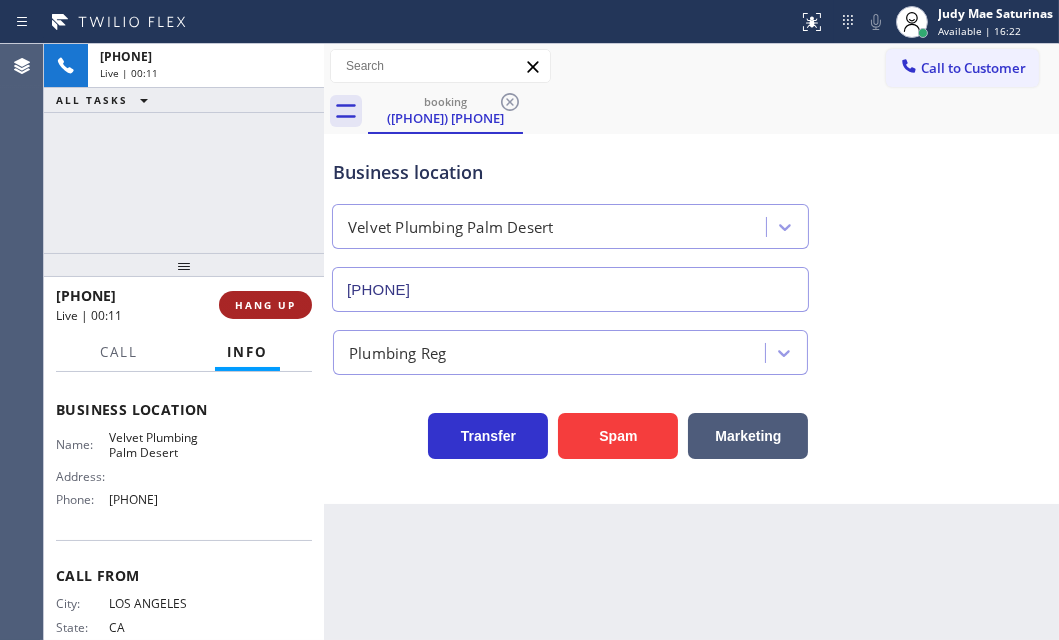 click on "HANG UP" at bounding box center [265, 305] 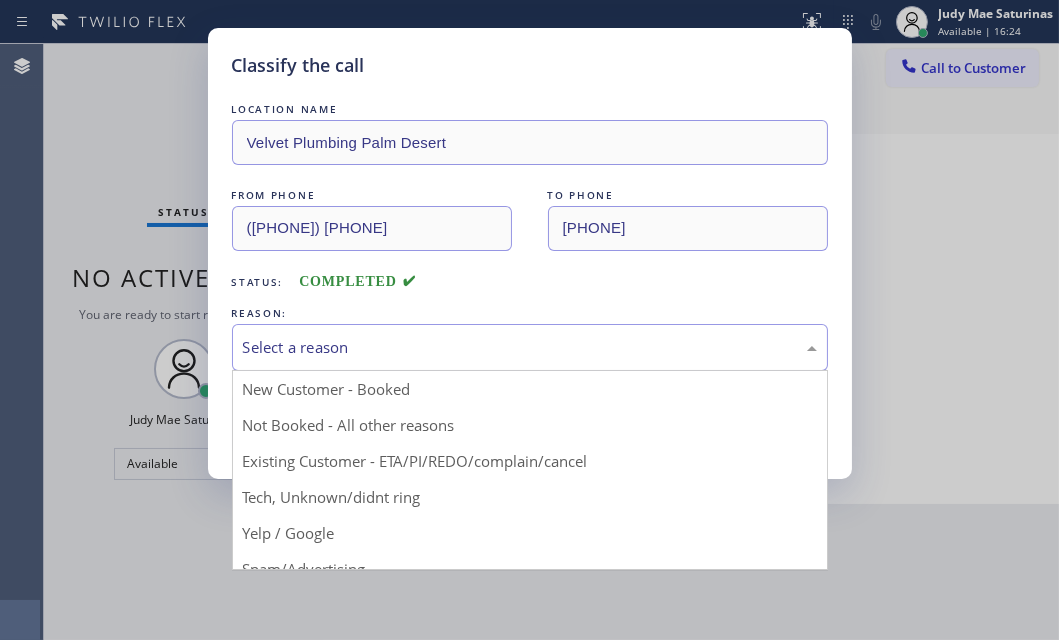 click on "Select a reason" at bounding box center (530, 347) 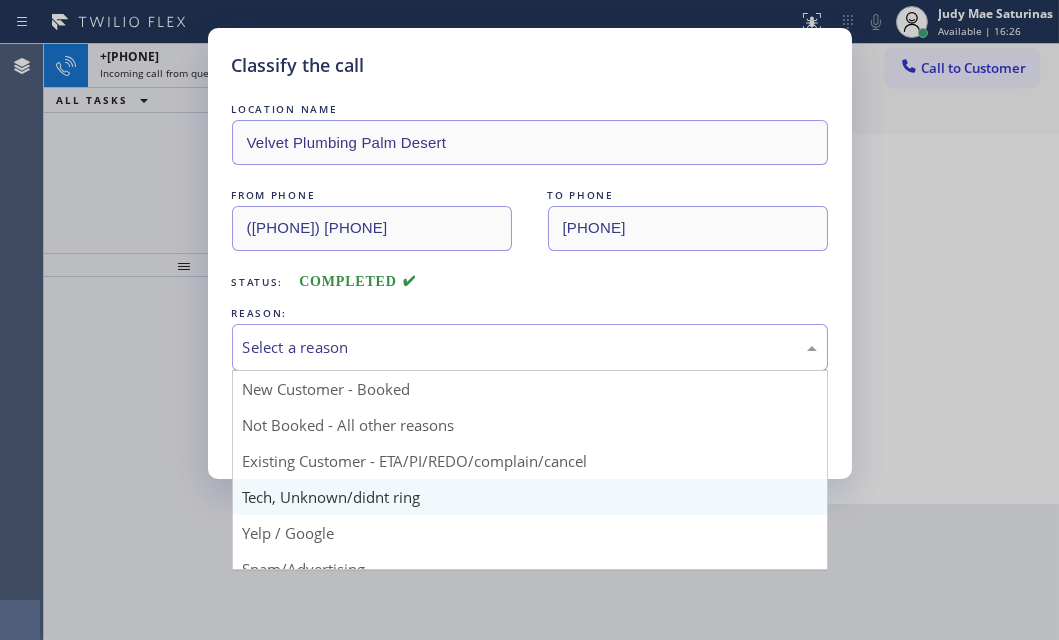 scroll, scrollTop: 90, scrollLeft: 0, axis: vertical 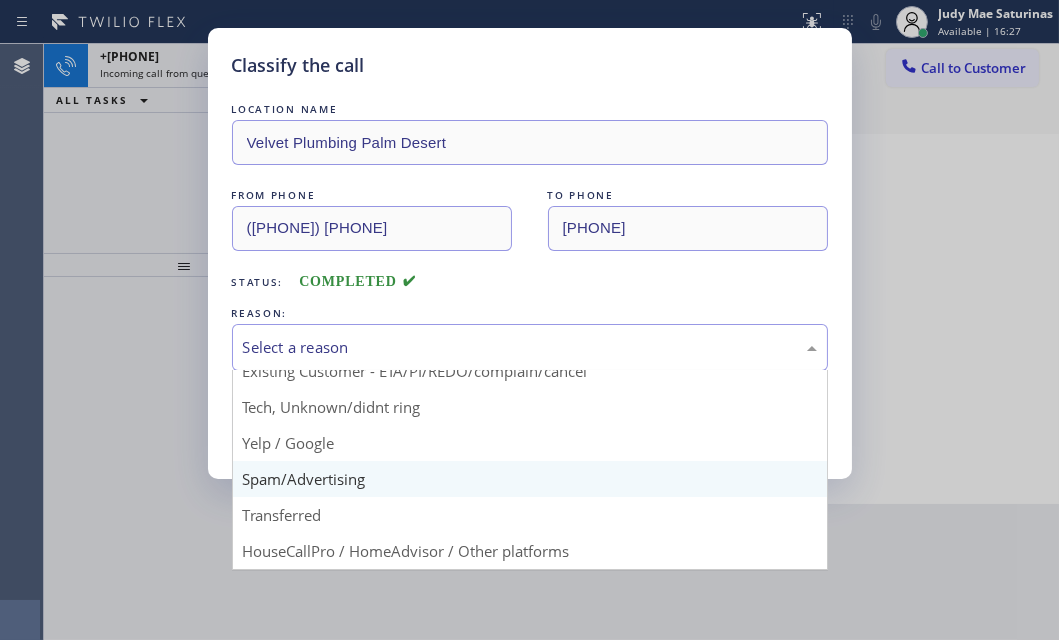 drag, startPoint x: 293, startPoint y: 487, endPoint x: 293, endPoint y: 472, distance: 15 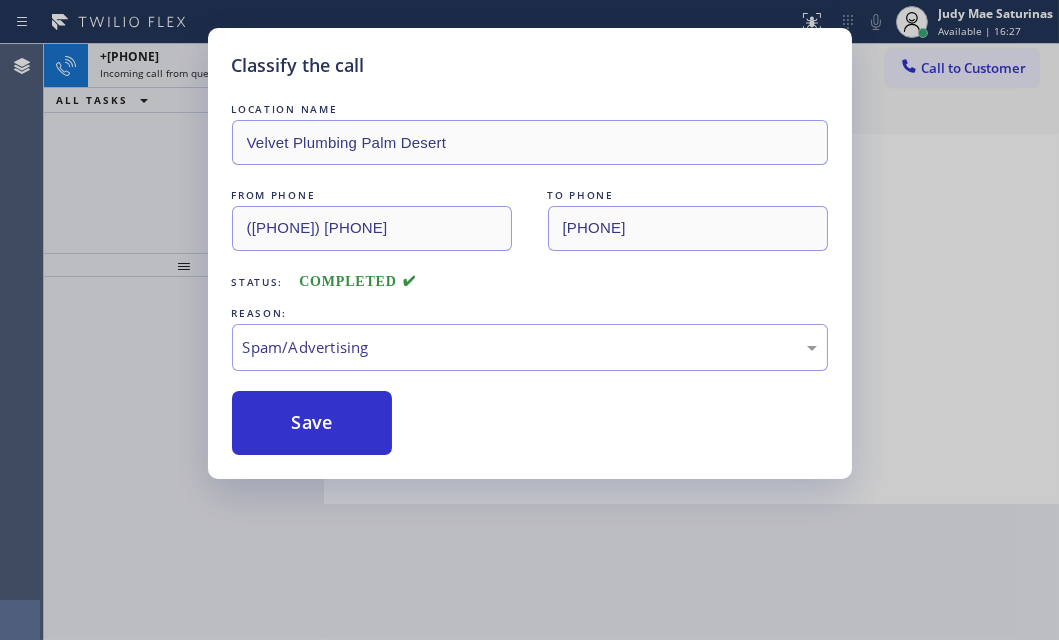 drag, startPoint x: 293, startPoint y: 432, endPoint x: 219, endPoint y: 289, distance: 161.01242 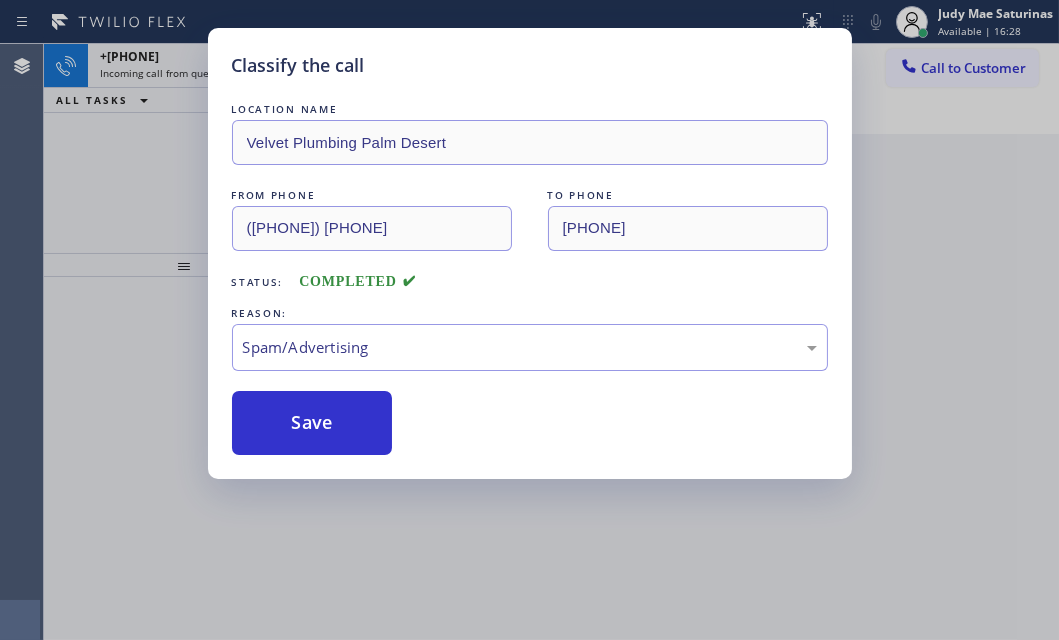 click on "Classify the call LOCATION NAME Velvet Plumbing Palm Desert FROM PHONE ([PHONE]) TO PHONE ([PHONE]) Status: COMPLETED REASON: Spam/Advertising Save" at bounding box center [529, 320] 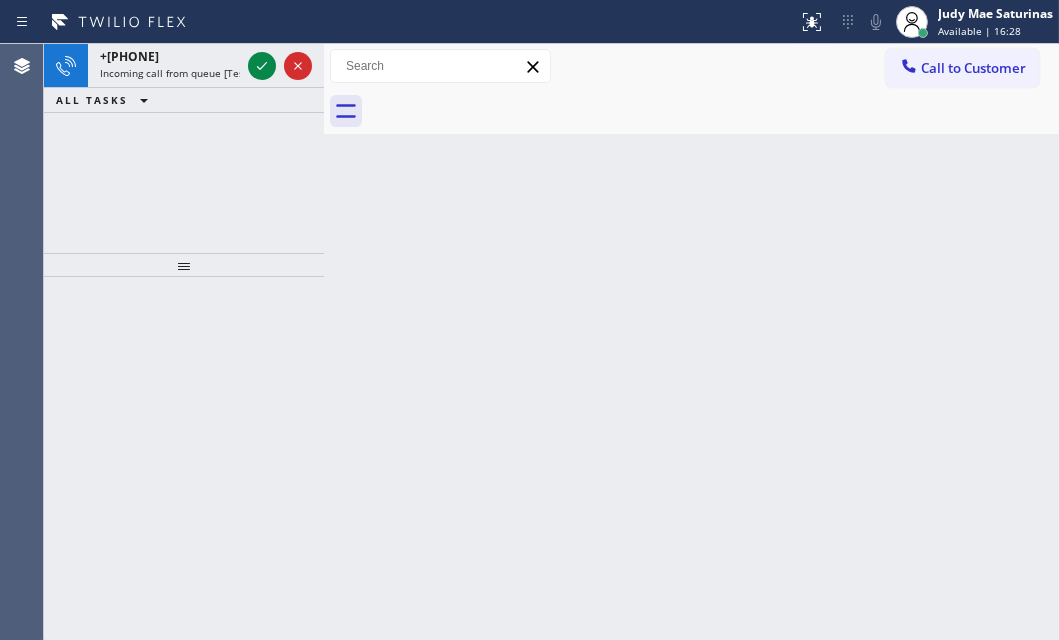 click on "Incoming call from queue [Test] All" at bounding box center (183, 73) 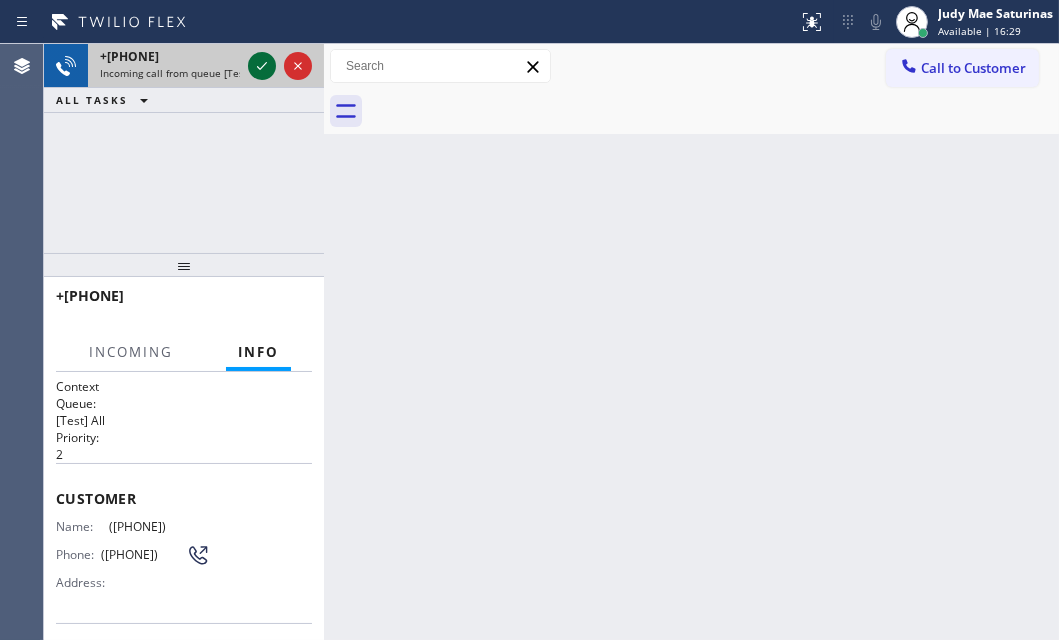 click 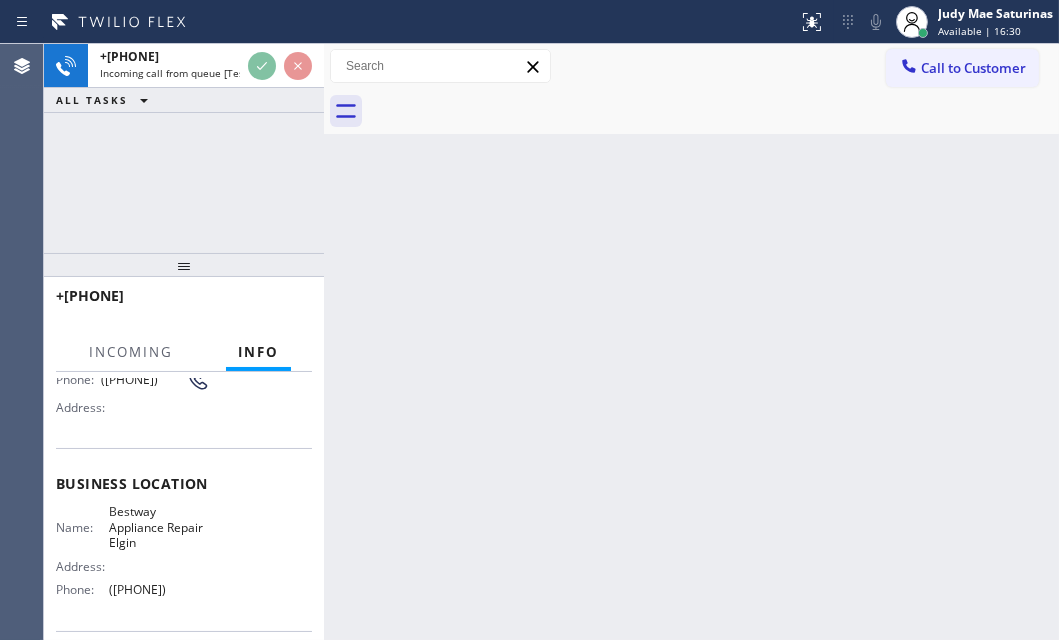scroll, scrollTop: 181, scrollLeft: 0, axis: vertical 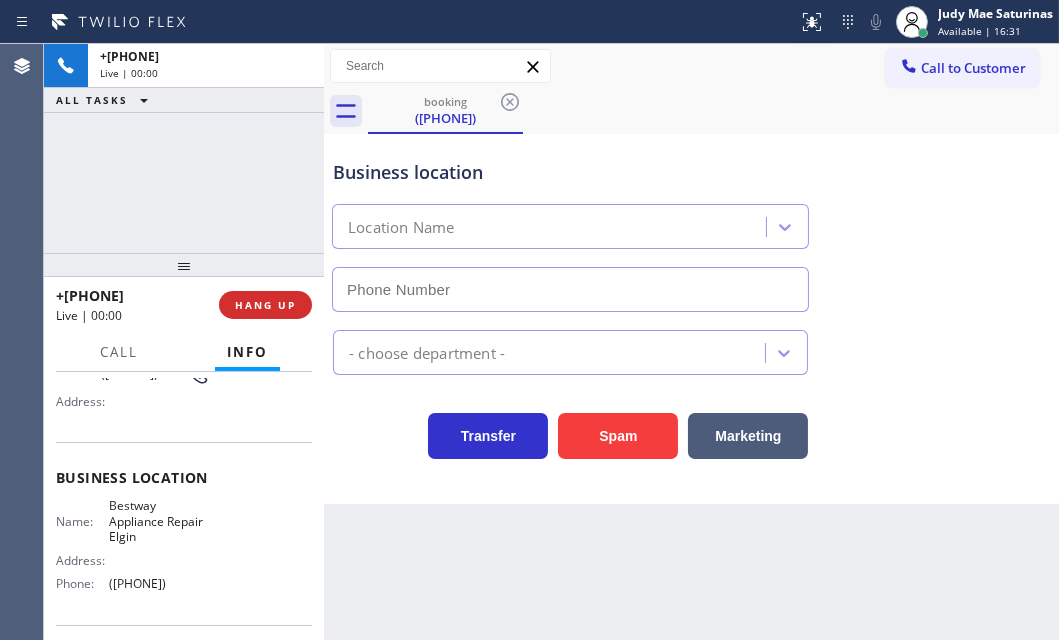 type on "([PHONE])" 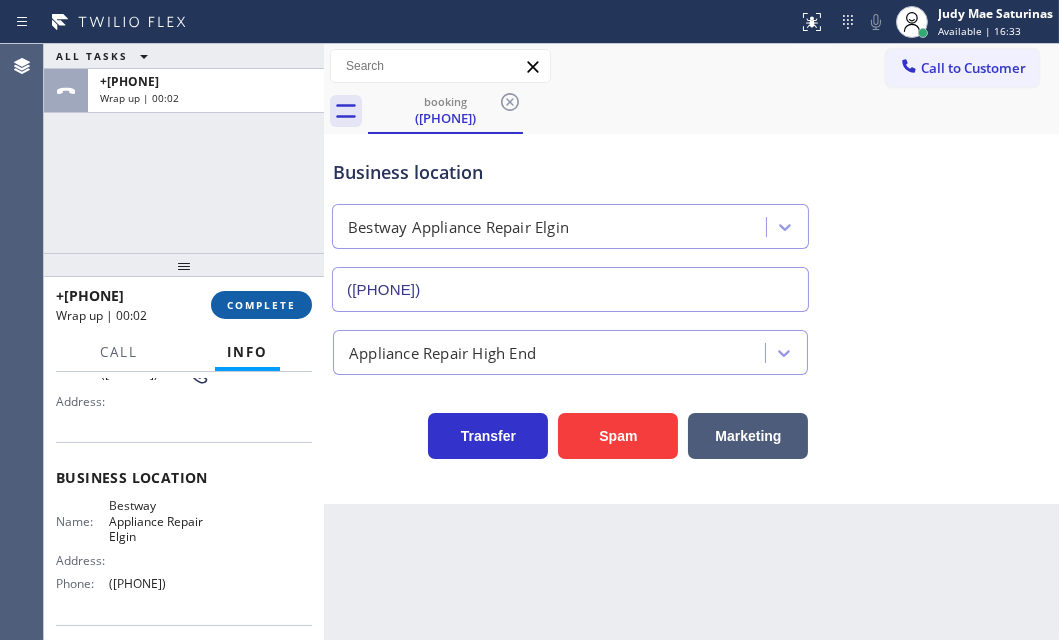 click on "COMPLETE" at bounding box center [261, 305] 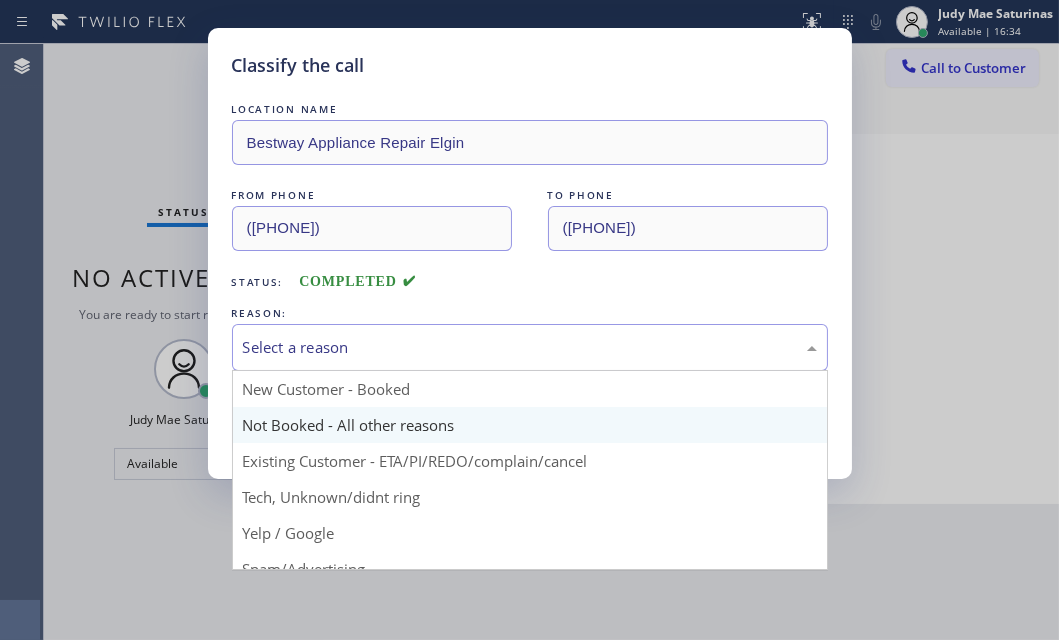 drag, startPoint x: 461, startPoint y: 355, endPoint x: 392, endPoint y: 438, distance: 107.935165 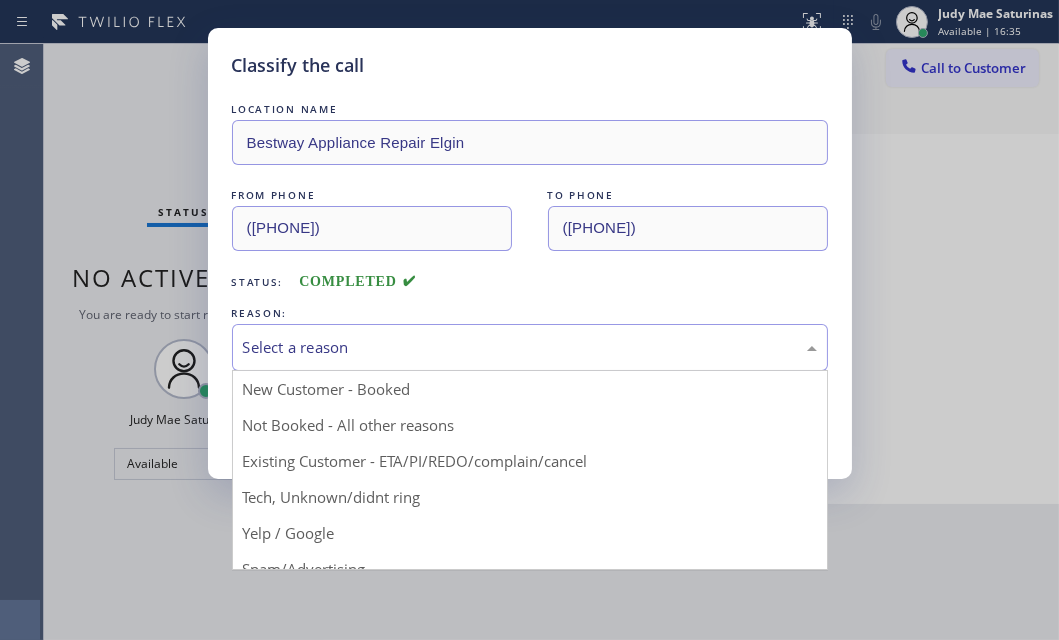 drag, startPoint x: 335, startPoint y: 499, endPoint x: 325, endPoint y: 479, distance: 22.36068 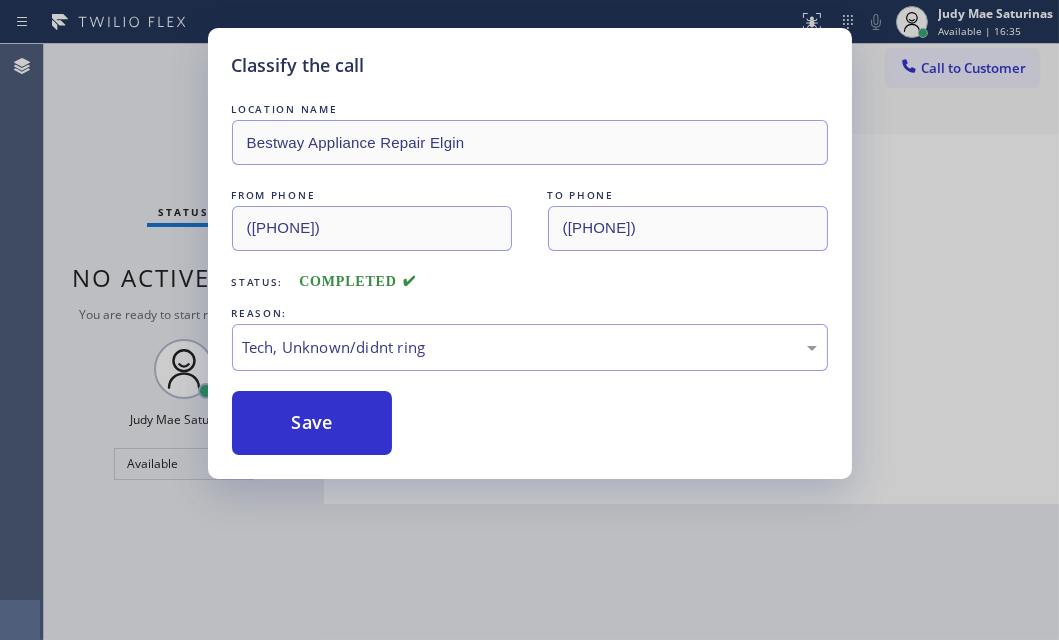 click on "Classify the call LOCATION NAME Bestway Appliance Repair [CITY] FROM PHONE [PHONE] TO PHONE [PHONE] Status: COMPLETED REASON: Tech, Unknown/didnt ring Save" at bounding box center (530, 253) 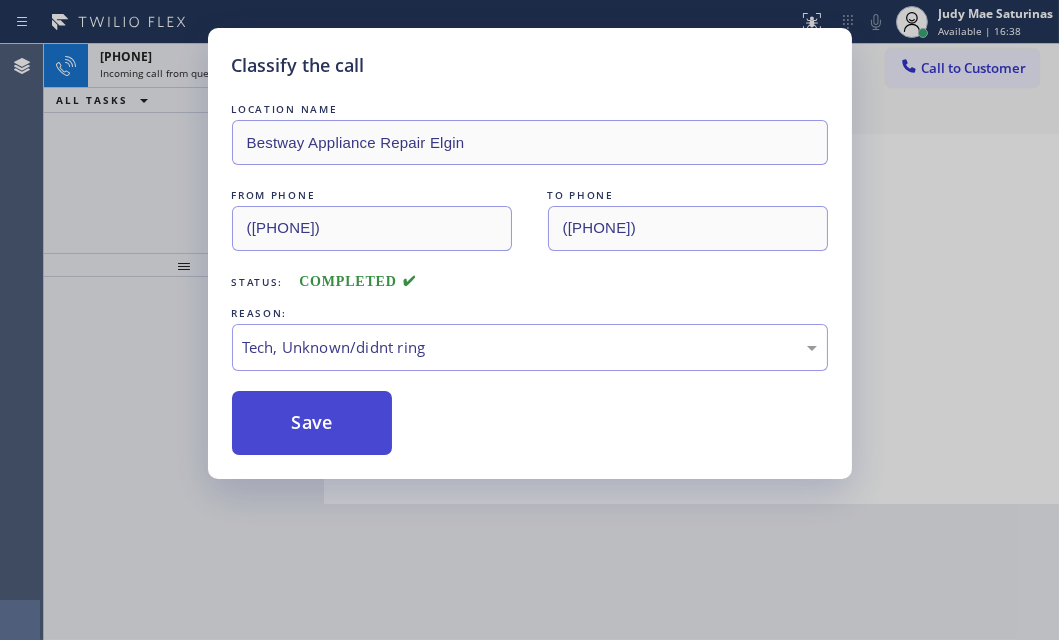 drag, startPoint x: 341, startPoint y: 439, endPoint x: 319, endPoint y: 413, distance: 34.058773 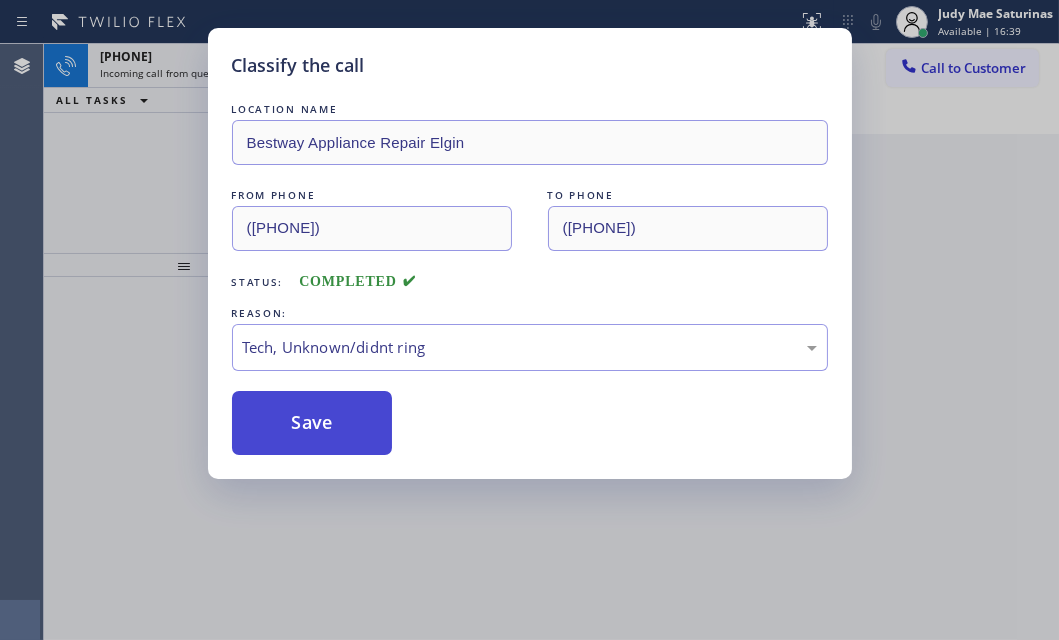 click on "Save" at bounding box center (312, 423) 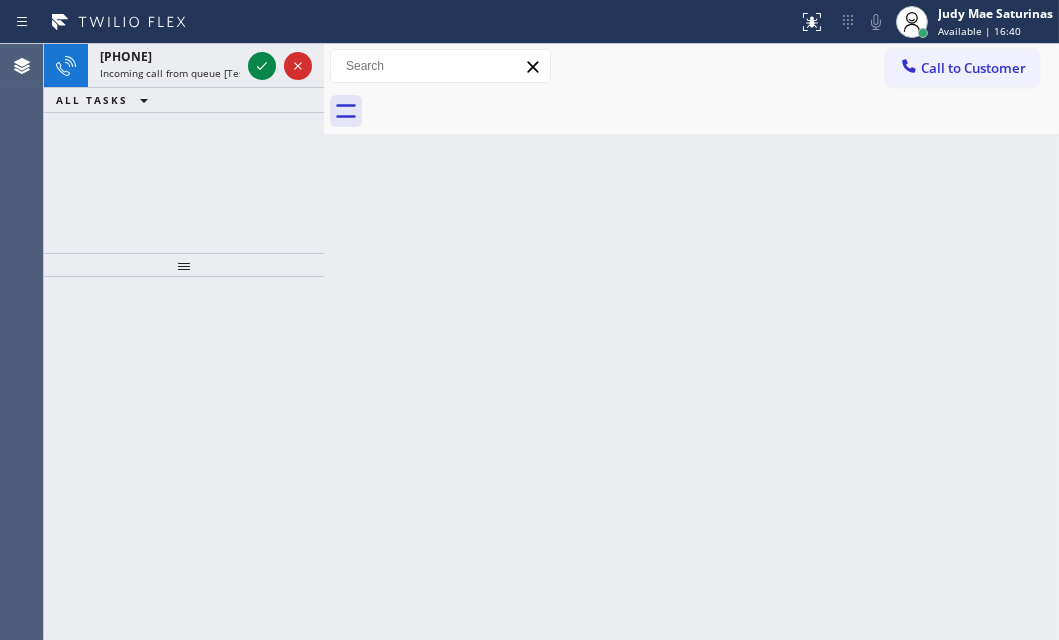click at bounding box center [184, 458] 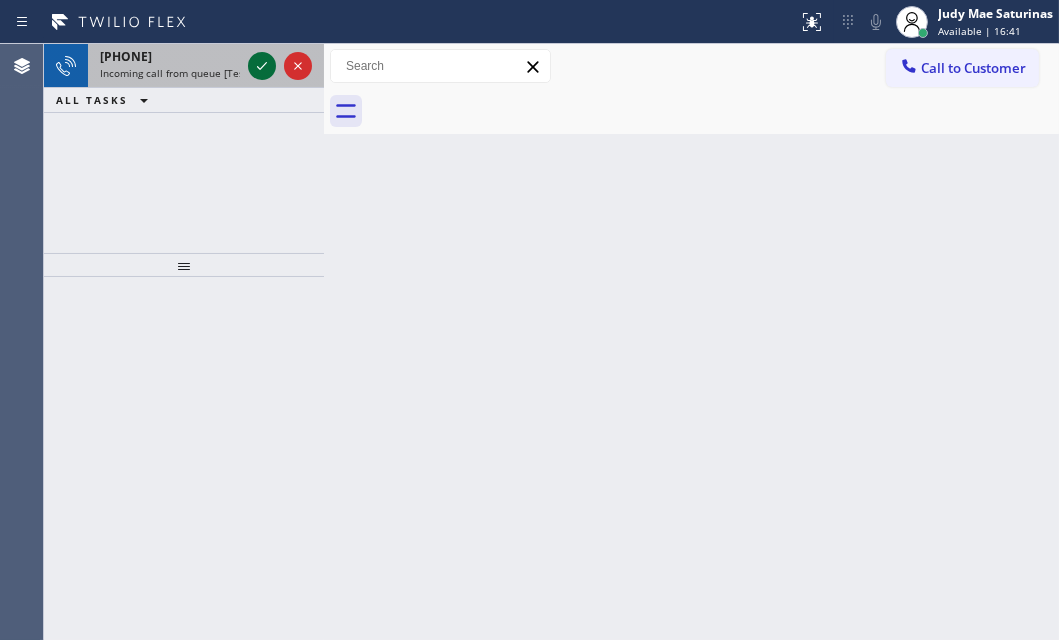 click 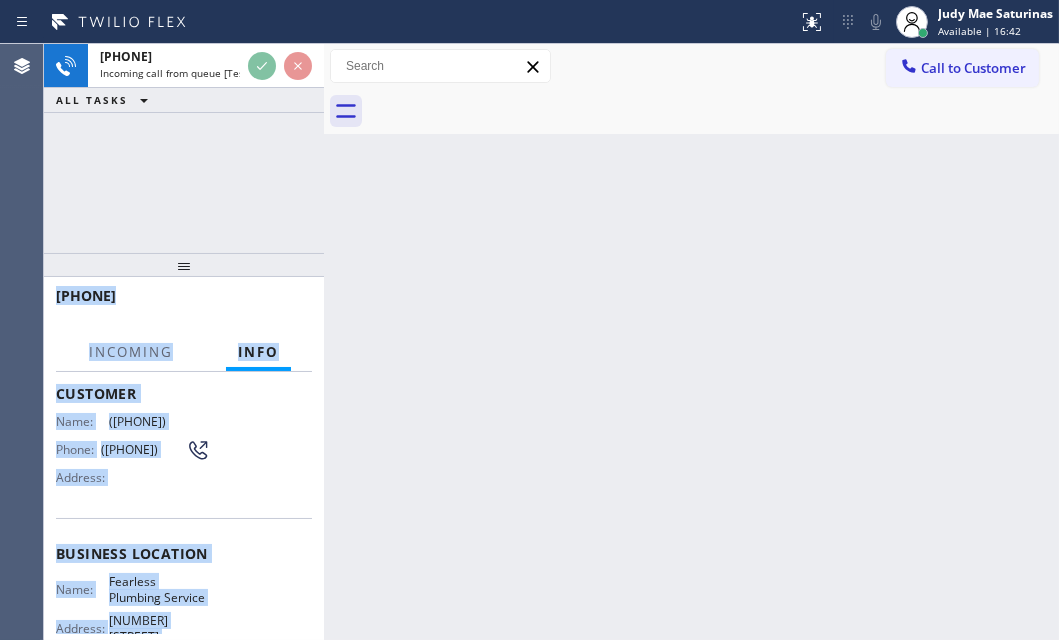 scroll, scrollTop: 272, scrollLeft: 0, axis: vertical 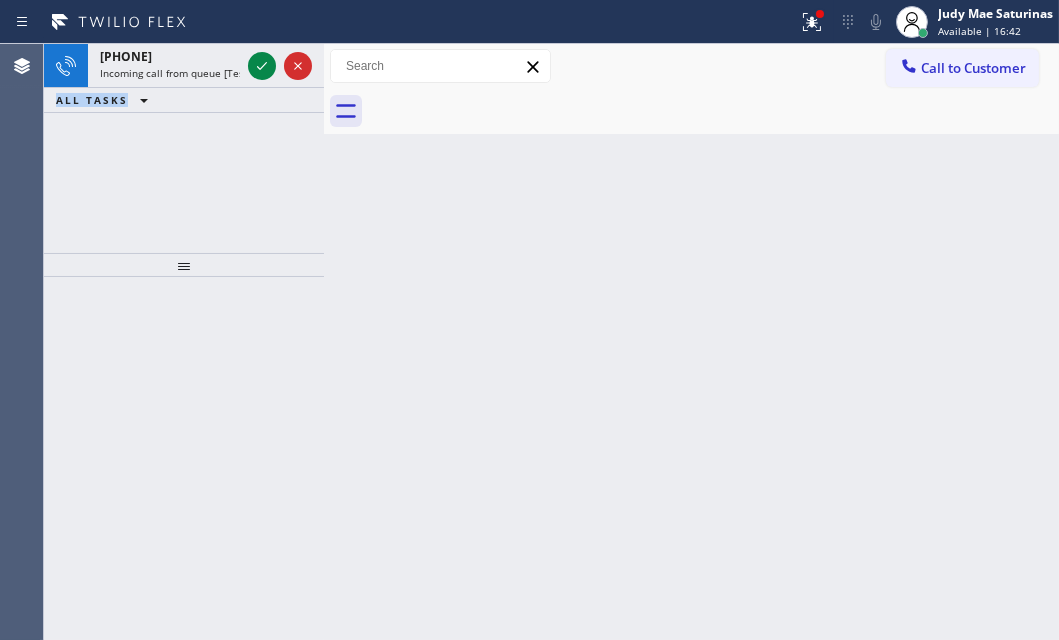 click at bounding box center (184, 458) 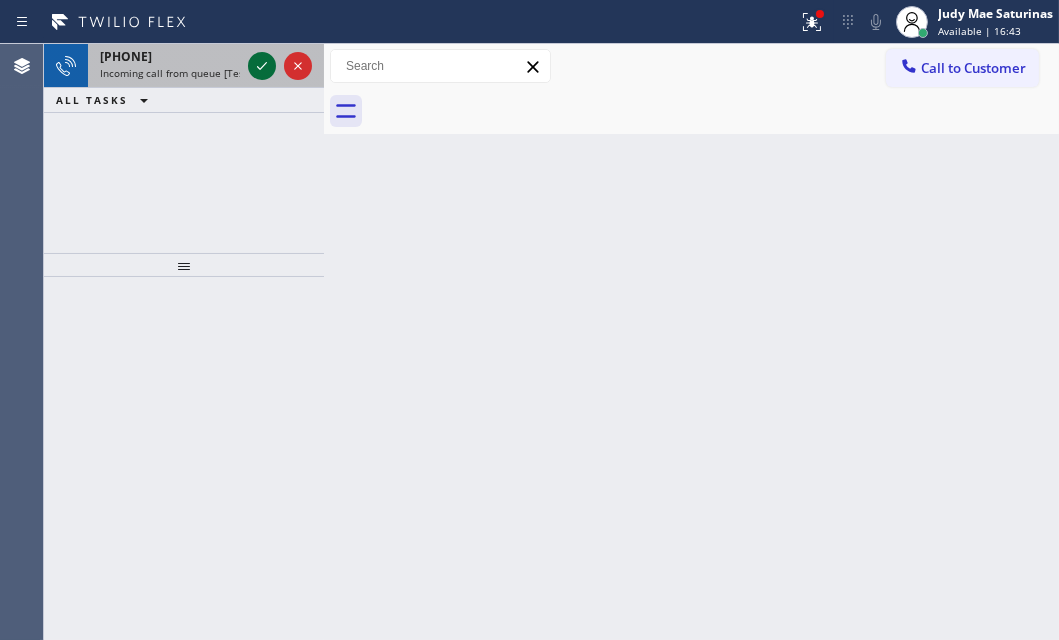 click 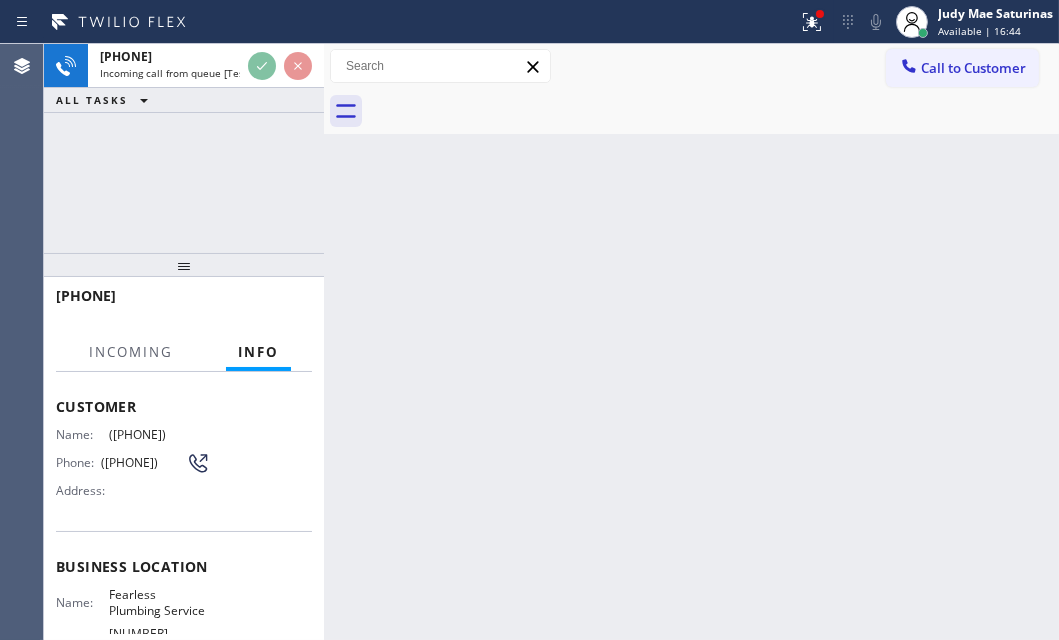 scroll, scrollTop: 181, scrollLeft: 0, axis: vertical 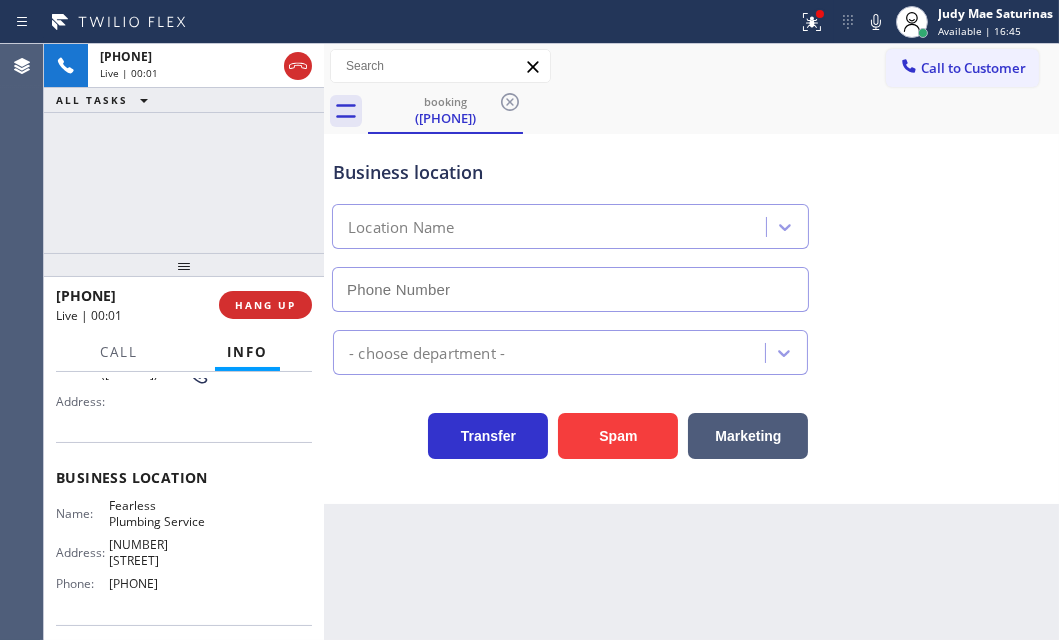 type on "[PHONE]" 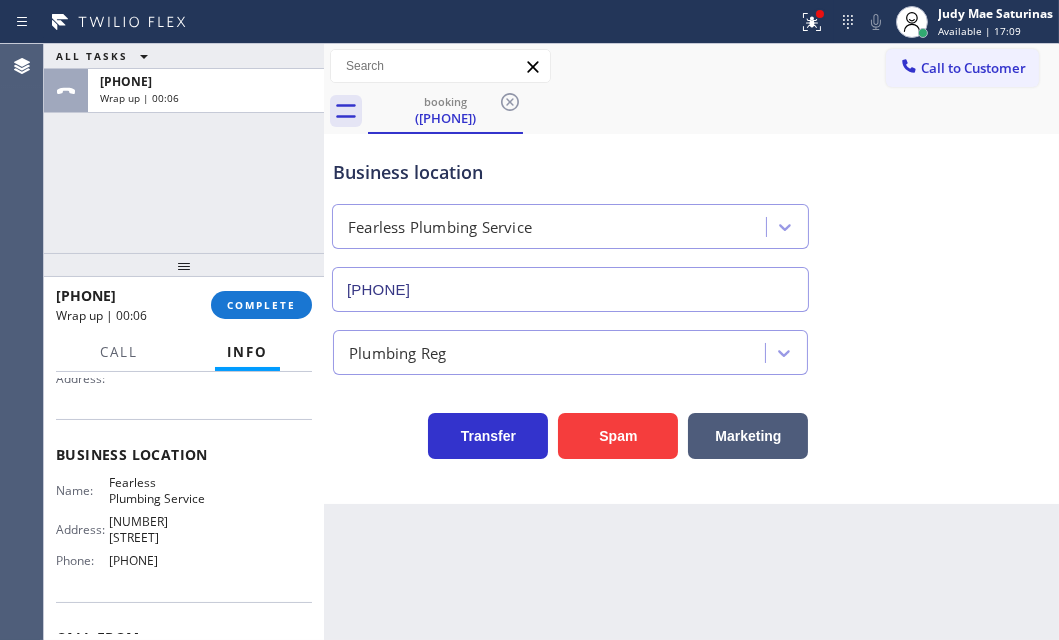 scroll, scrollTop: 207, scrollLeft: 0, axis: vertical 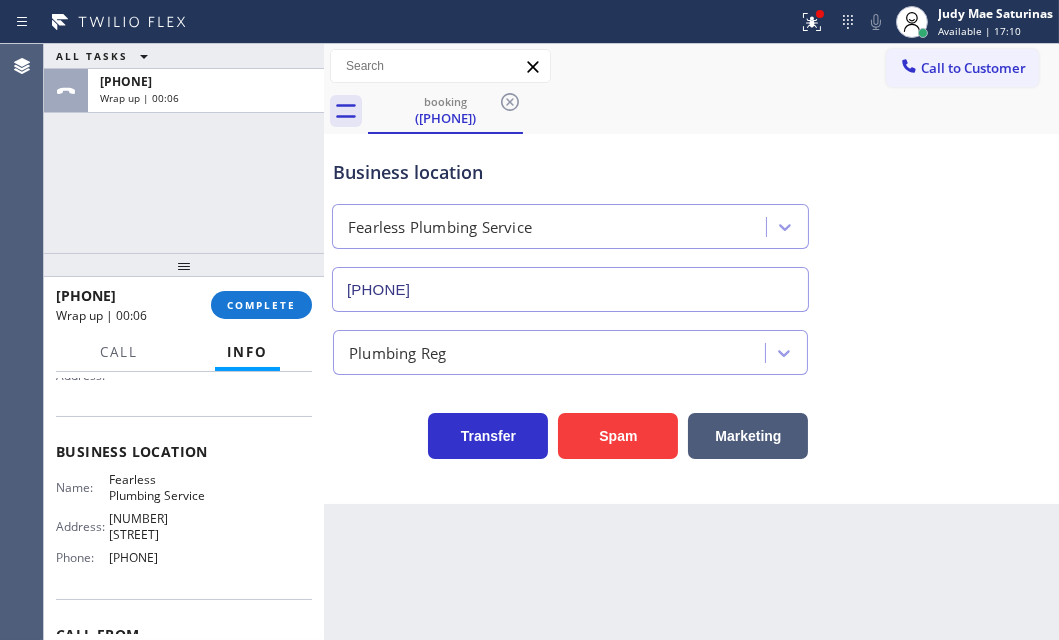 drag, startPoint x: 49, startPoint y: 486, endPoint x: 222, endPoint y: 591, distance: 202.37094 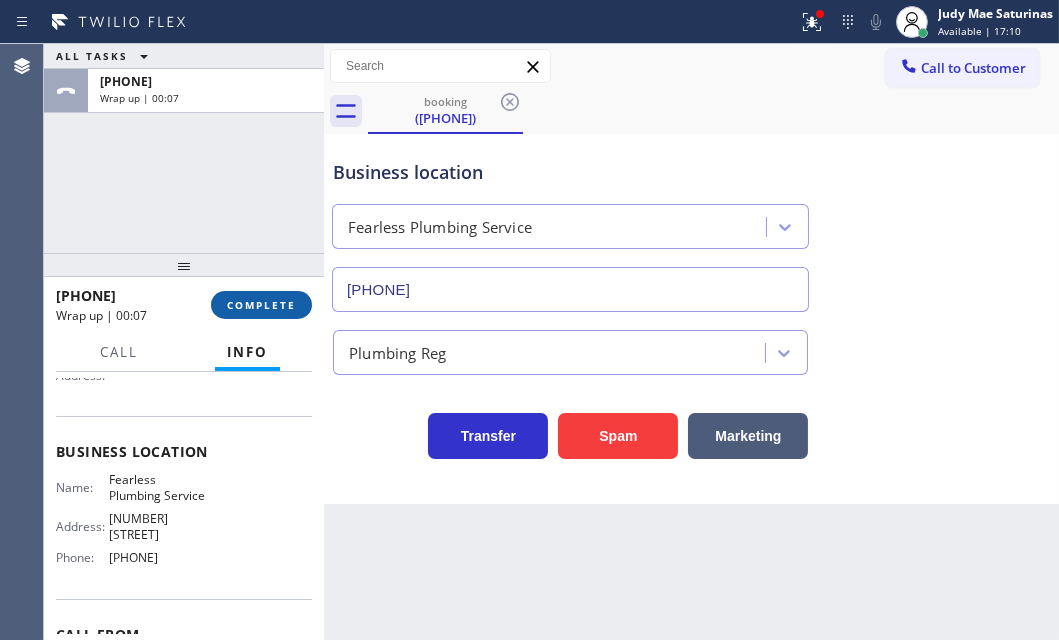 click on "COMPLETE" at bounding box center (261, 305) 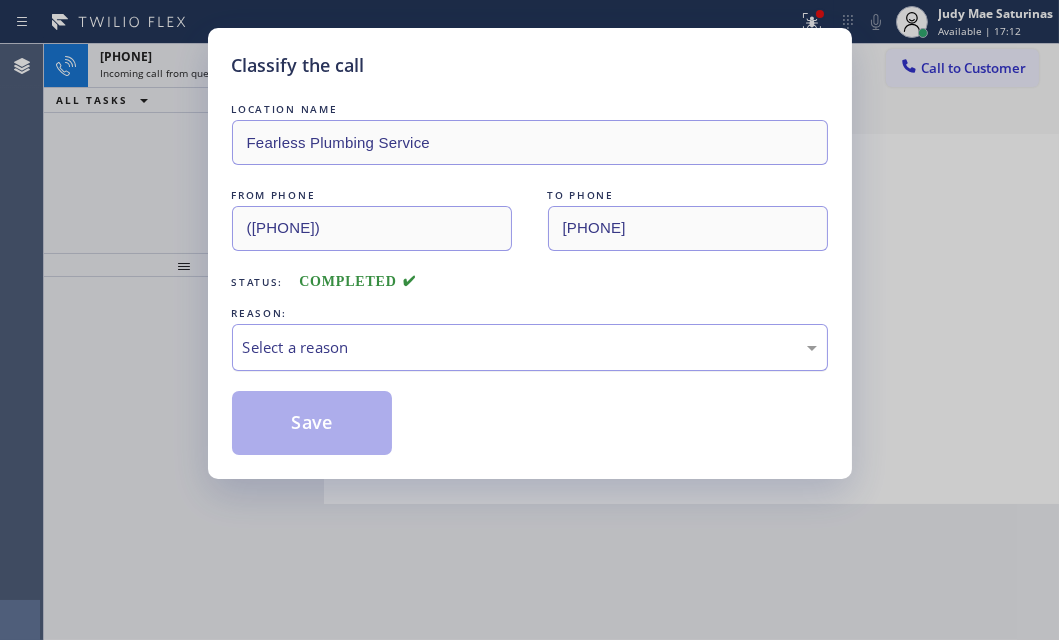 click on "Select a reason" at bounding box center [530, 347] 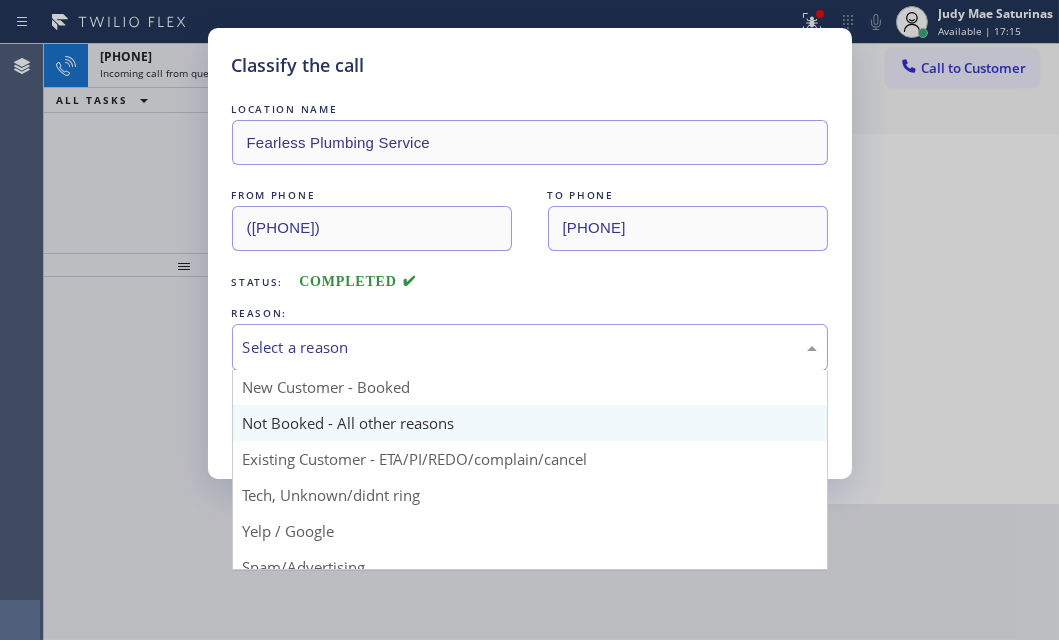 scroll, scrollTop: 0, scrollLeft: 0, axis: both 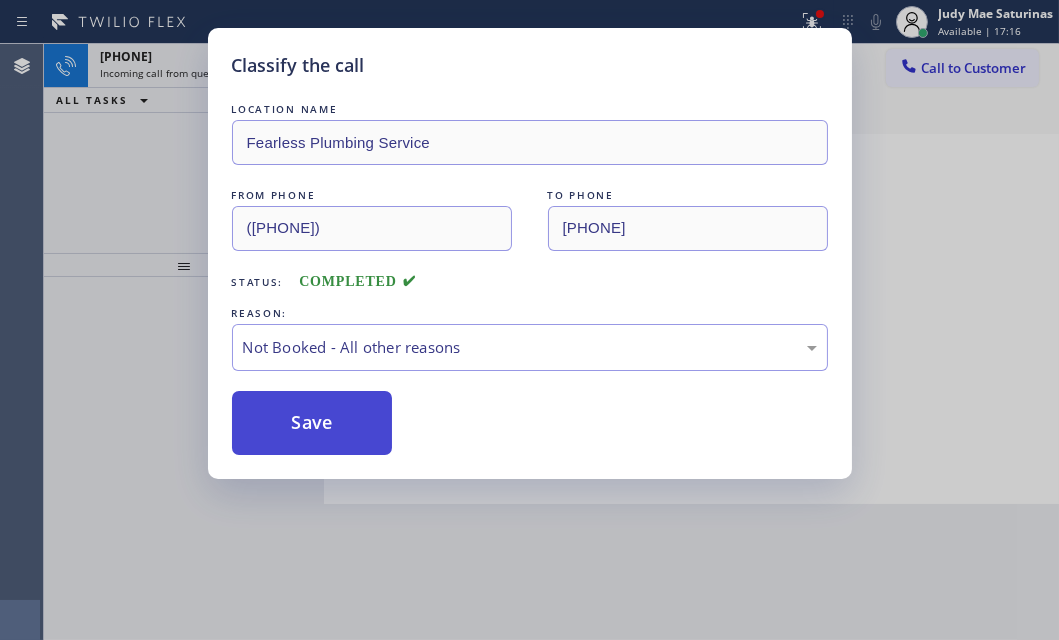 drag, startPoint x: 336, startPoint y: 419, endPoint x: 321, endPoint y: 419, distance: 15 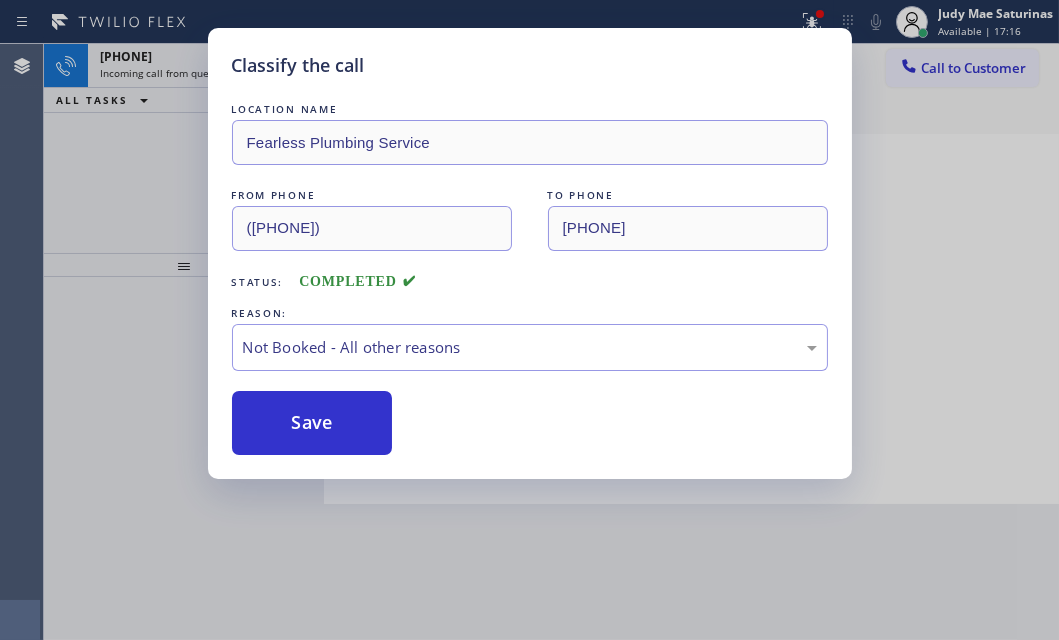 click on "Save" at bounding box center [312, 423] 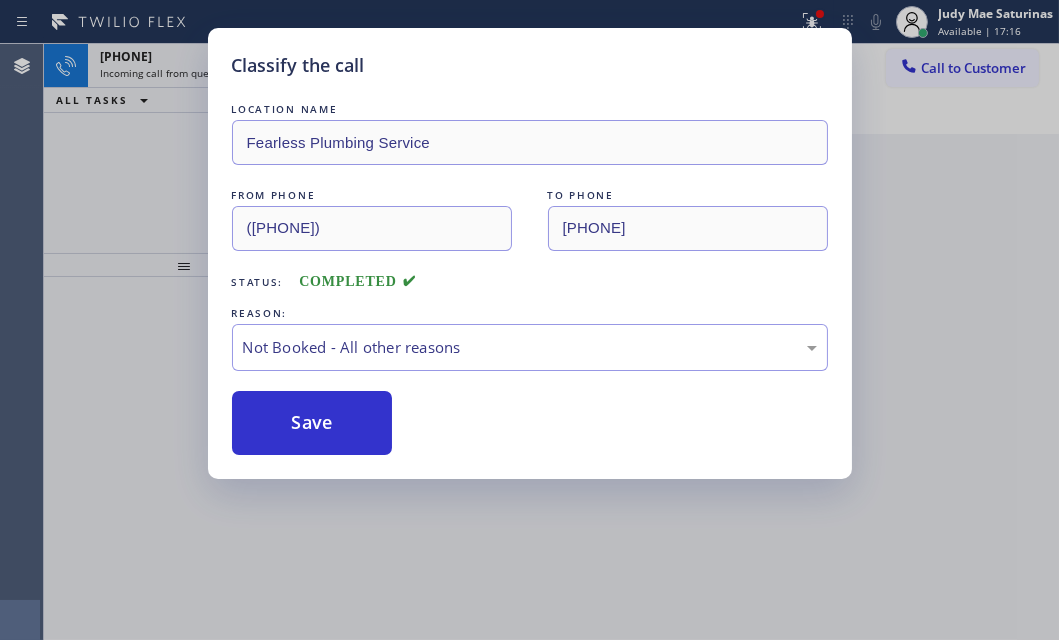 click on "Classify the call LOCATION NAME Fearless Plumbing Service FROM PHONE [PHONE] TO PHONE [PHONE] Status: COMPLETED REASON: Not Booked - All other reasons Save" at bounding box center [529, 320] 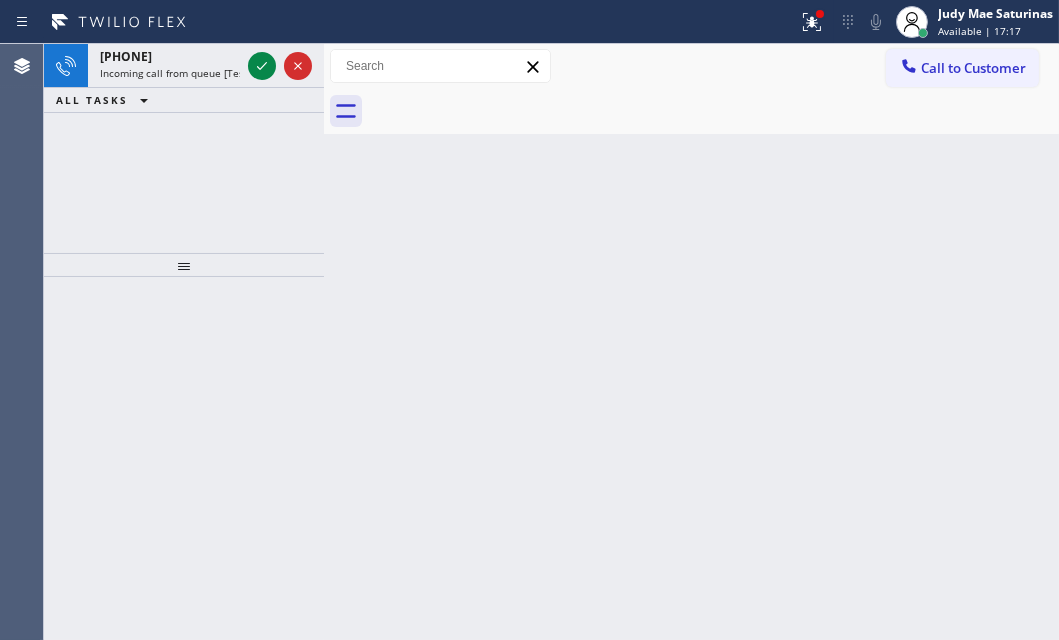 drag, startPoint x: 131, startPoint y: 109, endPoint x: 228, endPoint y: 106, distance: 97.04638 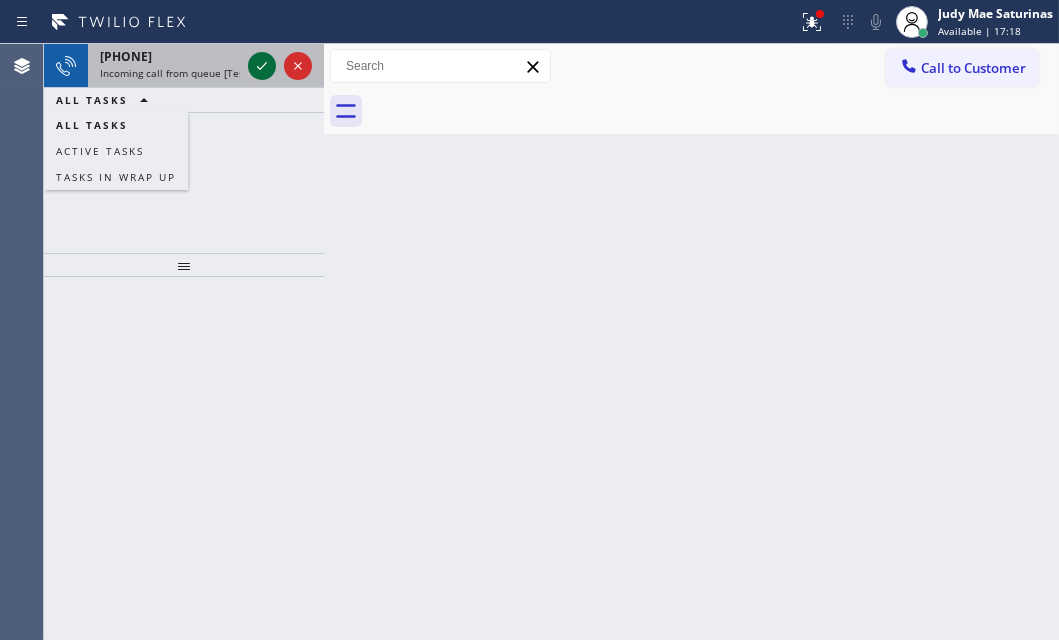click 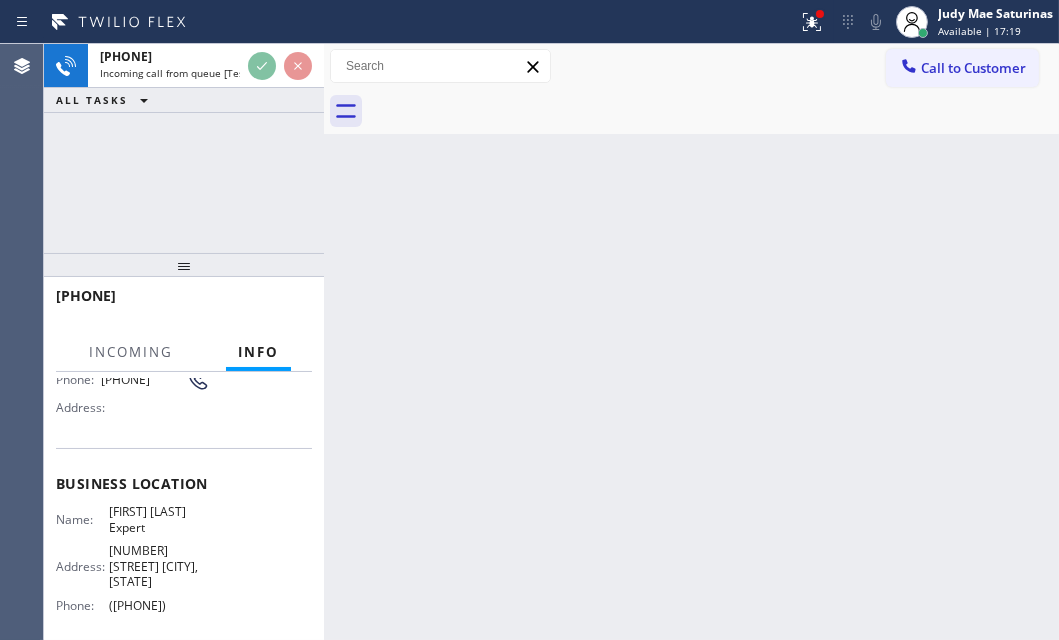 scroll, scrollTop: 181, scrollLeft: 0, axis: vertical 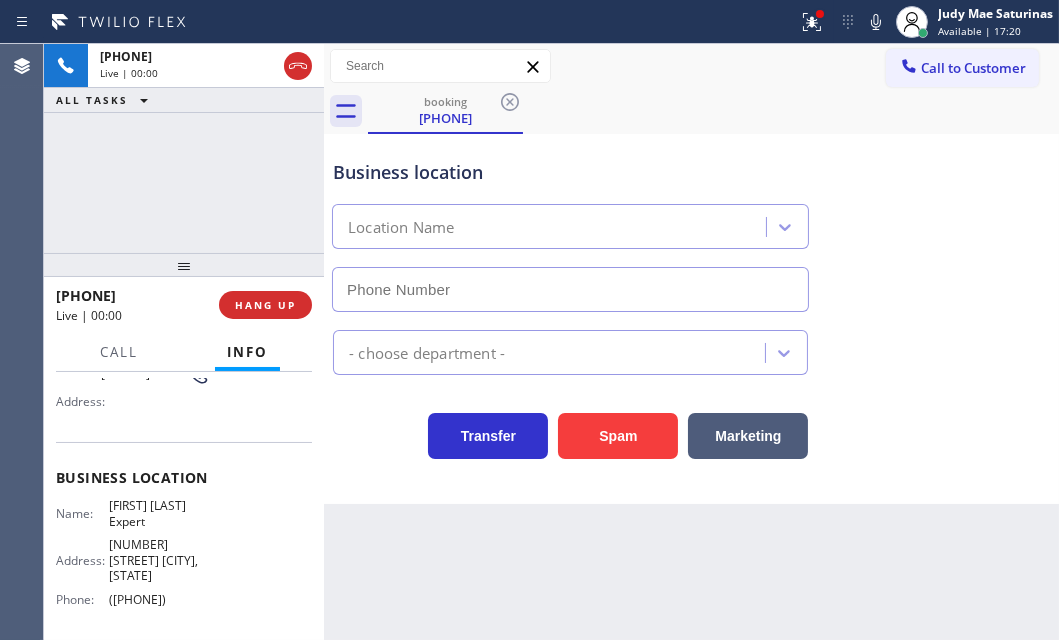 type on "([PHONE])" 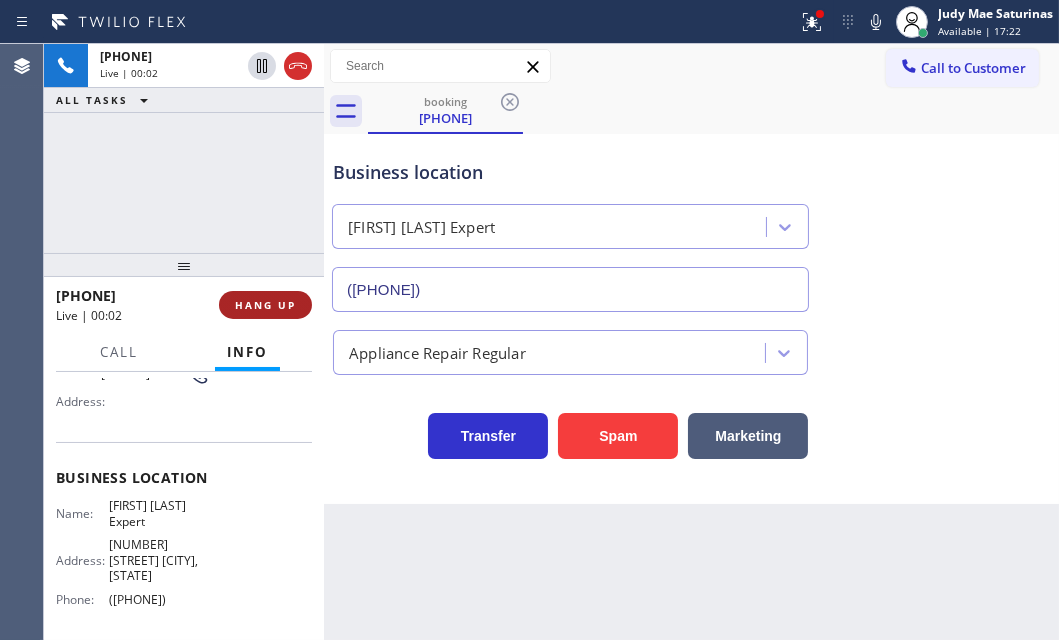 drag, startPoint x: 266, startPoint y: 310, endPoint x: 337, endPoint y: 309, distance: 71.00704 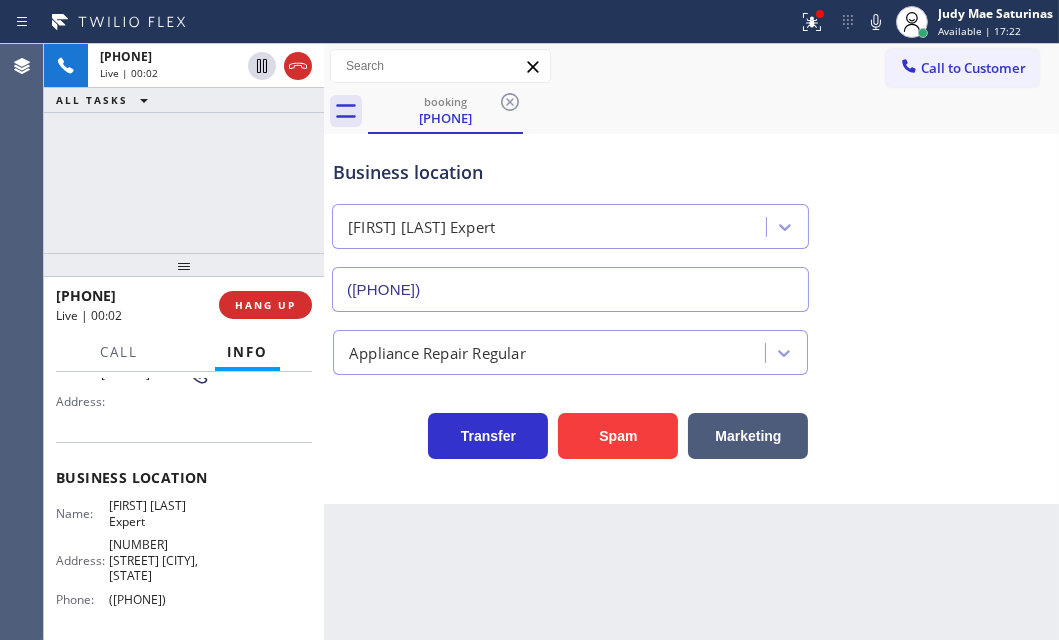 click on "HANG UP" at bounding box center (265, 305) 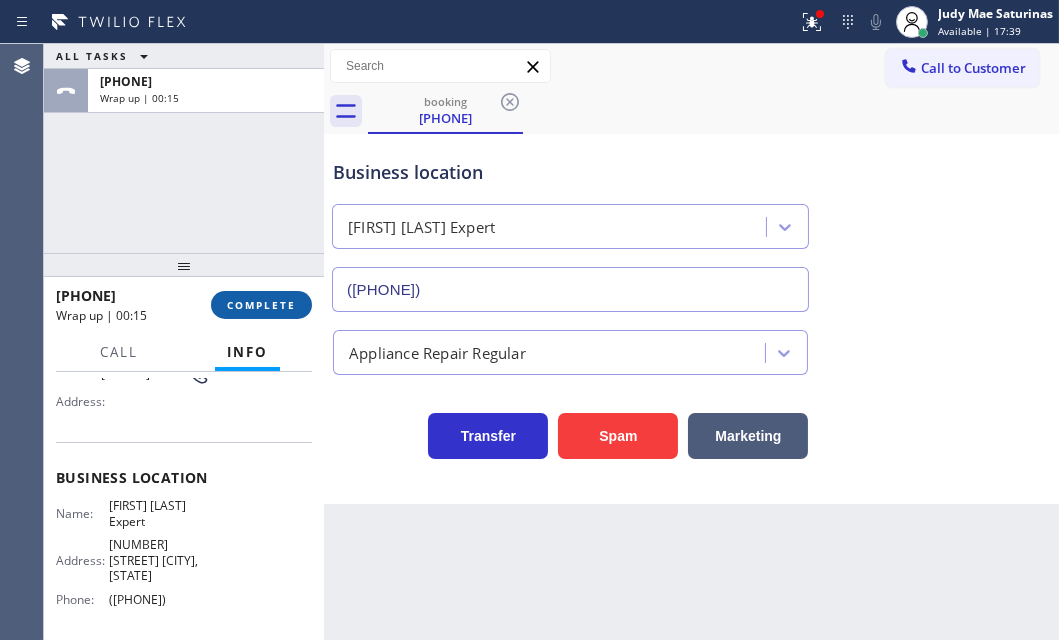 click on "COMPLETE" at bounding box center (261, 305) 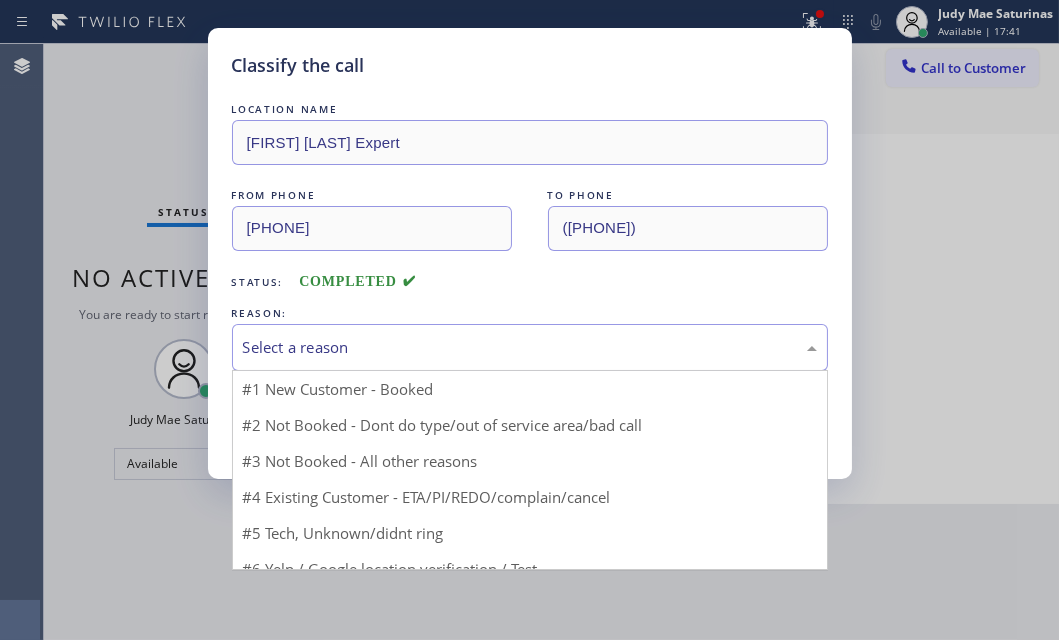 click on "Select a reason" at bounding box center (530, 347) 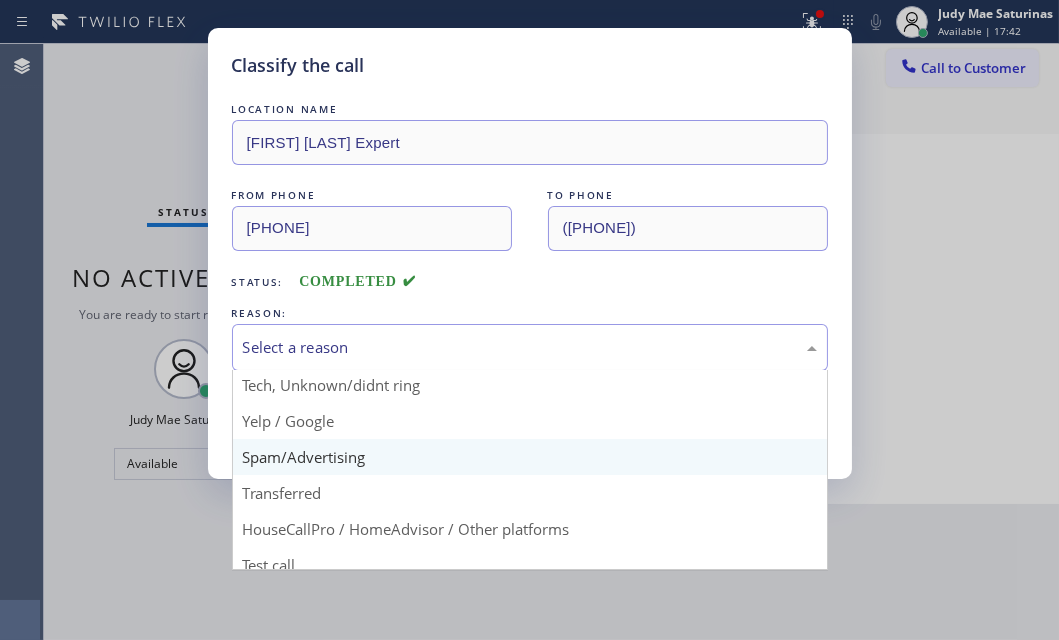 scroll, scrollTop: 133, scrollLeft: 0, axis: vertical 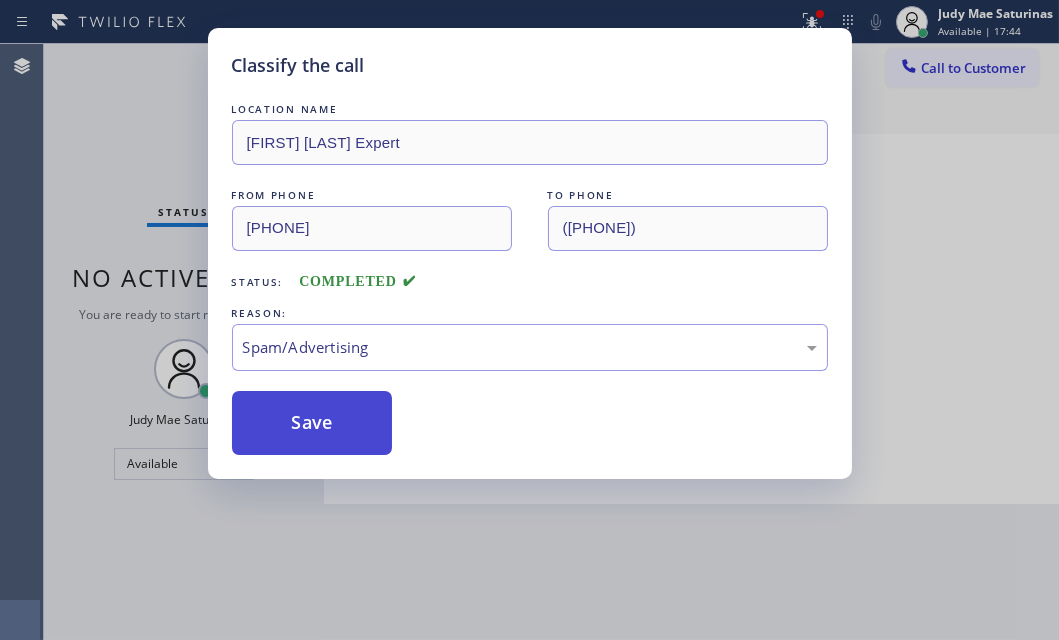 click on "Save" at bounding box center (312, 423) 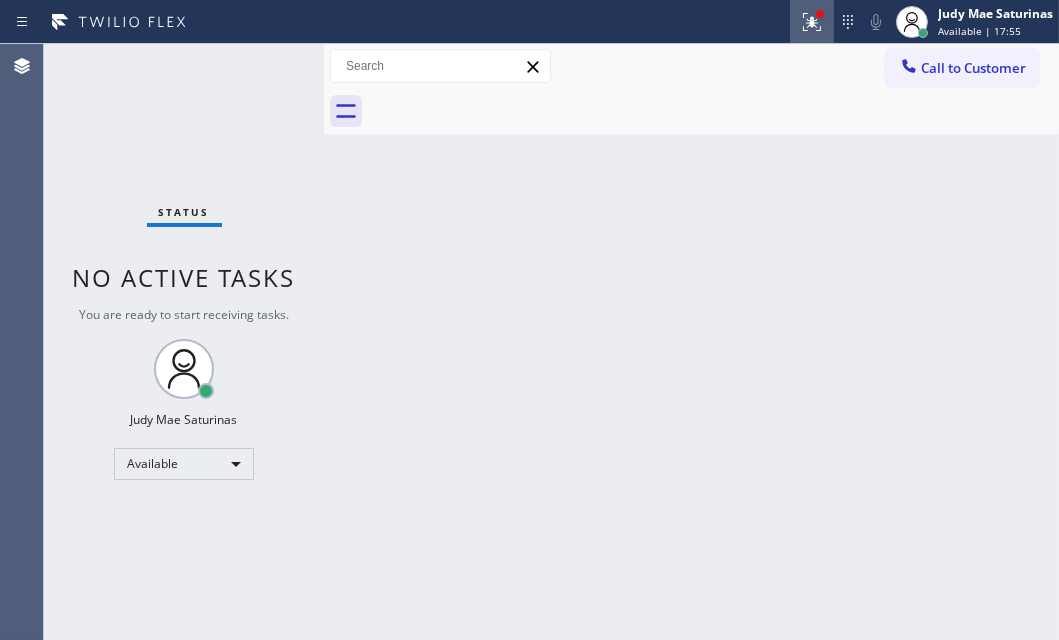 click 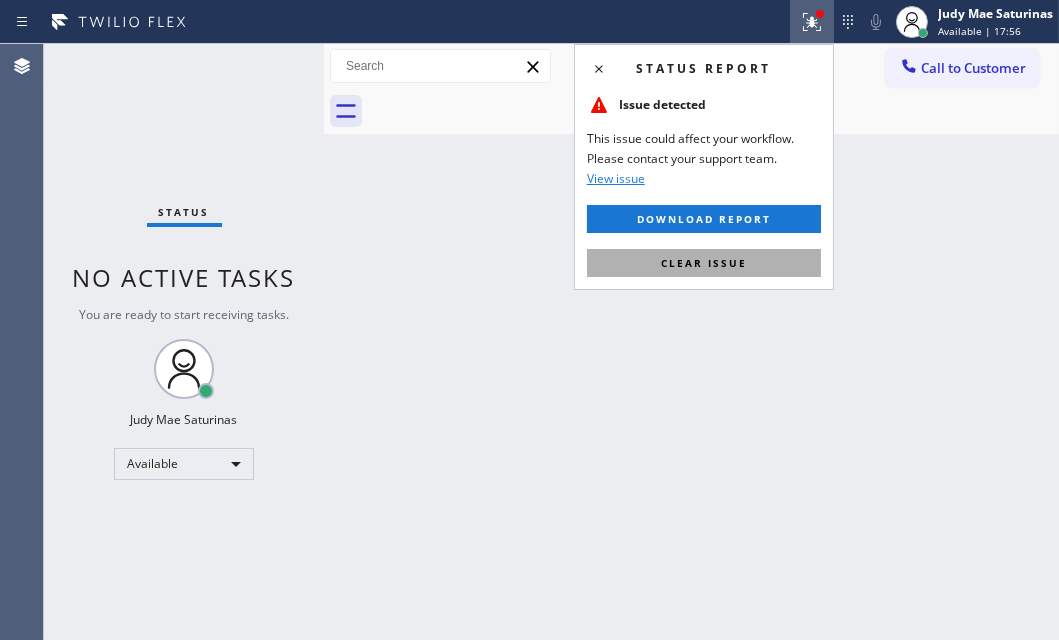 click on "Clear issue" at bounding box center (704, 263) 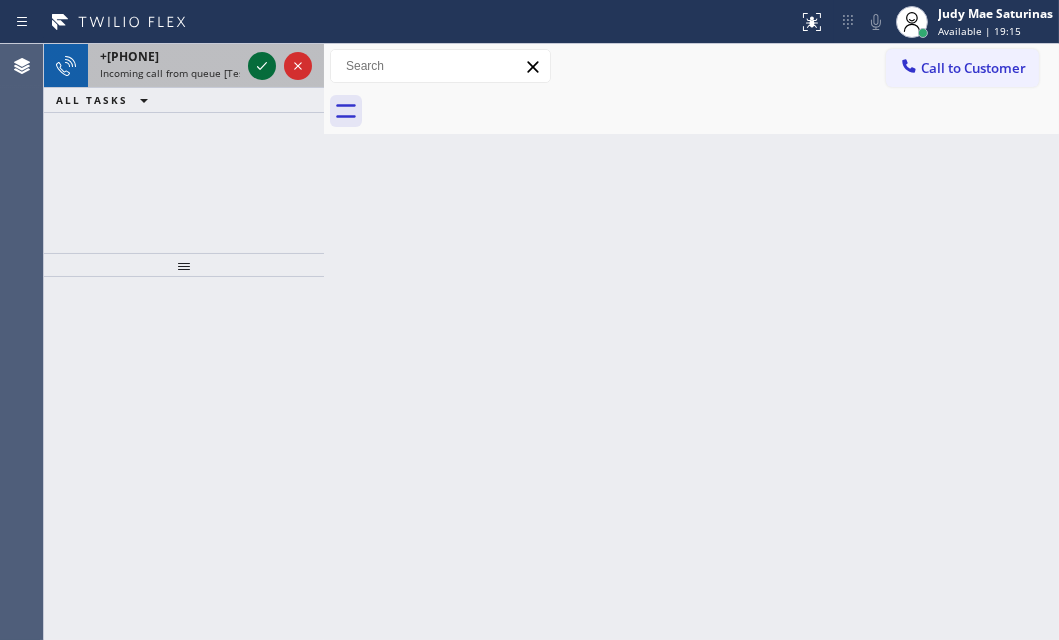 click 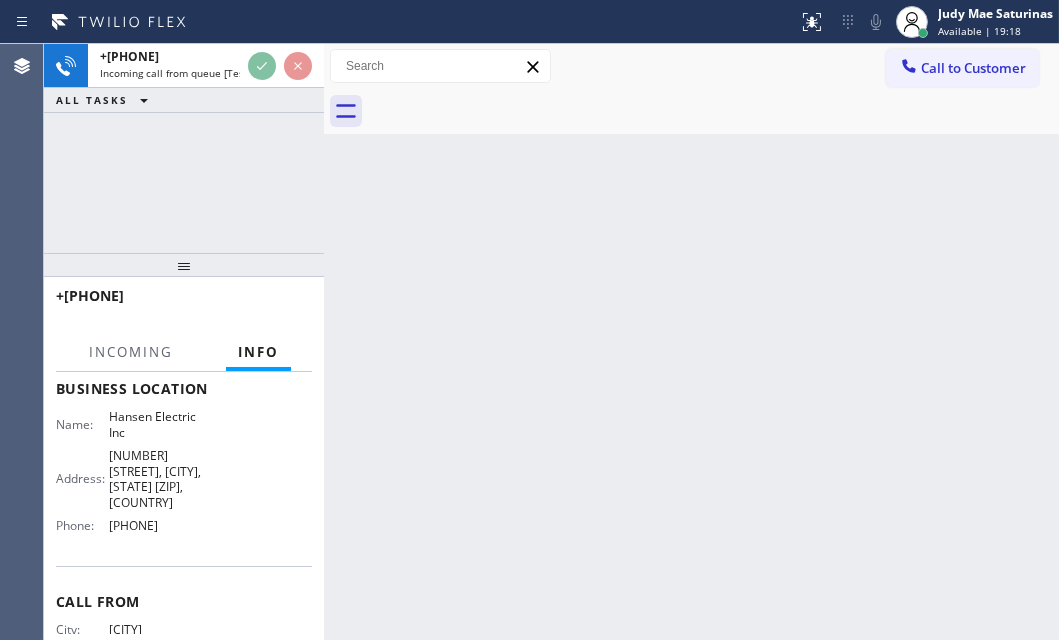 scroll, scrollTop: 272, scrollLeft: 0, axis: vertical 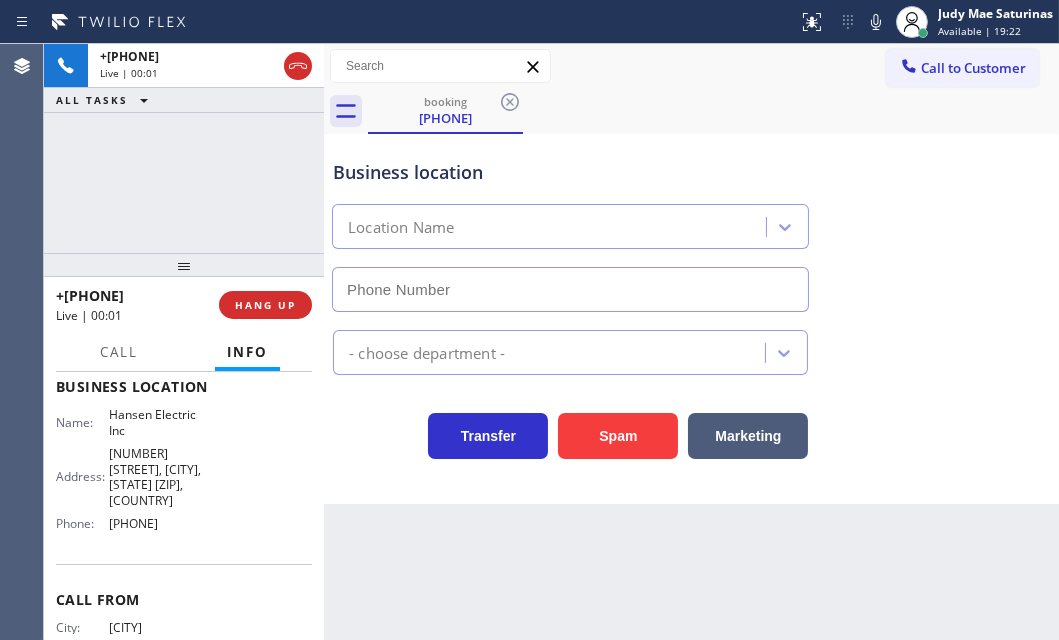 type on "[PHONE]" 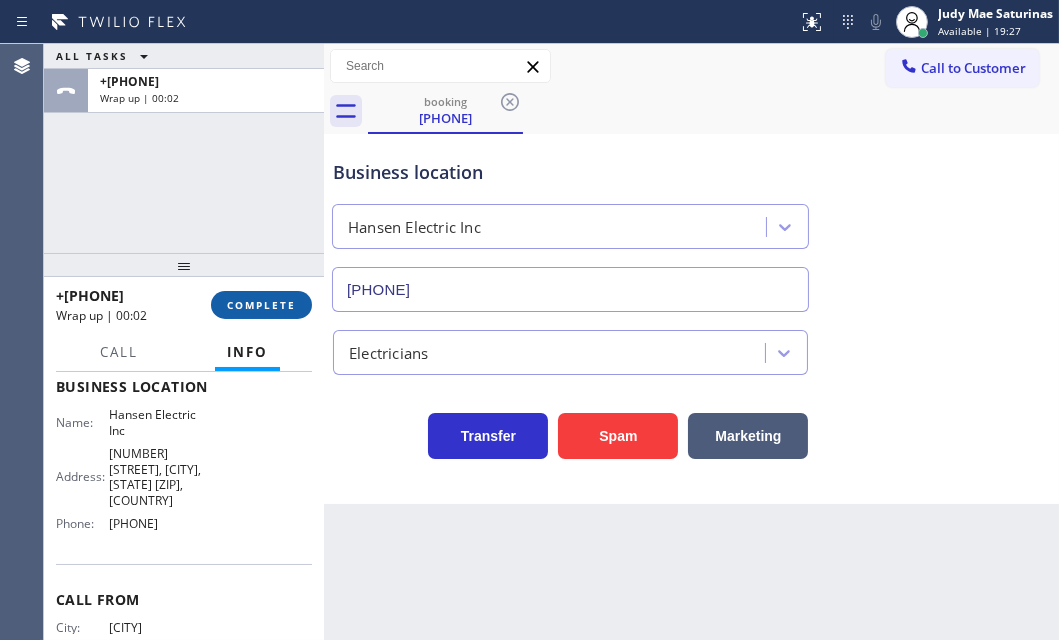 click on "COMPLETE" at bounding box center (261, 305) 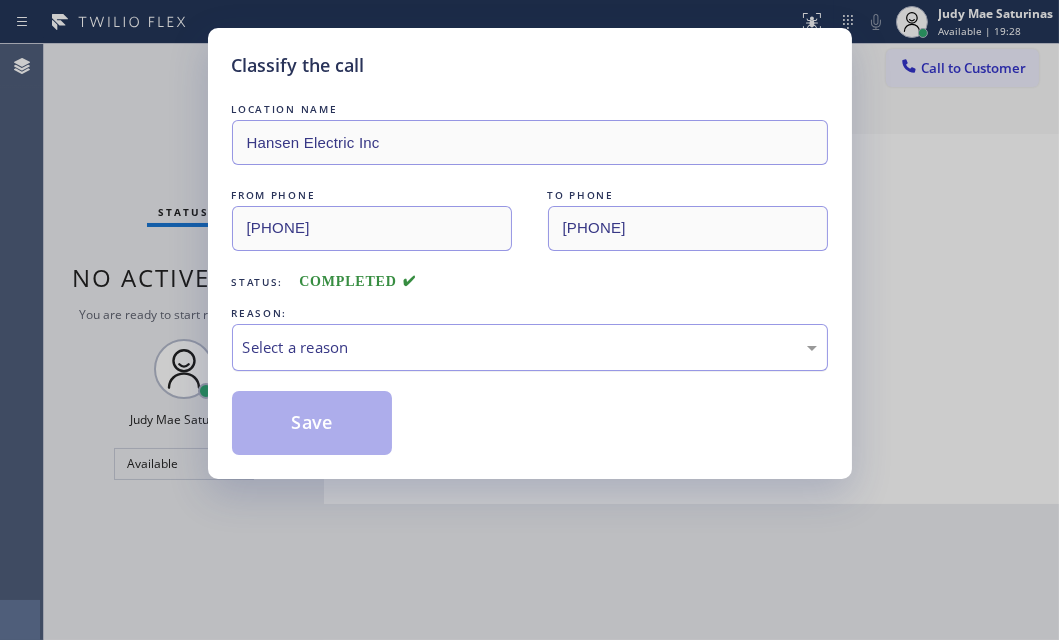 drag, startPoint x: 470, startPoint y: 350, endPoint x: 448, endPoint y: 363, distance: 25.553865 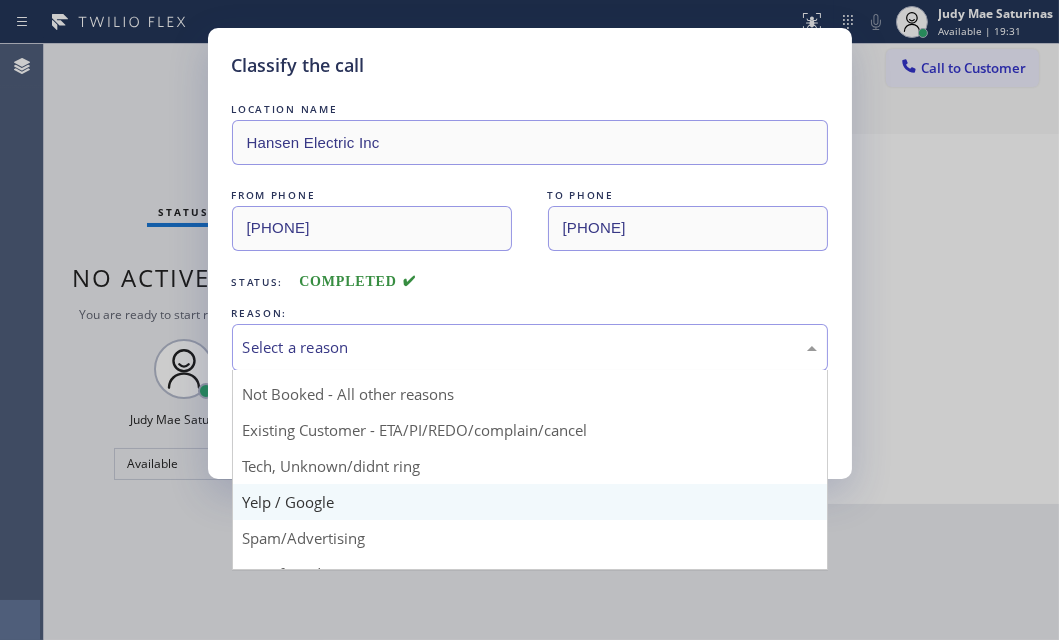 scroll, scrollTop: 0, scrollLeft: 0, axis: both 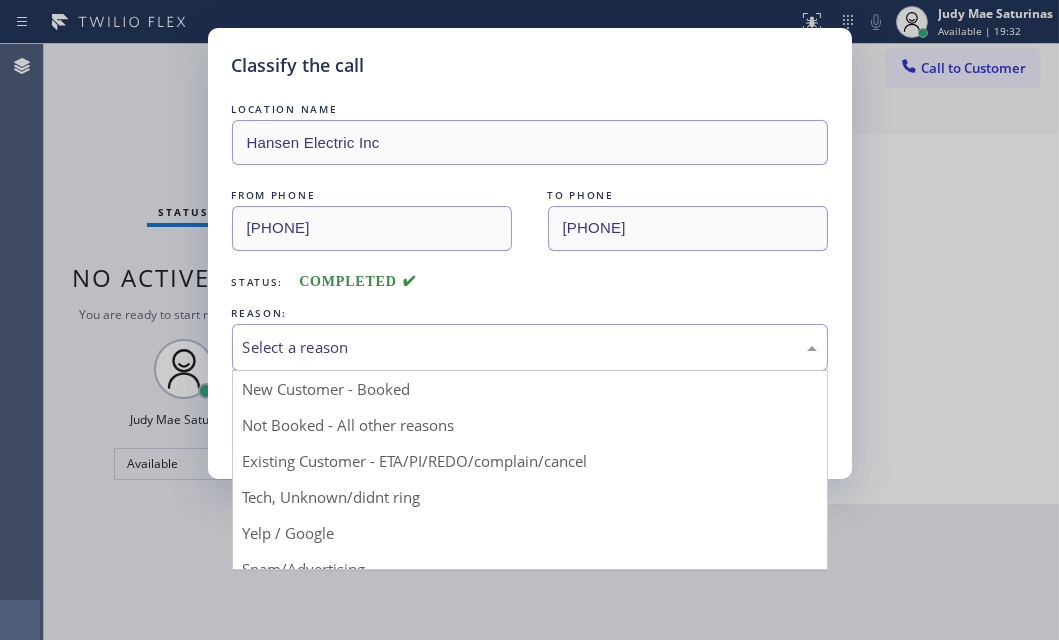drag, startPoint x: 312, startPoint y: 491, endPoint x: 312, endPoint y: 480, distance: 11 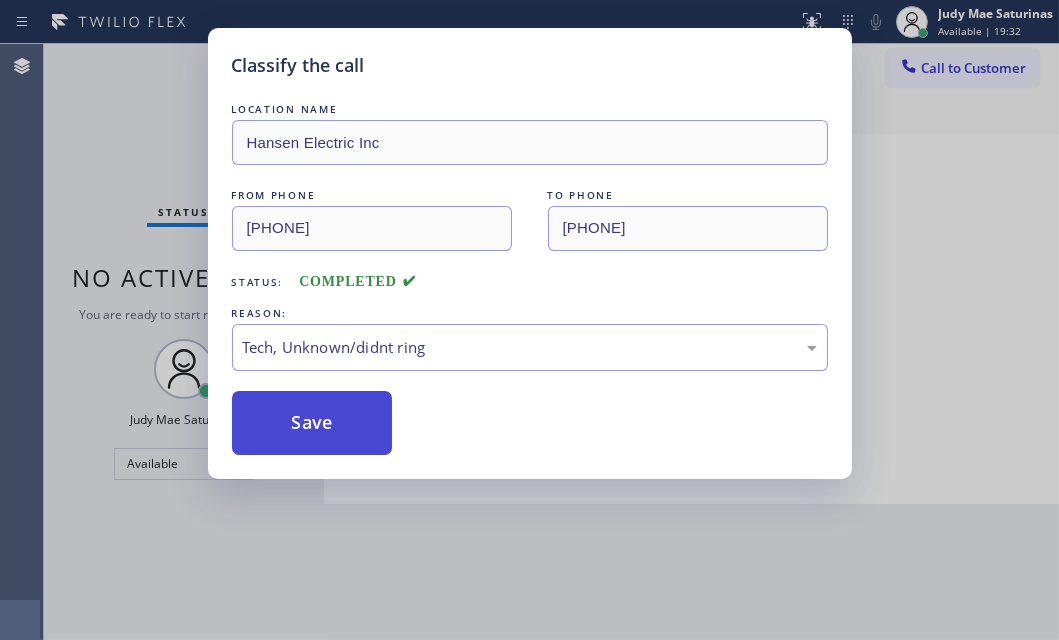 click on "Save" at bounding box center (312, 423) 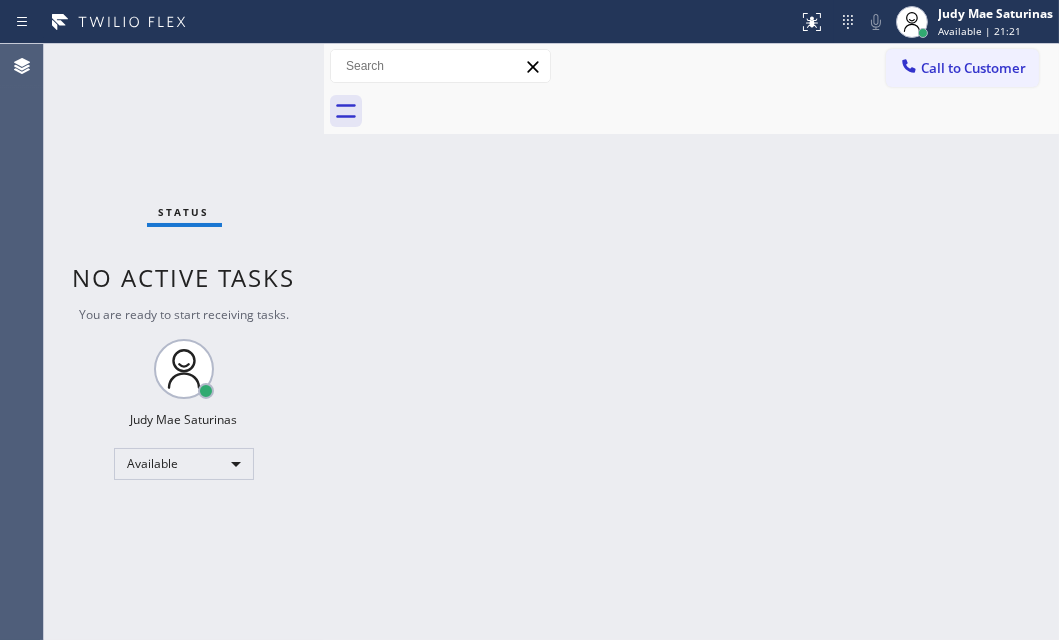 click on "Status   No active tasks     You are ready to start receiving tasks.   Judy Mae Saturinas Available" at bounding box center (184, 342) 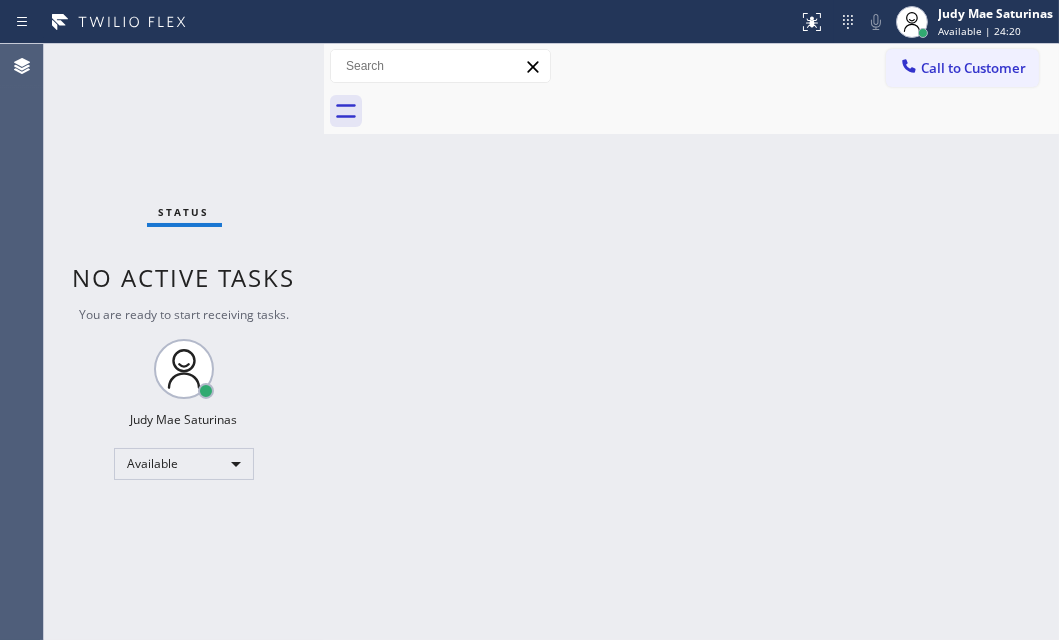 click on "Status   No active tasks     You are ready to start receiving tasks.   Judy Mae Saturinas Available" at bounding box center (184, 342) 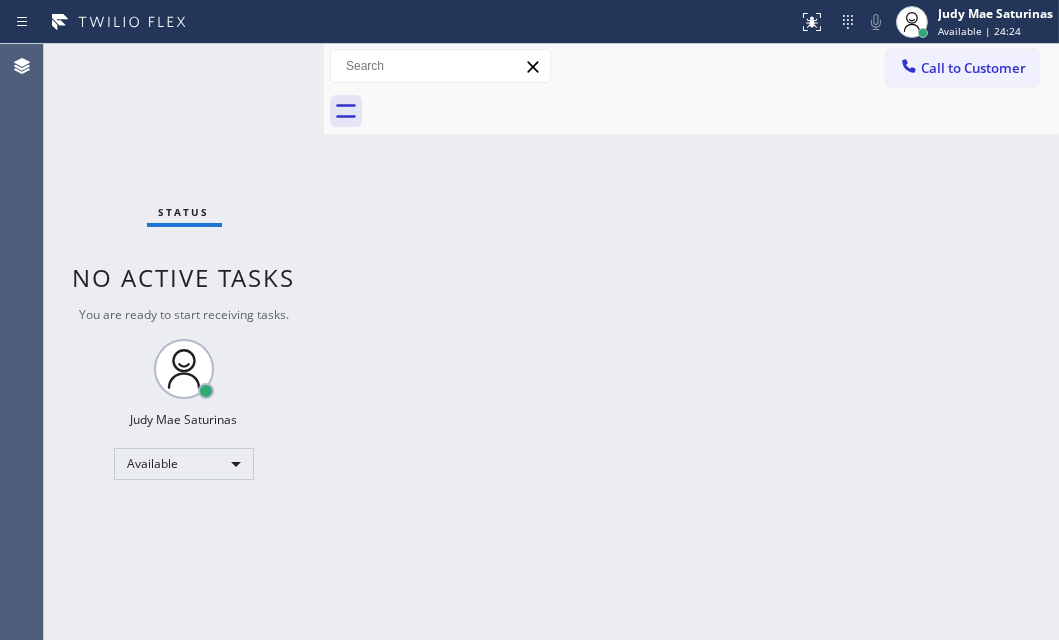 click on "Status   No active tasks     You are ready to start receiving tasks.   Judy Mae Saturinas Available" at bounding box center [184, 342] 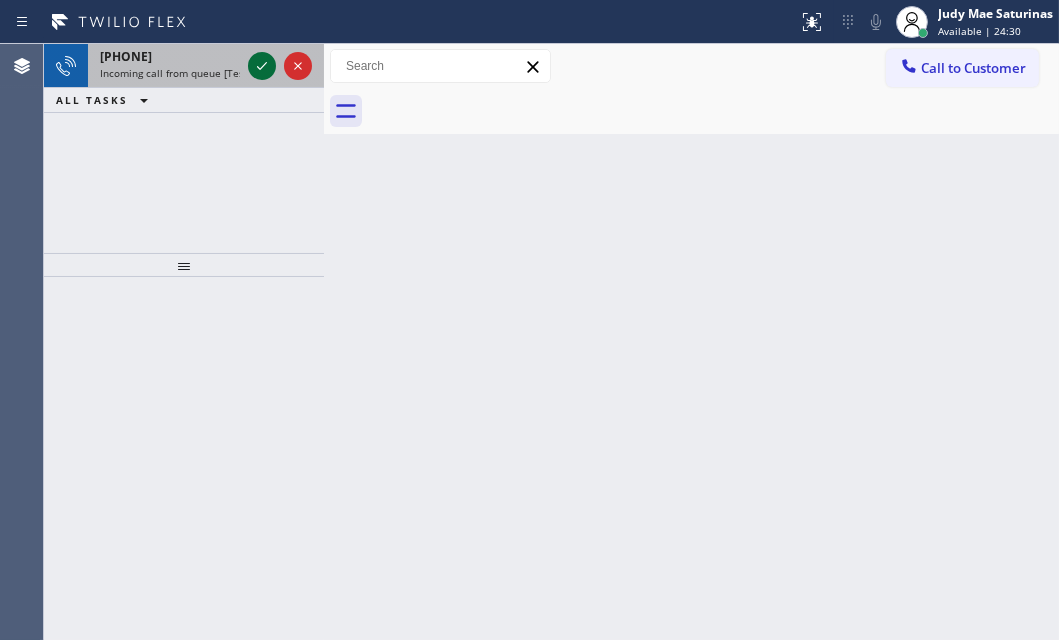 click 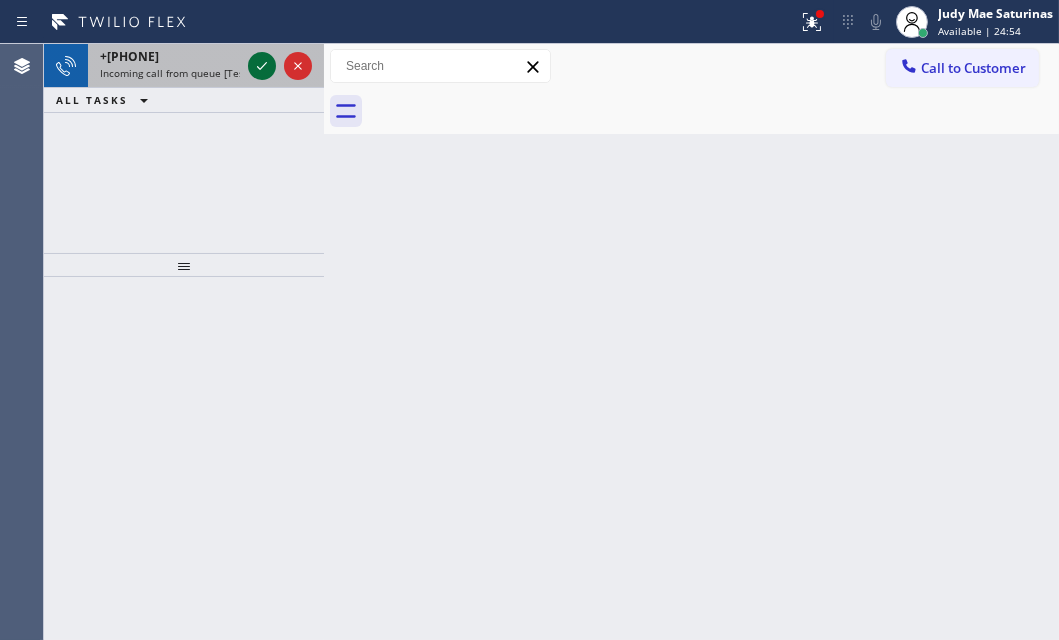 click 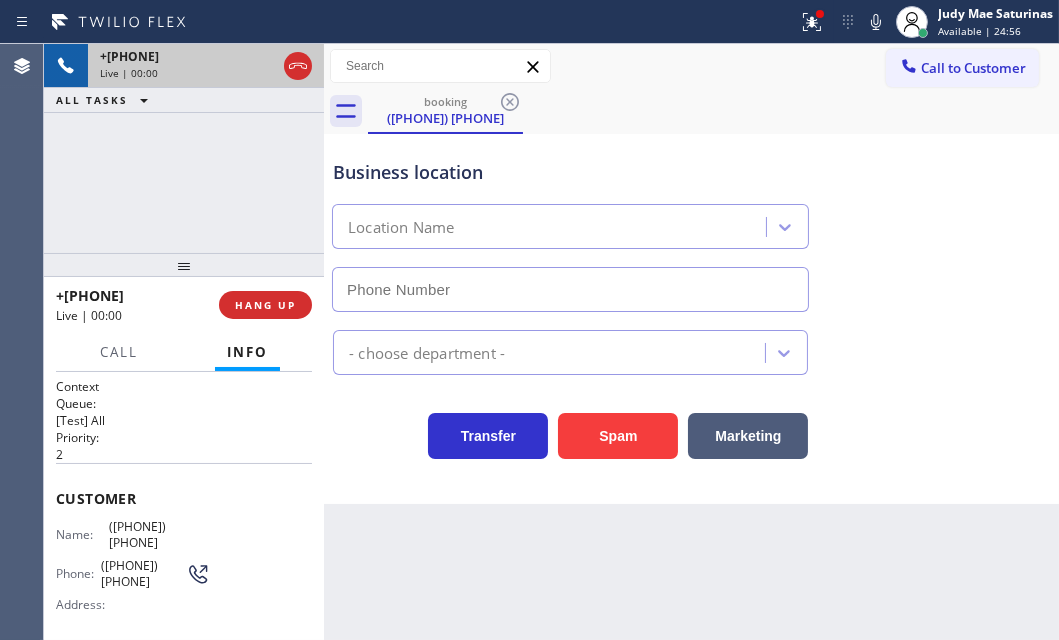 type on "([PHONE]) [PHONE]" 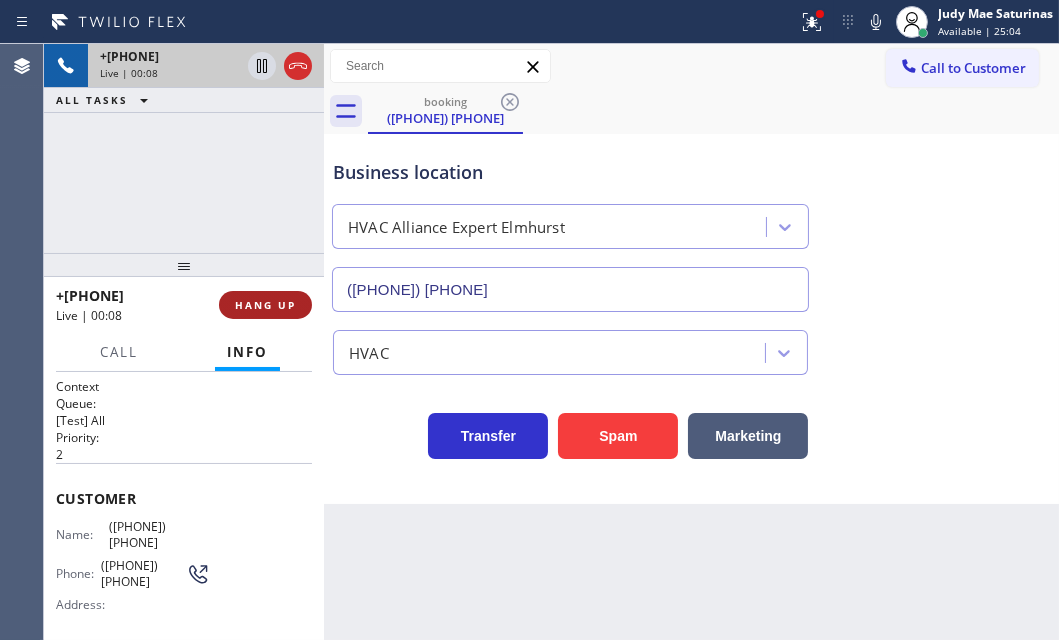click on "HANG UP" at bounding box center [265, 305] 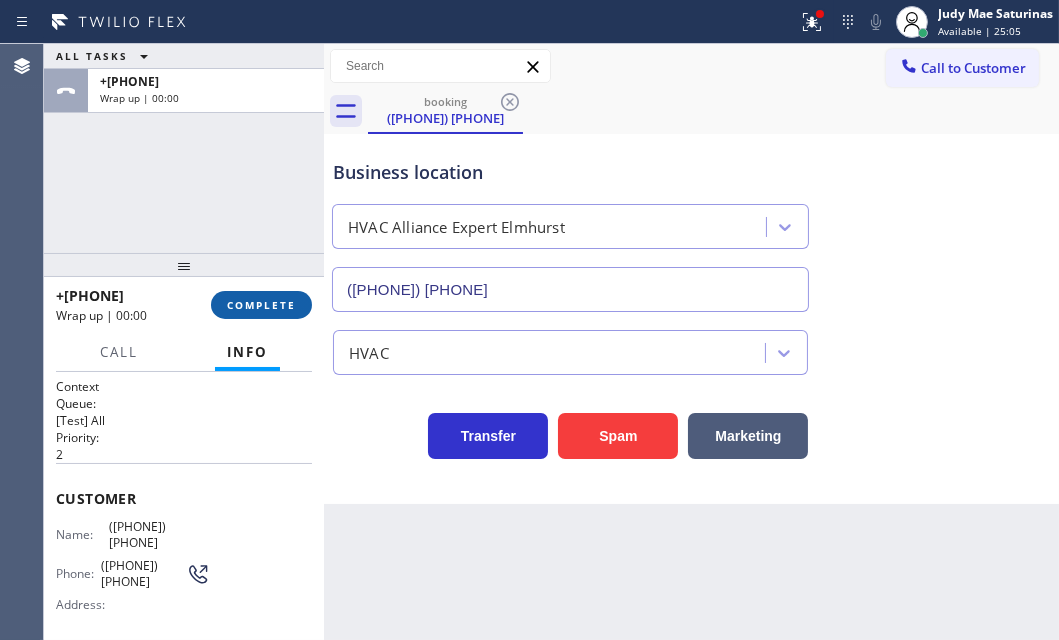 click on "COMPLETE" at bounding box center (261, 305) 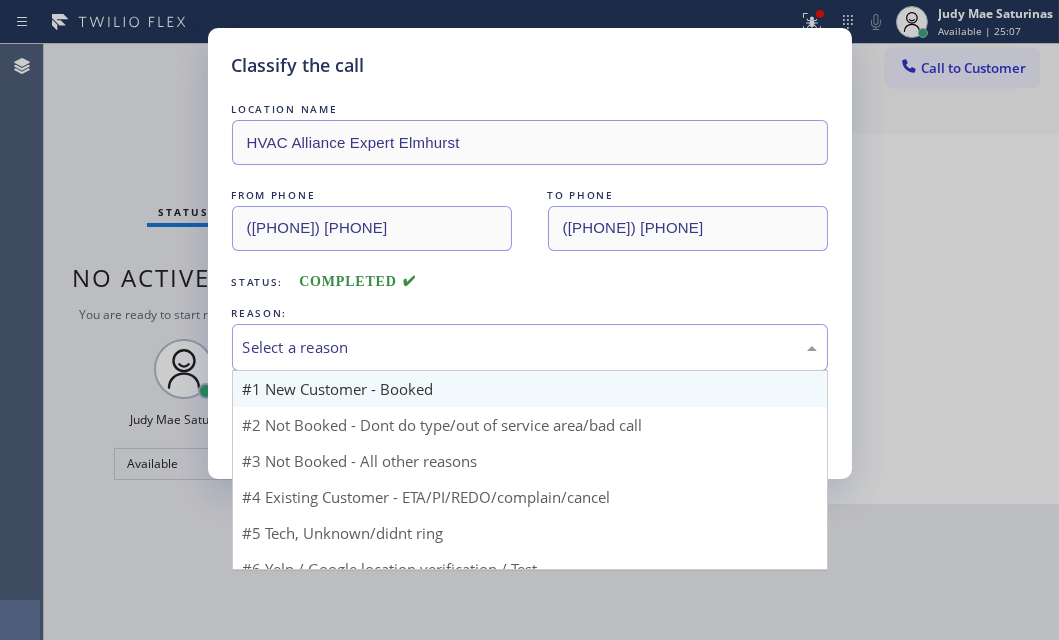 drag, startPoint x: 389, startPoint y: 337, endPoint x: 361, endPoint y: 372, distance: 44.82187 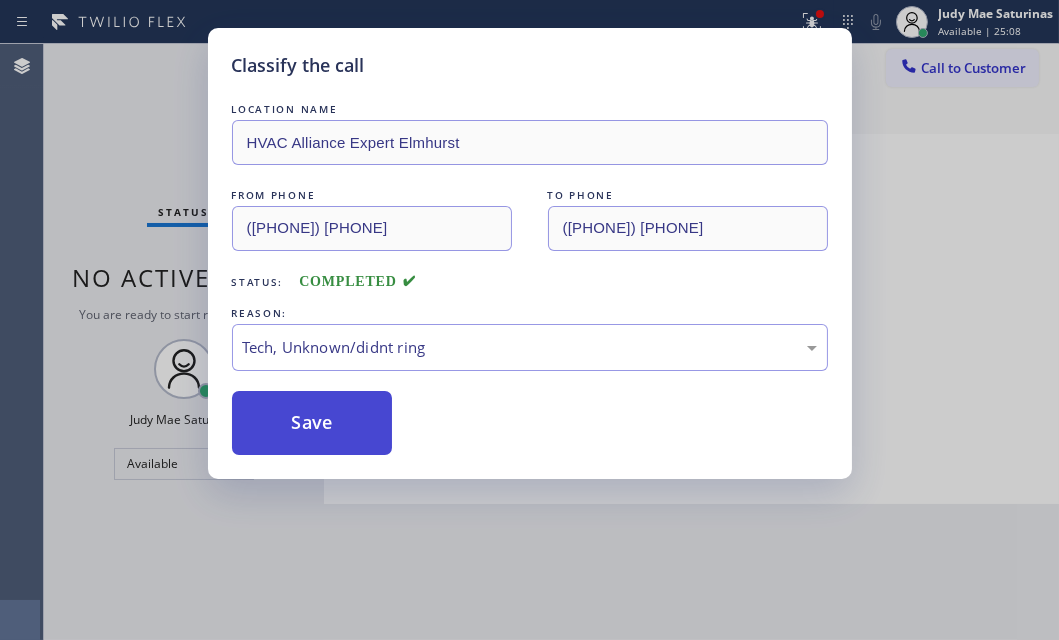 click on "Save" at bounding box center (312, 423) 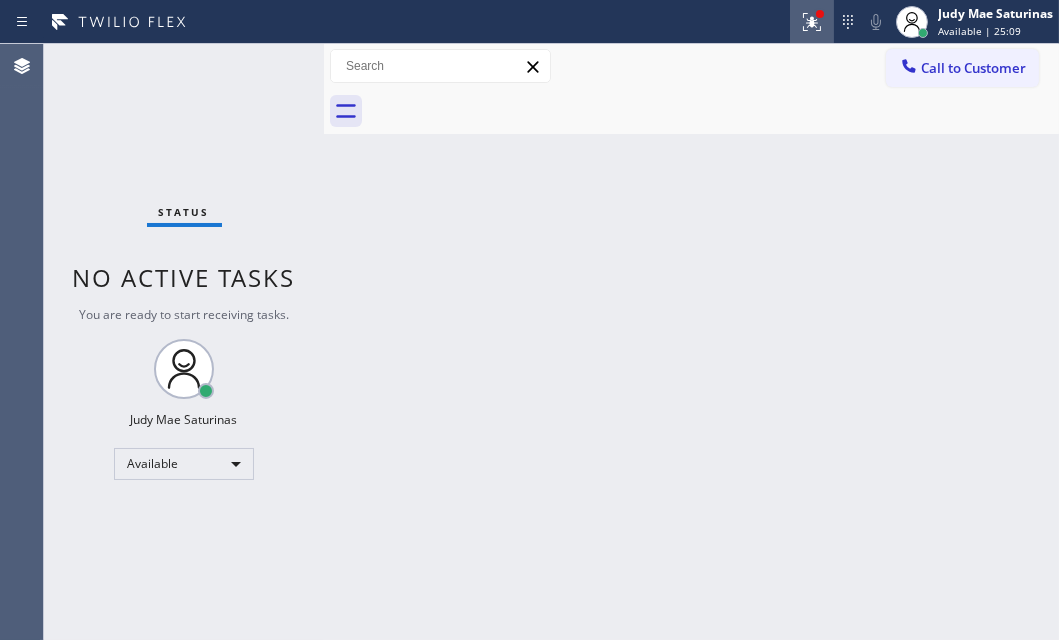 click 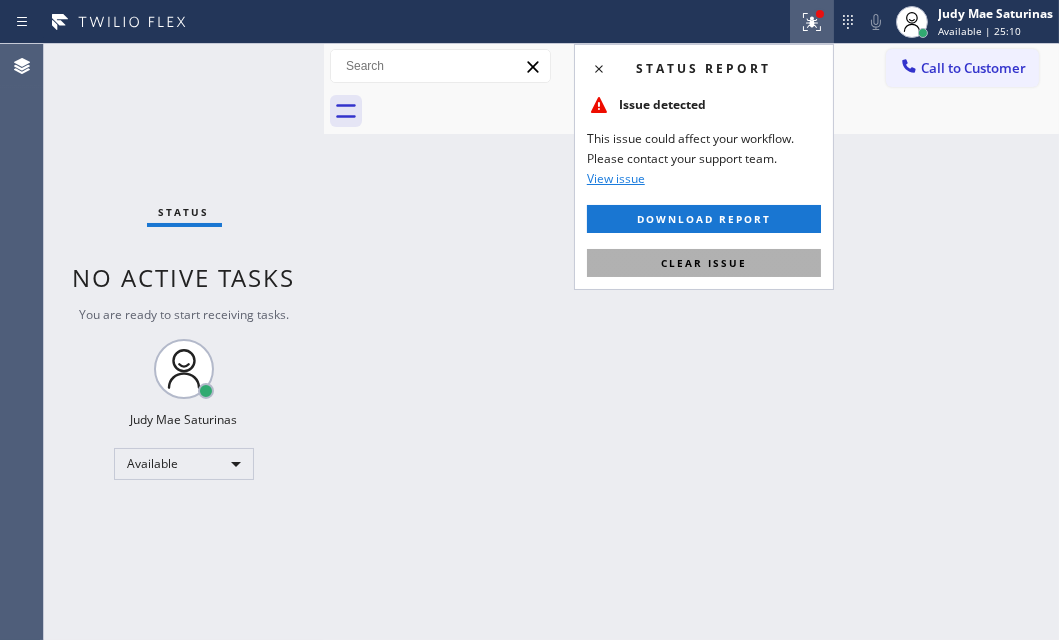 click on "Clear issue" at bounding box center [704, 263] 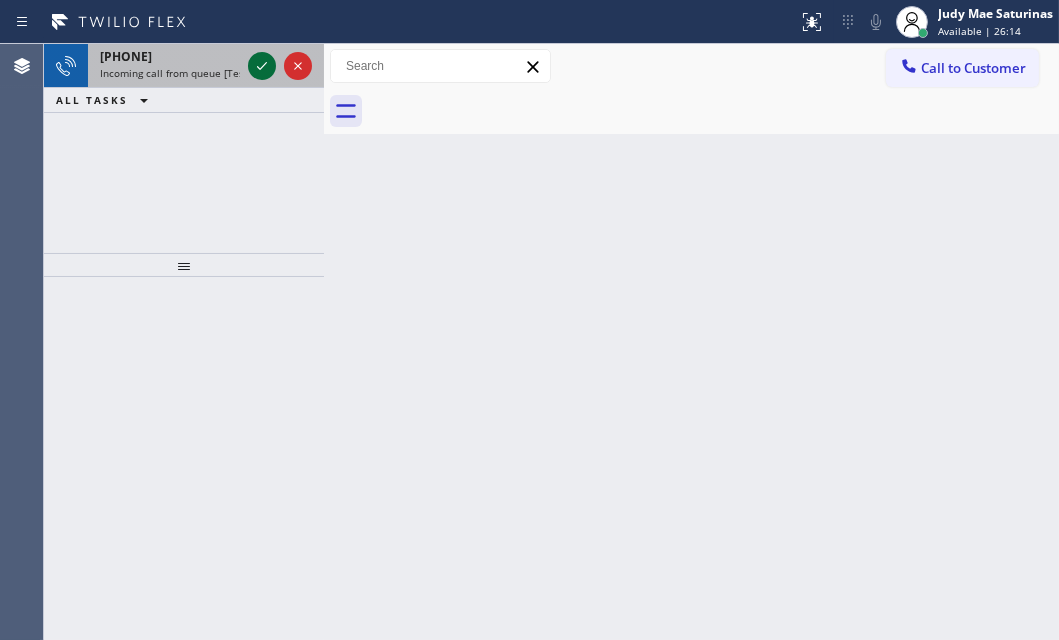 click 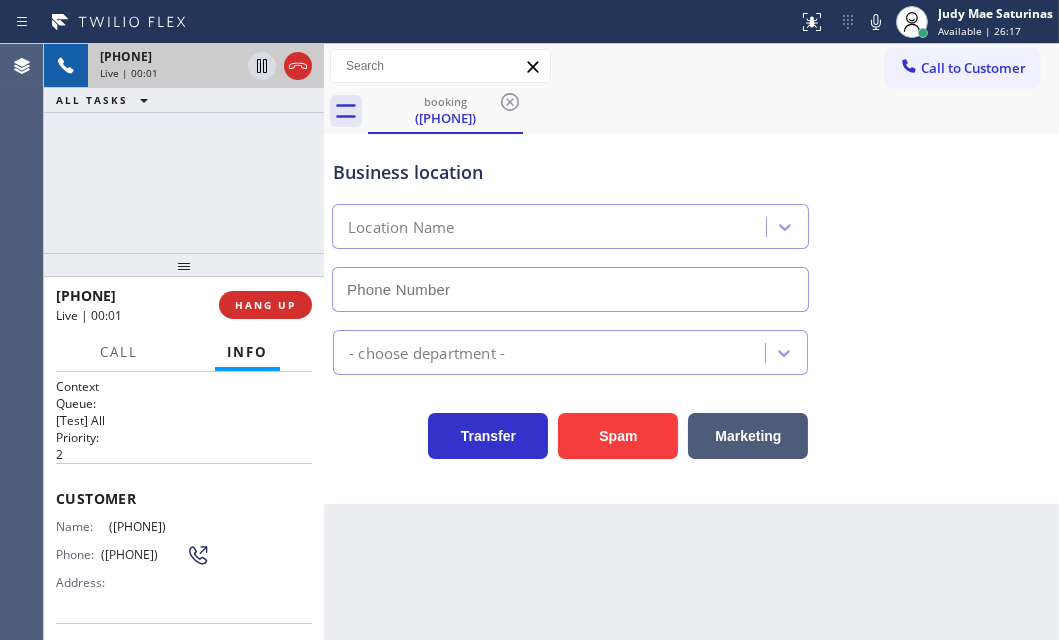 scroll, scrollTop: 90, scrollLeft: 0, axis: vertical 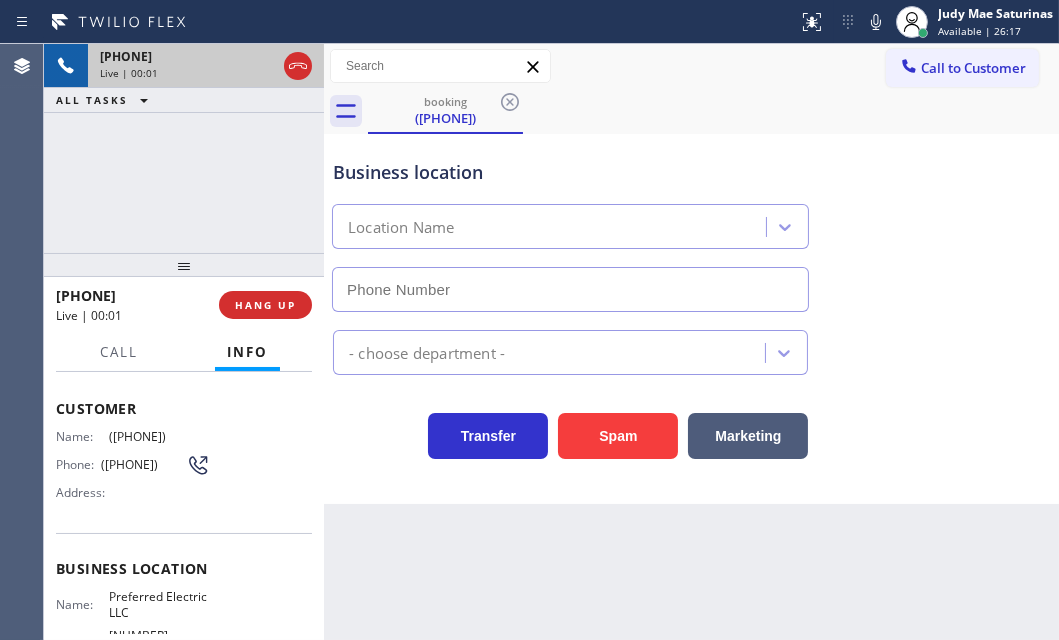 type on "[PHONE]" 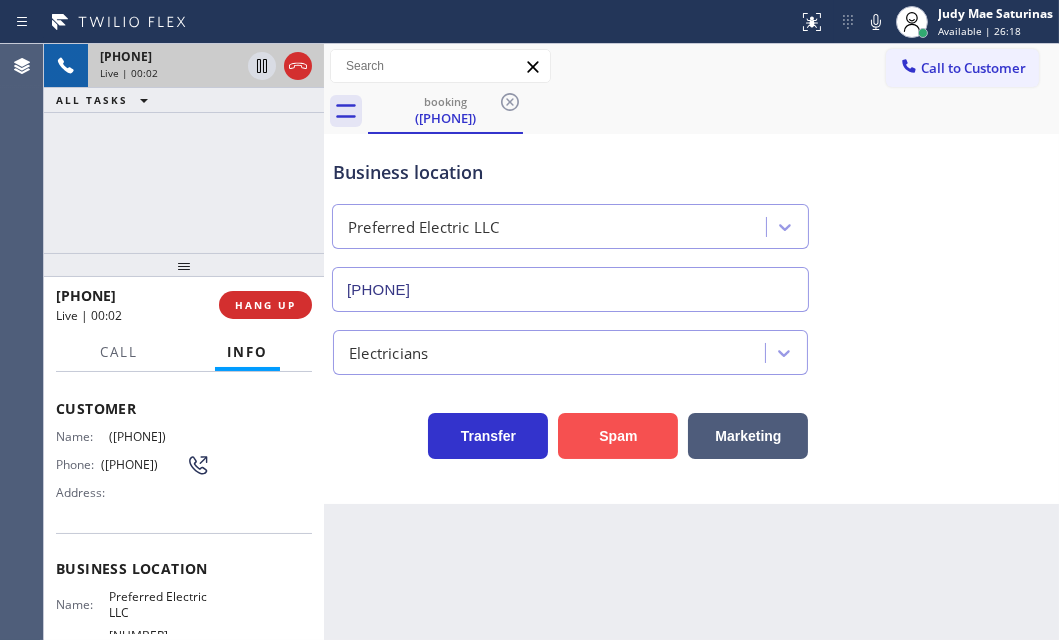 click on "Spam" at bounding box center [618, 436] 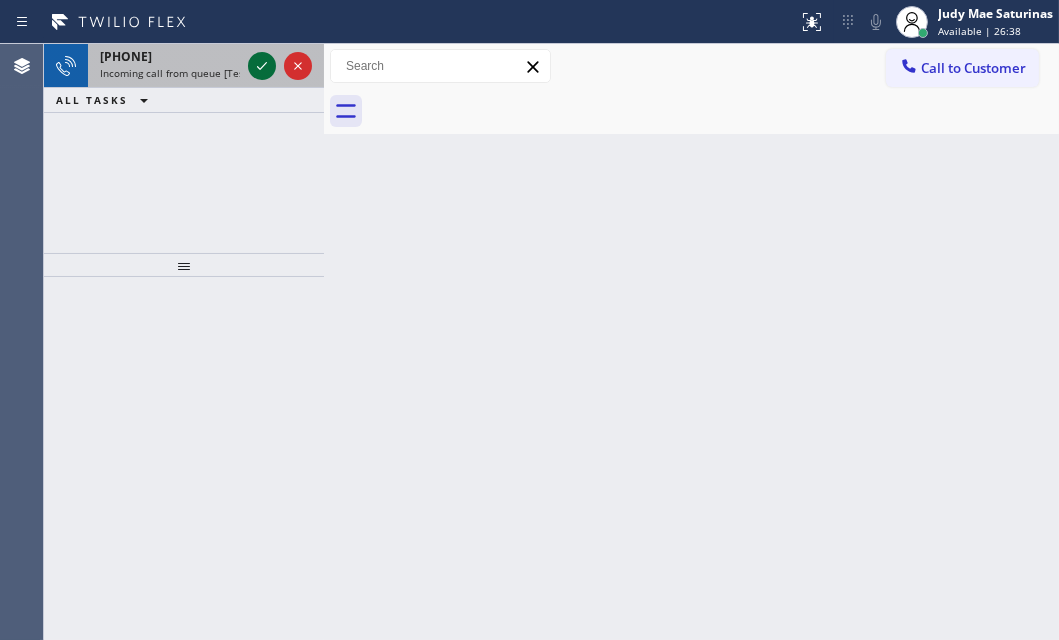 click 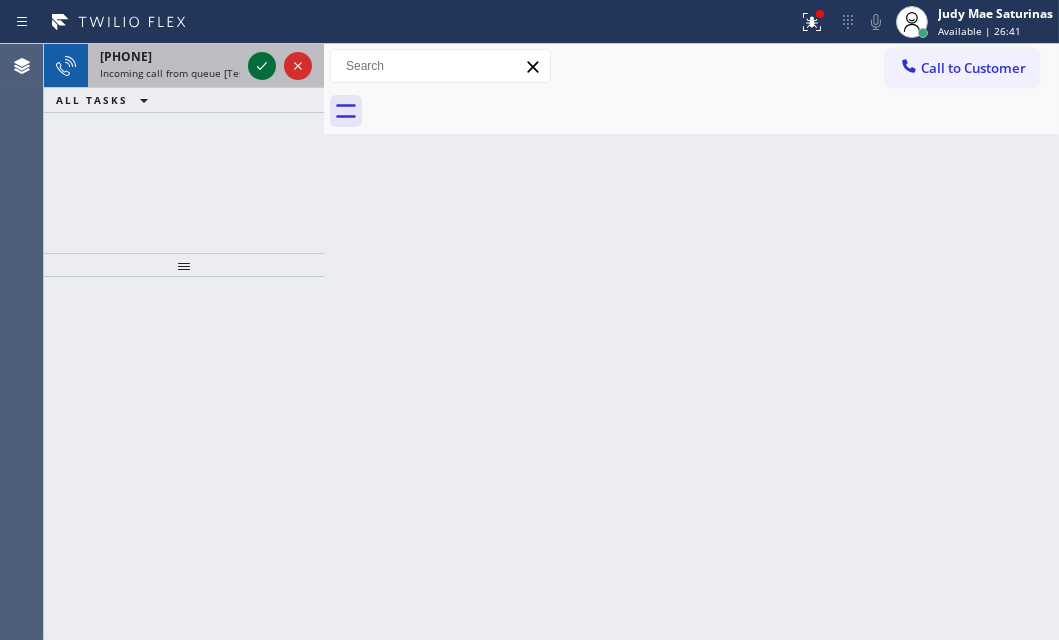 drag, startPoint x: 260, startPoint y: 51, endPoint x: 258, endPoint y: 73, distance: 22.090721 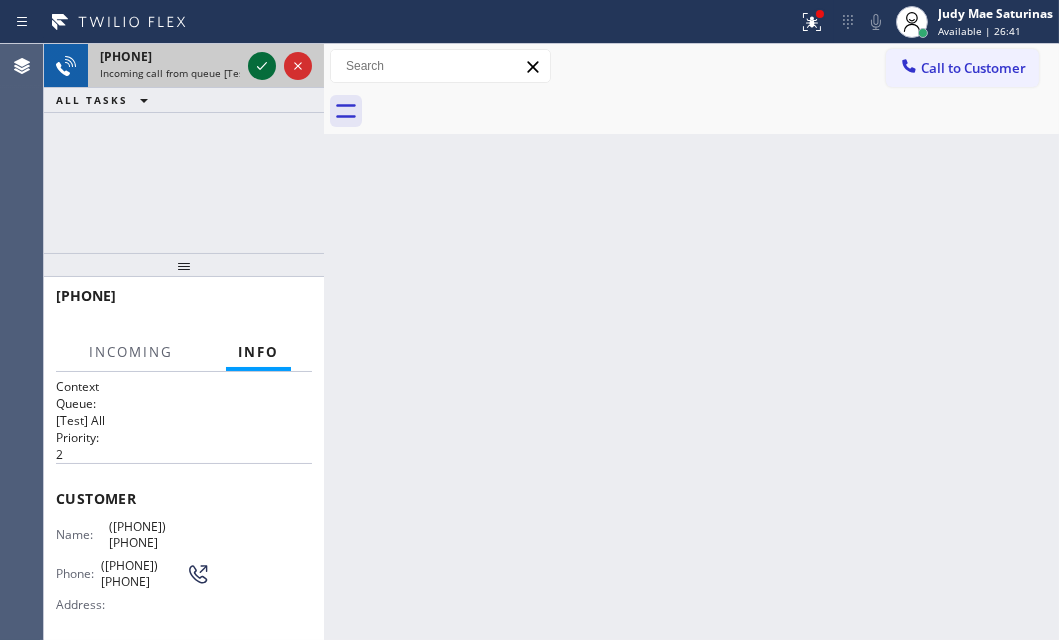 click 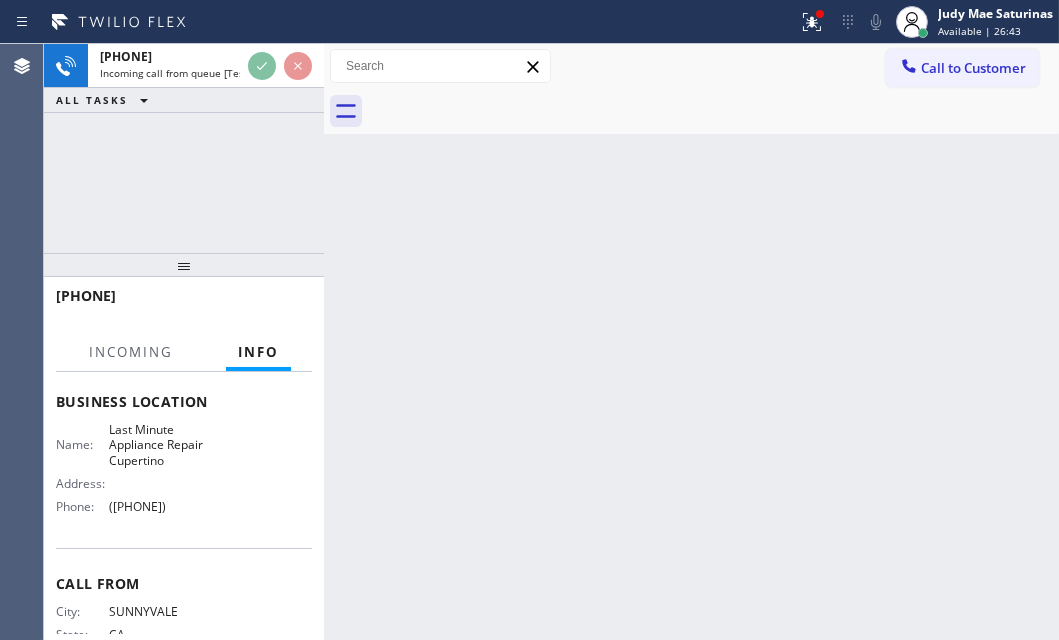 scroll, scrollTop: 236, scrollLeft: 0, axis: vertical 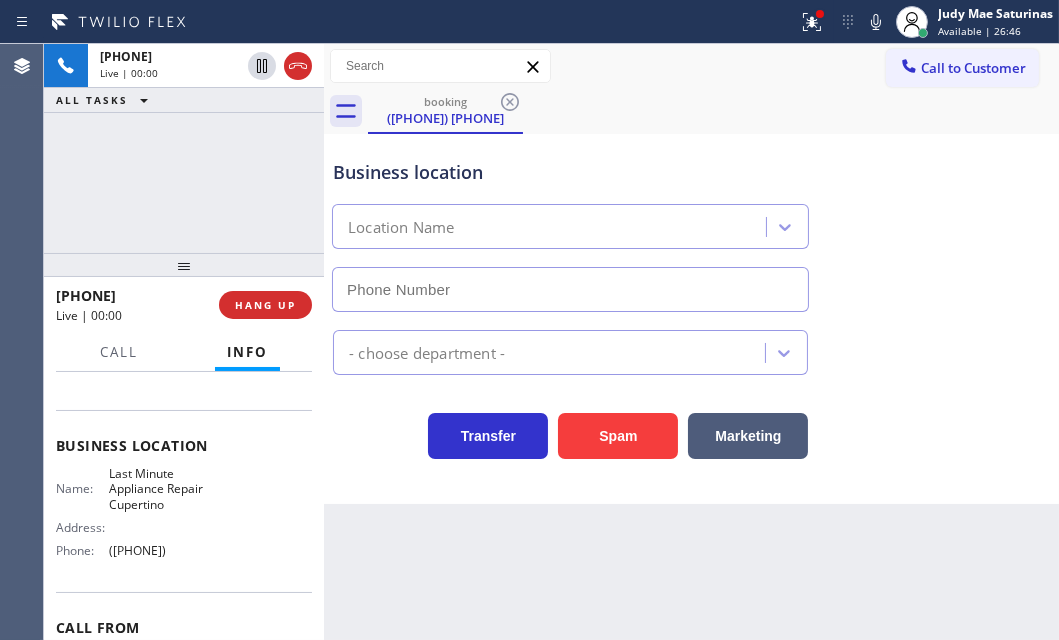 type on "([PHONE])" 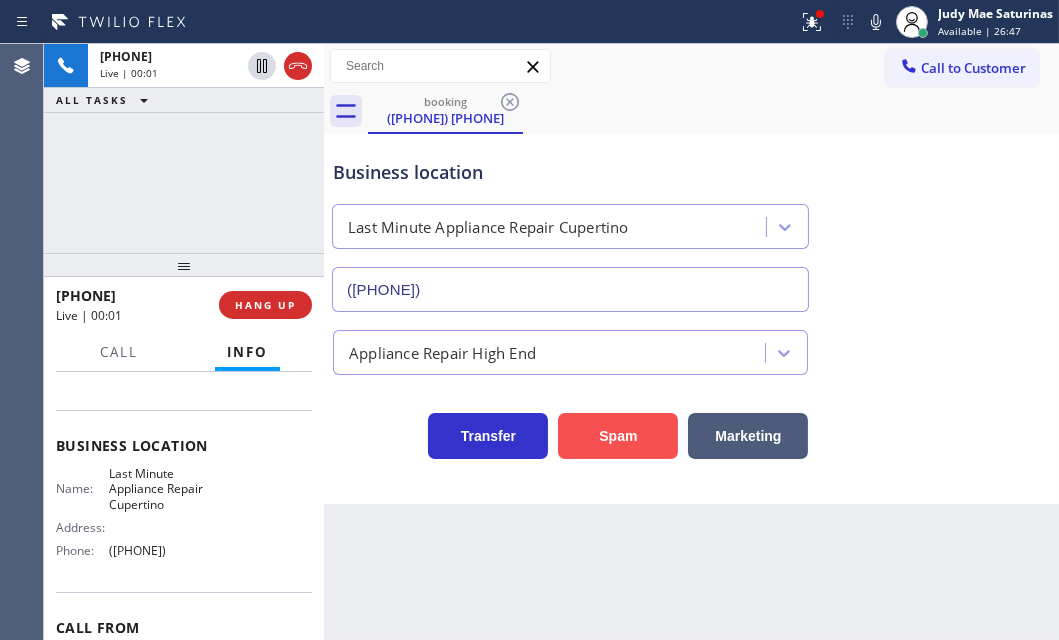 click on "Spam" at bounding box center [618, 436] 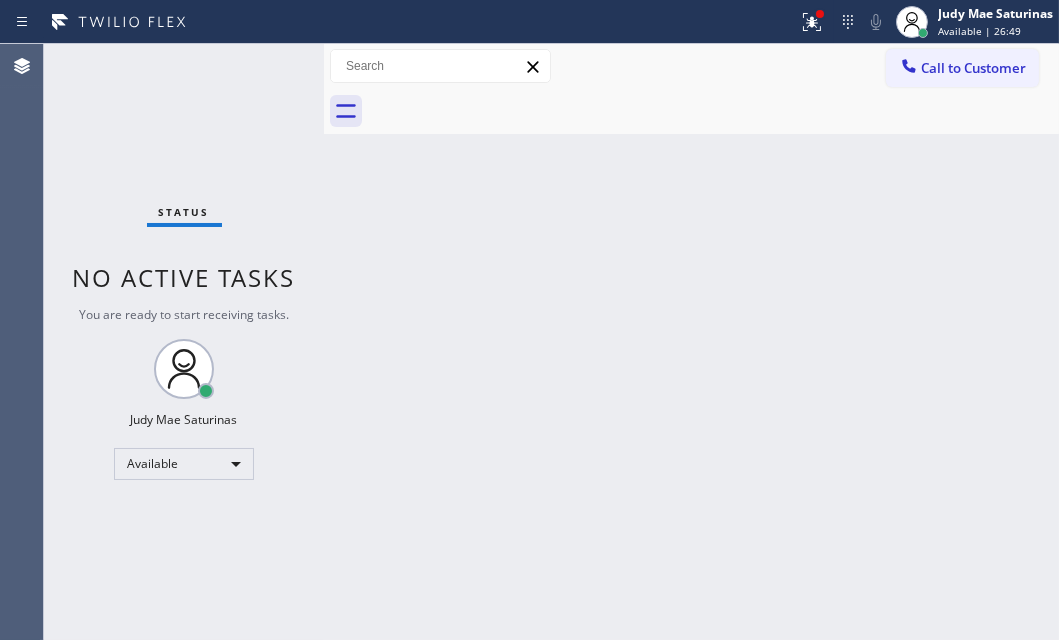 click on "Status   No active tasks     You are ready to start receiving tasks.   Judy Mae Saturinas Available" at bounding box center (184, 342) 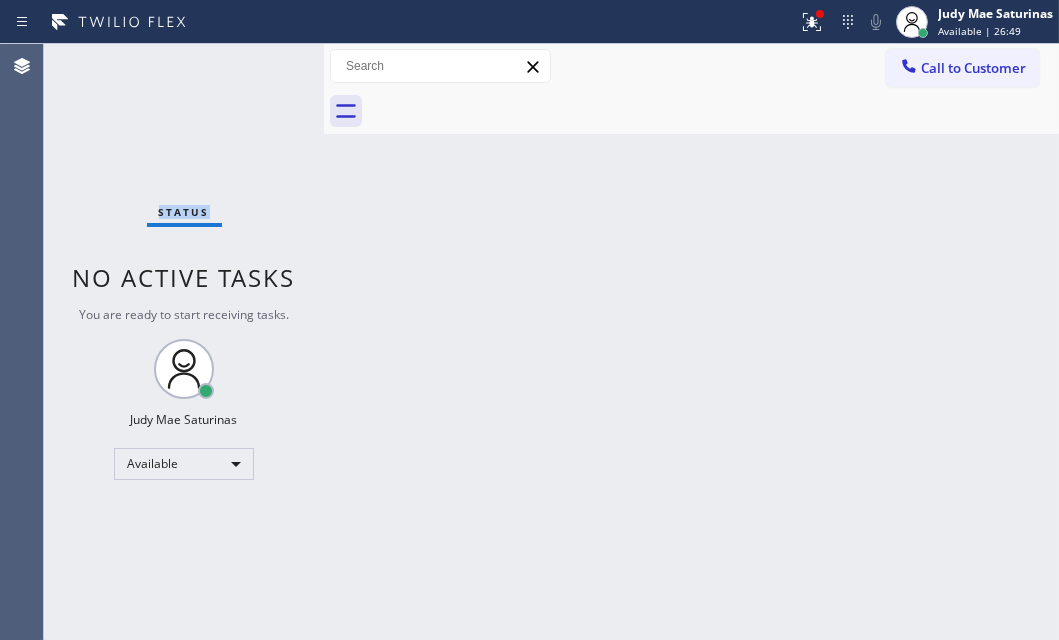 click on "Status   No active tasks     You are ready to start receiving tasks.   Judy Mae Saturinas Available" at bounding box center [184, 342] 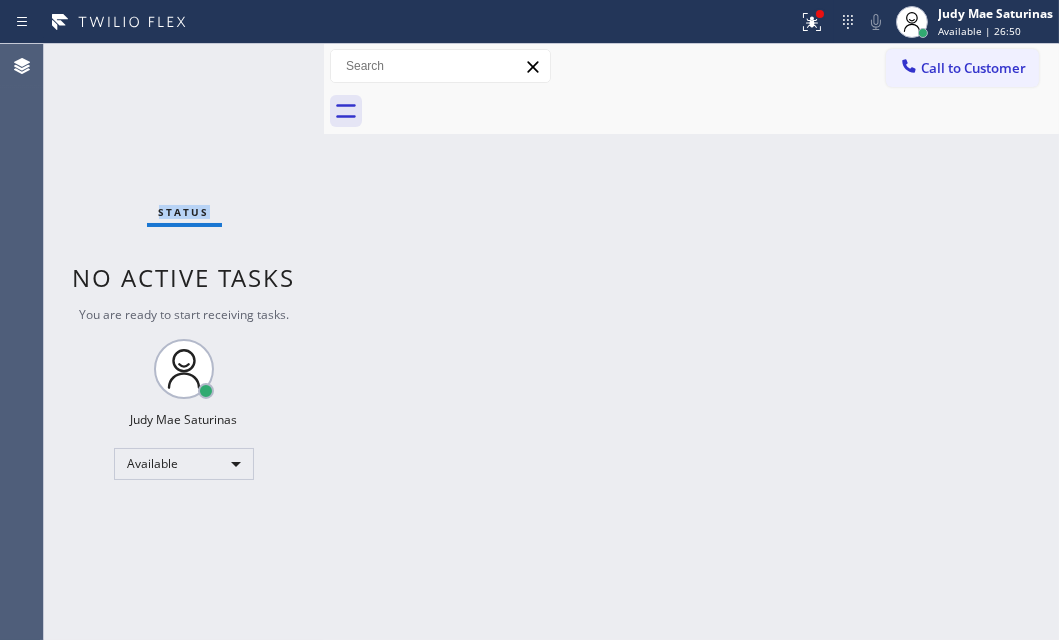 click on "Status   No active tasks     You are ready to start receiving tasks.   Judy Mae Saturinas Available" at bounding box center [184, 342] 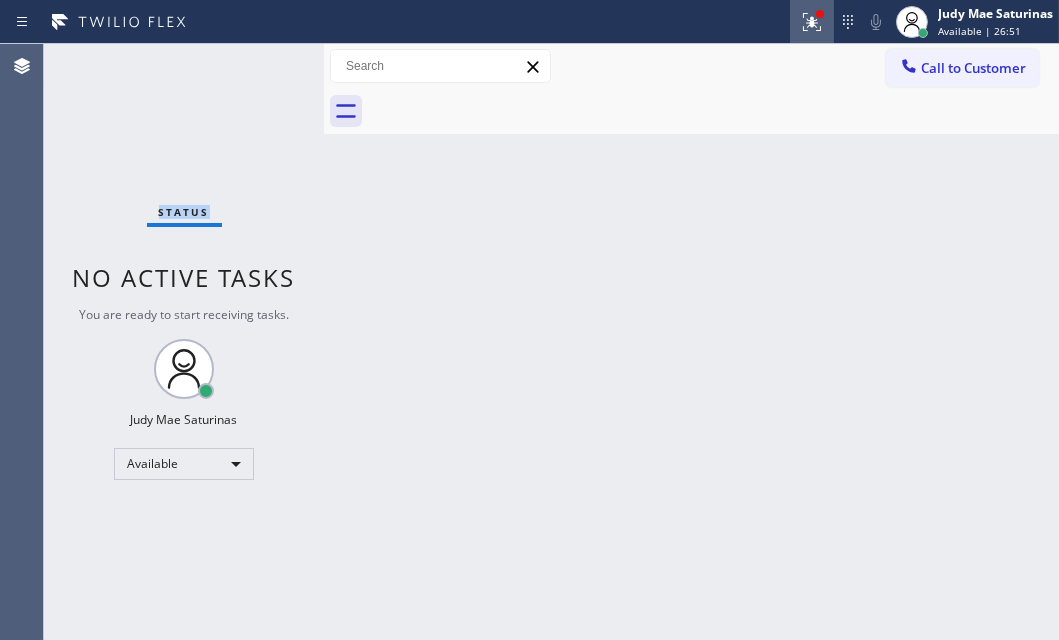 click 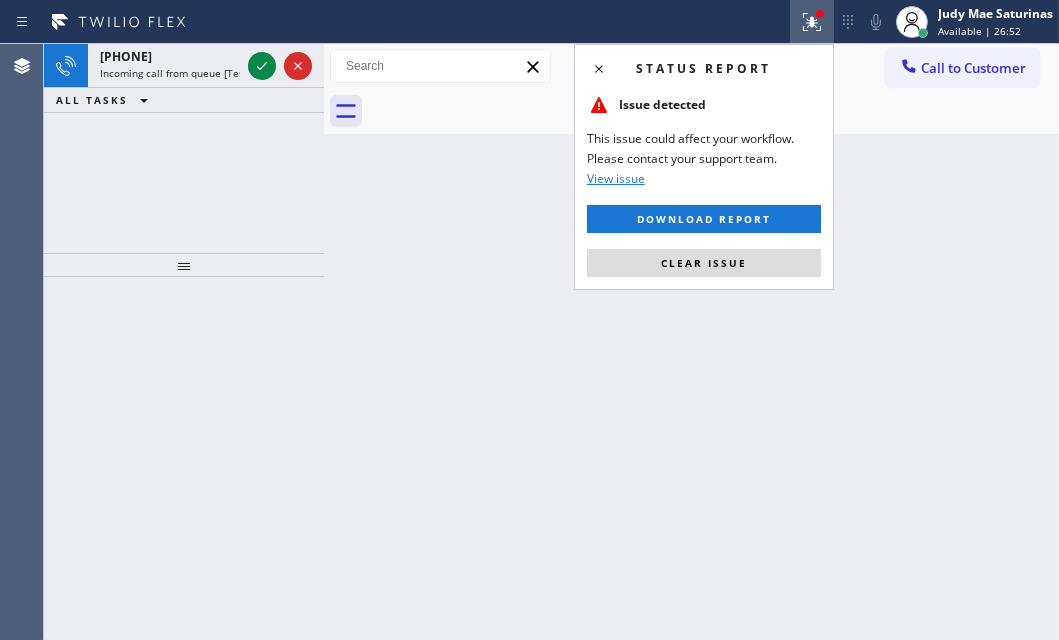 drag, startPoint x: 763, startPoint y: 263, endPoint x: 492, endPoint y: 158, distance: 290.63034 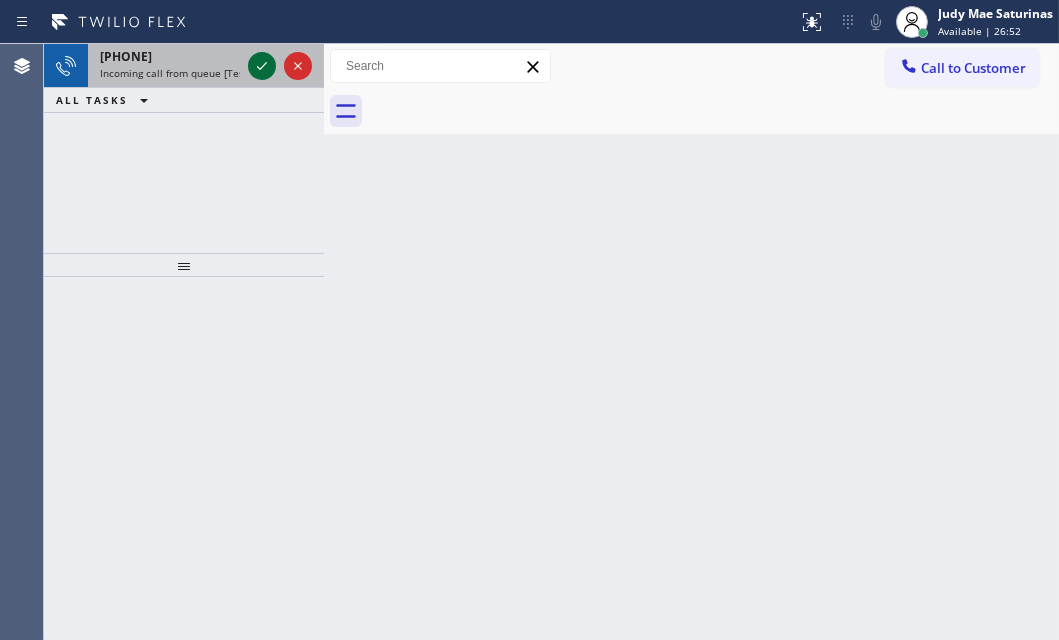 click 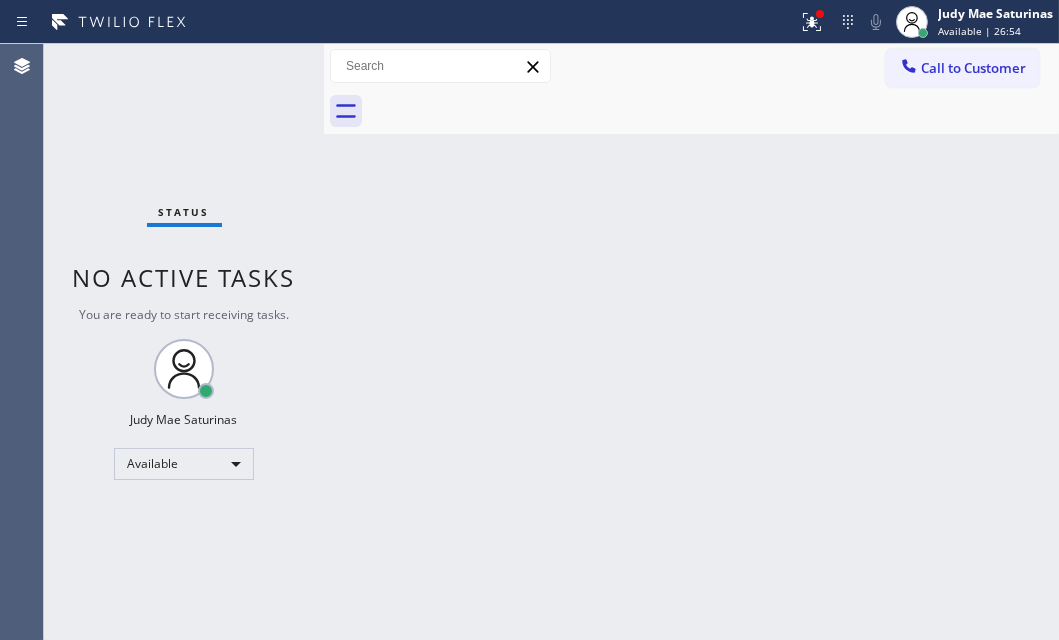 click on "Status   No active tasks     You are ready to start receiving tasks.   Judy Mae Saturinas Available" at bounding box center [184, 342] 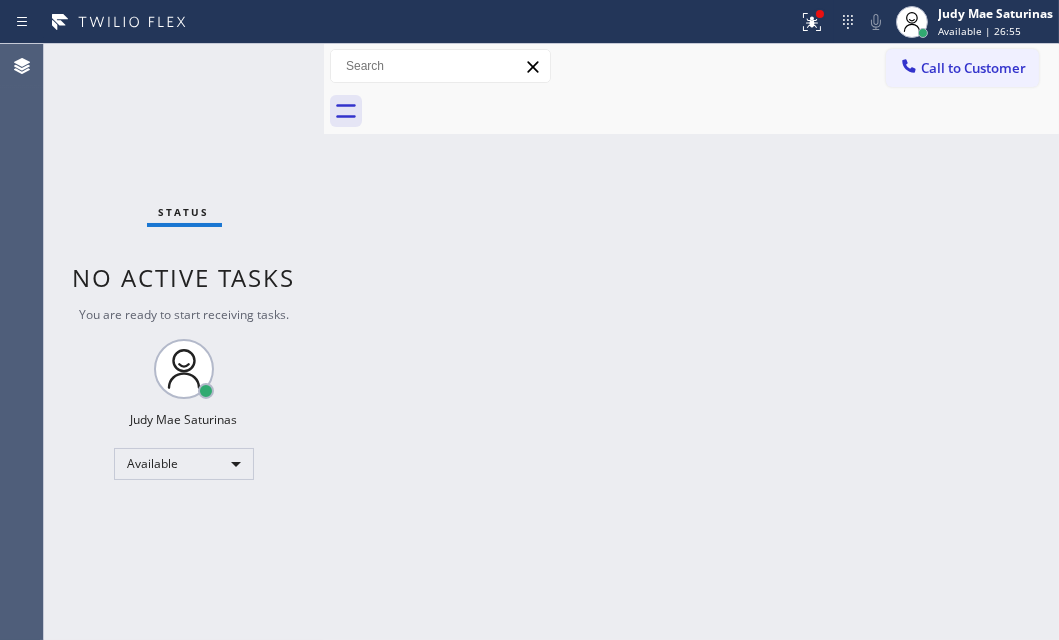 click on "Status   No active tasks     You are ready to start receiving tasks.   Judy Mae Saturinas Available" at bounding box center (184, 342) 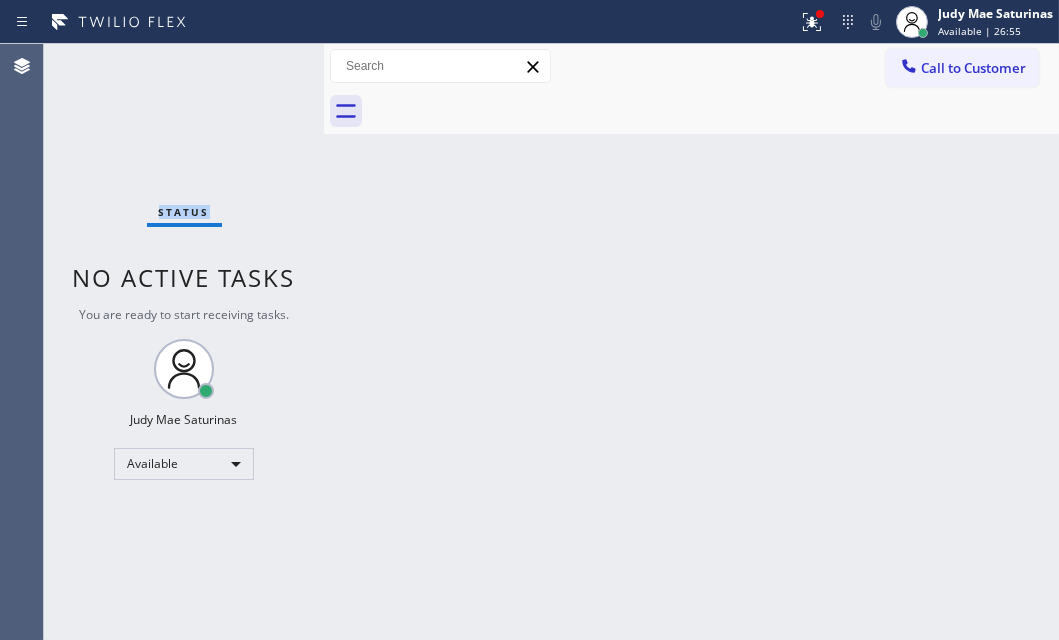 click on "Status   No active tasks     You are ready to start receiving tasks.   Judy Mae Saturinas Available" at bounding box center [184, 342] 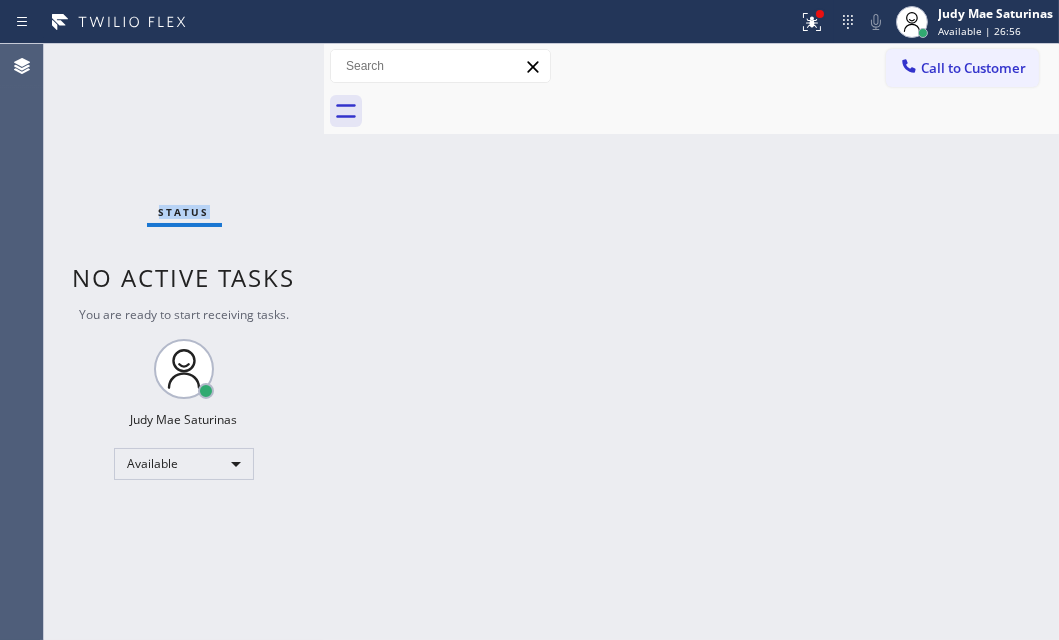 click on "Status   No active tasks     You are ready to start receiving tasks.   Judy Mae Saturinas Available" at bounding box center [184, 342] 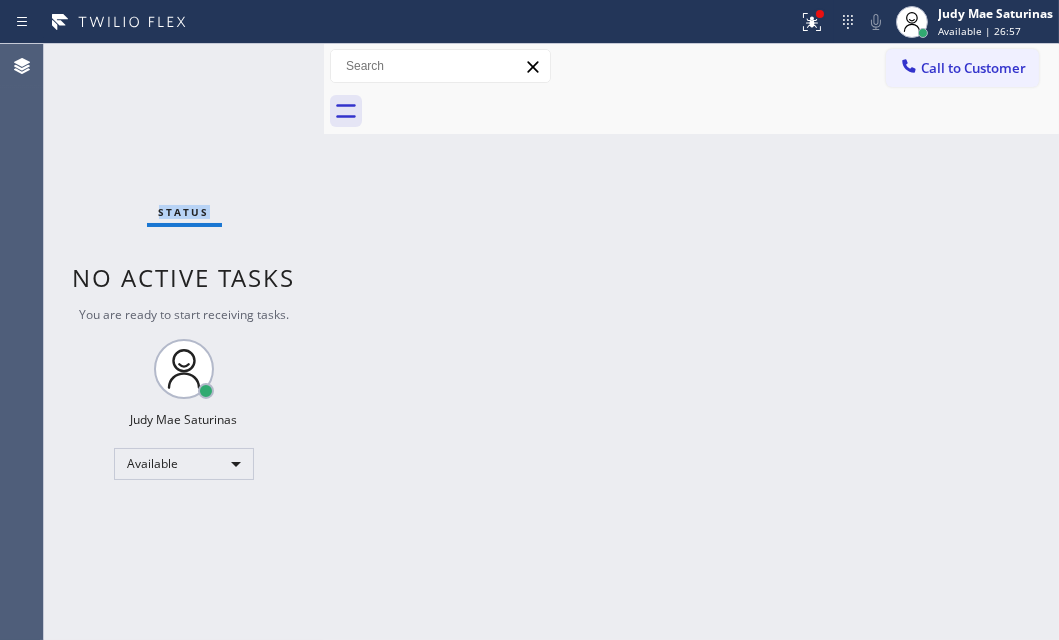 click on "Status   No active tasks     You are ready to start receiving tasks.   Judy Mae Saturinas Available" at bounding box center (184, 342) 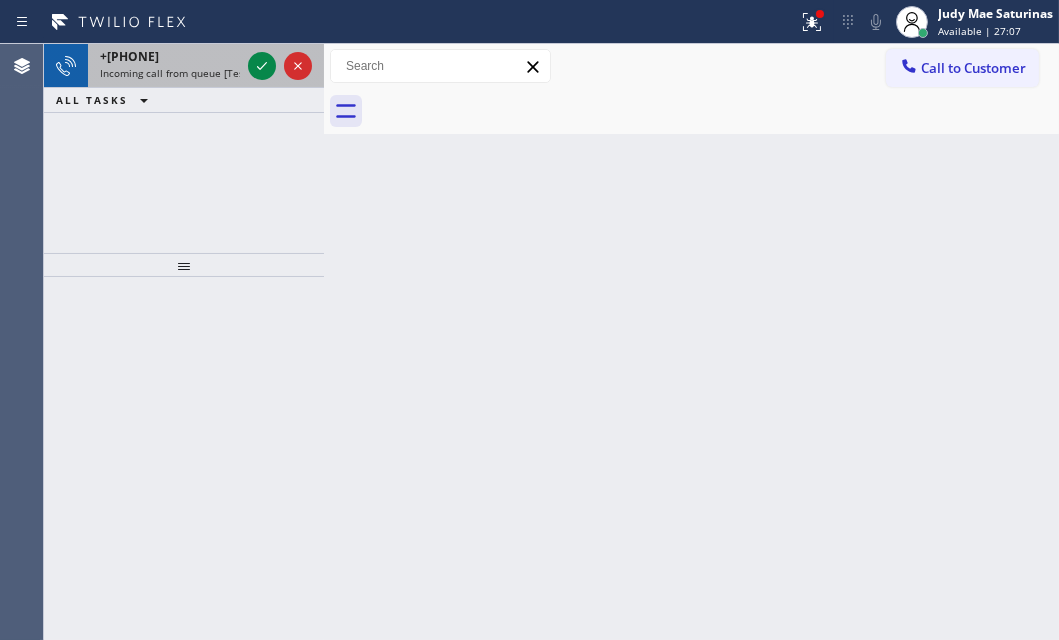 click on "+[PHONE]" at bounding box center (170, 56) 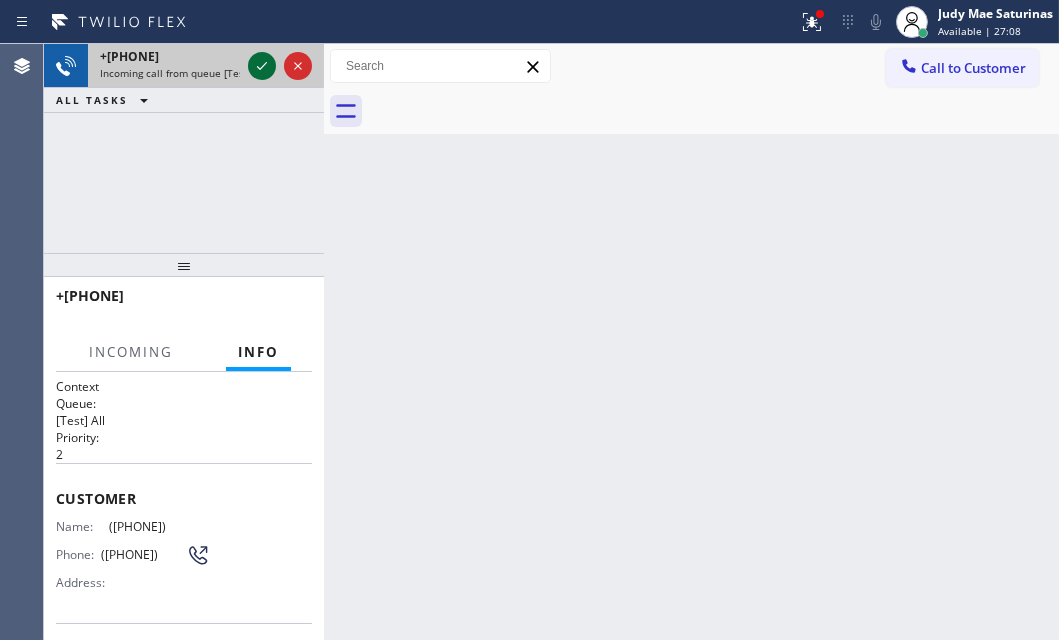 click 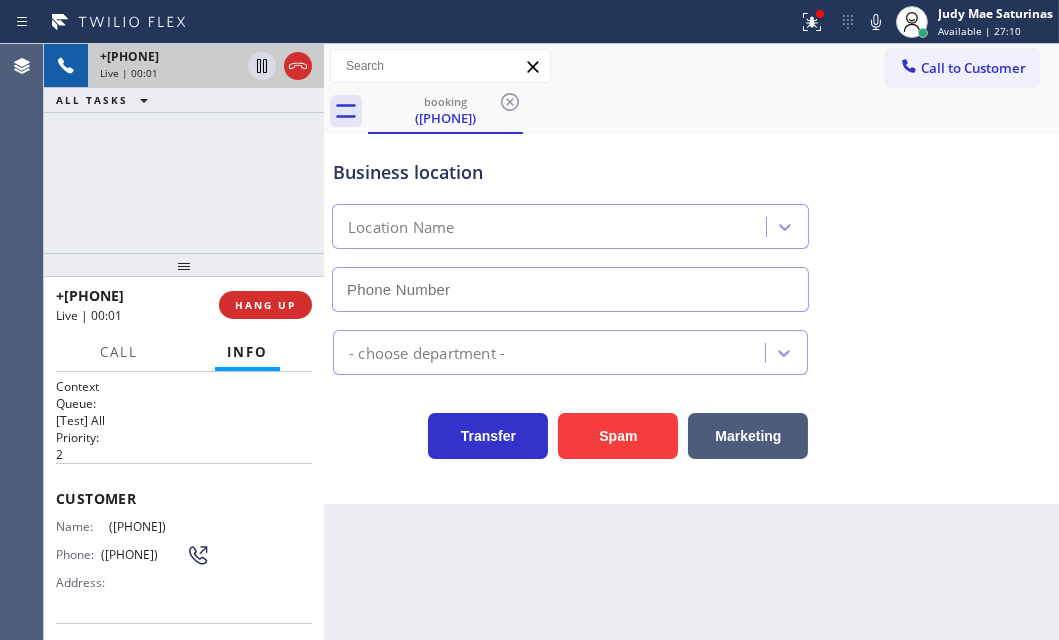 scroll, scrollTop: 90, scrollLeft: 0, axis: vertical 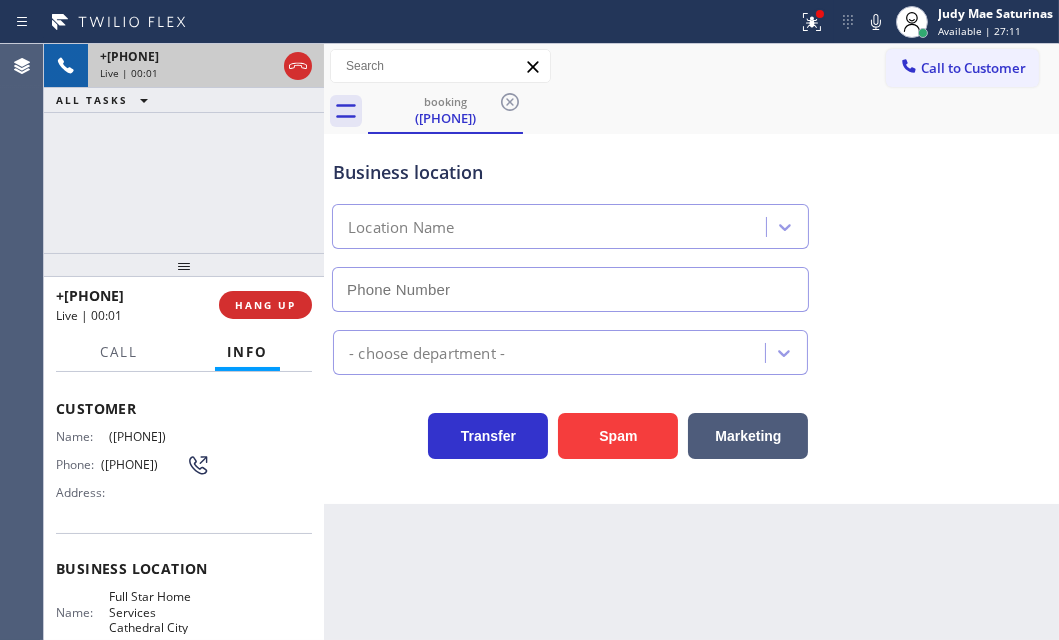 type on "([PHONE]) [PHONE]" 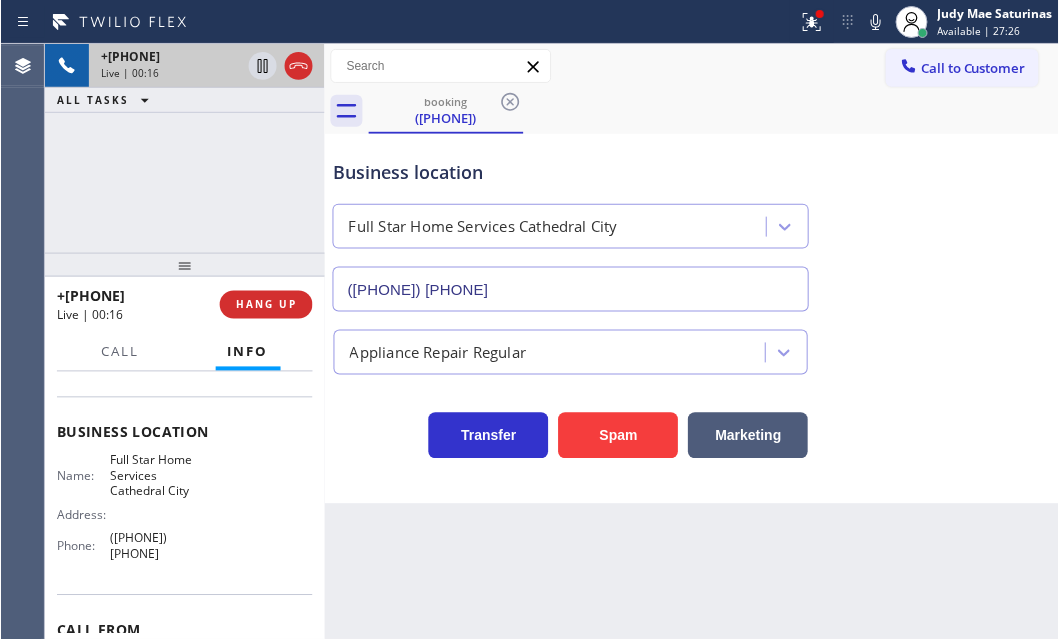 scroll, scrollTop: 90, scrollLeft: 0, axis: vertical 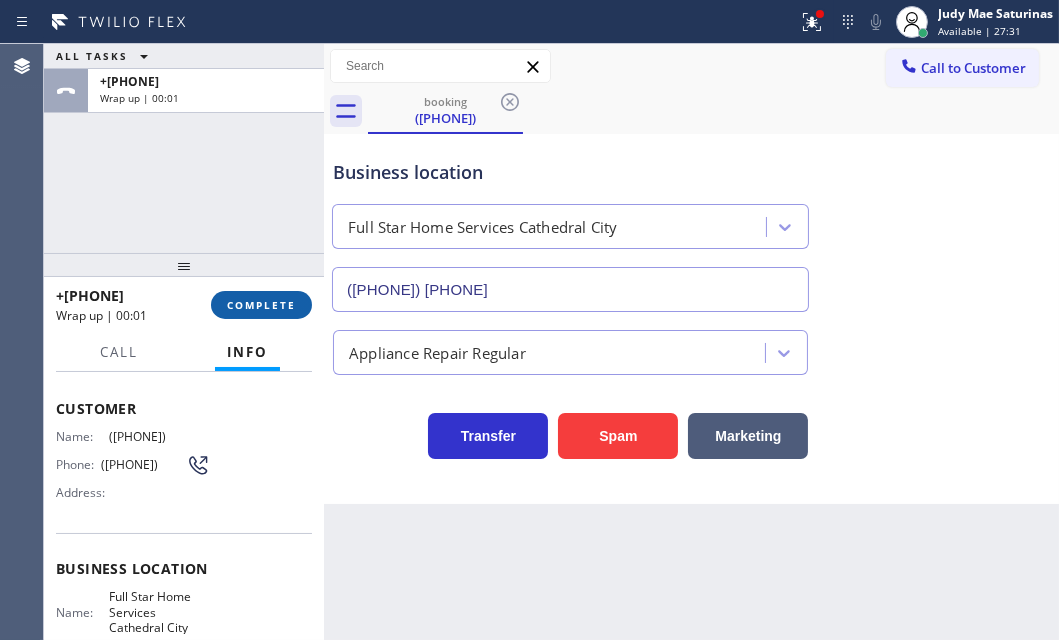 click on "COMPLETE" at bounding box center [261, 305] 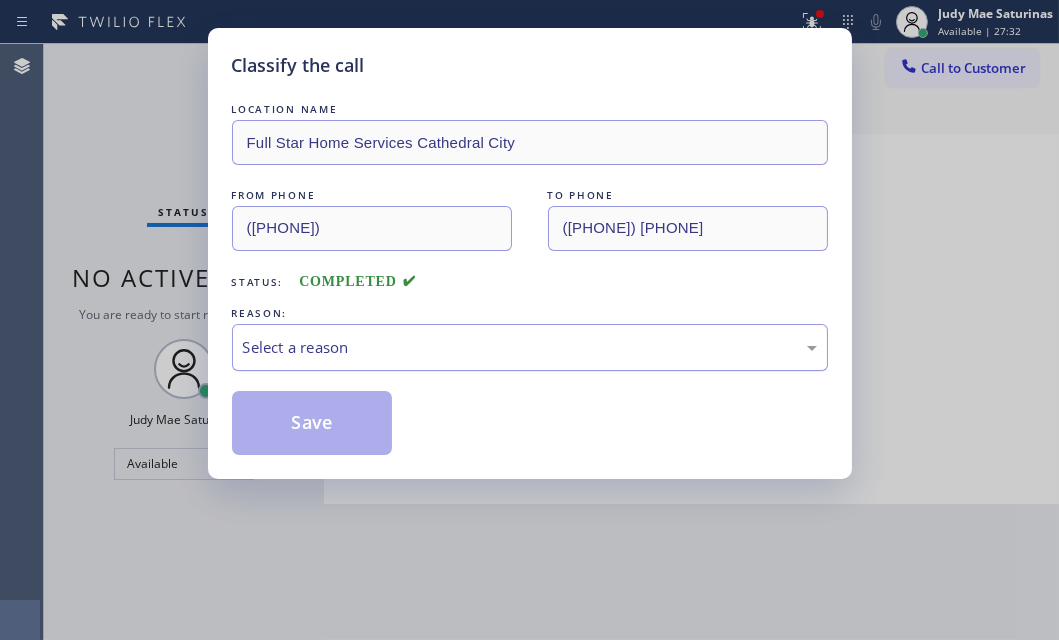 click on "Select a reason" at bounding box center [530, 347] 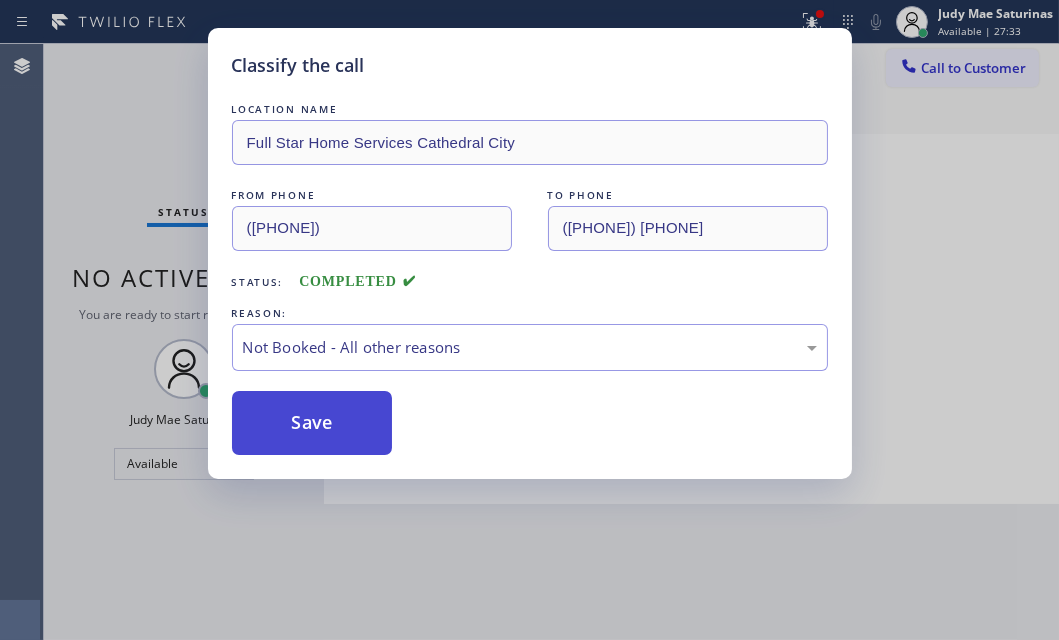 drag, startPoint x: 340, startPoint y: 421, endPoint x: 317, endPoint y: 422, distance: 23.021729 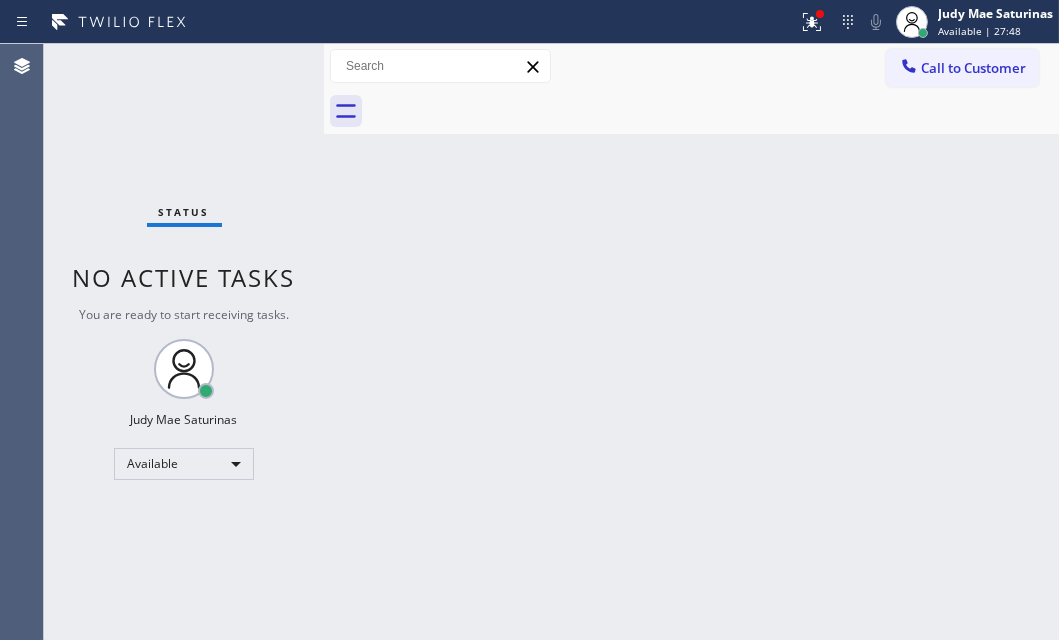 click on "Status   No active tasks     You are ready to start receiving tasks.   Judy Mae Saturinas Available" at bounding box center (184, 342) 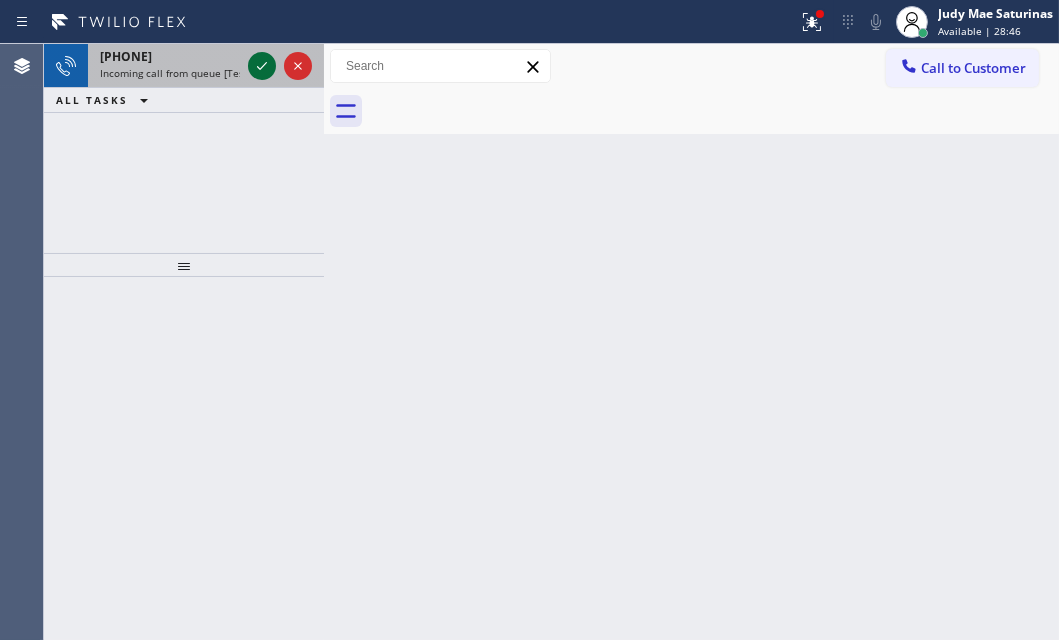 click 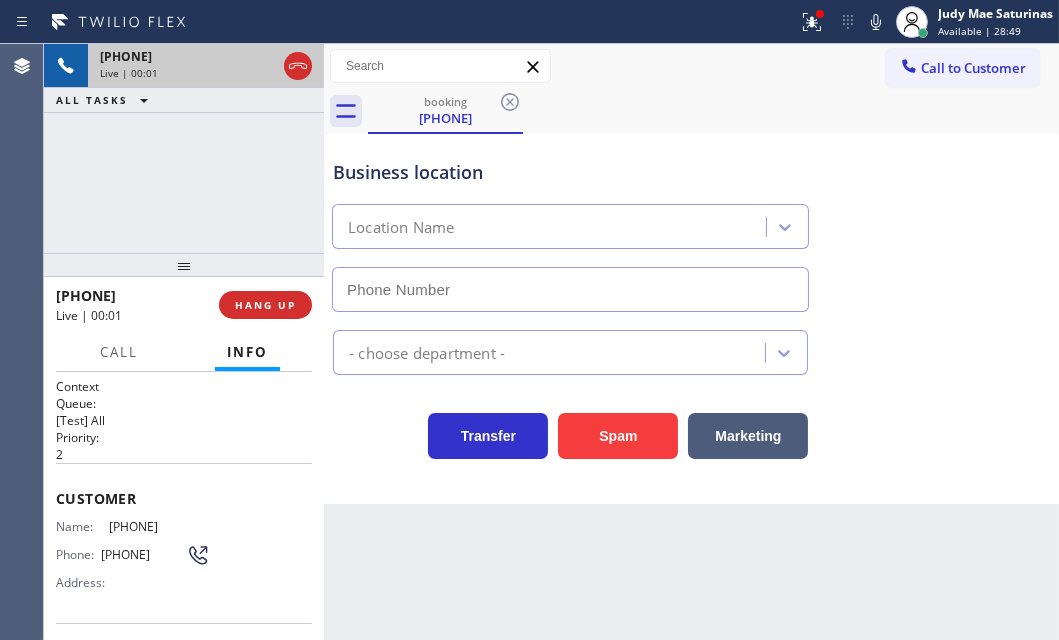type on "([PHONE]) [PHONE]" 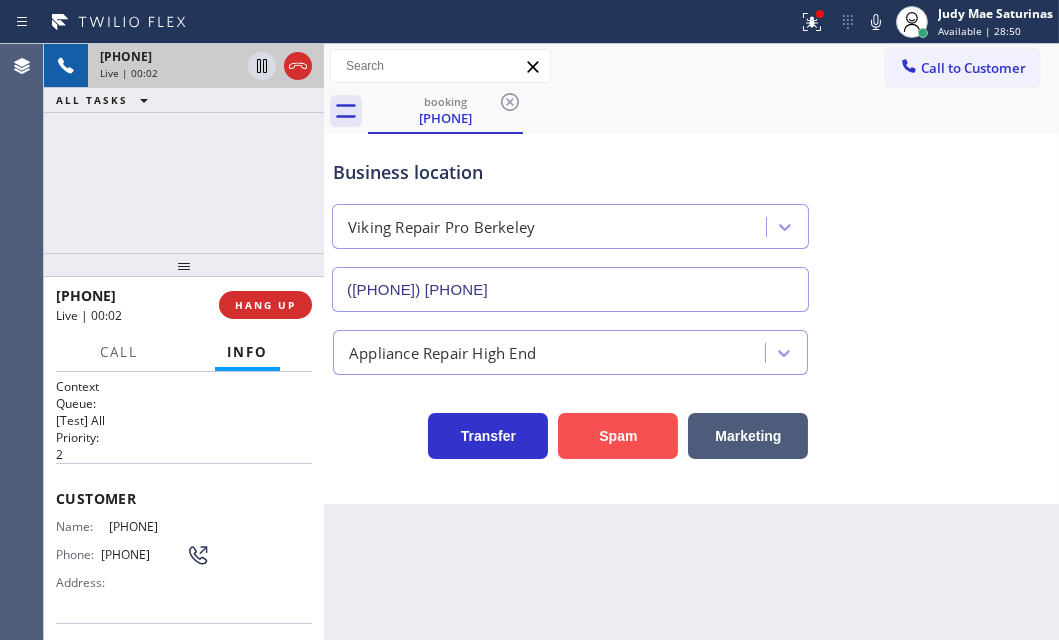click on "Spam" at bounding box center (618, 436) 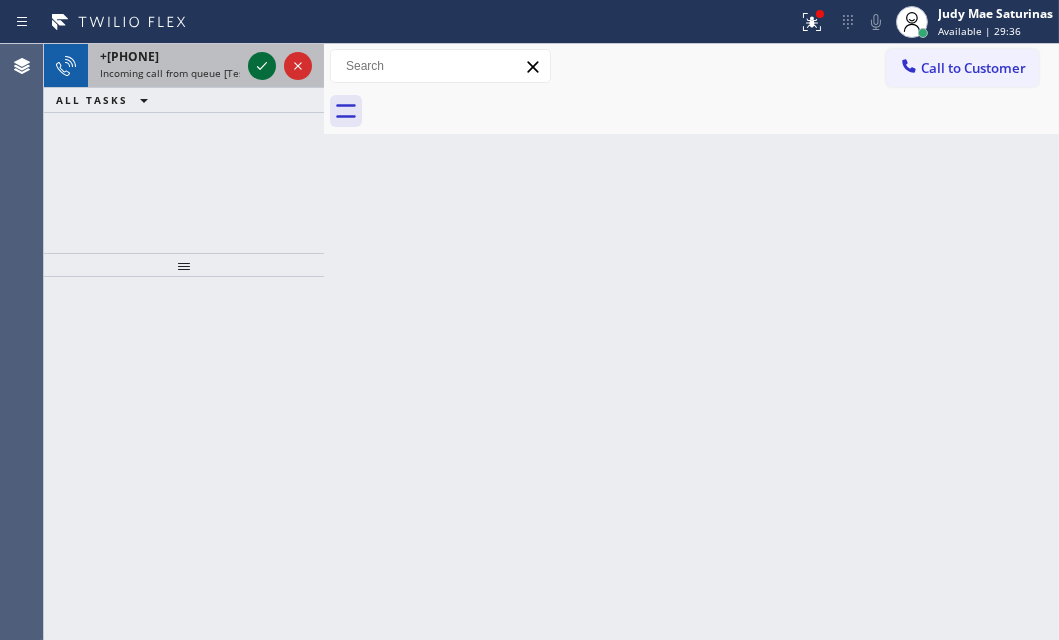 click 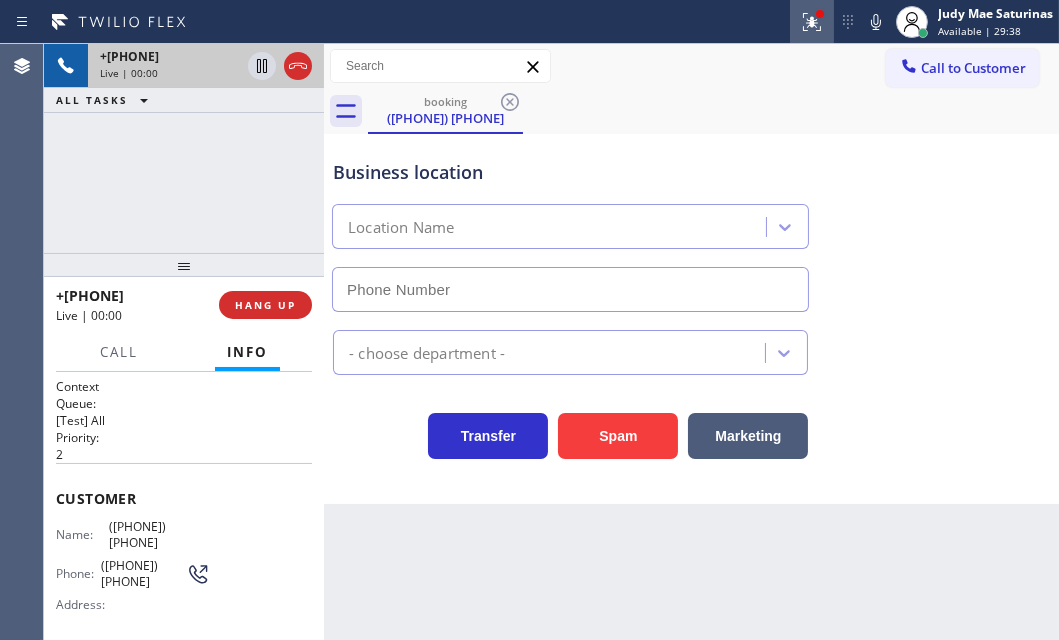 type on "([PHONE])" 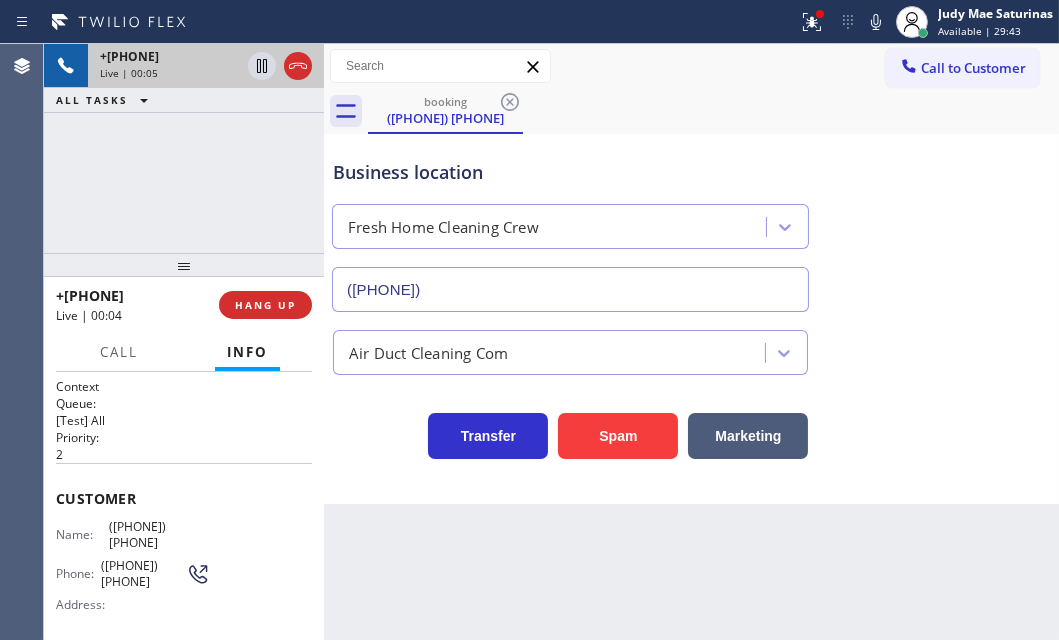 drag, startPoint x: 608, startPoint y: 429, endPoint x: 646, endPoint y: 384, distance: 58.898216 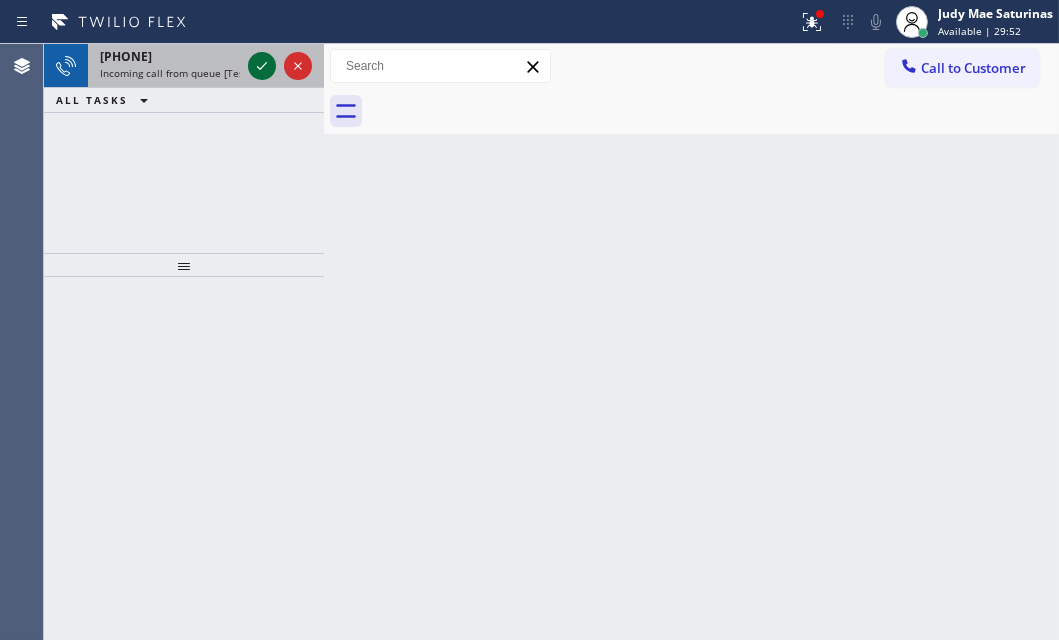 click 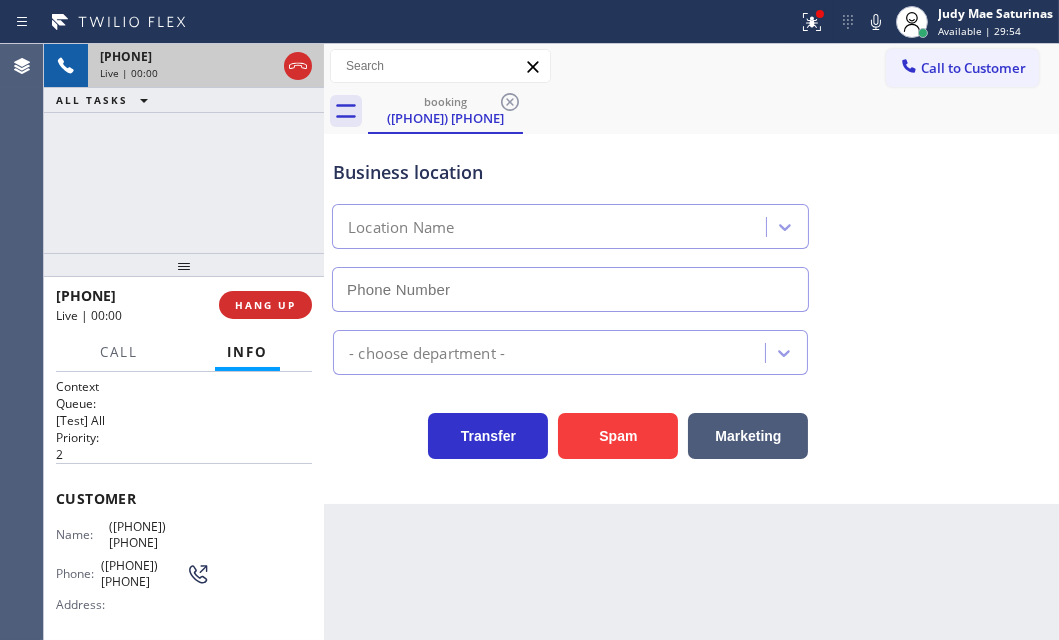 type on "([PHONE]) [PHONE]" 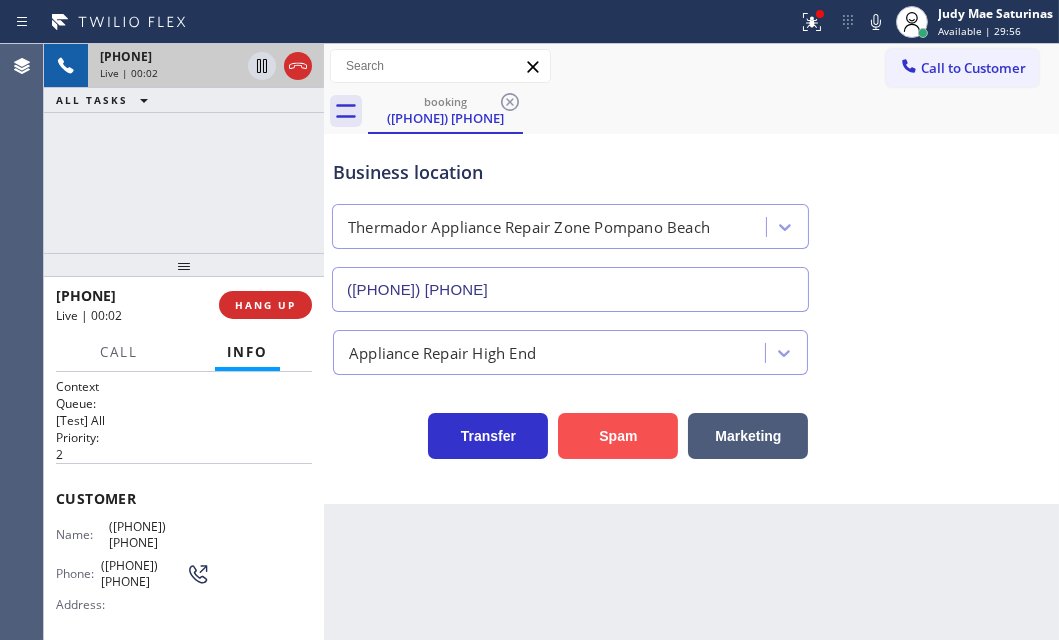 click on "Spam" at bounding box center (618, 436) 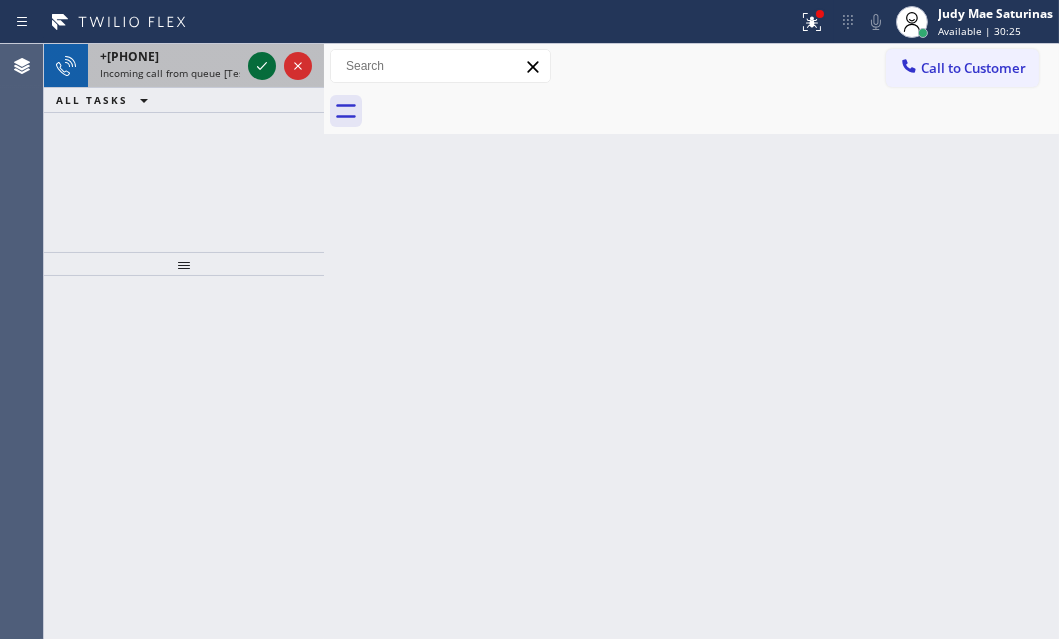 click 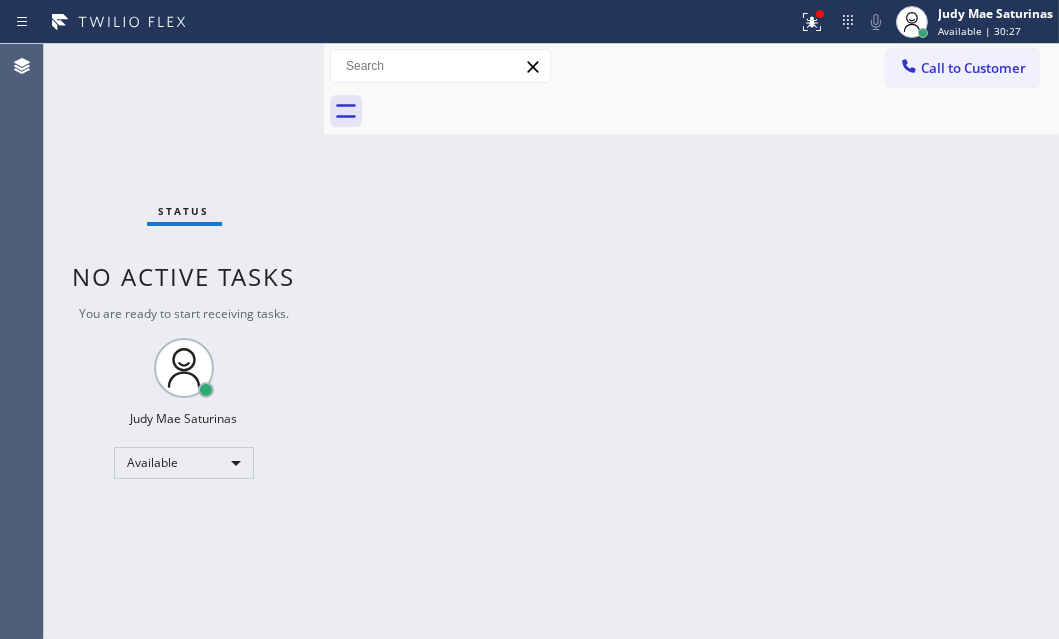 drag, startPoint x: 810, startPoint y: 25, endPoint x: 810, endPoint y: 48, distance: 23 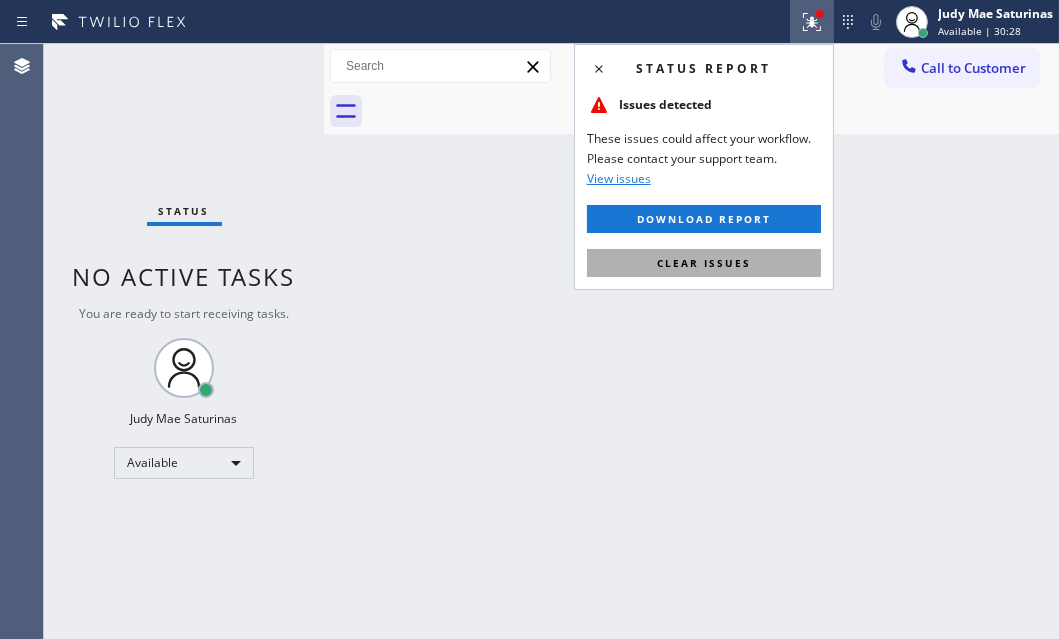 click on "Clear issues" at bounding box center (704, 263) 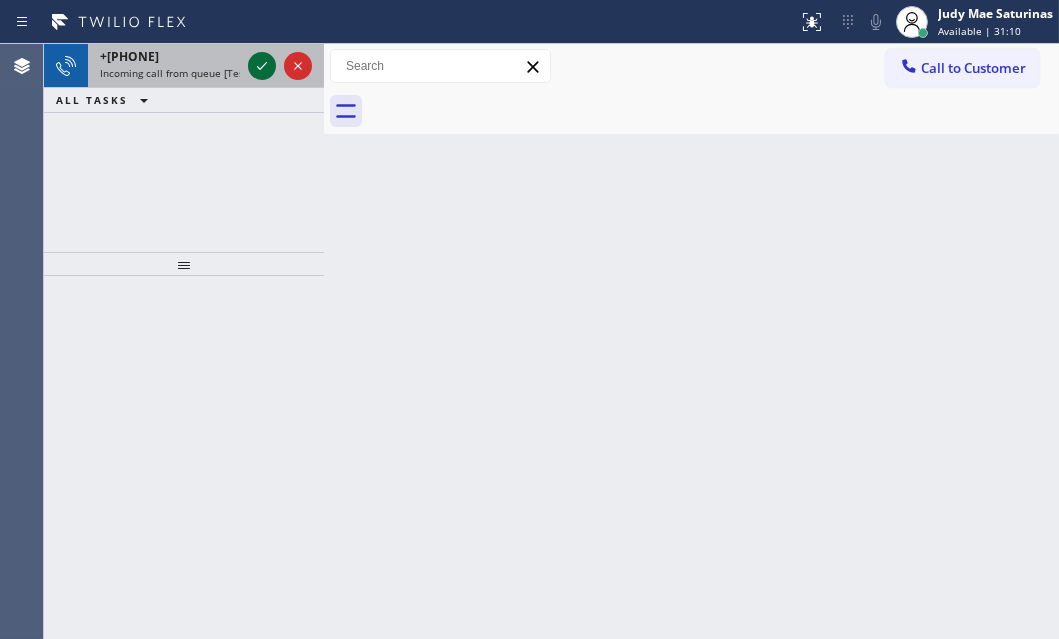 click 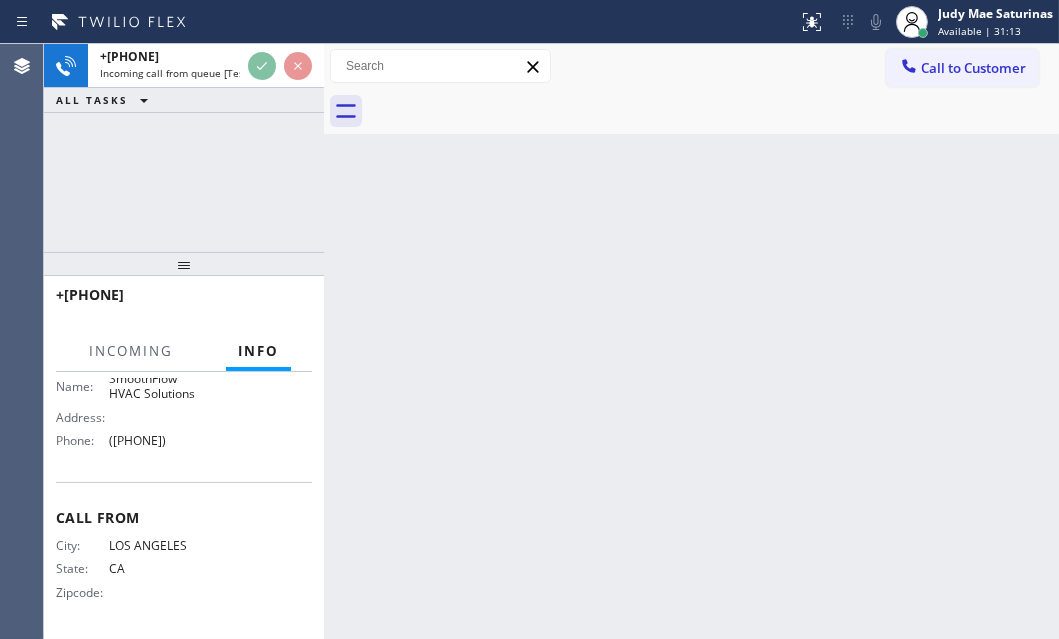 scroll, scrollTop: 220, scrollLeft: 0, axis: vertical 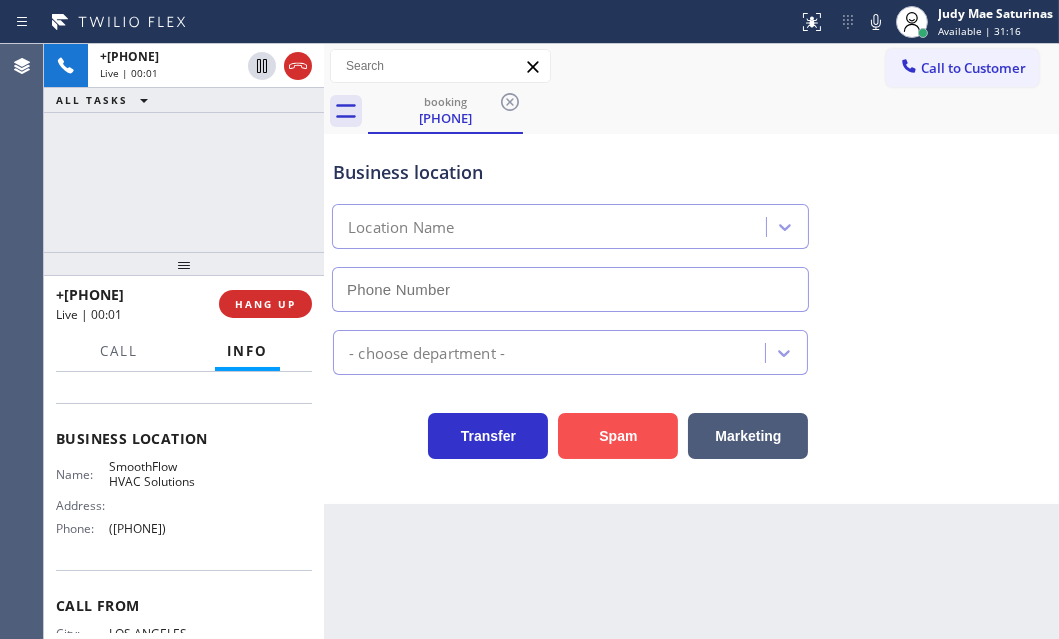 type on "([PHONE])" 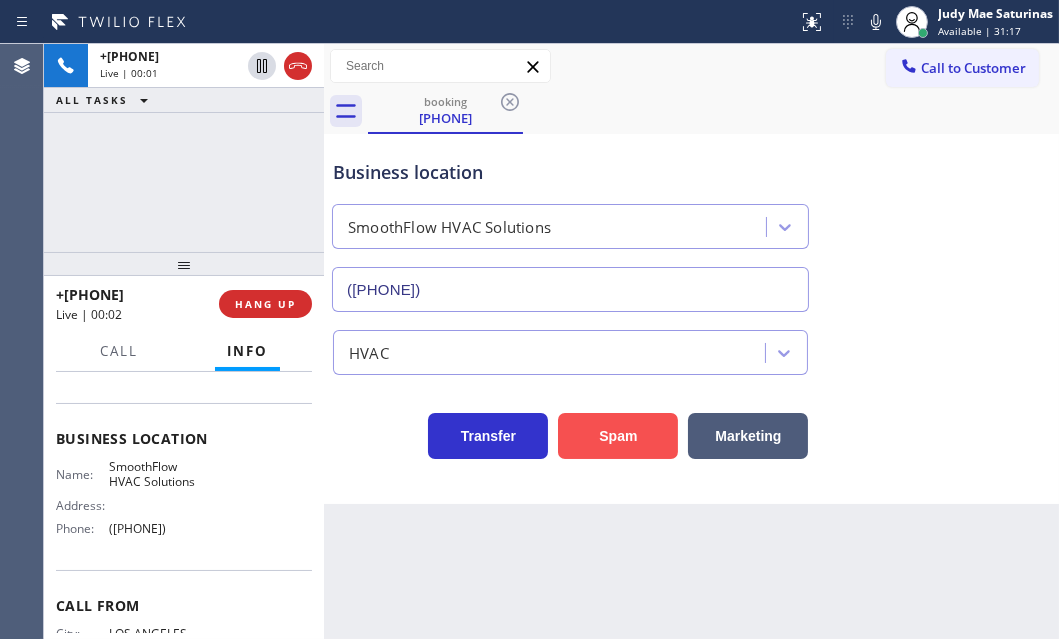 click on "Spam" at bounding box center (618, 436) 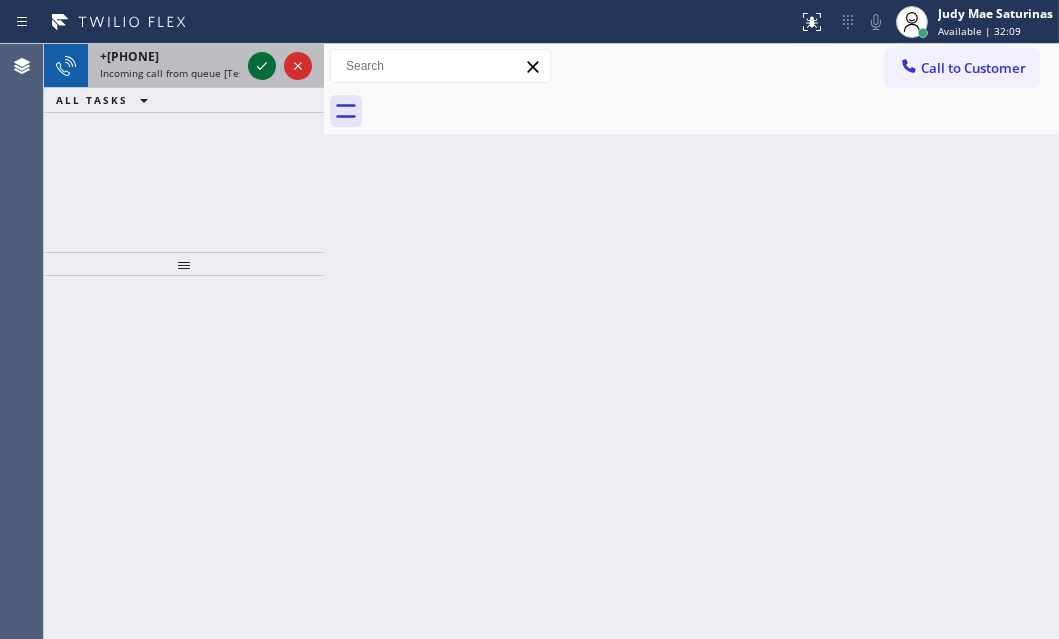 click 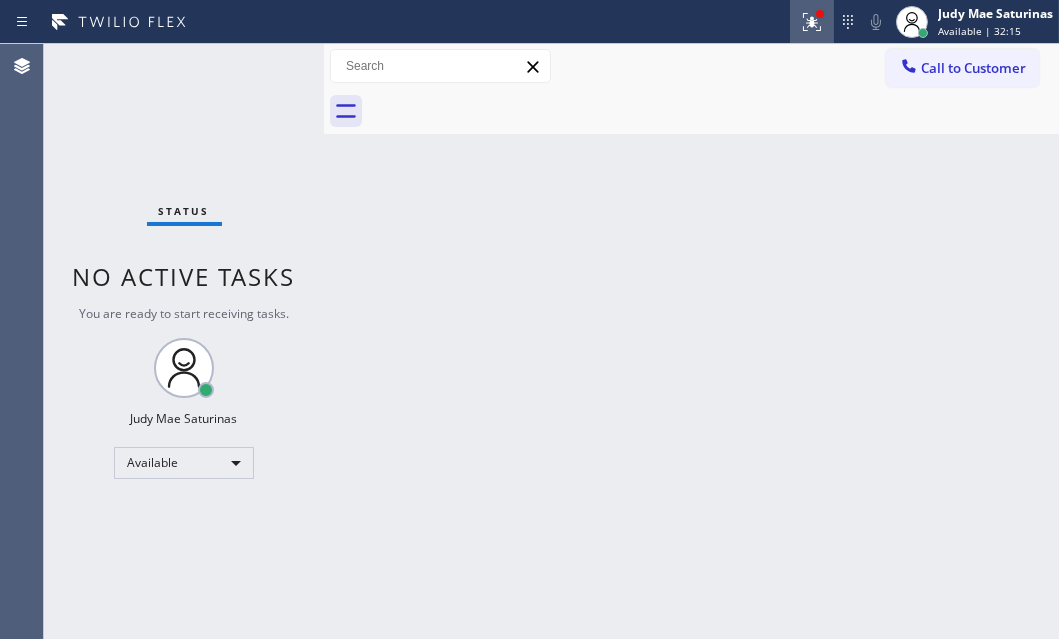 click 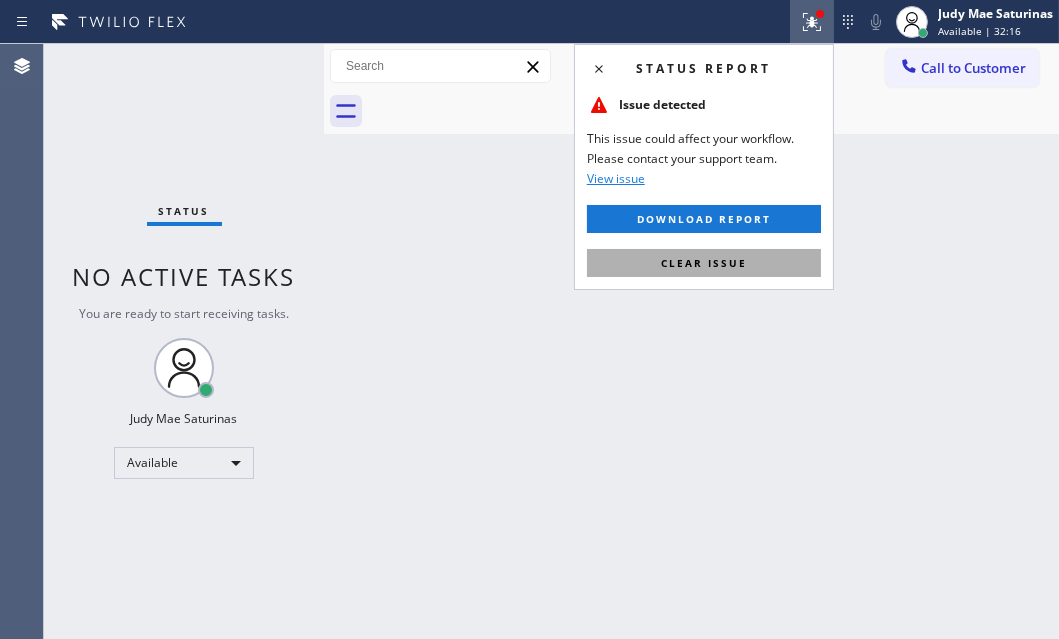 click on "Clear issue" at bounding box center [704, 263] 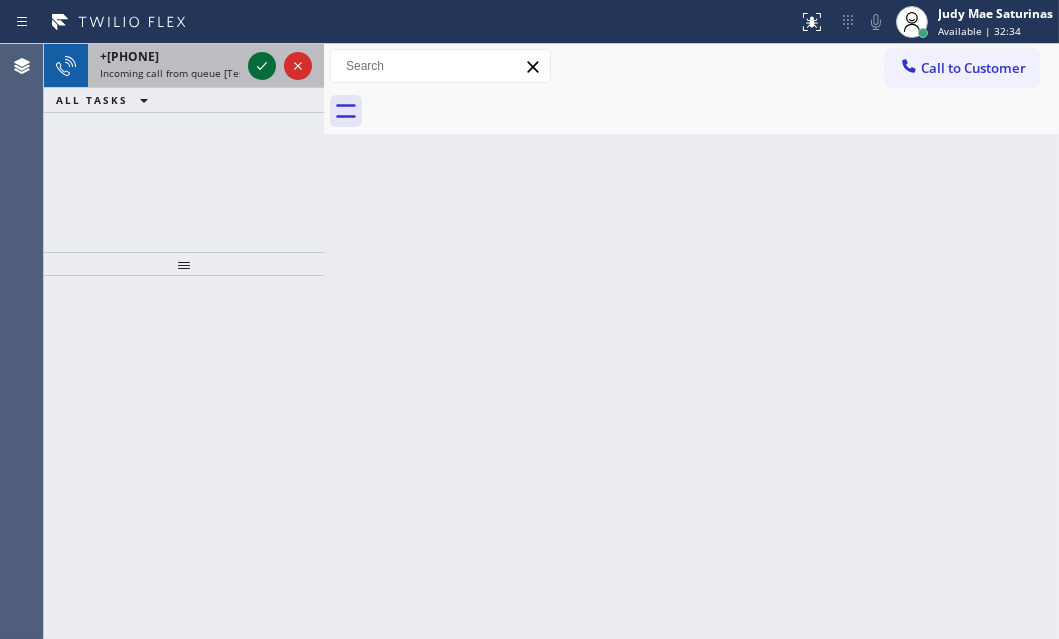 click 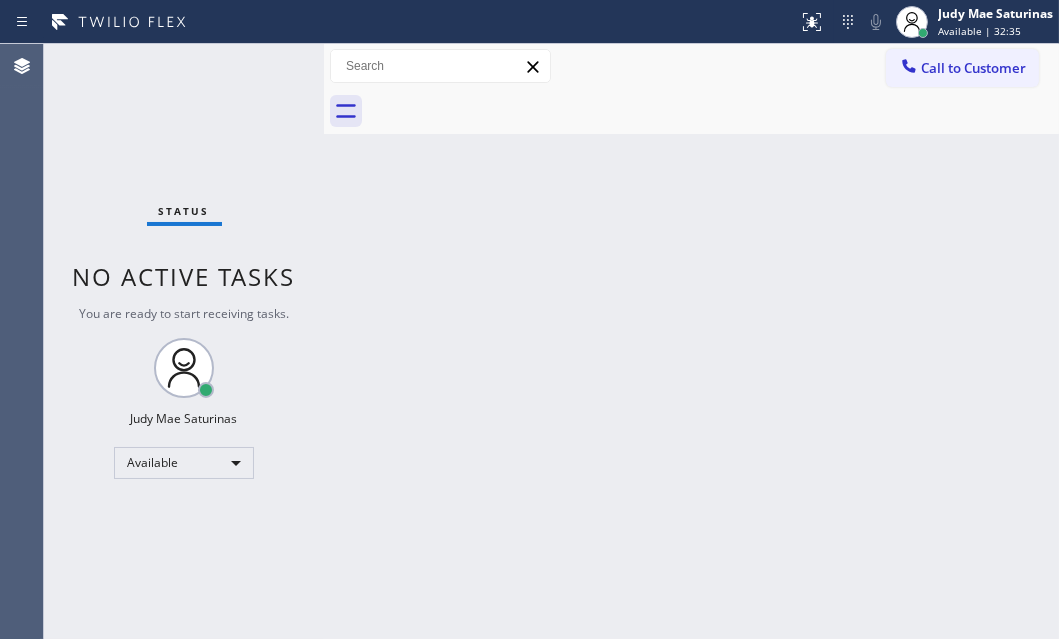 click on "Status   No active tasks     You are ready to start receiving tasks.   Judy Mae Saturinas Available" at bounding box center [184, 341] 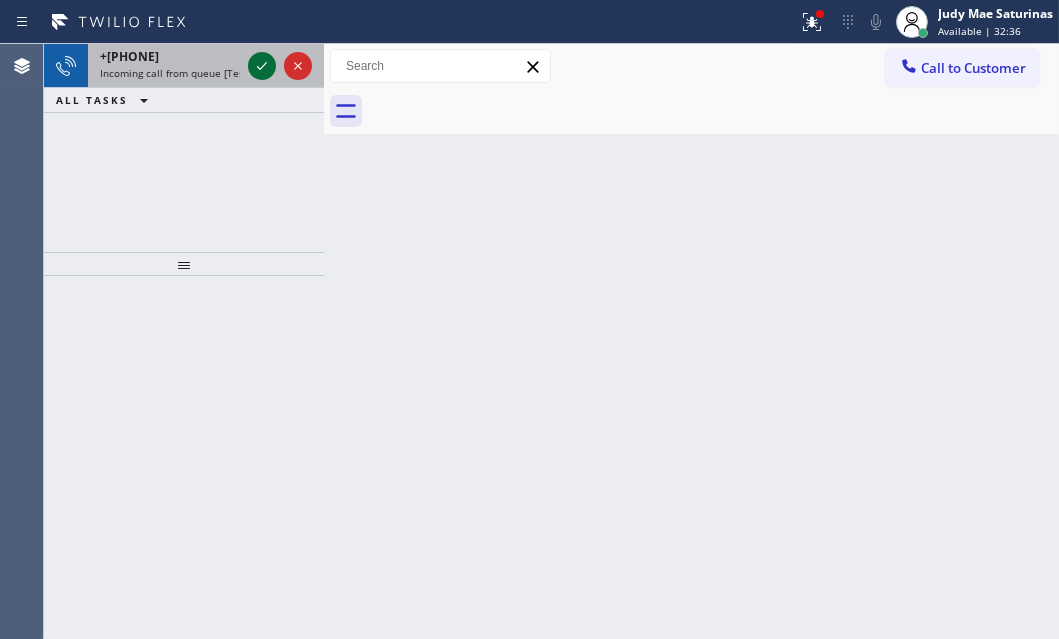 click 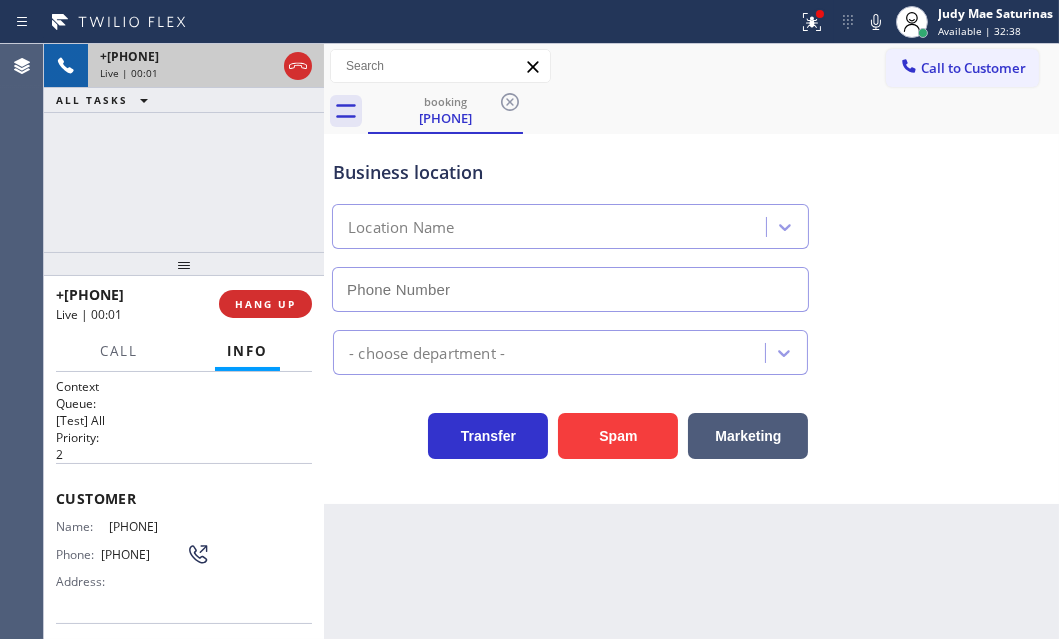 type on "([PHONE])" 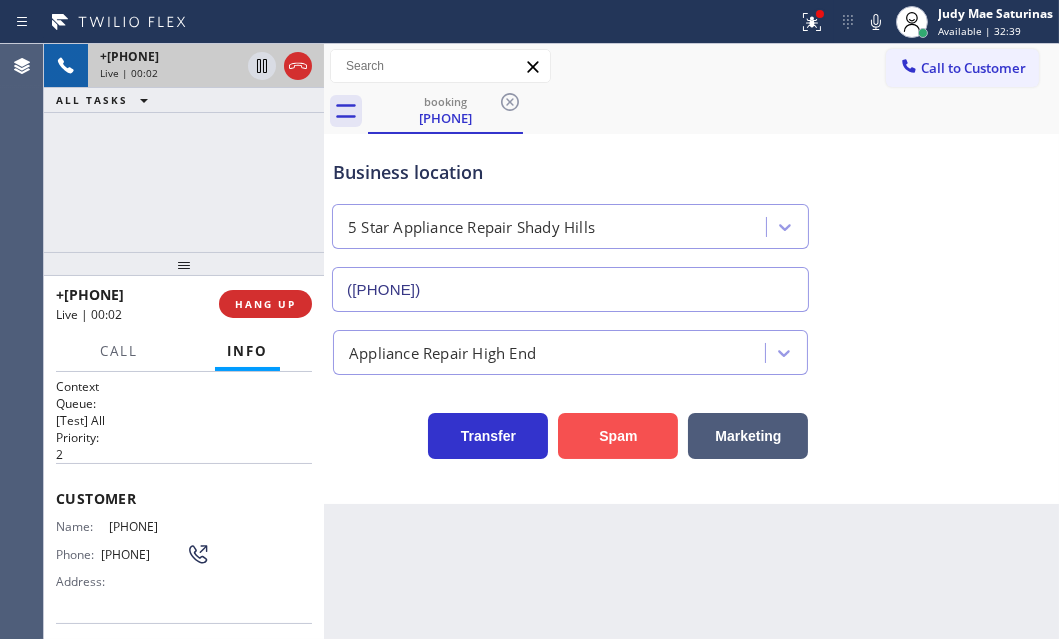 click on "Spam" at bounding box center (618, 436) 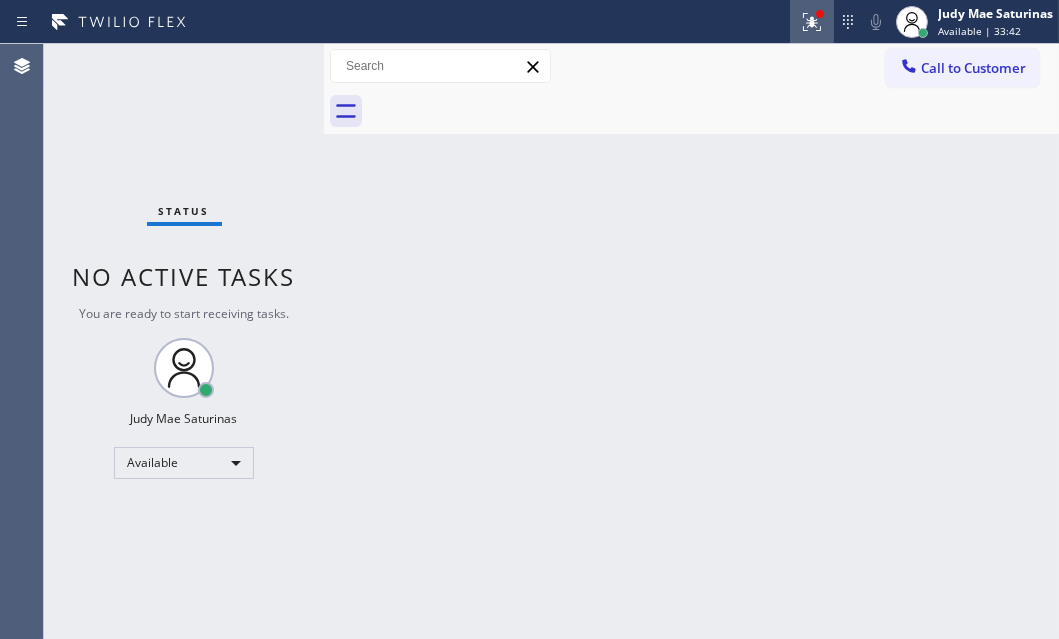 click 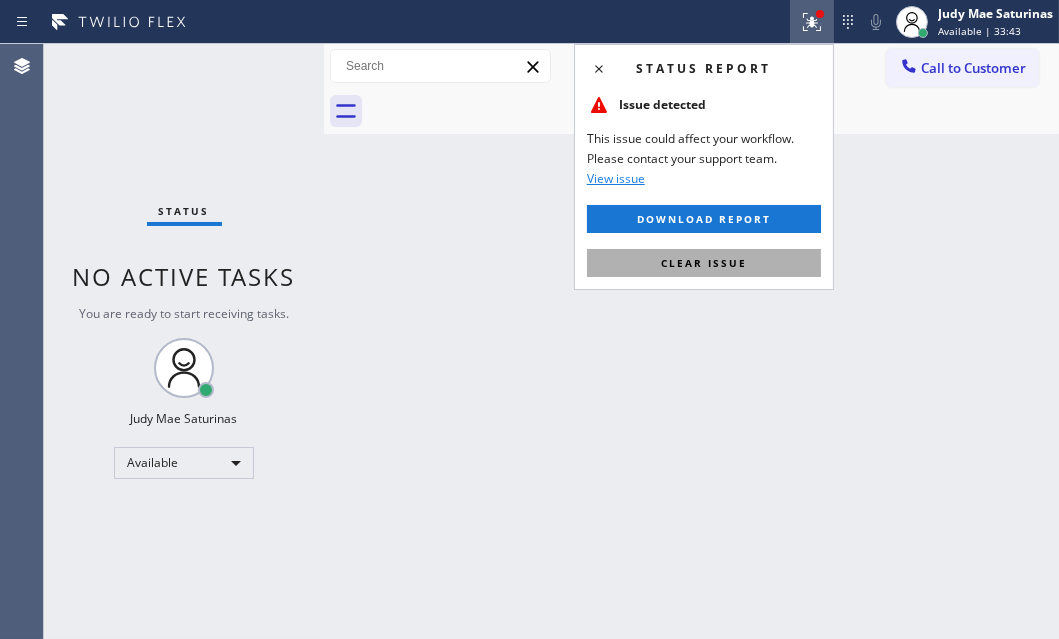 click on "Clear issue" at bounding box center [704, 263] 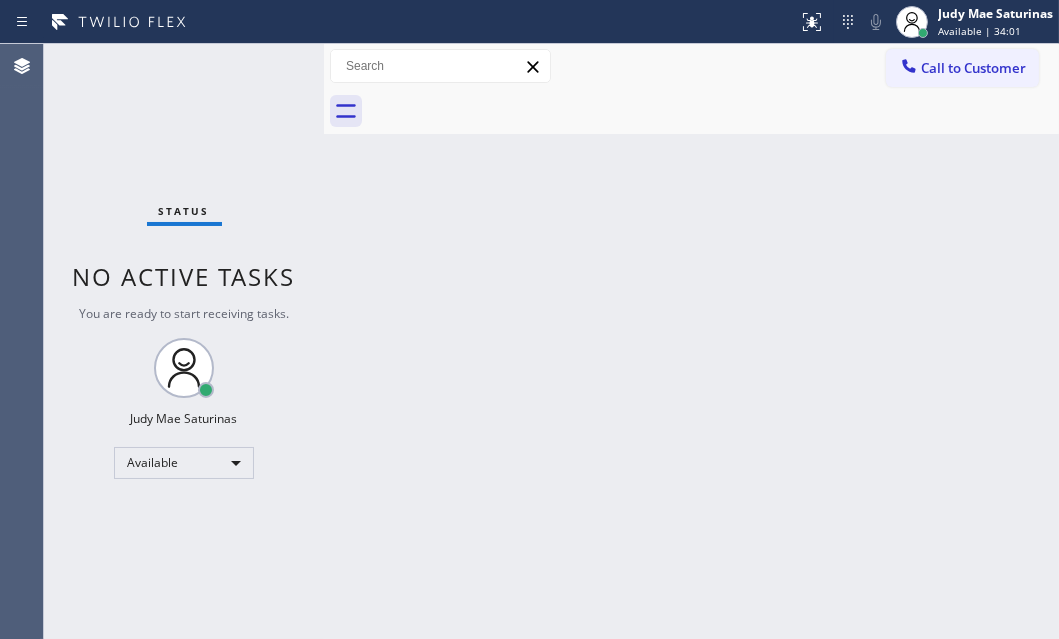 drag, startPoint x: 750, startPoint y: 239, endPoint x: 724, endPoint y: 220, distance: 32.202484 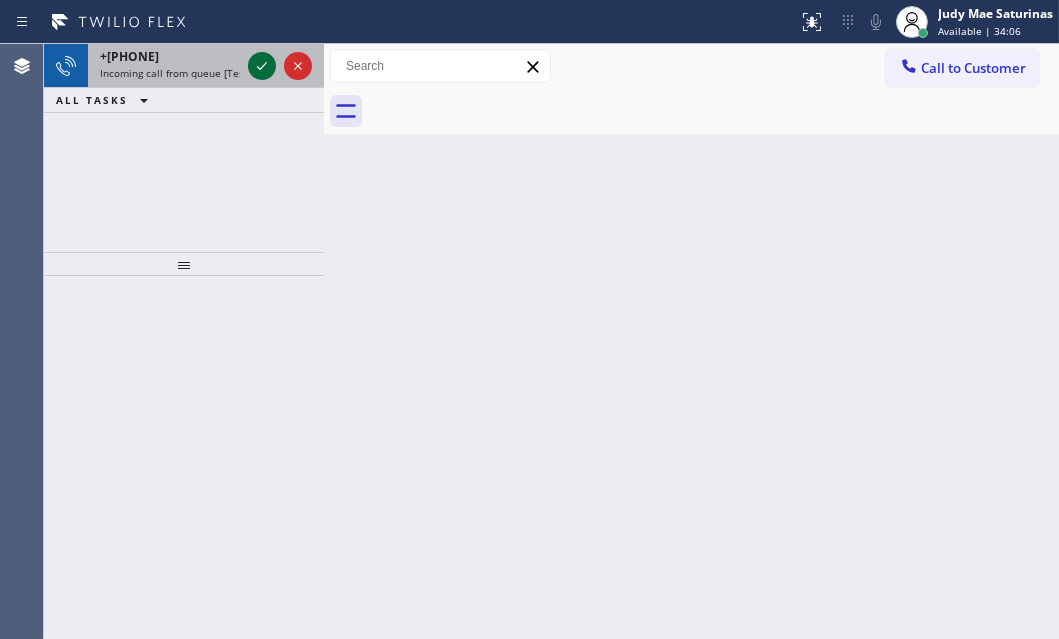 click 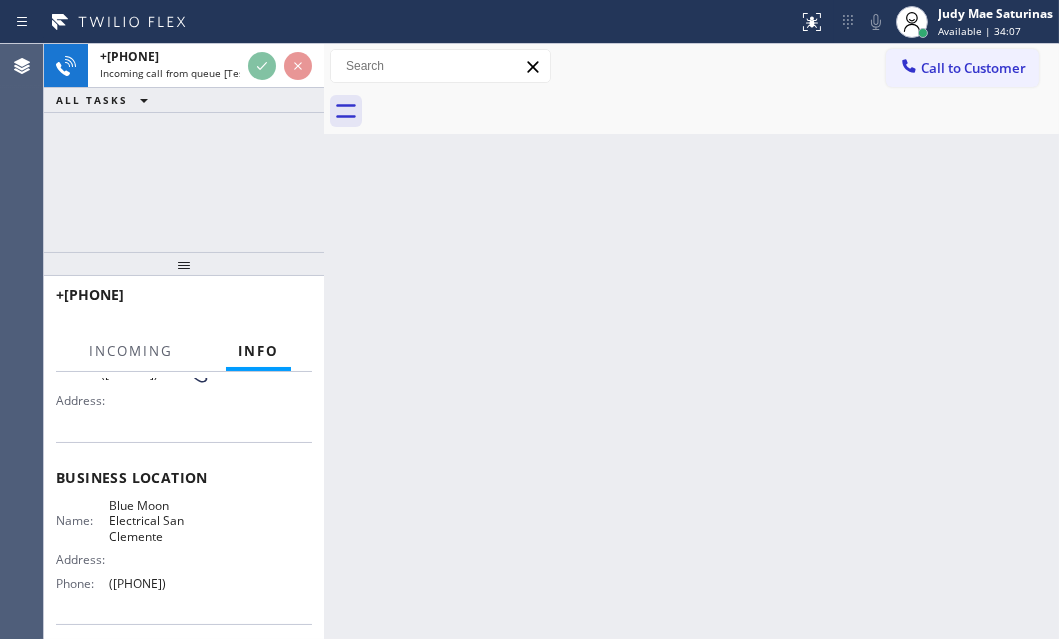 scroll, scrollTop: 272, scrollLeft: 0, axis: vertical 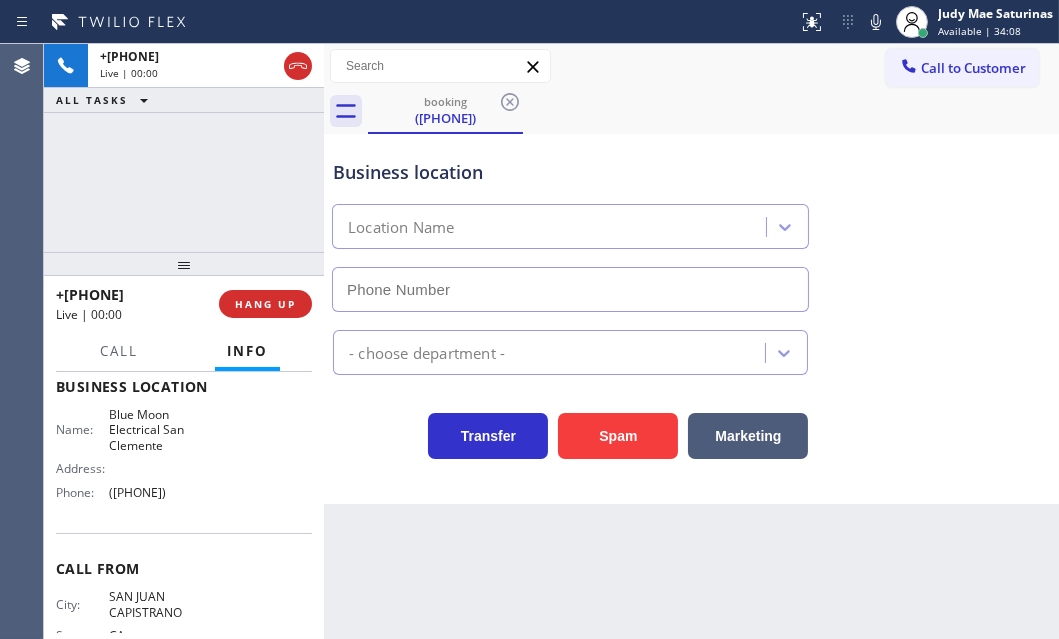 type on "([PHONE])" 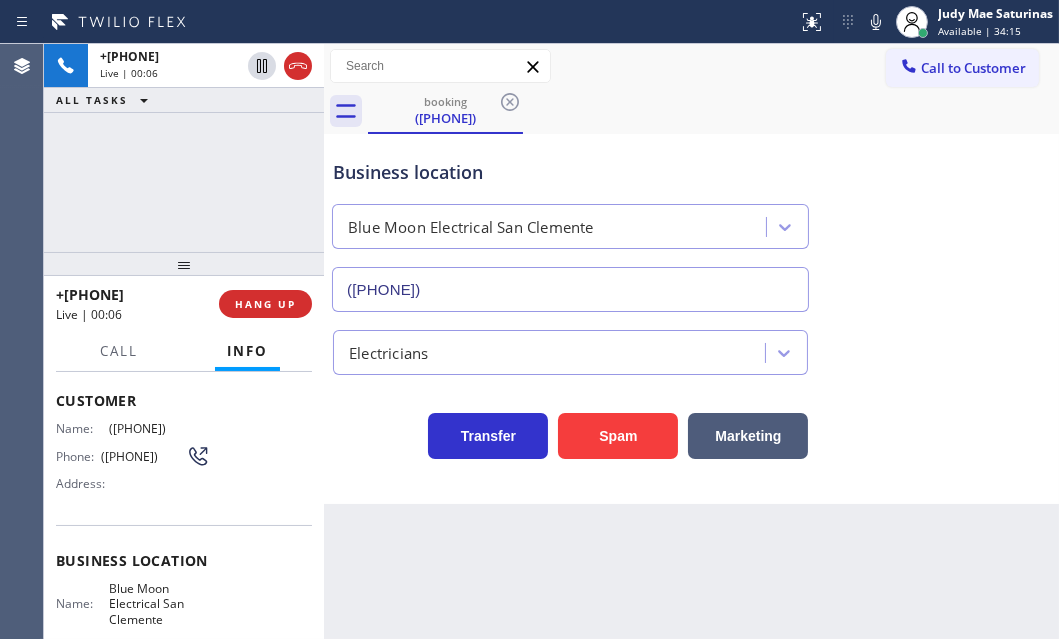 scroll, scrollTop: 90, scrollLeft: 0, axis: vertical 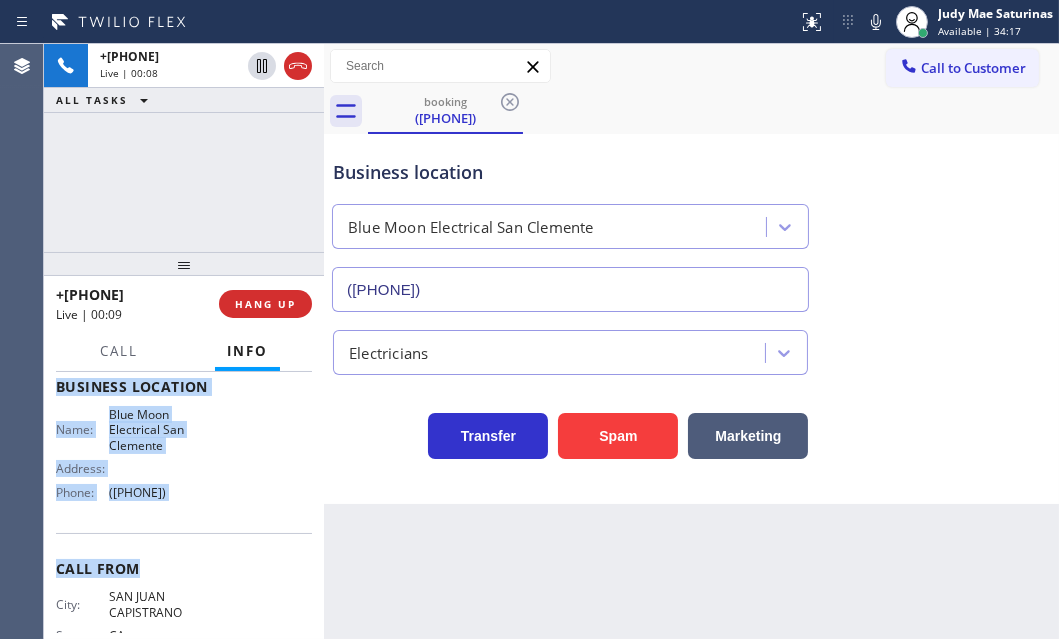 drag, startPoint x: 54, startPoint y: 400, endPoint x: 239, endPoint y: 509, distance: 214.72308 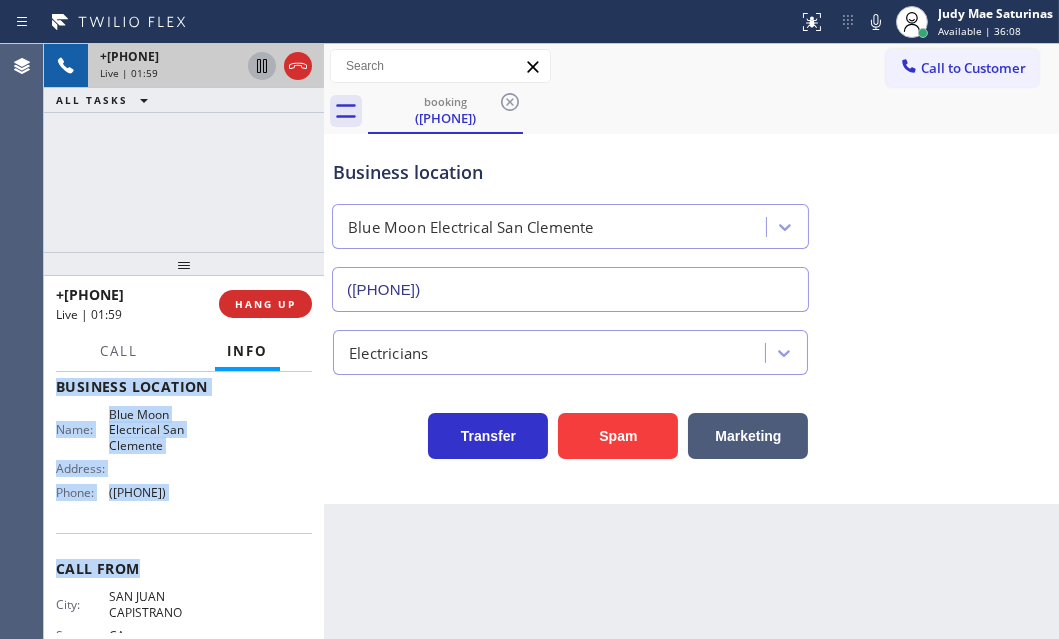 click 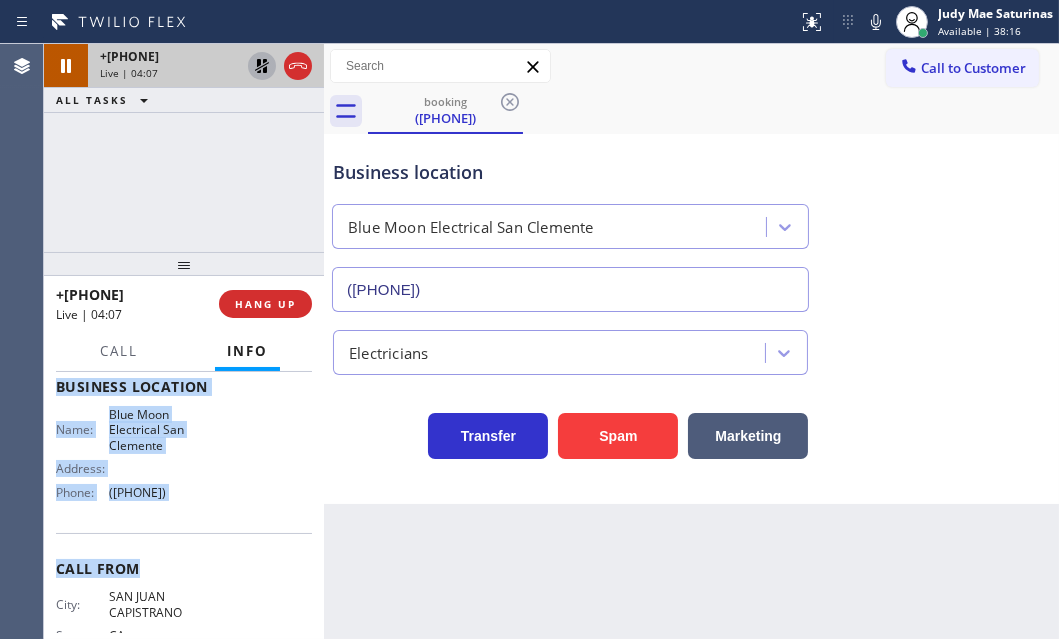 click 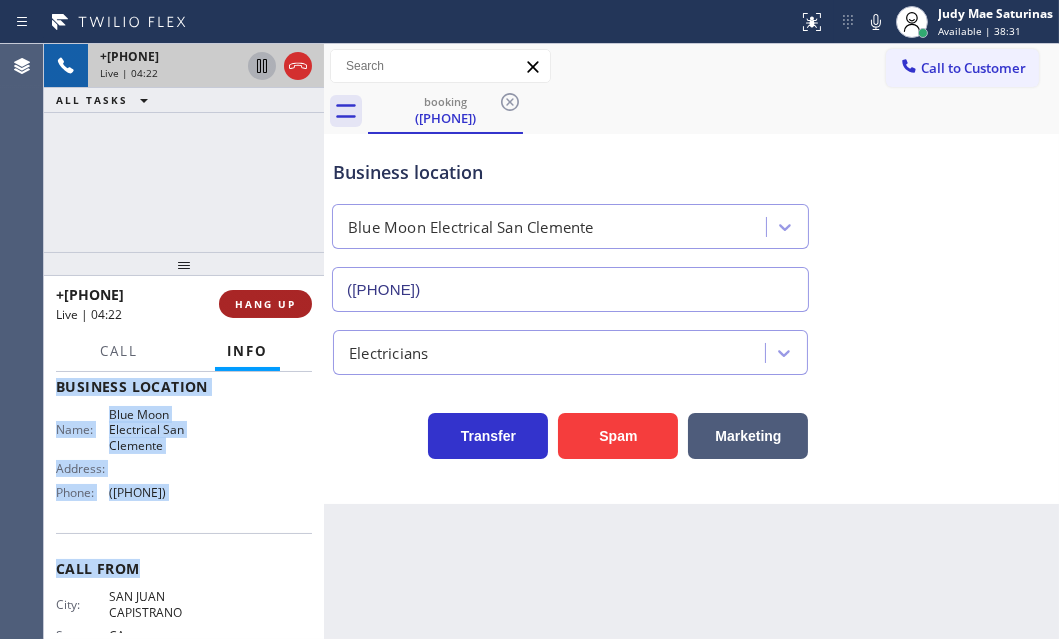 click on "HANG UP" at bounding box center [265, 304] 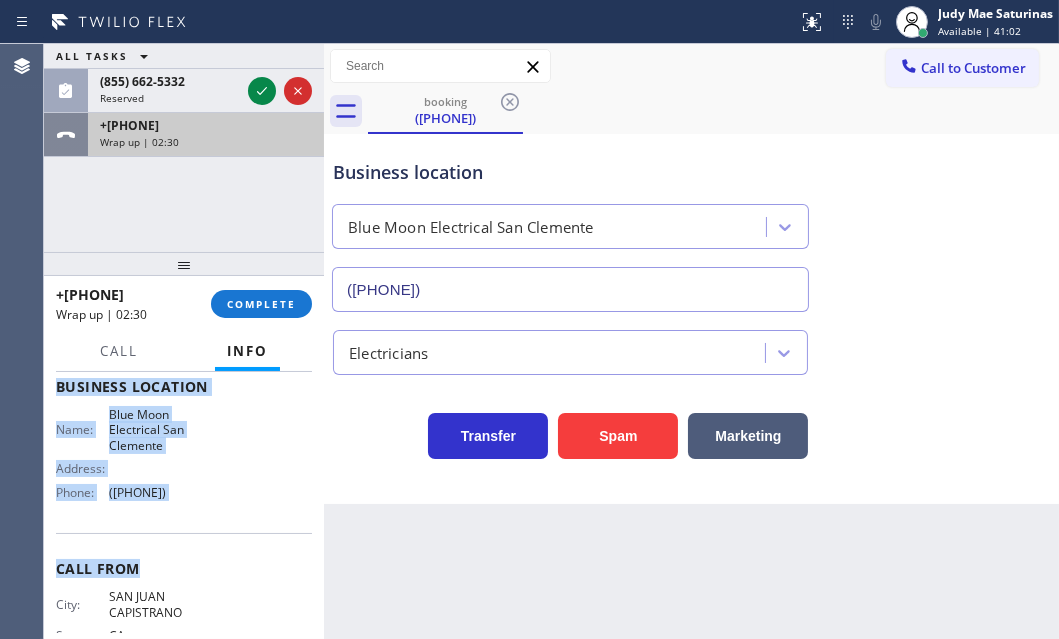 click on "Wrap up | 02:30" at bounding box center [206, 142] 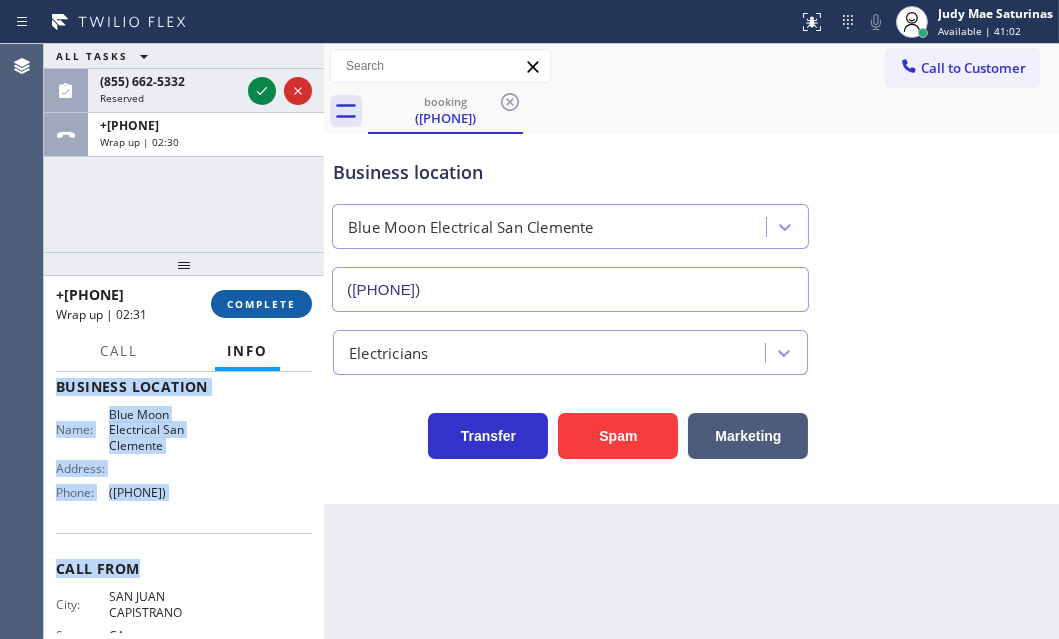 click on "COMPLETE" at bounding box center (261, 304) 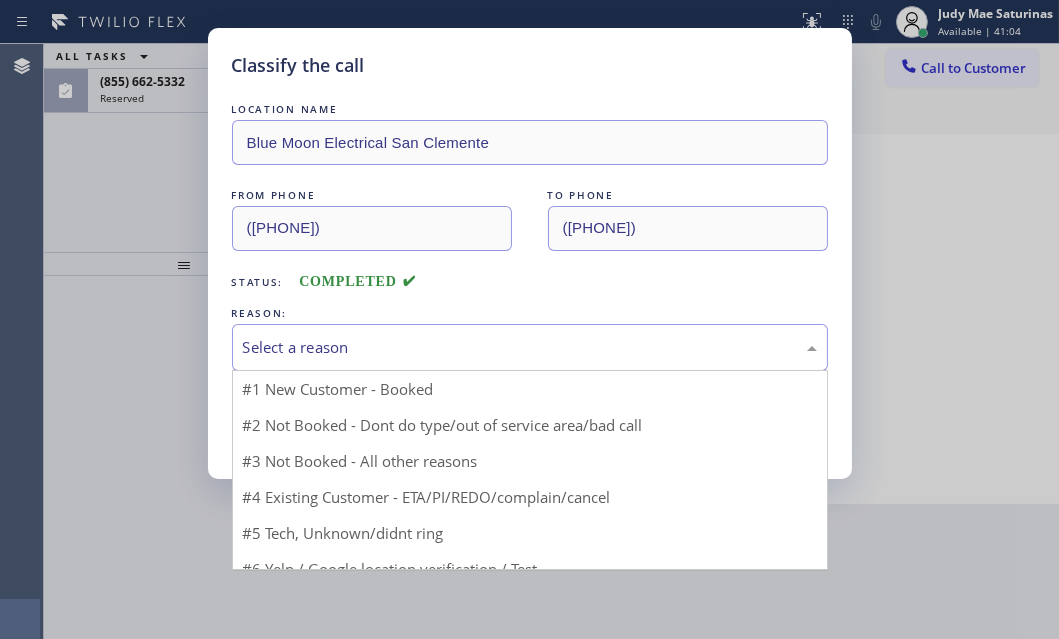 click on "Select a reason" at bounding box center [530, 347] 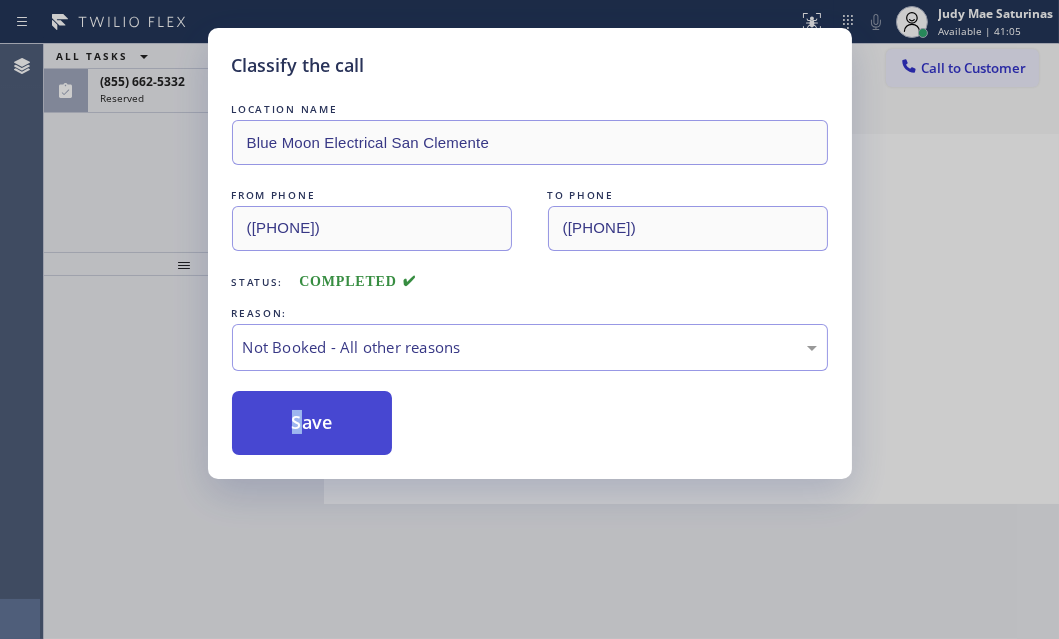 drag, startPoint x: 297, startPoint y: 424, endPoint x: 280, endPoint y: 426, distance: 17.117243 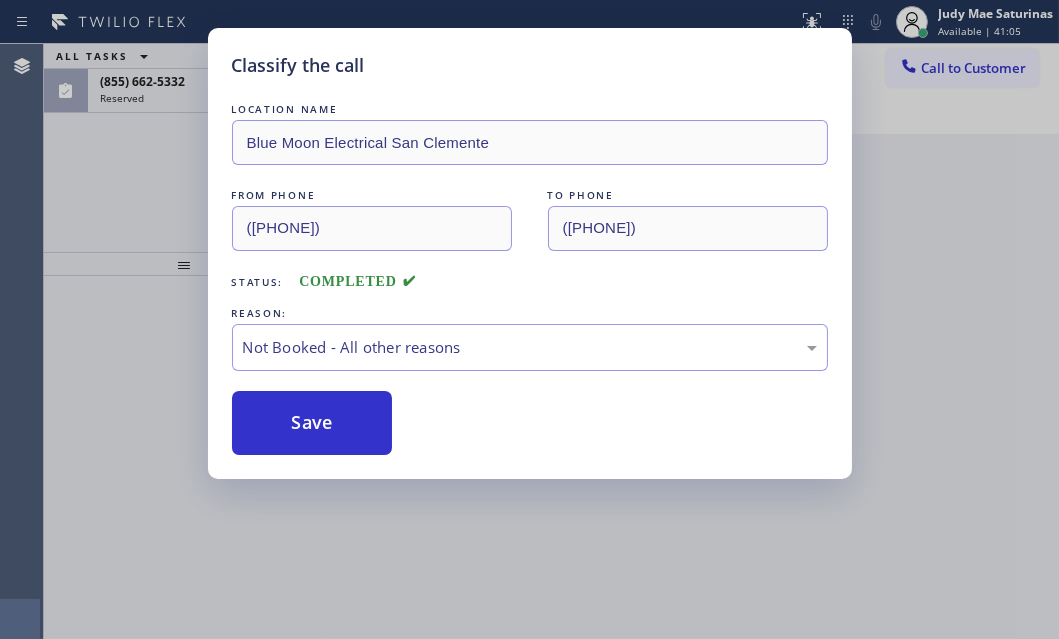 click on "Classify the call LOCATION NAME Blue Moon Electrical [CITY] FROM PHONE [PHONE] TO PHONE [PHONE] Status: COMPLETED REASON: Not Booked - All other reasons Save" at bounding box center (529, 319) 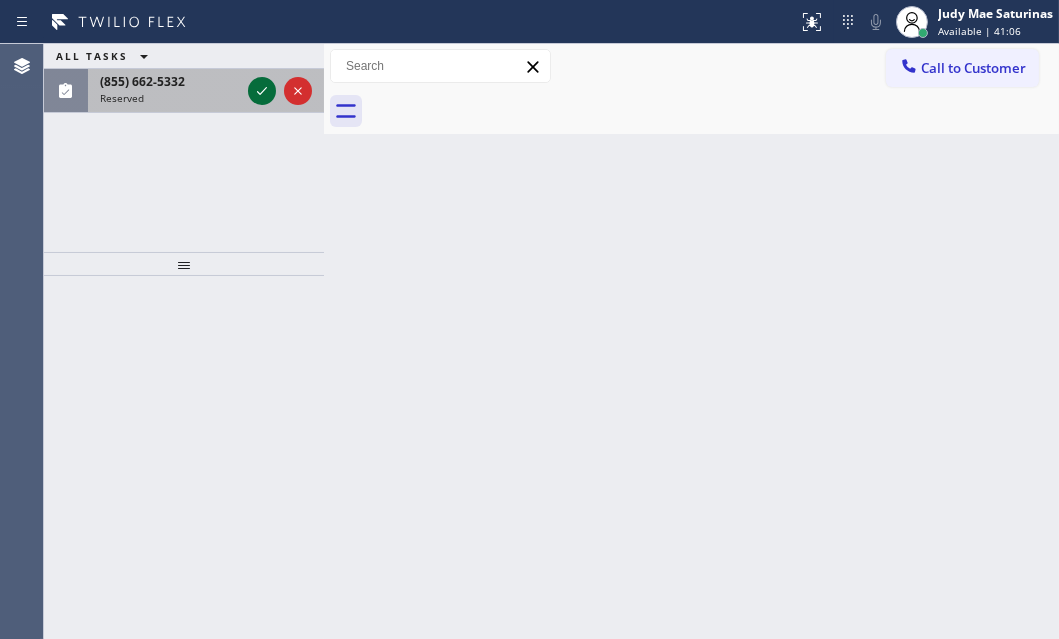 click 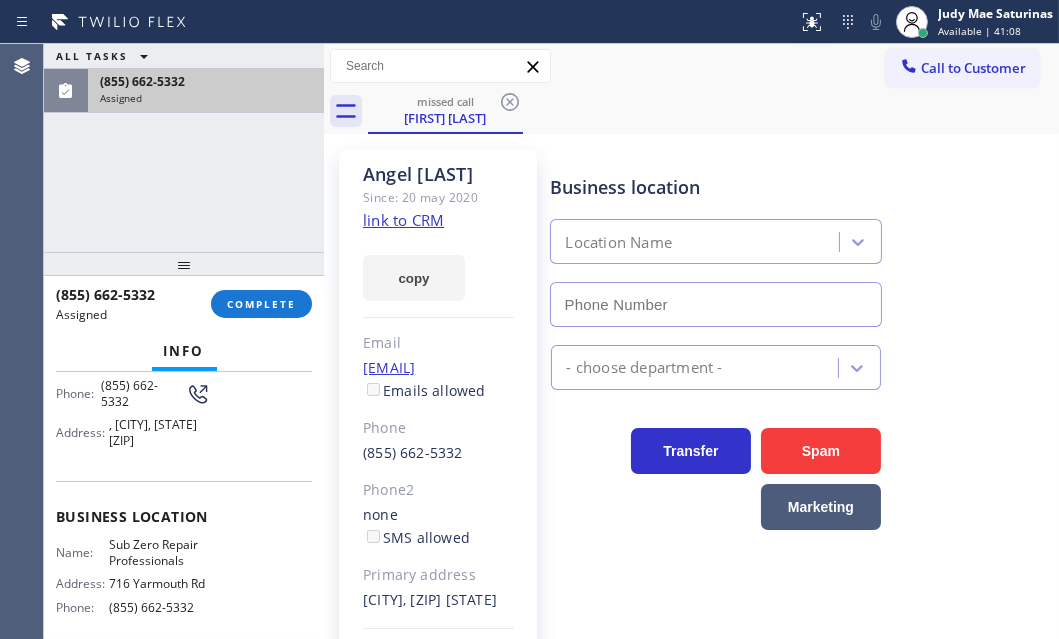 scroll, scrollTop: 272, scrollLeft: 0, axis: vertical 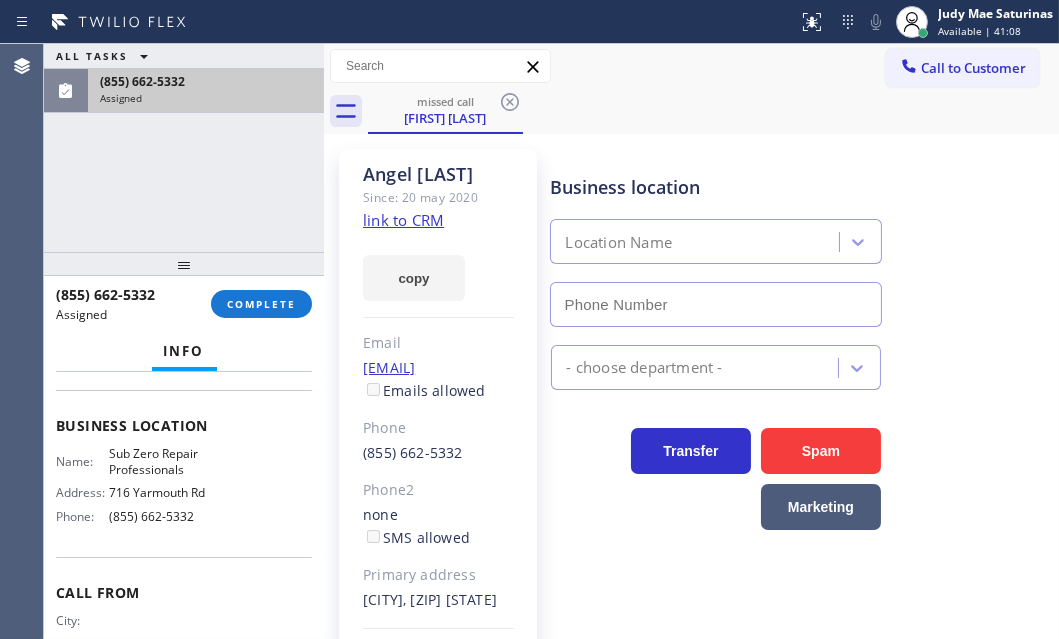 type on "(855) 662-5332" 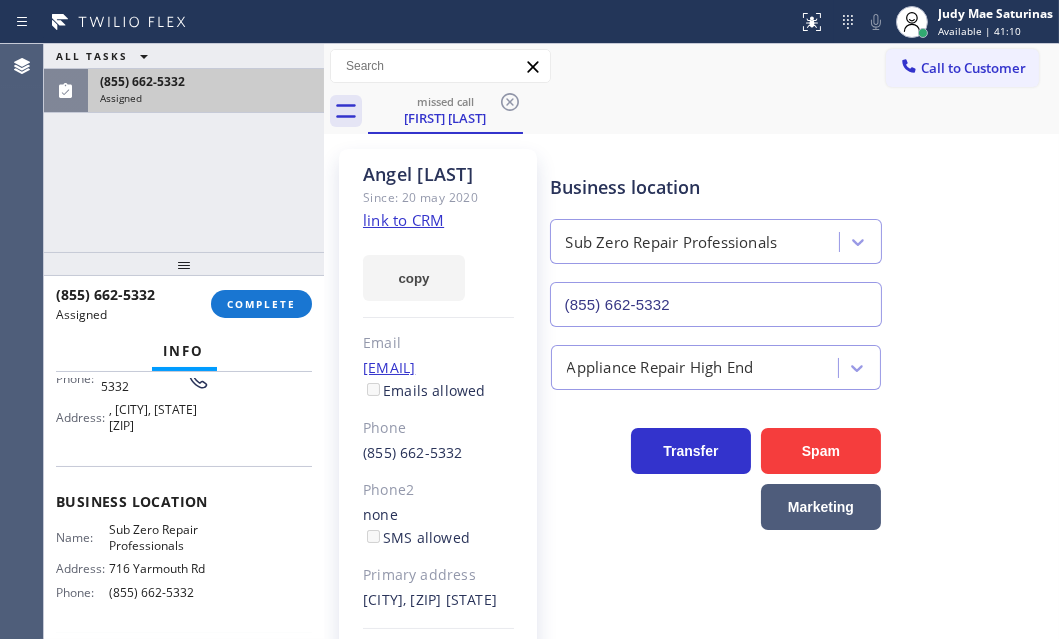 scroll, scrollTop: 90, scrollLeft: 0, axis: vertical 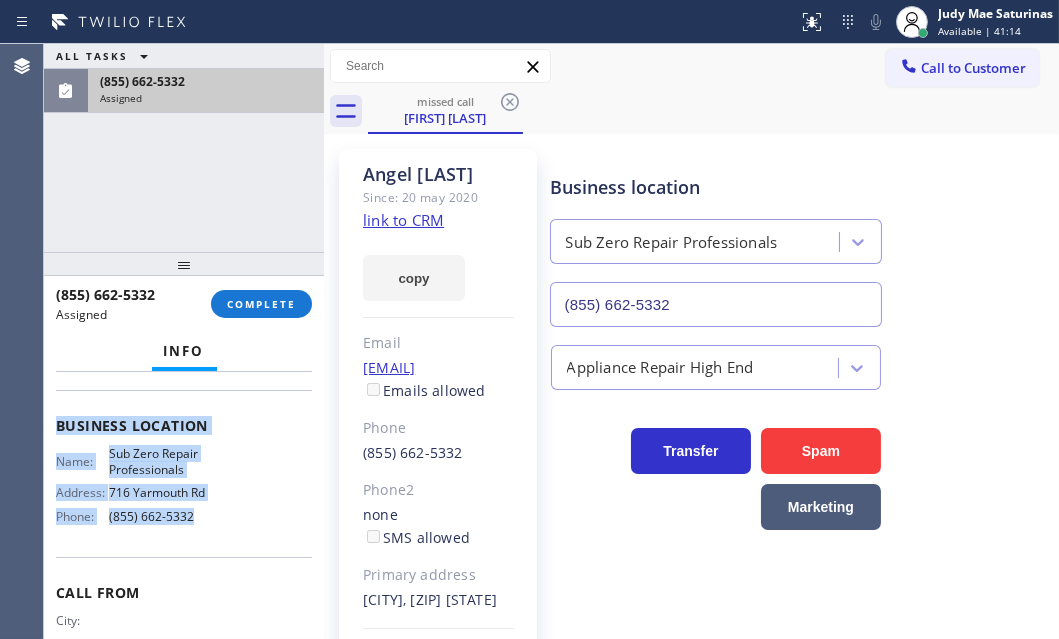 drag, startPoint x: 50, startPoint y: 418, endPoint x: 221, endPoint y: 551, distance: 216.63333 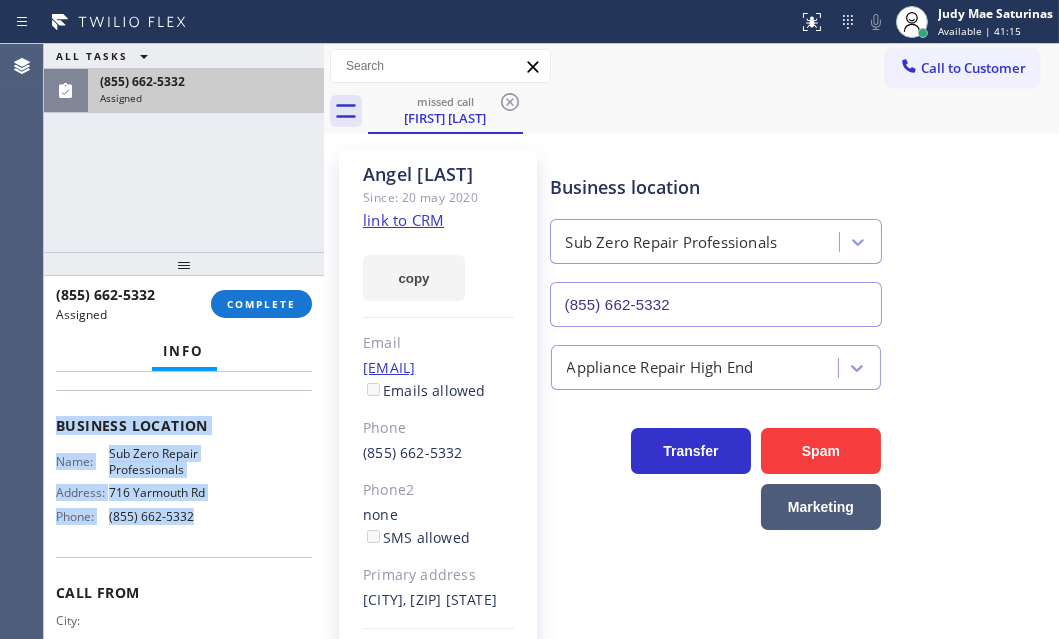 click on "link to CRM" 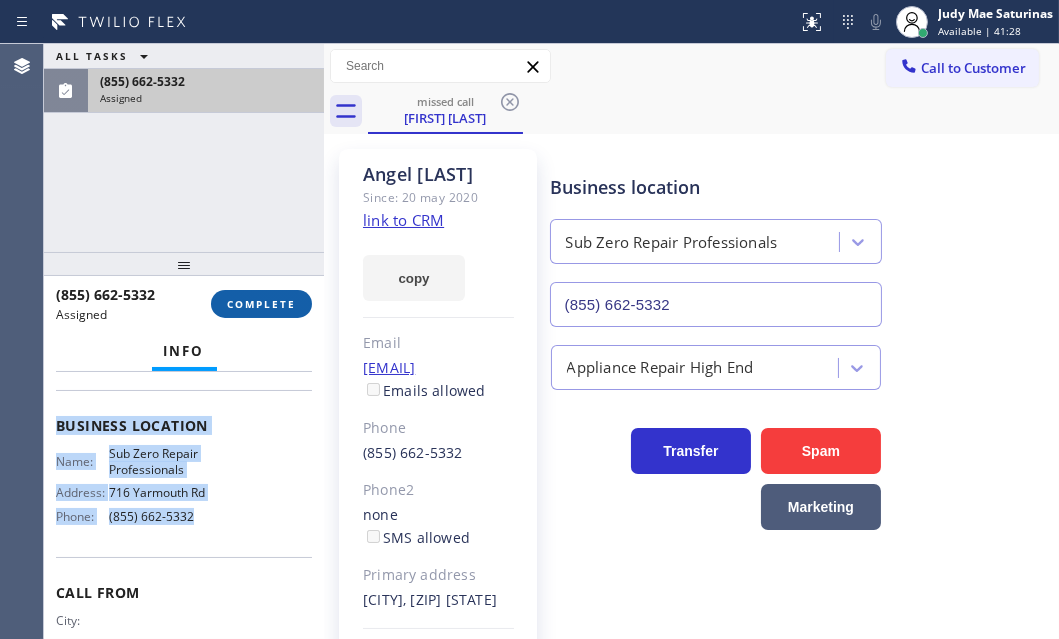click on "COMPLETE" at bounding box center (261, 304) 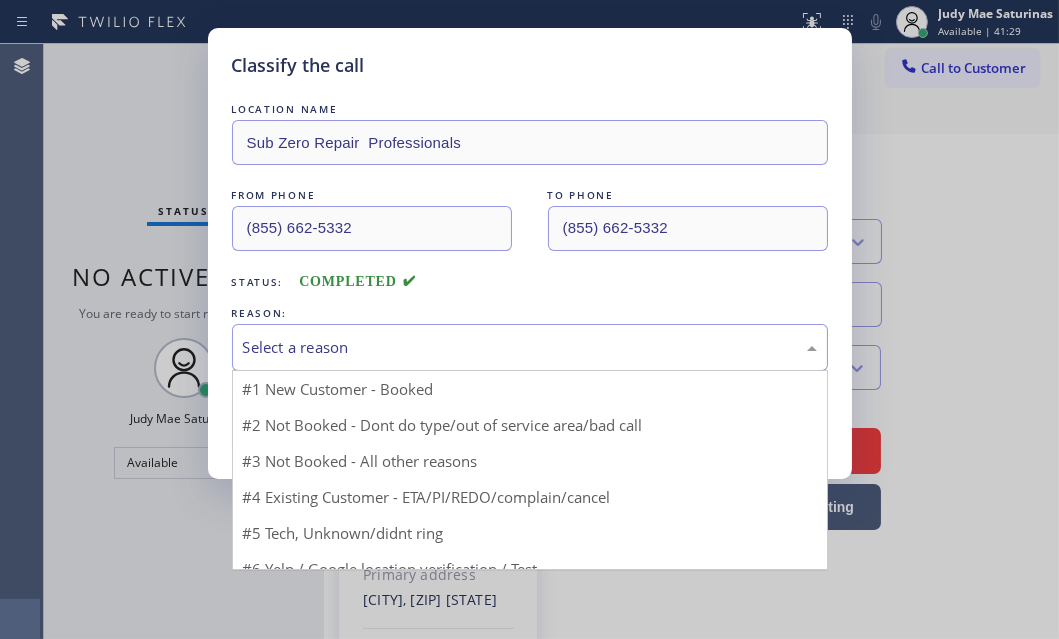 click on "Select a reason" at bounding box center [530, 347] 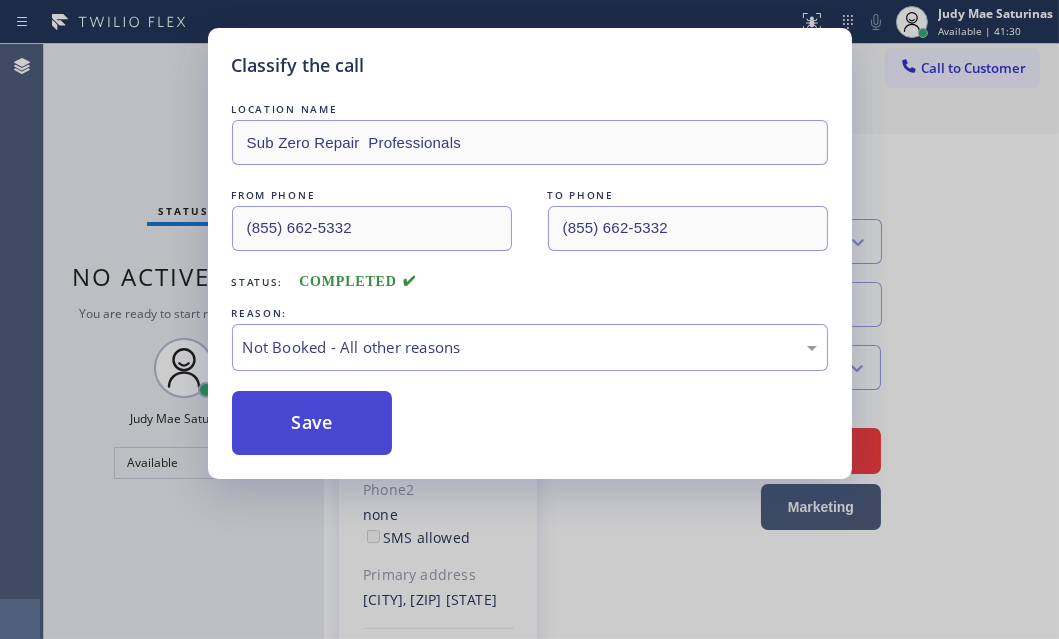 click on "Save" at bounding box center (312, 423) 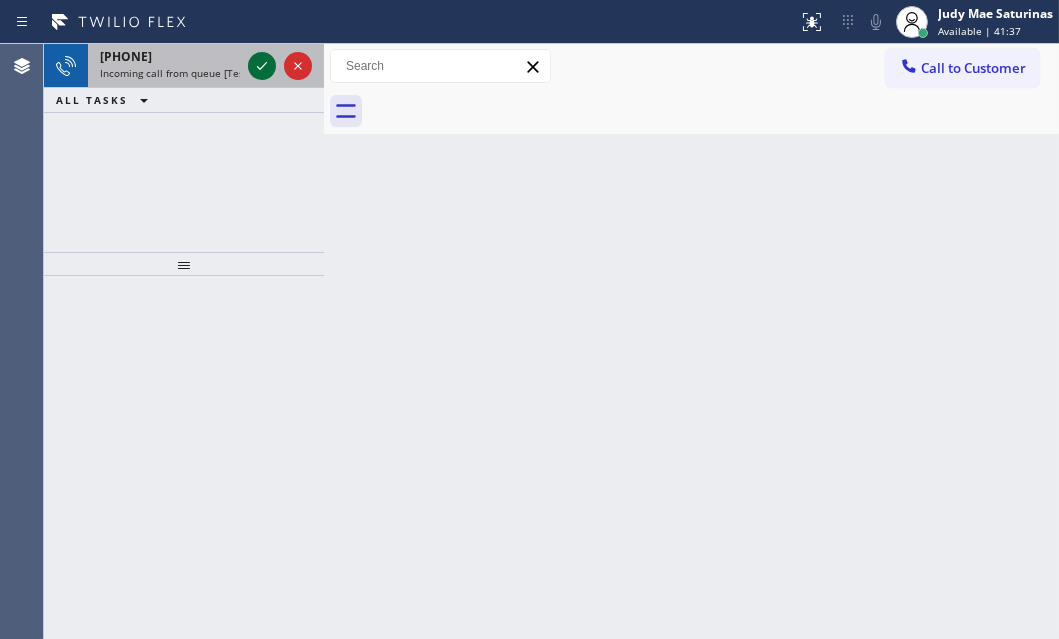 click 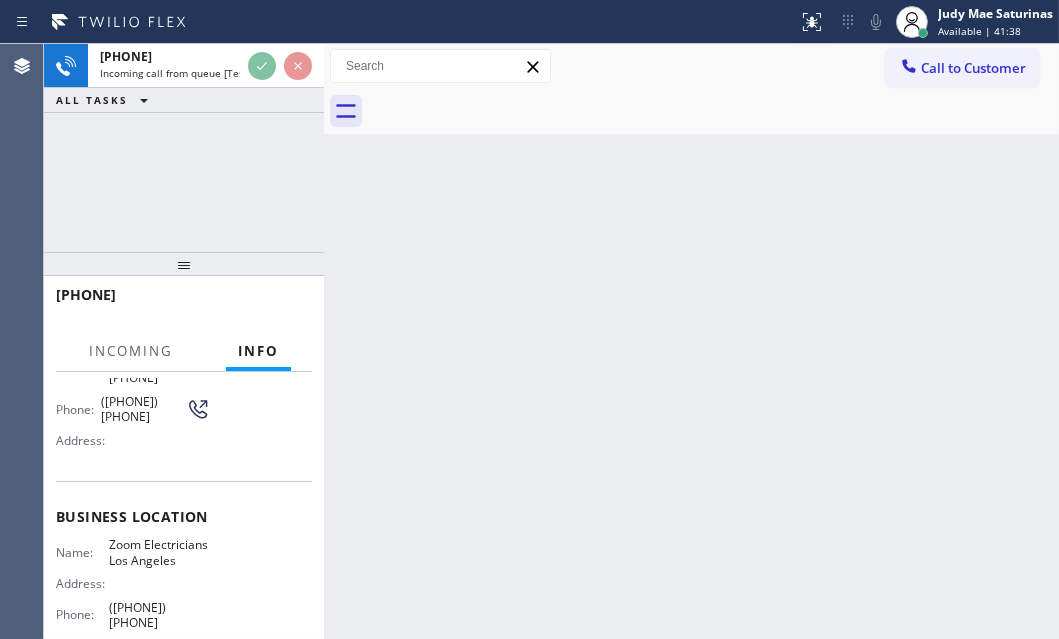scroll, scrollTop: 181, scrollLeft: 0, axis: vertical 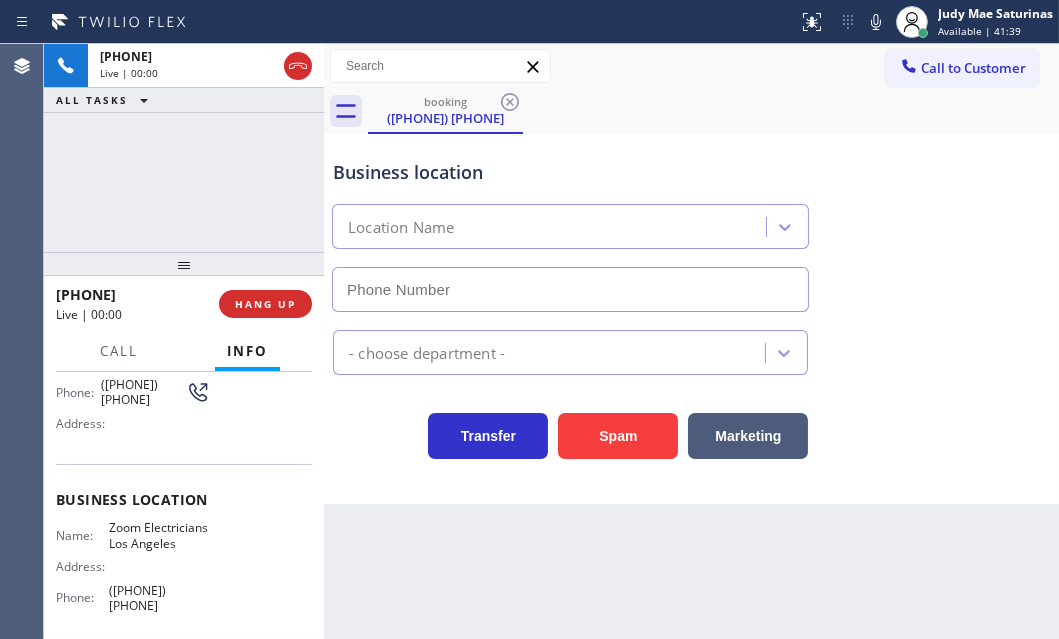 type on "([PHONE]) [PHONE]" 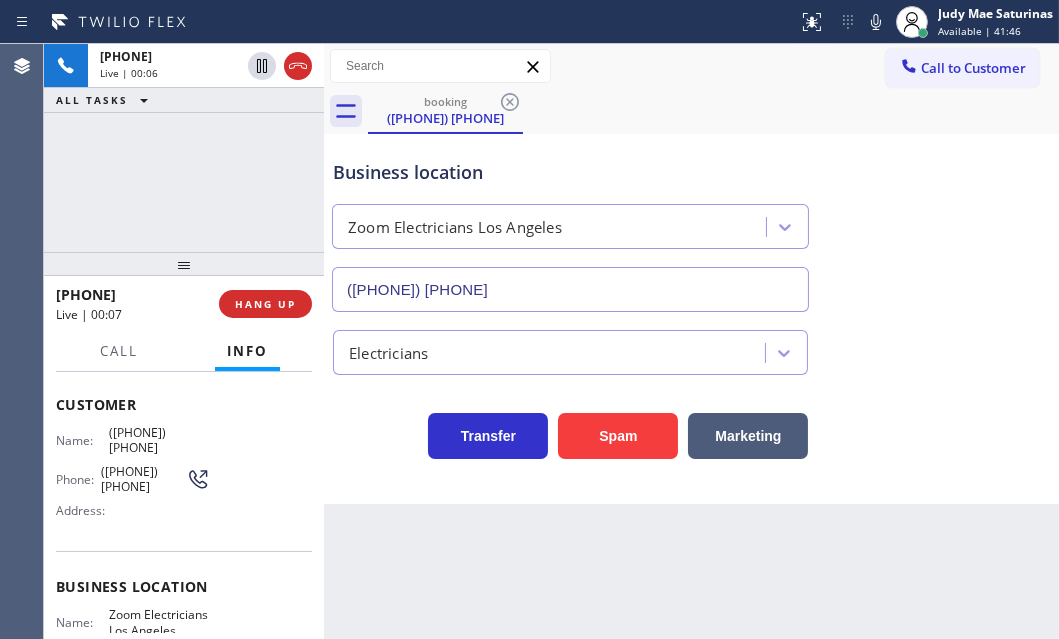 scroll, scrollTop: 0, scrollLeft: 0, axis: both 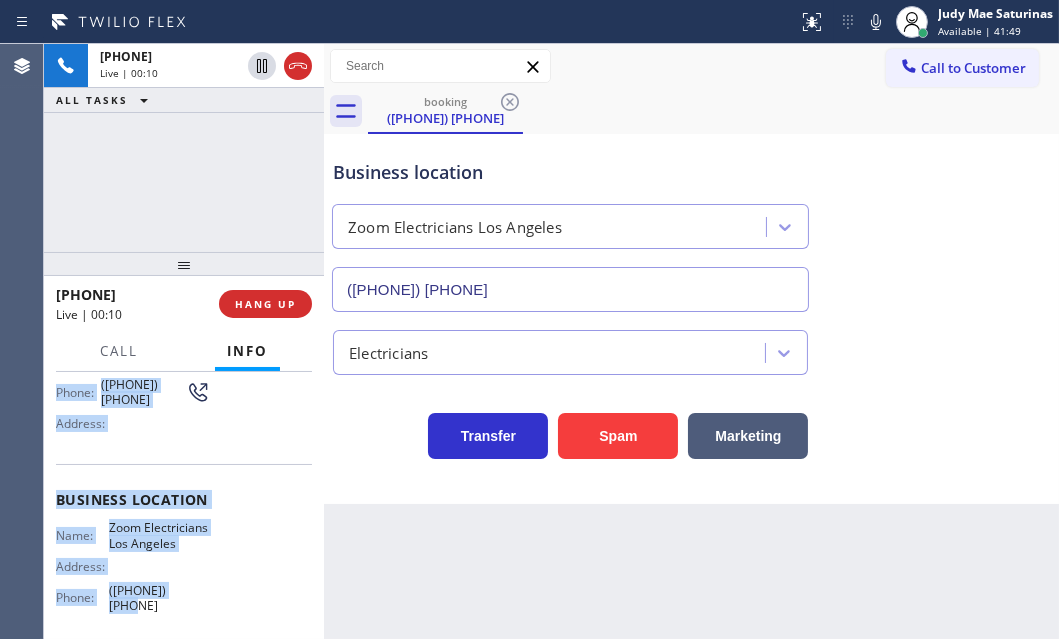 drag, startPoint x: 54, startPoint y: 489, endPoint x: 219, endPoint y: 586, distance: 191.4001 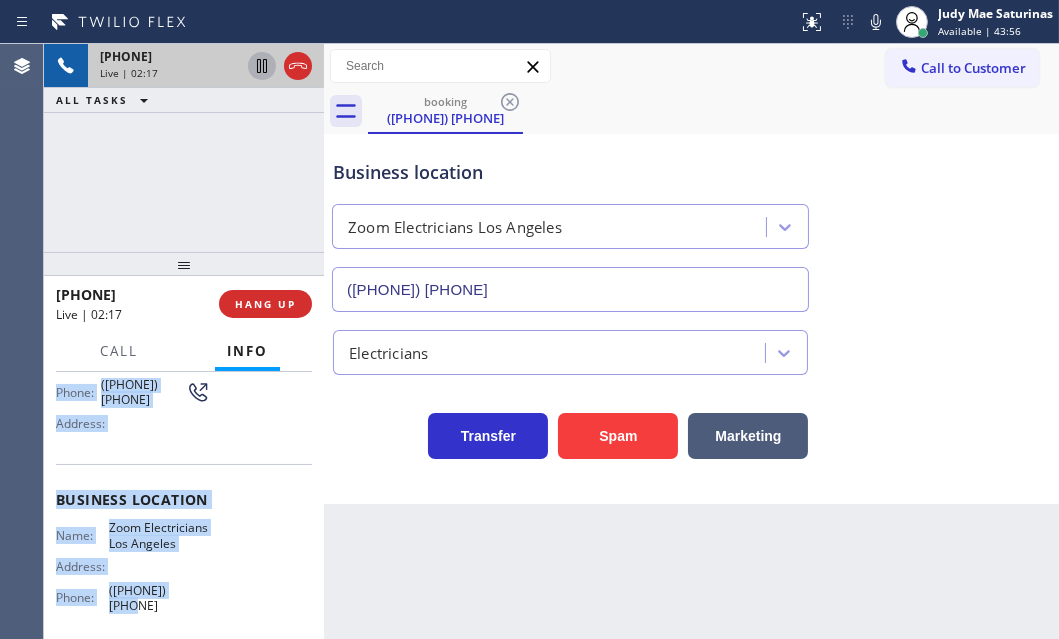 click 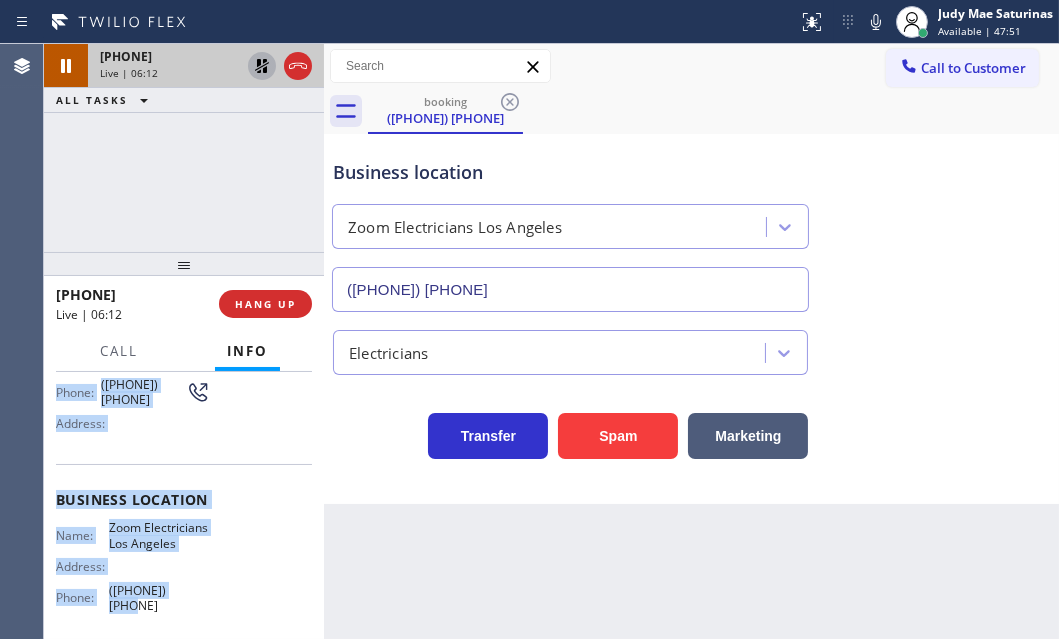 click 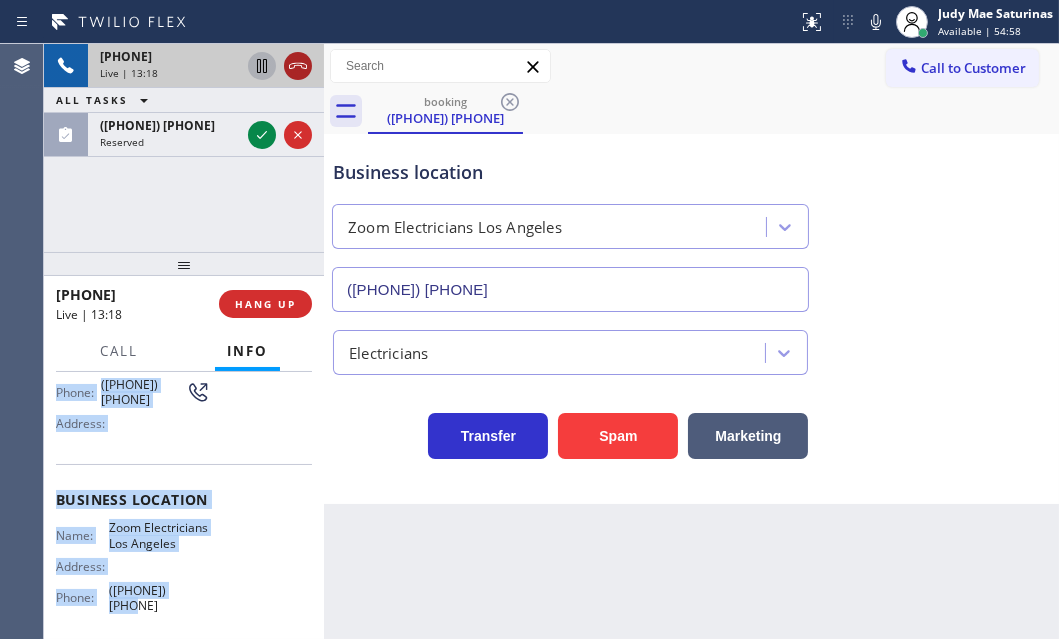 click 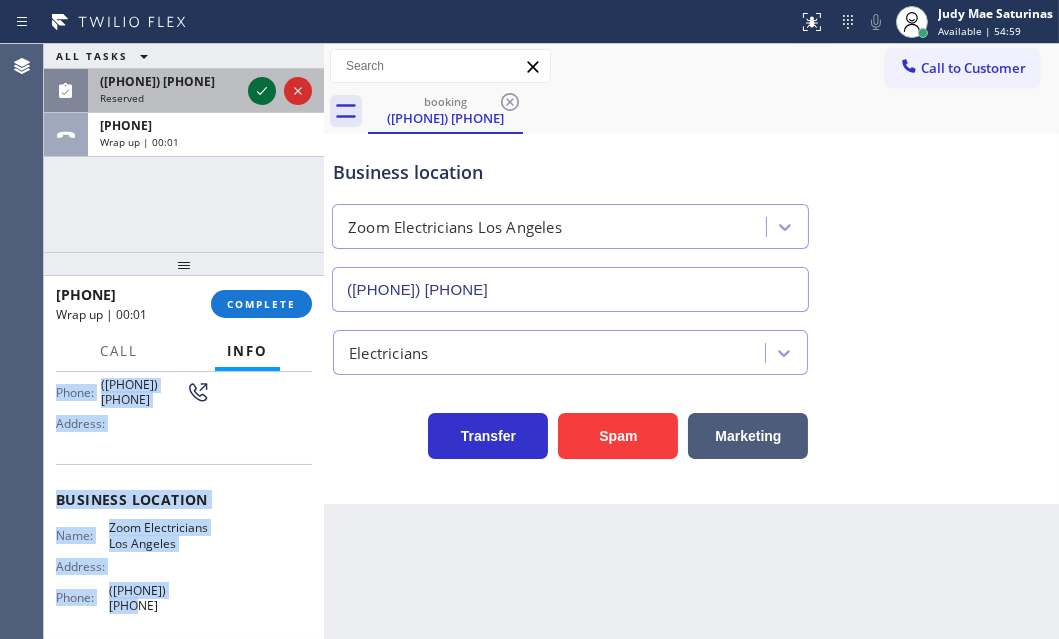 click 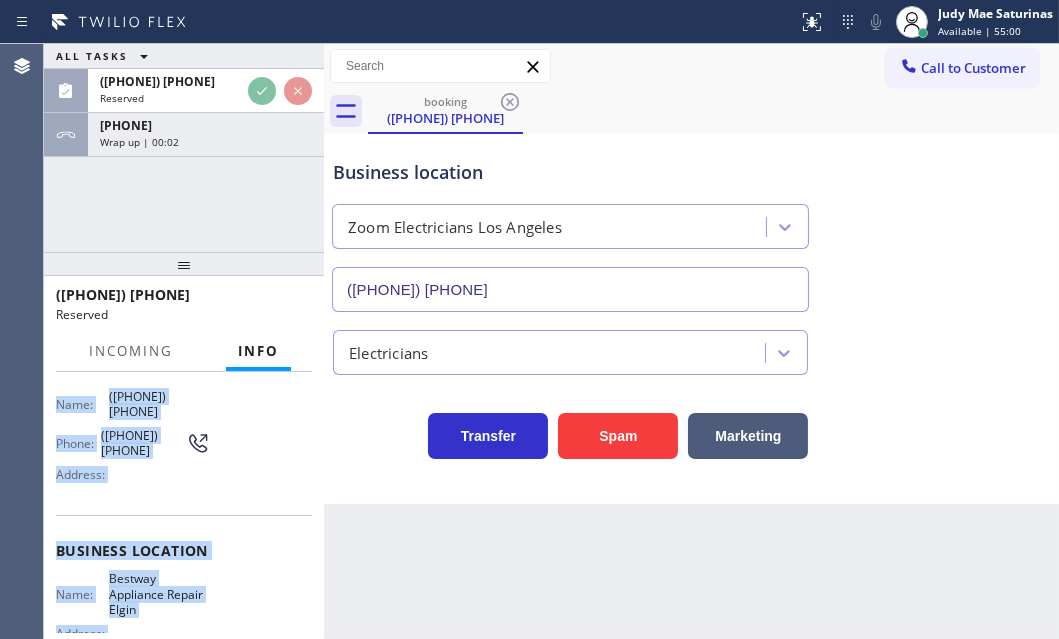 scroll, scrollTop: 214, scrollLeft: 0, axis: vertical 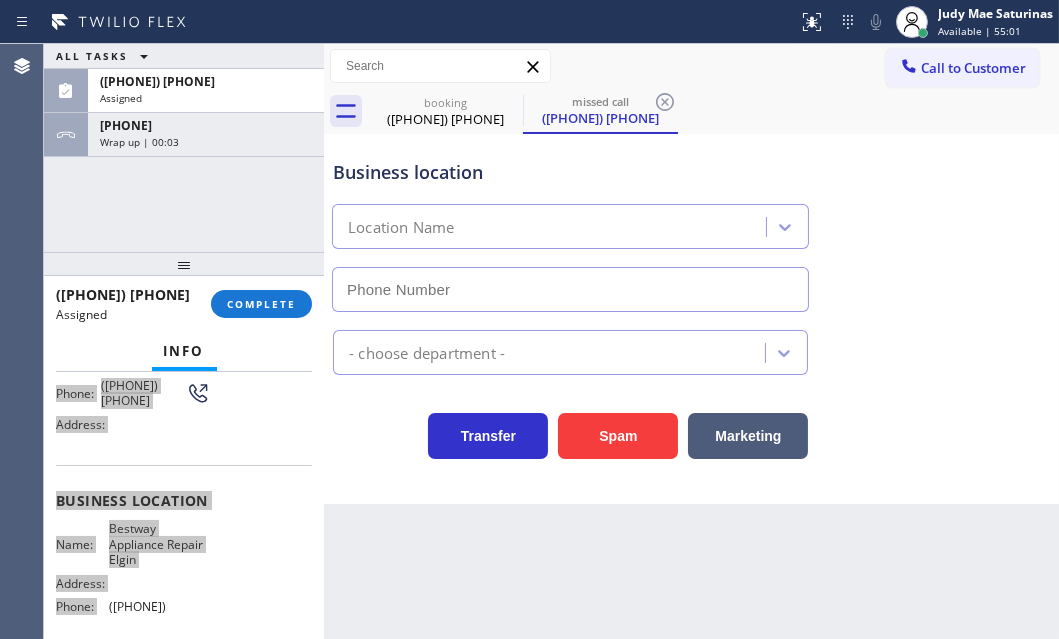 type on "([PHONE])" 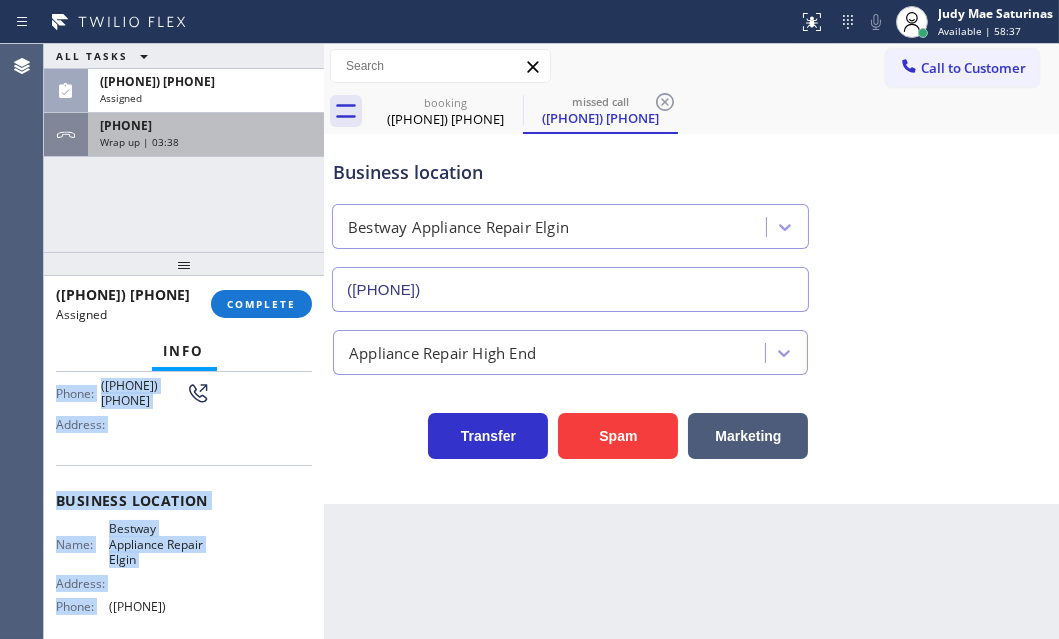 drag, startPoint x: 210, startPoint y: 143, endPoint x: 261, endPoint y: 246, distance: 114.93476 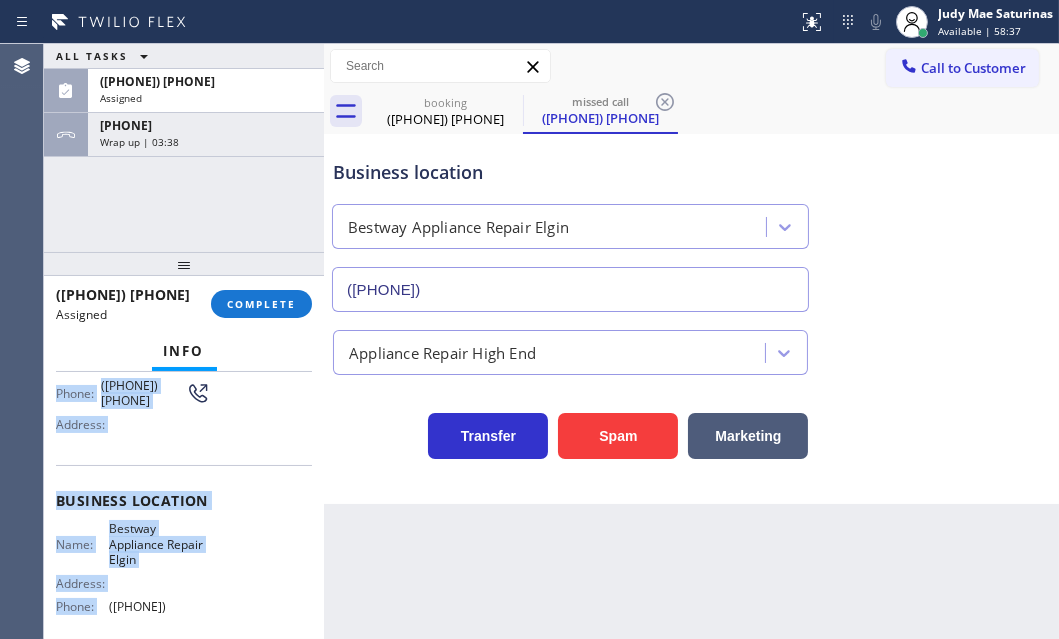 click on "Wrap up | 03:38" at bounding box center (206, 142) 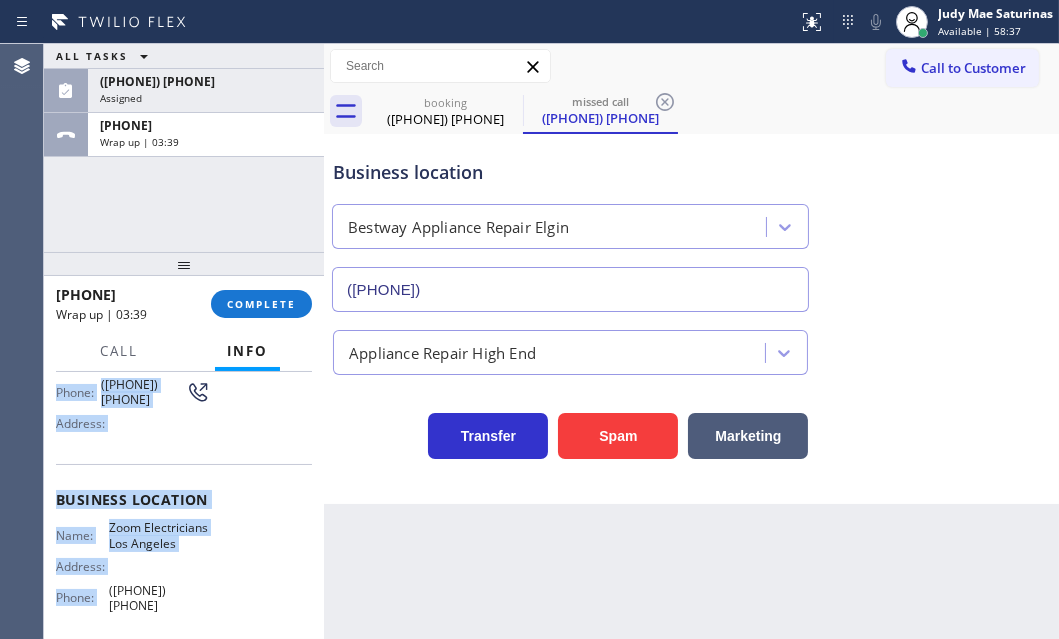 drag, startPoint x: 279, startPoint y: 300, endPoint x: 428, endPoint y: 353, distance: 158.14551 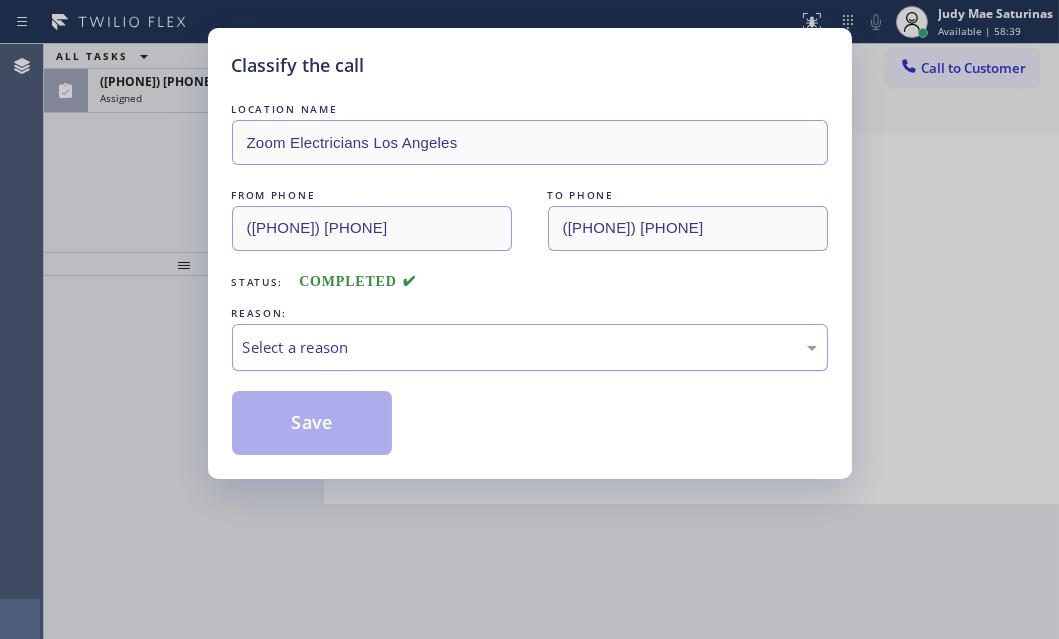 click on "Select a reason" at bounding box center [530, 347] 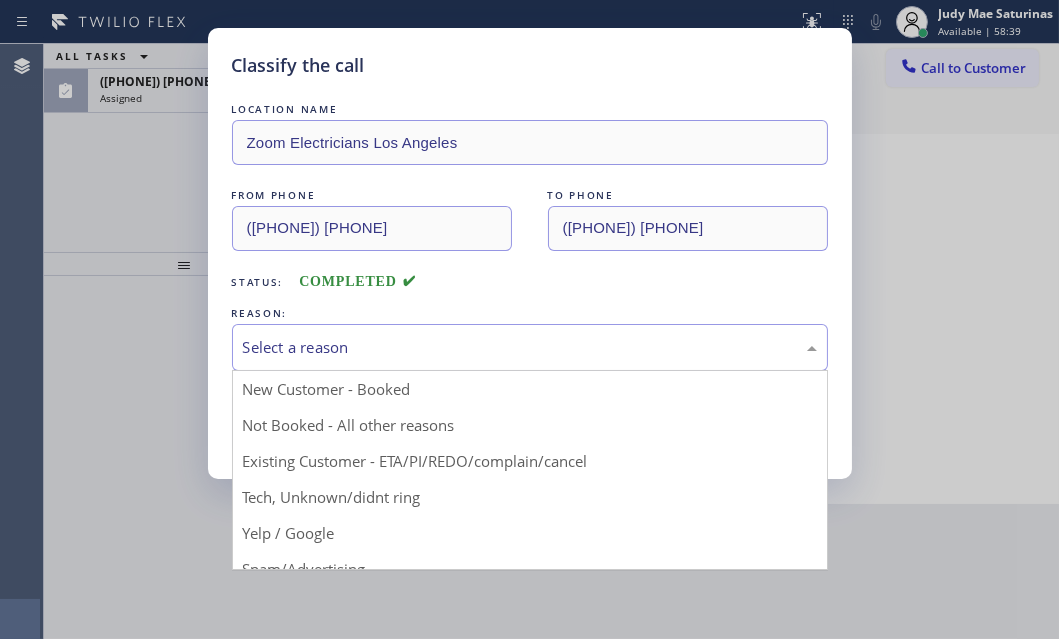 drag, startPoint x: 355, startPoint y: 389, endPoint x: 320, endPoint y: 400, distance: 36.687874 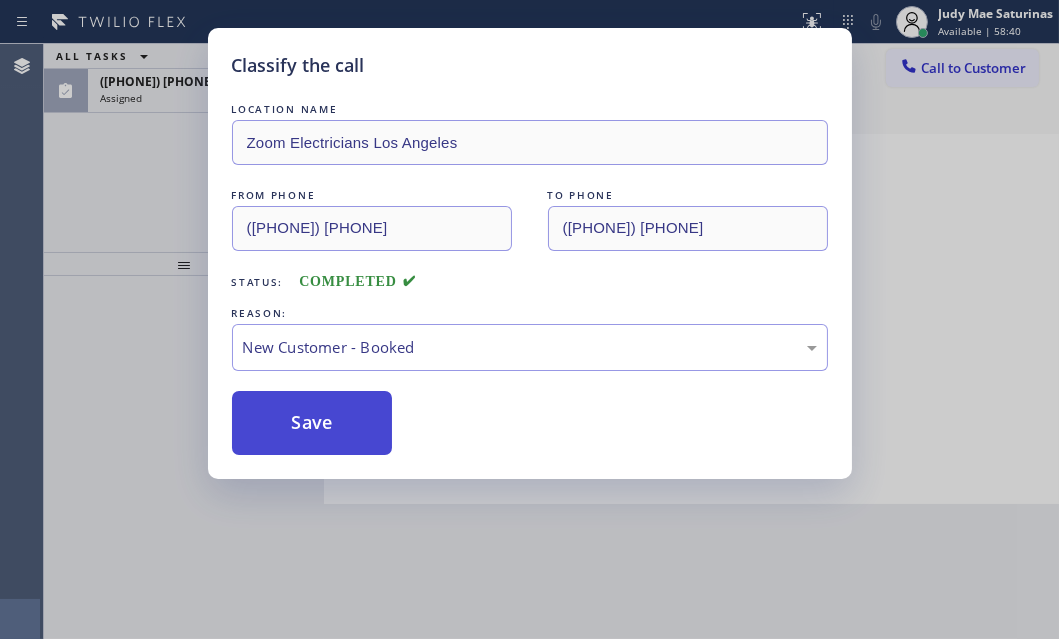 click on "Save" at bounding box center [312, 423] 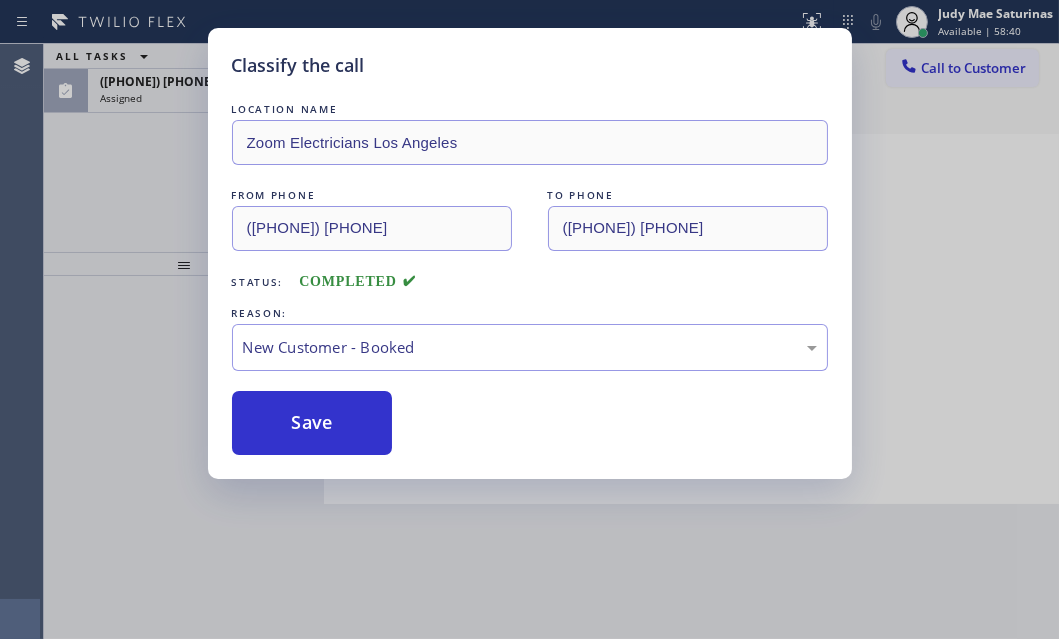 click on "Classify the call LOCATION NAME Zoom Electricians Los Angeles FROM PHONE ([PHONE]) TO PHONE ([PHONE]) Status: COMPLETED REASON: New Customer - Booked Save" at bounding box center (529, 319) 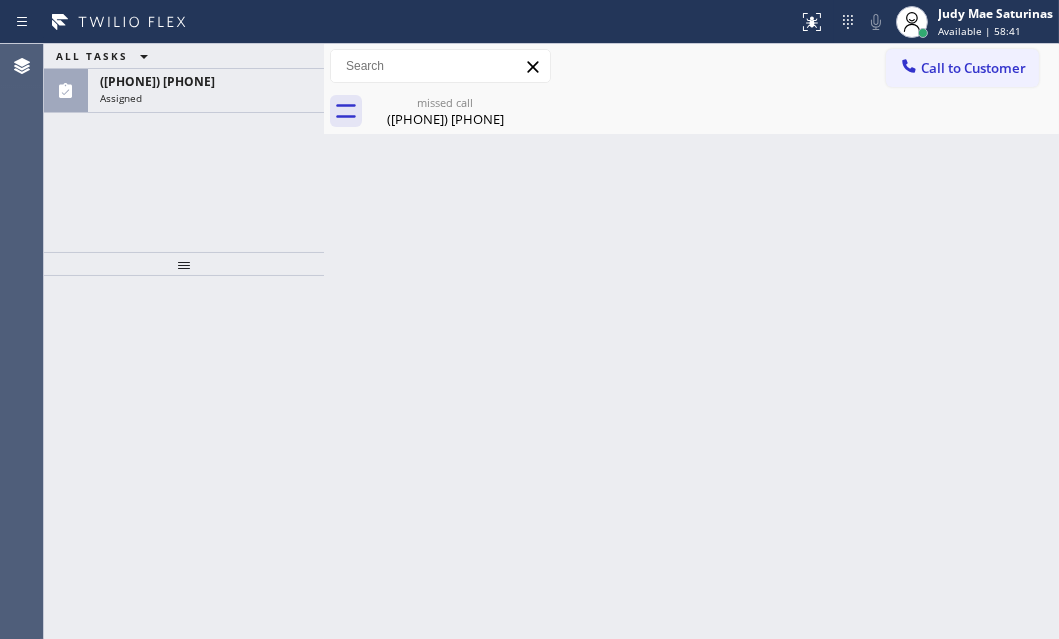 click on "ALL TASKS ALL TASKS ACTIVE TASKS TASKS IN WRAP UP ([PHONE]) Assigned" at bounding box center (184, 148) 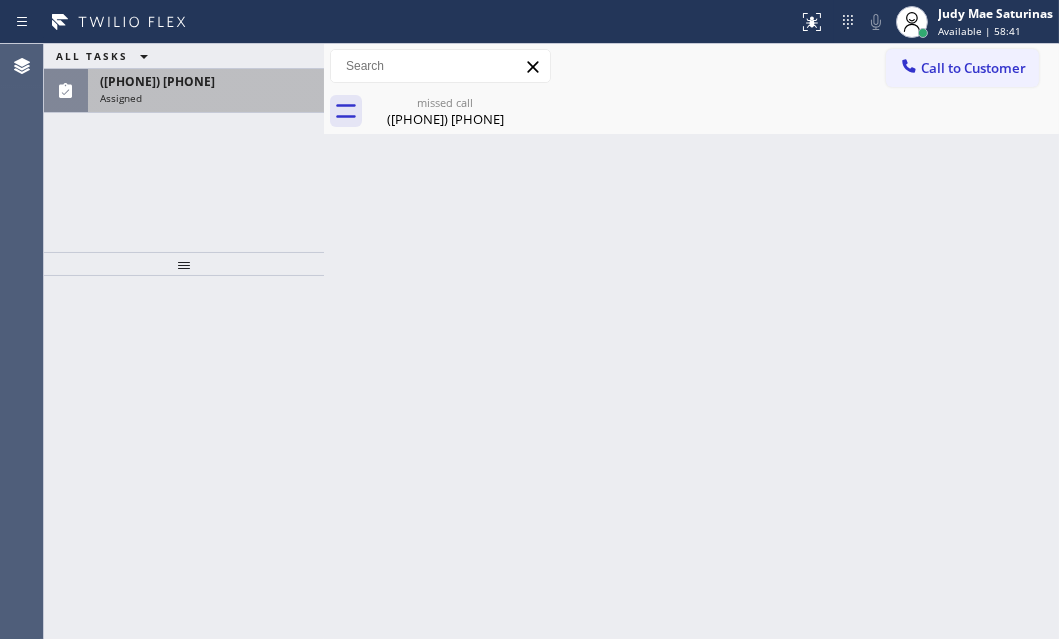 click on "([PHONE]) [PHONE]" at bounding box center (206, 81) 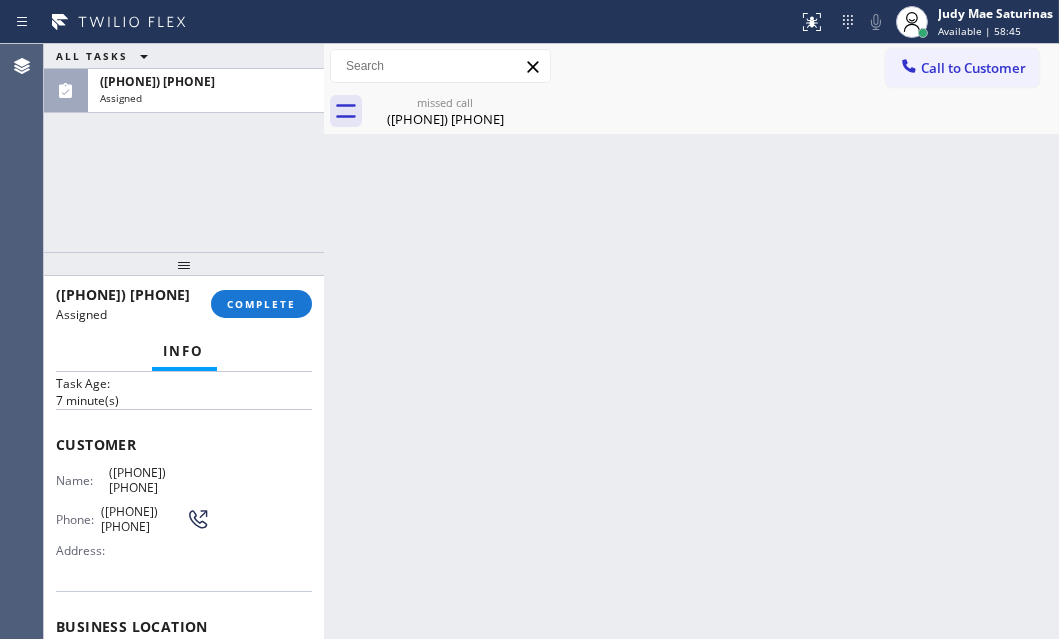 scroll, scrollTop: 87, scrollLeft: 0, axis: vertical 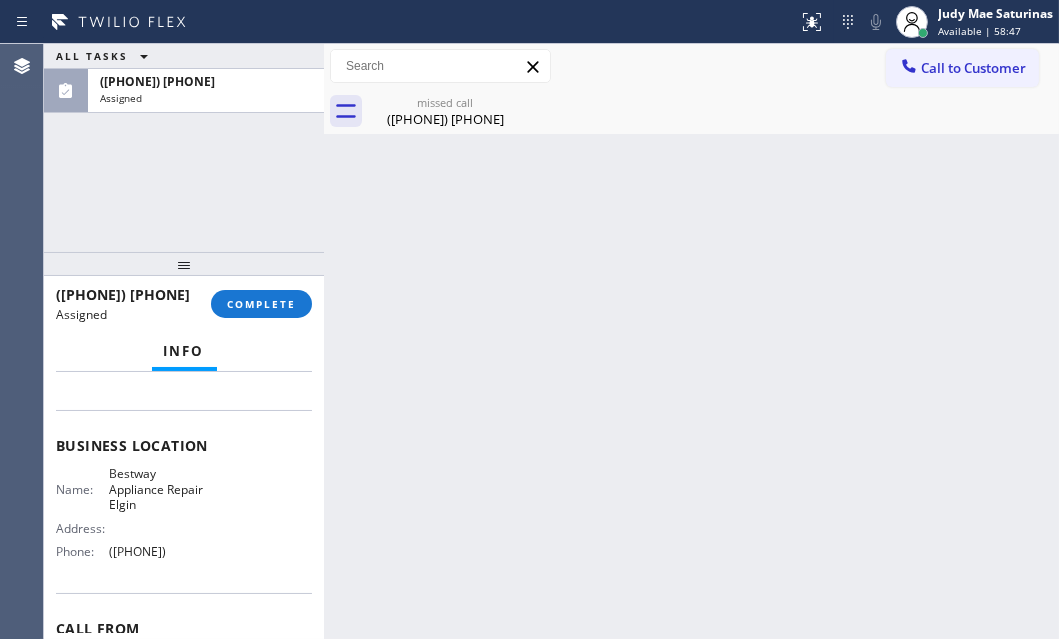 drag, startPoint x: 52, startPoint y: 430, endPoint x: 213, endPoint y: 544, distance: 197.27393 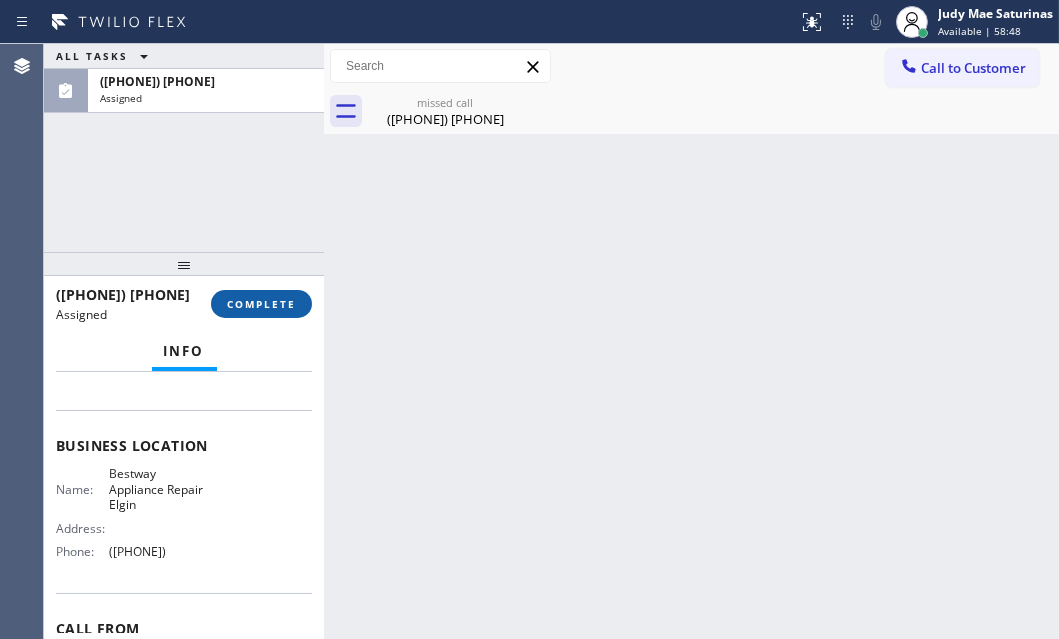 click on "COMPLETE" at bounding box center [261, 304] 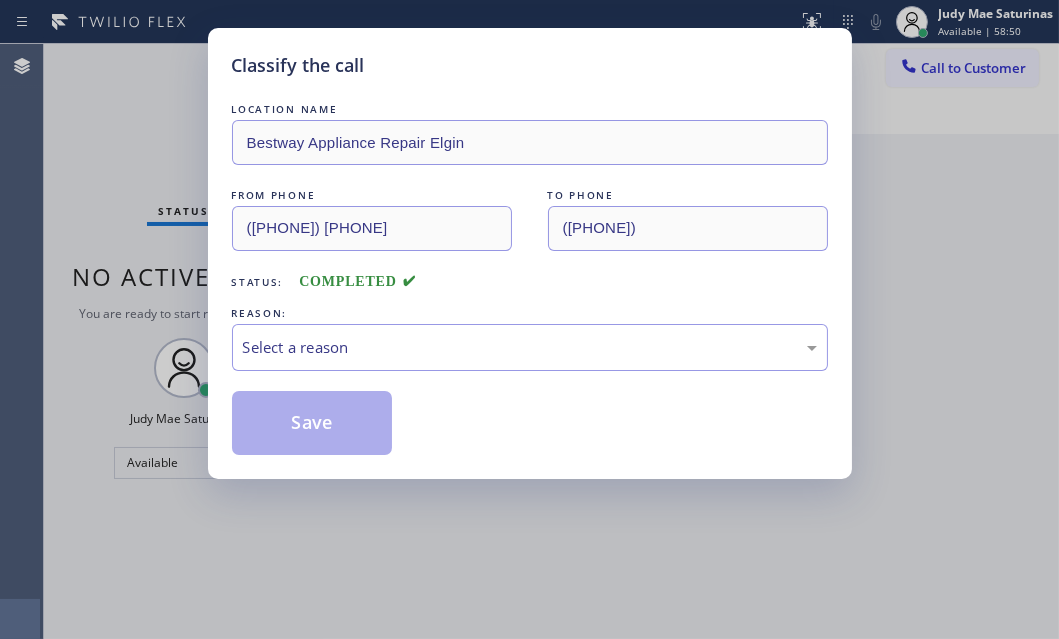 click on "REASON:" at bounding box center [530, 313] 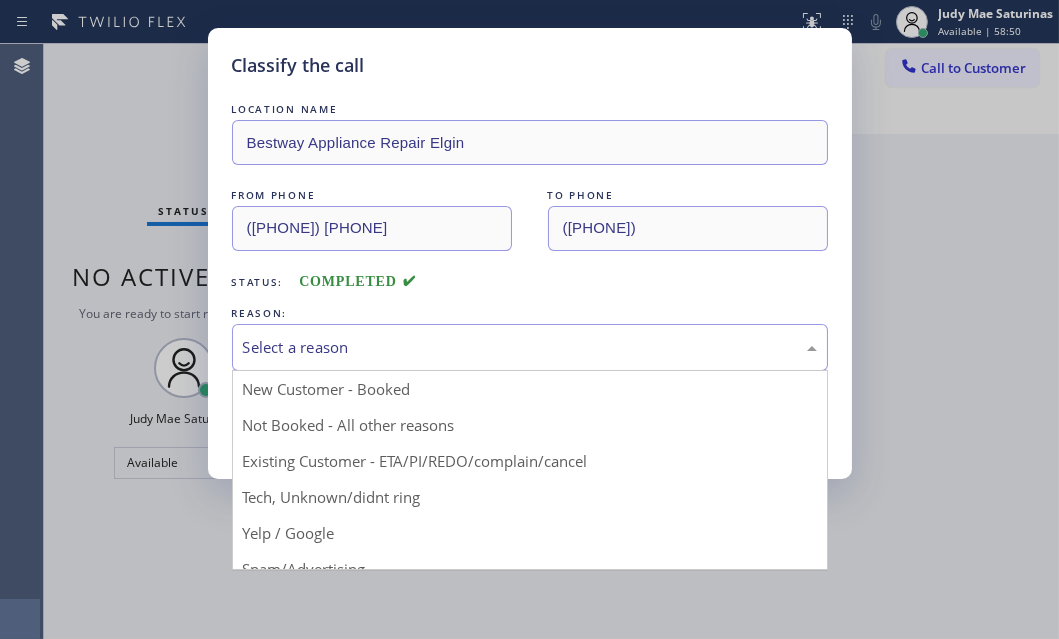 click on "Select a reason" at bounding box center [530, 347] 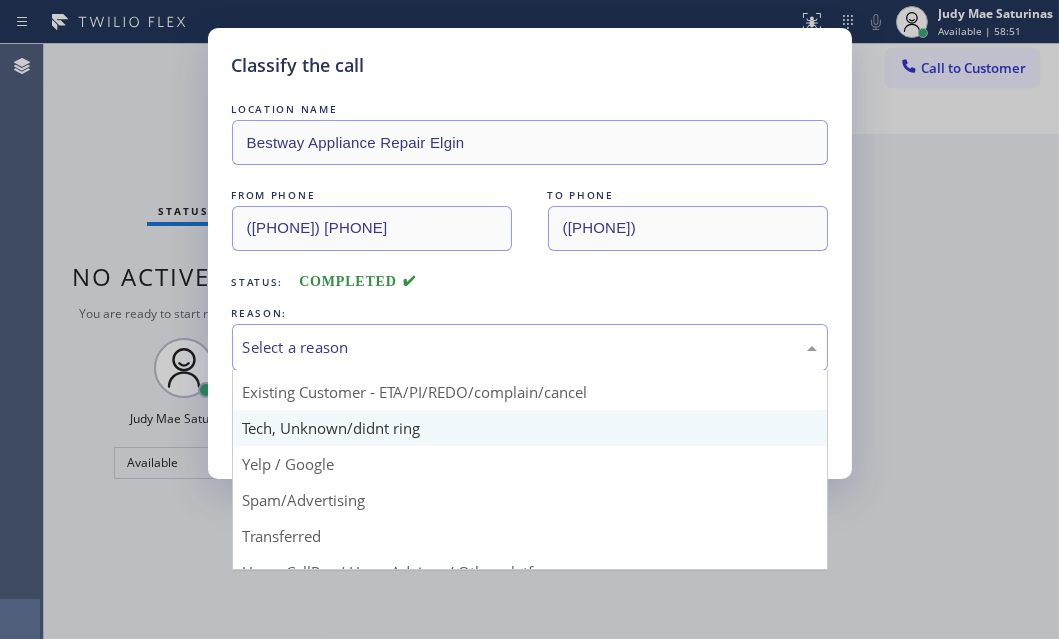 scroll, scrollTop: 133, scrollLeft: 0, axis: vertical 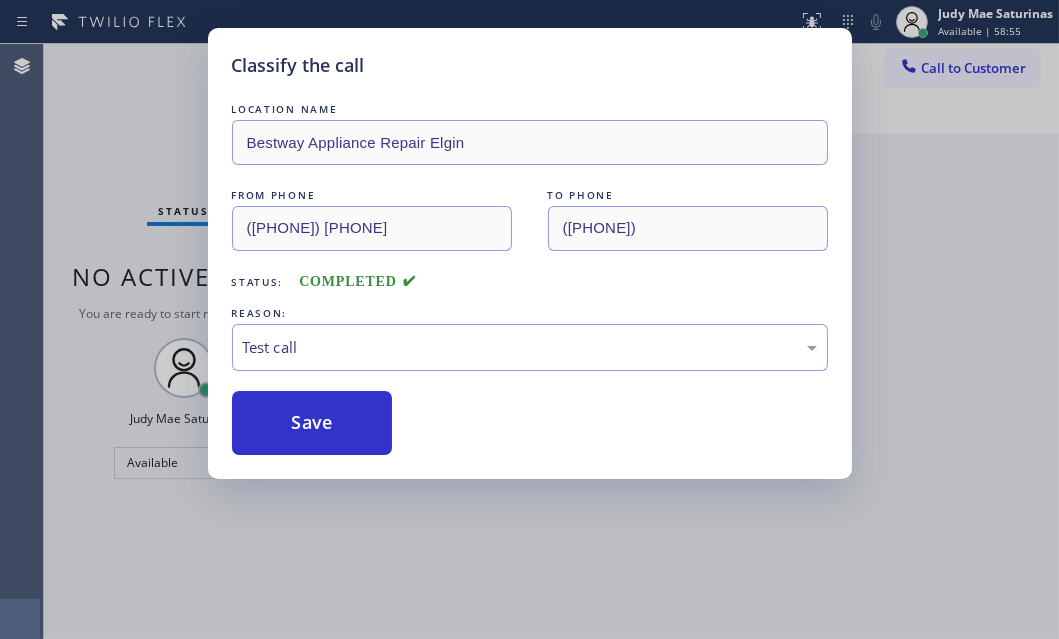 drag, startPoint x: 299, startPoint y: 543, endPoint x: 340, endPoint y: 473, distance: 81.12336 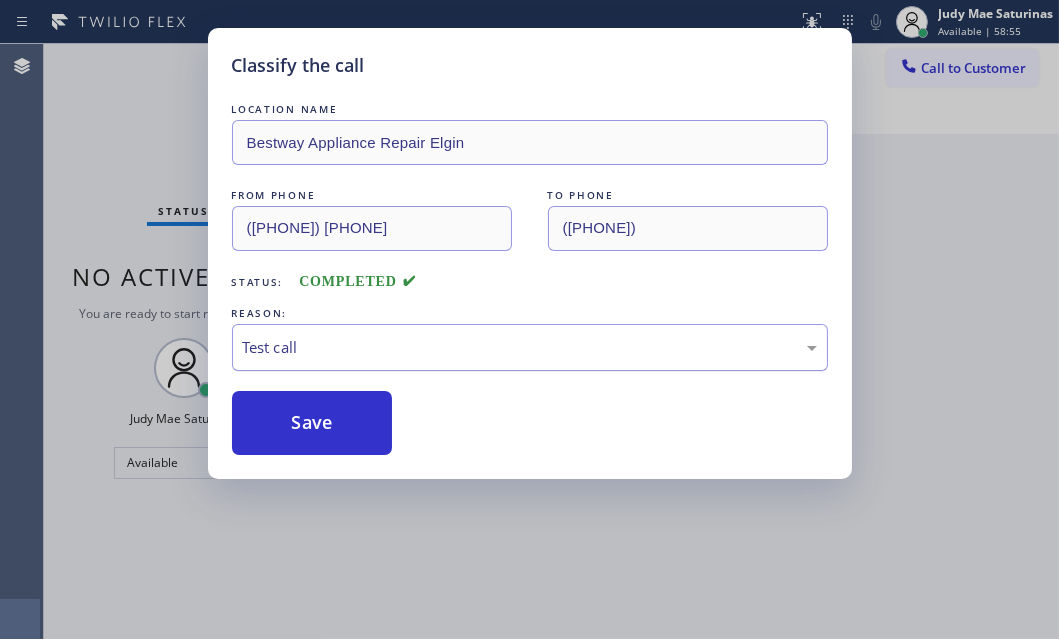 click on "Test call" at bounding box center (530, 347) 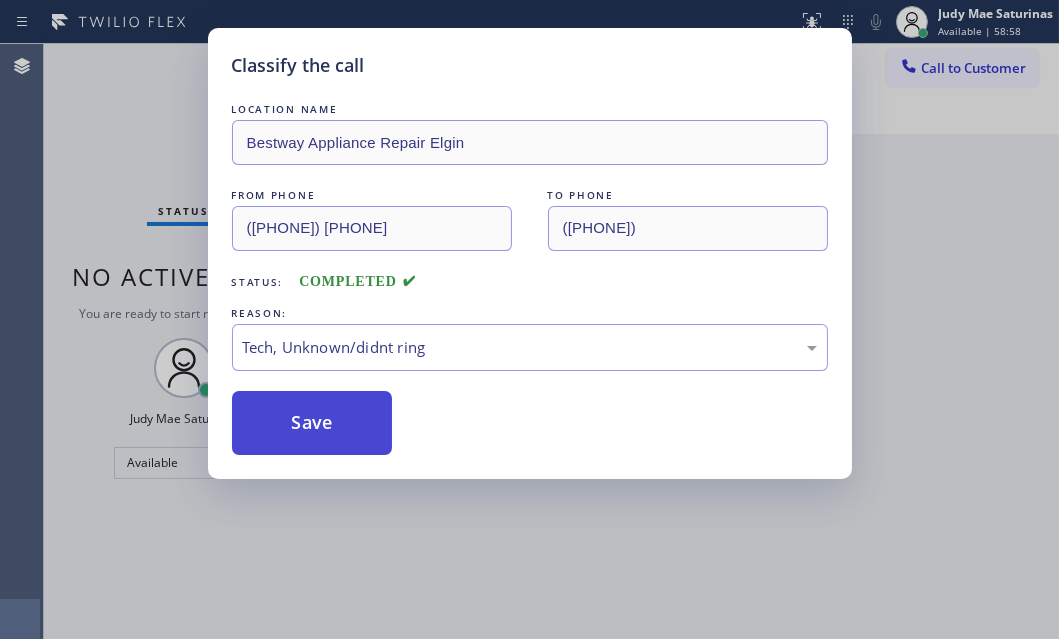 drag, startPoint x: 333, startPoint y: 499, endPoint x: 336, endPoint y: 447, distance: 52.086468 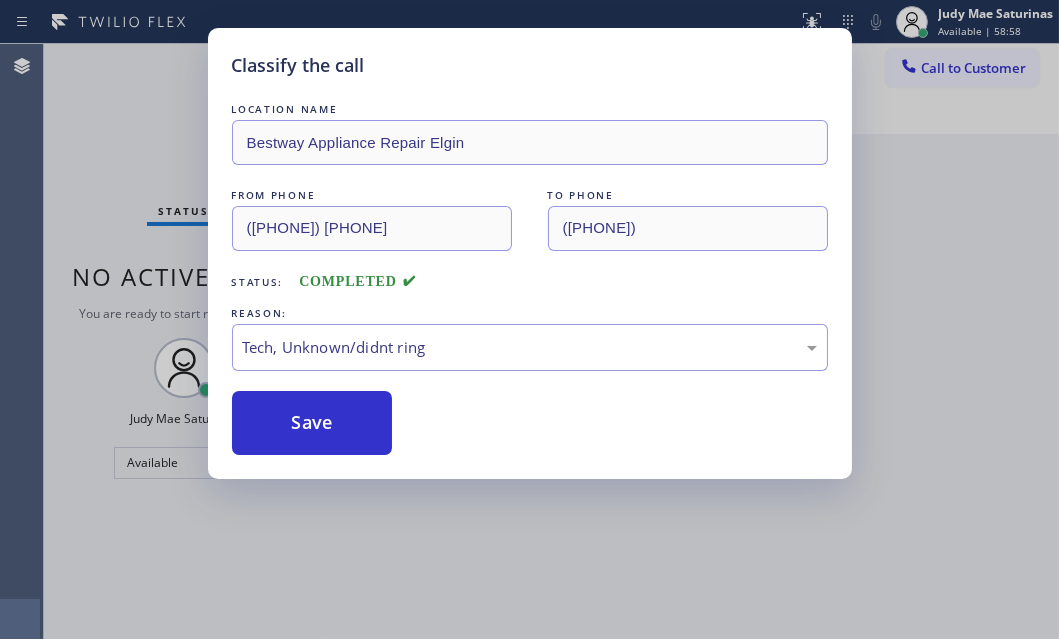 drag, startPoint x: 336, startPoint y: 429, endPoint x: 494, endPoint y: 429, distance: 158 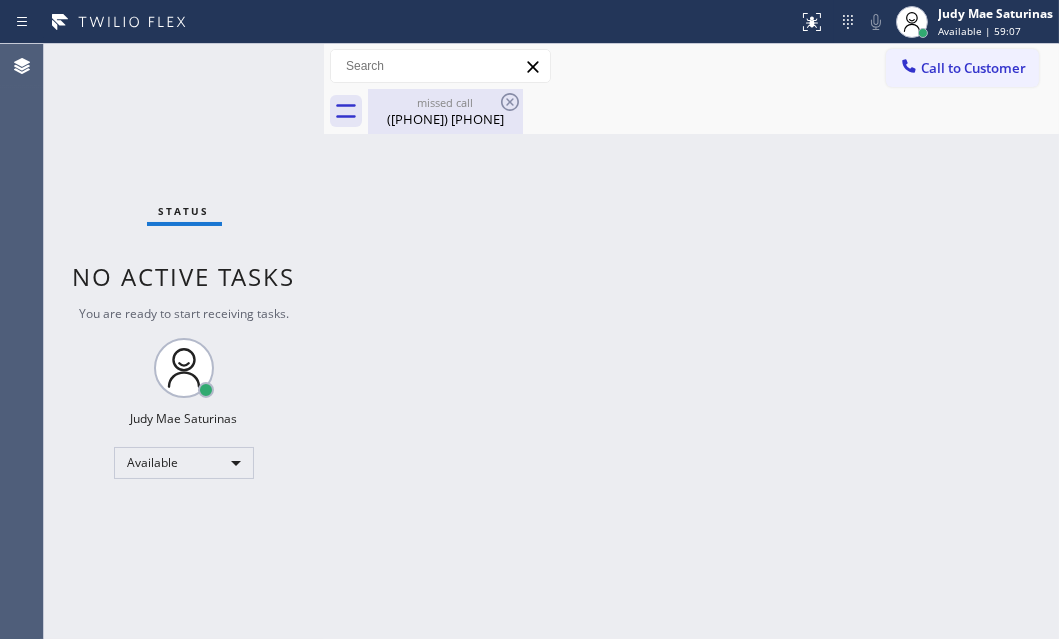 click on "([PHONE]) [PHONE]" at bounding box center [445, 119] 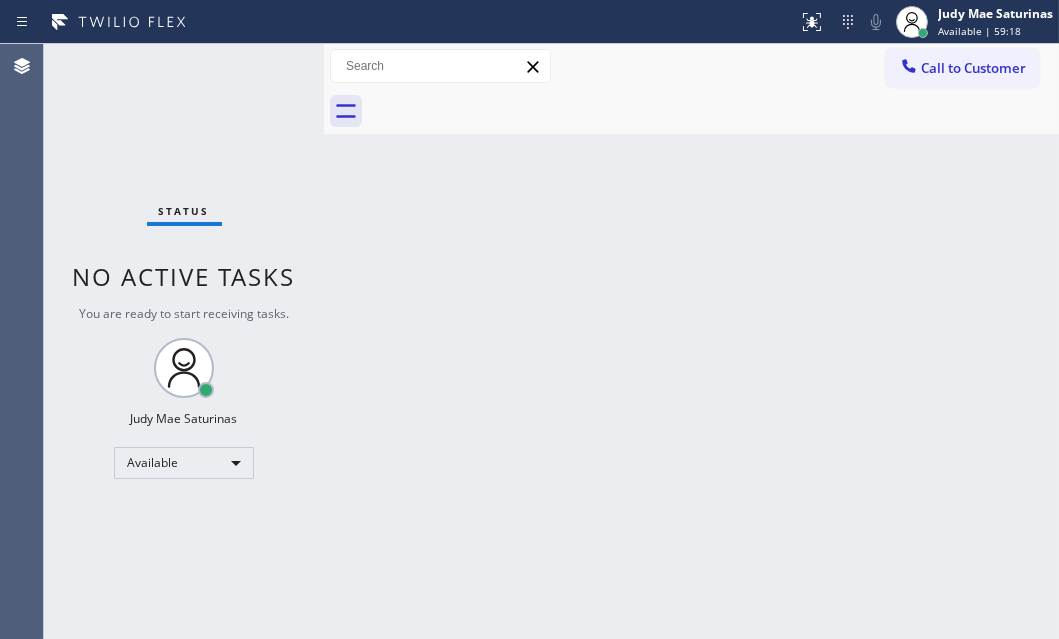 click on "Status   No active tasks     You are ready to start receiving tasks.   Judy Mae Saturinas Available" at bounding box center [184, 341] 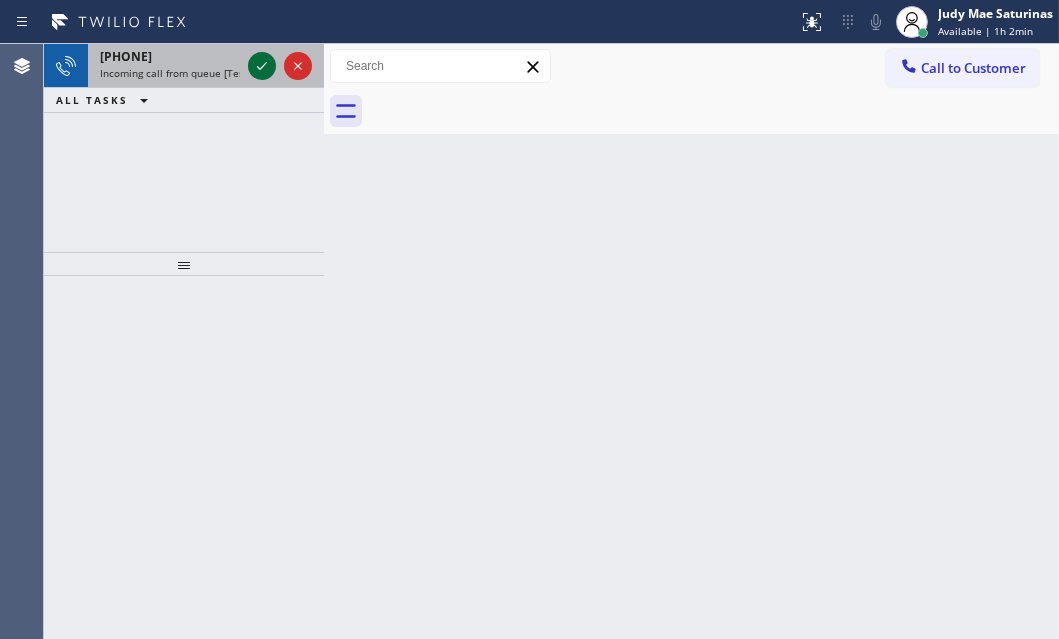click 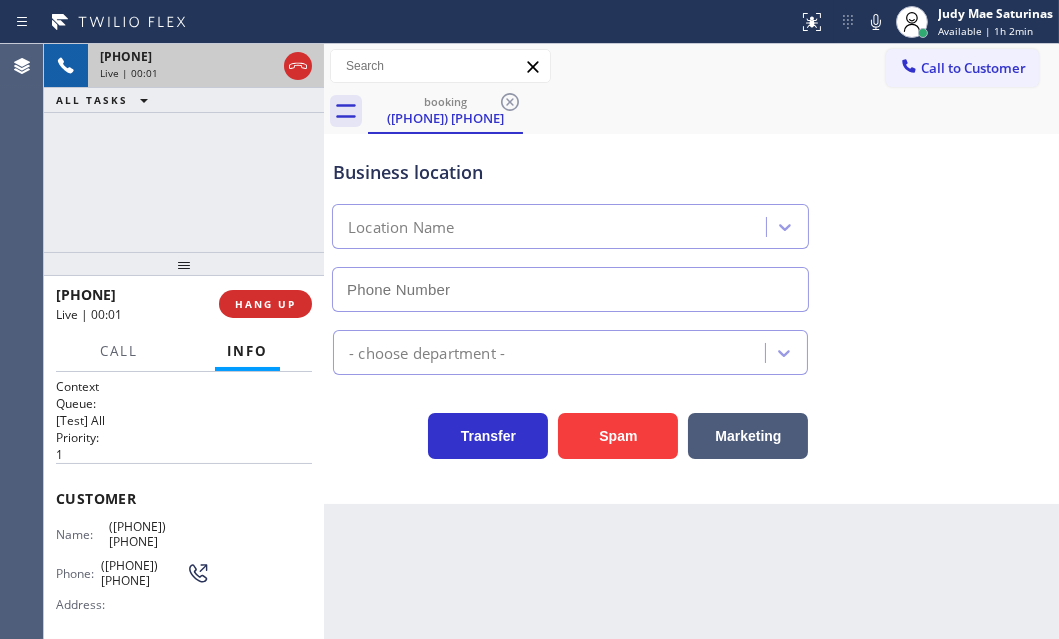 type on "(855) 662-5332" 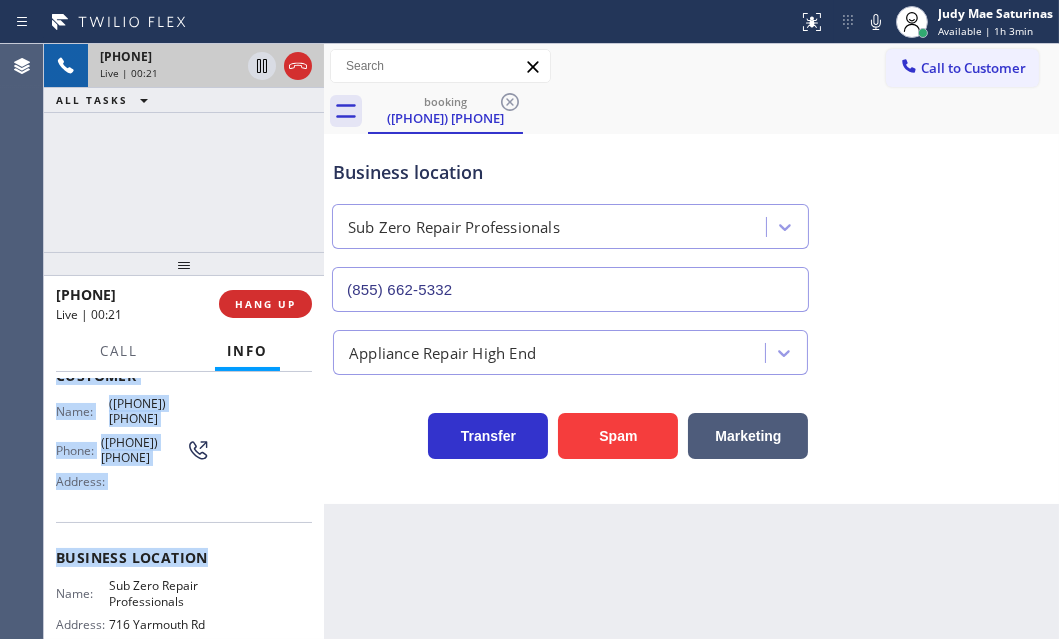 scroll, scrollTop: 181, scrollLeft: 0, axis: vertical 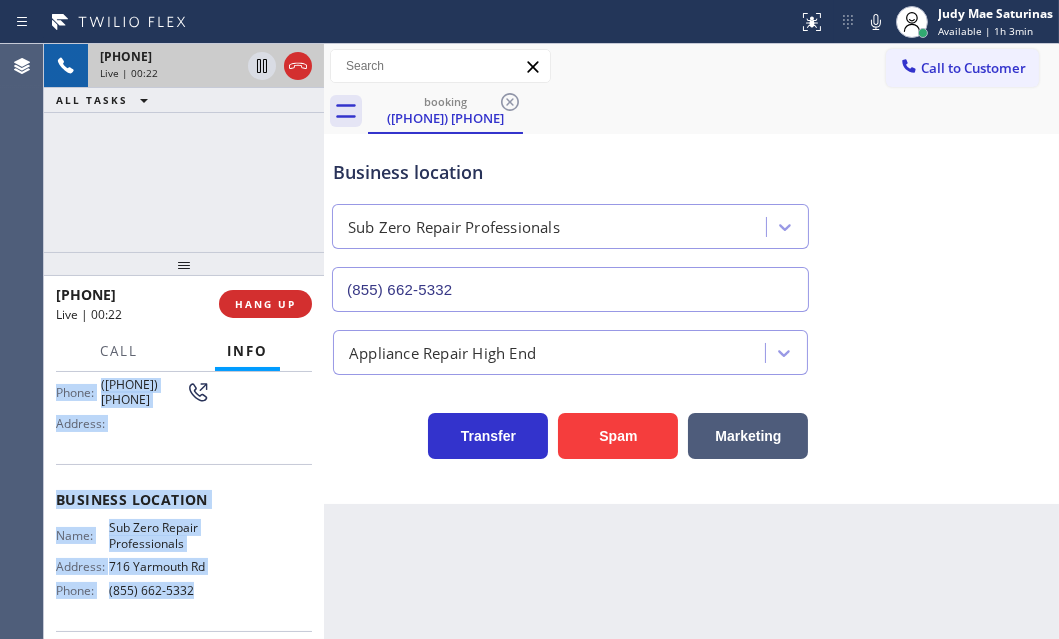 drag, startPoint x: 52, startPoint y: 489, endPoint x: 215, endPoint y: 587, distance: 190.192 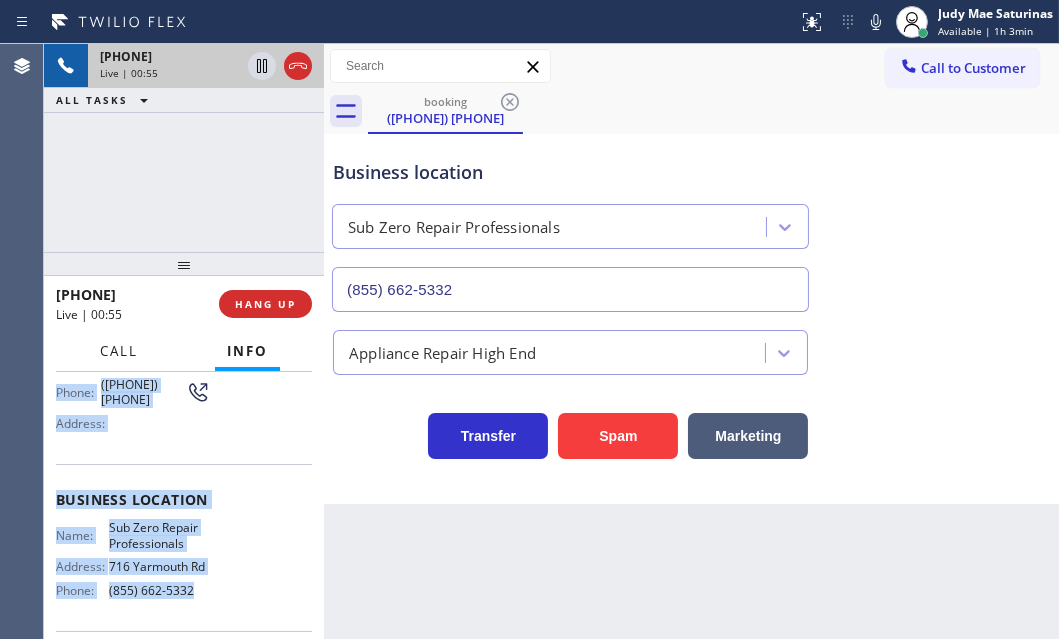 click on "Call" at bounding box center [119, 351] 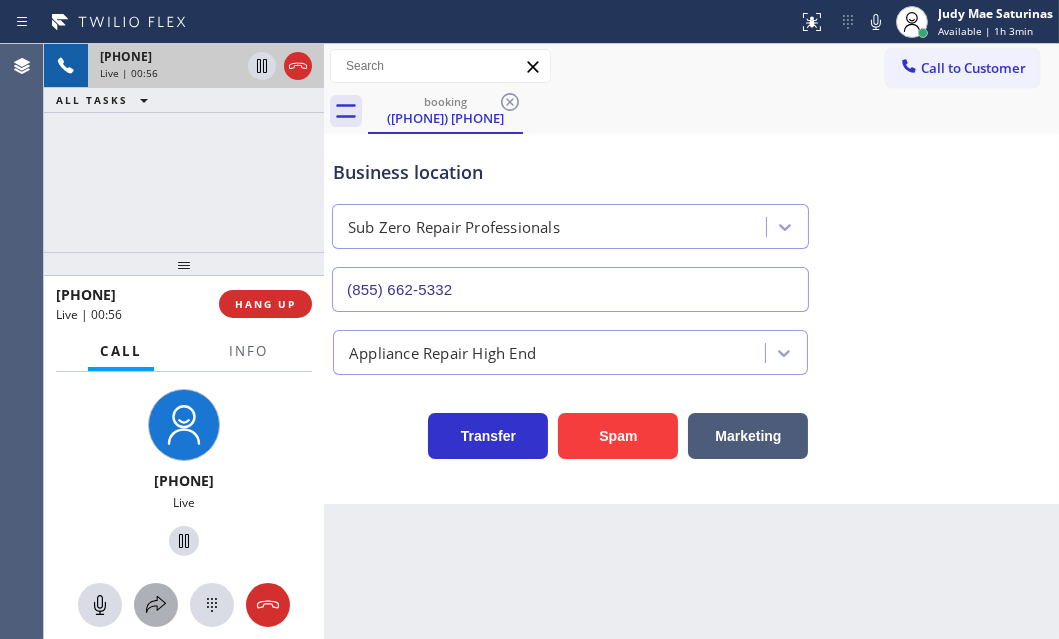 click 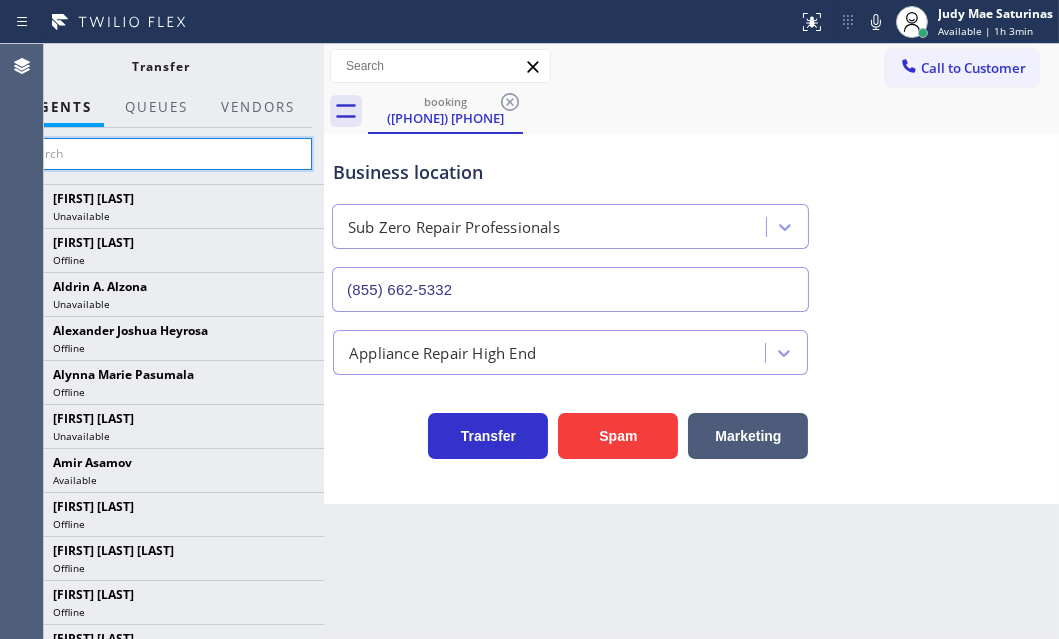 click at bounding box center [161, 154] 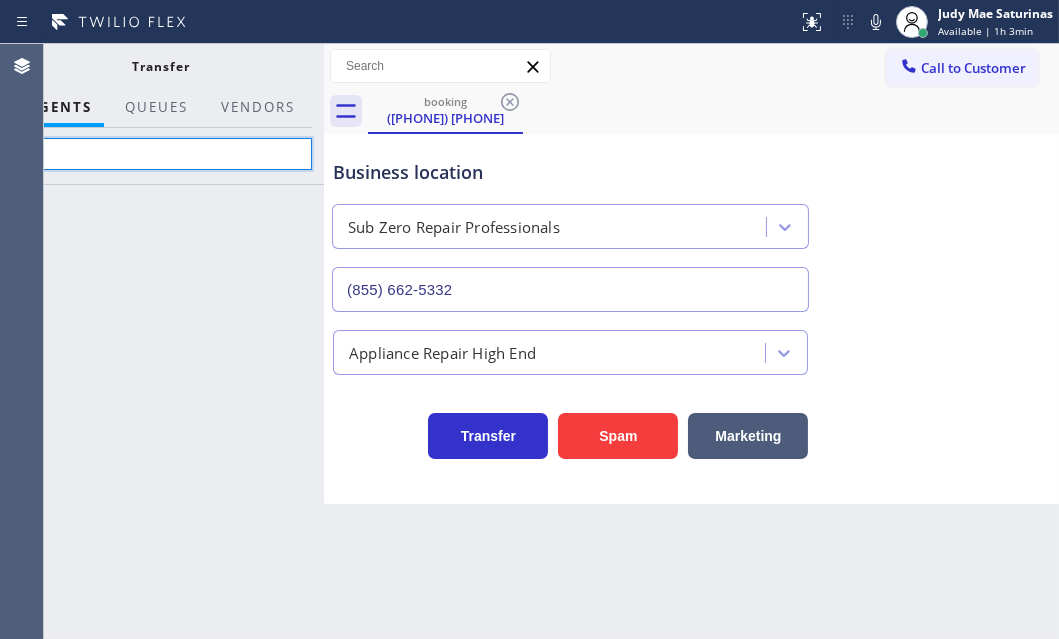 type on "S" 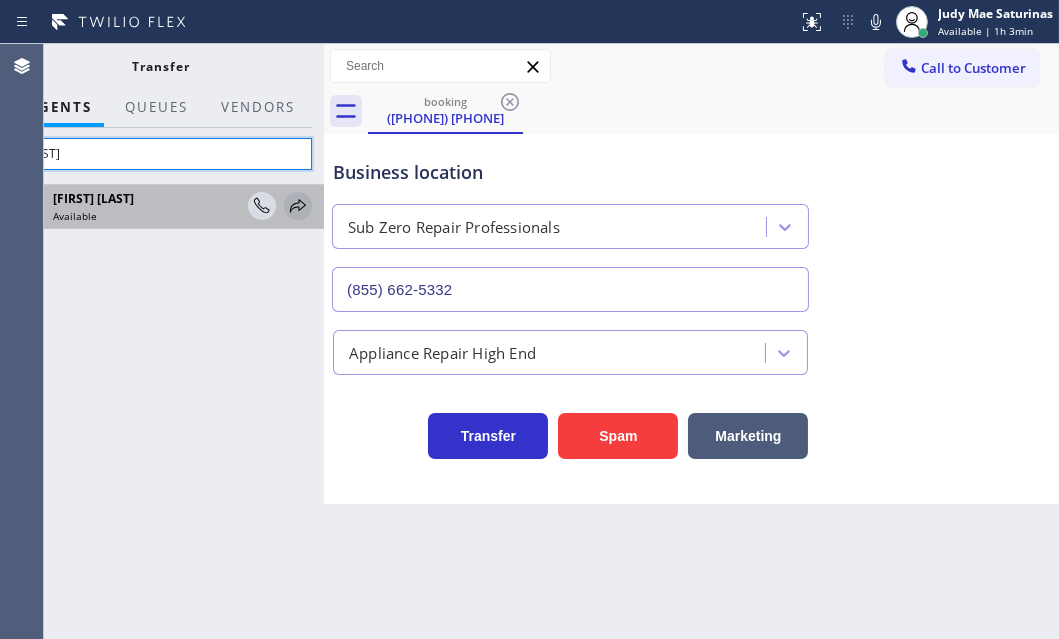 type on "[LAST]" 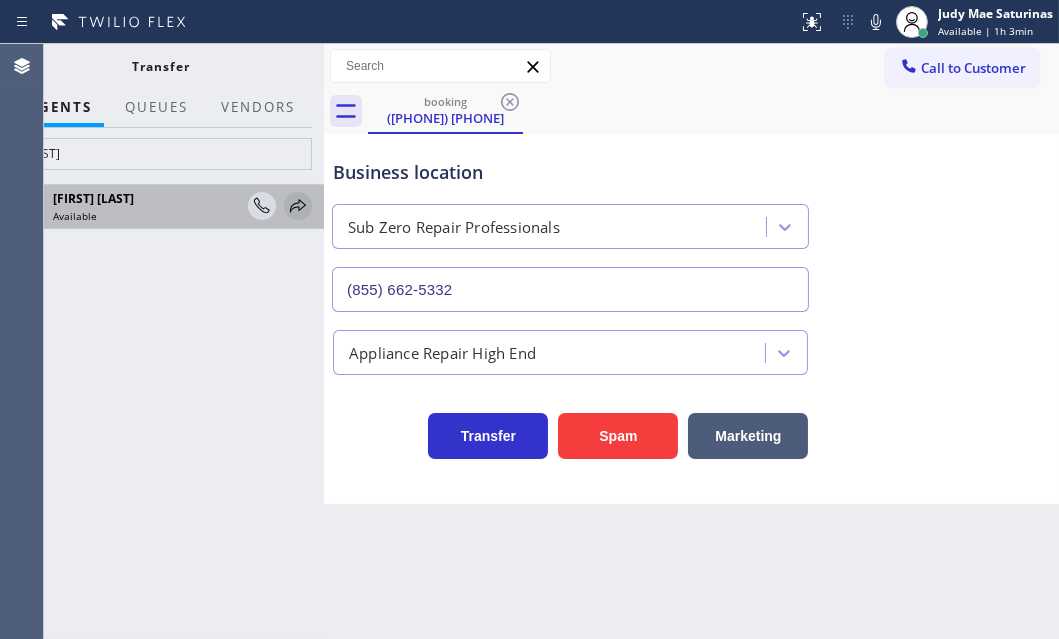 click 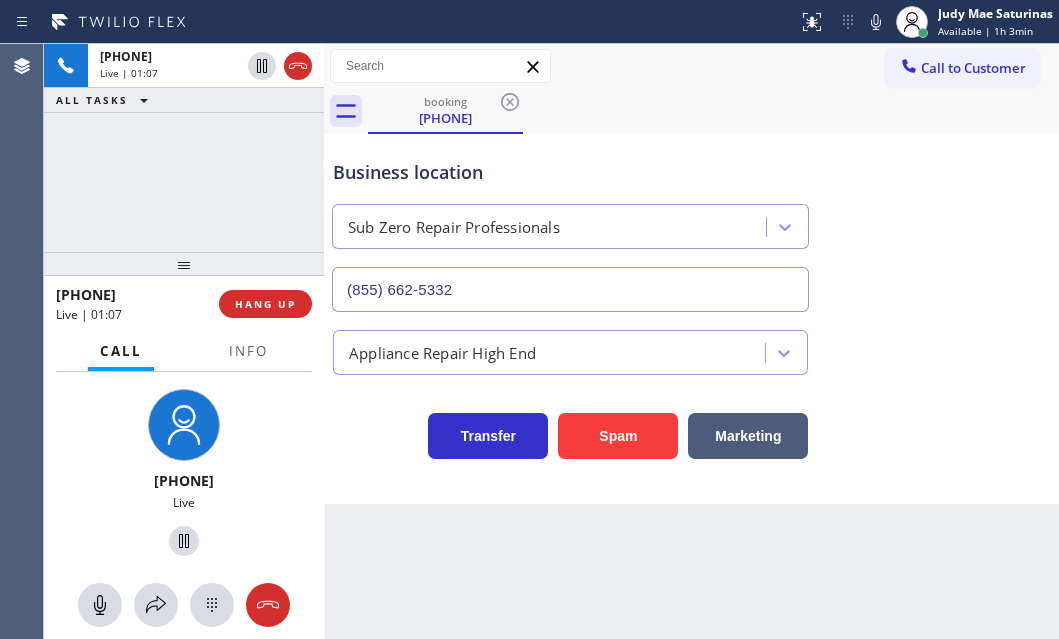 scroll, scrollTop: 0, scrollLeft: 0, axis: both 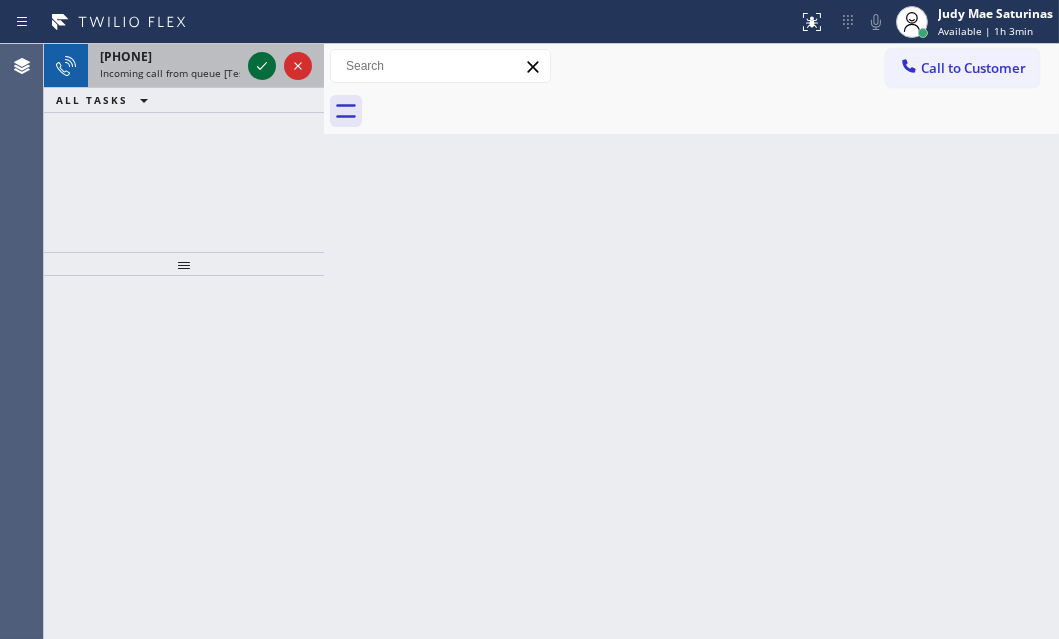 click 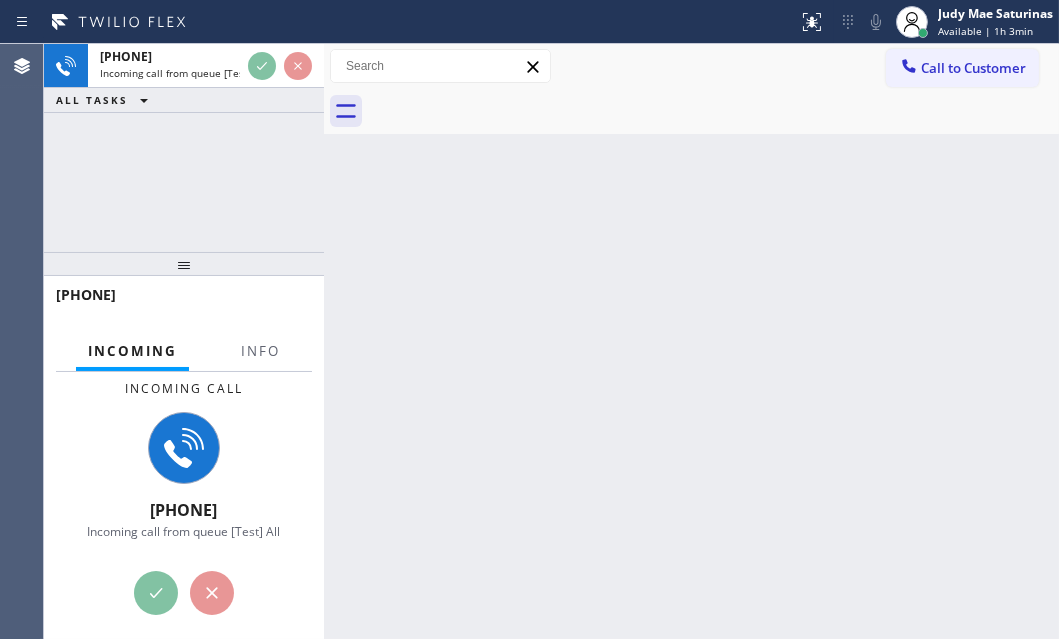 click at bounding box center [177, 314] 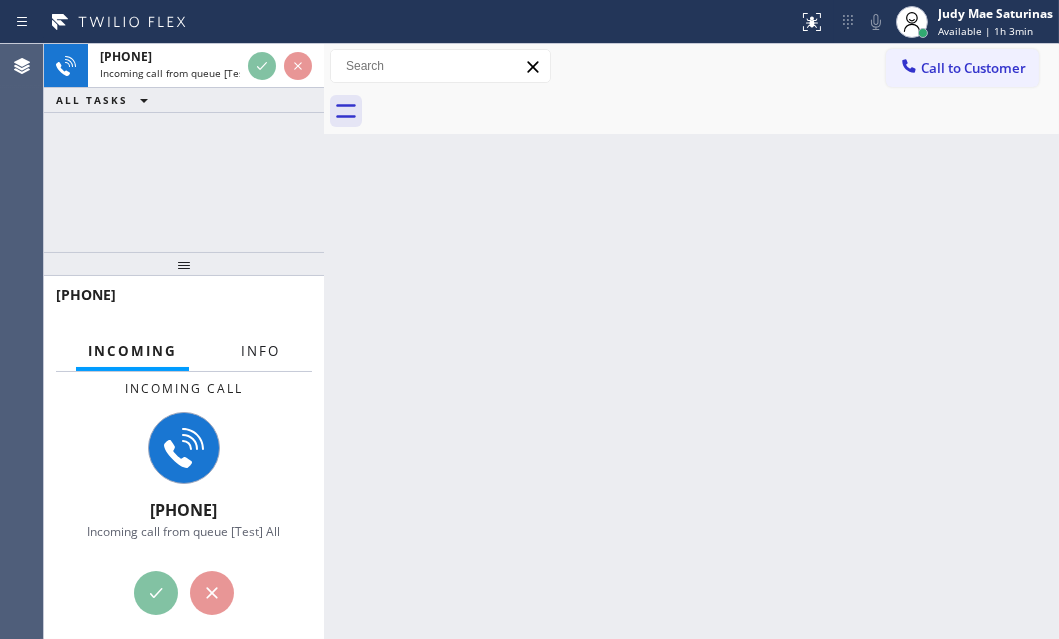 click on "Info" at bounding box center [260, 351] 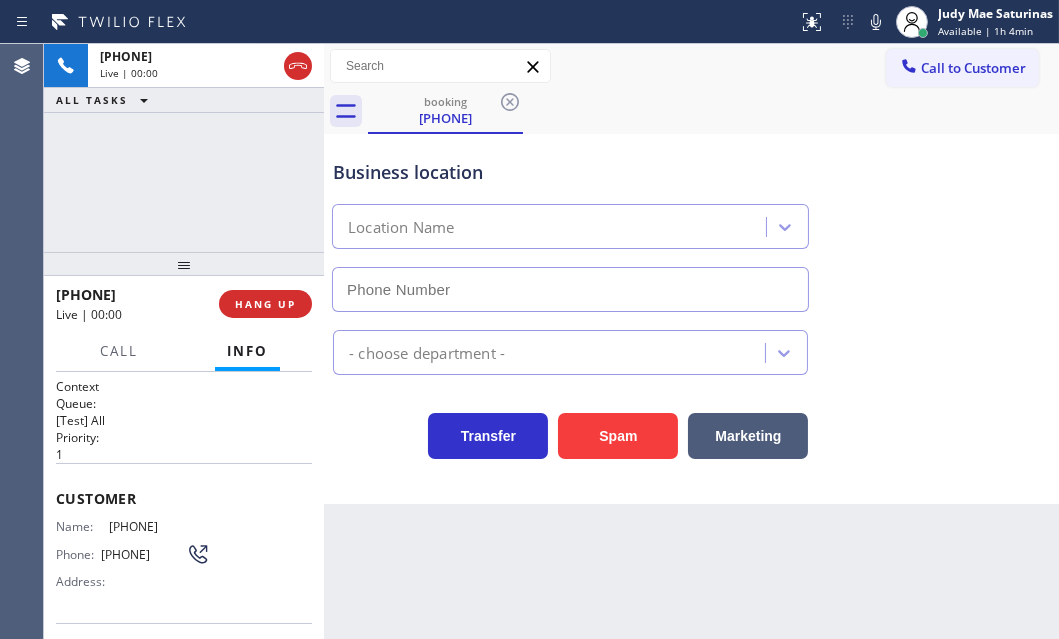 scroll, scrollTop: 90, scrollLeft: 0, axis: vertical 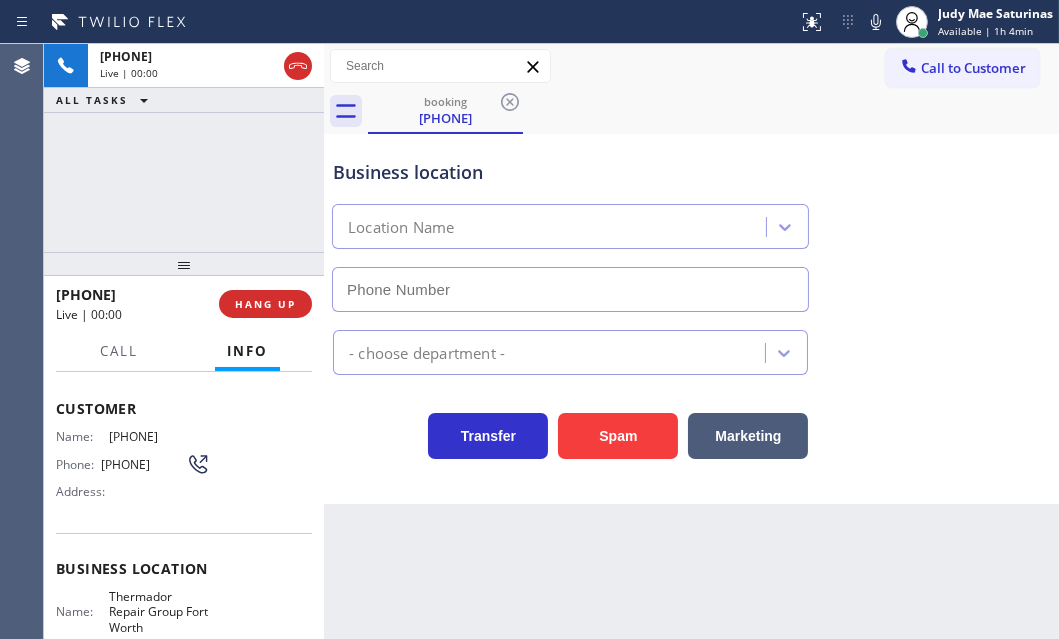 type on "[PHONE]" 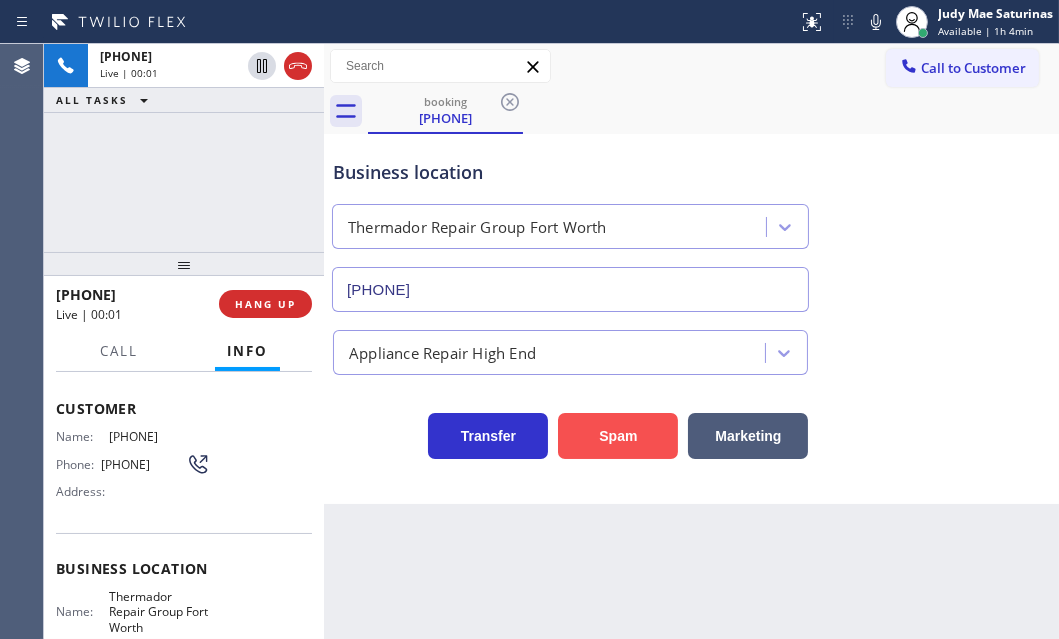 click on "Spam" at bounding box center (618, 436) 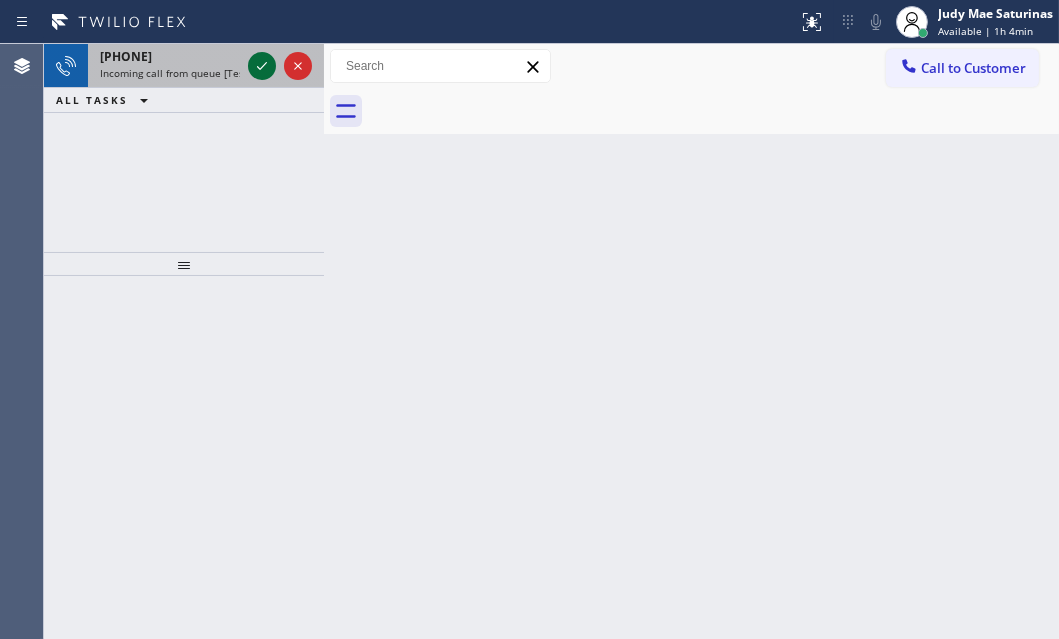 click 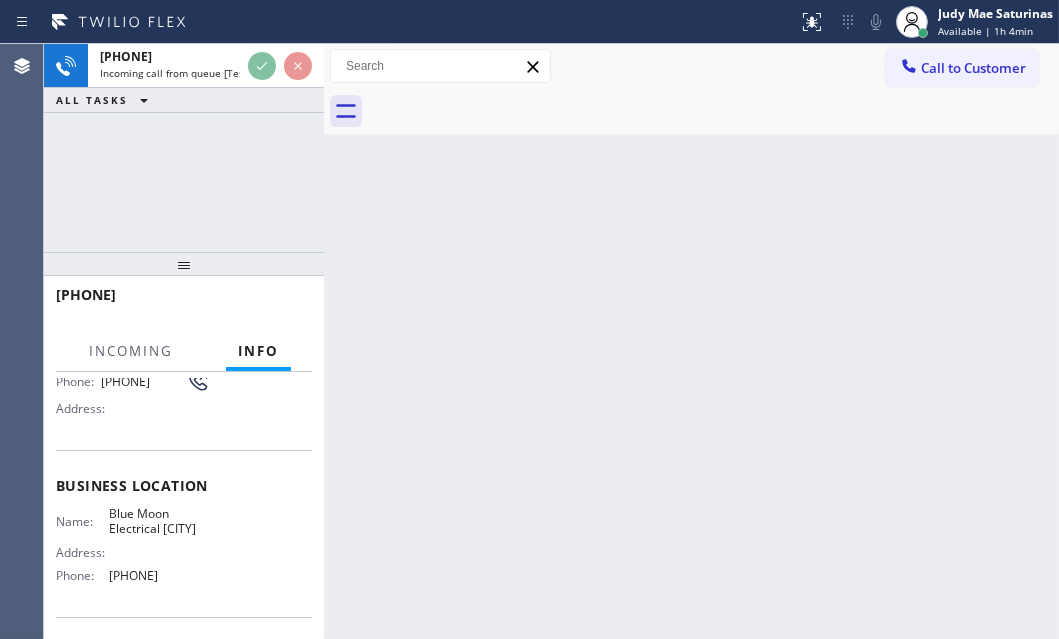 scroll, scrollTop: 181, scrollLeft: 0, axis: vertical 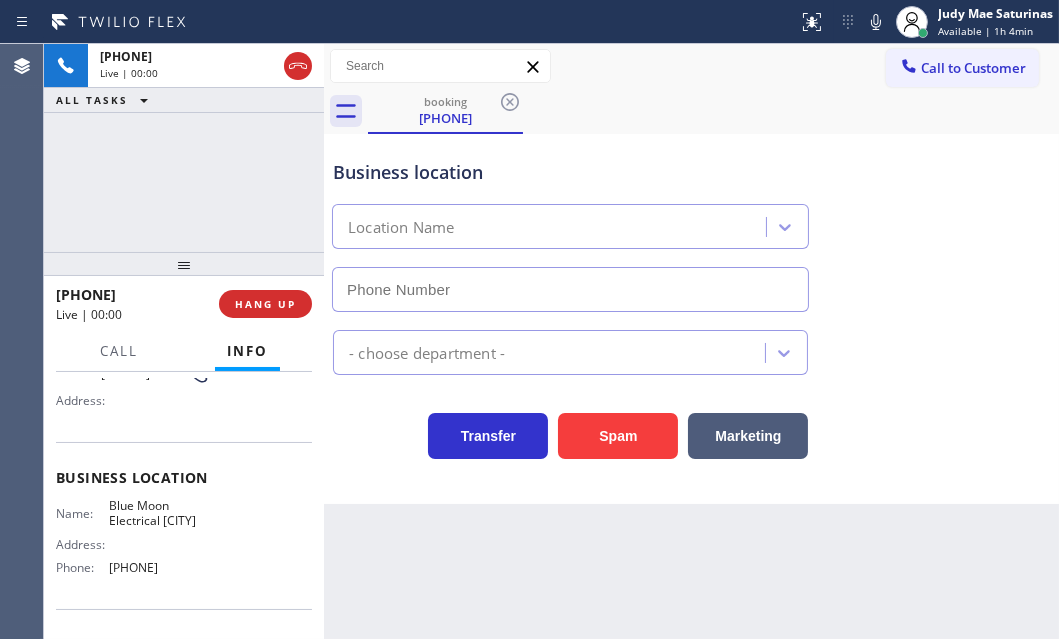 type on "[PHONE]" 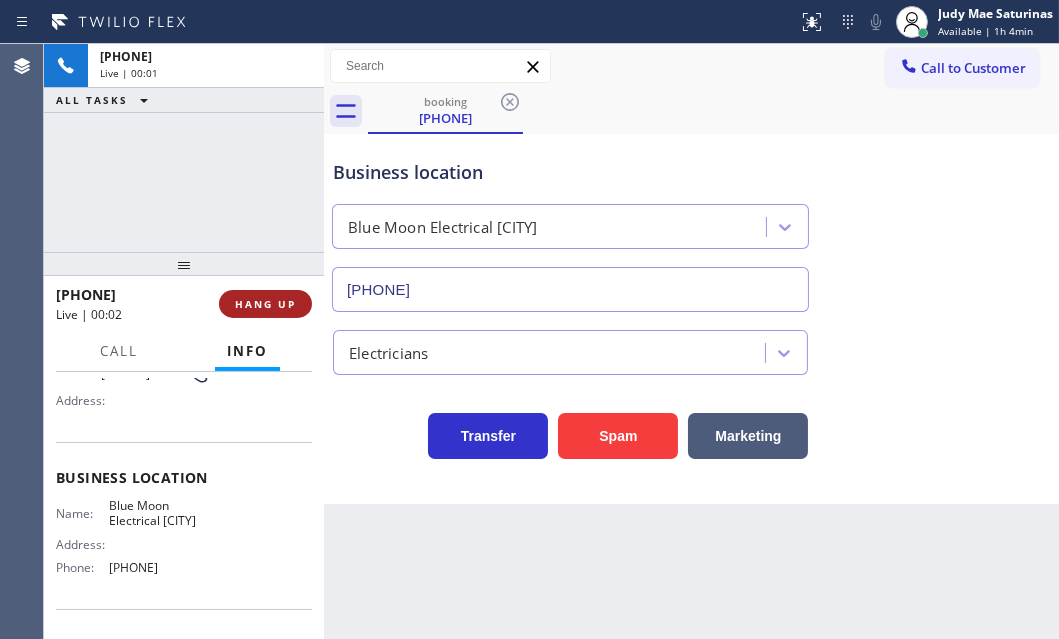 click on "HANG UP" at bounding box center [265, 304] 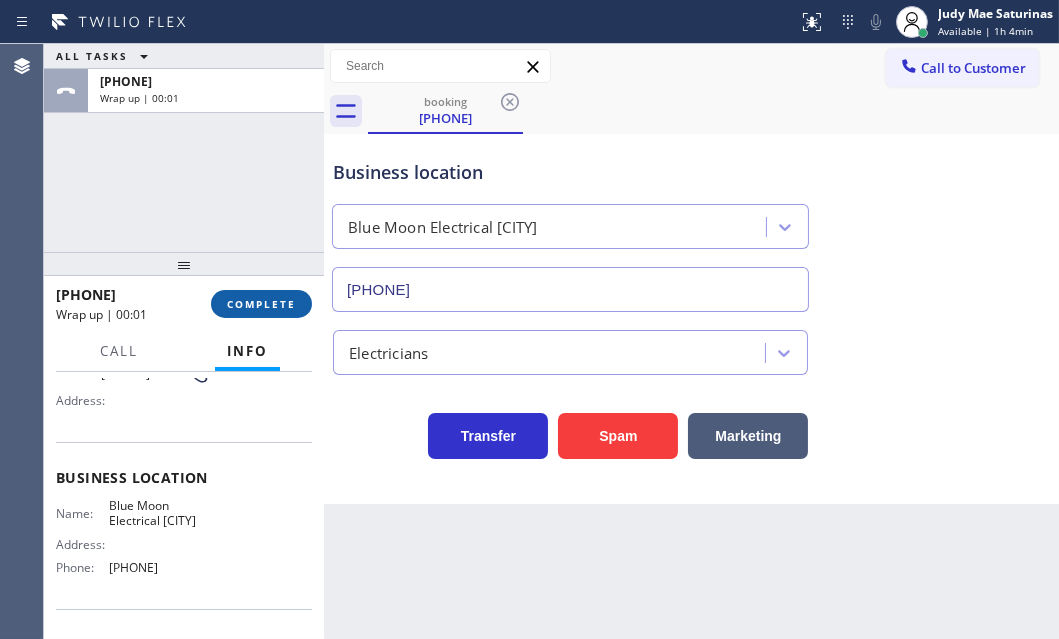 click on "COMPLETE" at bounding box center (261, 304) 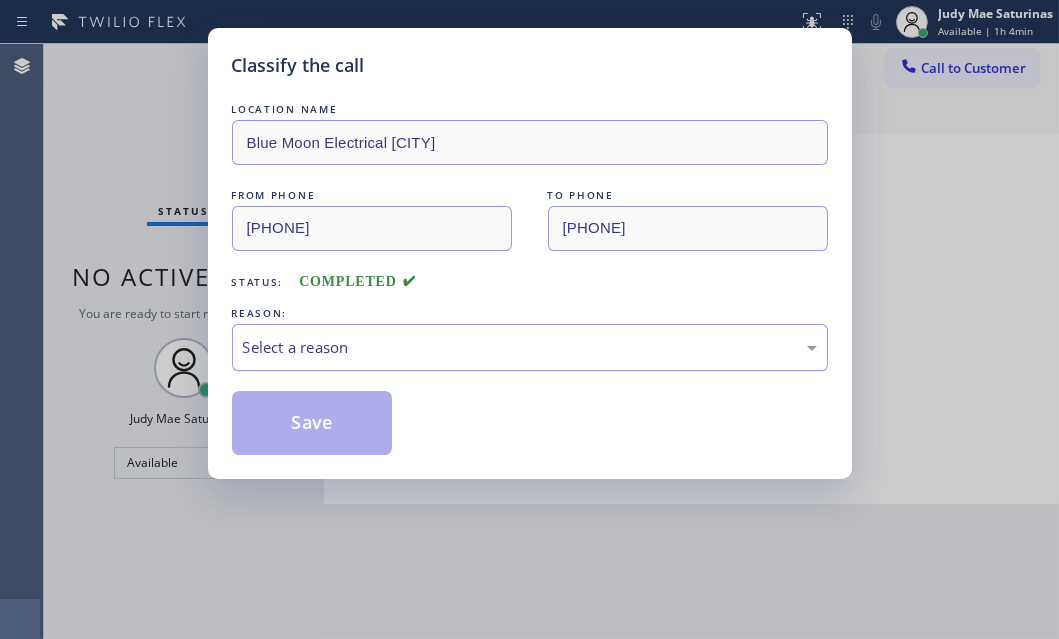 drag, startPoint x: 377, startPoint y: 338, endPoint x: 364, endPoint y: 361, distance: 26.41969 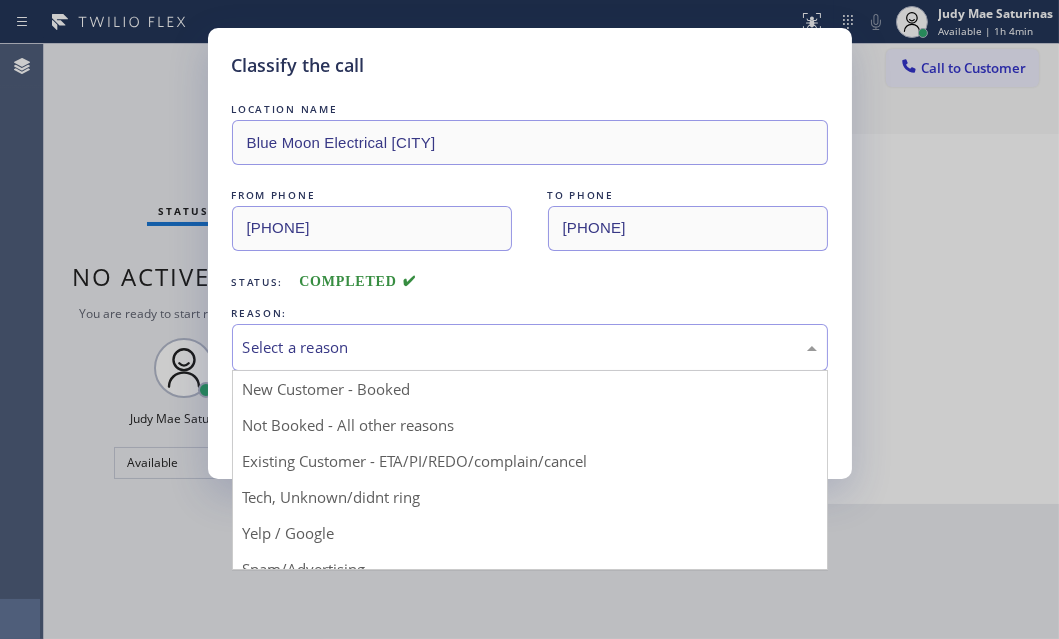 drag, startPoint x: 316, startPoint y: 416, endPoint x: 275, endPoint y: 426, distance: 42.201897 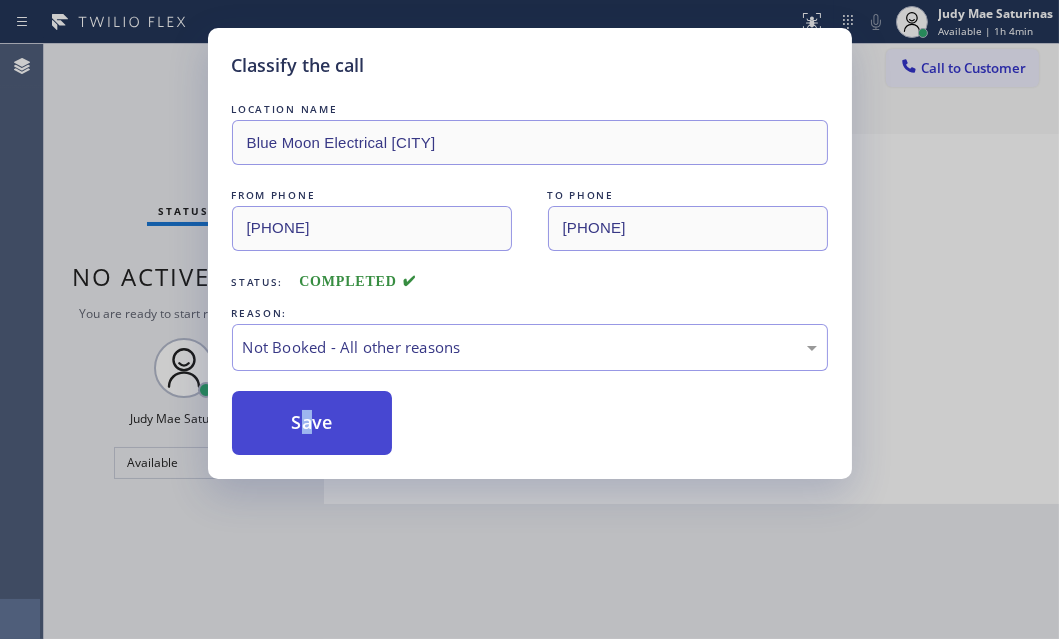 click on "Save" at bounding box center (312, 423) 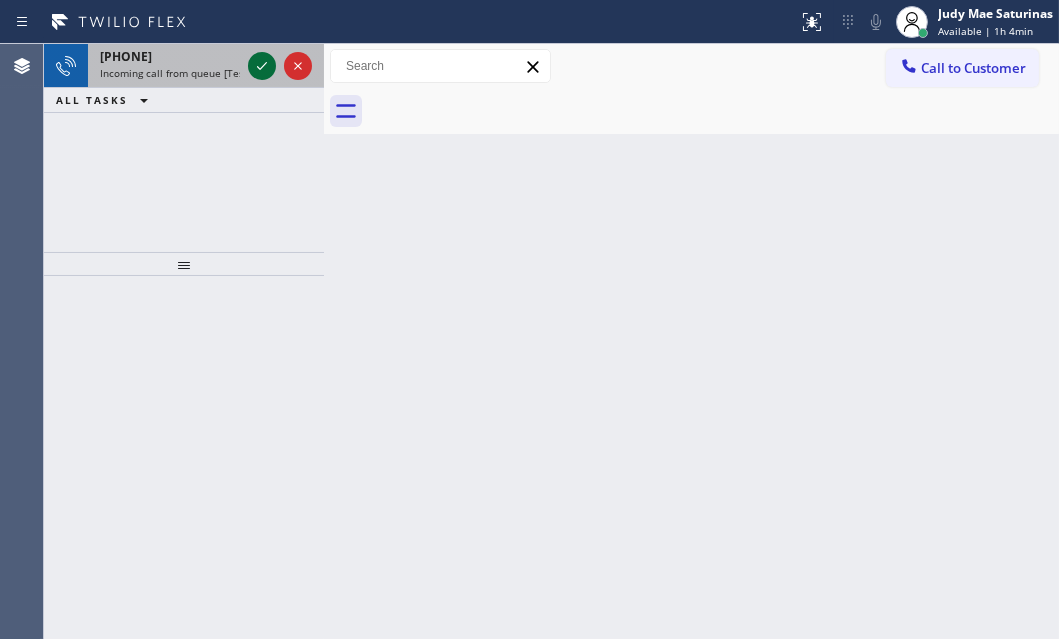 click 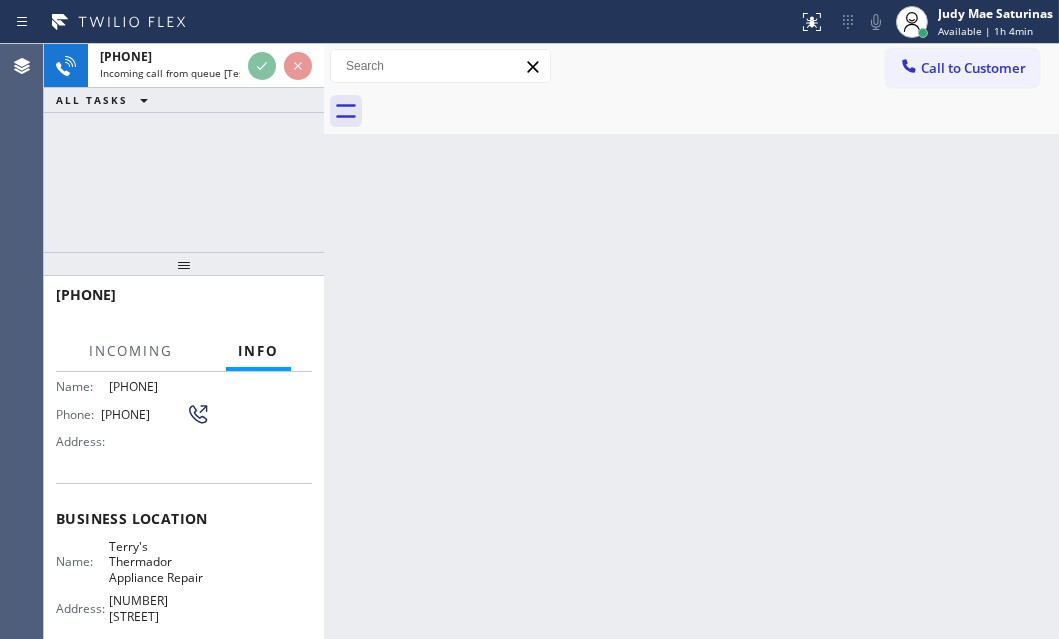 scroll, scrollTop: 272, scrollLeft: 0, axis: vertical 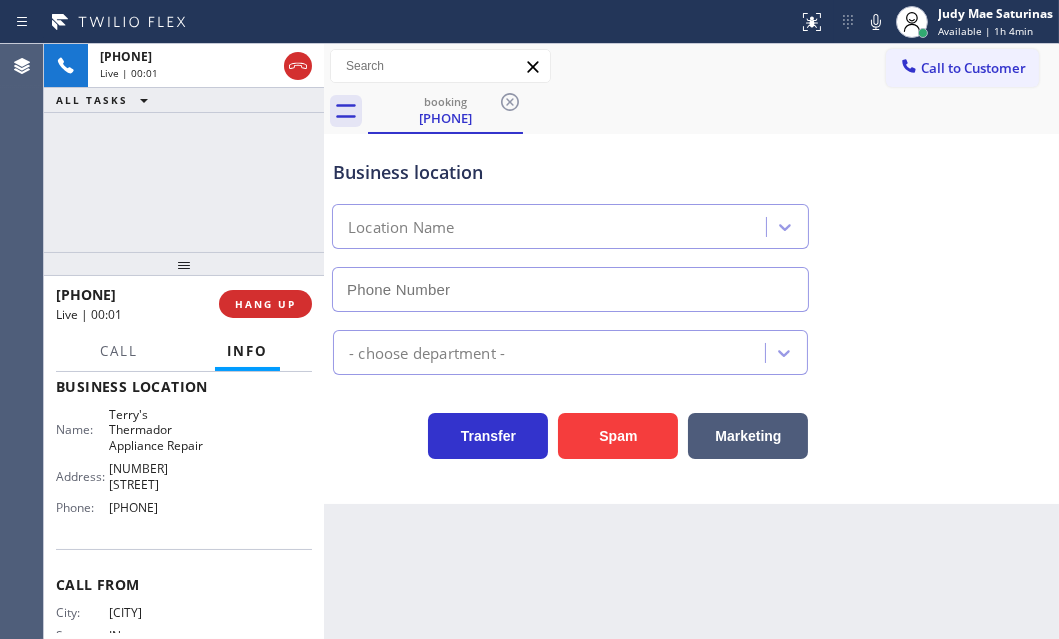 type on "(470) 235-7964" 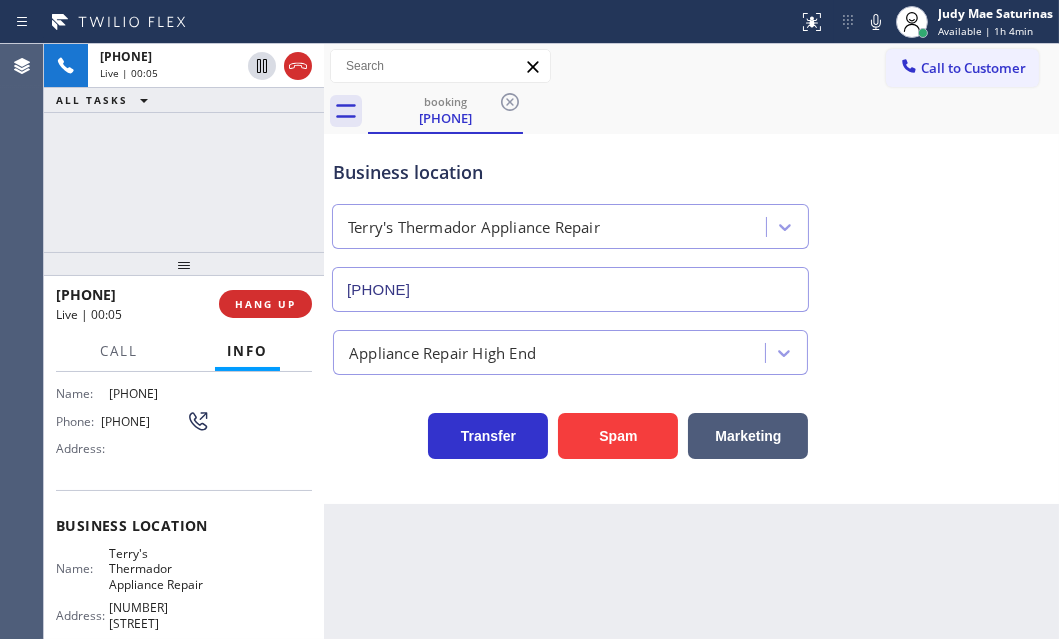 scroll, scrollTop: 0, scrollLeft: 0, axis: both 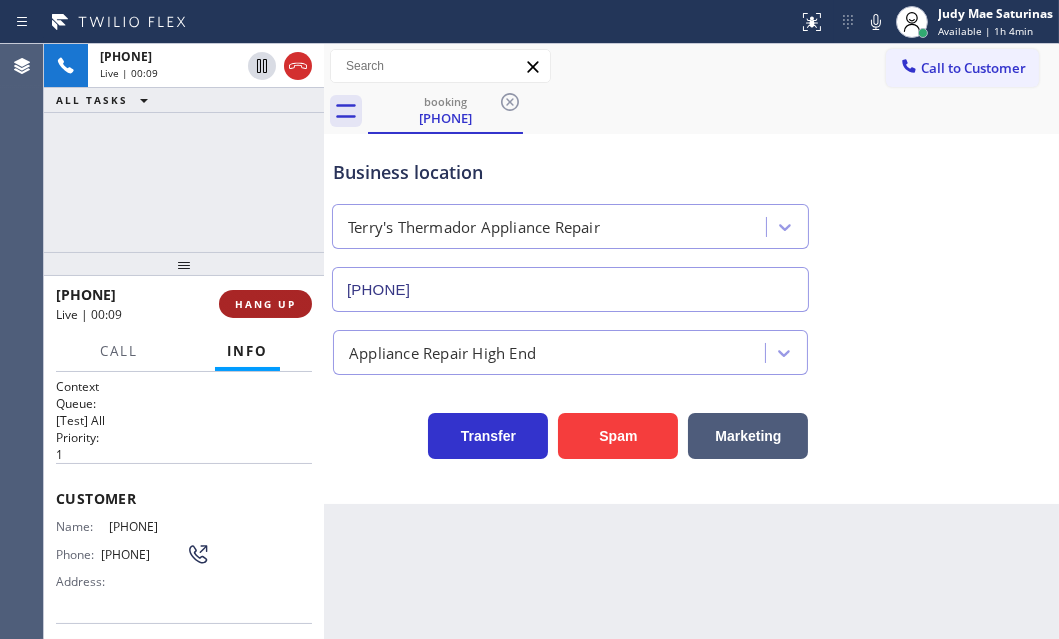 click on "HANG UP" at bounding box center [265, 304] 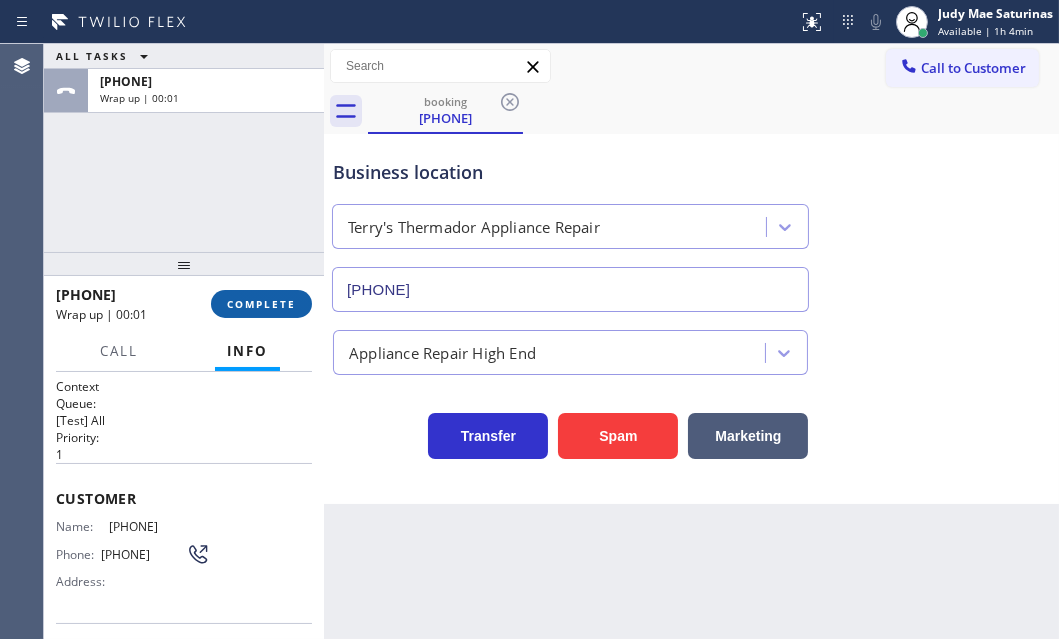 click on "COMPLETE" at bounding box center (261, 304) 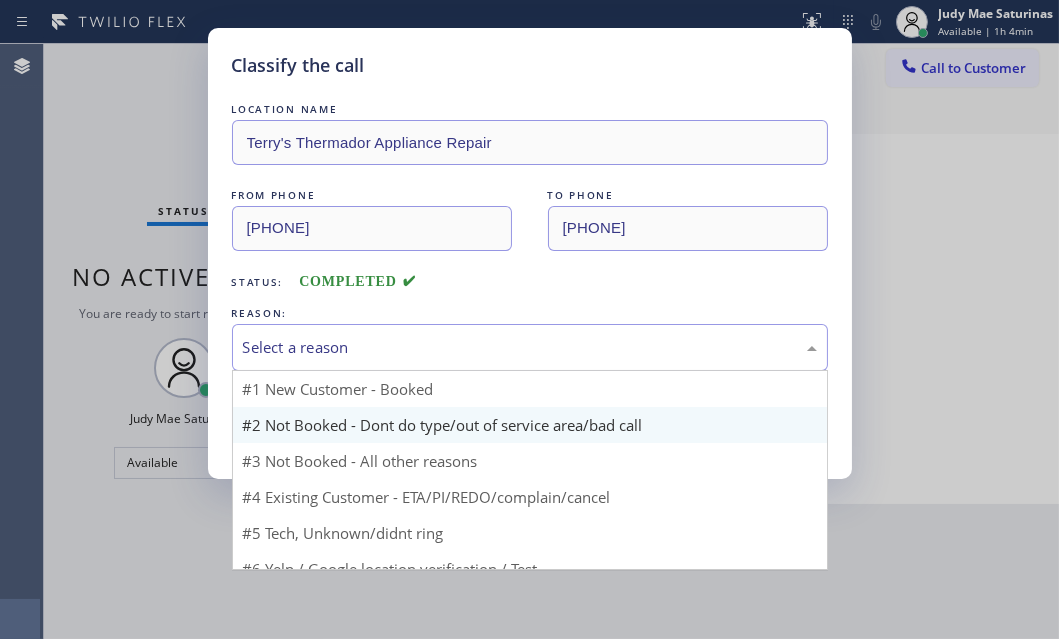 drag, startPoint x: 495, startPoint y: 350, endPoint x: 440, endPoint y: 414, distance: 84.38602 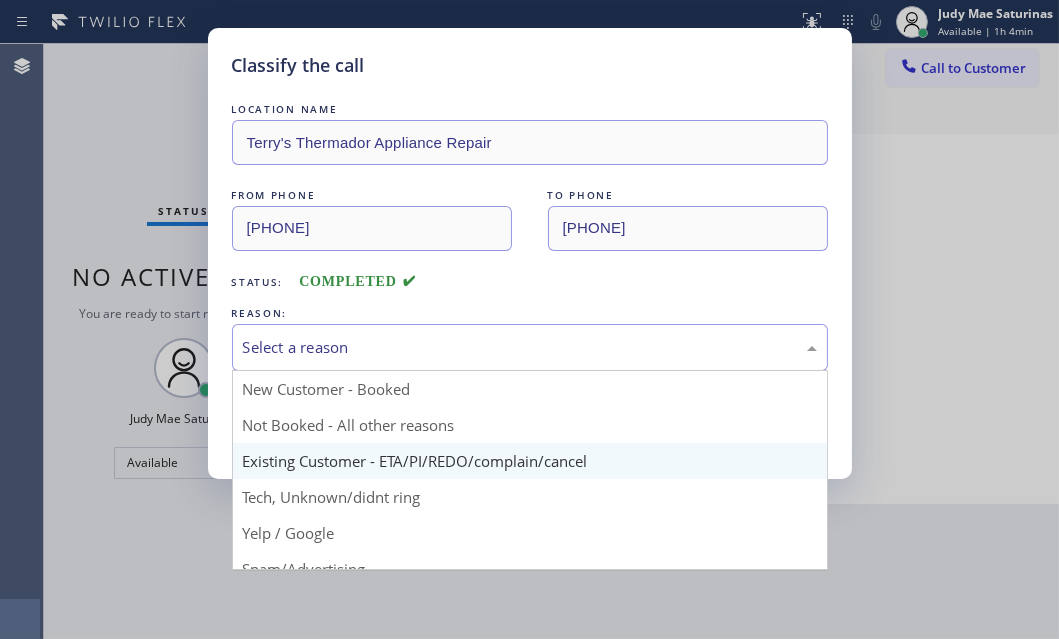 scroll, scrollTop: 90, scrollLeft: 0, axis: vertical 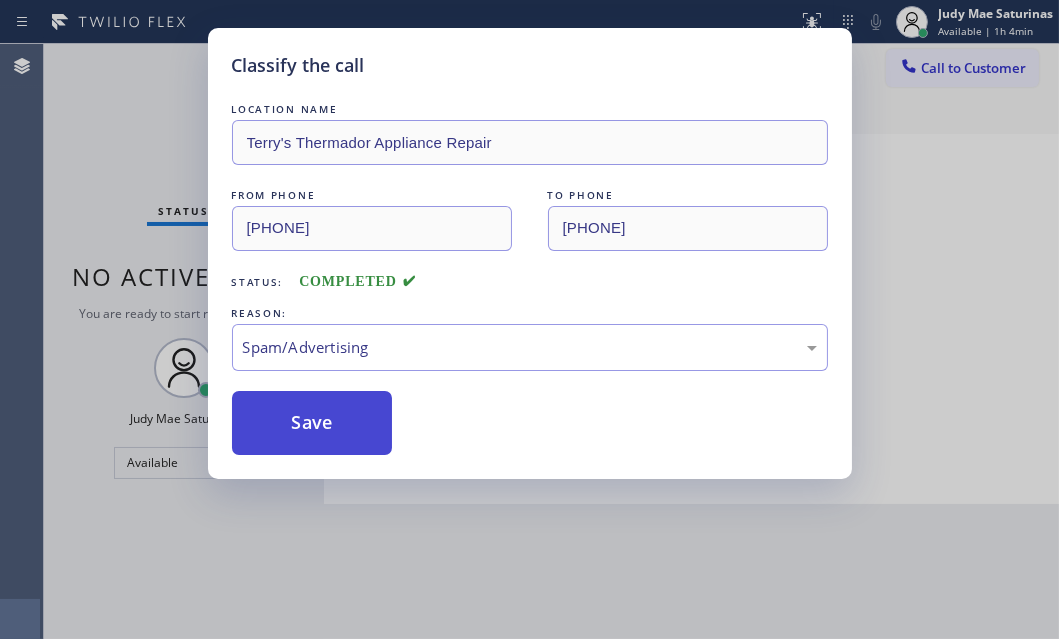 click on "Save" at bounding box center (312, 423) 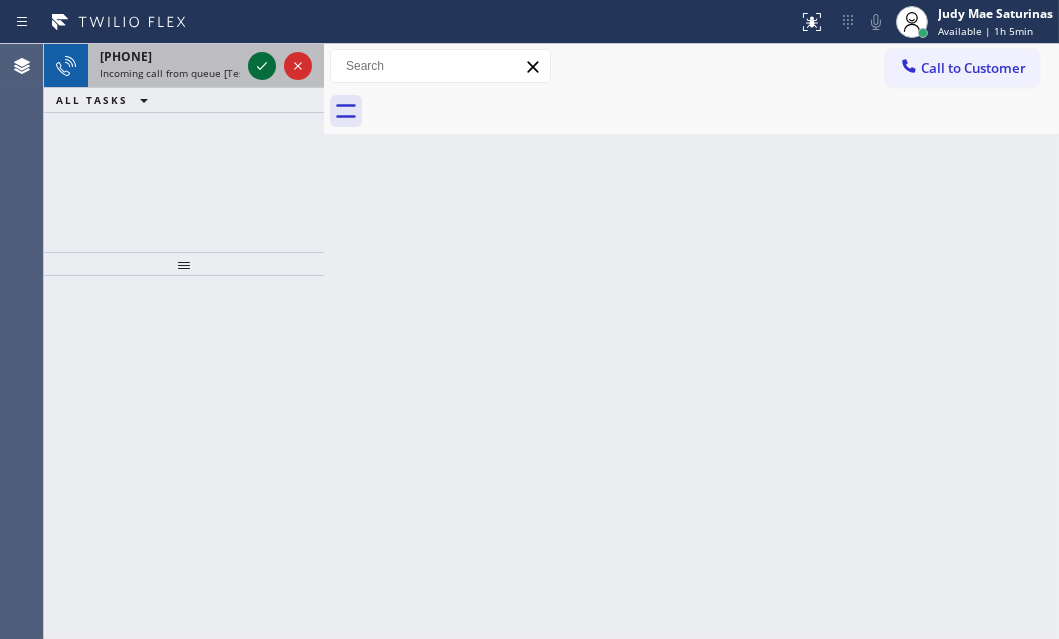 click 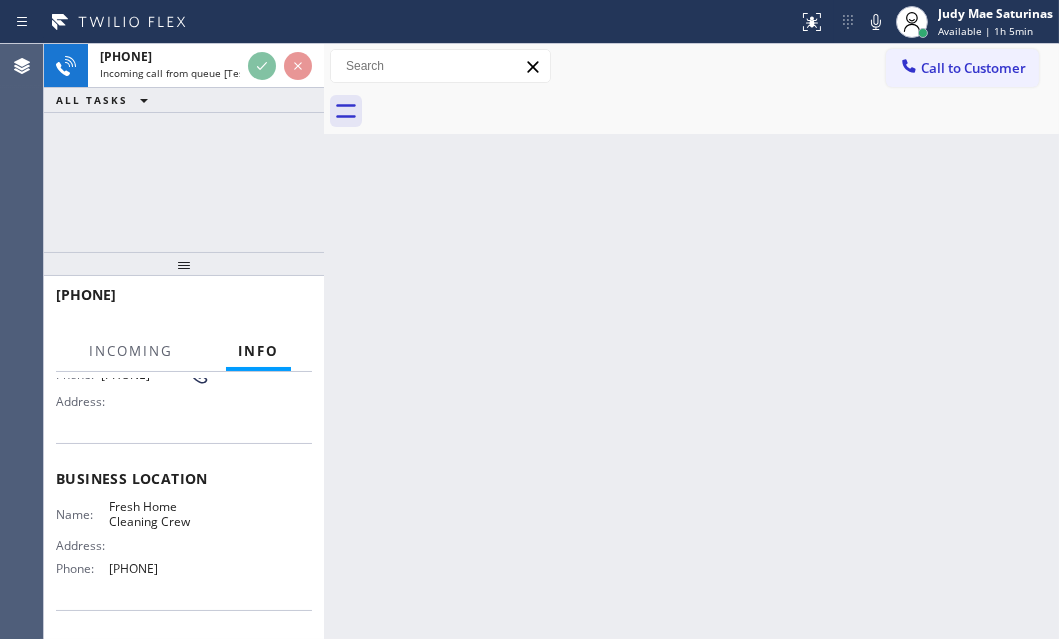 scroll, scrollTop: 181, scrollLeft: 0, axis: vertical 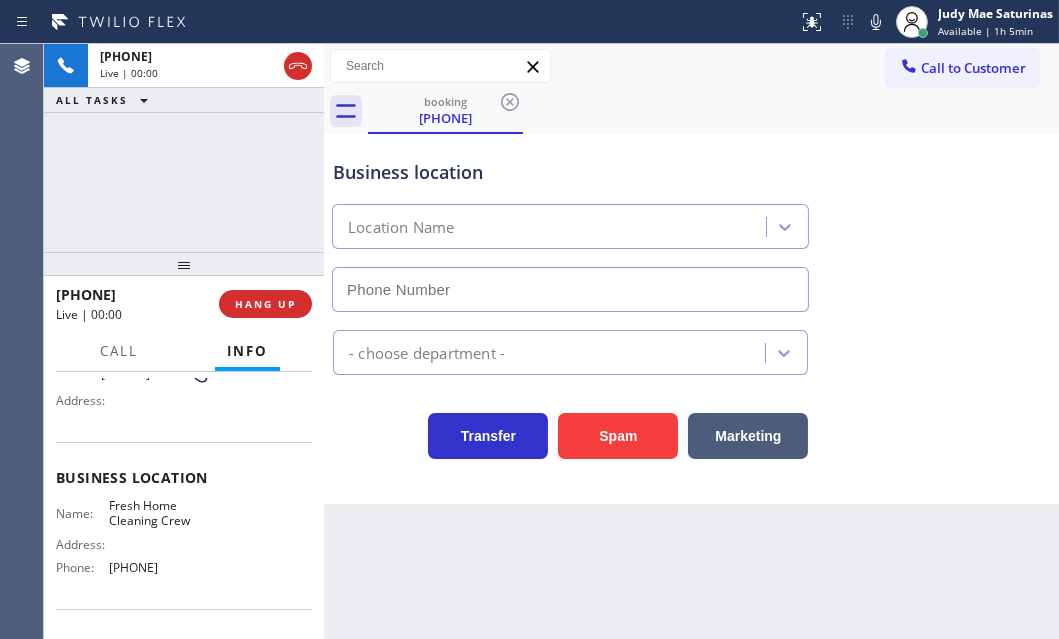 type on "([PHONE])" 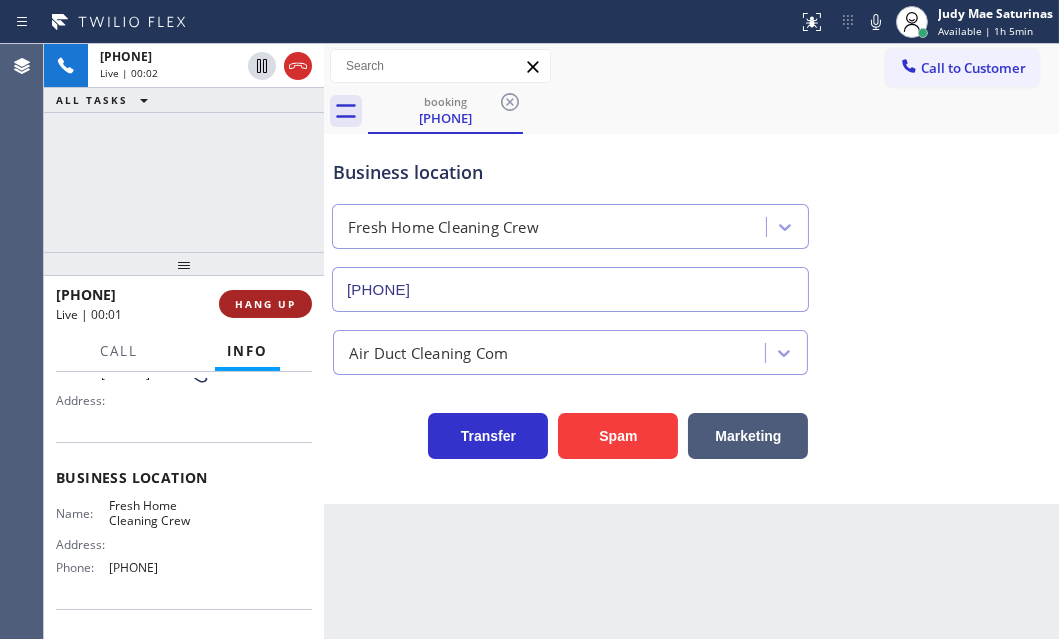 click on "HANG UP" at bounding box center (265, 304) 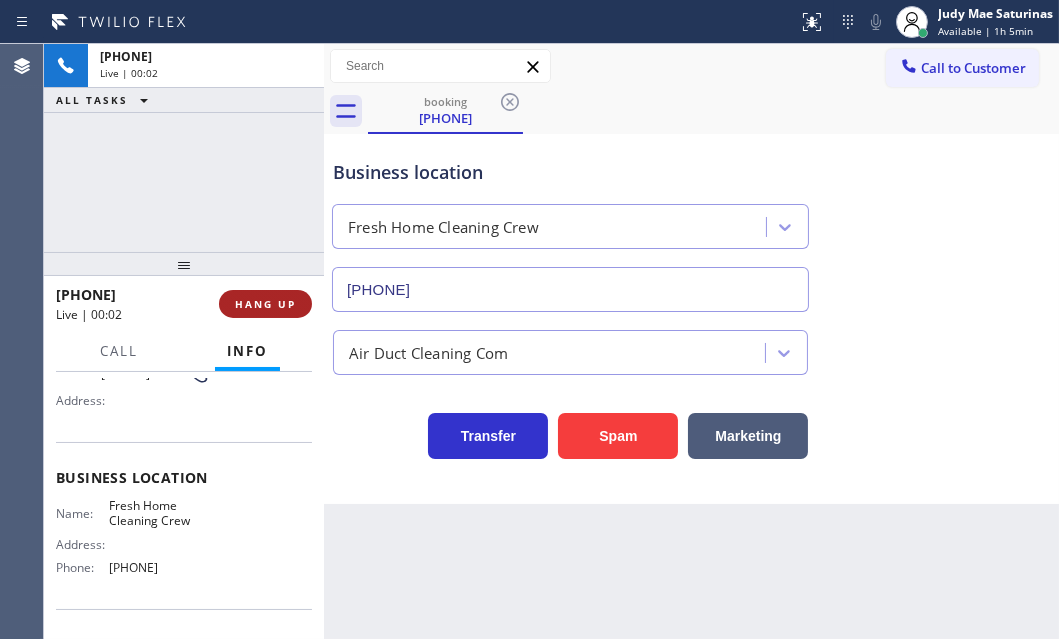 click on "HANG UP" at bounding box center (265, 304) 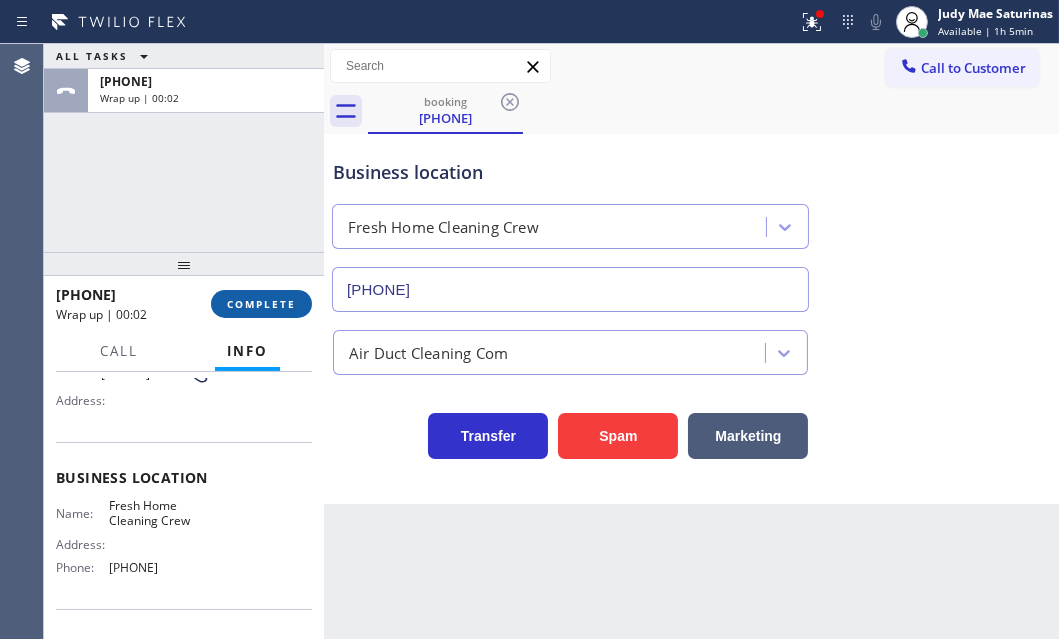 click on "COMPLETE" at bounding box center [261, 304] 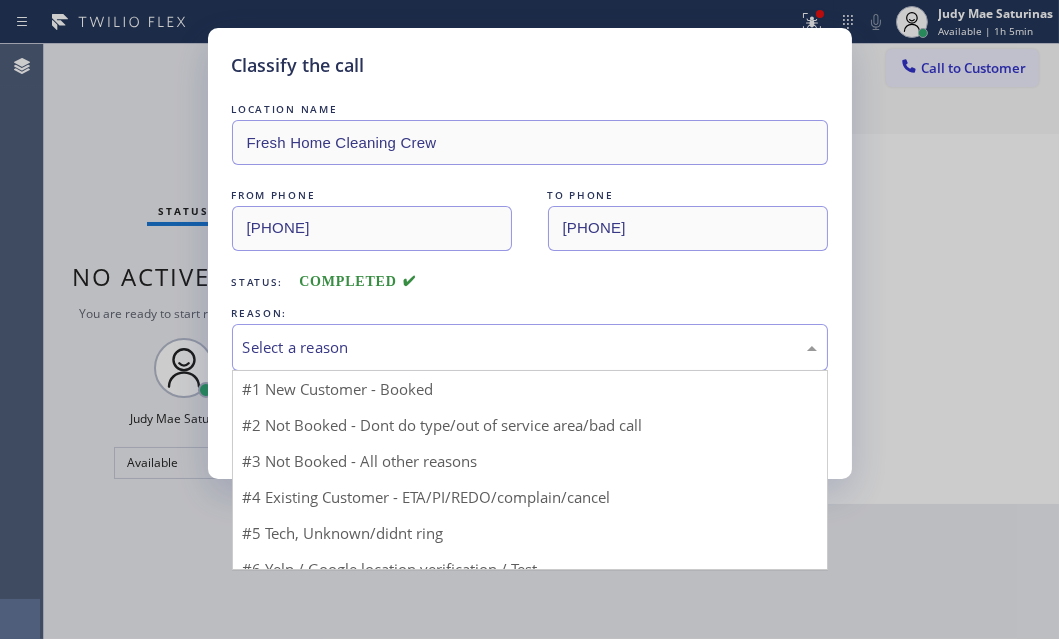 click on "Select a reason" at bounding box center (530, 347) 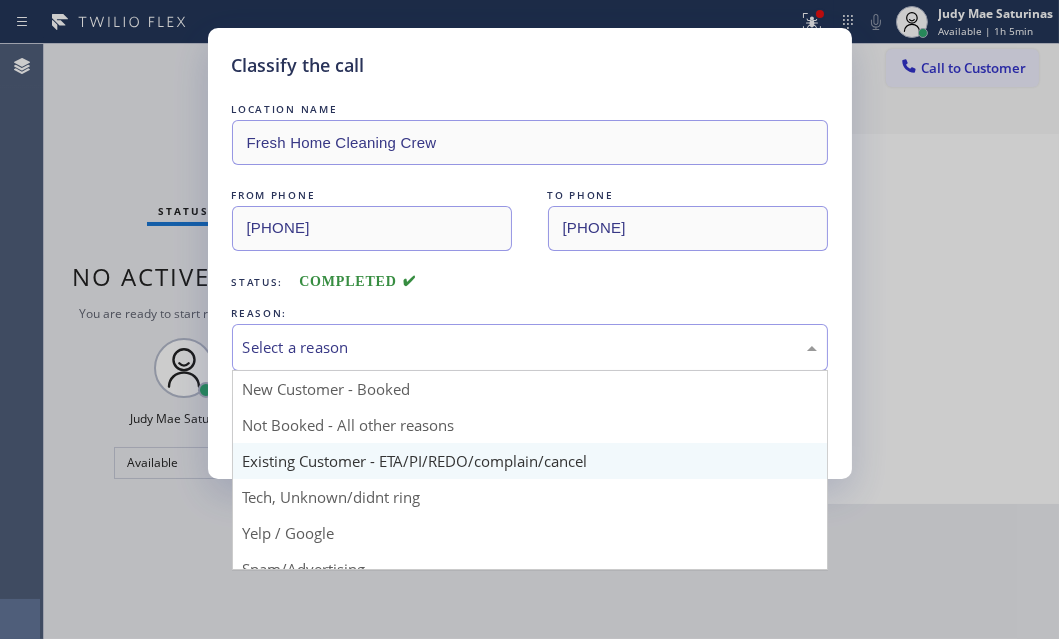 scroll, scrollTop: 133, scrollLeft: 0, axis: vertical 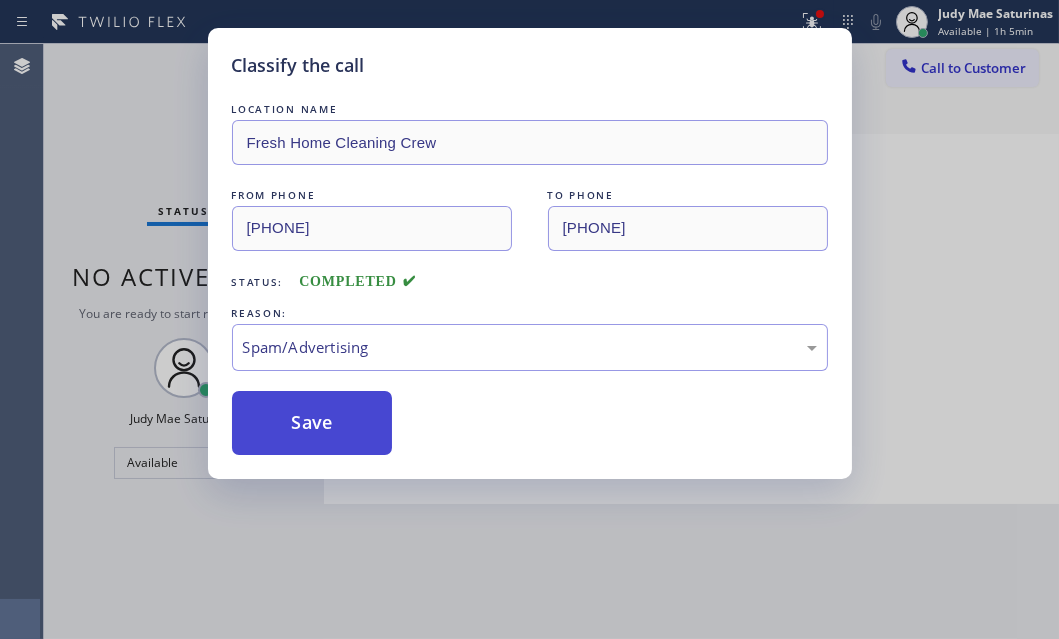 click on "Save" at bounding box center [312, 423] 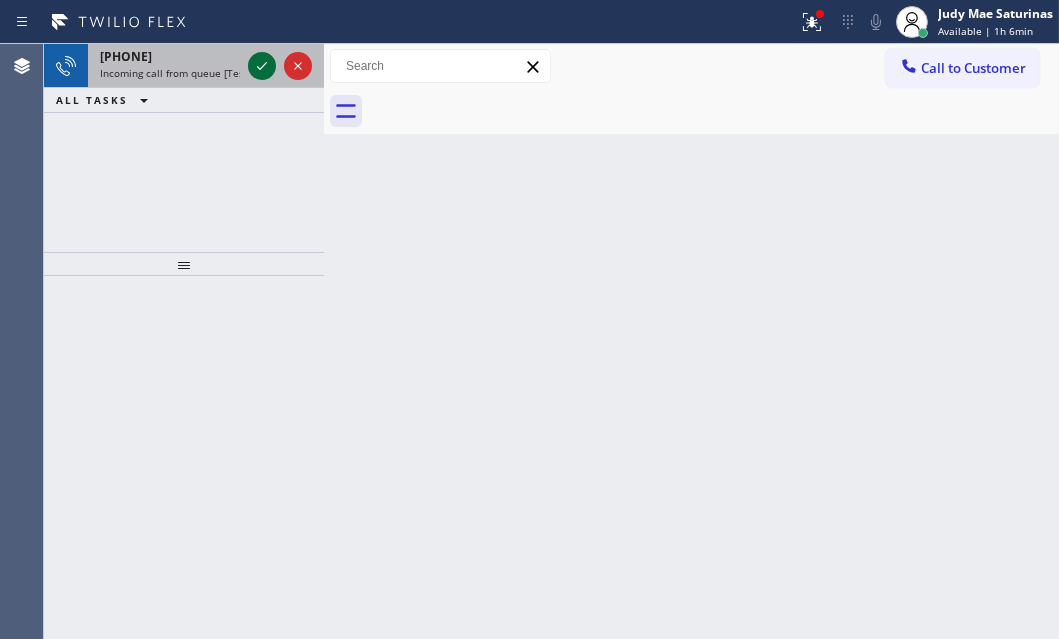click 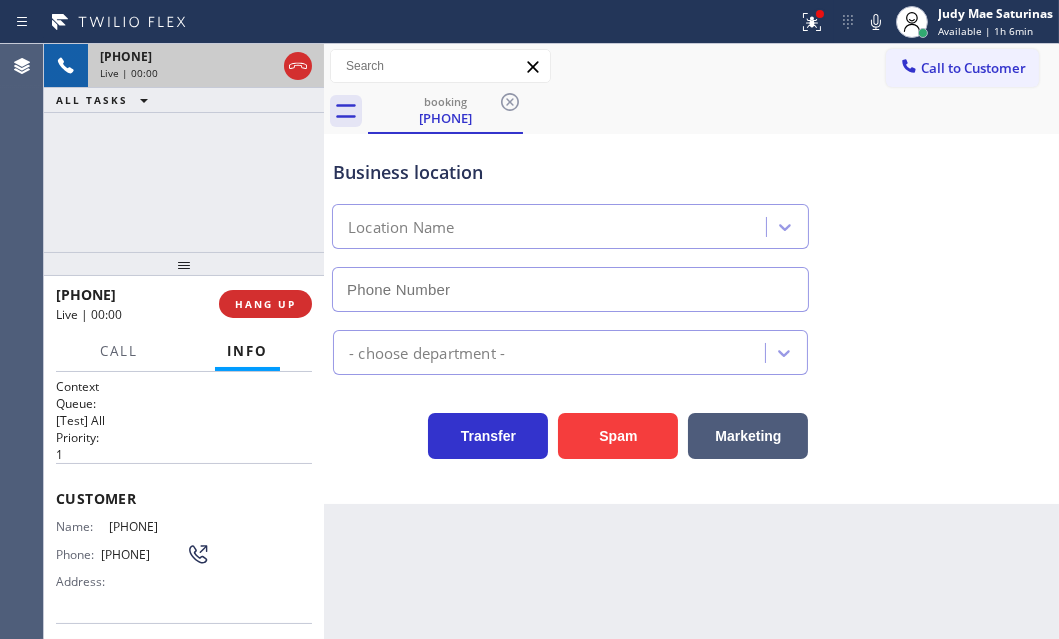 type on "([PHONE])" 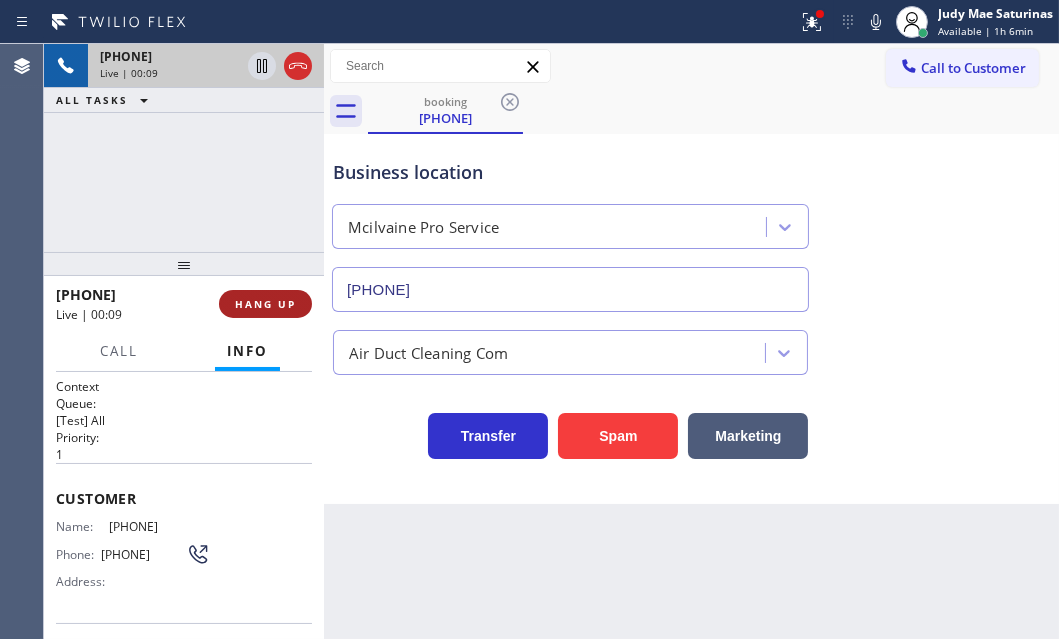click on "HANG UP" at bounding box center (265, 304) 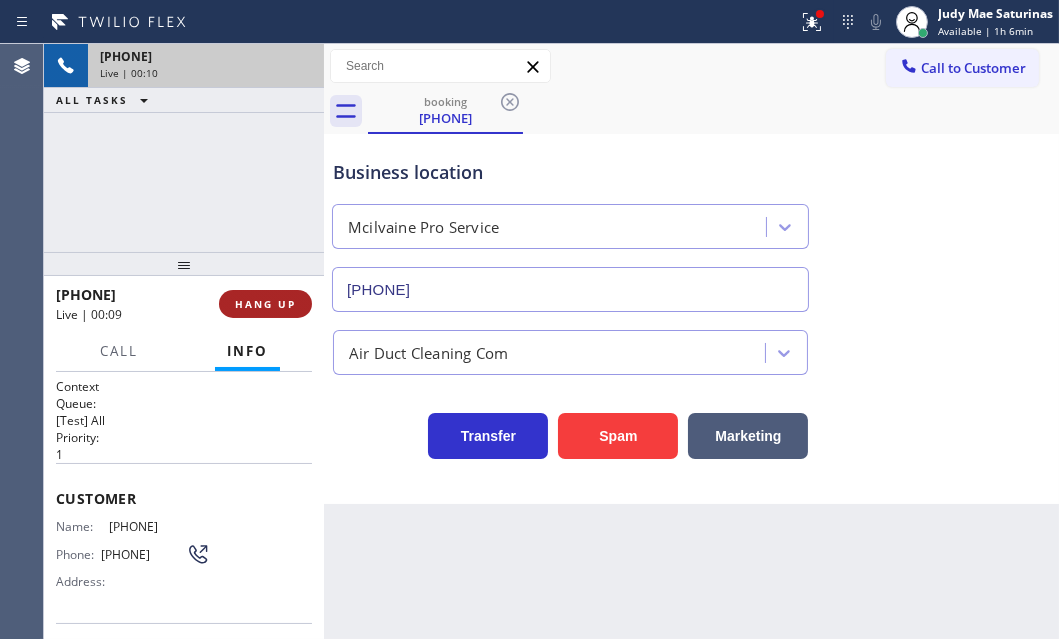 click on "HANG UP" at bounding box center [265, 304] 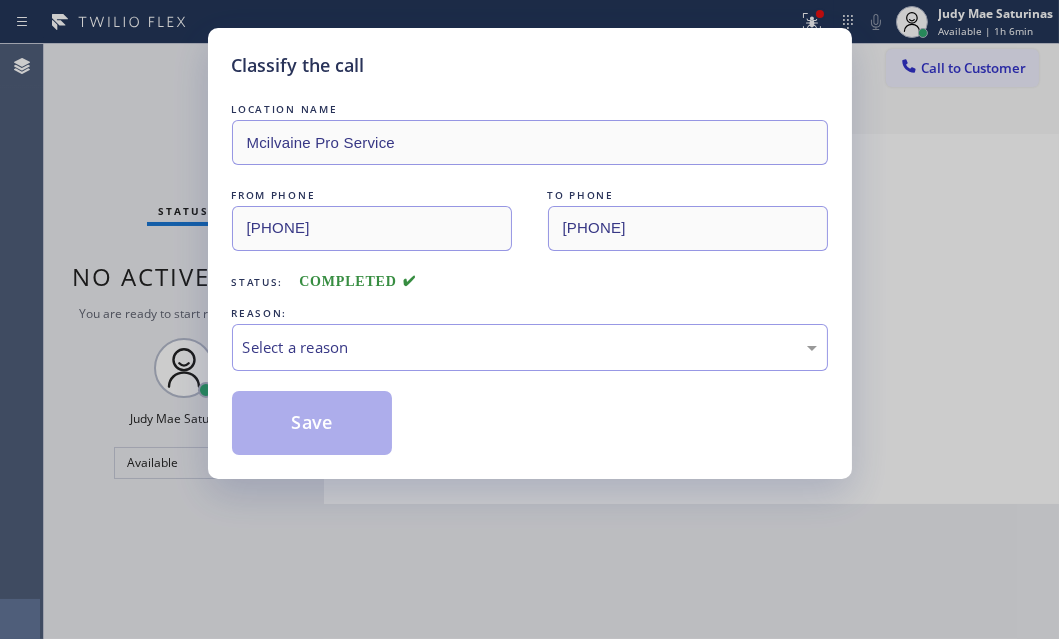 click on "REASON:" at bounding box center [530, 313] 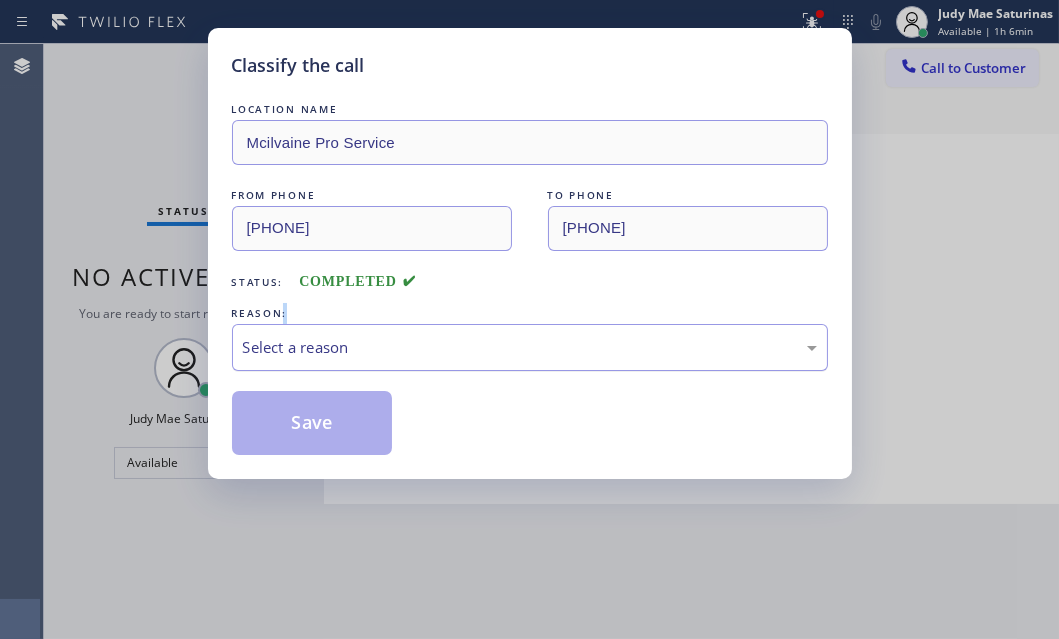 click on "Select a reason" at bounding box center [530, 347] 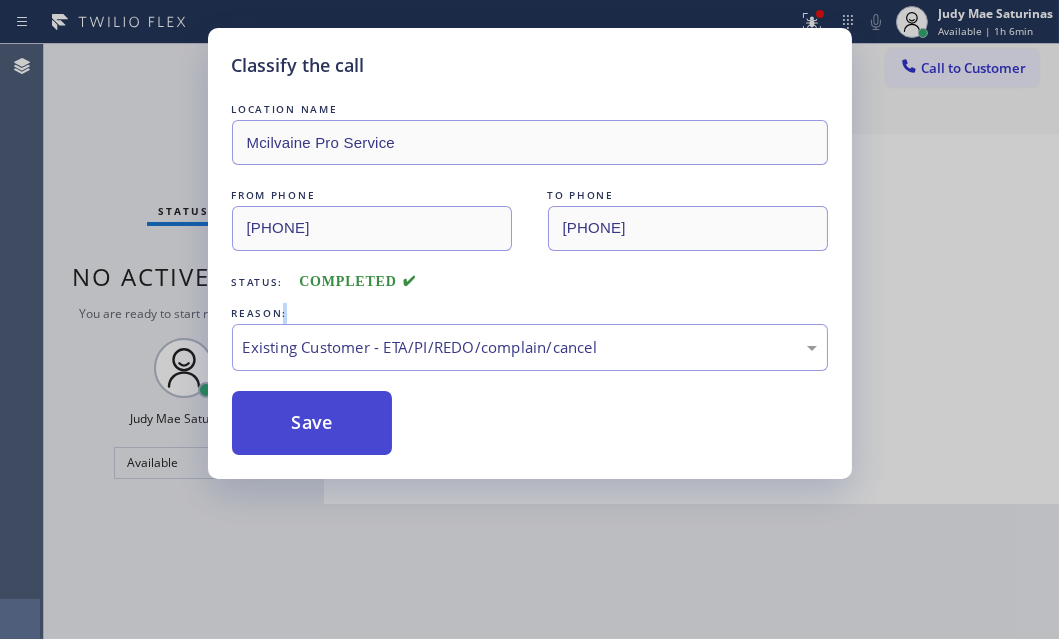 click on "Save" at bounding box center [312, 423] 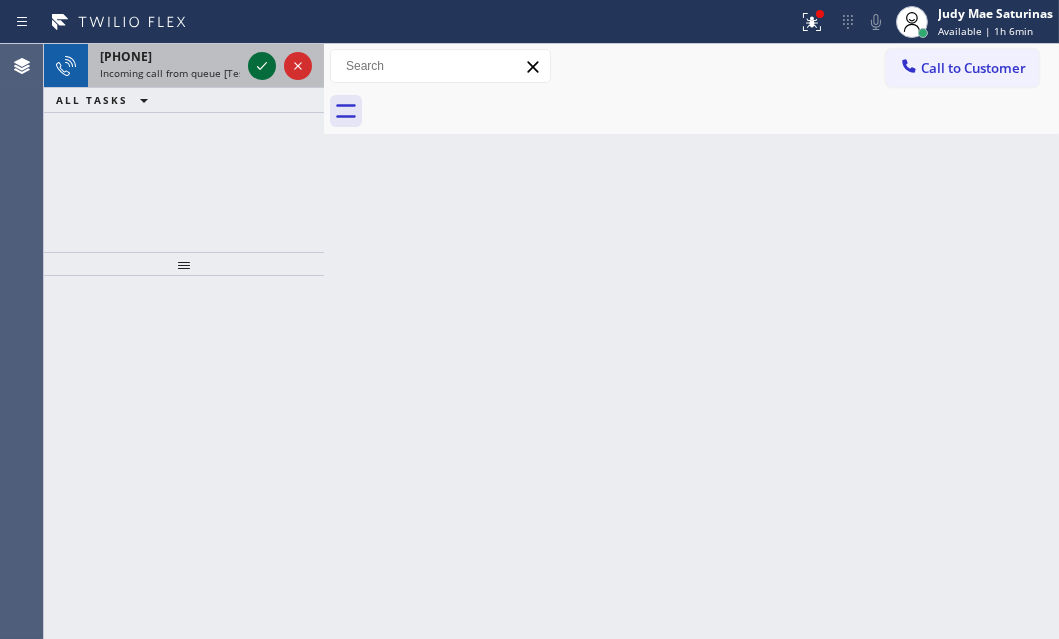 click 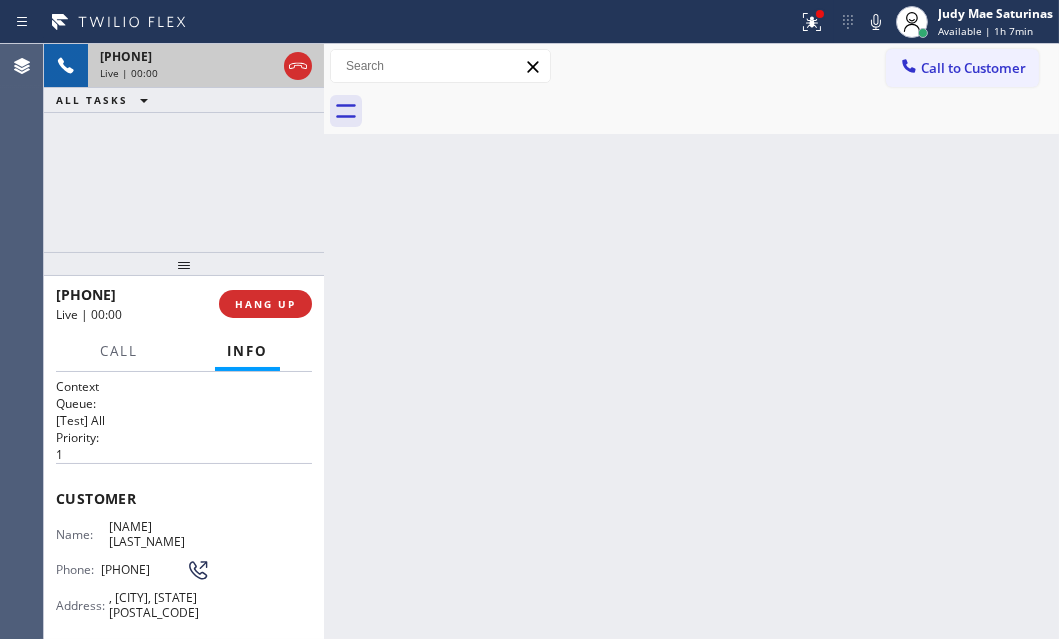 scroll, scrollTop: 181, scrollLeft: 0, axis: vertical 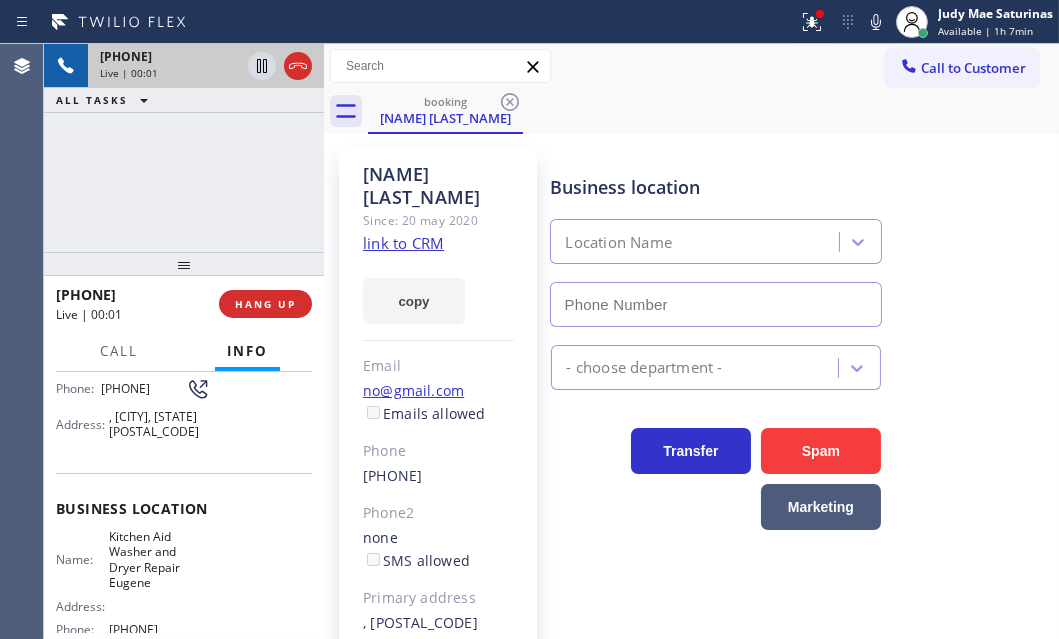 type on "([PHONE])" 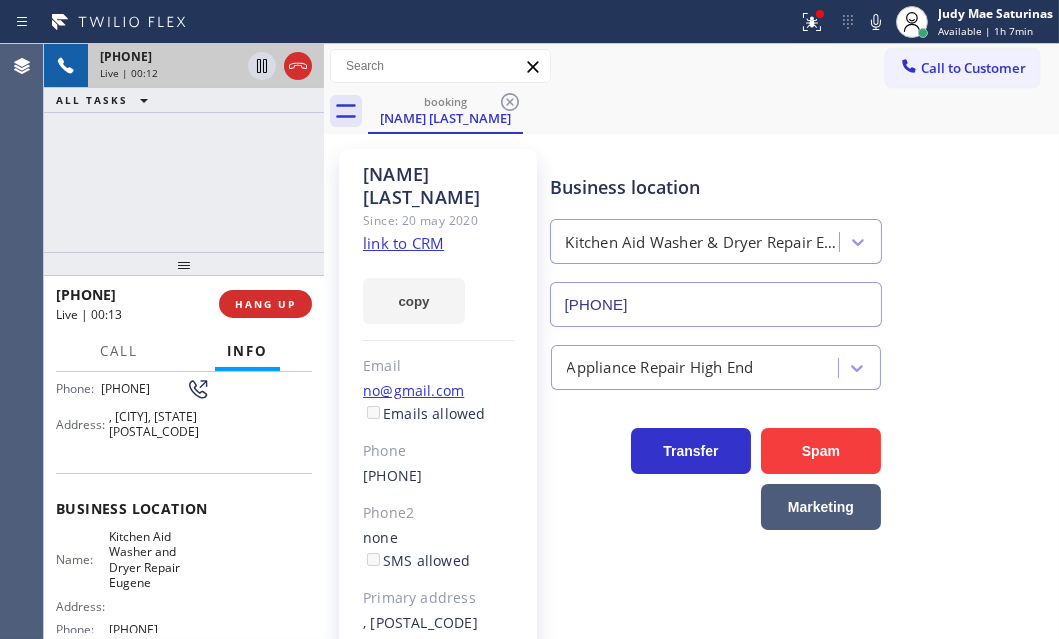 click on "link to CRM" 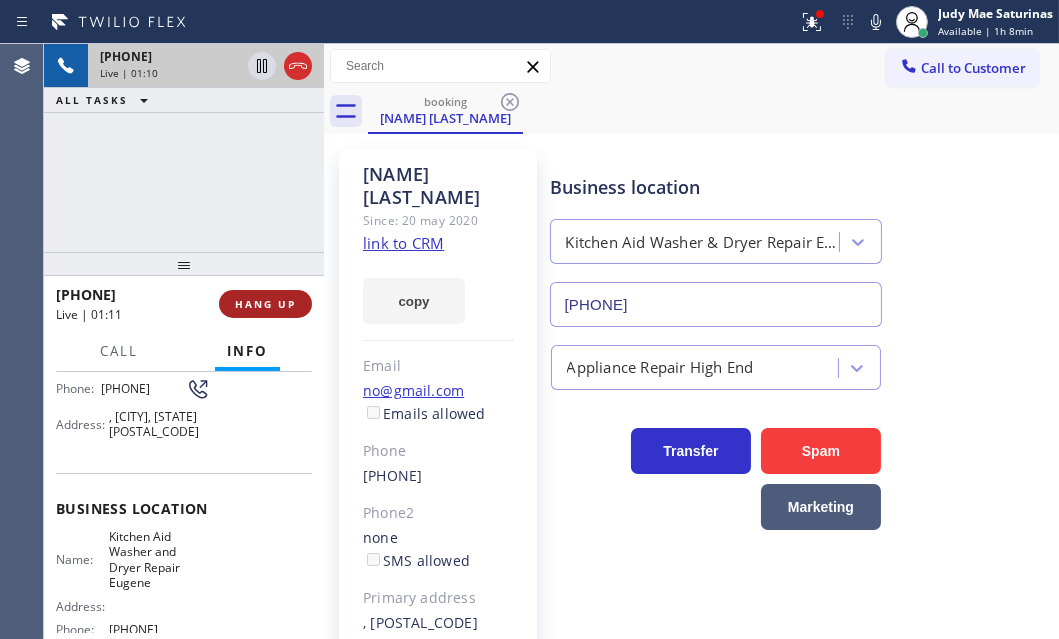 click on "HANG UP" at bounding box center [265, 304] 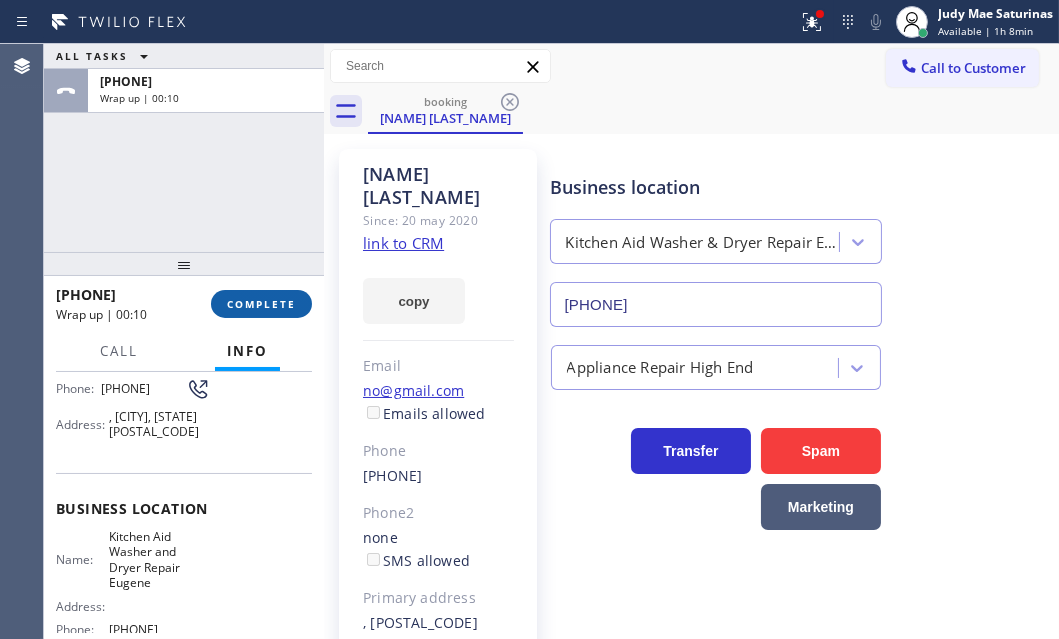 click on "COMPLETE" at bounding box center (261, 304) 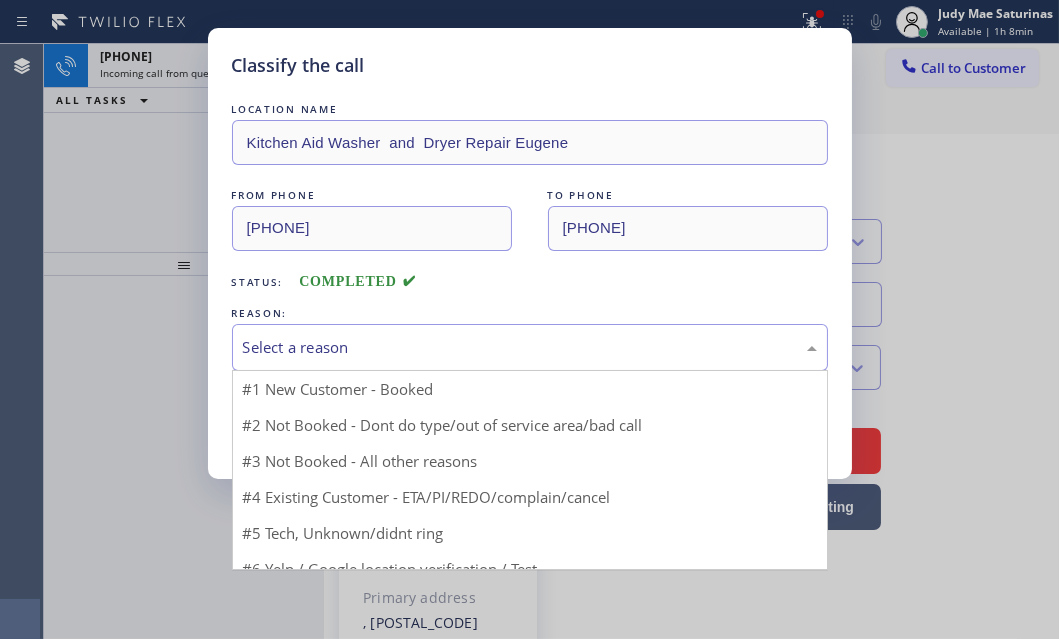 click on "Select a reason" at bounding box center (530, 347) 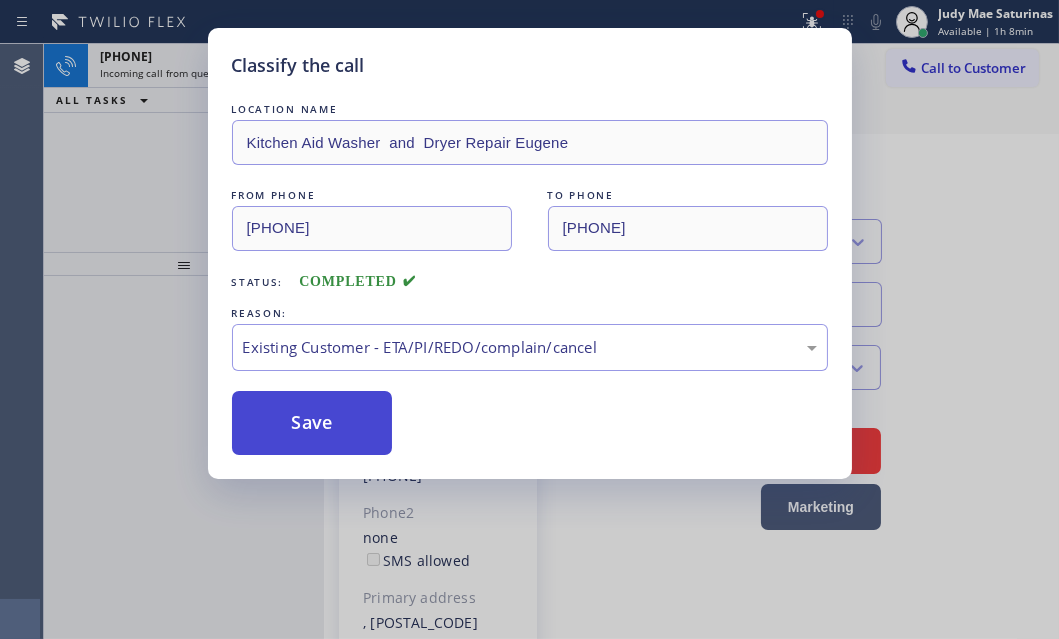 click on "Save" at bounding box center (312, 423) 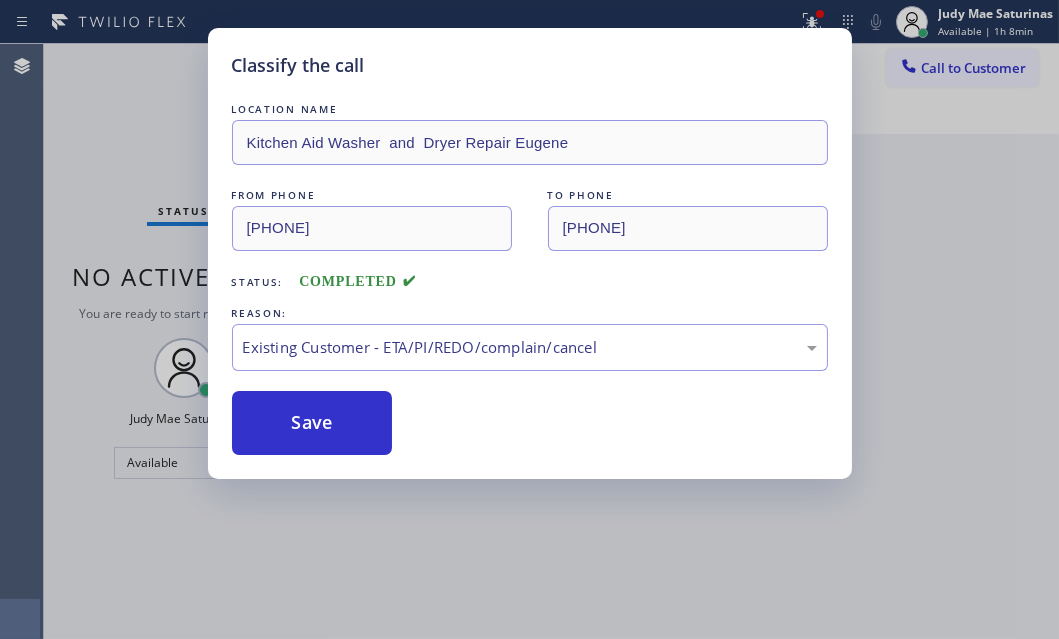 drag, startPoint x: 140, startPoint y: 138, endPoint x: 176, endPoint y: 120, distance: 40.24922 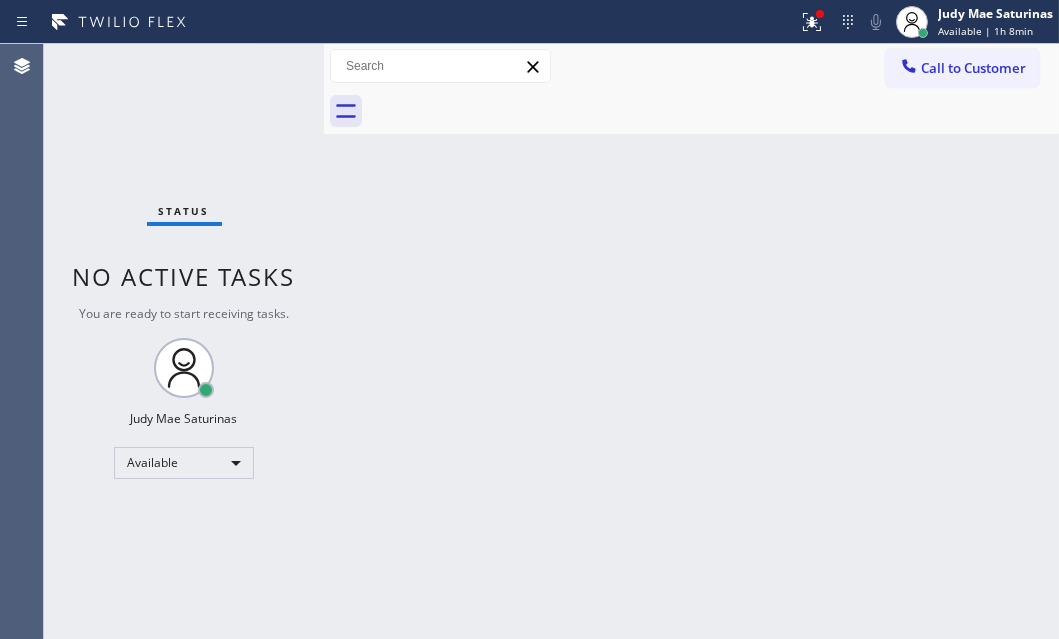 click on "Status   No active tasks     You are ready to start receiving tasks.   Judy Mae Saturinas Available" at bounding box center [184, 341] 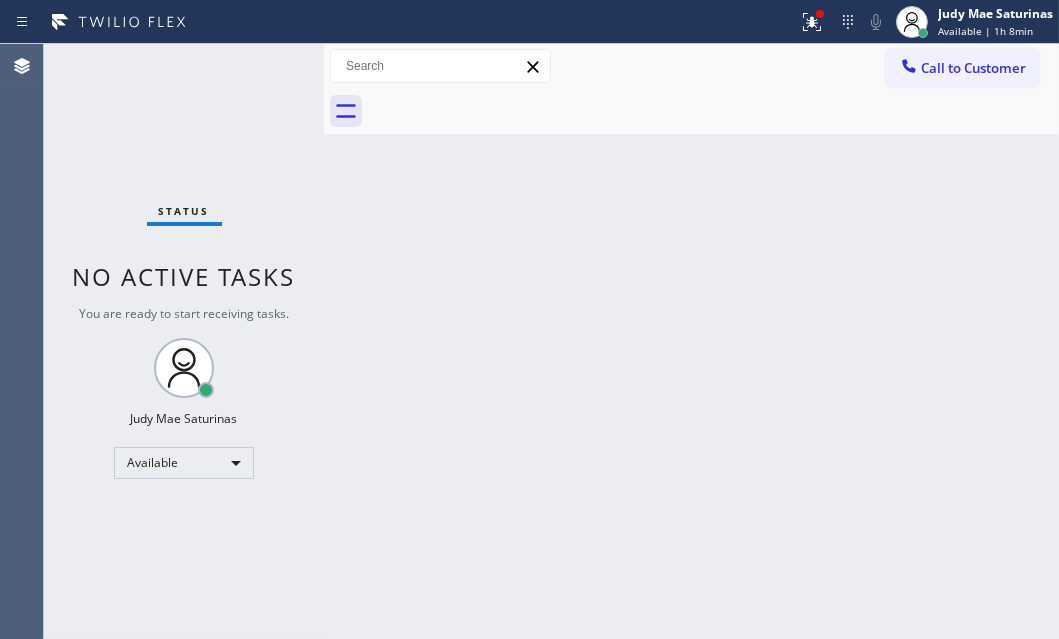 drag, startPoint x: 809, startPoint y: 35, endPoint x: 795, endPoint y: 82, distance: 49.0408 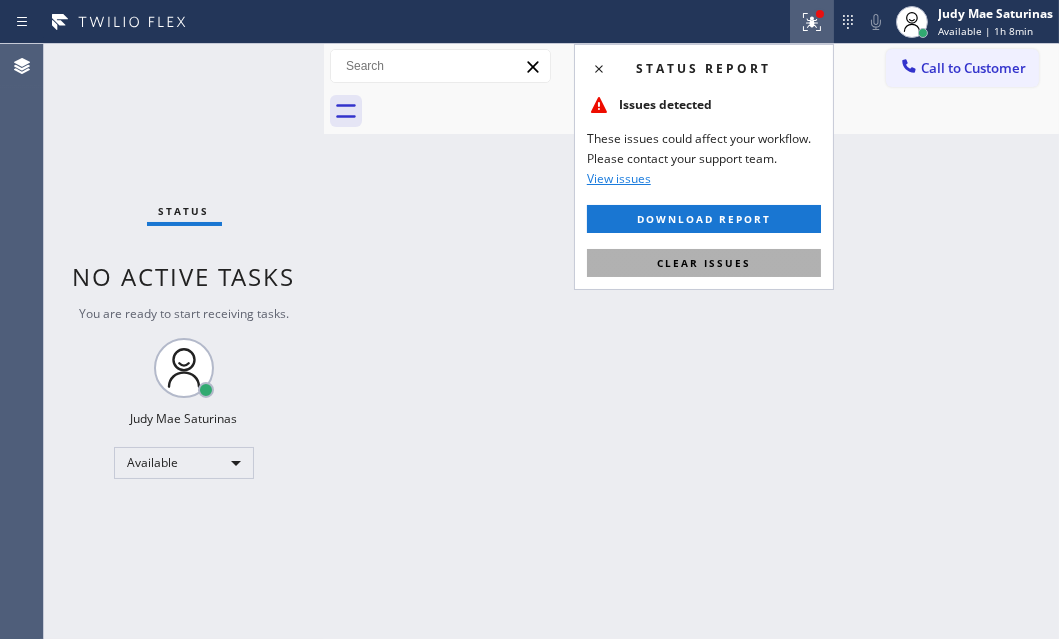 click on "Clear issues" at bounding box center (704, 263) 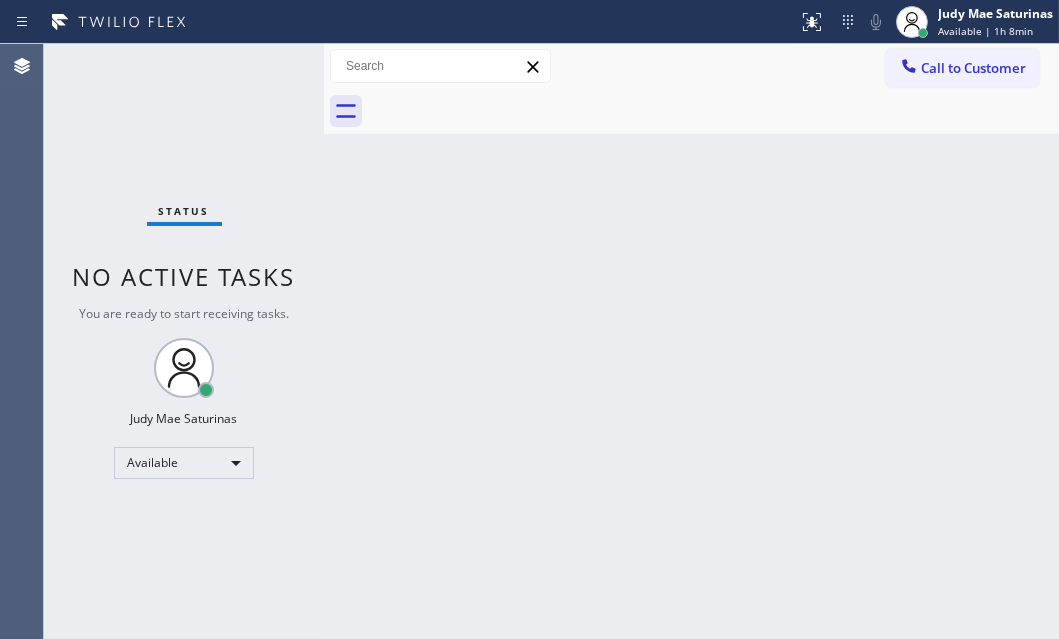 click on "Status   No active tasks     You are ready to start receiving tasks.   Judy Mae Saturinas Available" at bounding box center [184, 341] 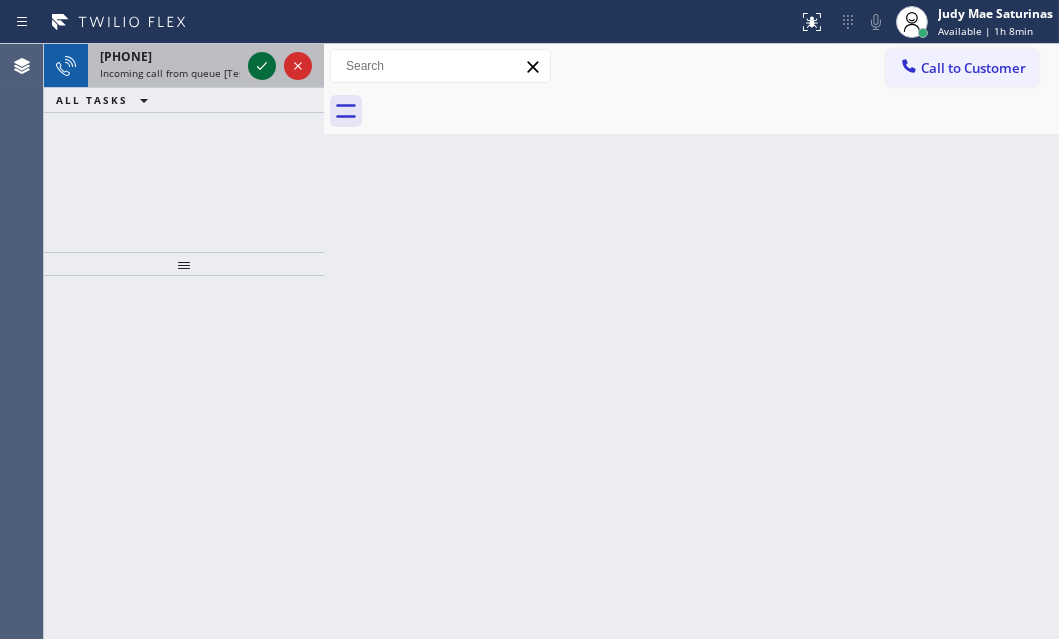 click 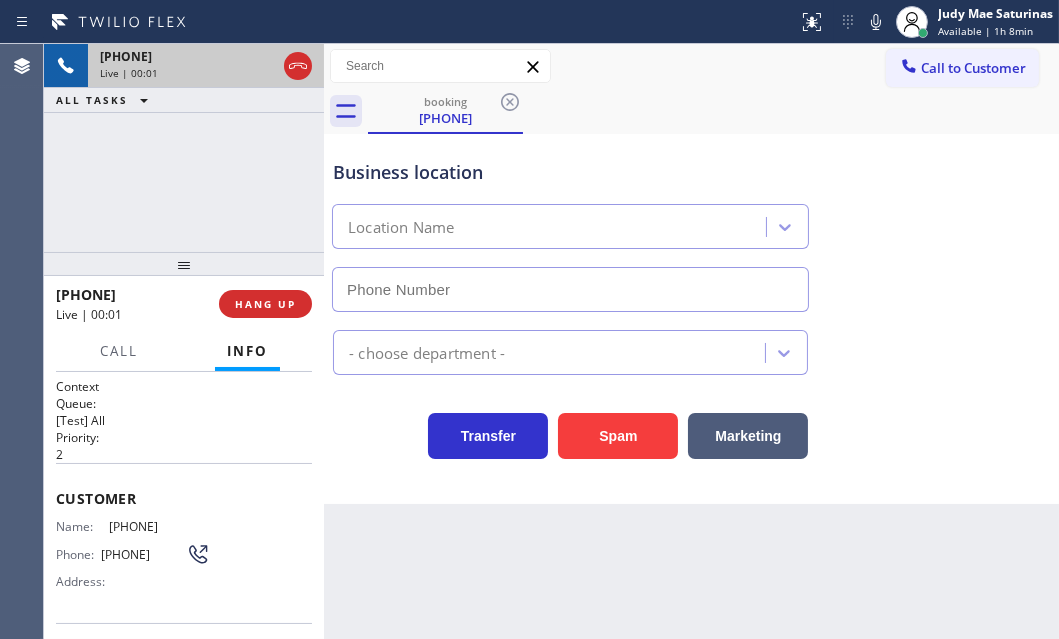 type on "(760) 493-6200" 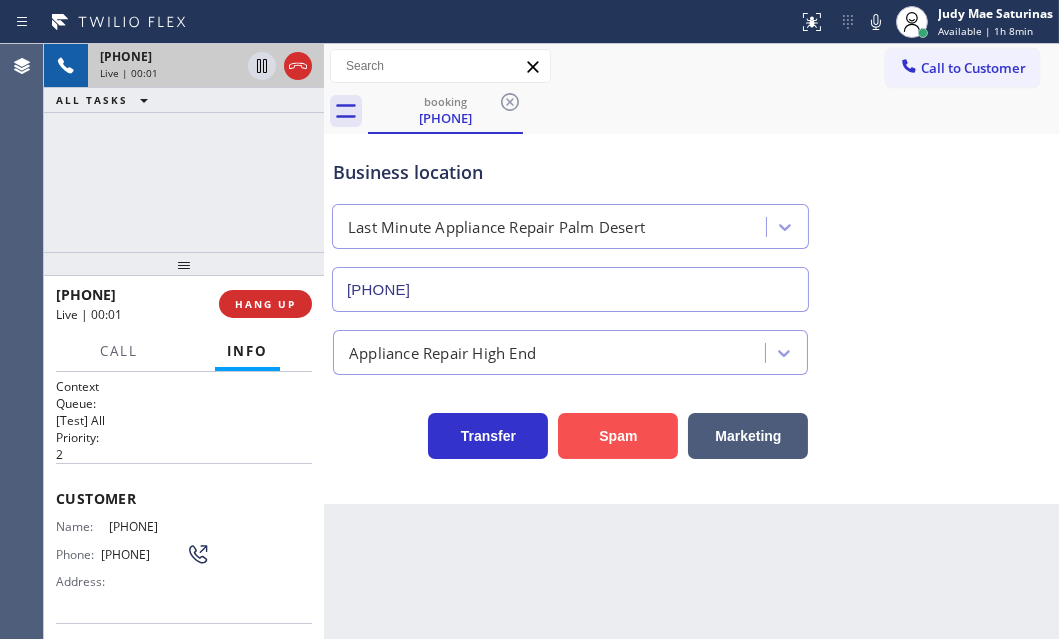 click on "Spam" at bounding box center (618, 436) 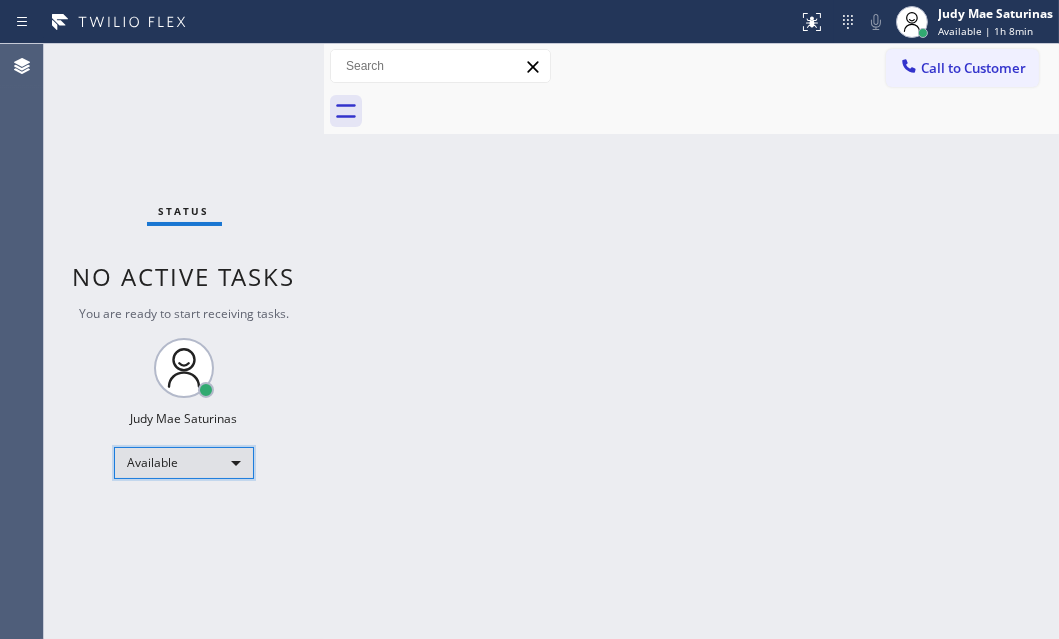 click on "Available" at bounding box center [184, 463] 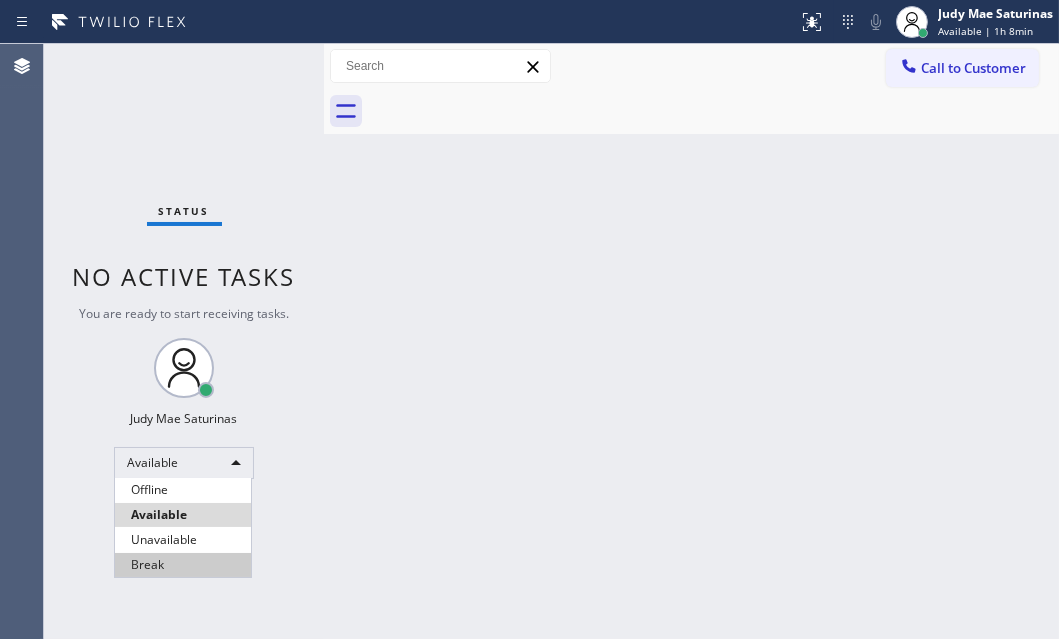 click on "Break" at bounding box center (183, 565) 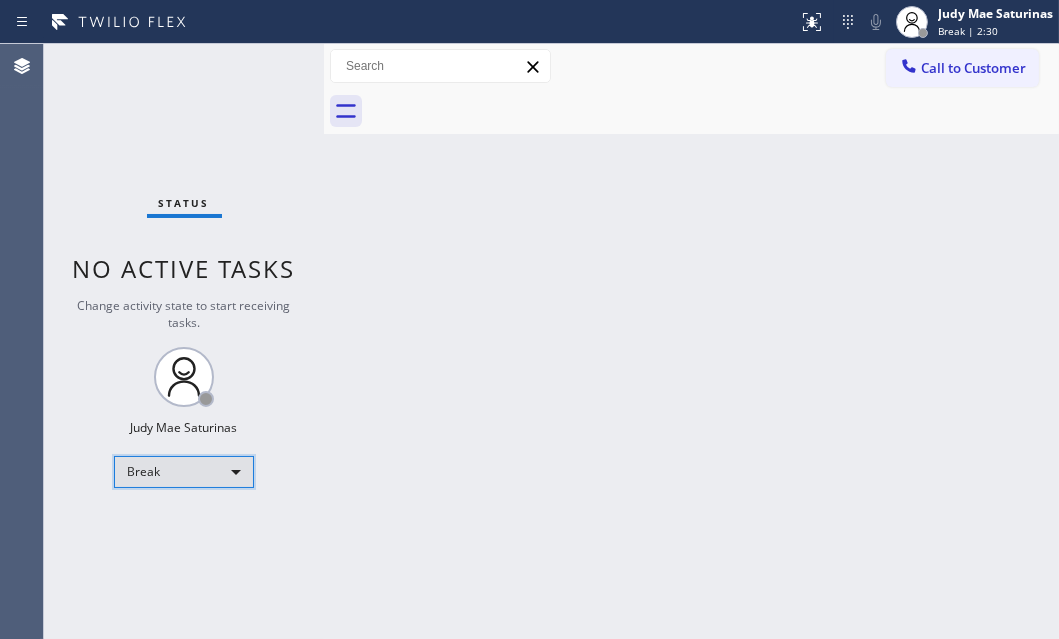 click on "Break" at bounding box center [184, 472] 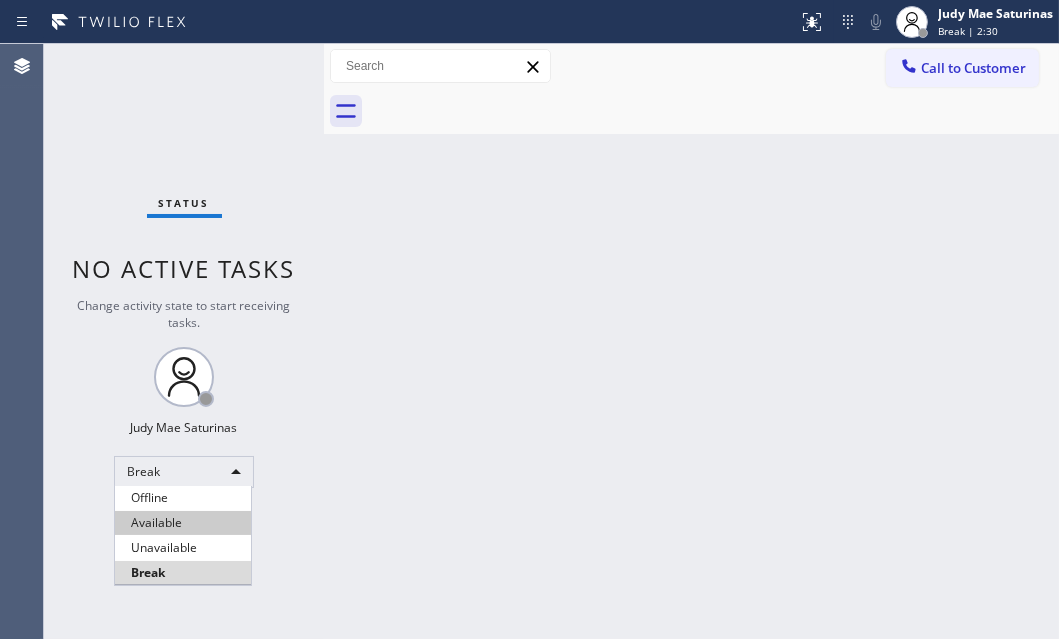 click on "Available" at bounding box center [183, 523] 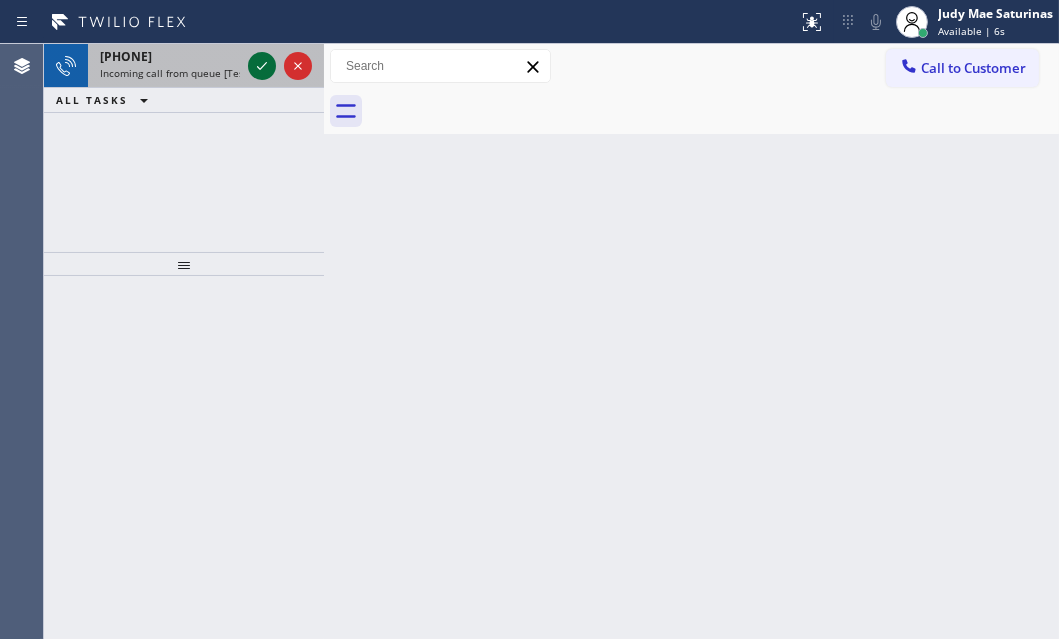 click 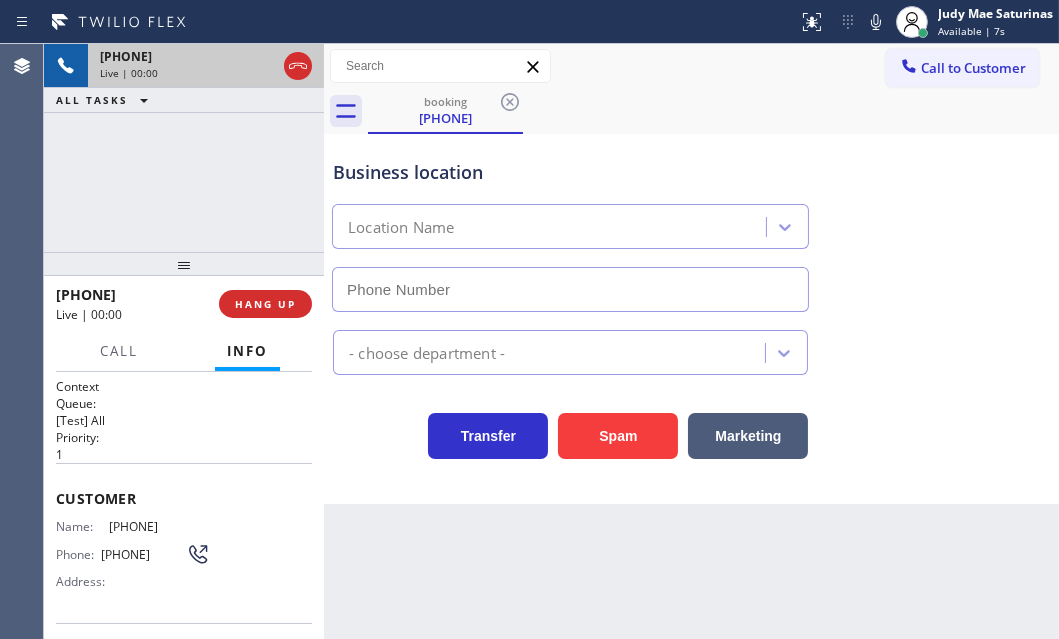 type on "(818) 643-3794" 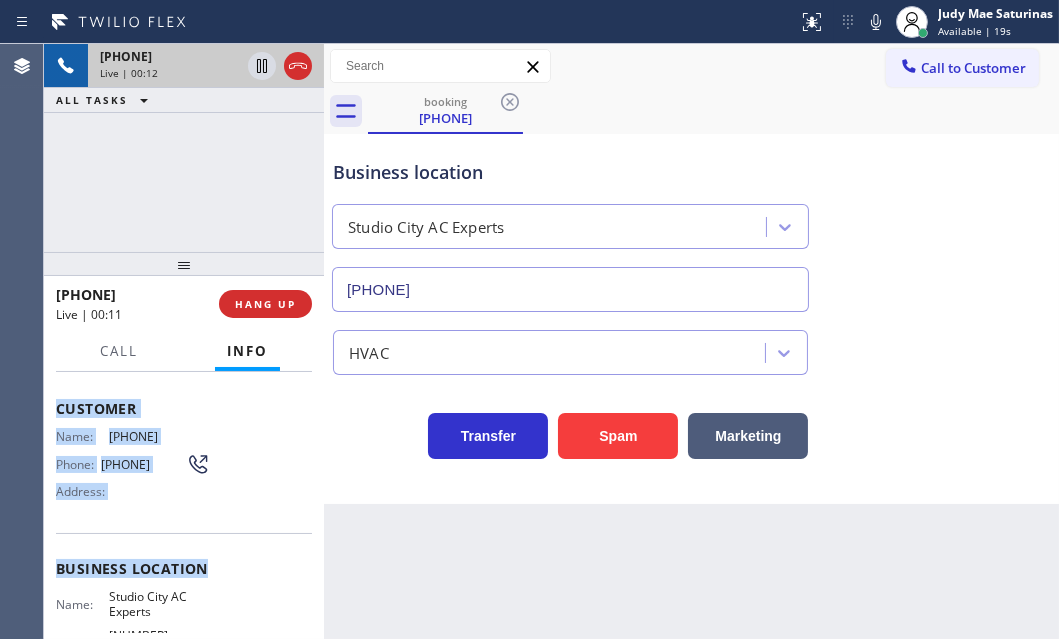scroll, scrollTop: 181, scrollLeft: 0, axis: vertical 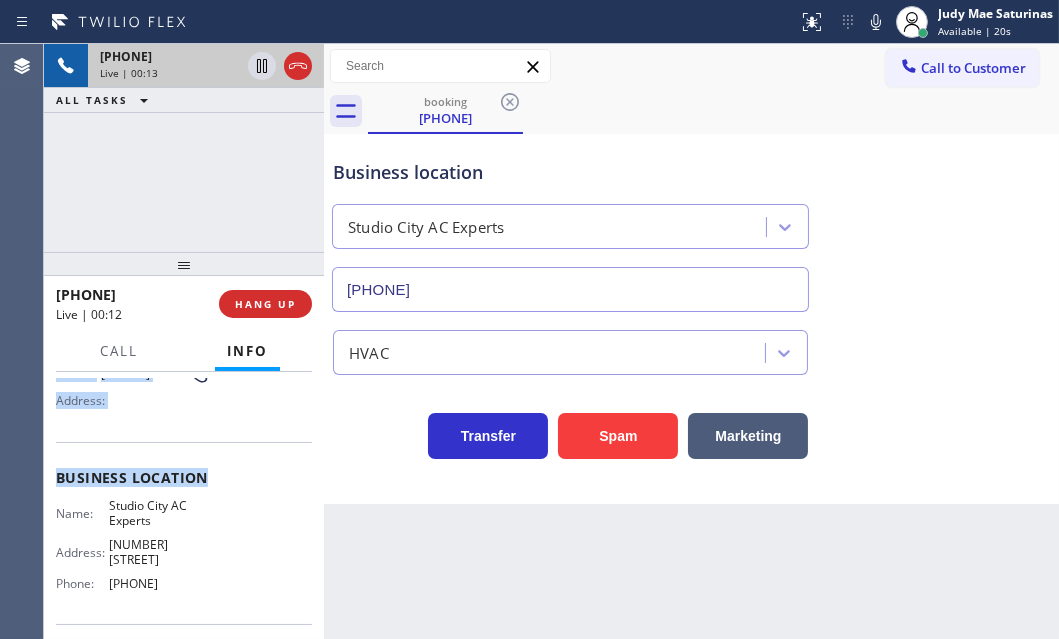 drag, startPoint x: 54, startPoint y: 489, endPoint x: 206, endPoint y: 582, distance: 178.19371 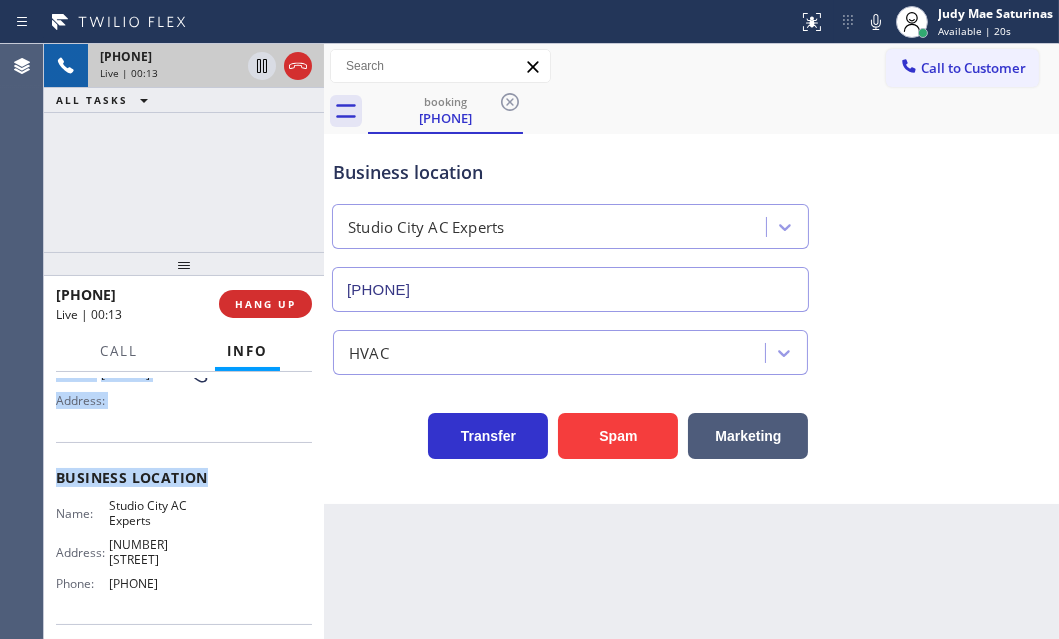 copy on "Customer Name: (626) 679-3537 Phone: (626) 679-3537 Address: Business location Name: Studio City AC Experts Address: 12196 Ventura Blvd  Phone: (818) 643-3794" 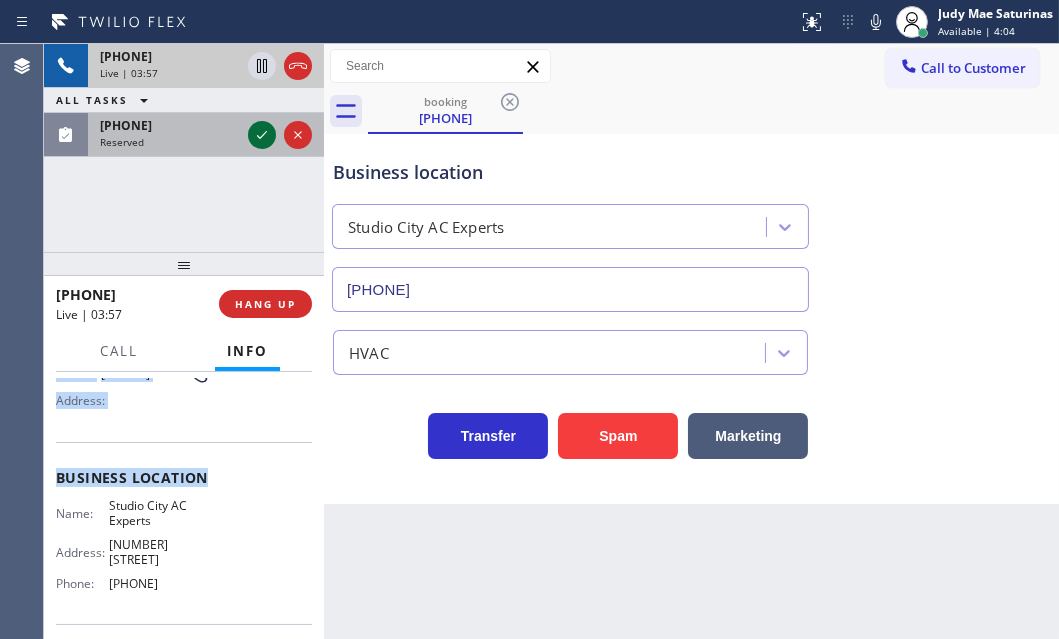 click 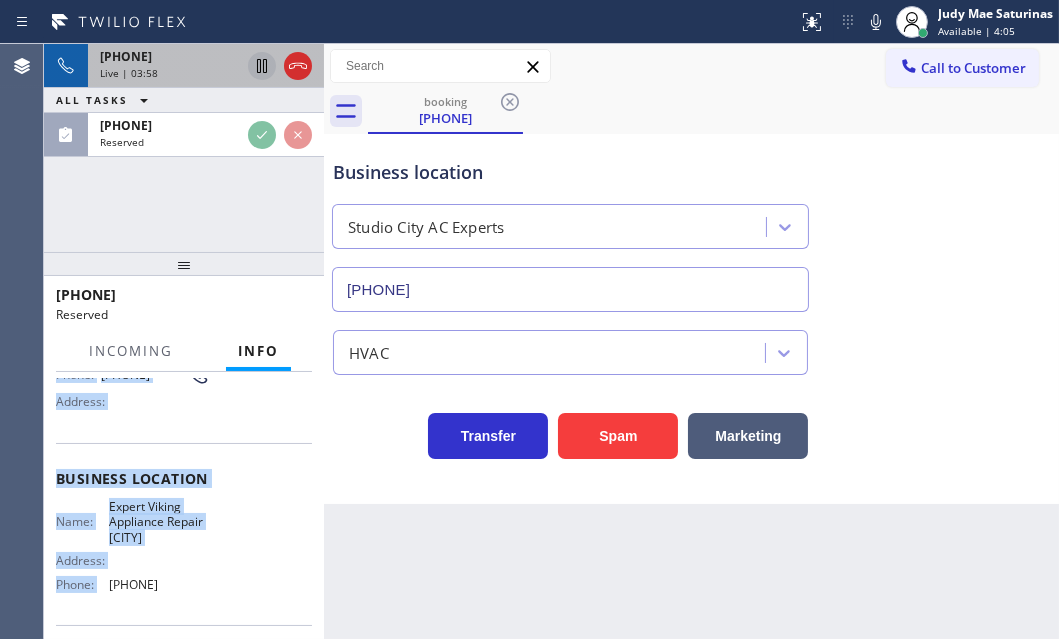 click 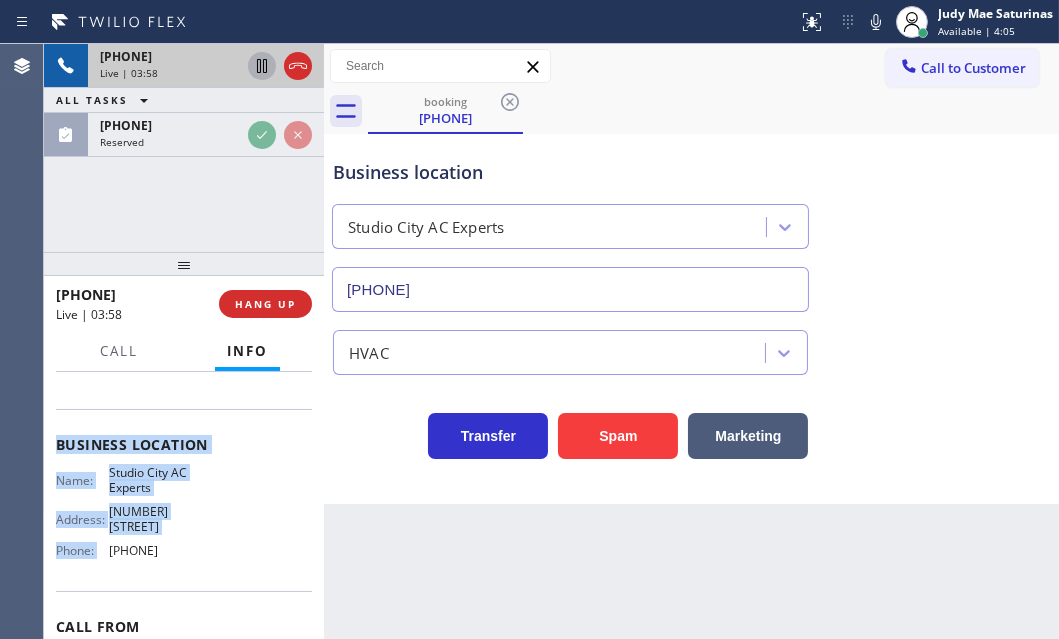scroll, scrollTop: 181, scrollLeft: 0, axis: vertical 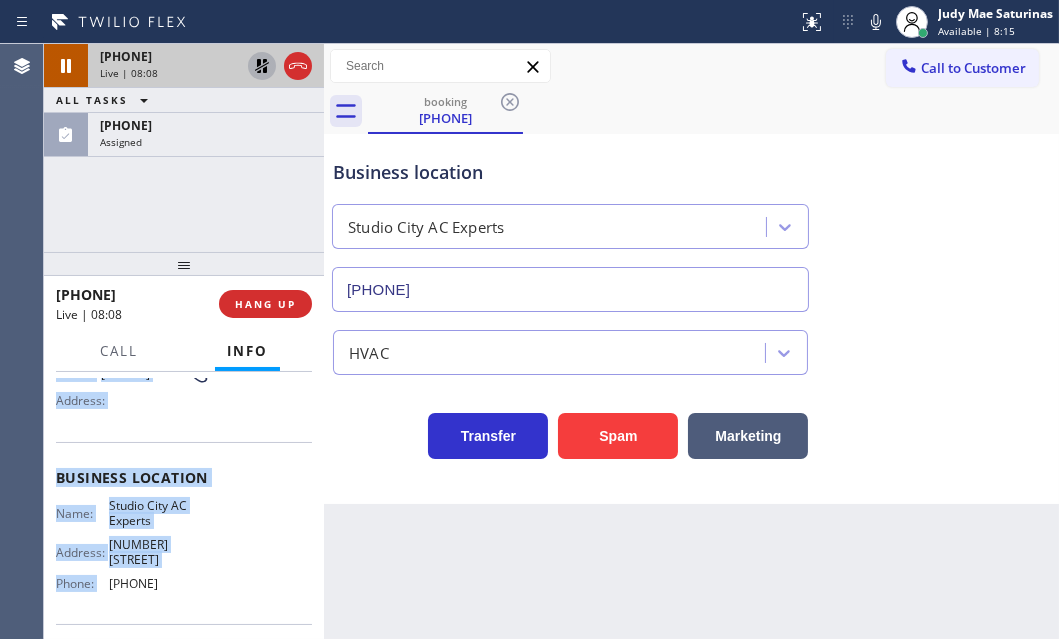 click 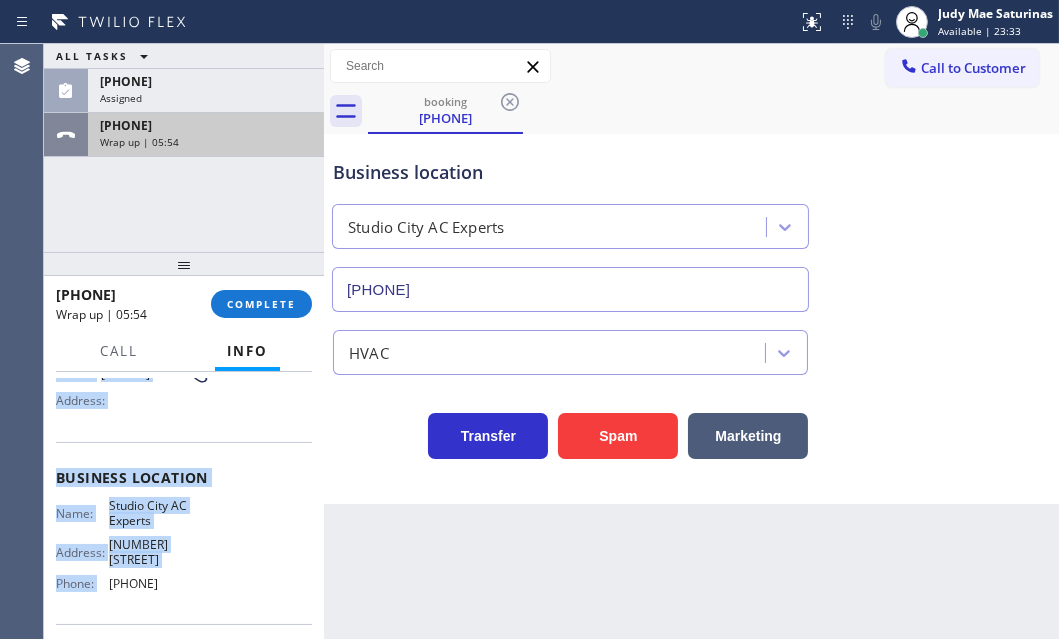 click on "Wrap up | 05:54" at bounding box center [206, 142] 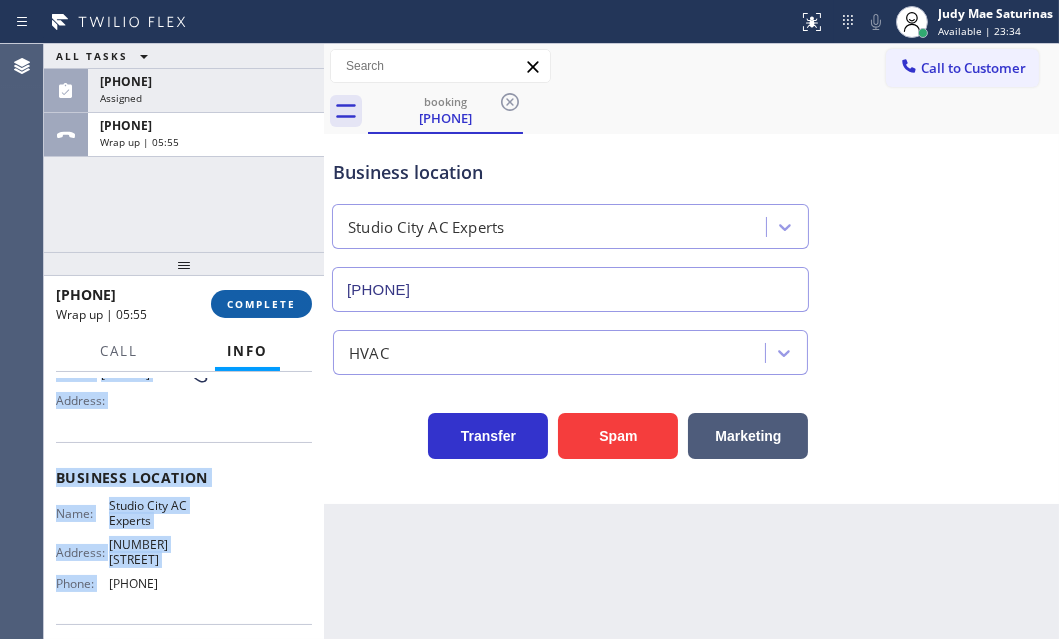 click on "COMPLETE" at bounding box center [261, 304] 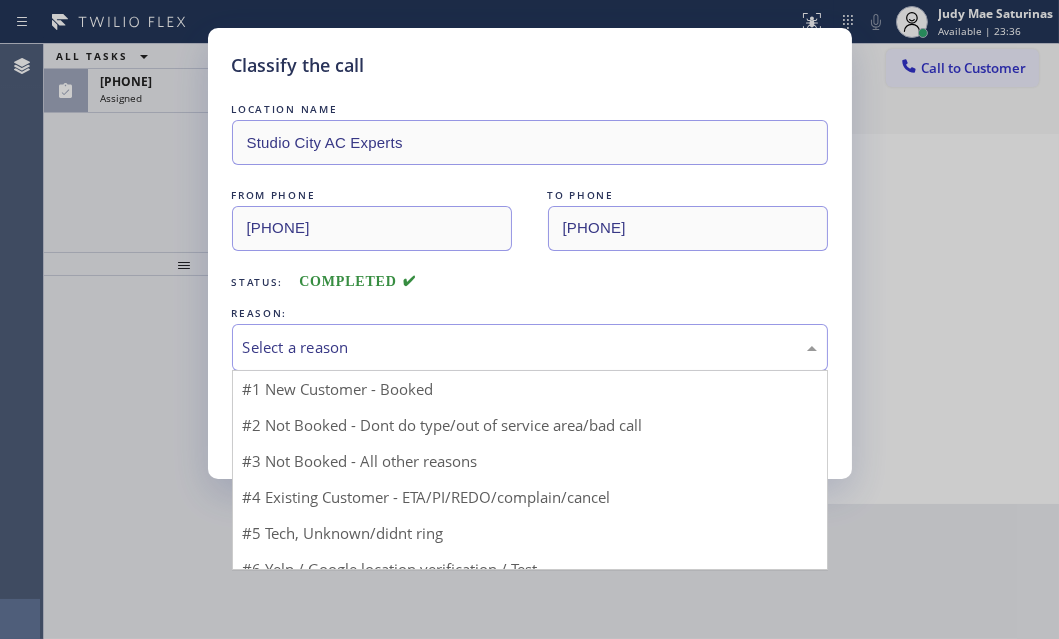 drag, startPoint x: 408, startPoint y: 350, endPoint x: 400, endPoint y: 368, distance: 19.697716 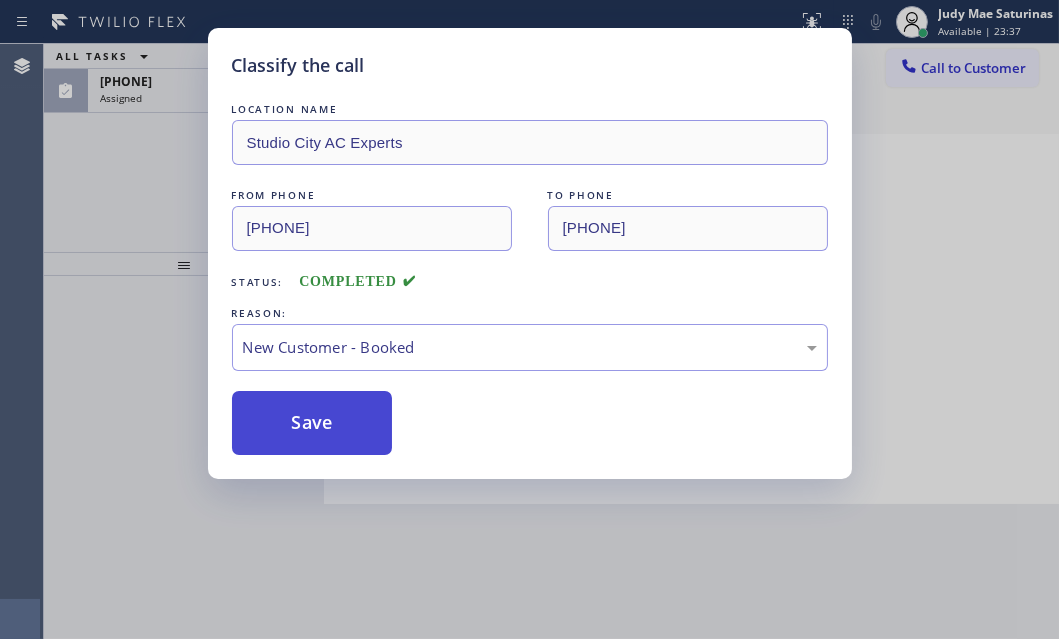 click on "Save" at bounding box center [312, 423] 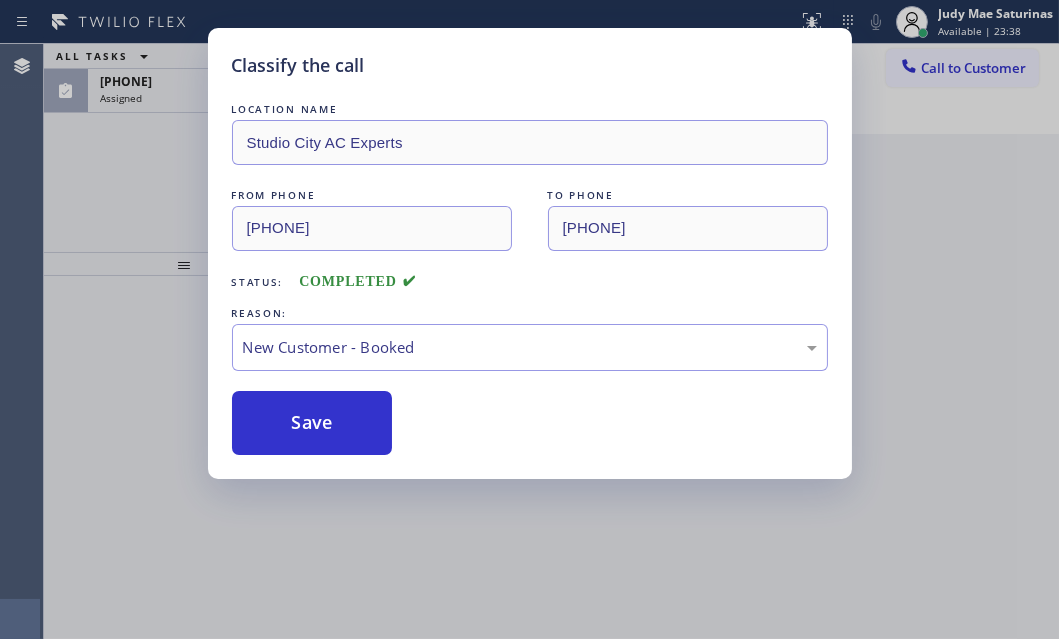 click on "Classify the call LOCATION NAME Studio City AC Experts FROM PHONE (626) 679-3537 TO PHONE (818) 643-3794 Status: COMPLETED REASON: New Customer - Booked Save" at bounding box center [529, 319] 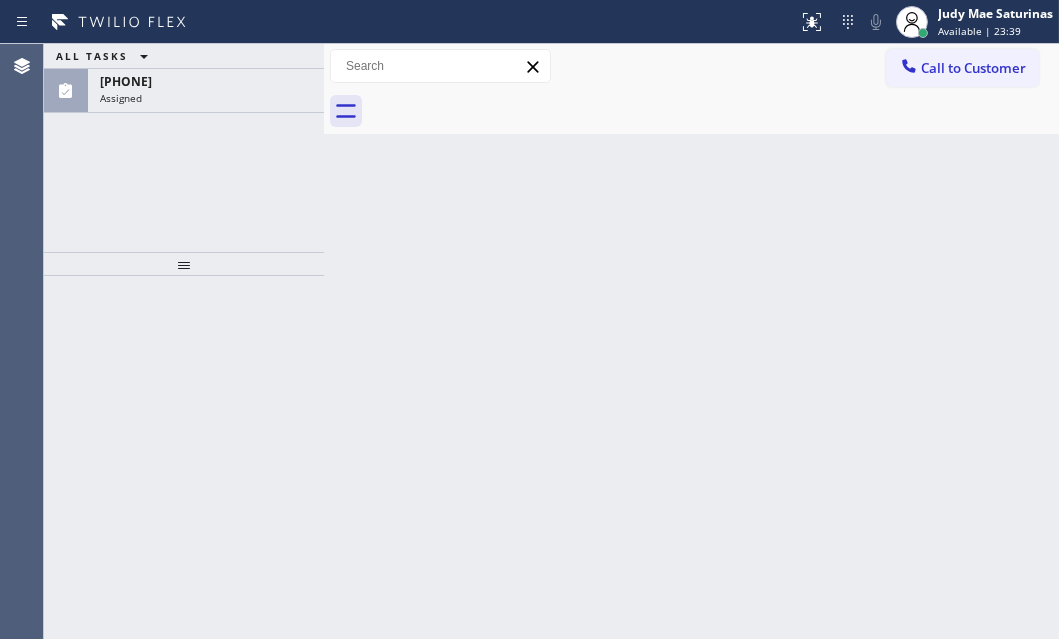 click on "ALL TASKS ALL TASKS ACTIVE TASKS TASKS IN WRAP UP (425) 276-0023 Assigned" at bounding box center (184, 148) 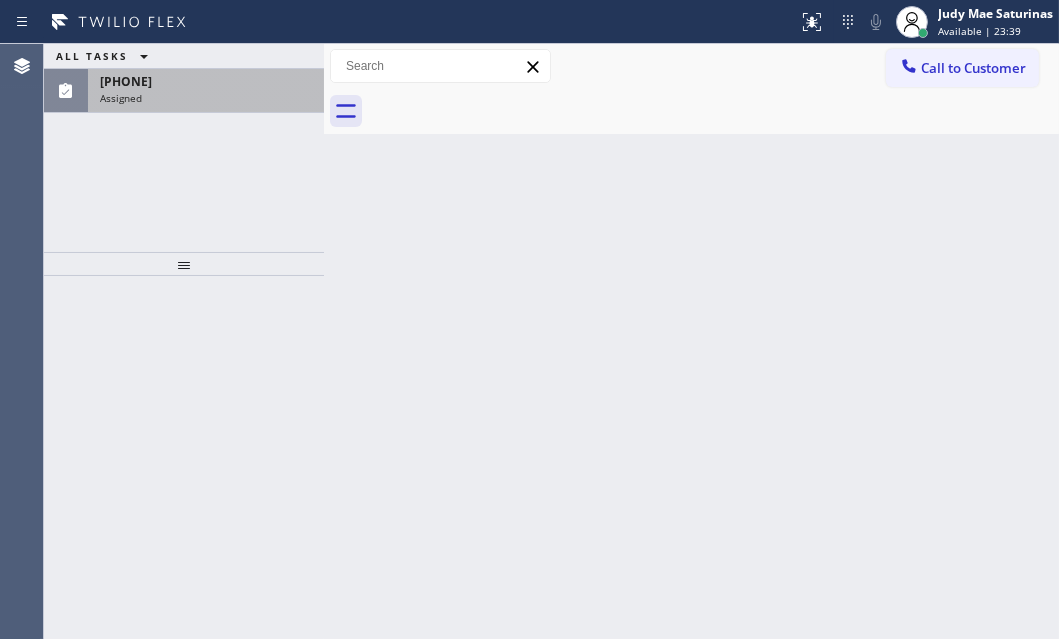 click on "(425) 276-0023" at bounding box center [206, 81] 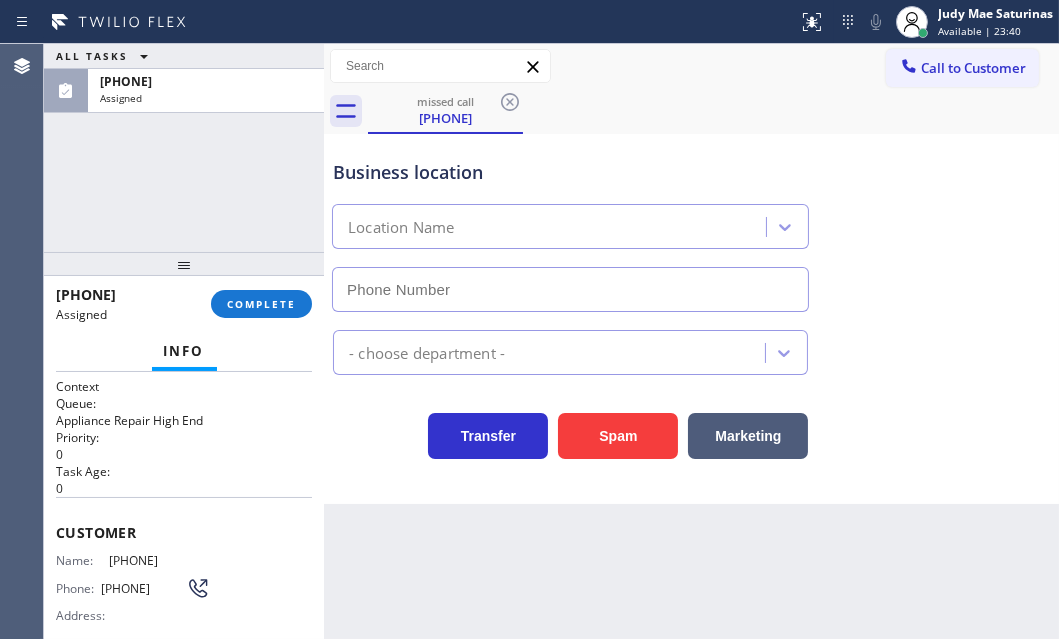 type on "(425) 654-8118" 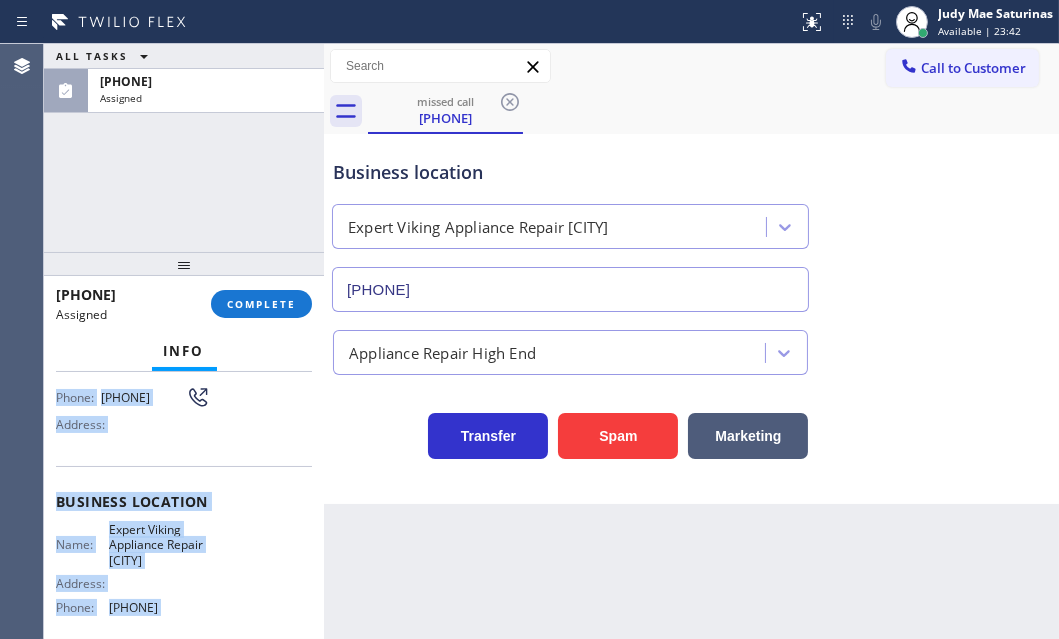 scroll, scrollTop: 272, scrollLeft: 0, axis: vertical 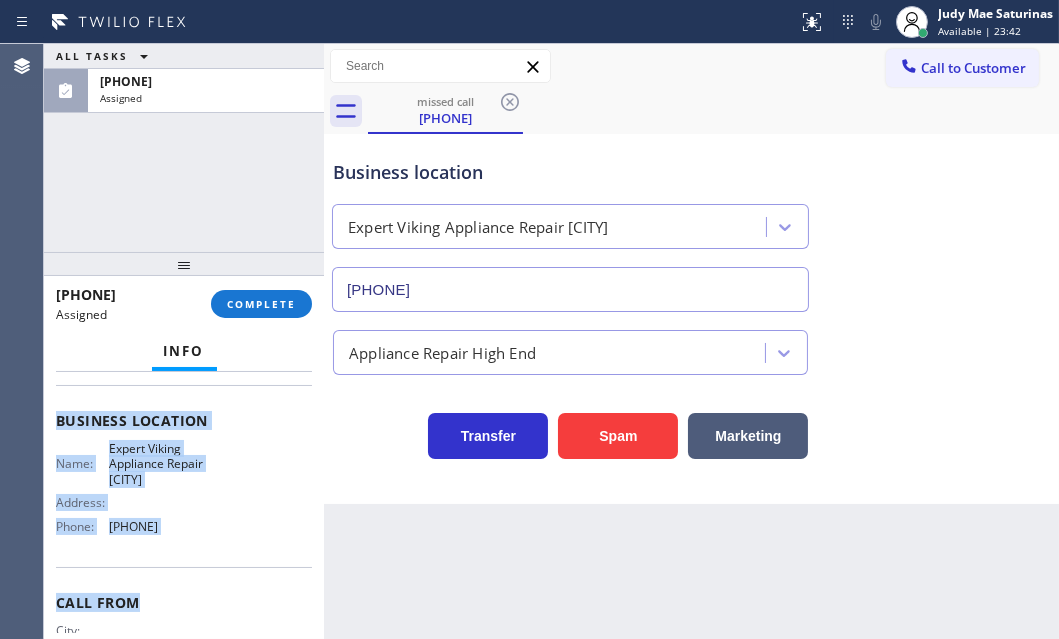 drag, startPoint x: 54, startPoint y: 515, endPoint x: 220, endPoint y: 554, distance: 170.51979 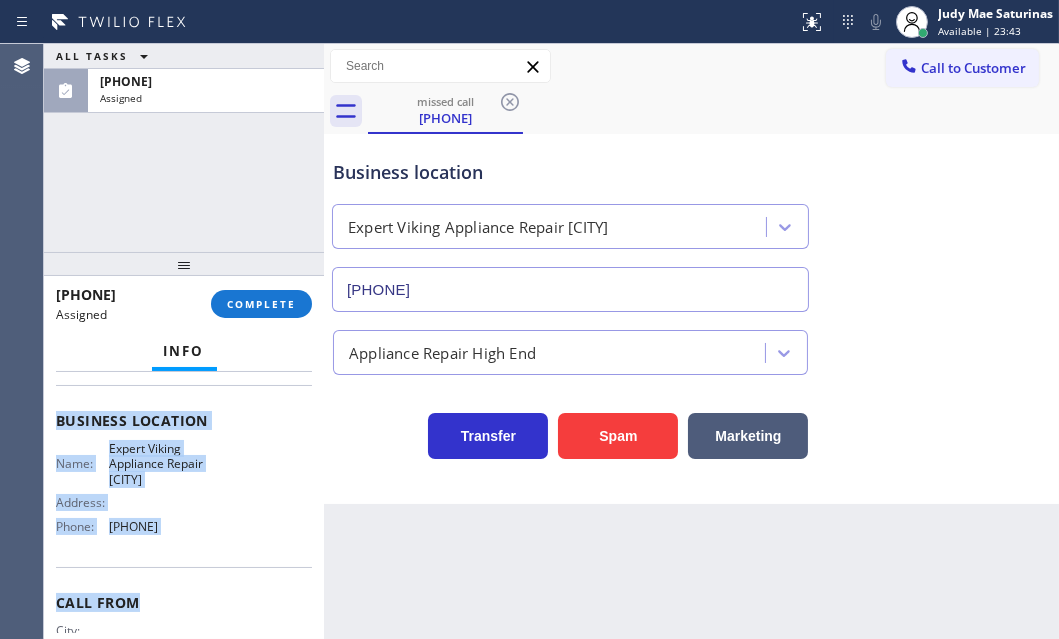 copy on "Customer Name: (425) 276-0023 Phone: (425) 276-0023 Address: Business location Name: Expert Viking Appliance Repair Lynnwood Address:   Phone: (425) 654-8118" 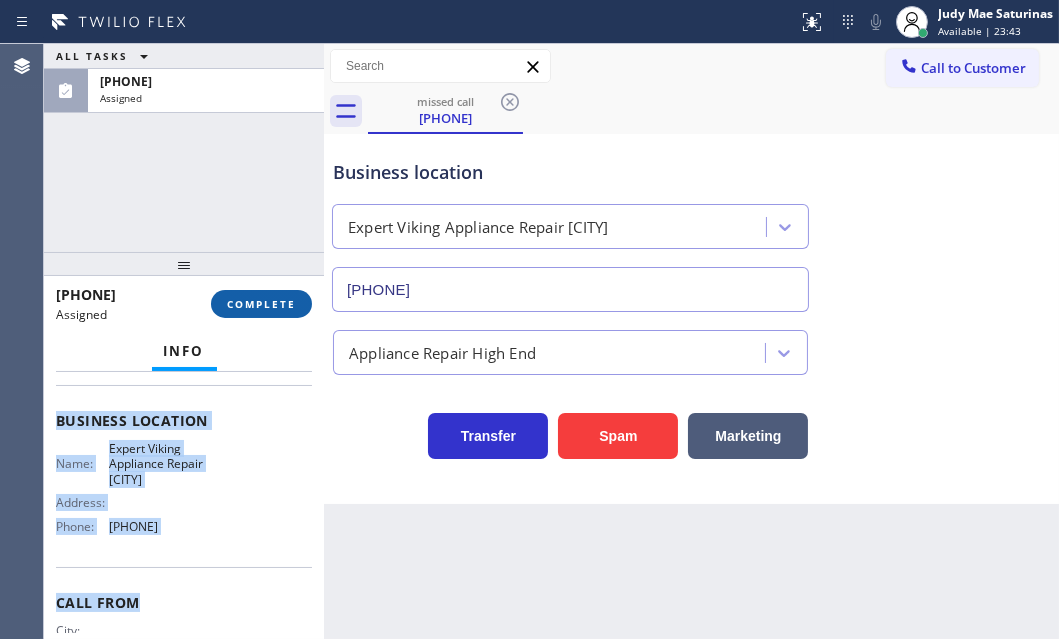 click on "COMPLETE" at bounding box center [261, 304] 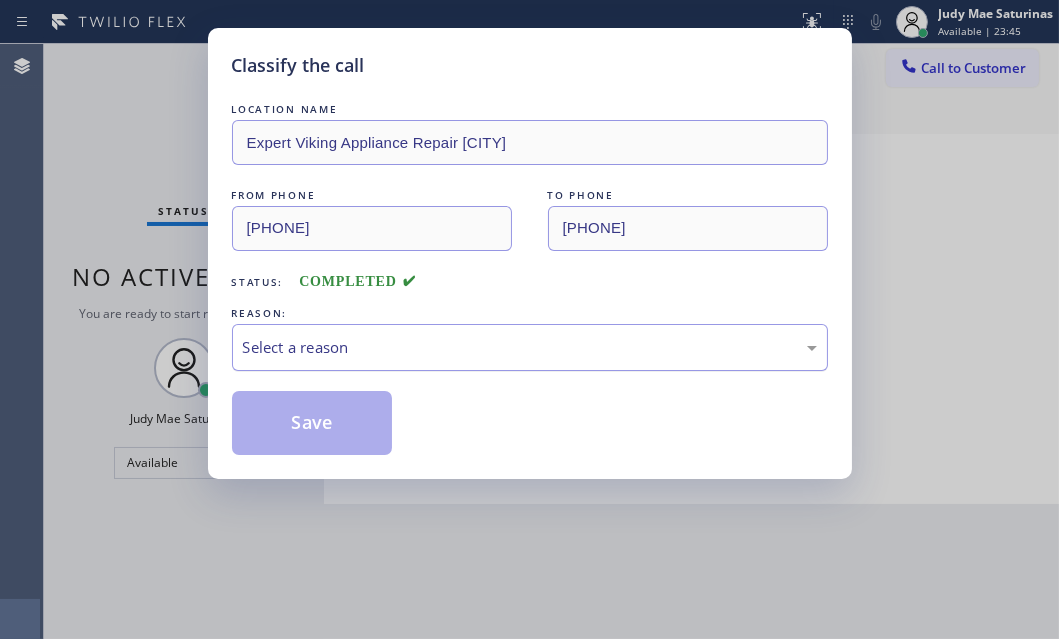 drag, startPoint x: 461, startPoint y: 346, endPoint x: 436, endPoint y: 362, distance: 29.681644 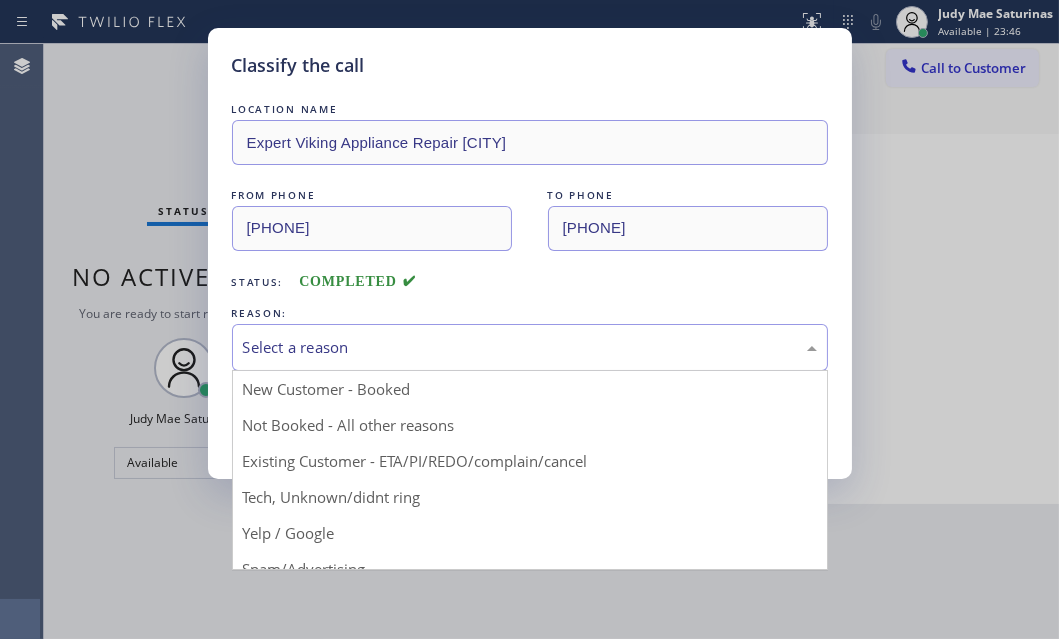 drag, startPoint x: 310, startPoint y: 419, endPoint x: 298, endPoint y: 422, distance: 12.369317 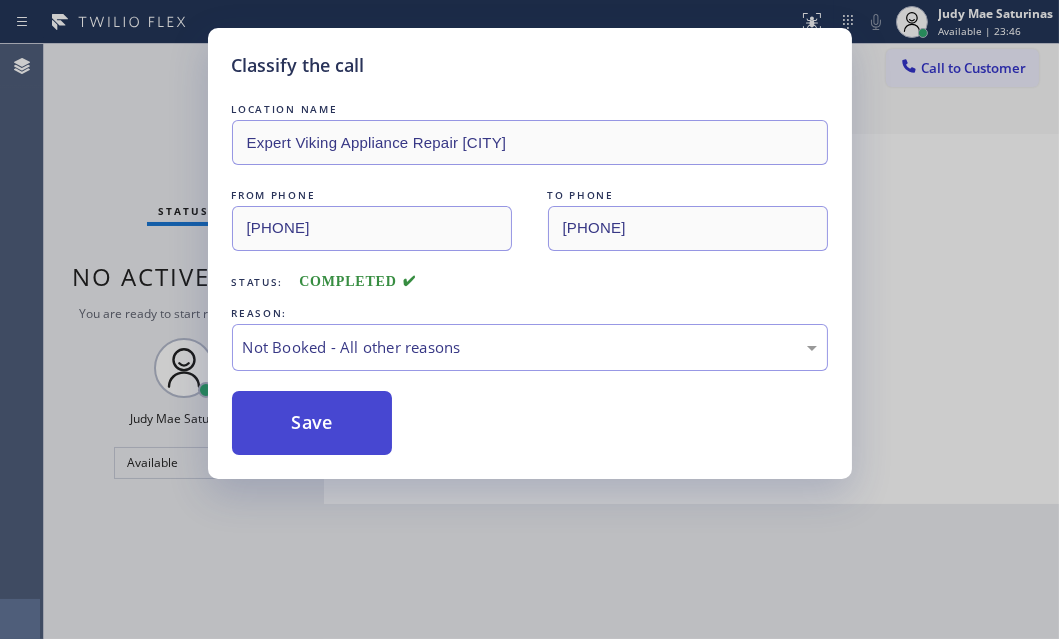 click on "Save" at bounding box center [312, 423] 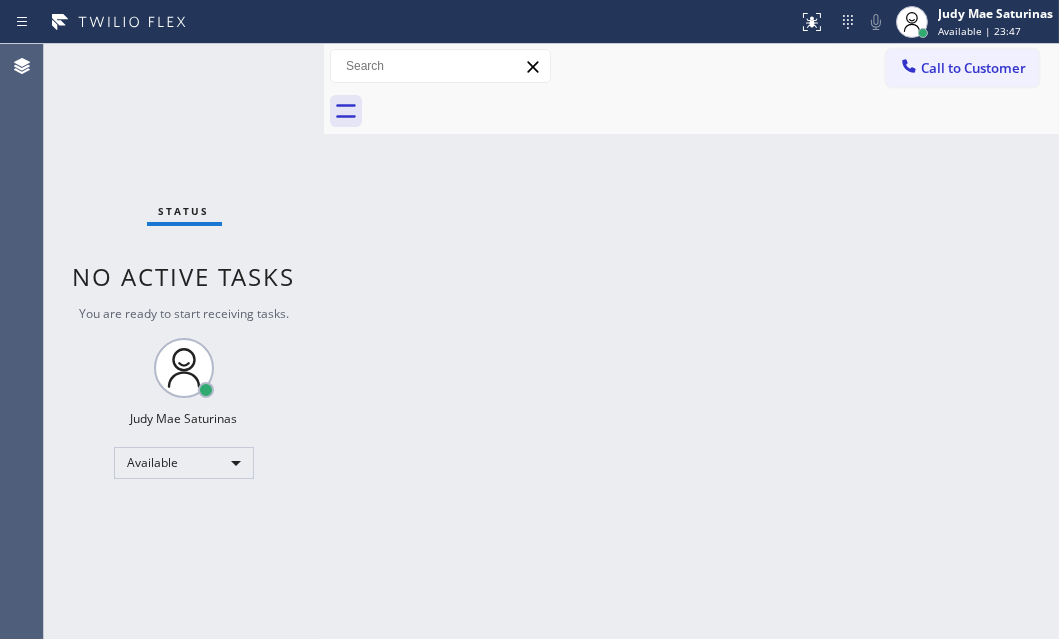 click on "Call to Customer" at bounding box center (973, 68) 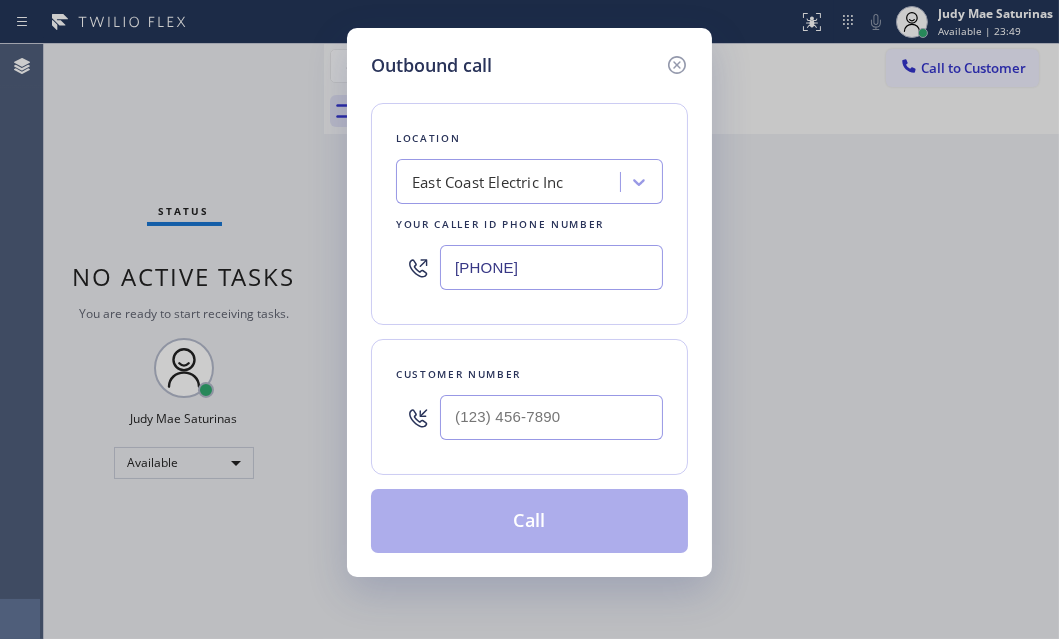 drag, startPoint x: 680, startPoint y: 63, endPoint x: 699, endPoint y: 72, distance: 21.023796 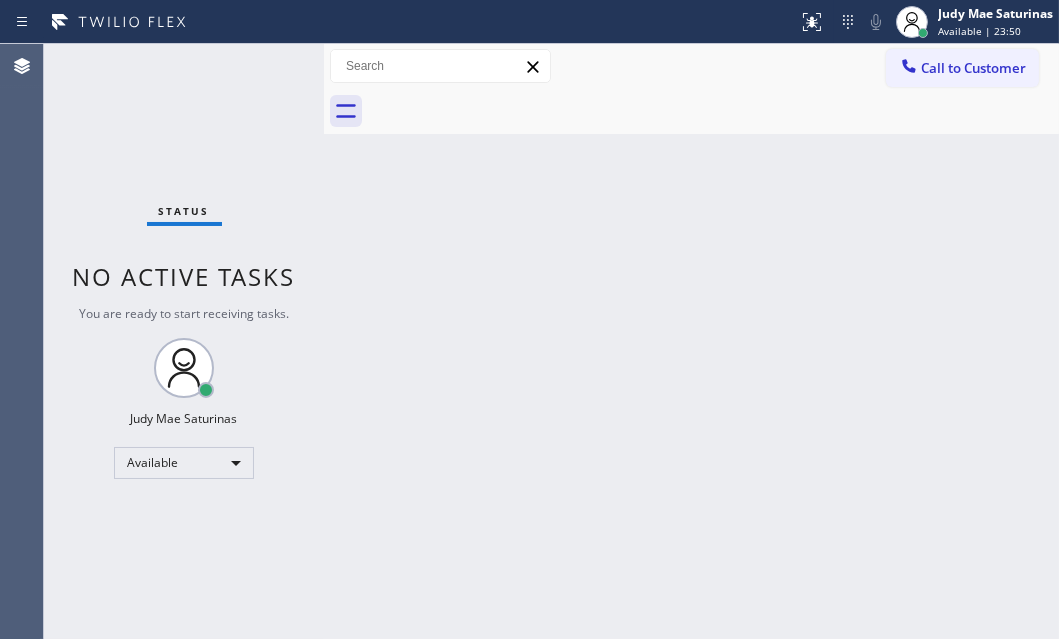 drag, startPoint x: 938, startPoint y: 21, endPoint x: 923, endPoint y: 75, distance: 56.044624 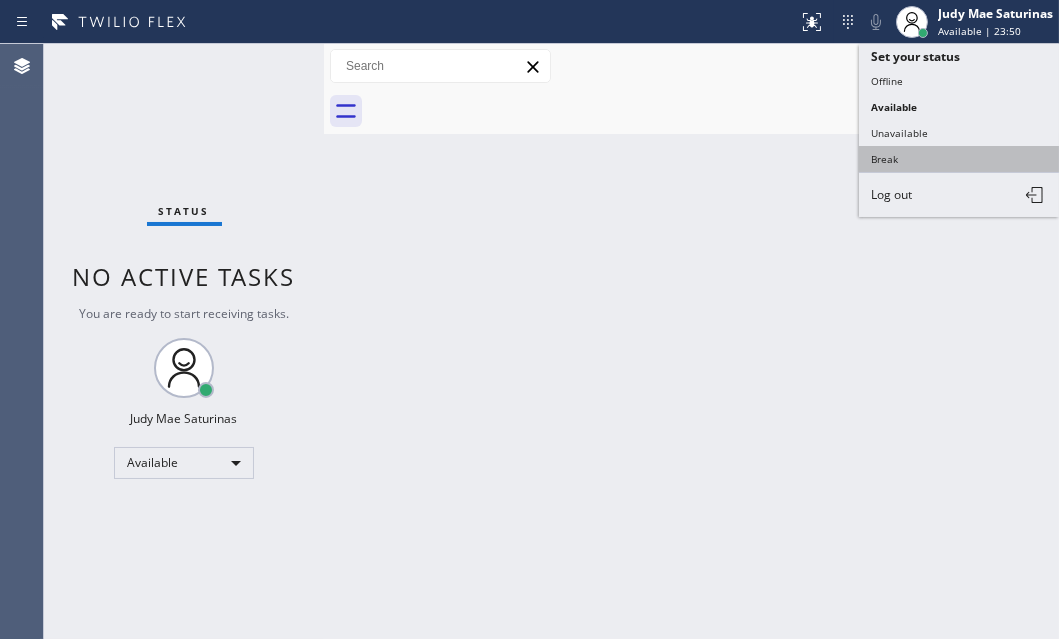 click on "Break" at bounding box center [959, 159] 